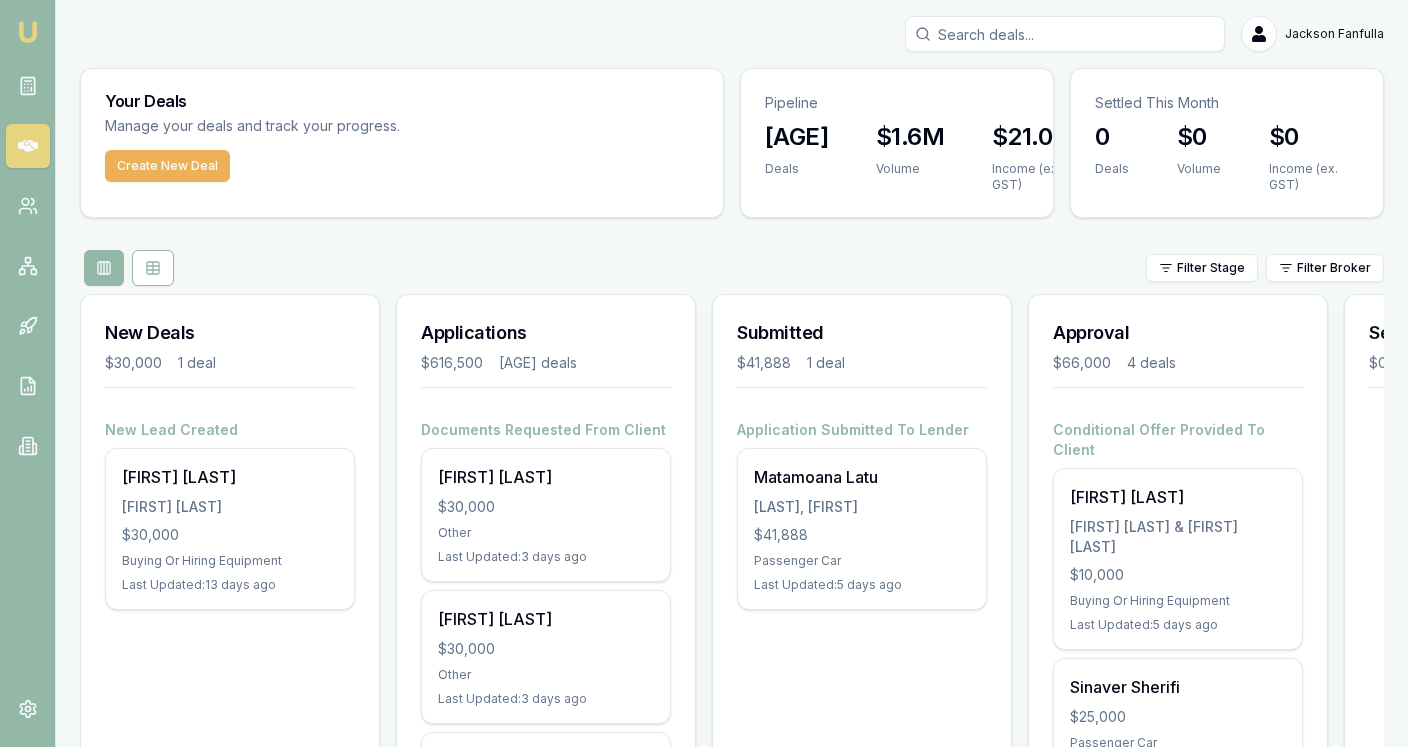 scroll, scrollTop: 0, scrollLeft: 0, axis: both 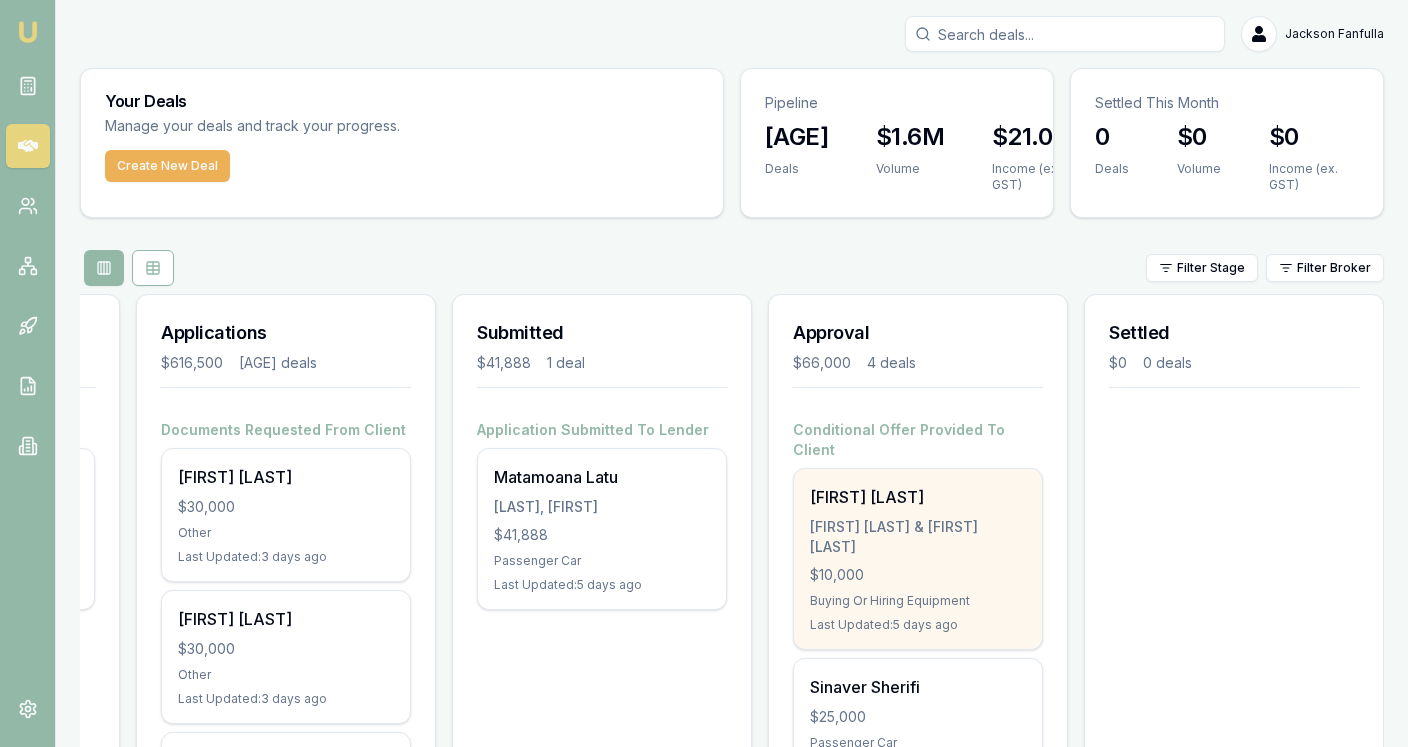 drag, startPoint x: 909, startPoint y: 578, endPoint x: 1007, endPoint y: 569, distance: 98.4124 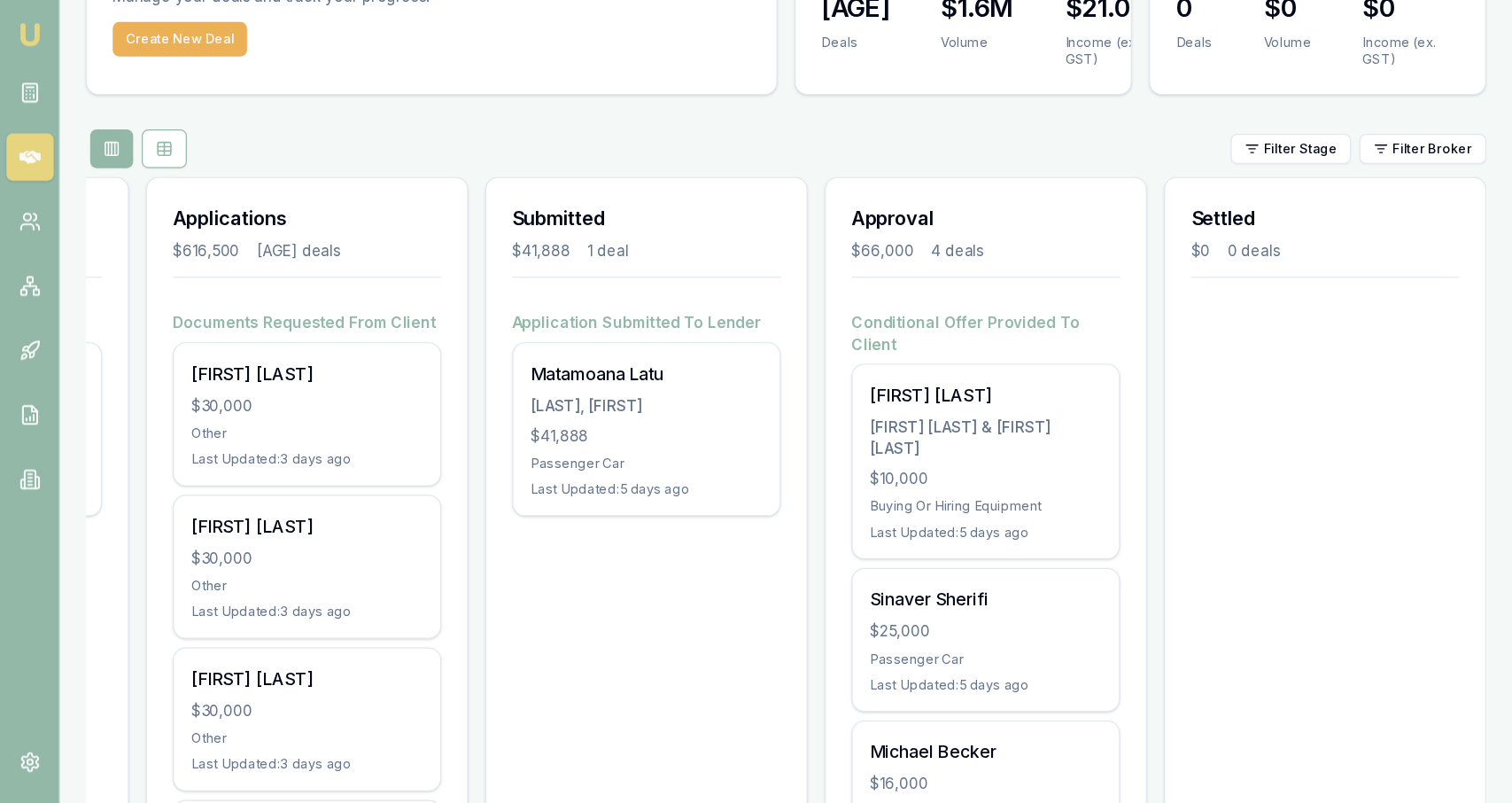 scroll, scrollTop: 187, scrollLeft: 0, axis: vertical 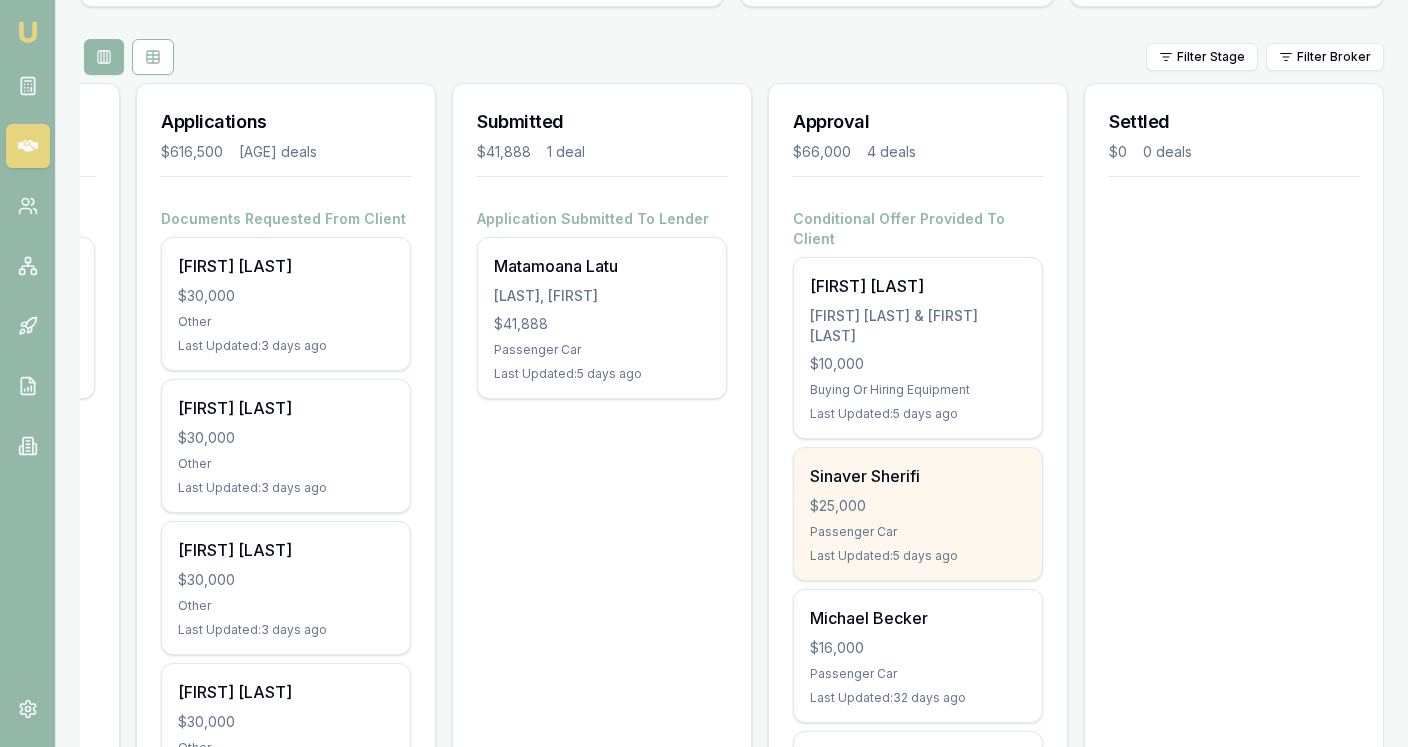 click on "$25,000" at bounding box center (918, 506) 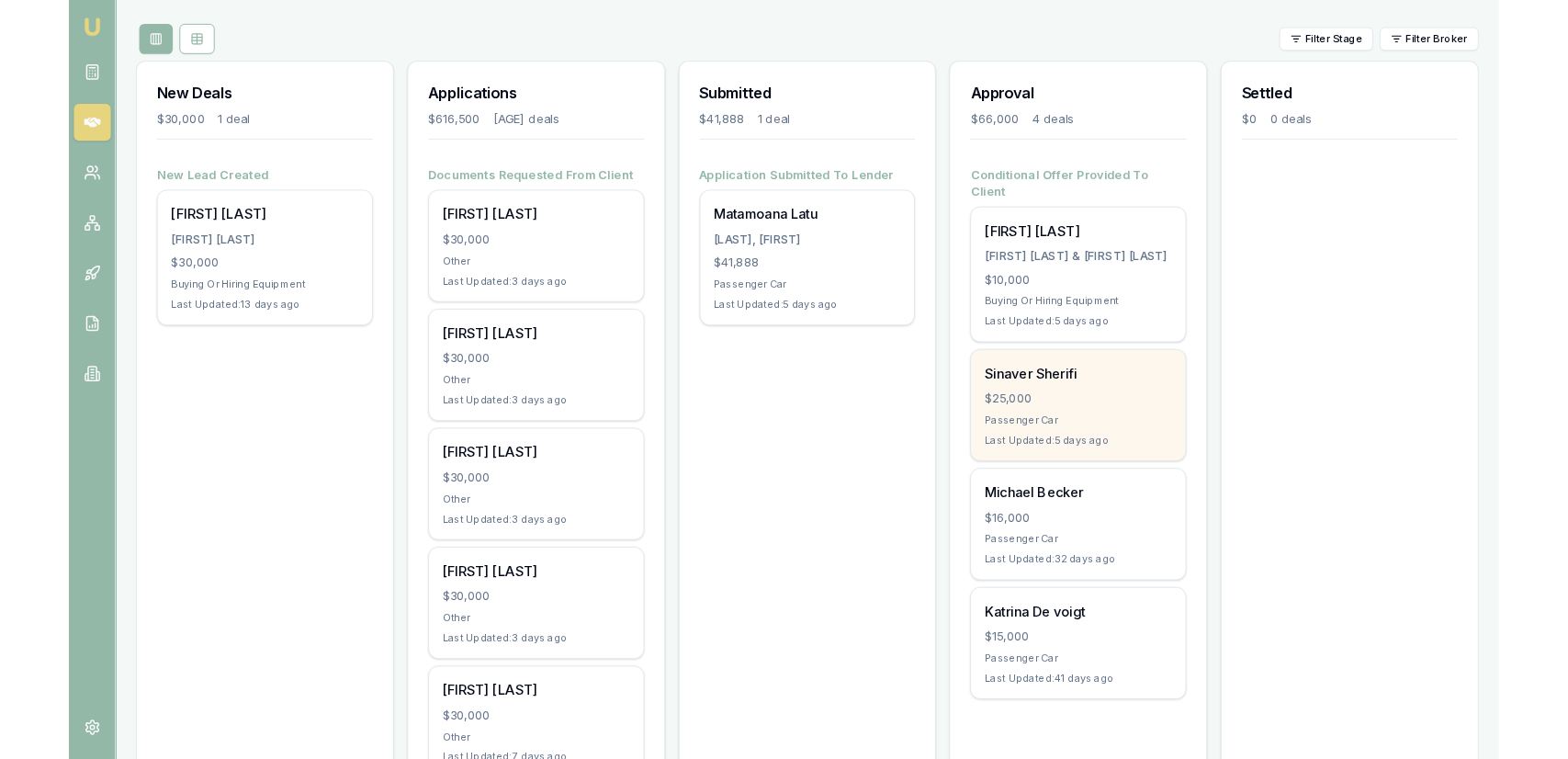 scroll, scrollTop: 0, scrollLeft: 0, axis: both 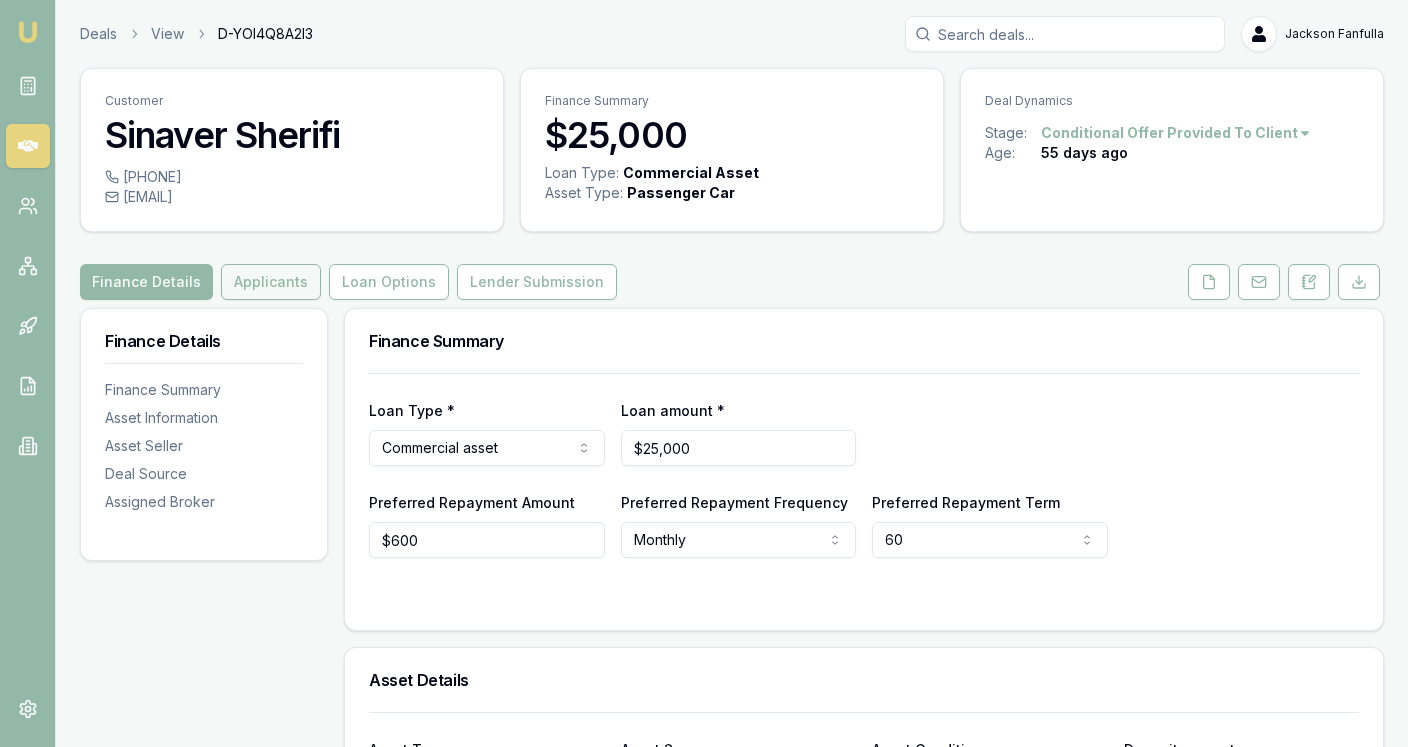 click on "Applicants" at bounding box center (271, 282) 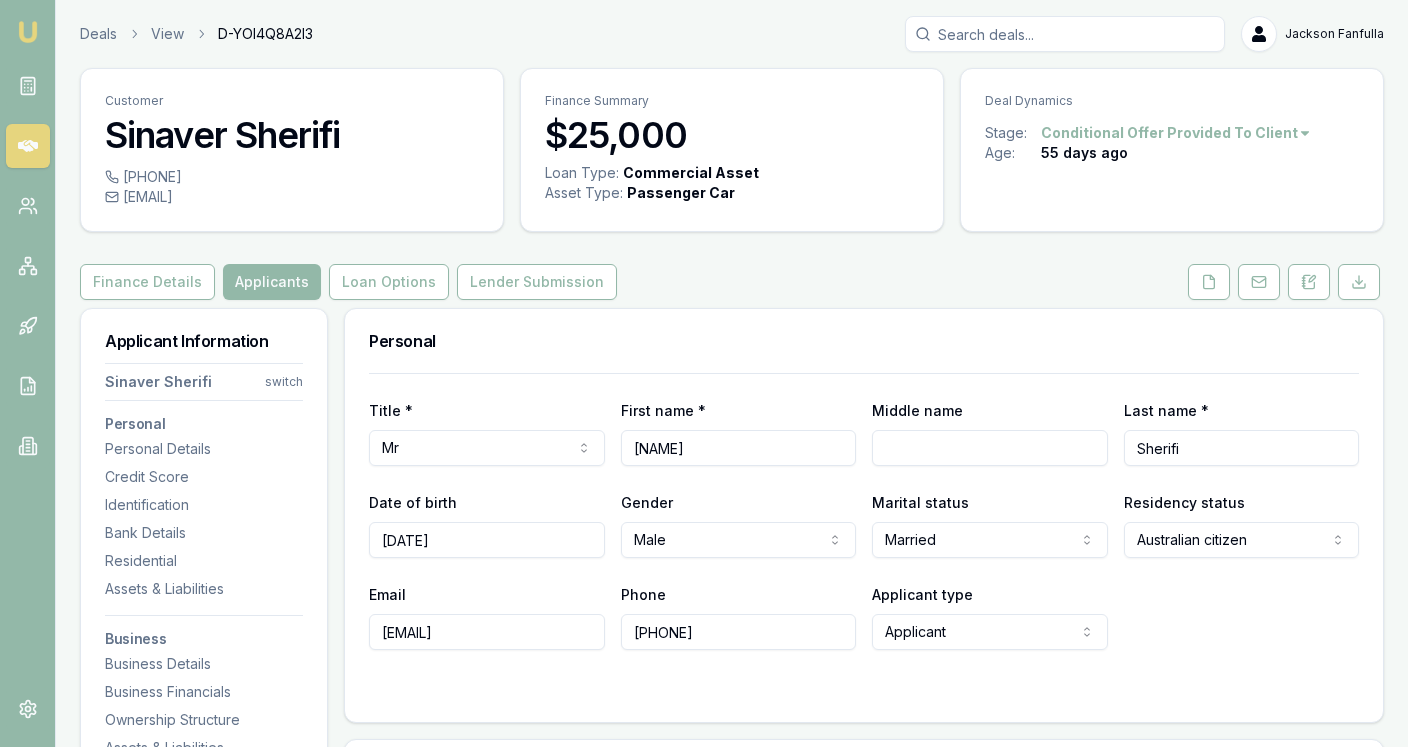click on "Finance Details Applicants Loan Options Lender Submission" at bounding box center [732, 282] 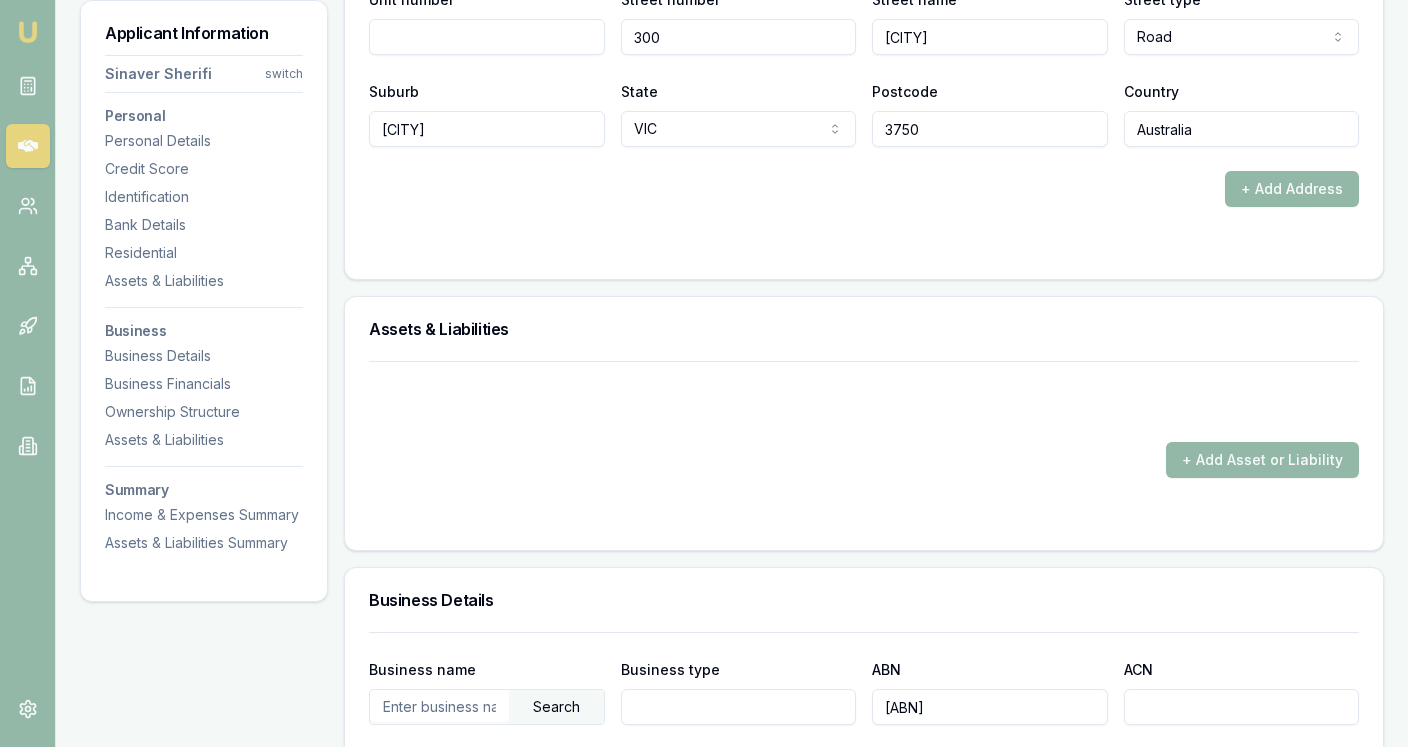 scroll, scrollTop: 0, scrollLeft: 0, axis: both 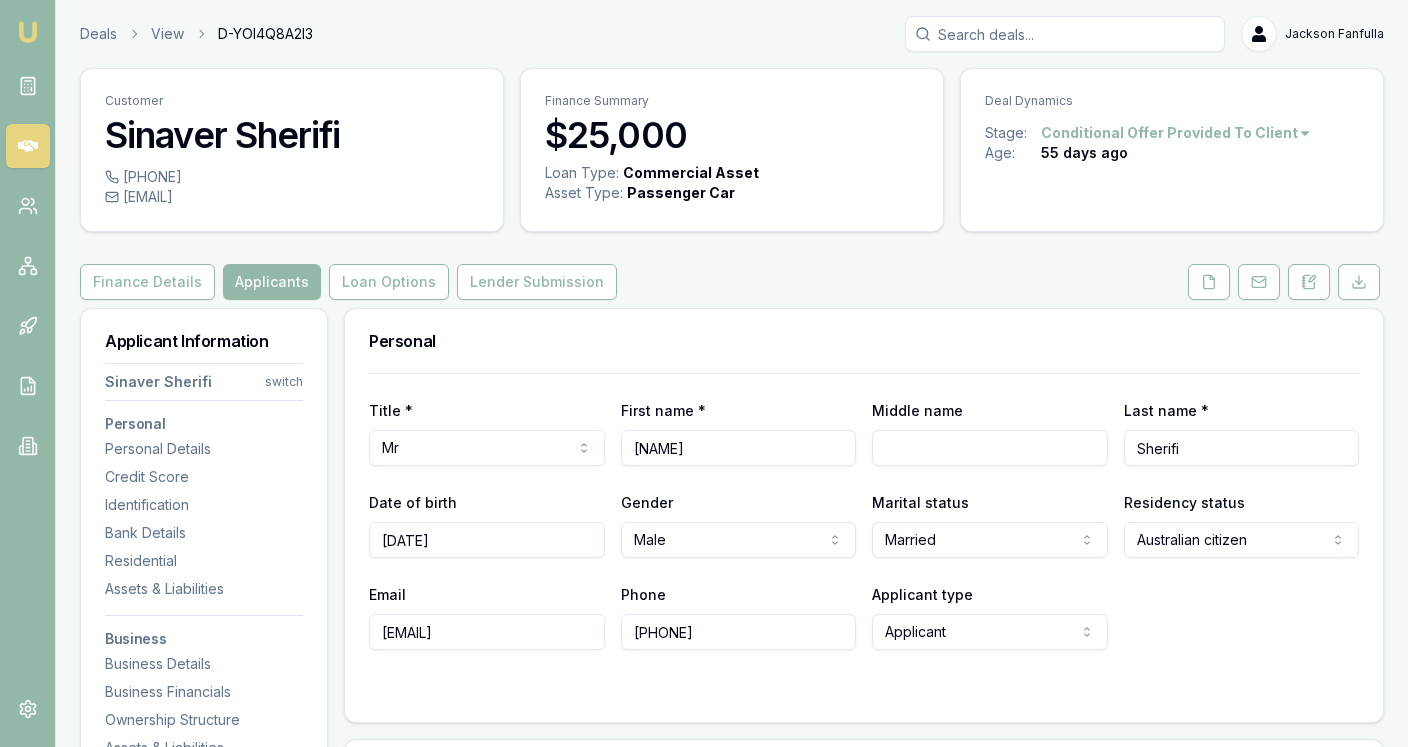 drag, startPoint x: 766, startPoint y: 428, endPoint x: 745, endPoint y: 166, distance: 262.84024 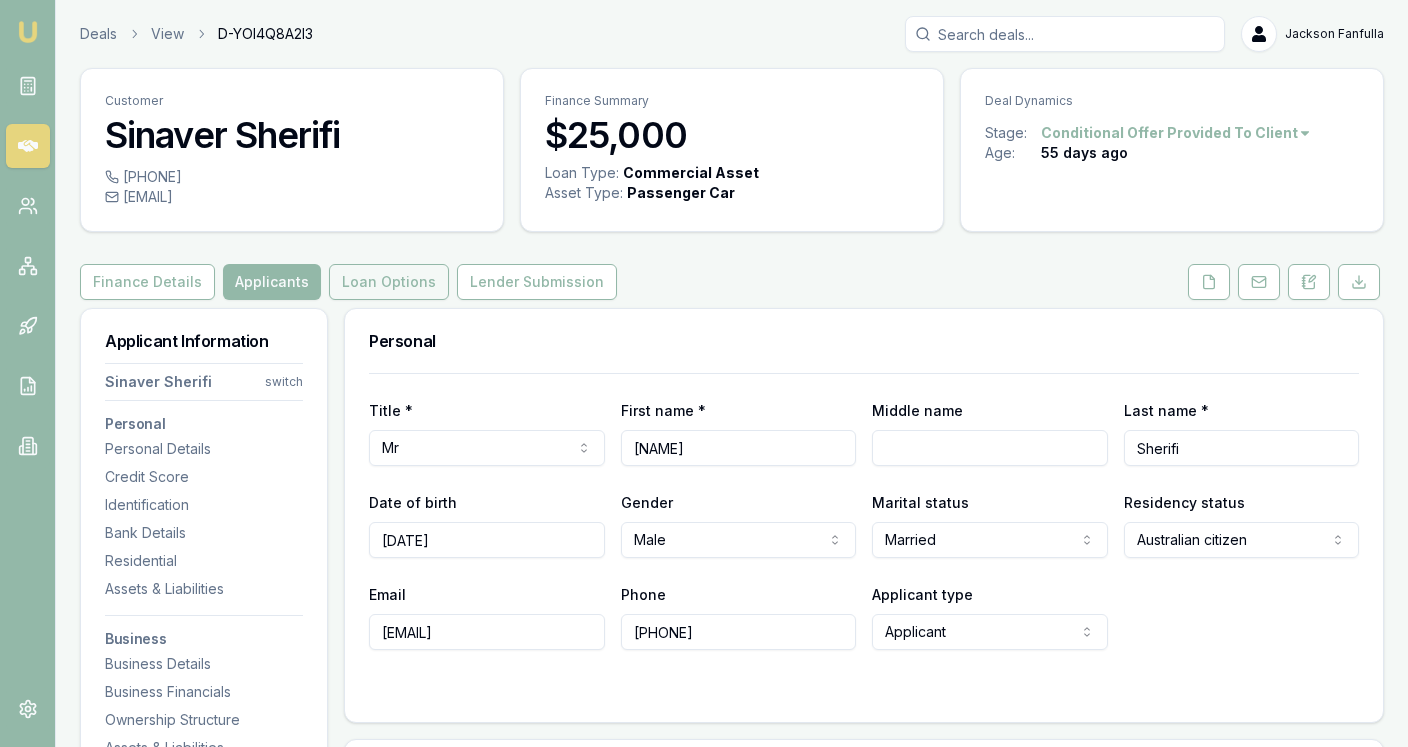 click on "Loan Options" at bounding box center [389, 282] 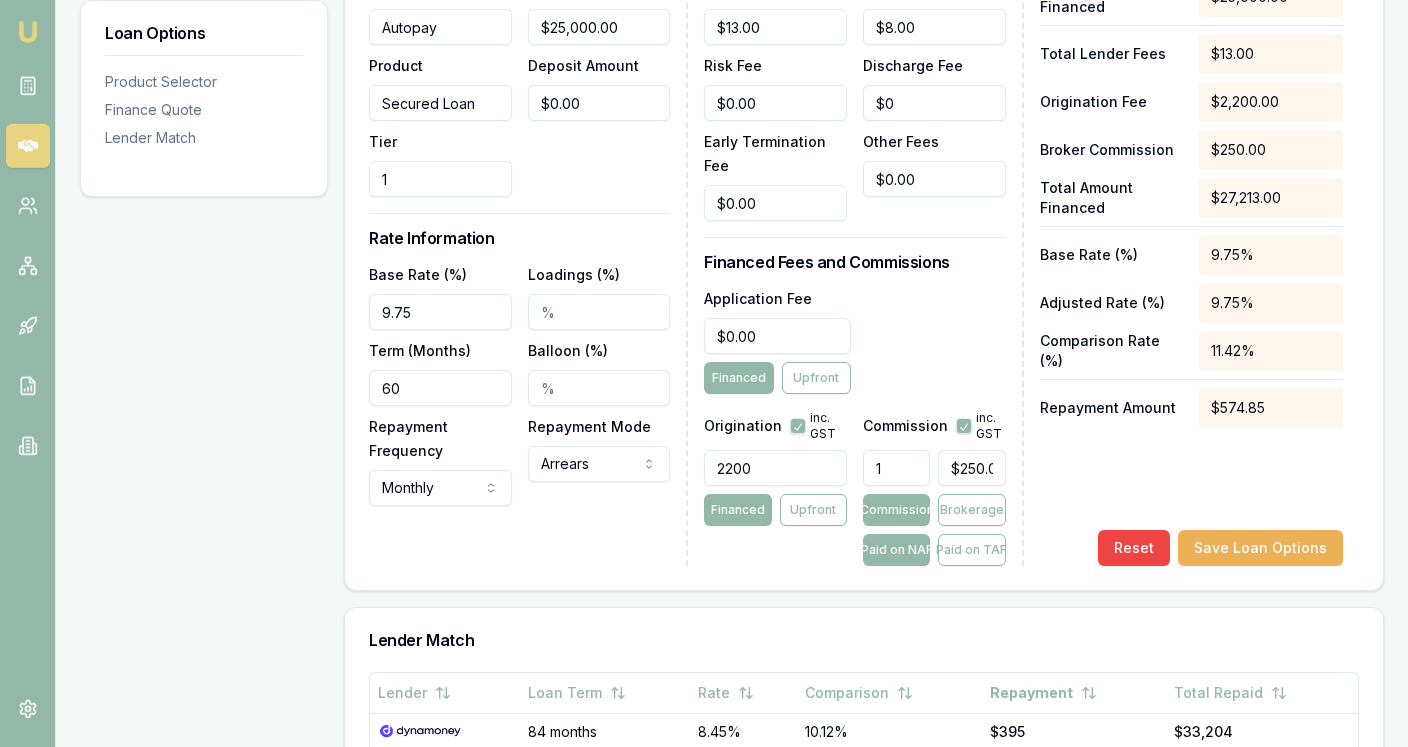 scroll, scrollTop: 633, scrollLeft: 0, axis: vertical 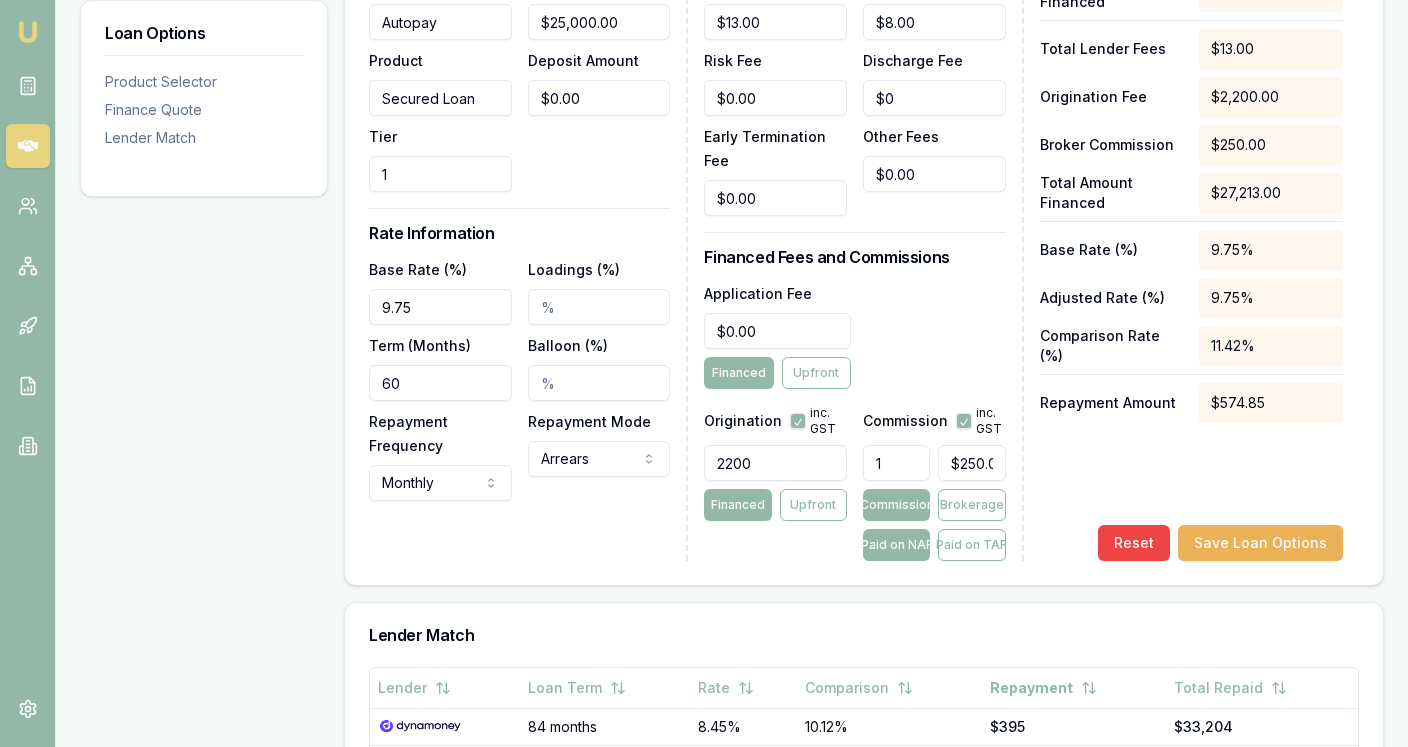 click on "1" at bounding box center (896, 463) 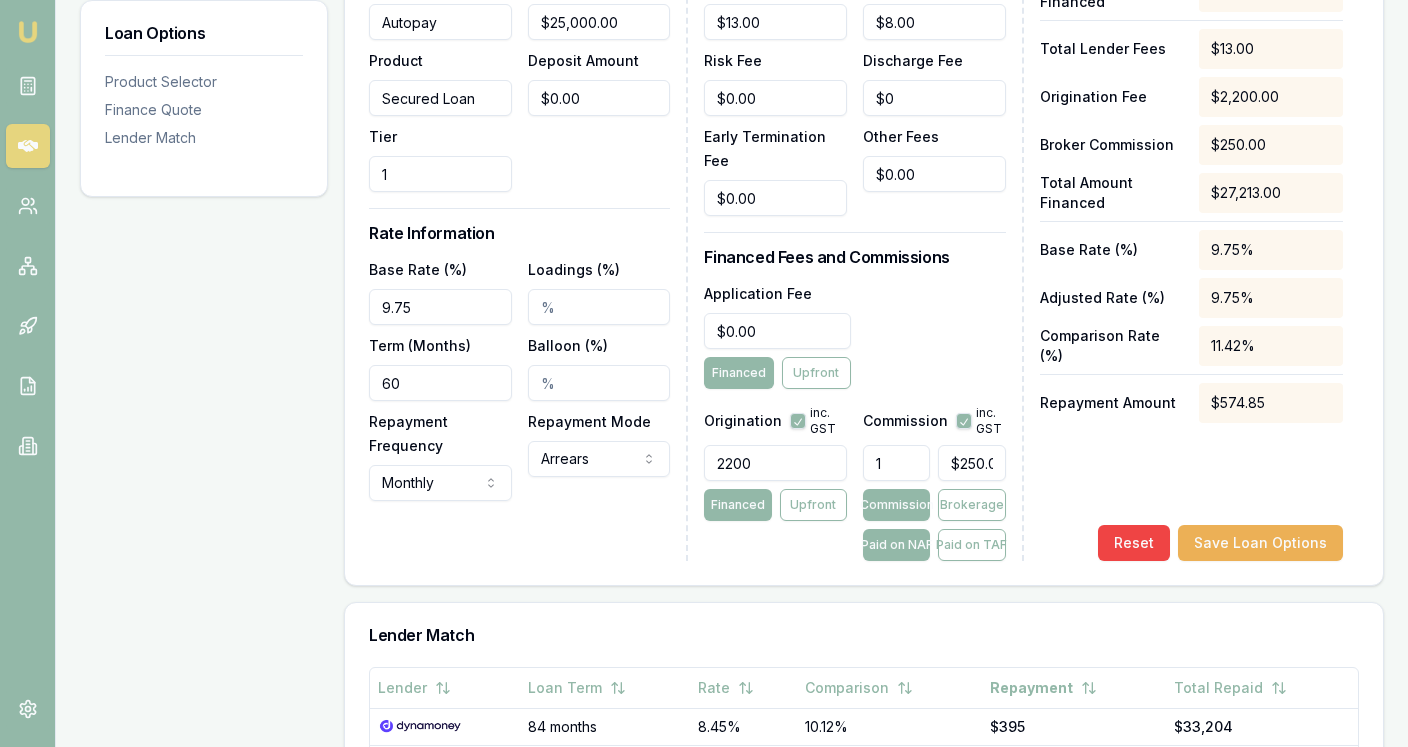 type 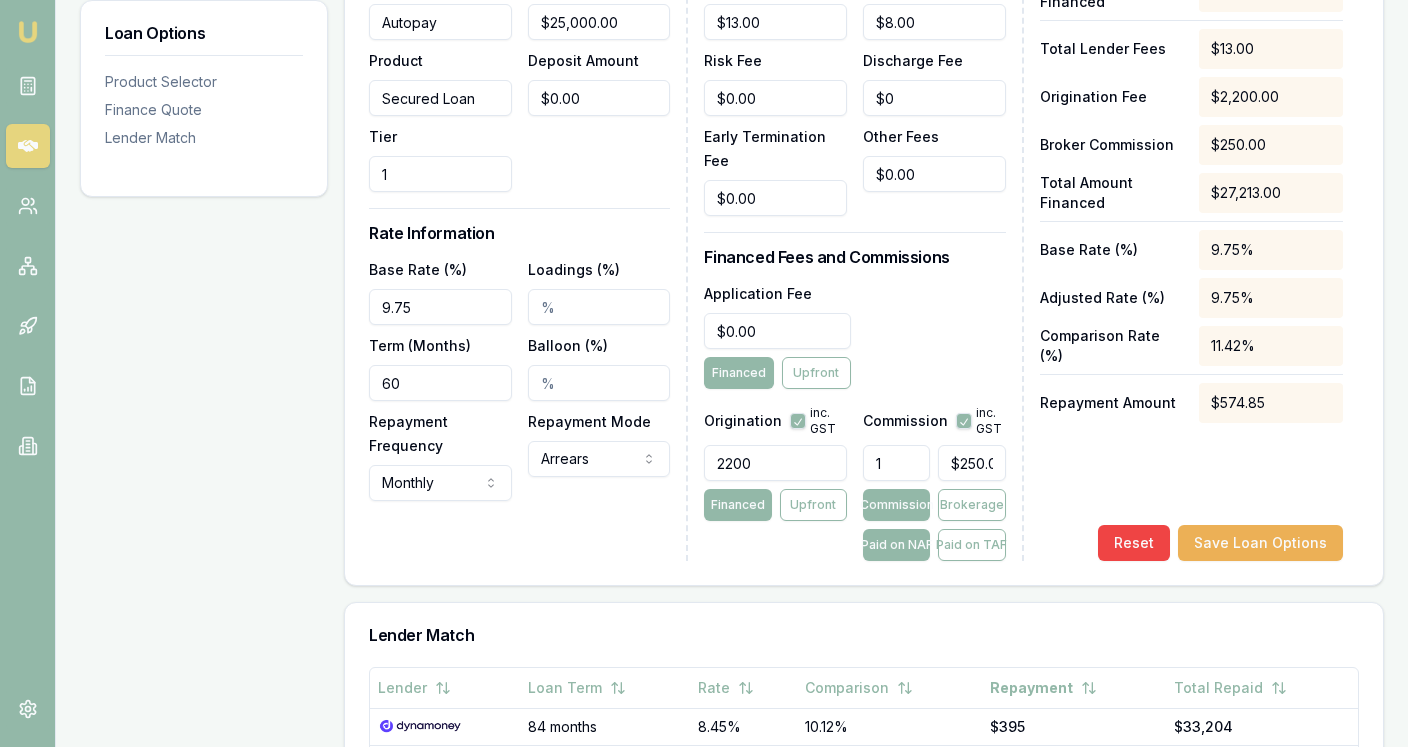 type on "$0.00" 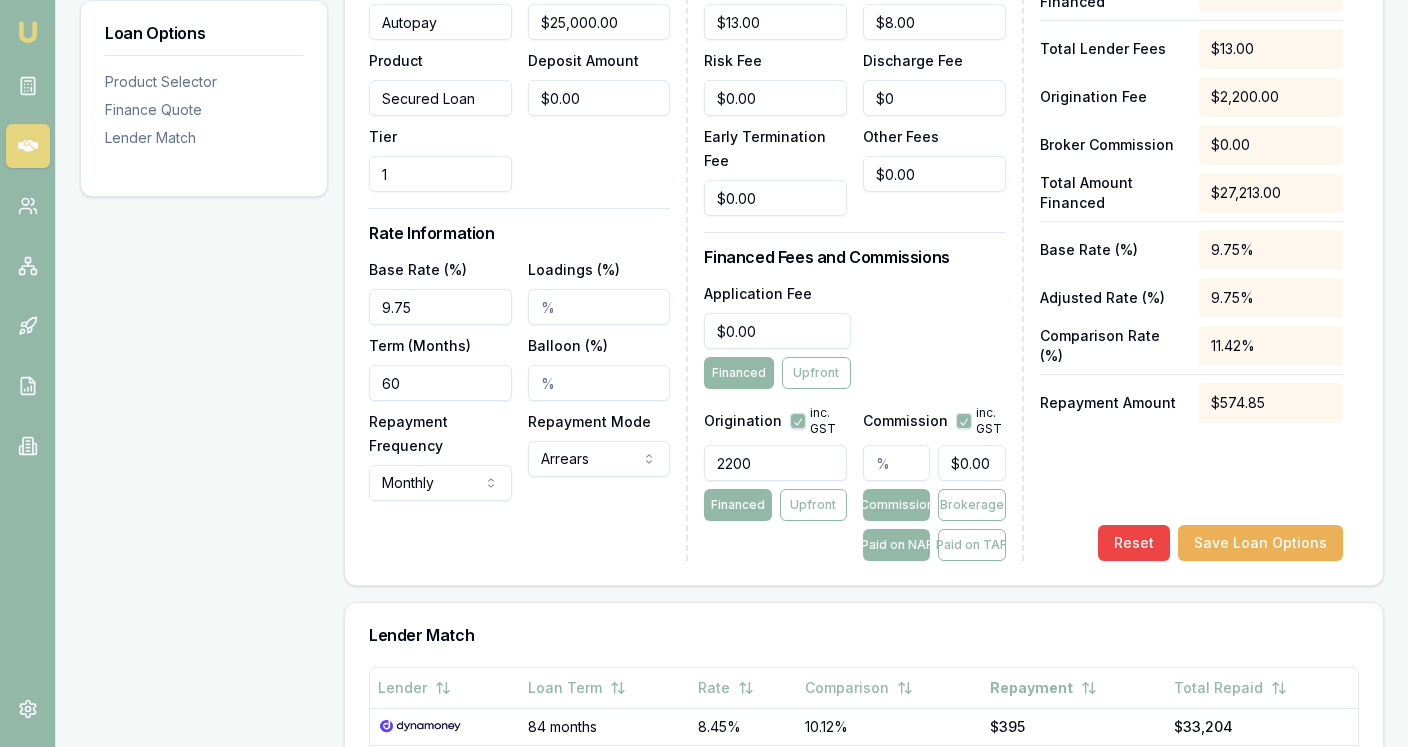 type on "2" 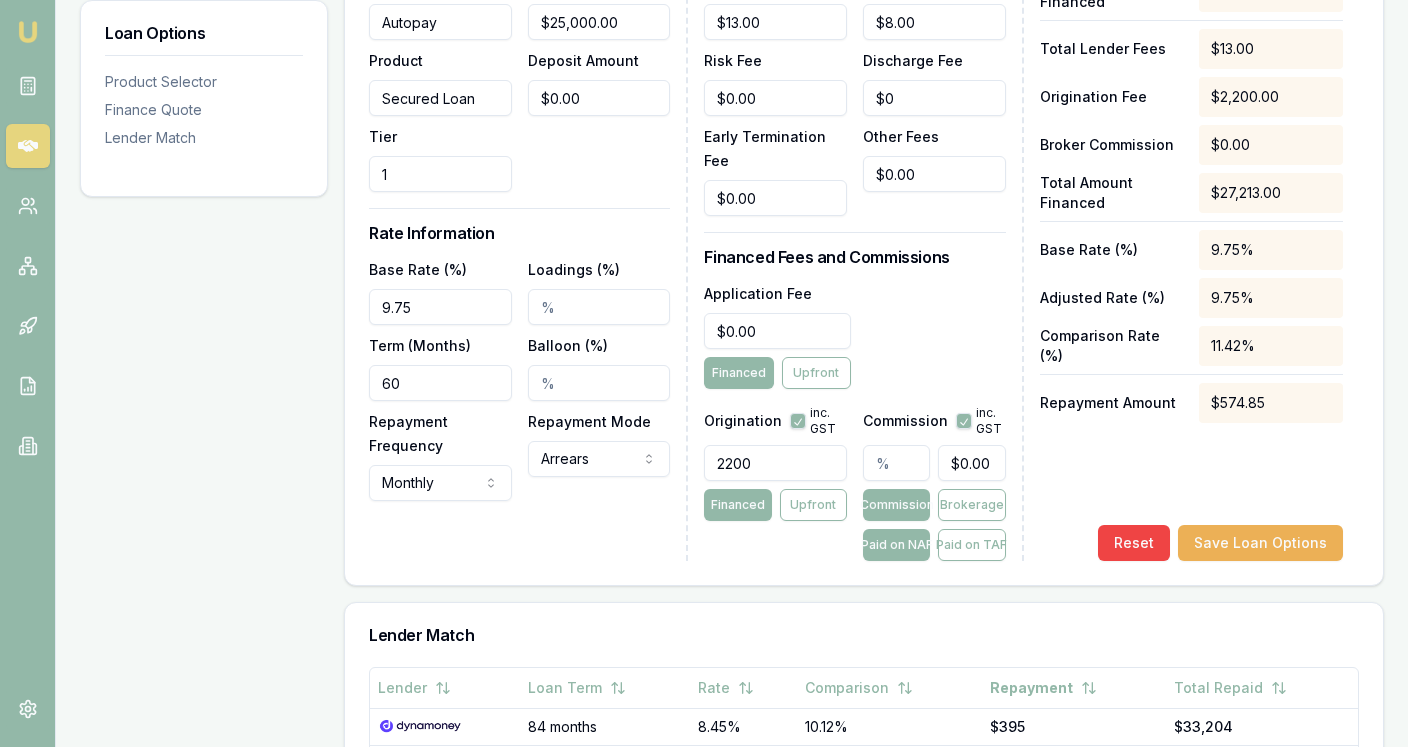type on "$500.00" 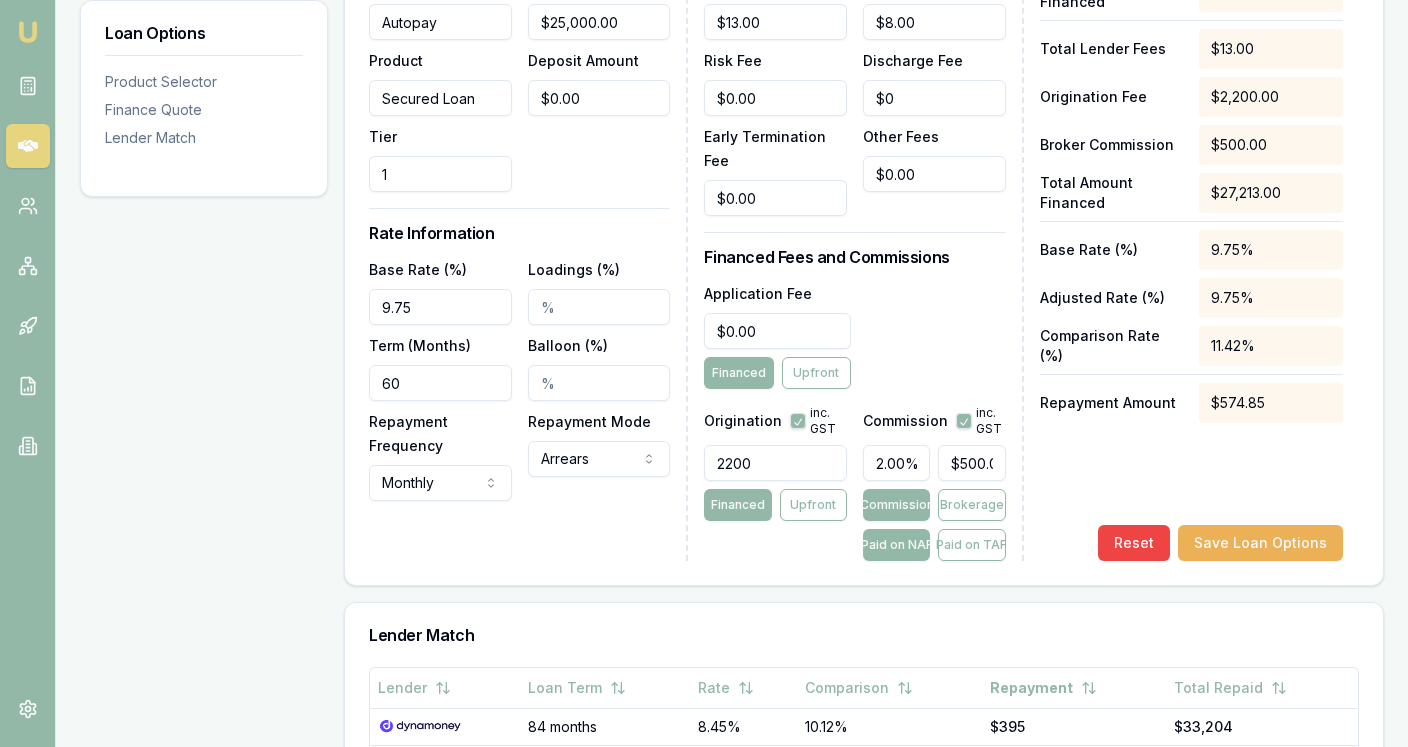 drag, startPoint x: 907, startPoint y: 359, endPoint x: 949, endPoint y: 376, distance: 45.310043 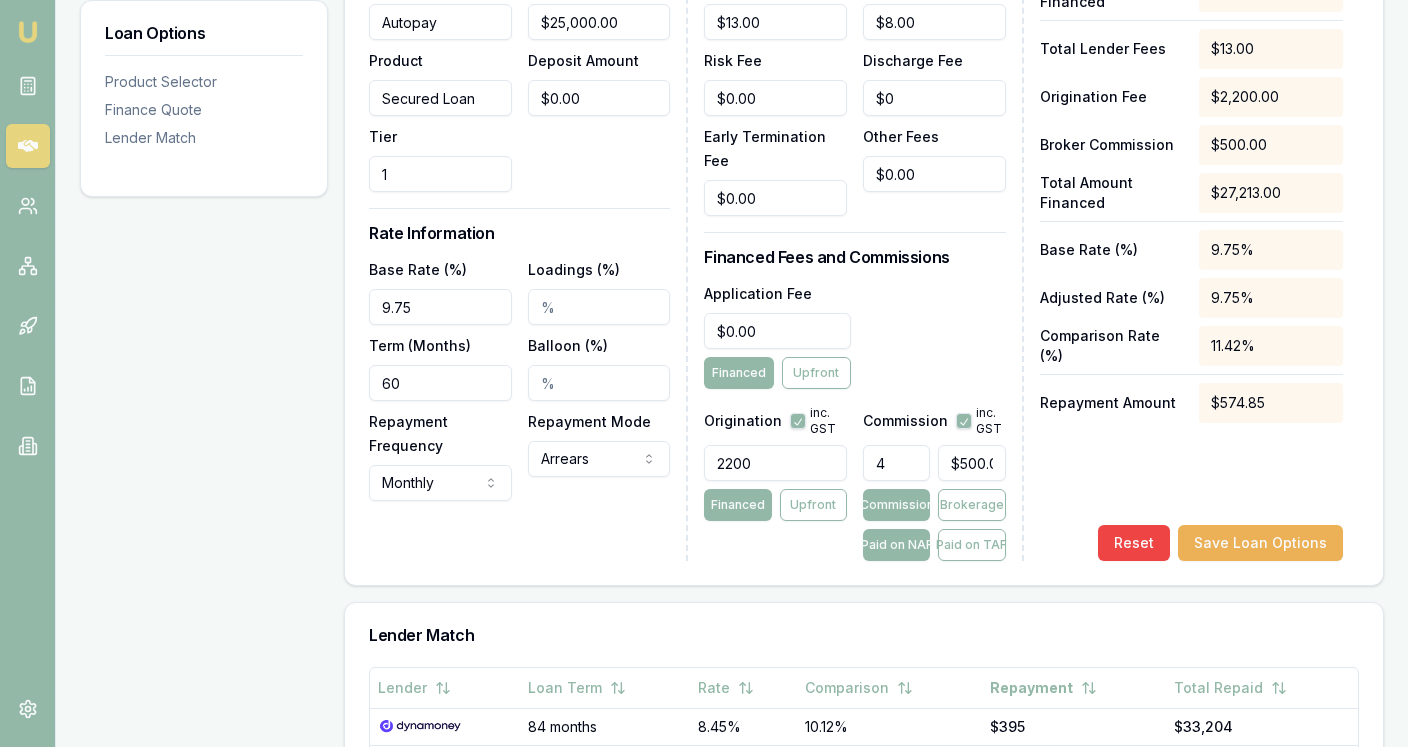 type on "$1,000.00" 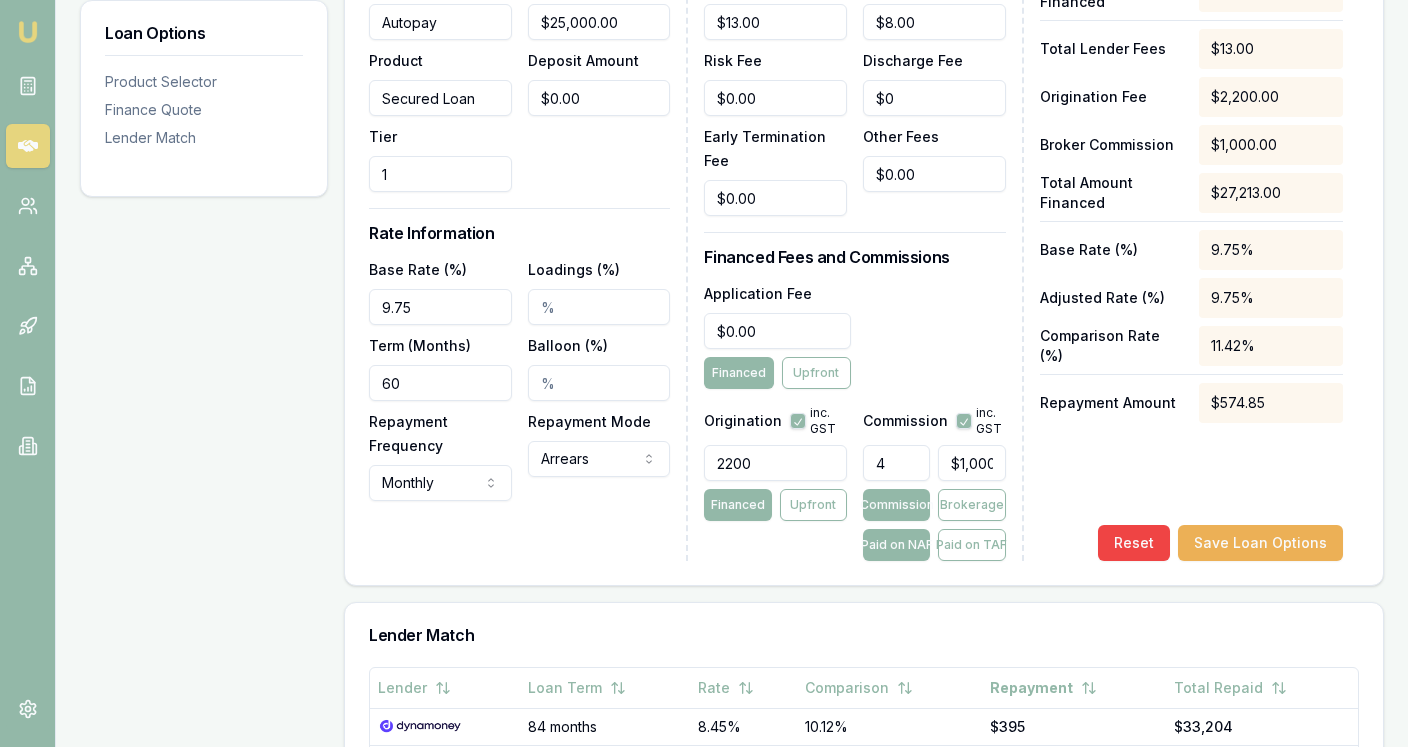 type on "4.00%" 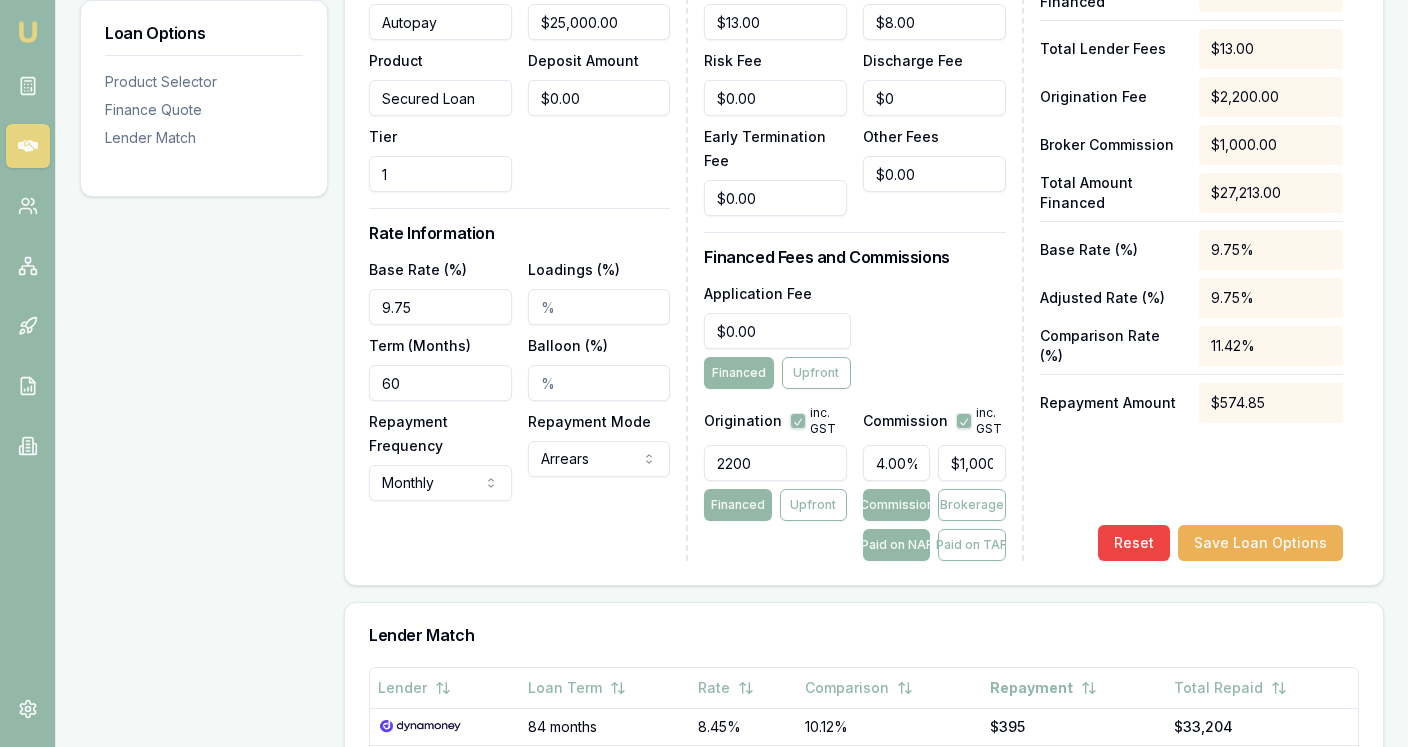 click on "Application Fee  $0.00 Financed Upfront" at bounding box center [854, 335] 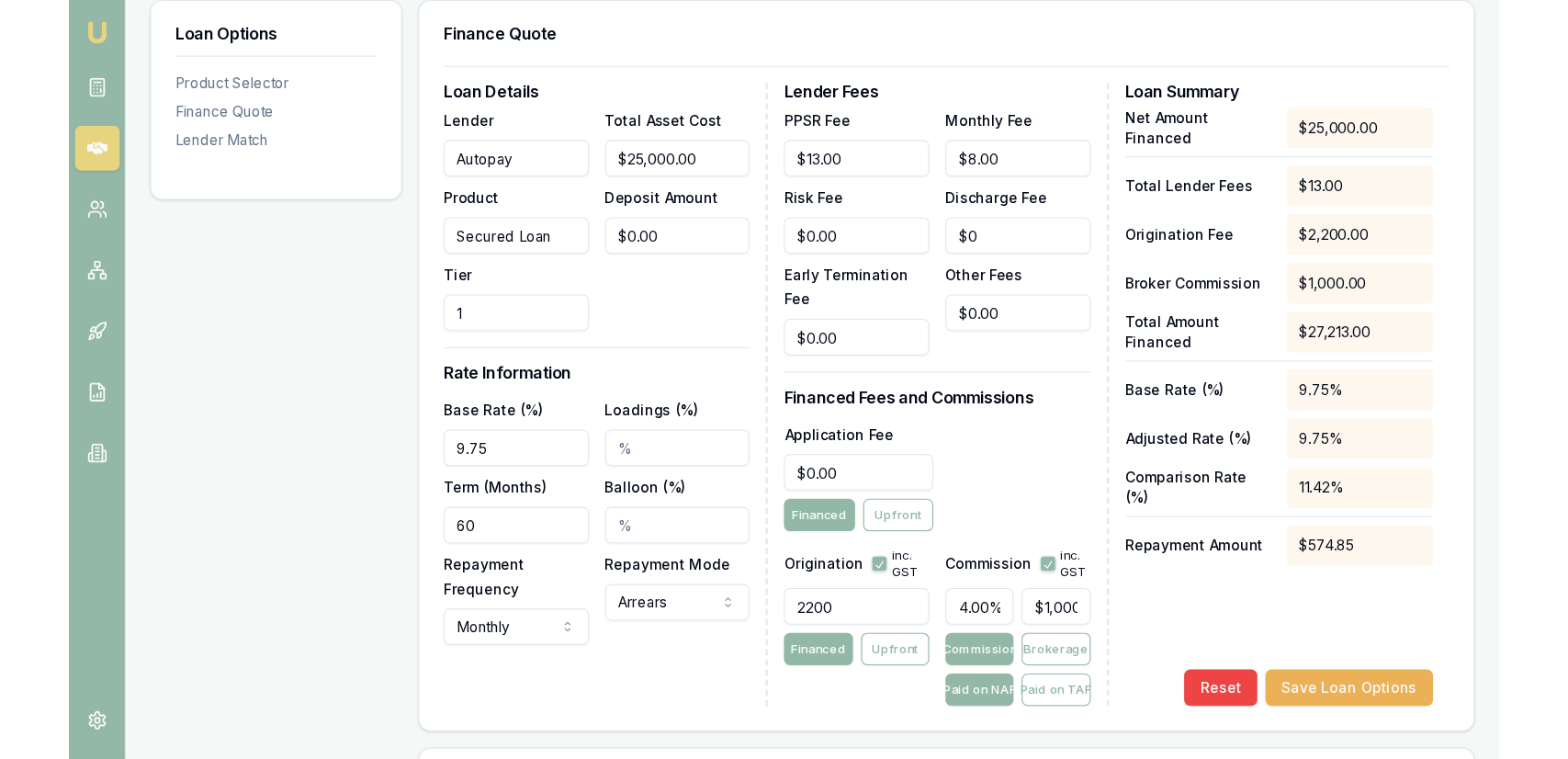 scroll, scrollTop: 388, scrollLeft: 0, axis: vertical 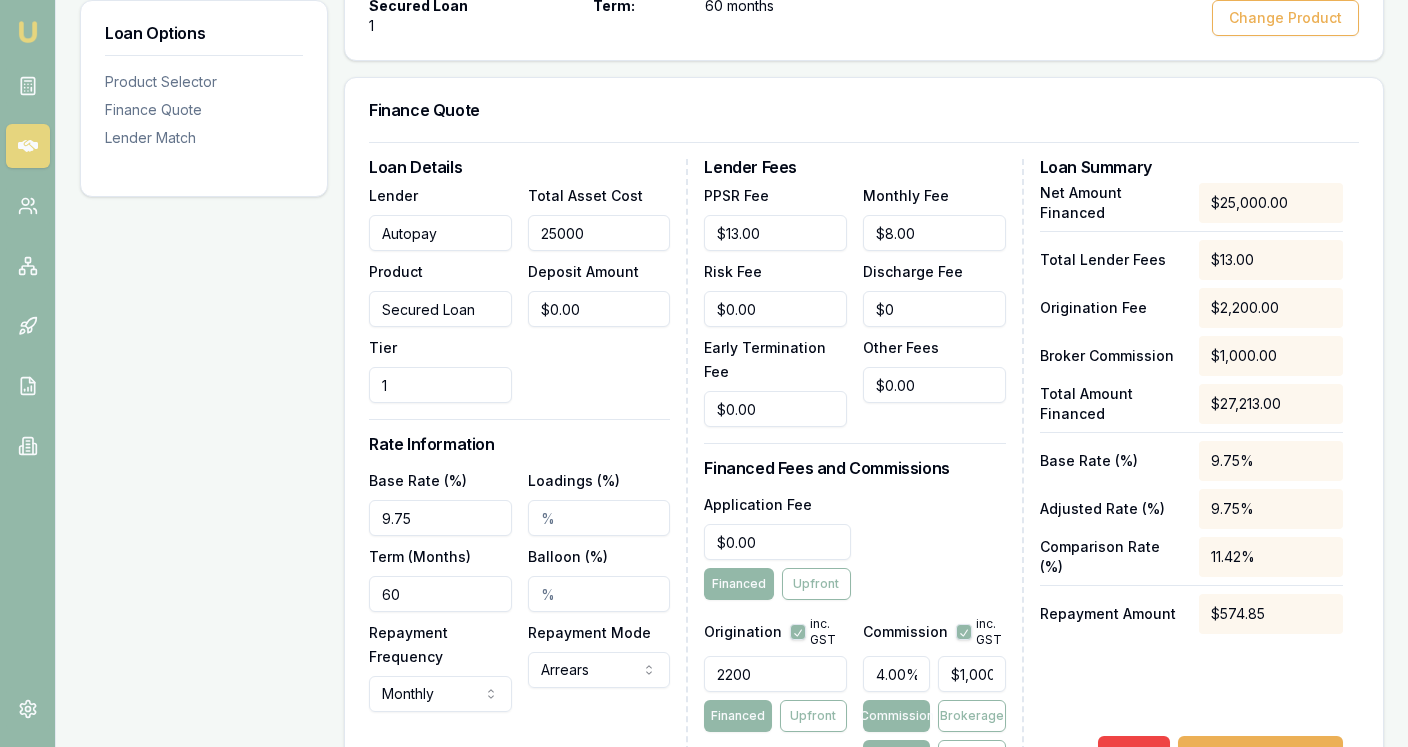 click on "25000" at bounding box center [599, 233] 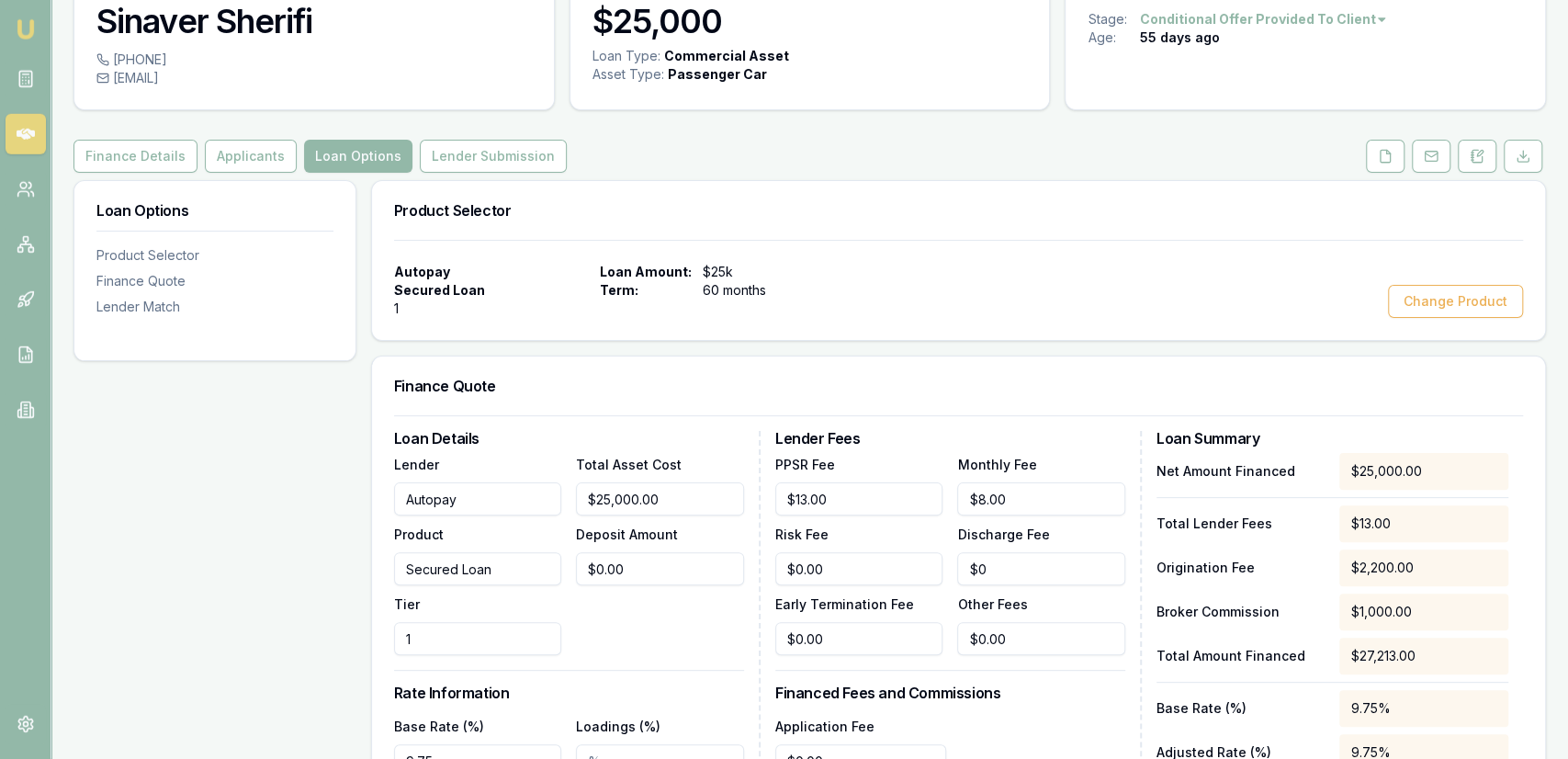 scroll, scrollTop: 101, scrollLeft: 0, axis: vertical 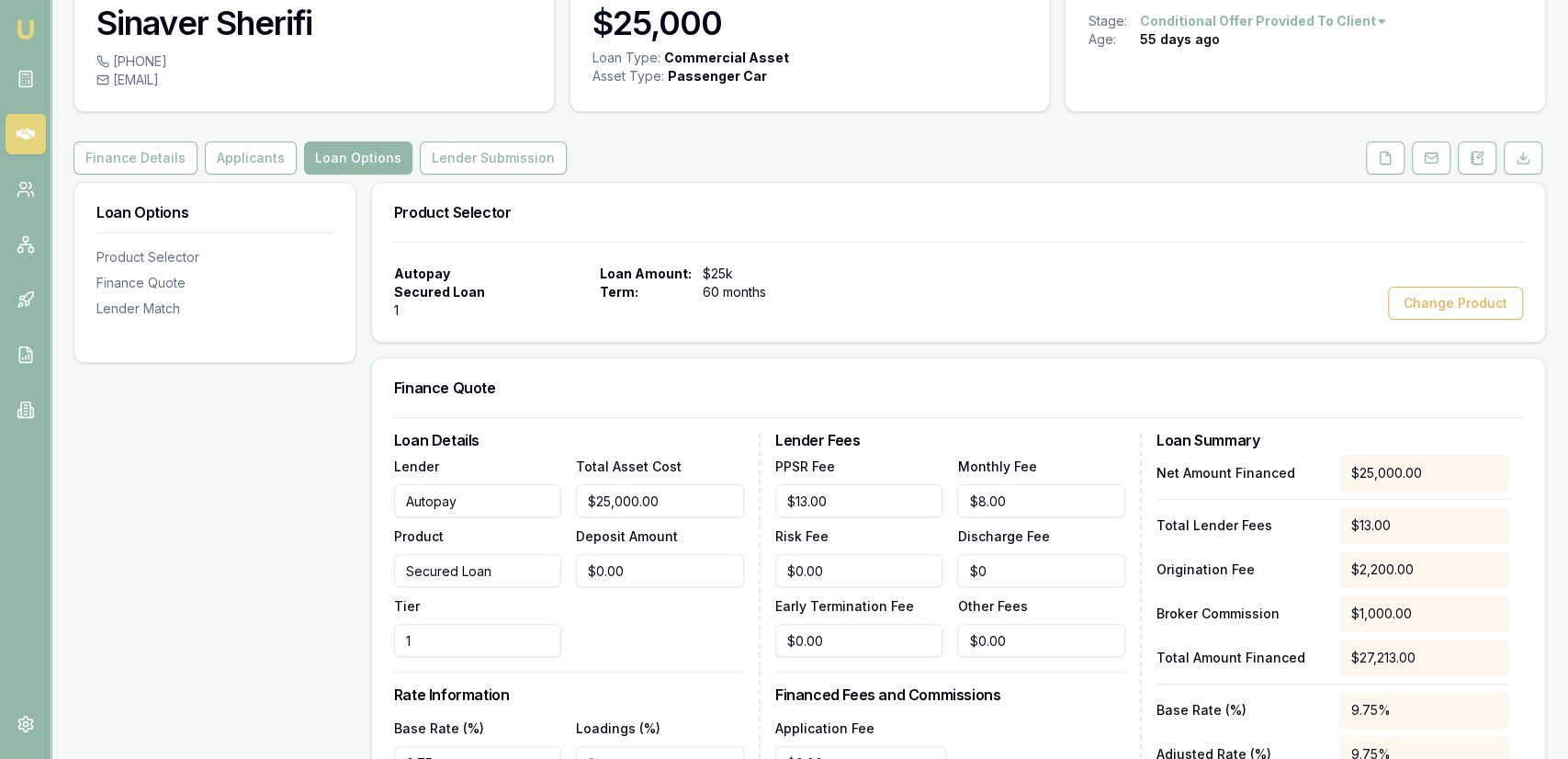 click on "Autopay Secured Loan 1 Loan Amount:    $25k Term:    60 months Change Product" at bounding box center [958, 291] 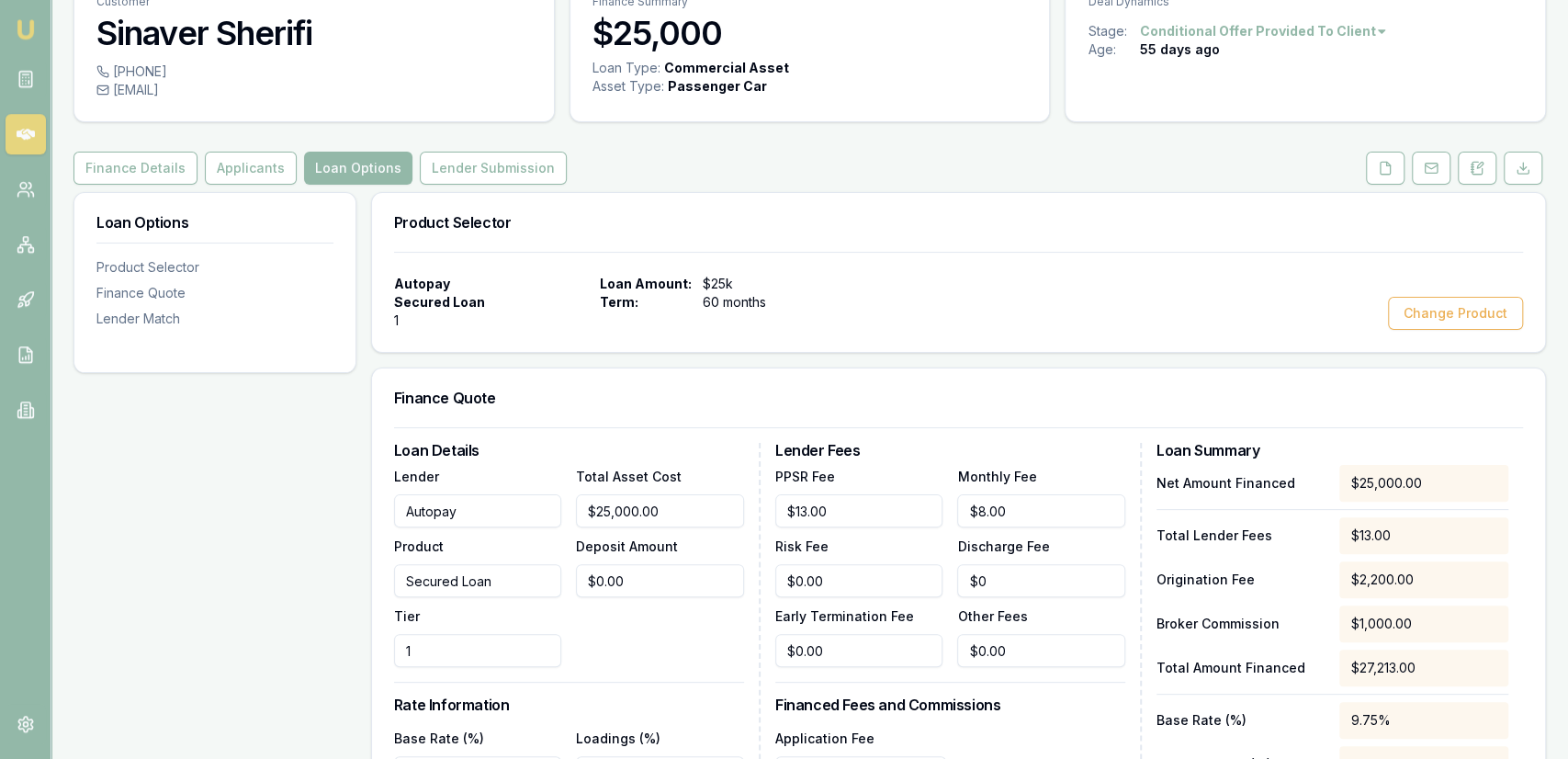 scroll, scrollTop: 96, scrollLeft: 0, axis: vertical 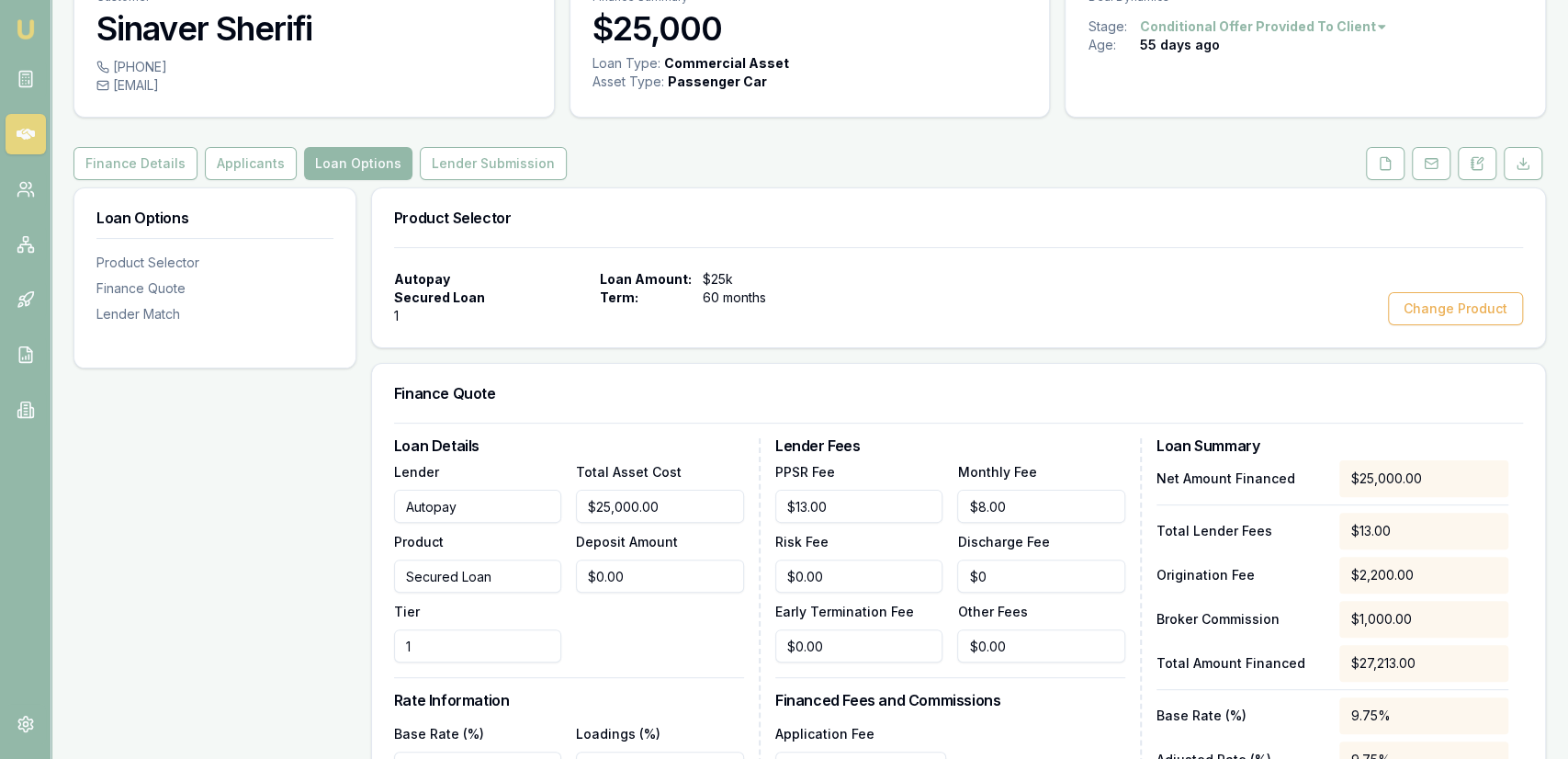 click on "Total Asset Cost  $25,000.00" at bounding box center (660, 492) 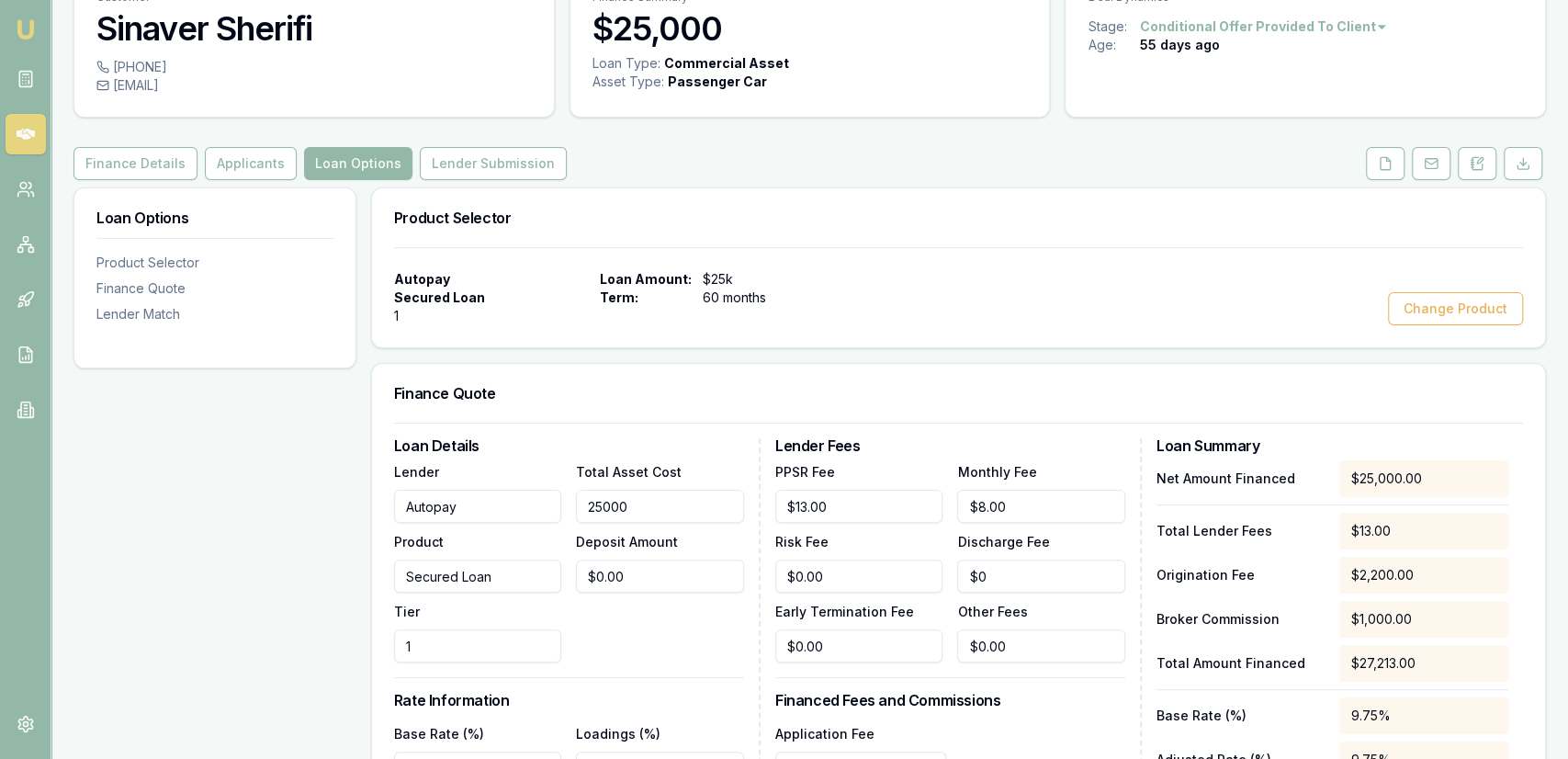 click on "25000" at bounding box center (660, 506) 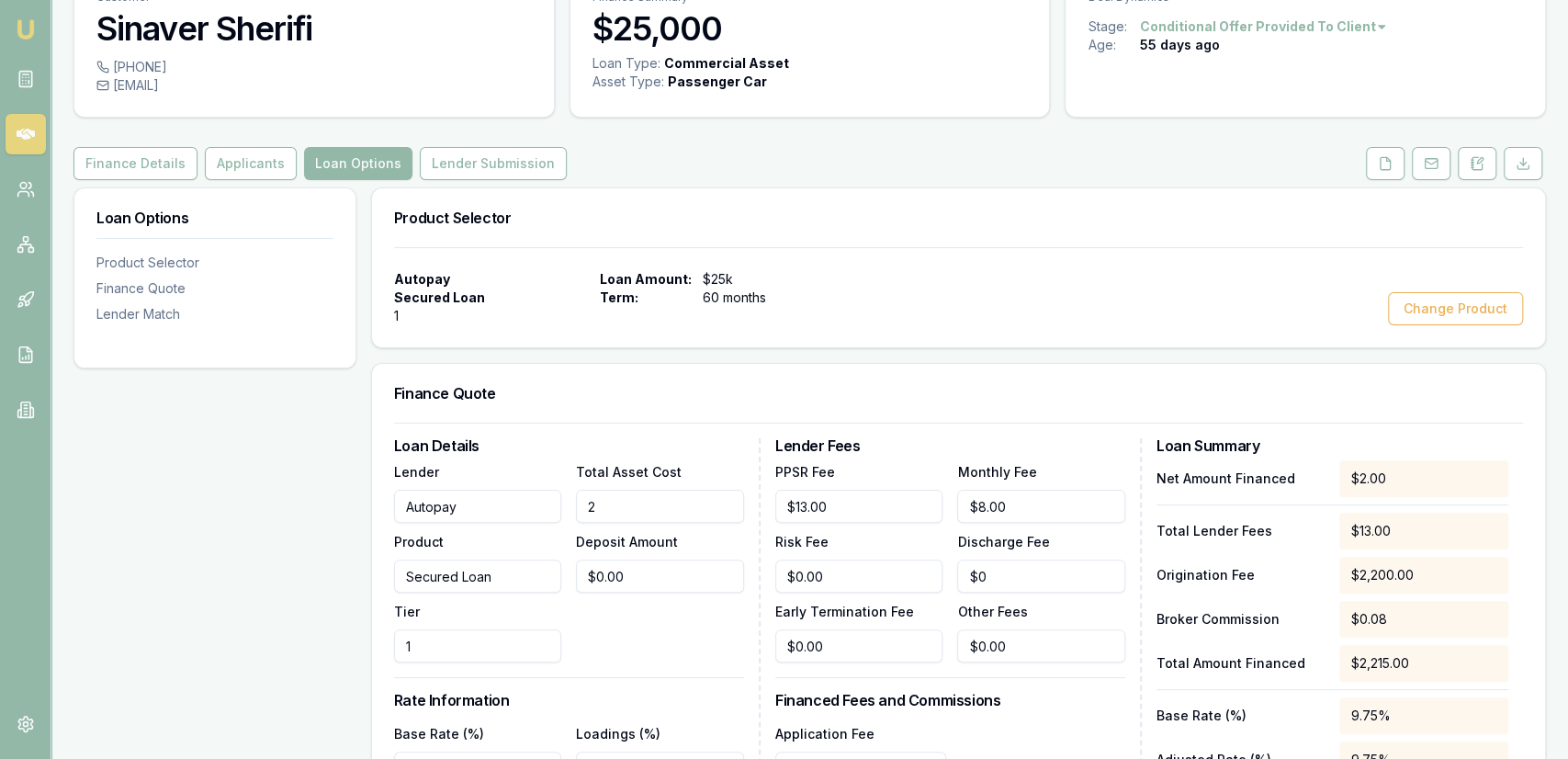 type on "$0.08" 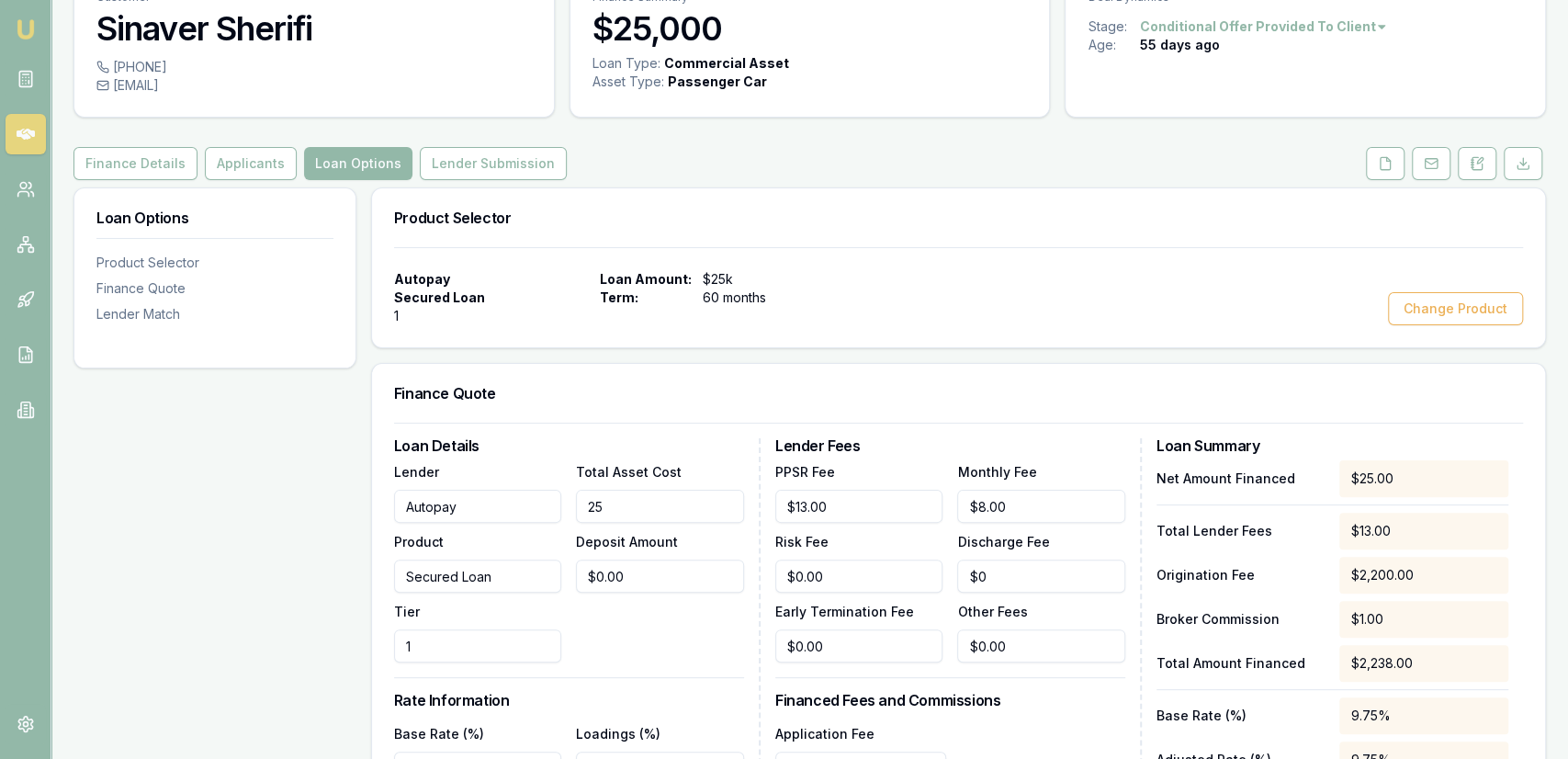 type on "258" 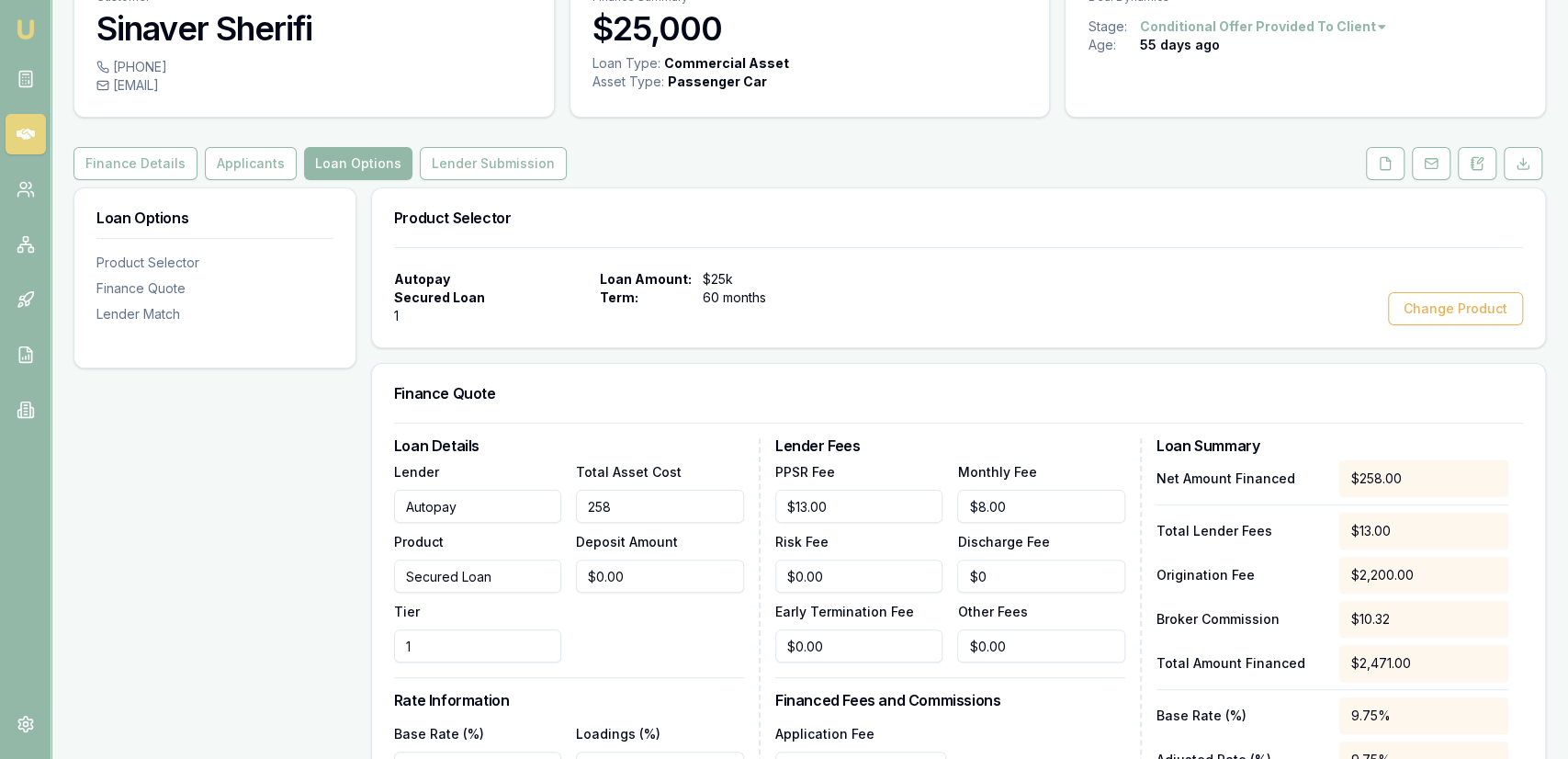 type on "25" 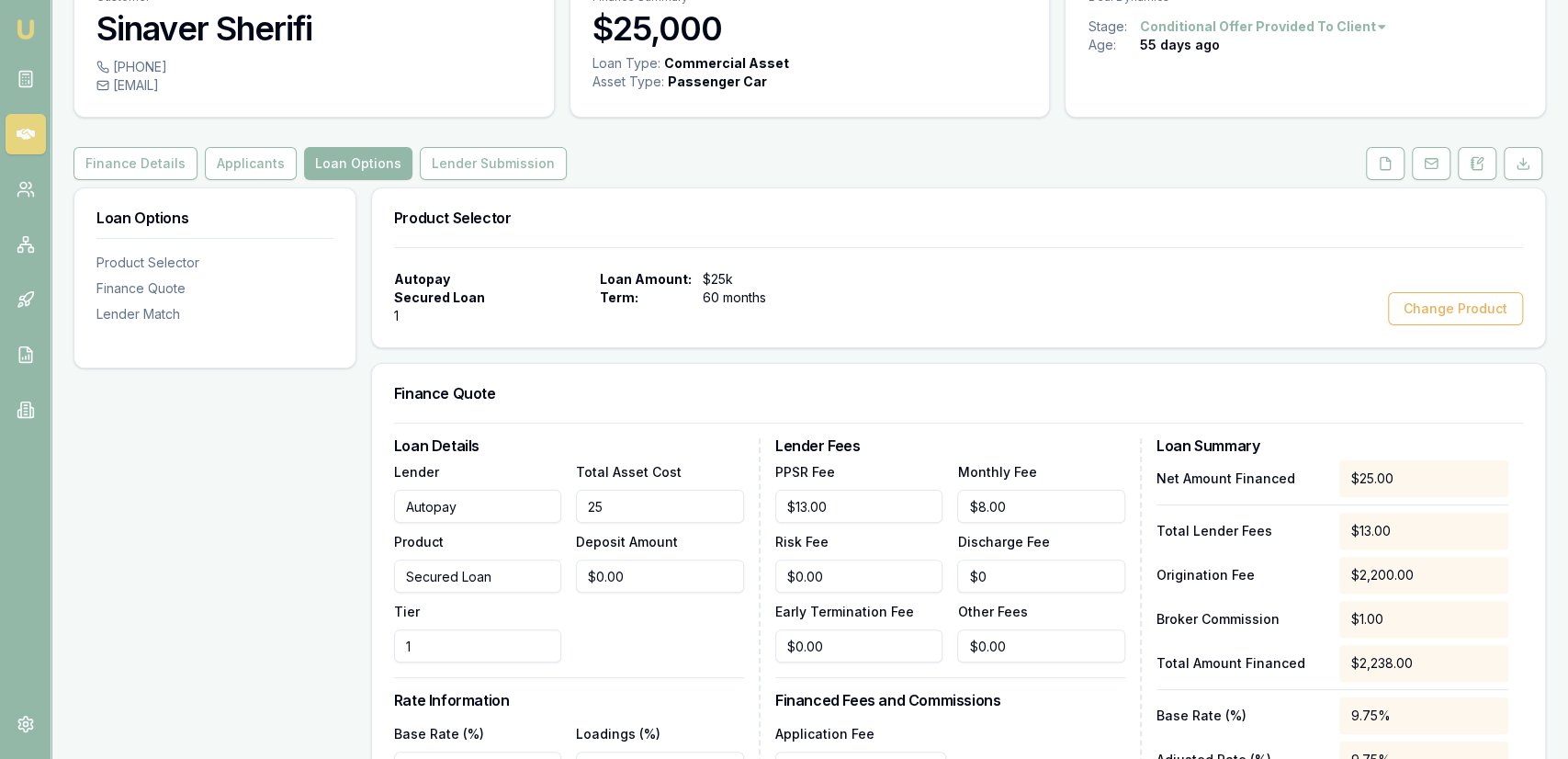 type on "2" 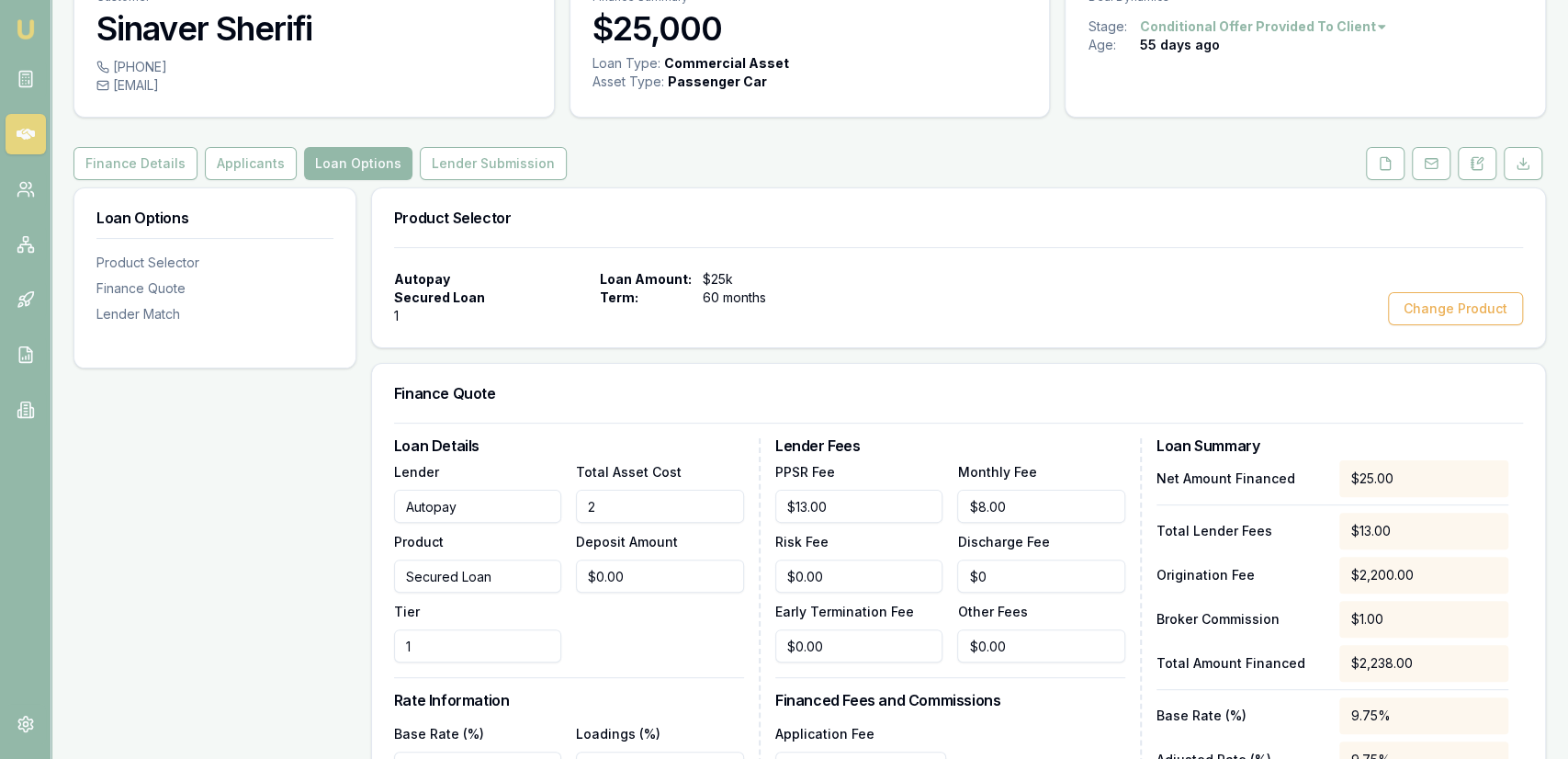 type 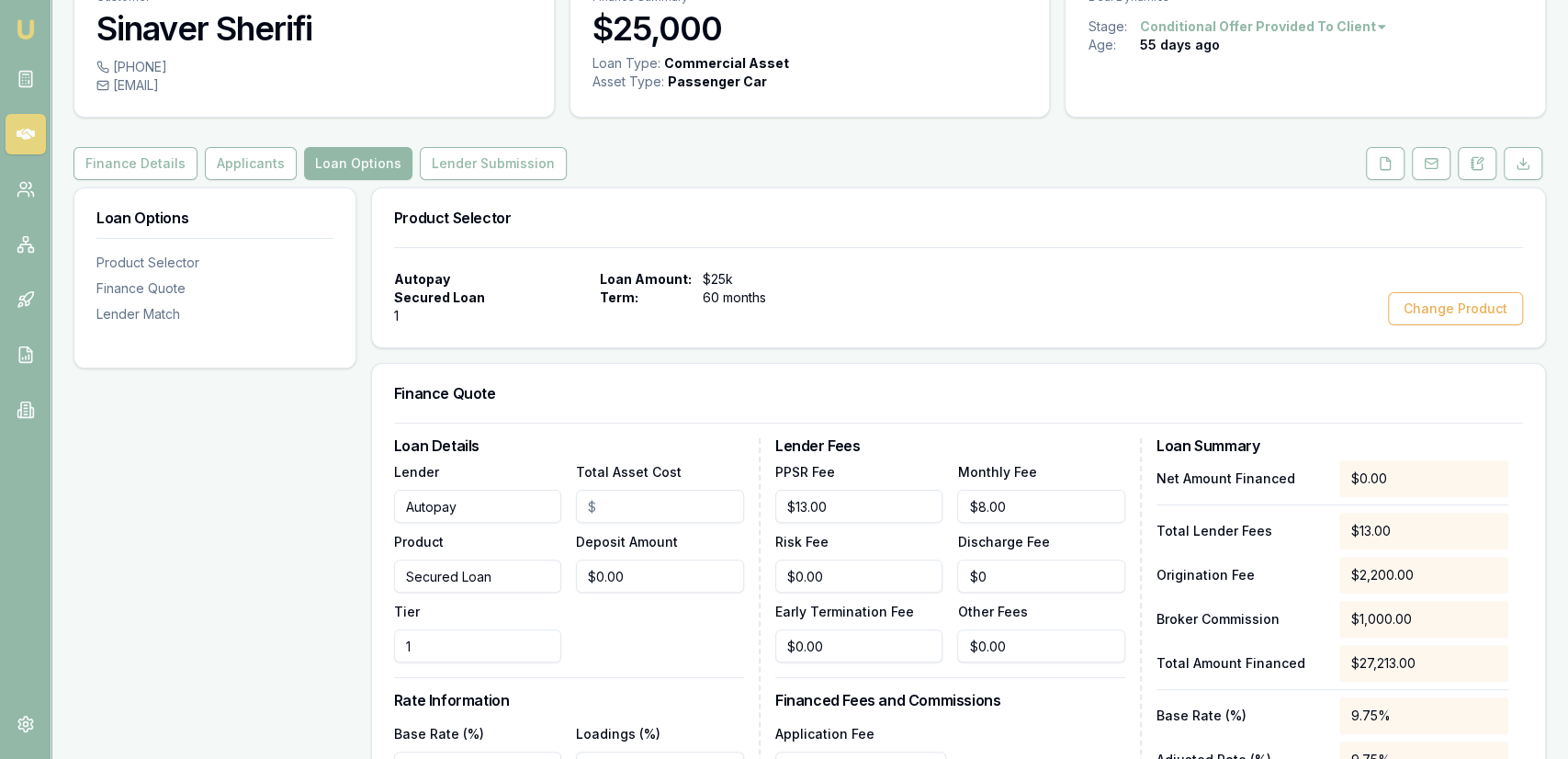 type on "2" 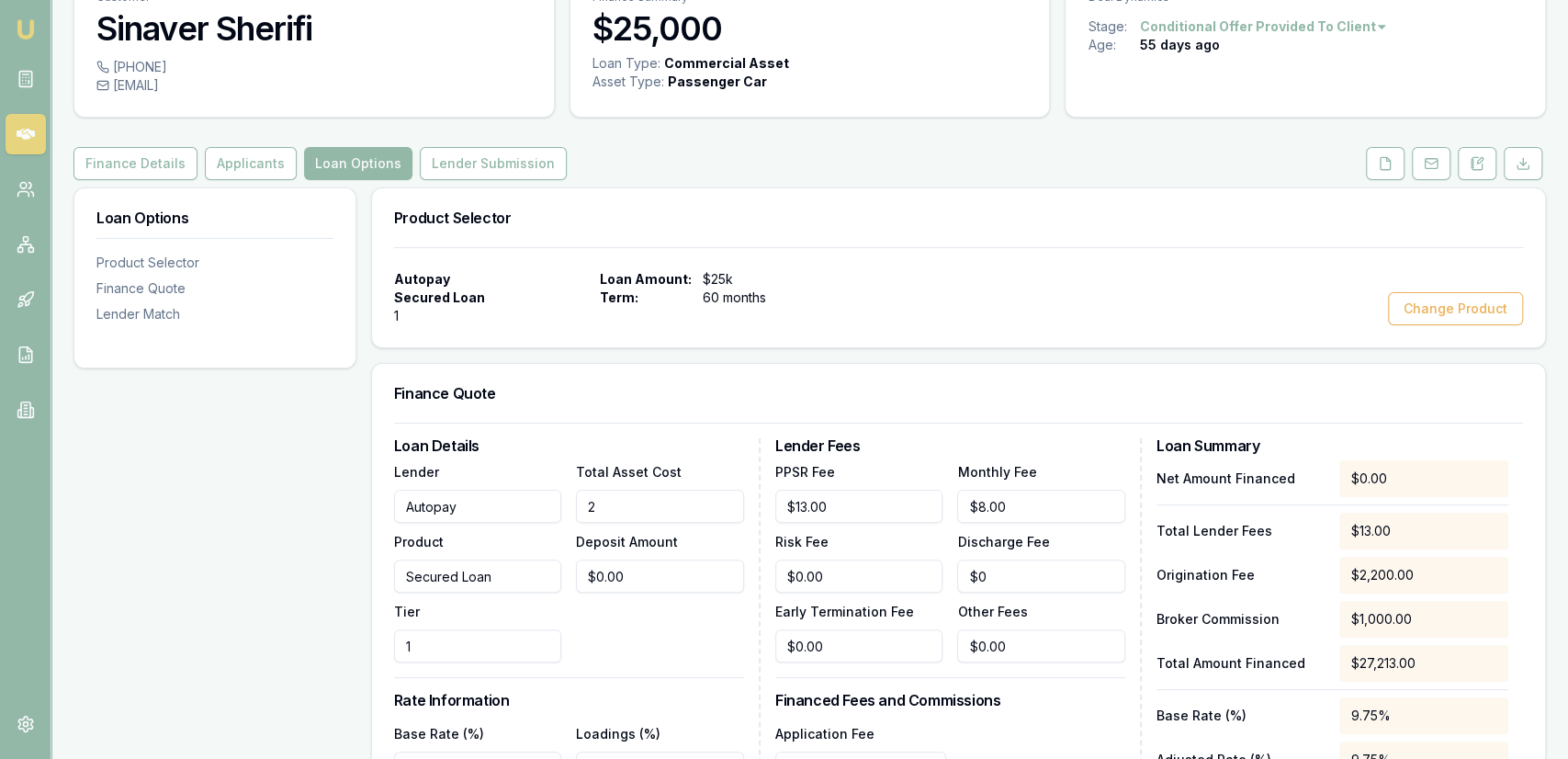 type on "23" 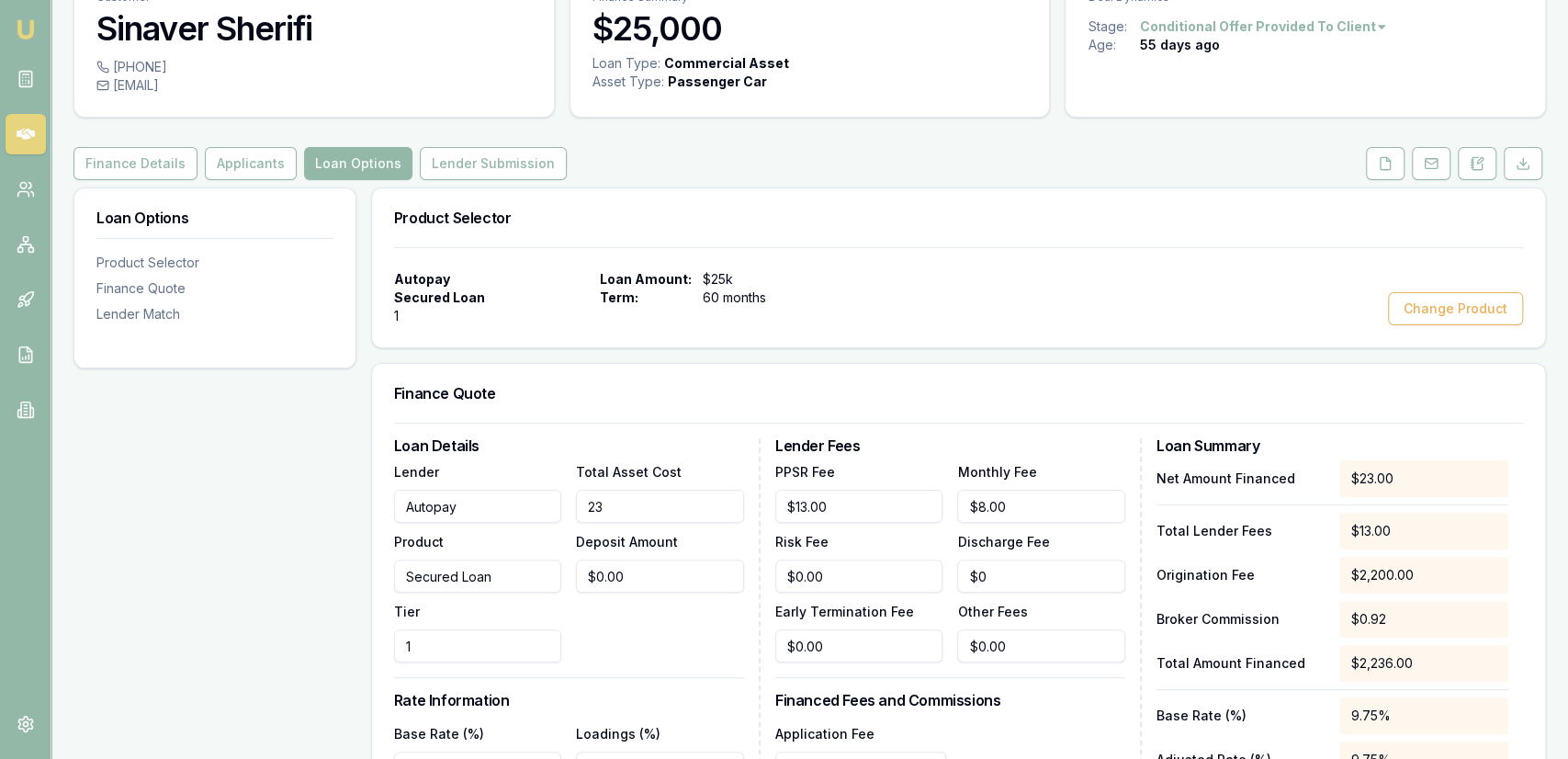 type on "237" 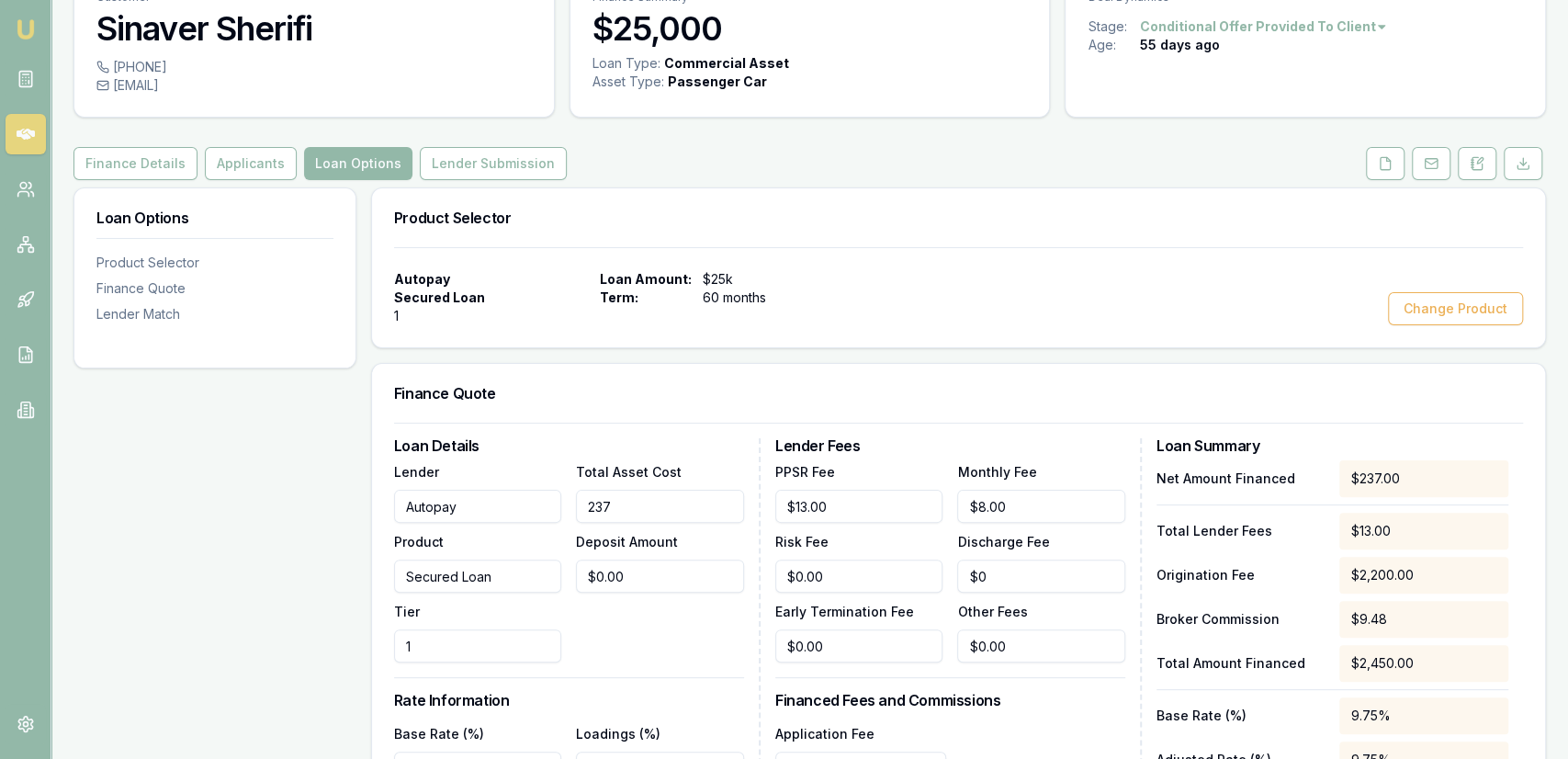 type on "2377" 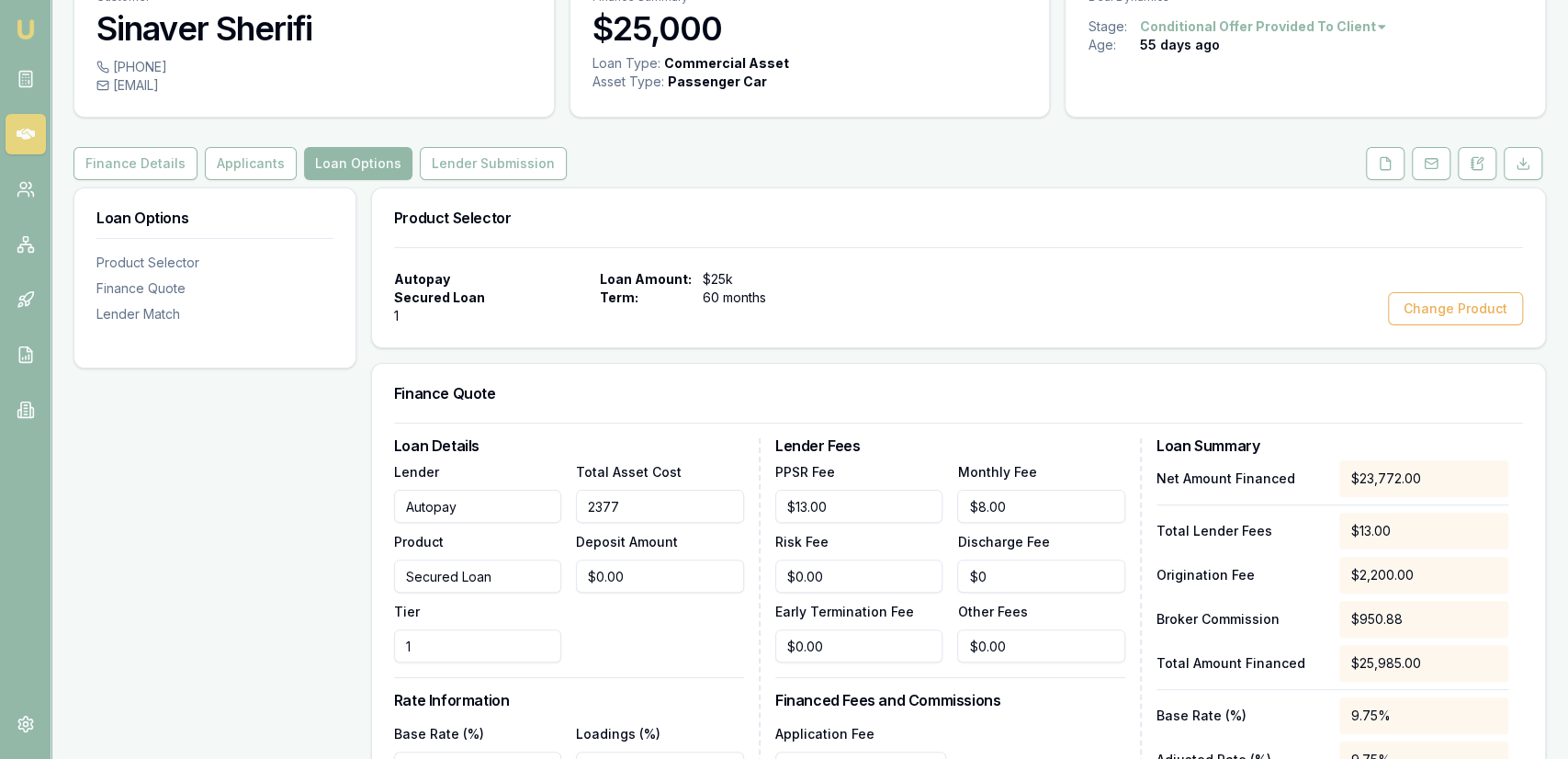 type on "23772" 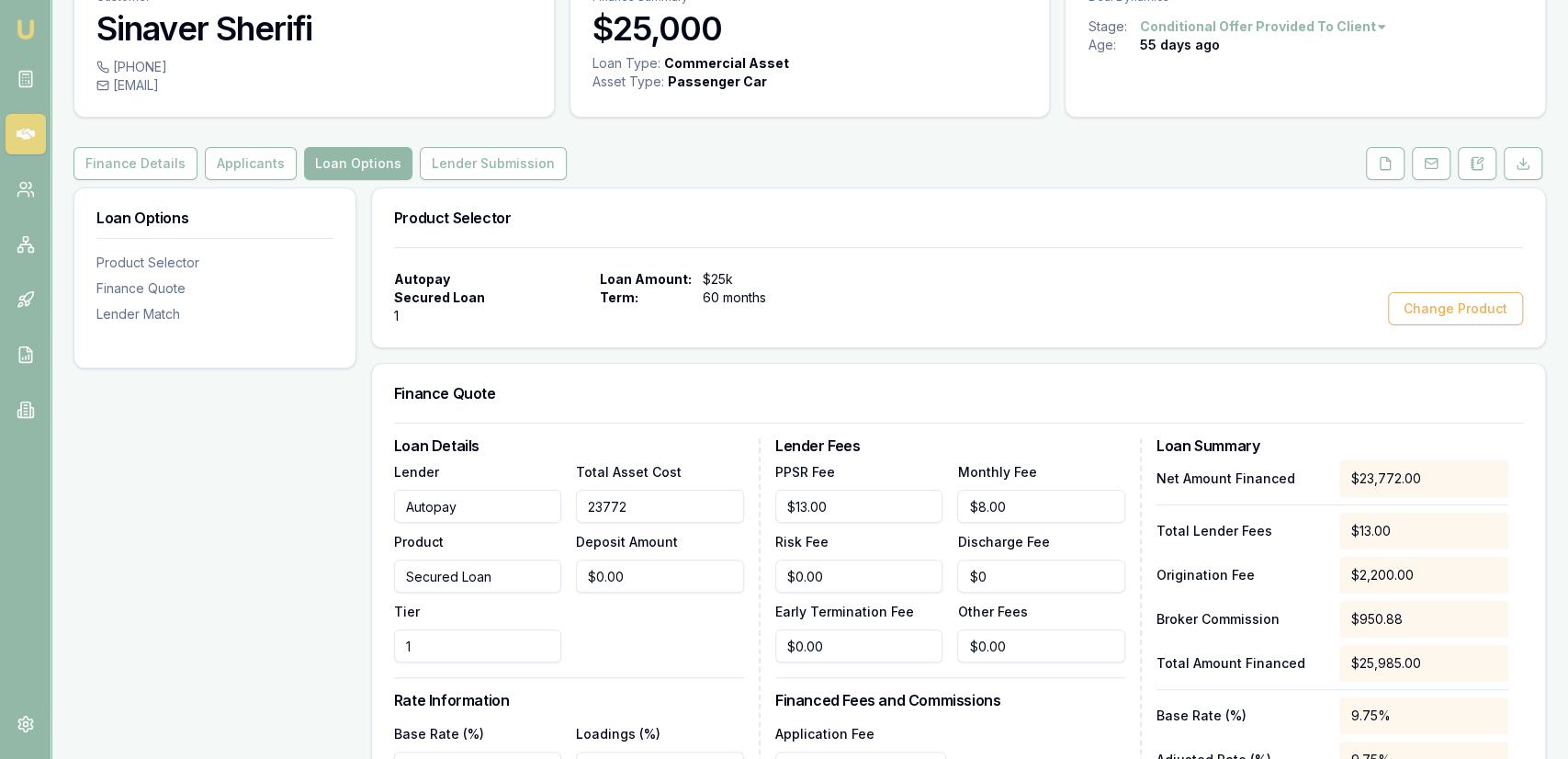 type on "$23,772.00" 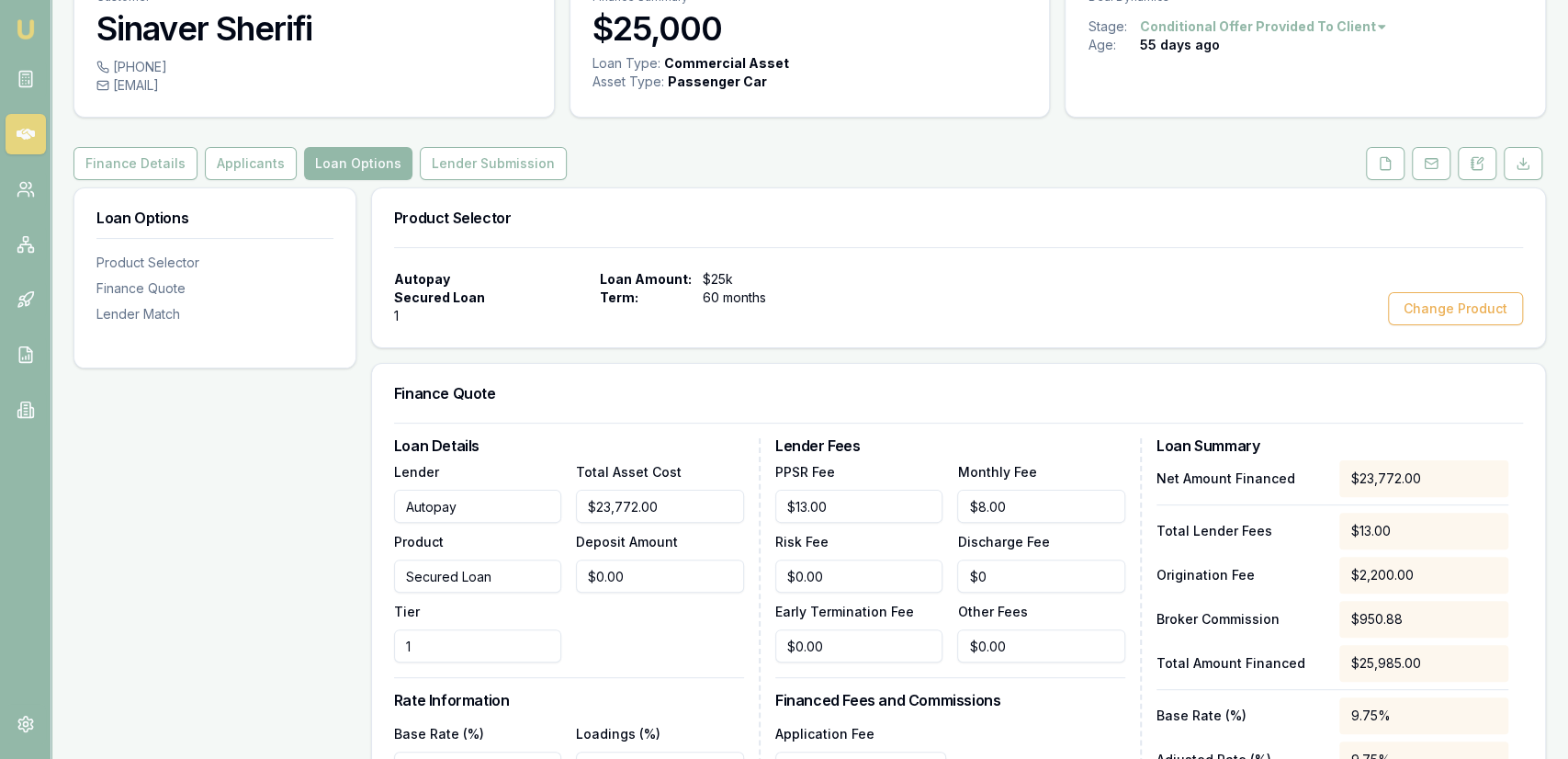 click on "Finance Quote" at bounding box center [958, 393] 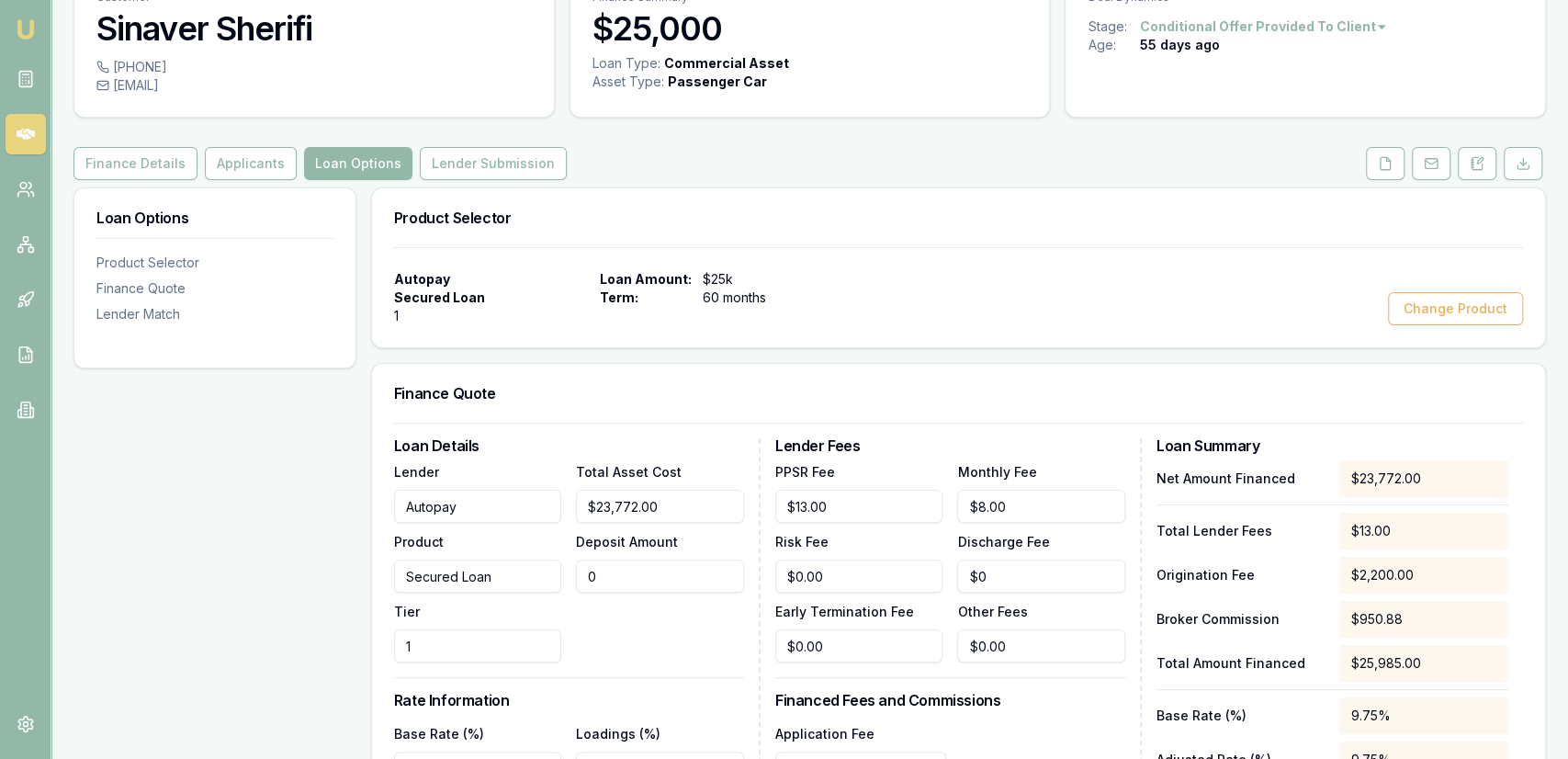click on "0" at bounding box center (660, 576) 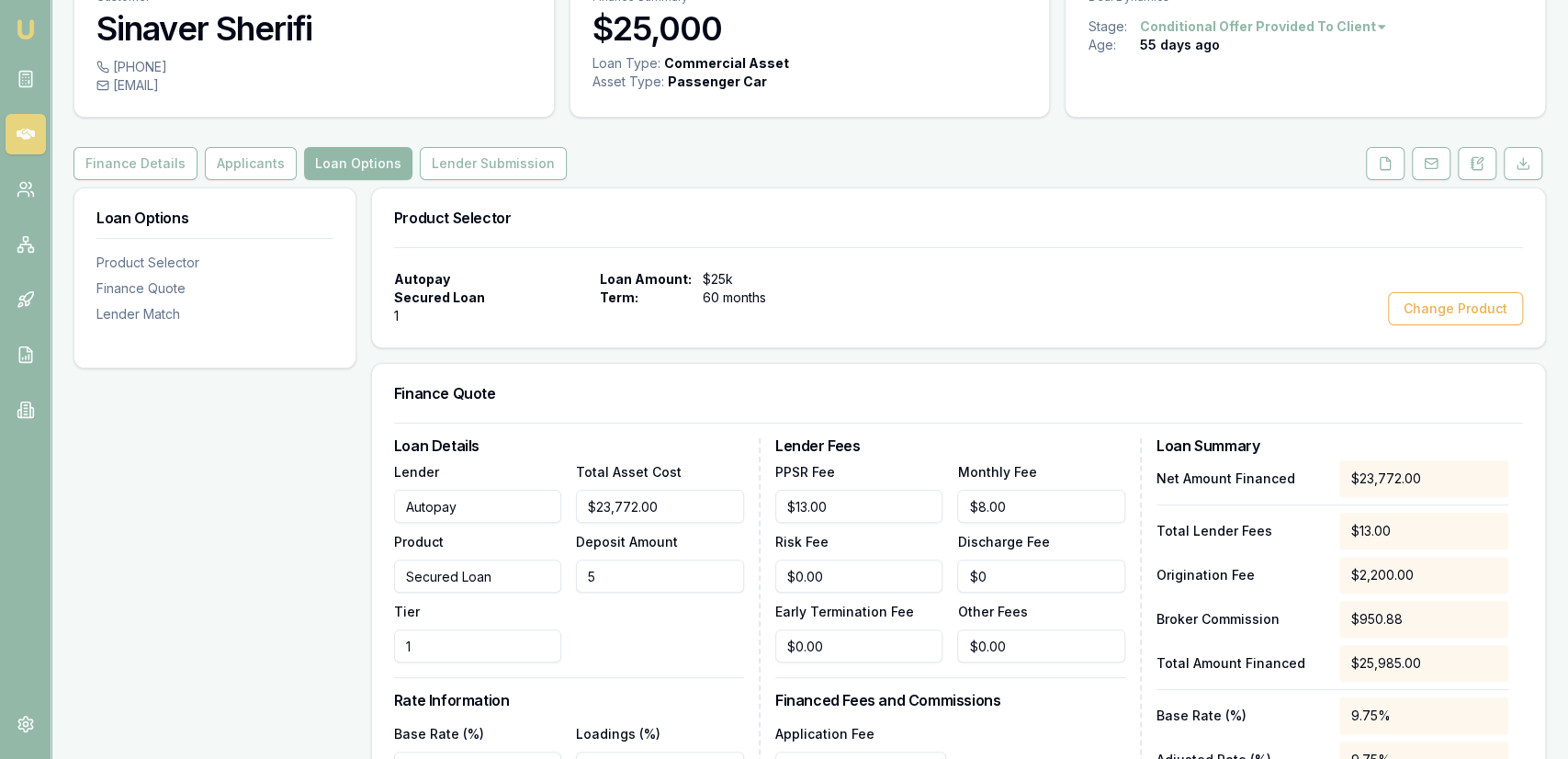 type on "56" 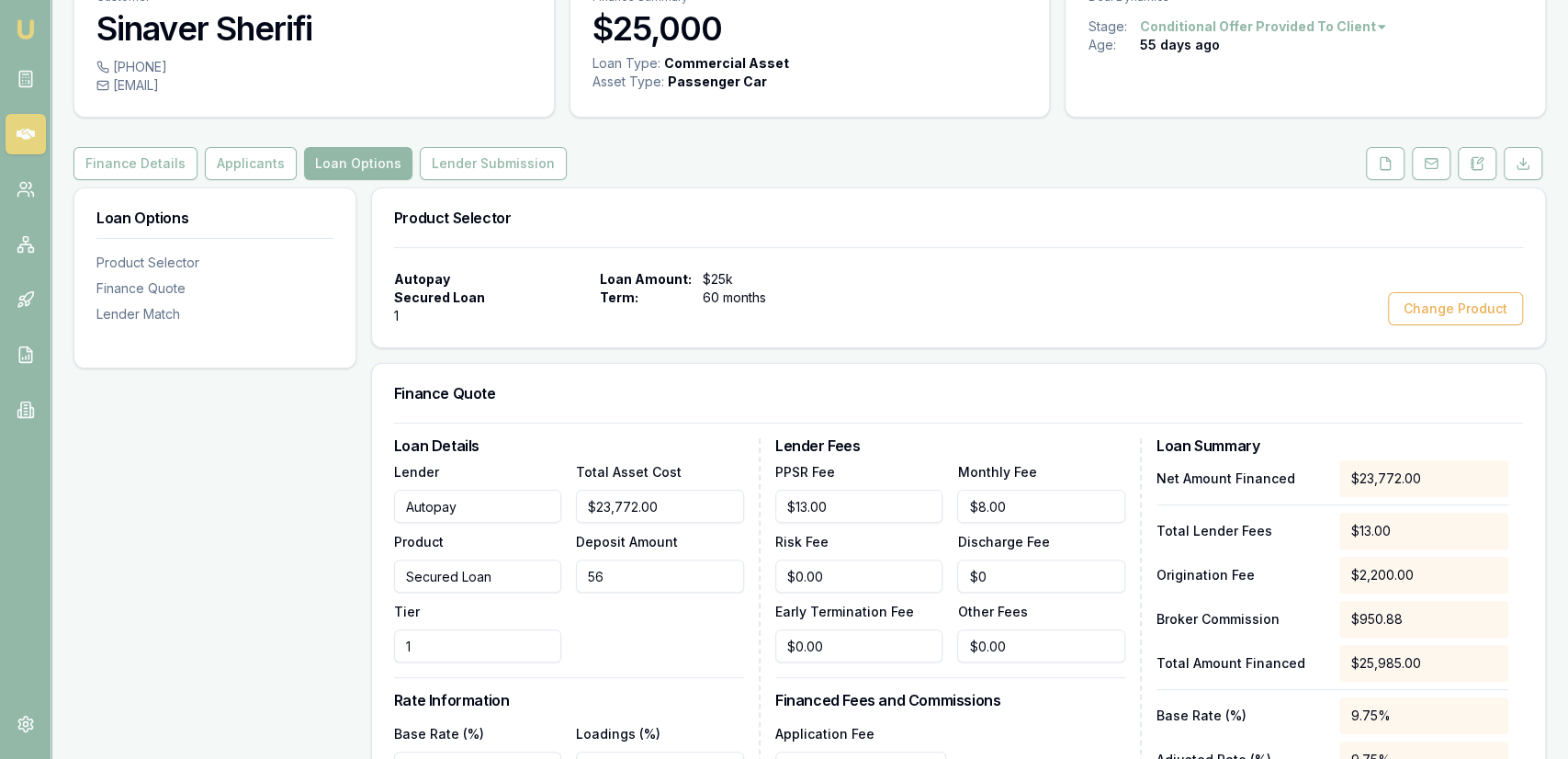 type on "$948.64" 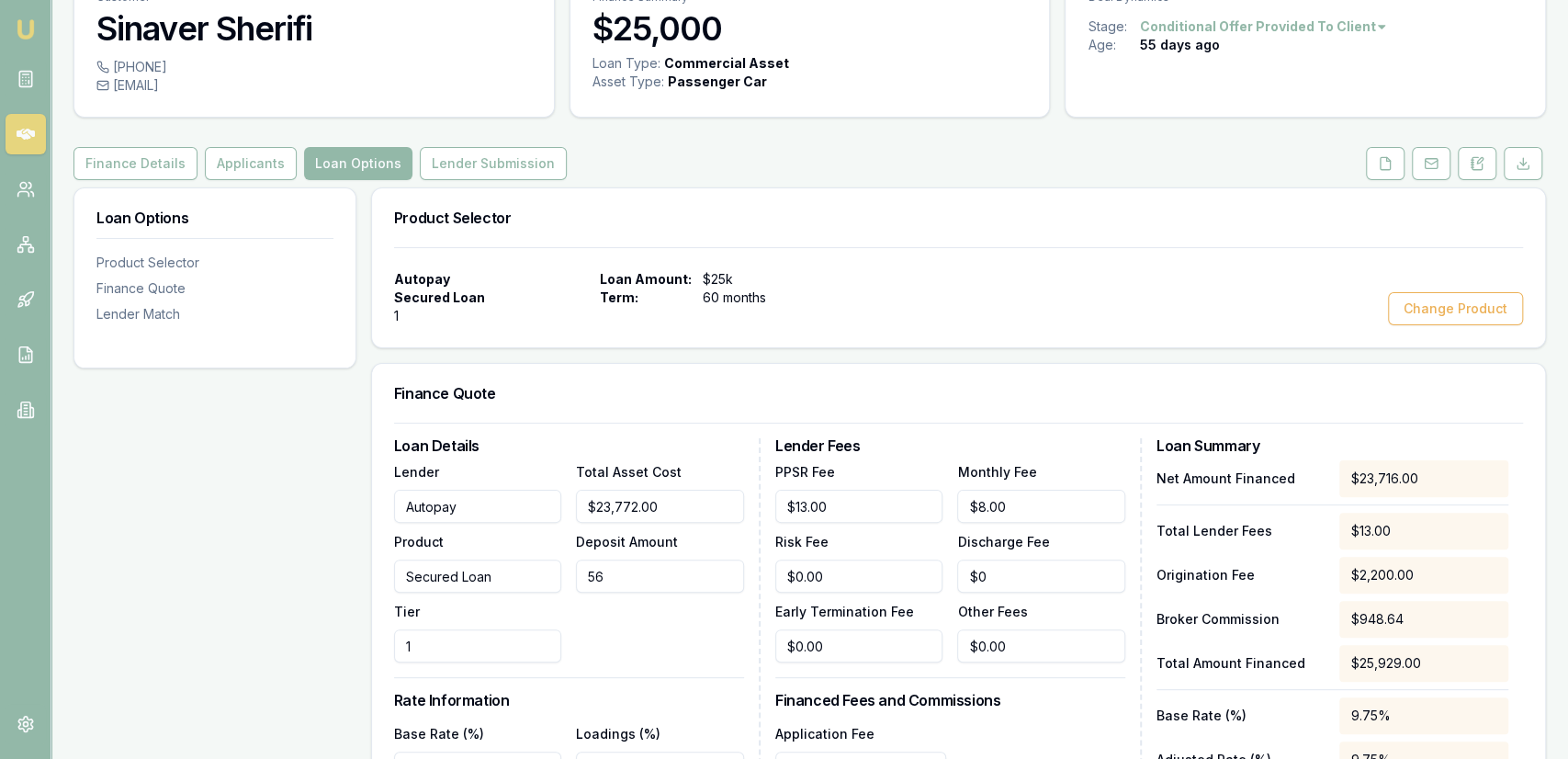 type on "5" 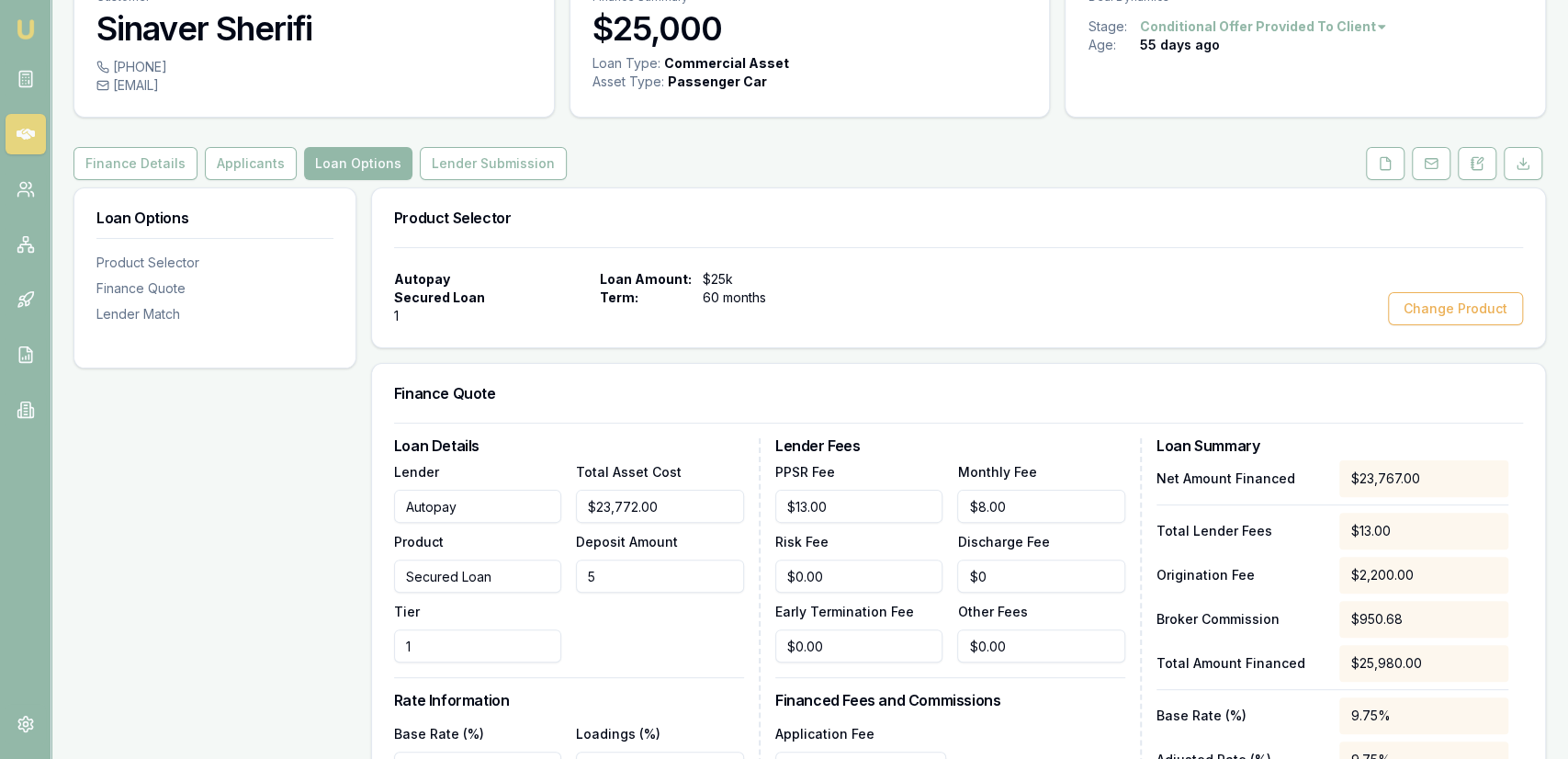type on "50" 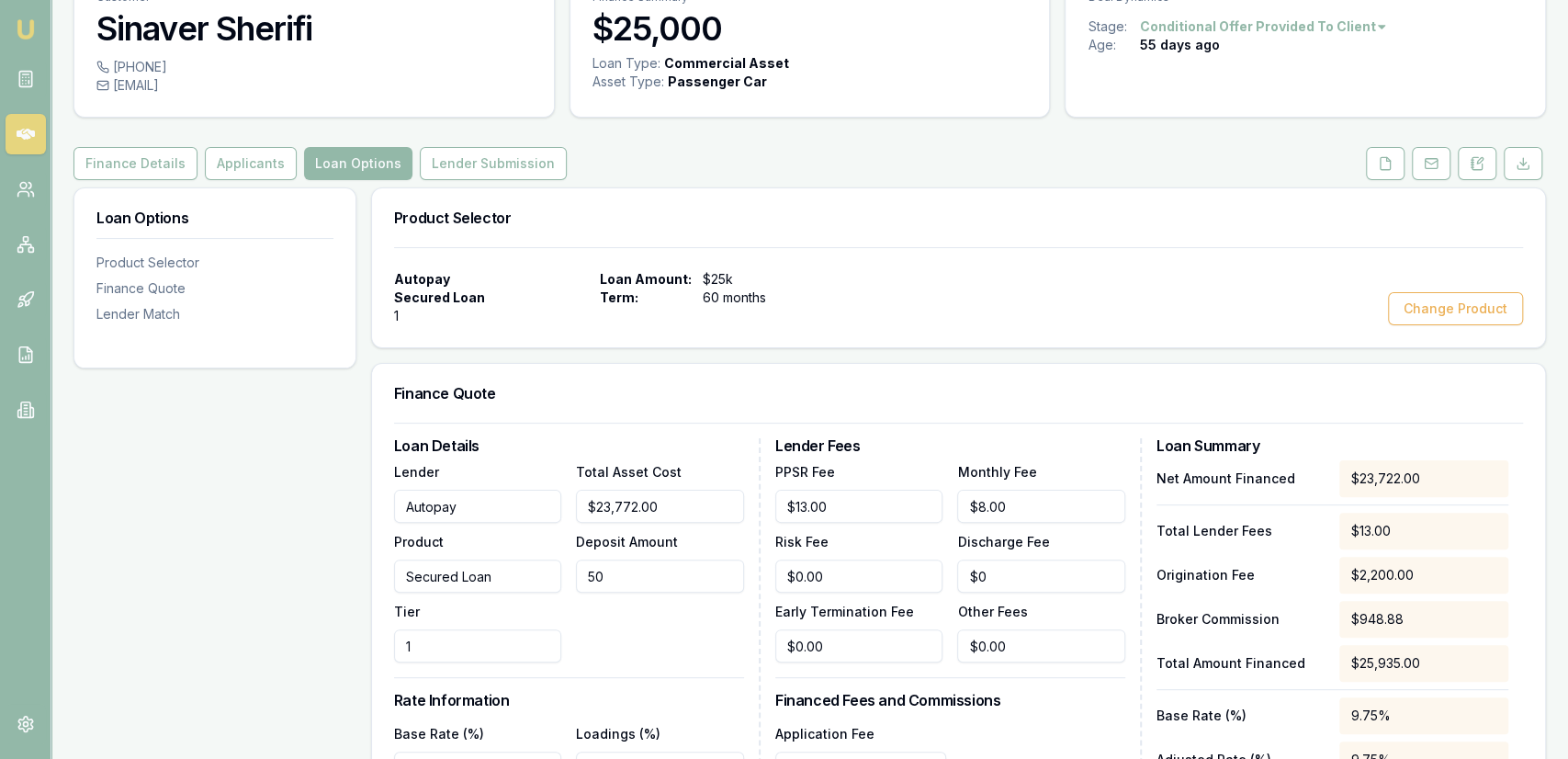 type on "500" 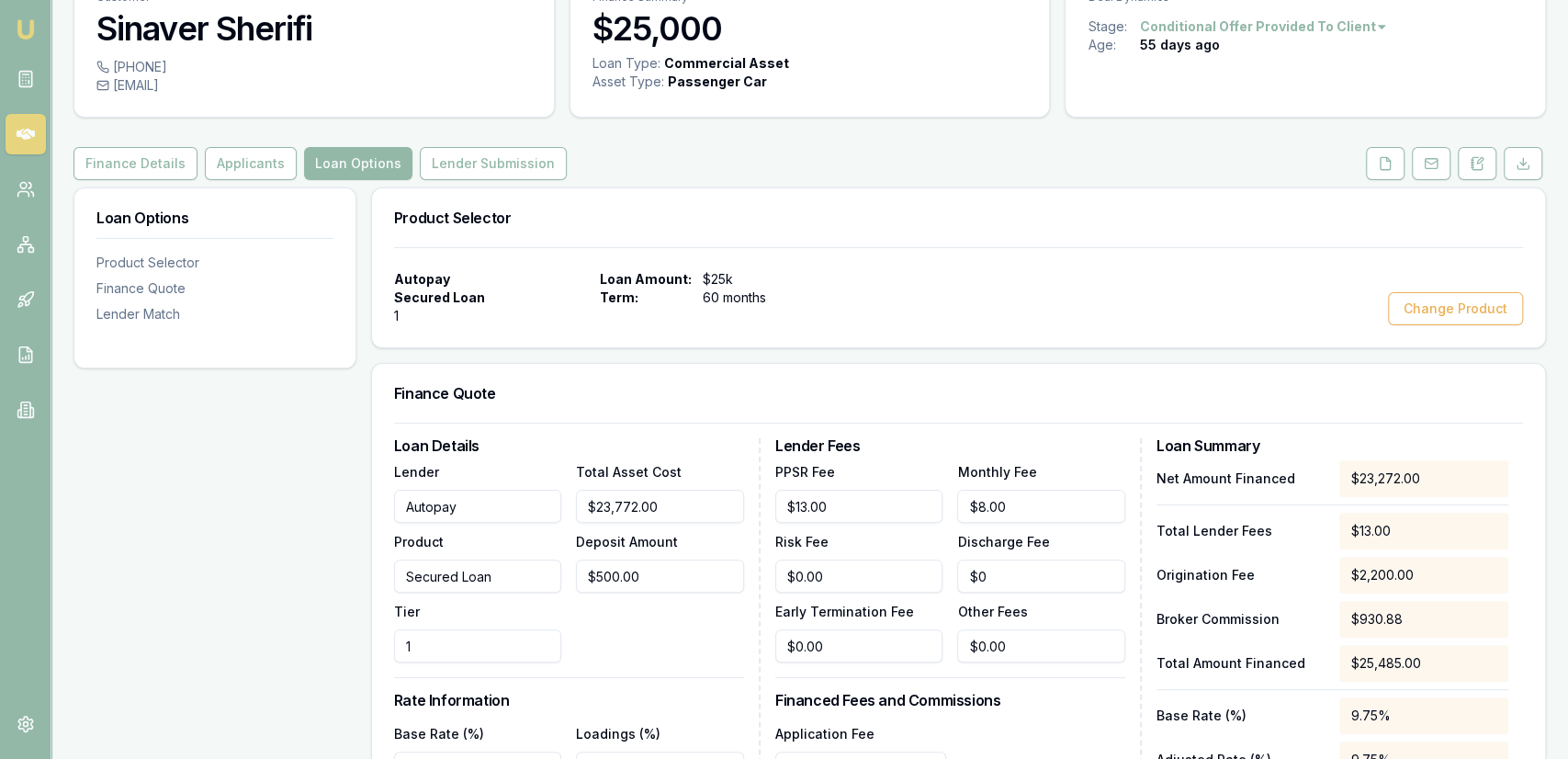 click on "Total Asset Cost  $23,772.00 Deposit Amount  $500.00" at bounding box center (660, 561) 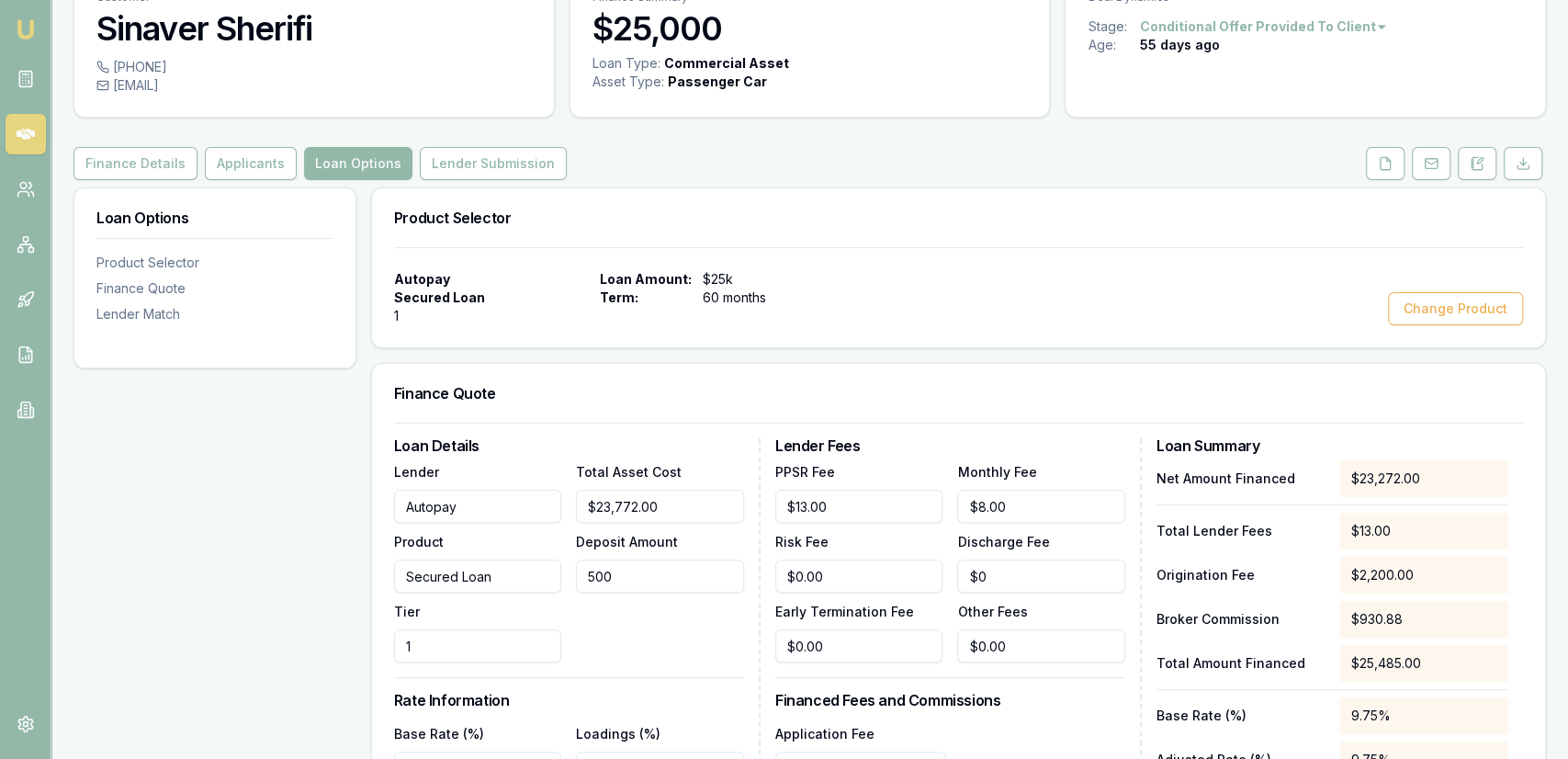 click on "500" at bounding box center (660, 576) 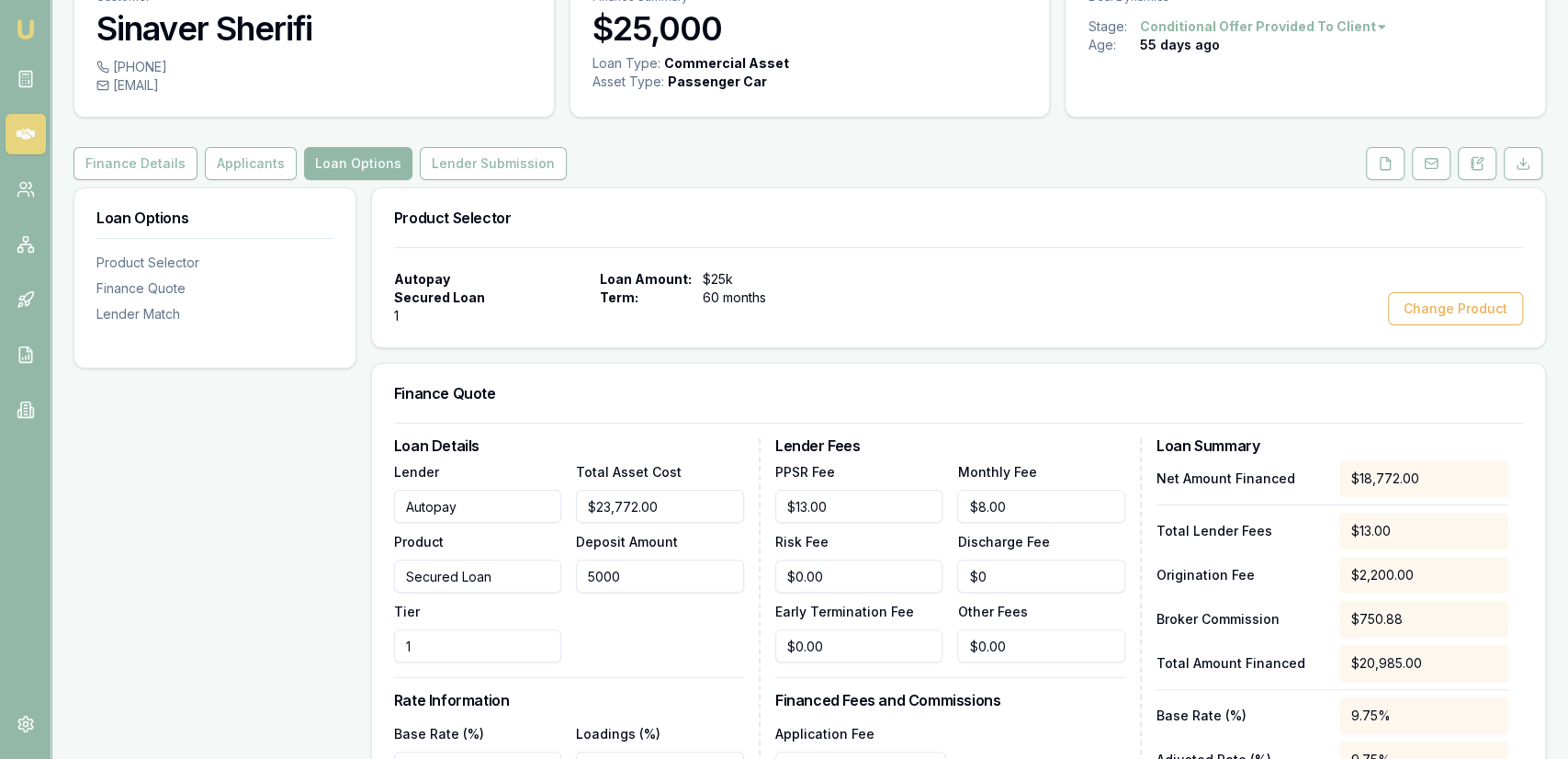 type on "$5,000.00" 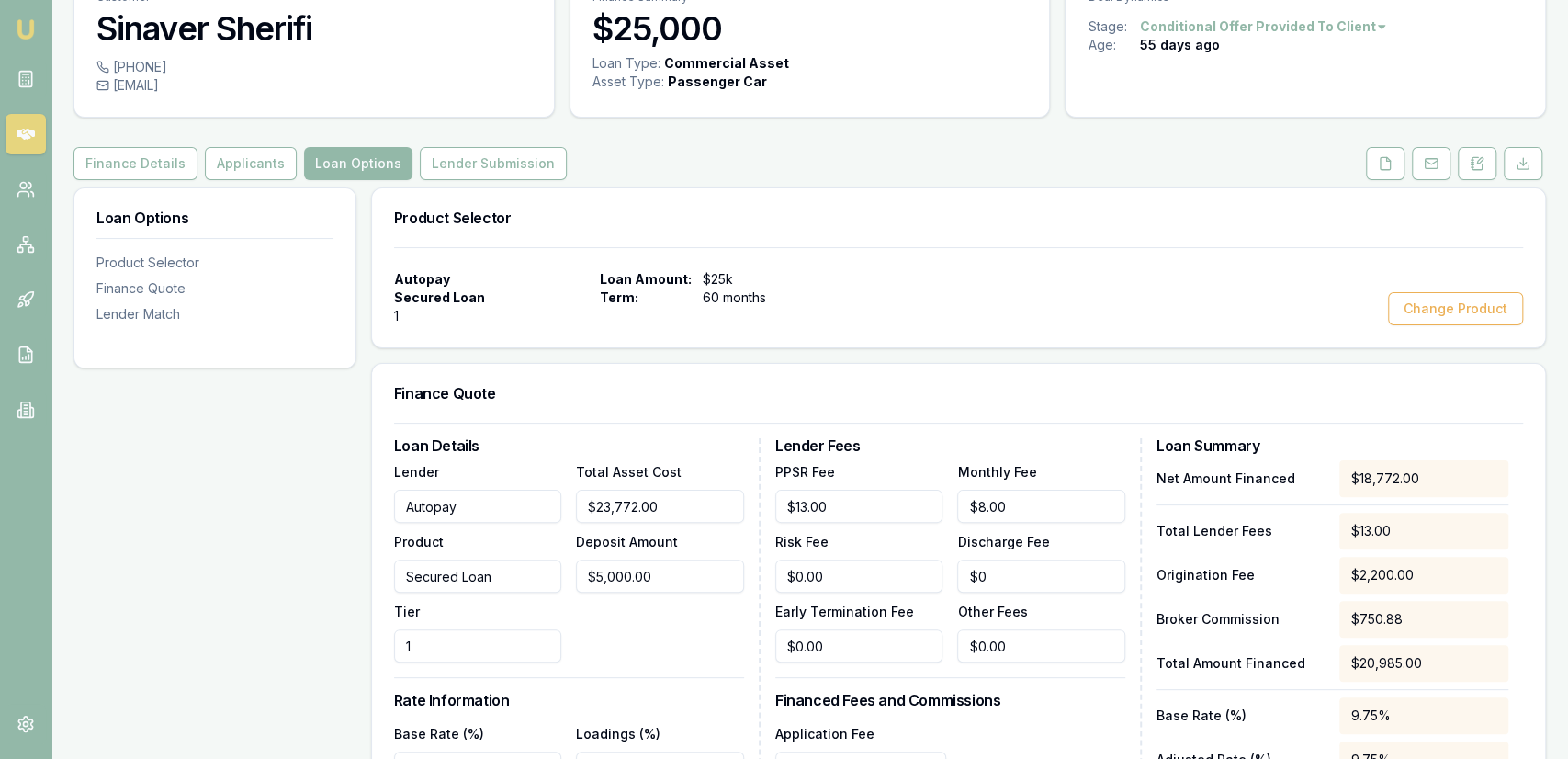 click on "Total Asset Cost  $23,772.00 Deposit Amount  $5,000.00" at bounding box center [660, 561] 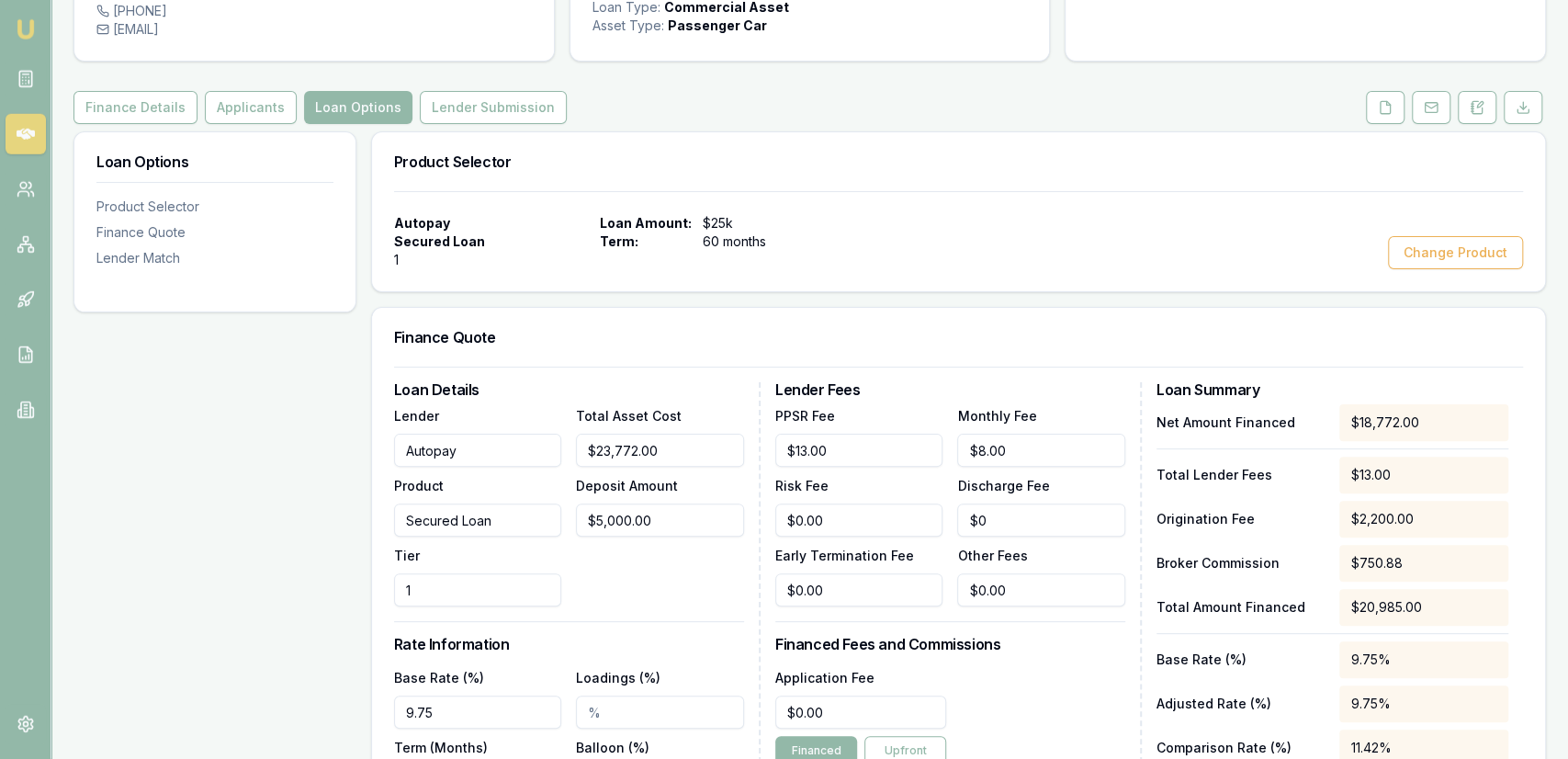 scroll, scrollTop: 191, scrollLeft: 0, axis: vertical 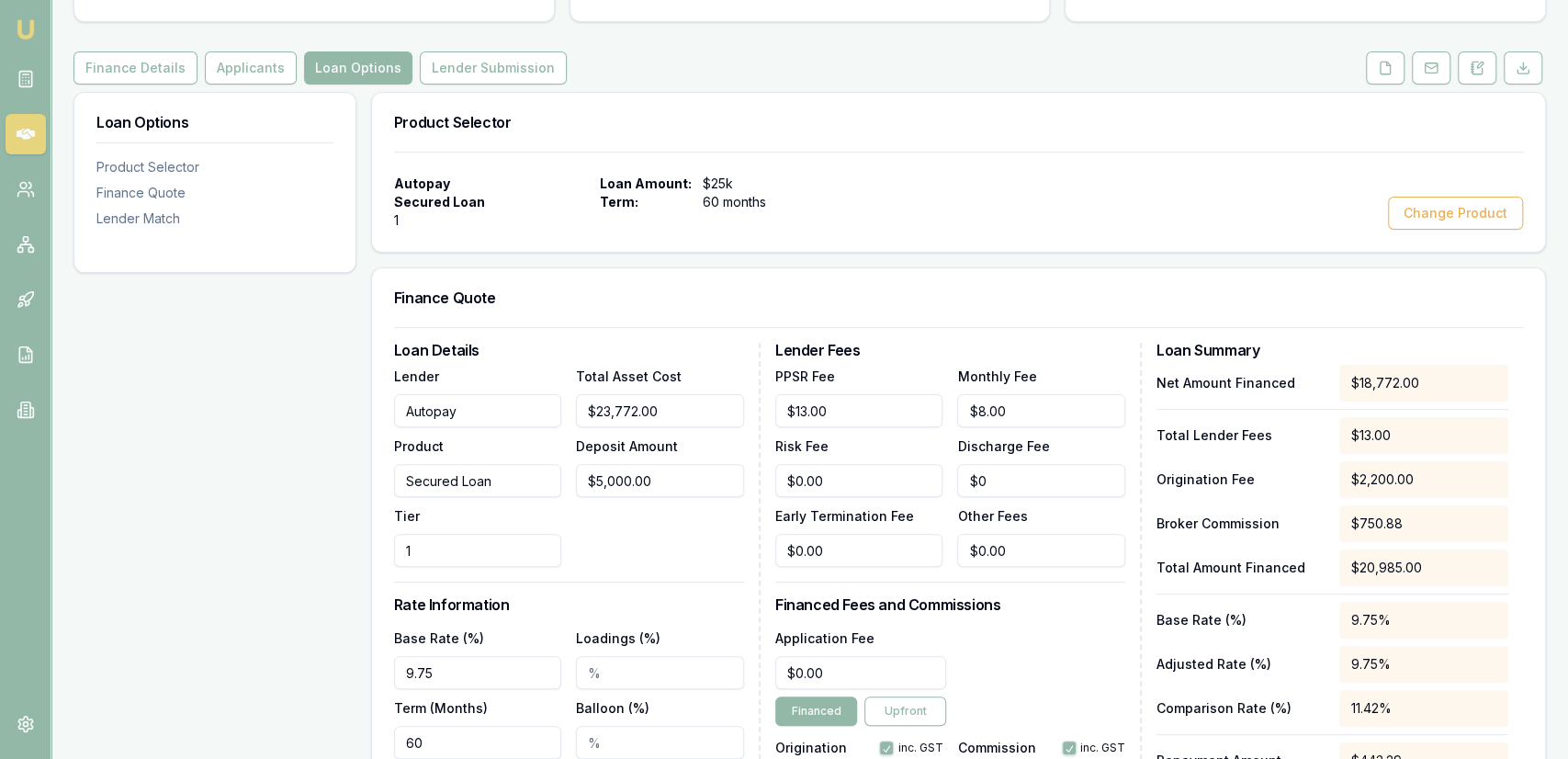 click on "Loan Options Product Selector Finance Quote Lender Match" at bounding box center (215, 759) 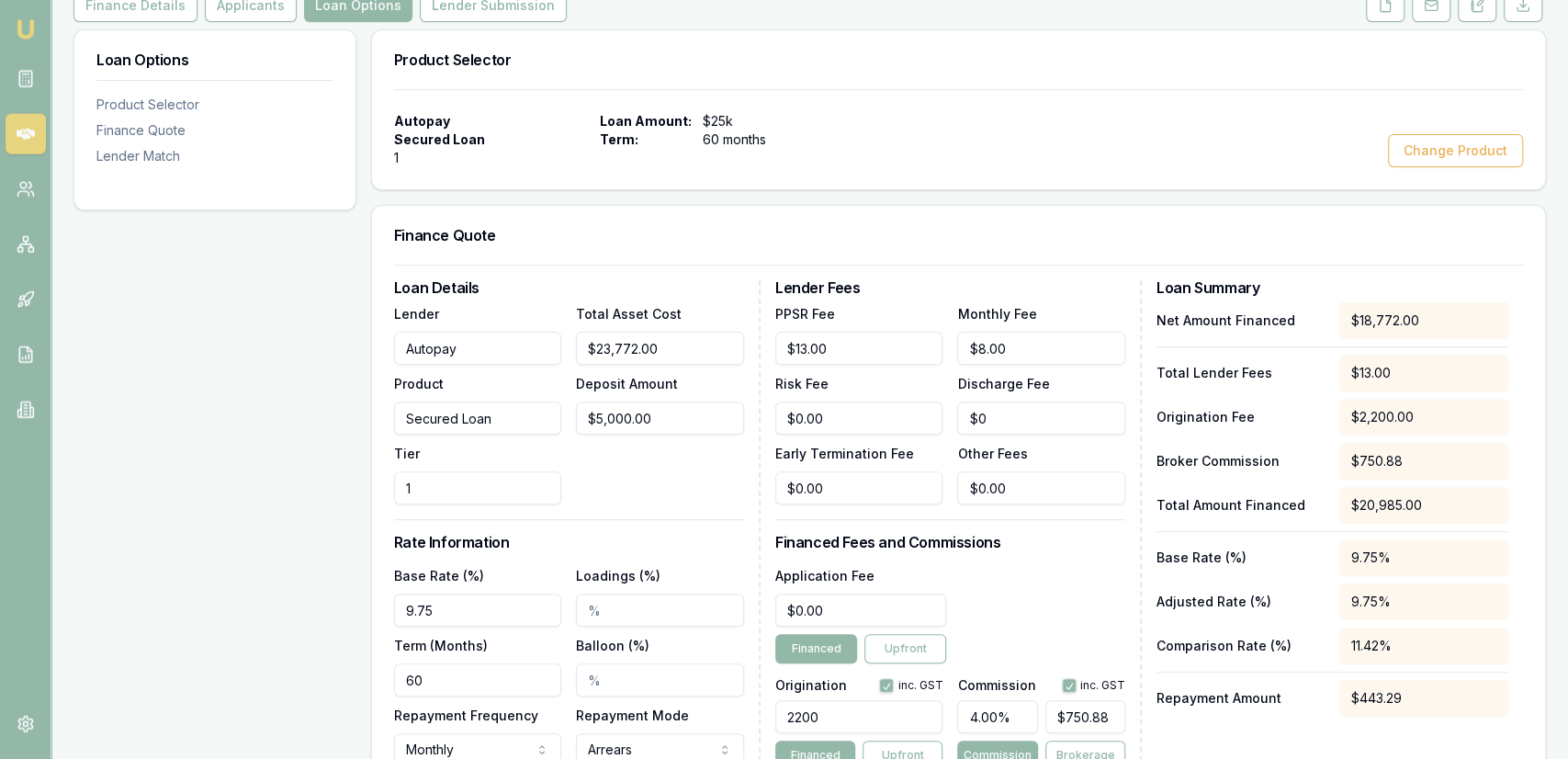 scroll, scrollTop: 287, scrollLeft: 0, axis: vertical 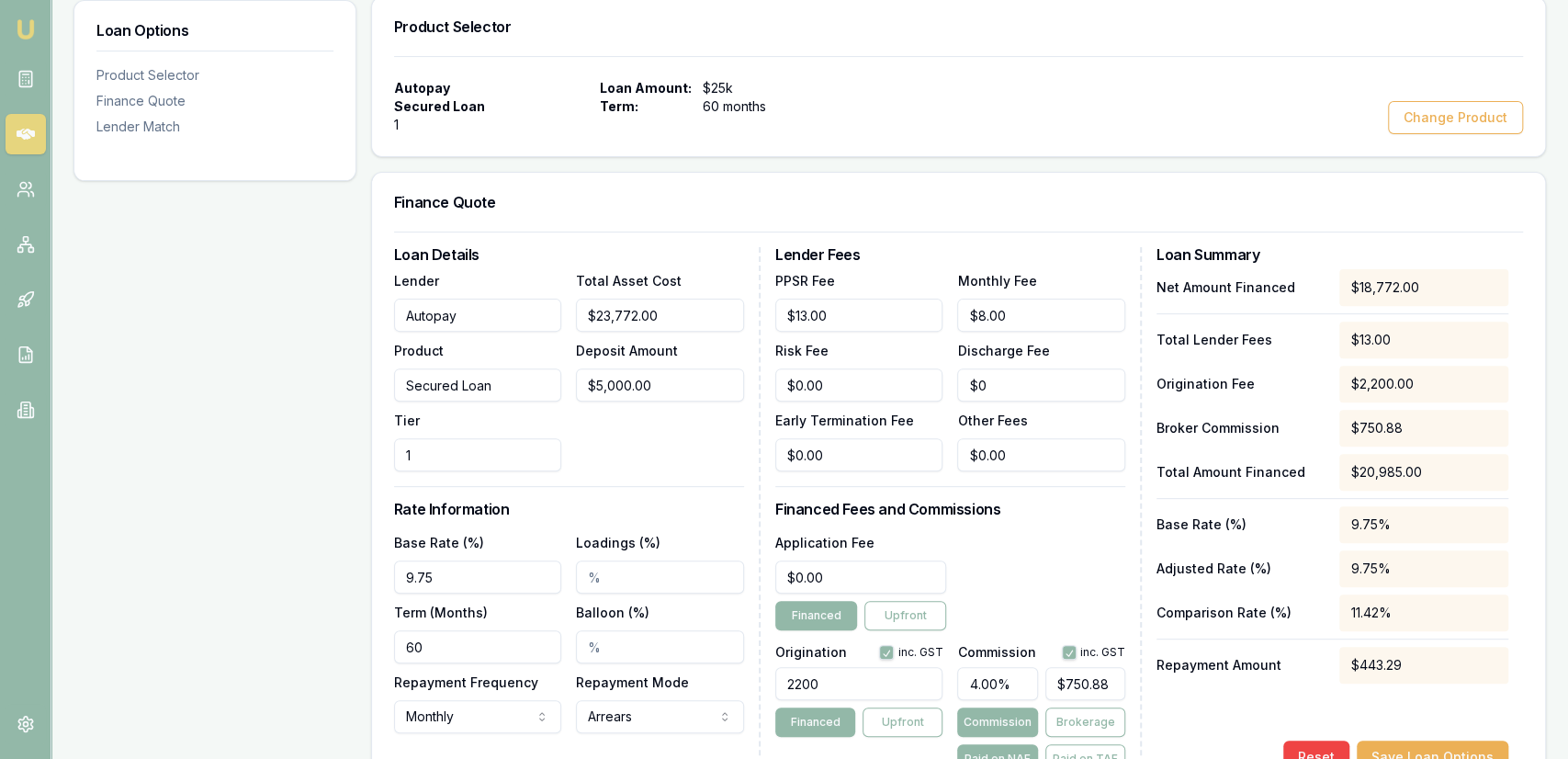 click on "9.75" at bounding box center [478, 577] 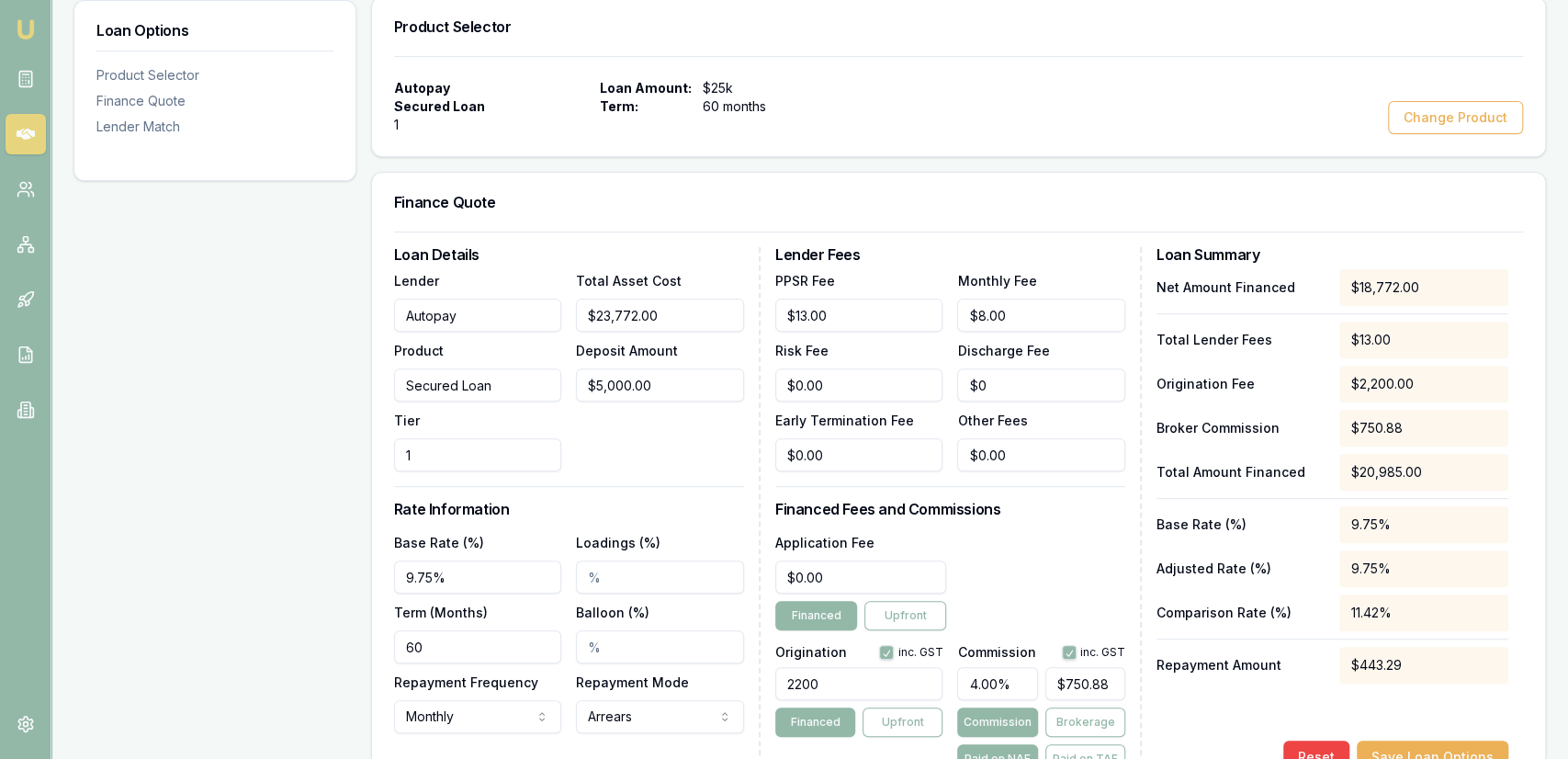 click on "Loadings (%)" at bounding box center [660, 577] 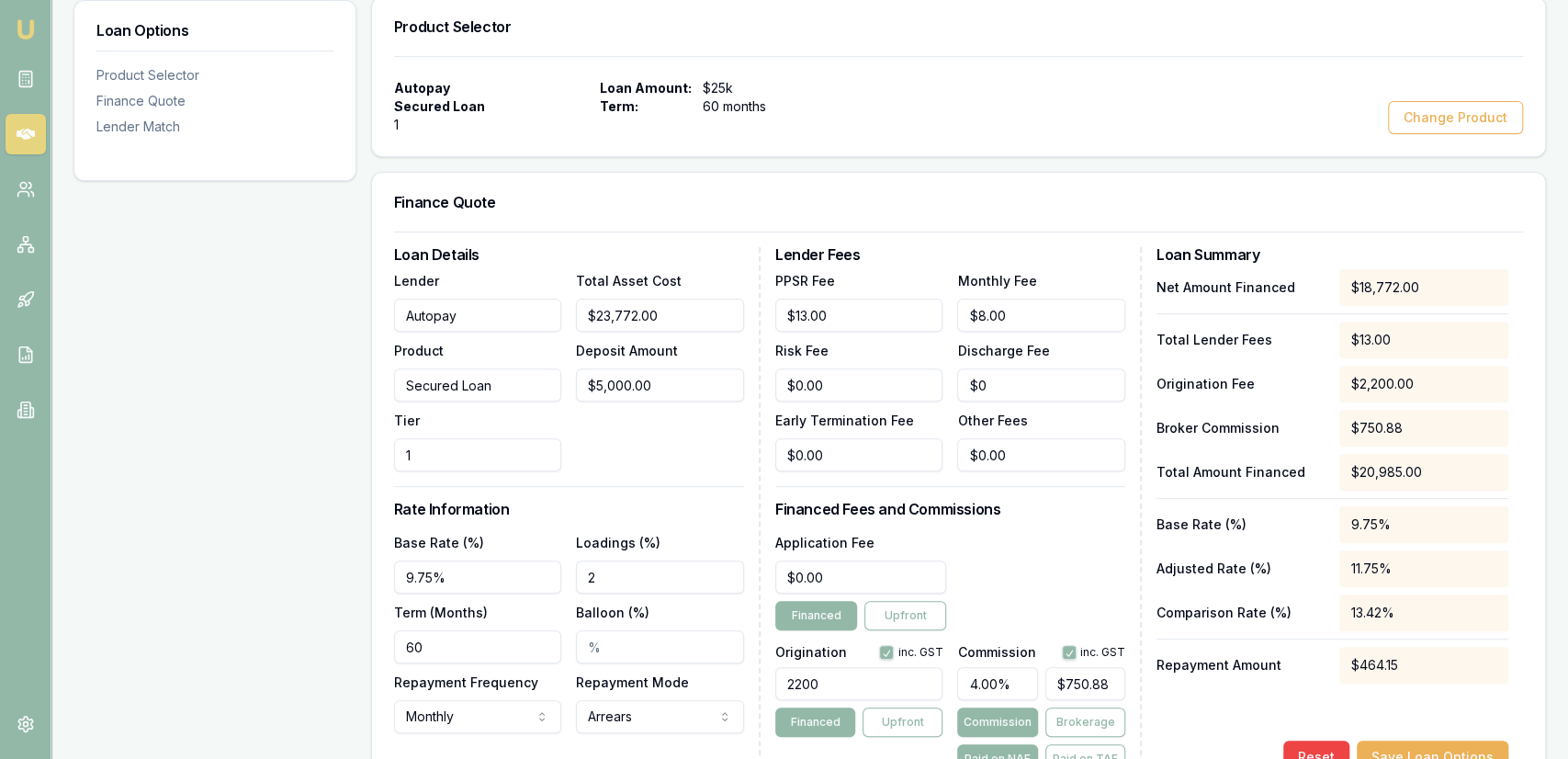 type on "2.00%" 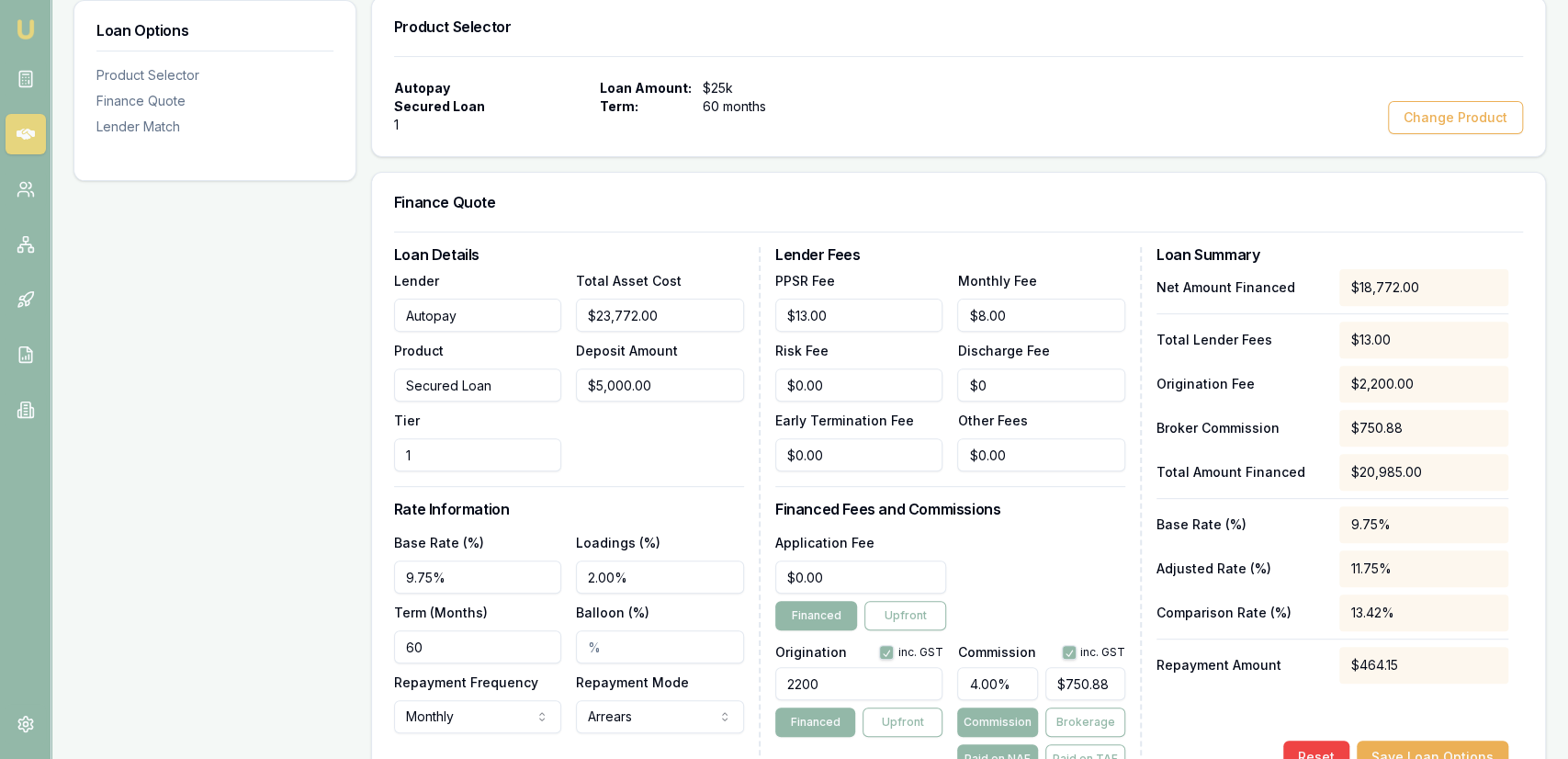 click on "Loan Details Lender  Autopay Product  Secured Loan Tier  1 Total Asset Cost  $23,772.00 Deposit Amount  $5,000.00 Rate Information Base Rate (%)  9.75% Loadings (%)  2.00% Term (Months)  60 Balloon (%)  Repayment Frequency  Monthly Weekly Fortnightly Monthly Repayment Mode  Arrears Arrears Advance" at bounding box center [577, 510] 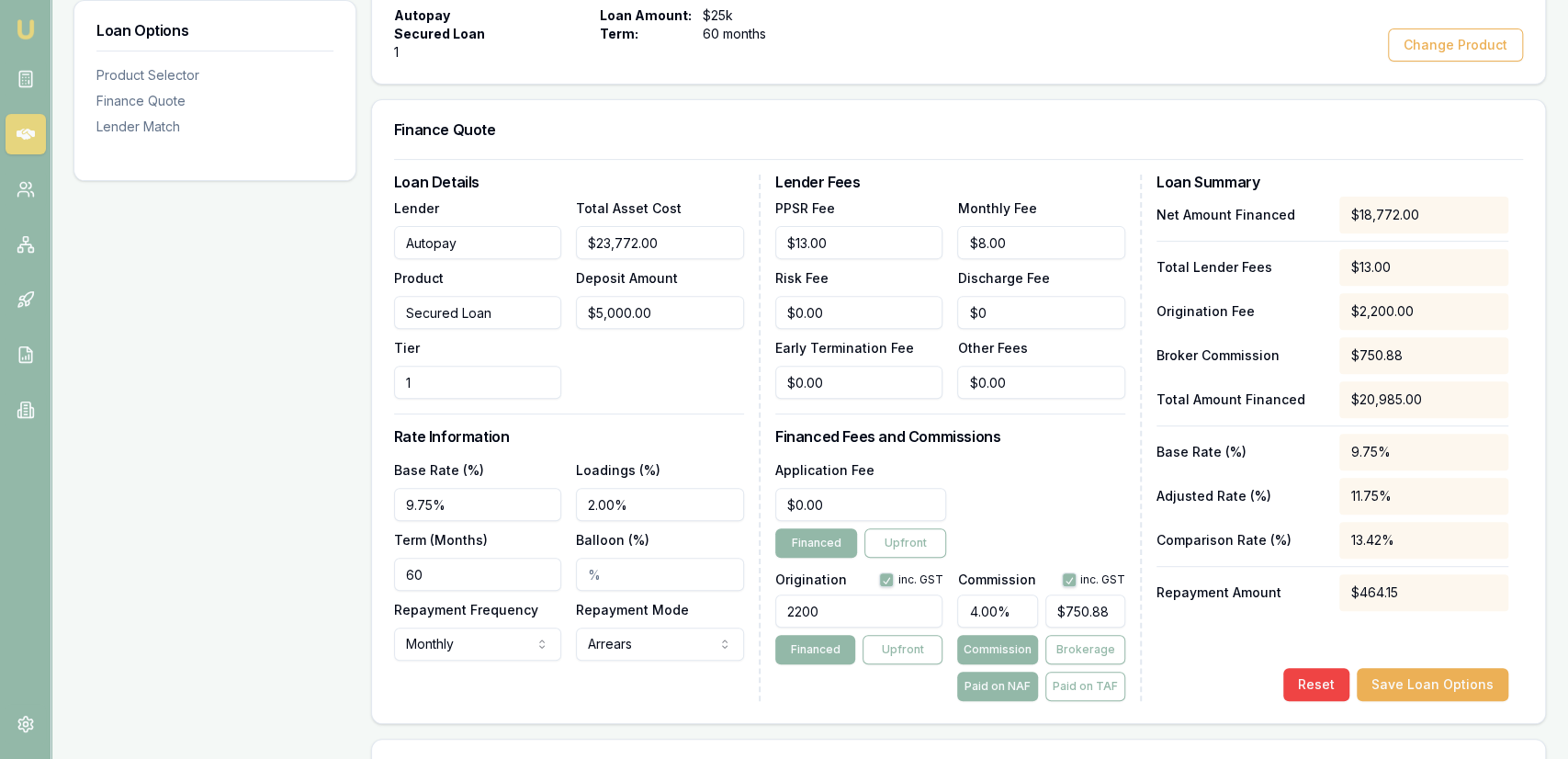 scroll, scrollTop: 382, scrollLeft: 0, axis: vertical 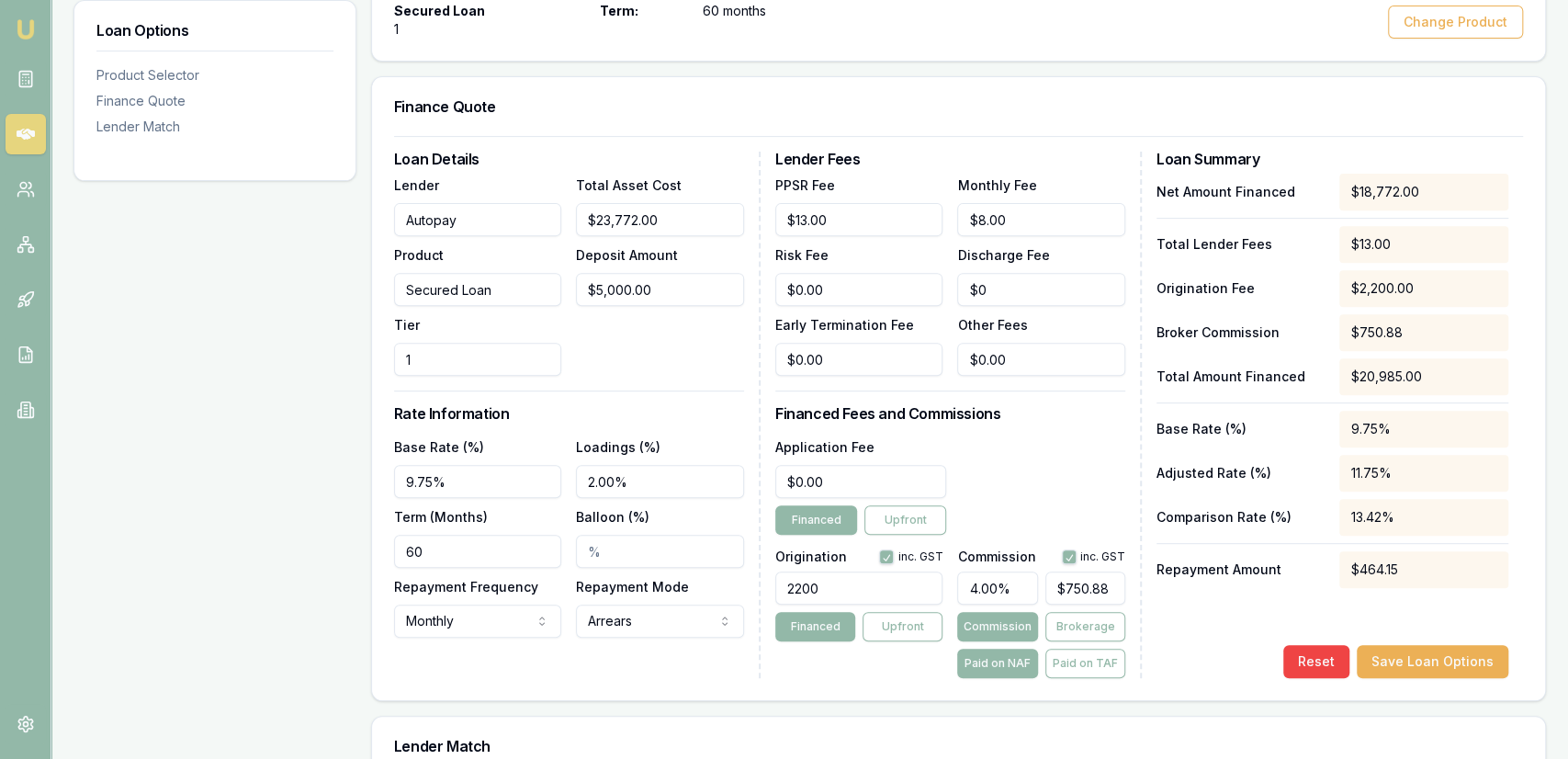click on "2200" at bounding box center (859, 588) 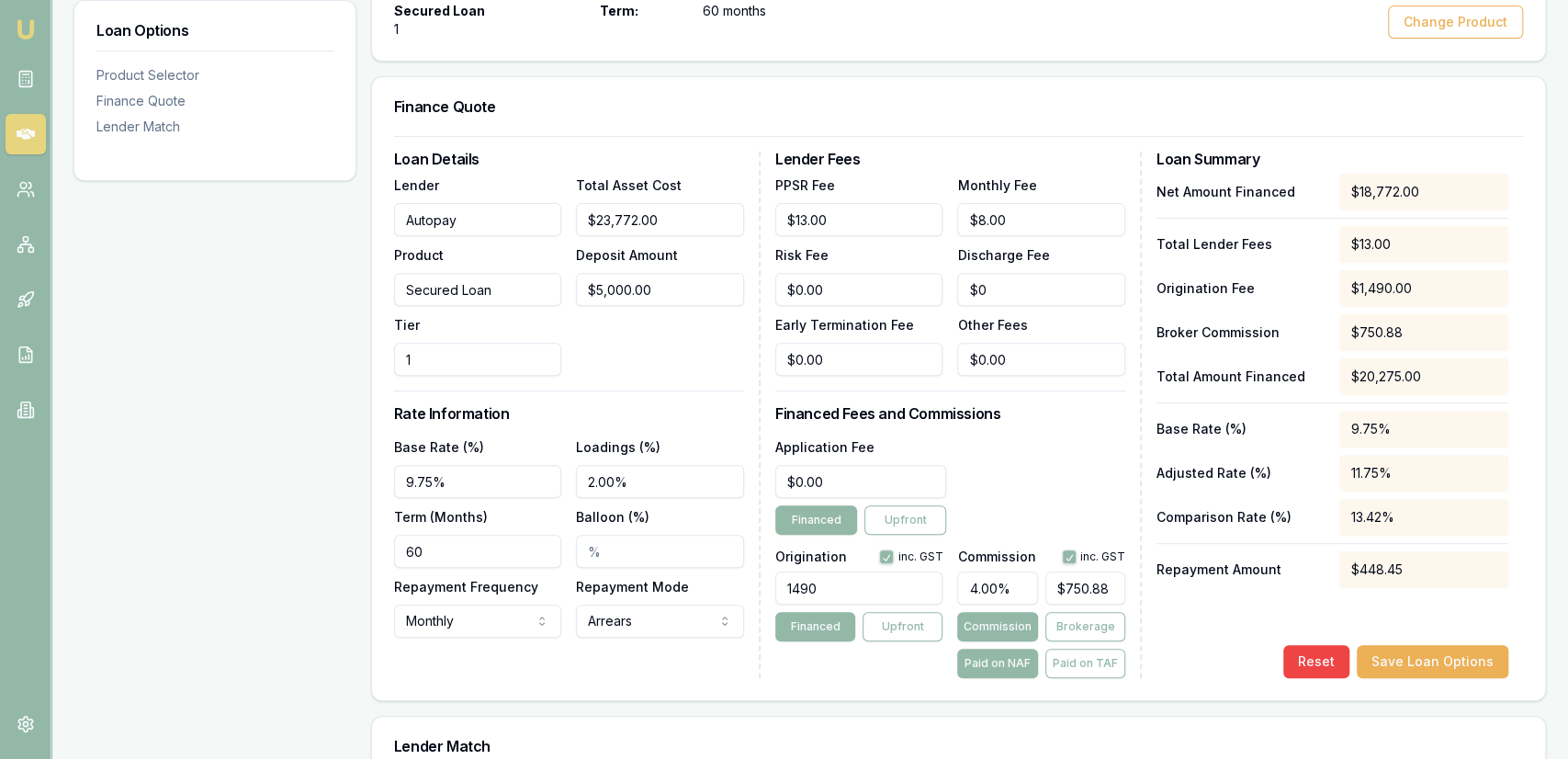 type on "1490.00" 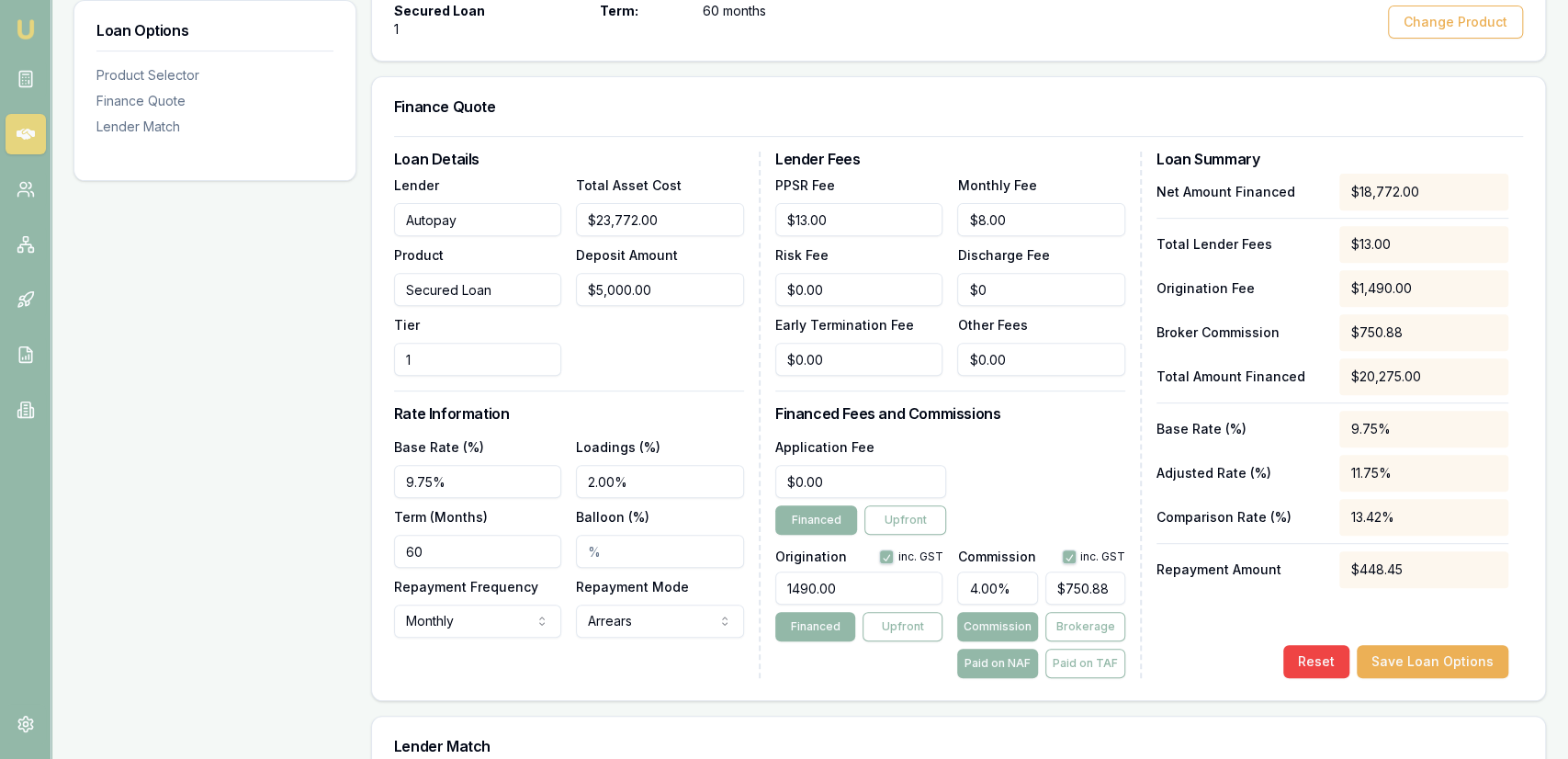 click on "Application Fee  $0.00 Financed Upfront" at bounding box center [950, 485] 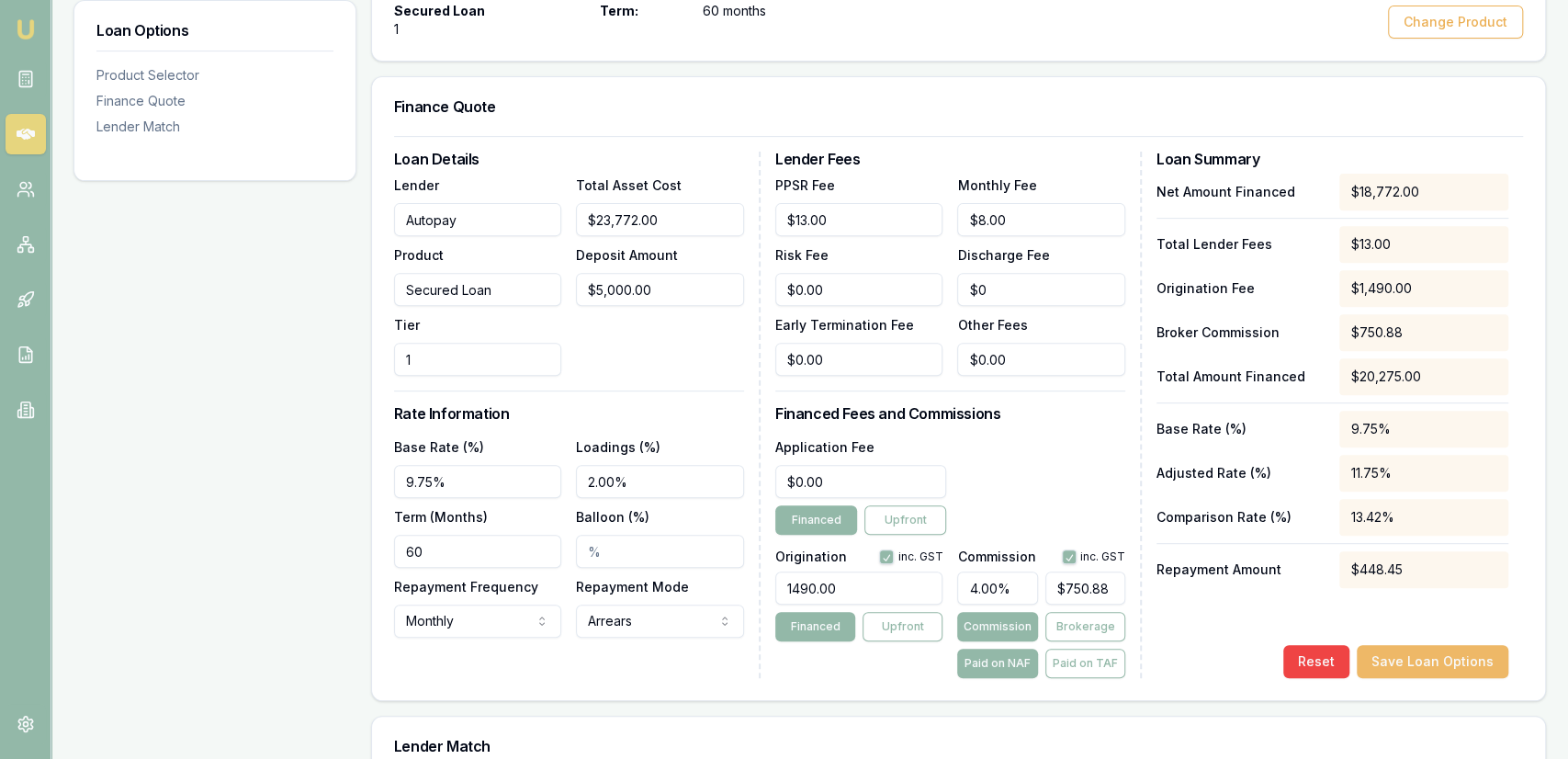 click on "Save Loan Options" at bounding box center [1432, 662] 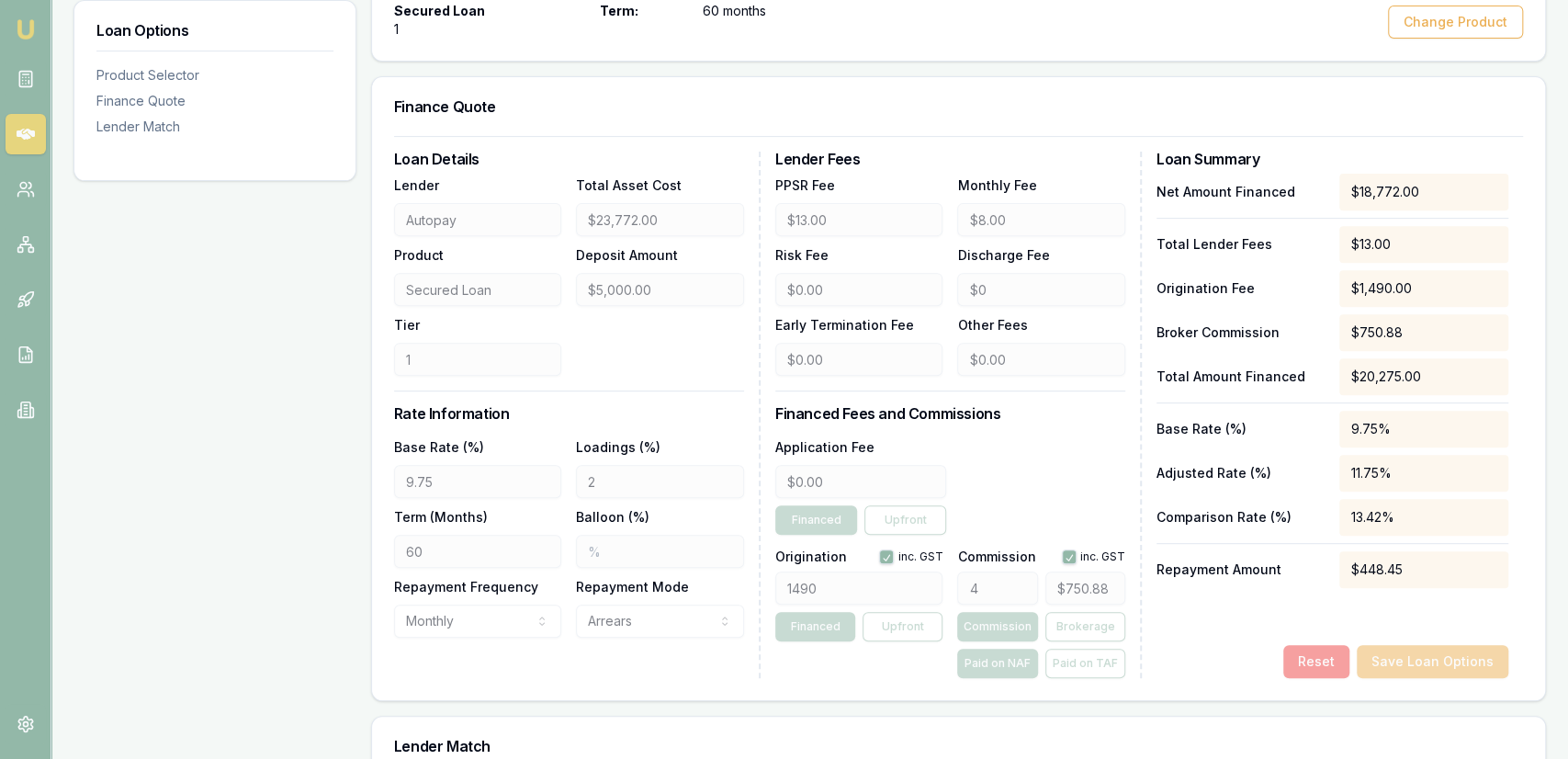 click on "$448.45" at bounding box center (1424, 570) 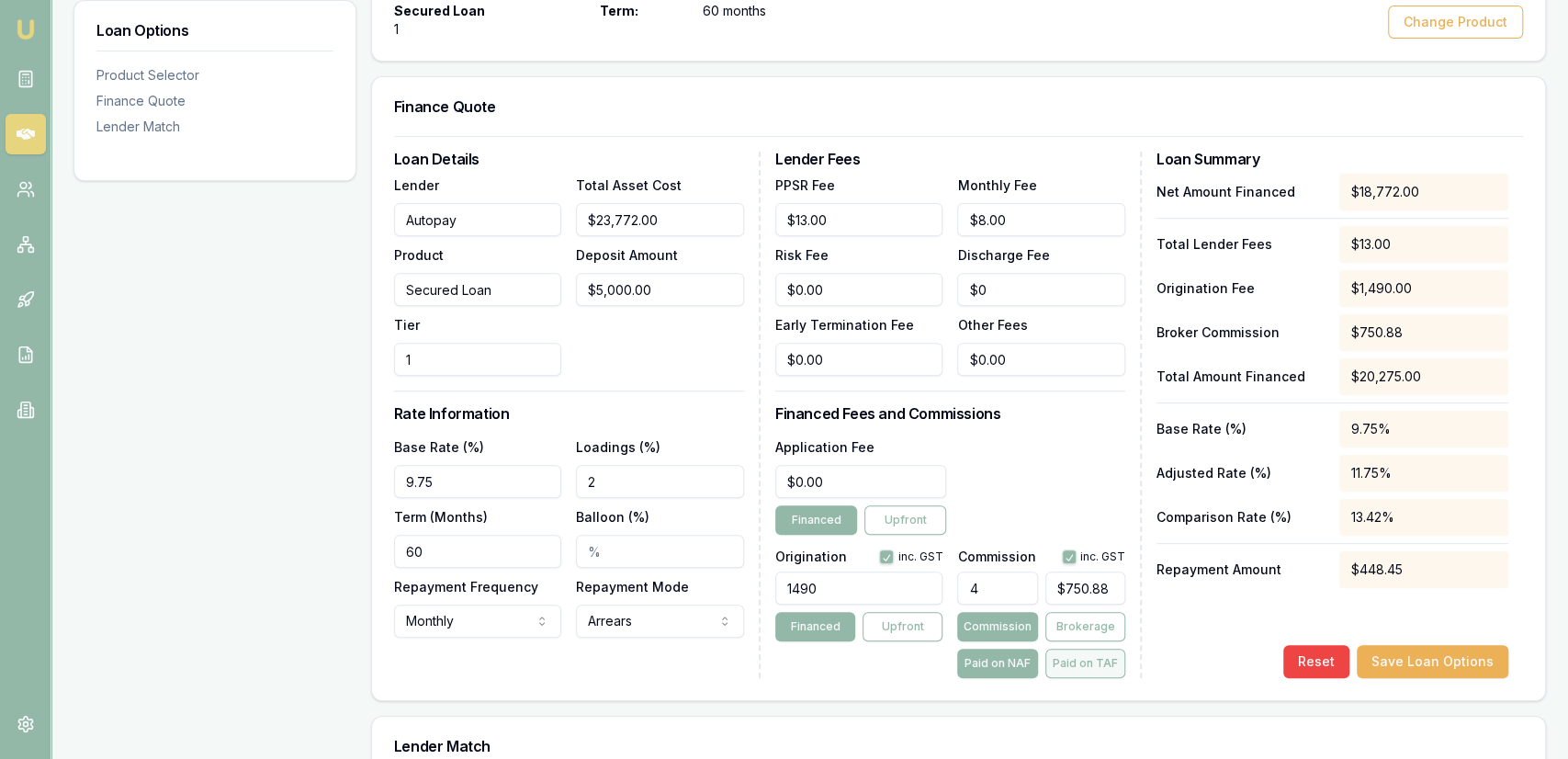 click on "Paid on TAF" at bounding box center (1085, 663) 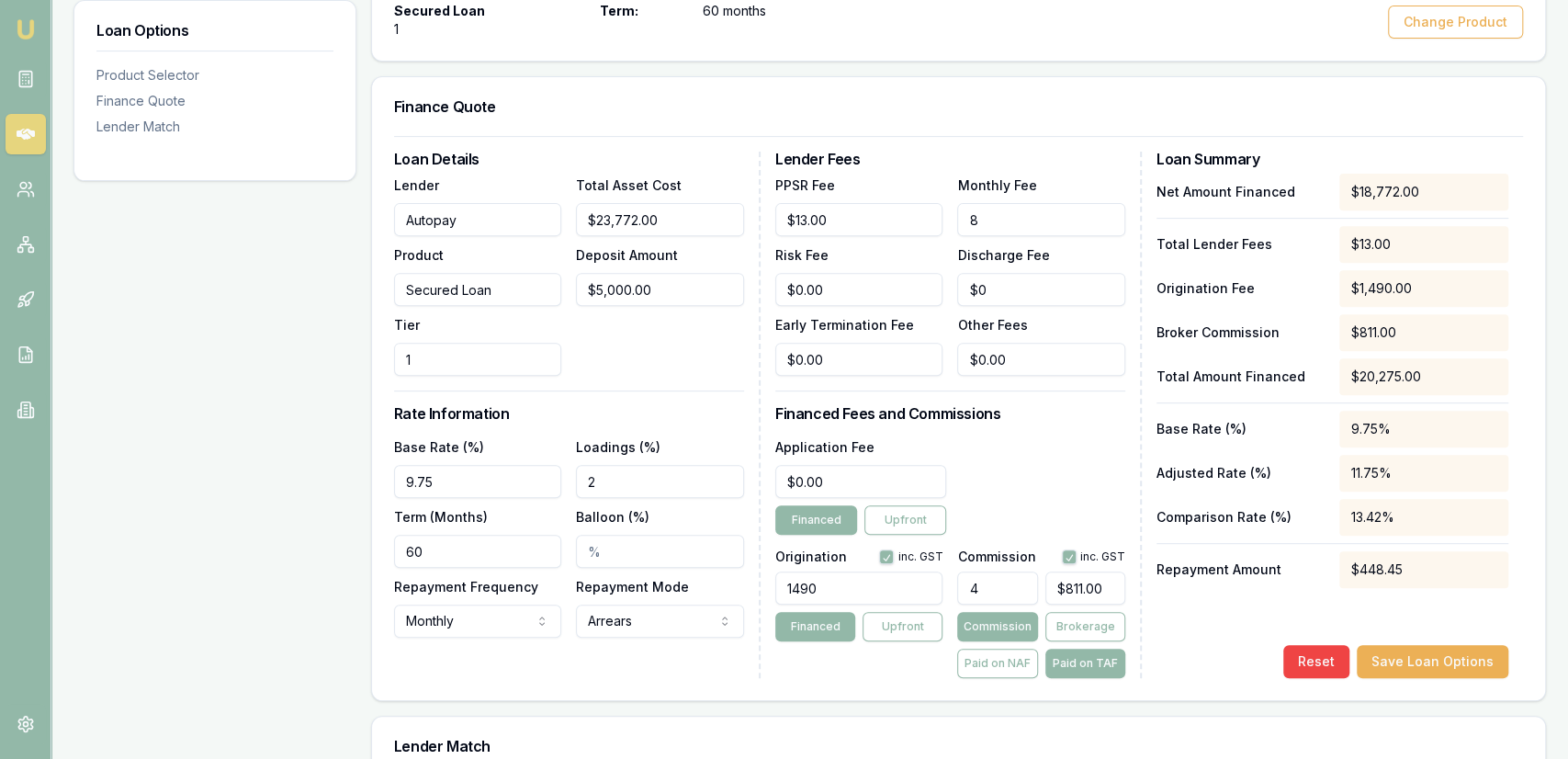 click on "8" at bounding box center [1041, 220] 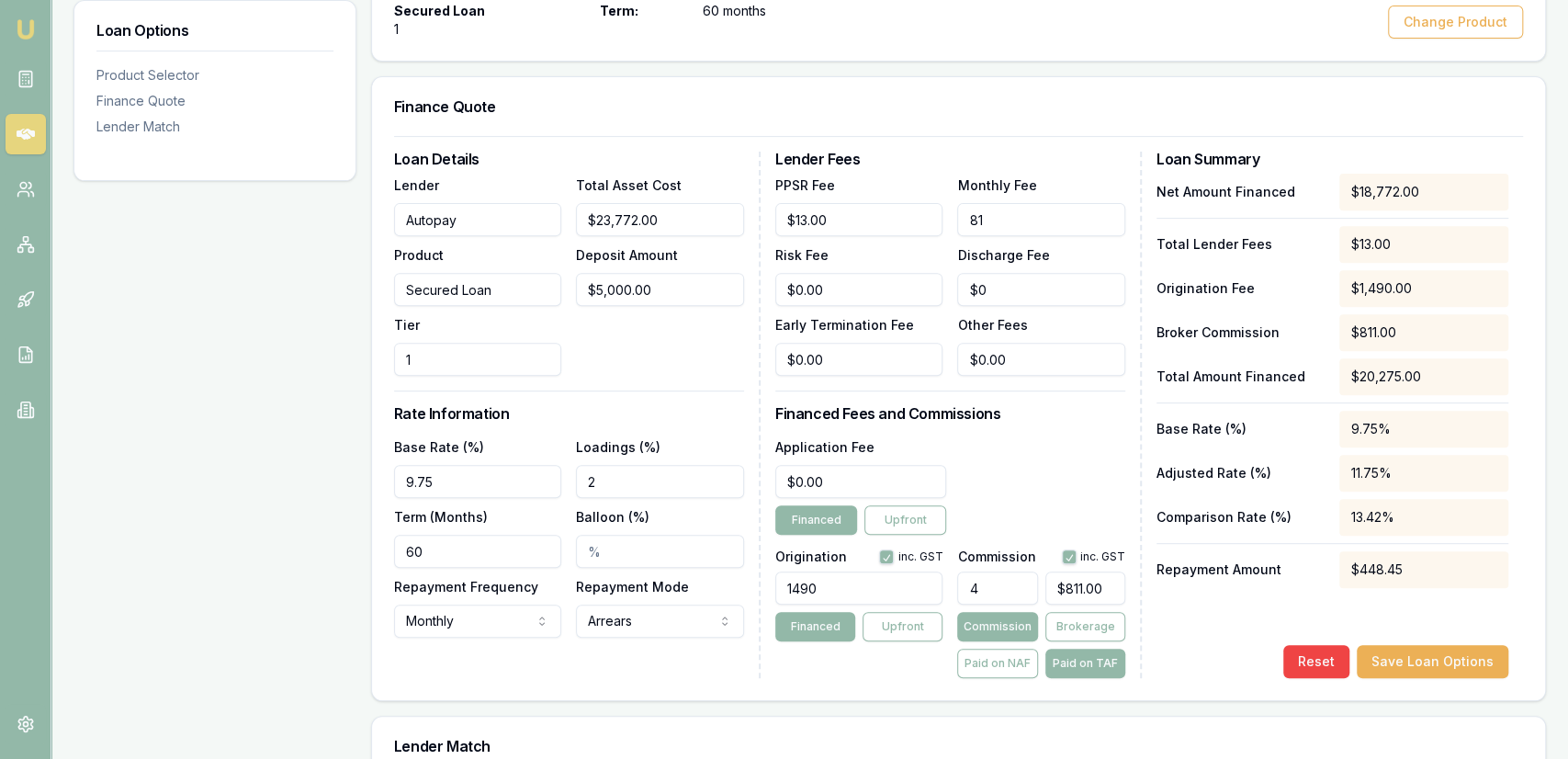 type on "8" 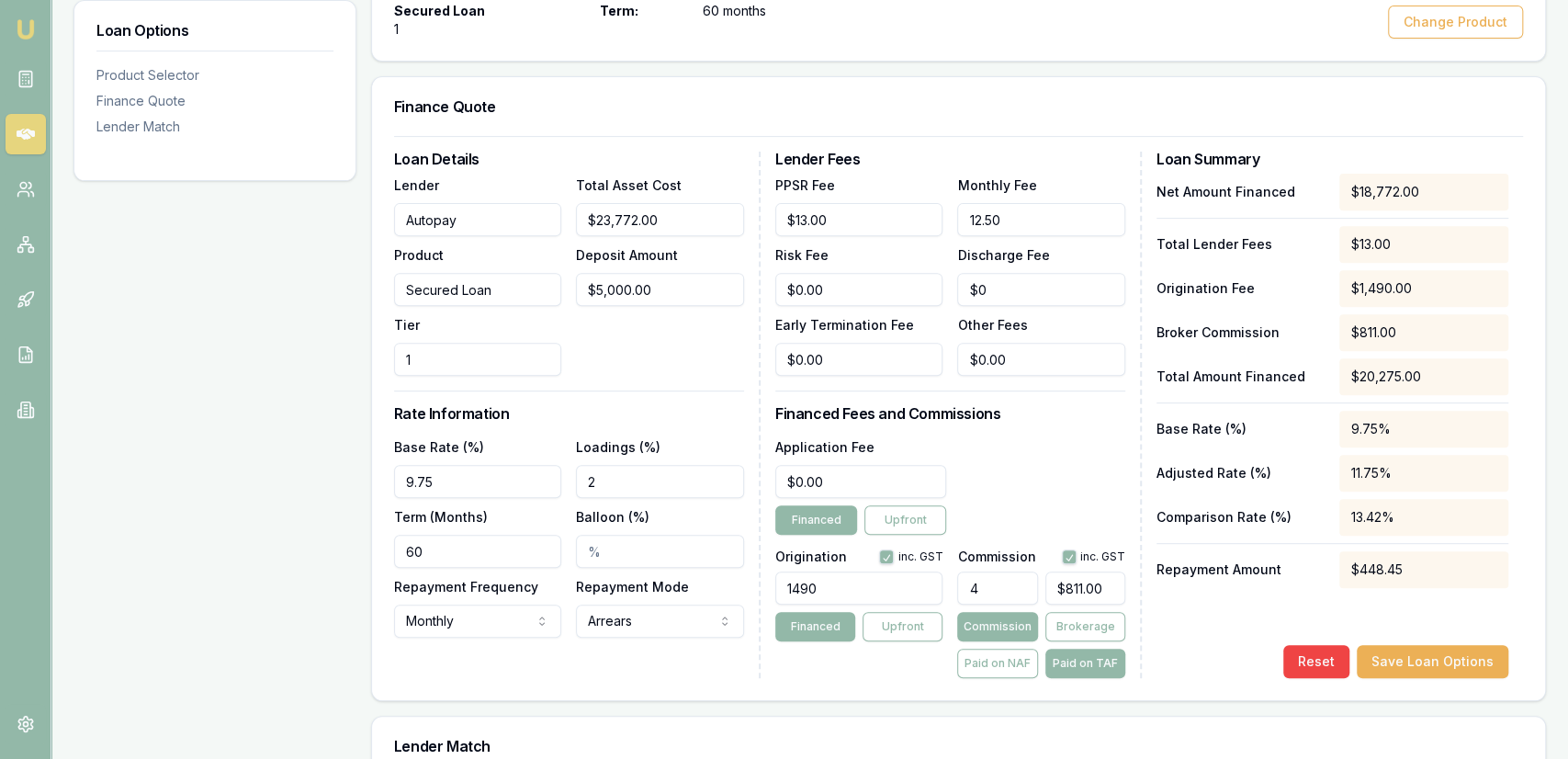 type on "$12.50" 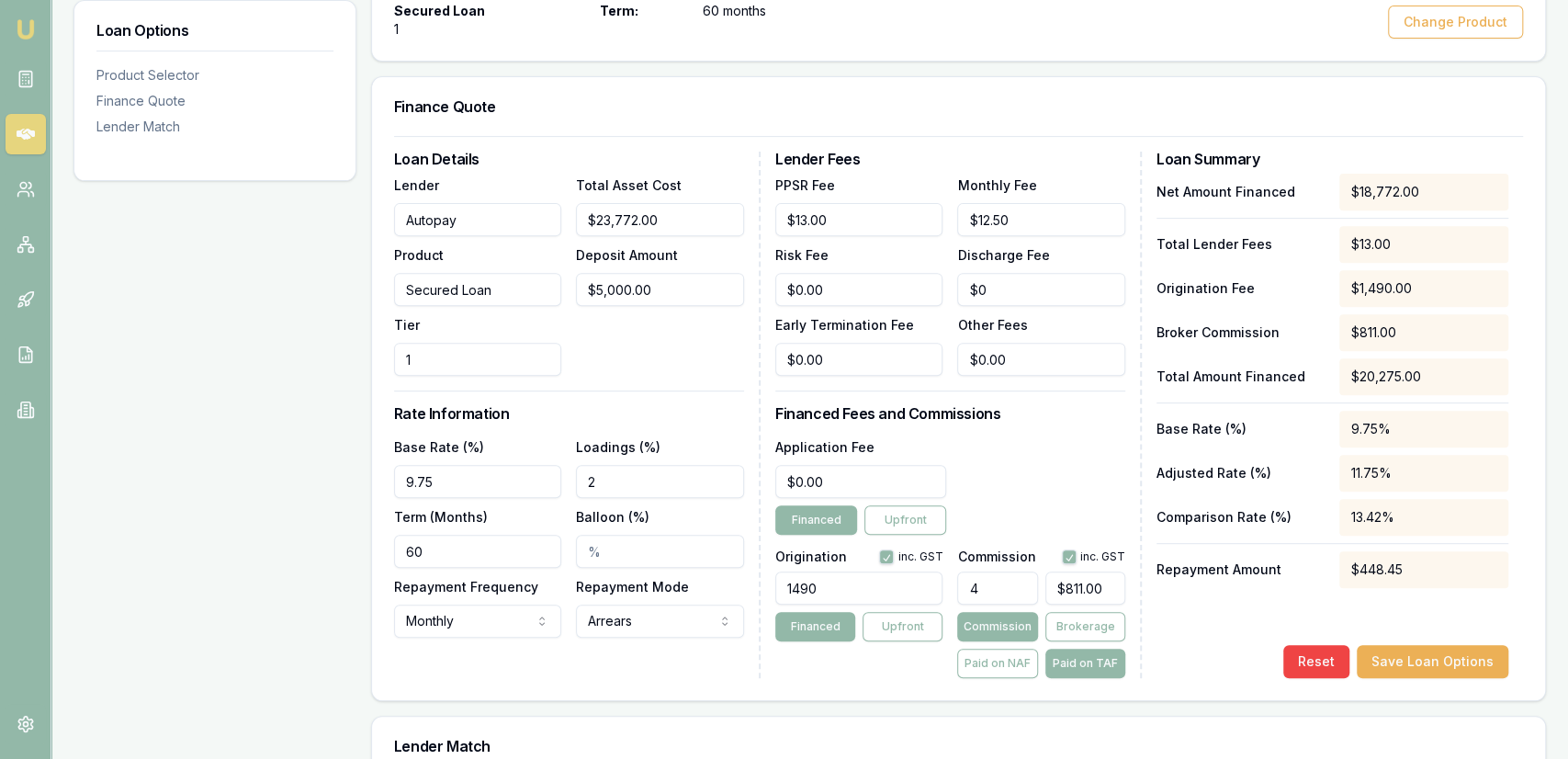 click on "Loan Details Lender  Autopay Product  Secured Loan Tier  1 Total Asset Cost  $23,772.00 Deposit Amount  $5,000.00 Rate Information Base Rate (%)  9.75 Loadings (%)  2 Term (Months)  60 Balloon (%)  Repayment Frequency  Monthly Weekly Fortnightly Monthly Repayment Mode  Arrears Arrears Advance Lender Fees PPSR Fee  $13.00 Monthly Fee  $12.50 Risk Fee  $0.00 Discharge Fee  $0 Early Termination Fee  $0.00 Other Fees  $0.00 Financed Fees and Commissions Application Fee  $0.00 Financed Upfront Origination inc. GST   1490 Financed Upfront Commission inc. GST   4 $811.00 Commission Brokerage Paid on NAF Paid on TAF Loan Summary Net Amount Financed $18,772.00 Total Lender Fees $13.00 Origination Fee $1,490.00 Broker Commission $811.00 Total Amount Financed $20,275.00 Base Rate (%) 9.75% Adjusted Rate (%) 11.75% Comparison Rate (%) 13.42% Repayment Amount $448.45 Reset Save Loan Options" at bounding box center [958, 407] 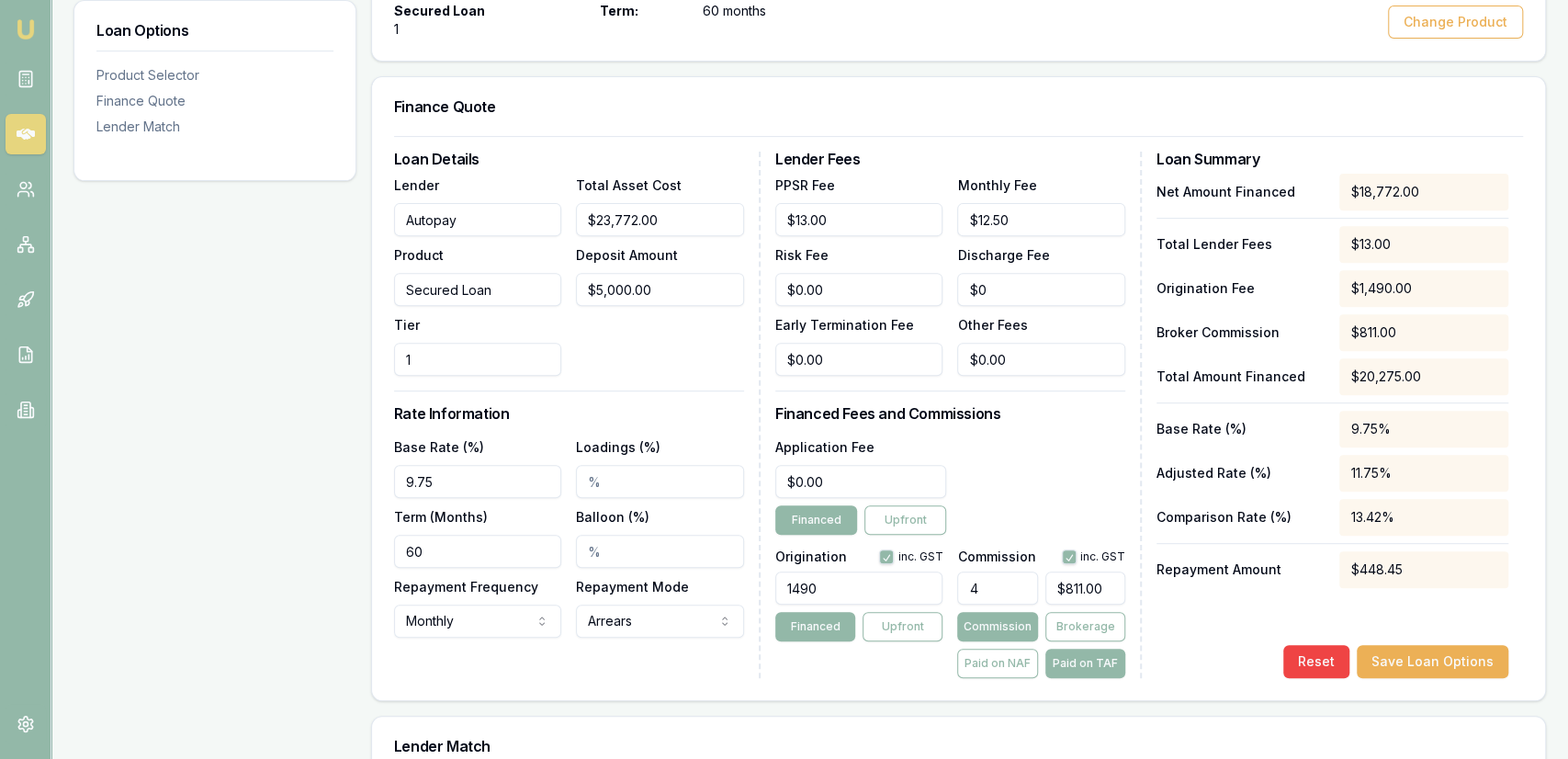 type 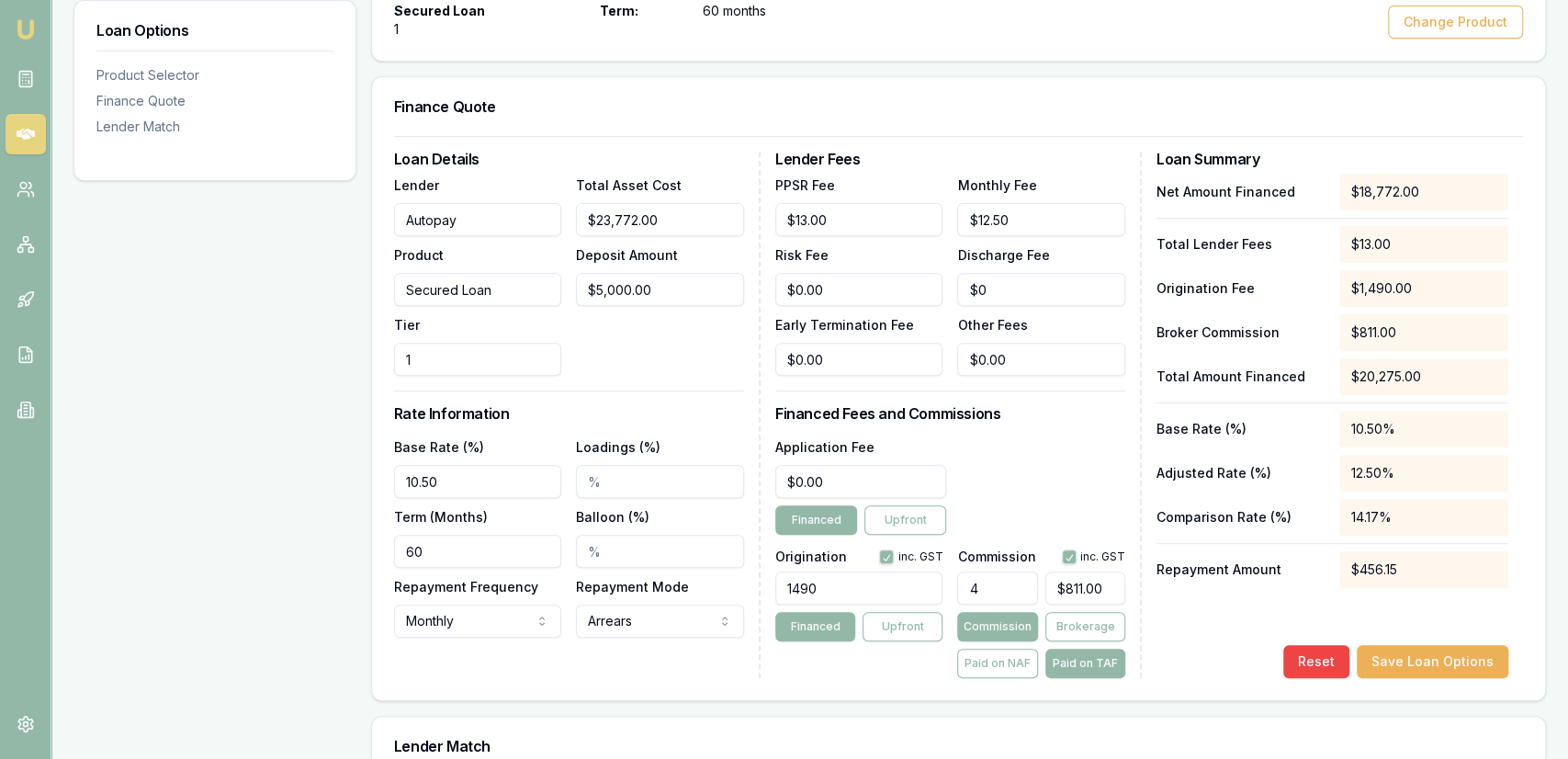 type on "10.50%" 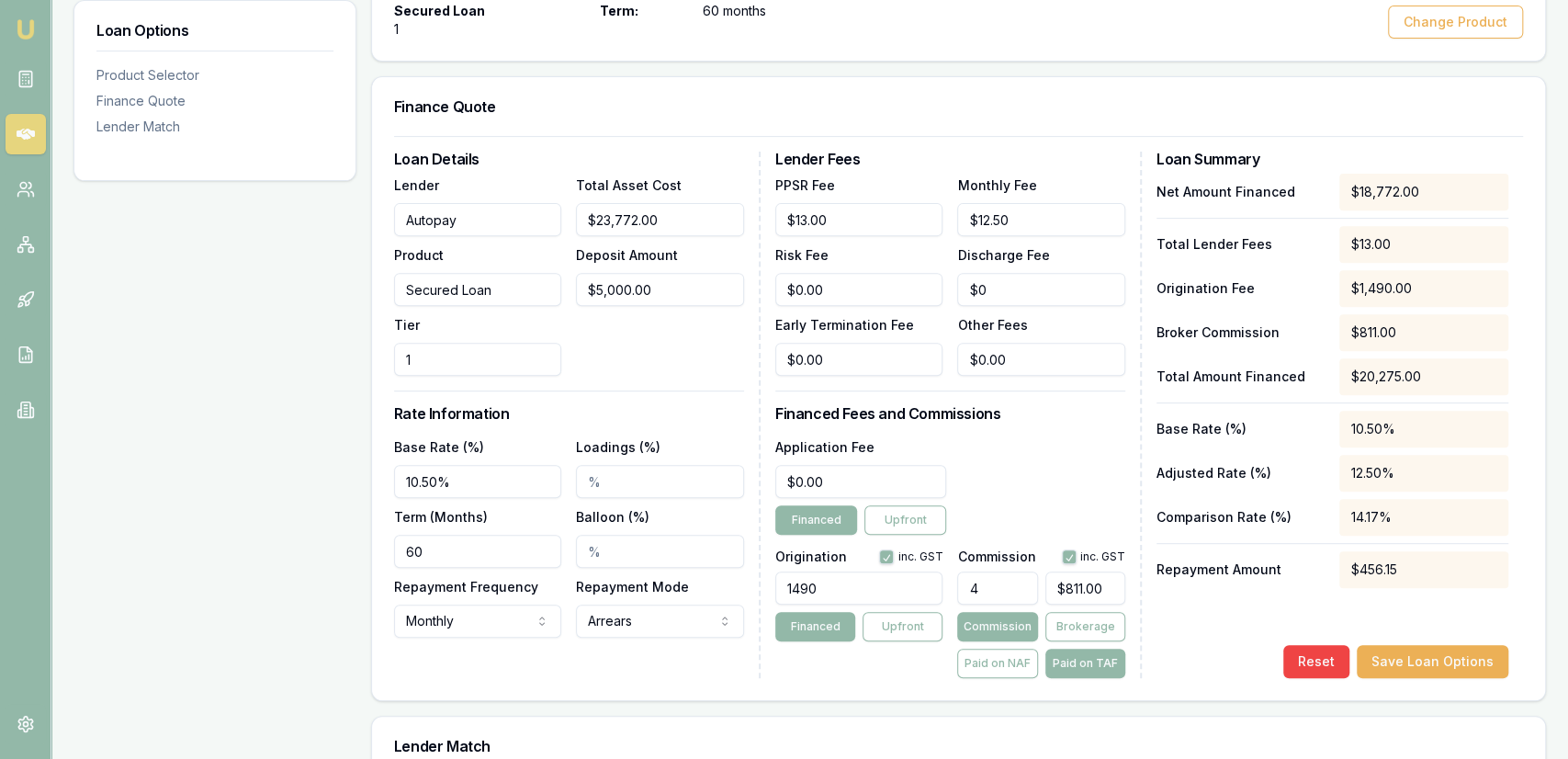 click on "Loadings (%)" at bounding box center (660, 481) 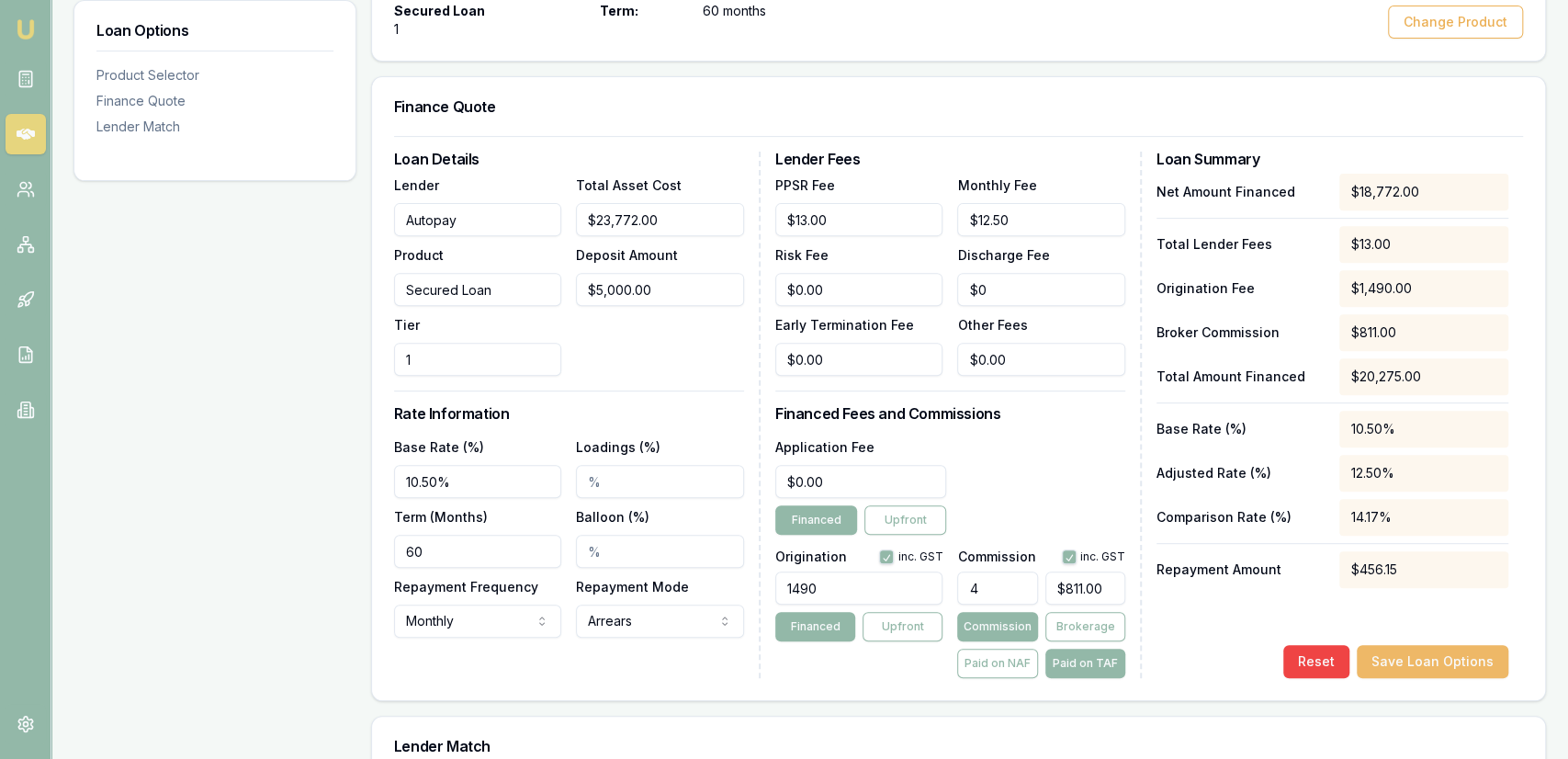 click on "Save Loan Options" at bounding box center (1432, 662) 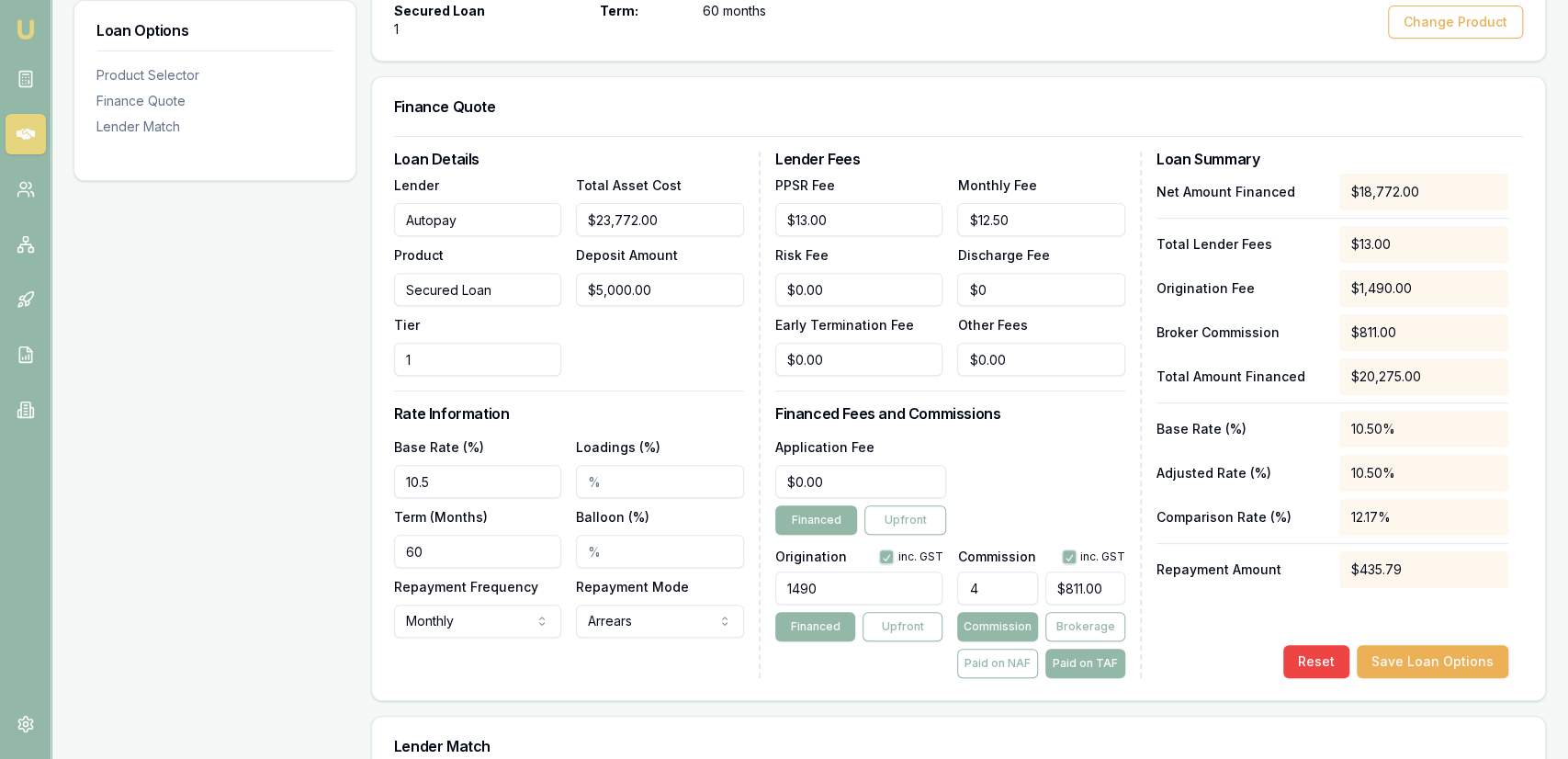 click on "Application Fee  $0.00 Financed Upfront" at bounding box center (950, 485) 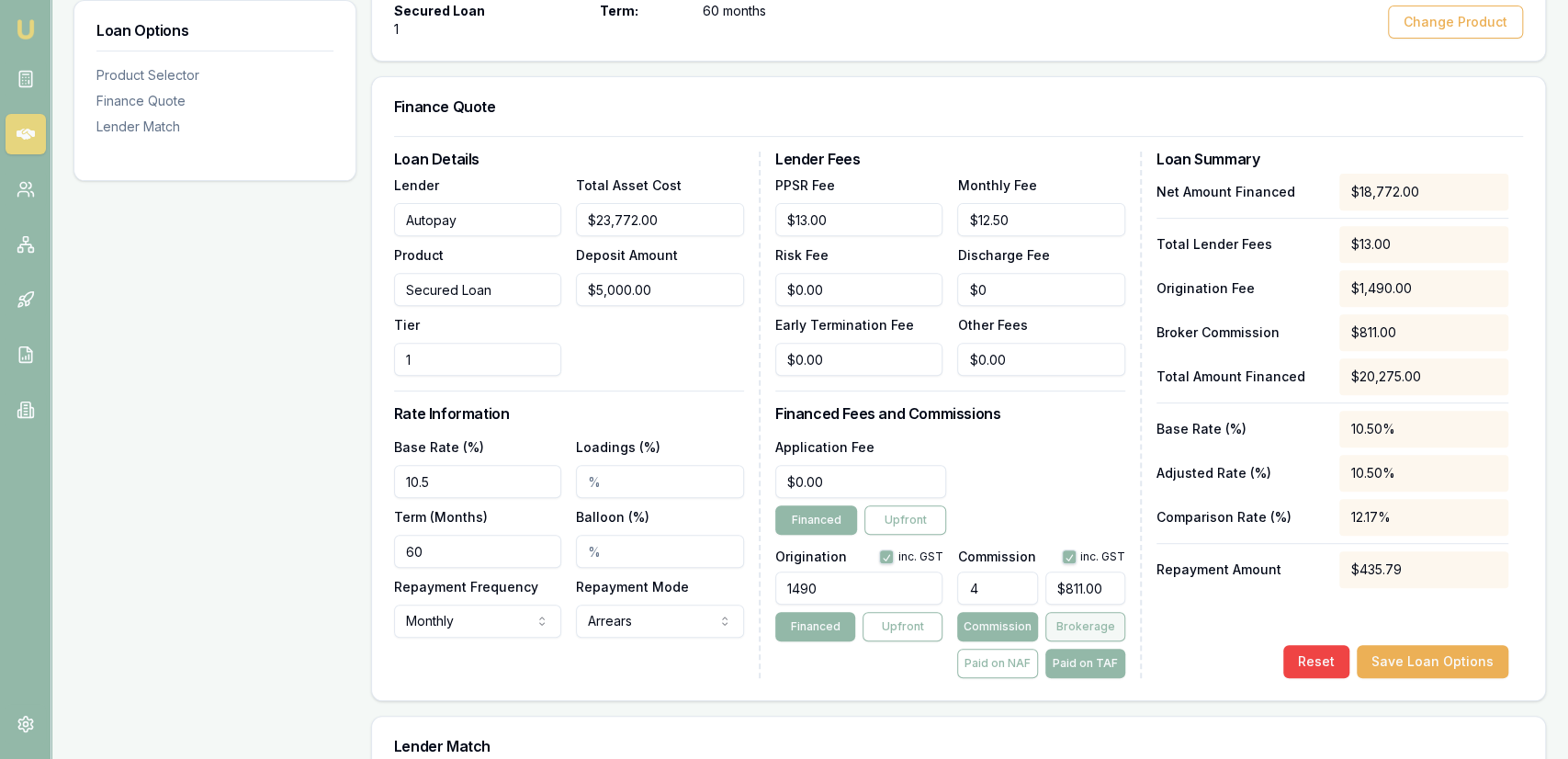 click on "Brokerage" at bounding box center [1085, 627] 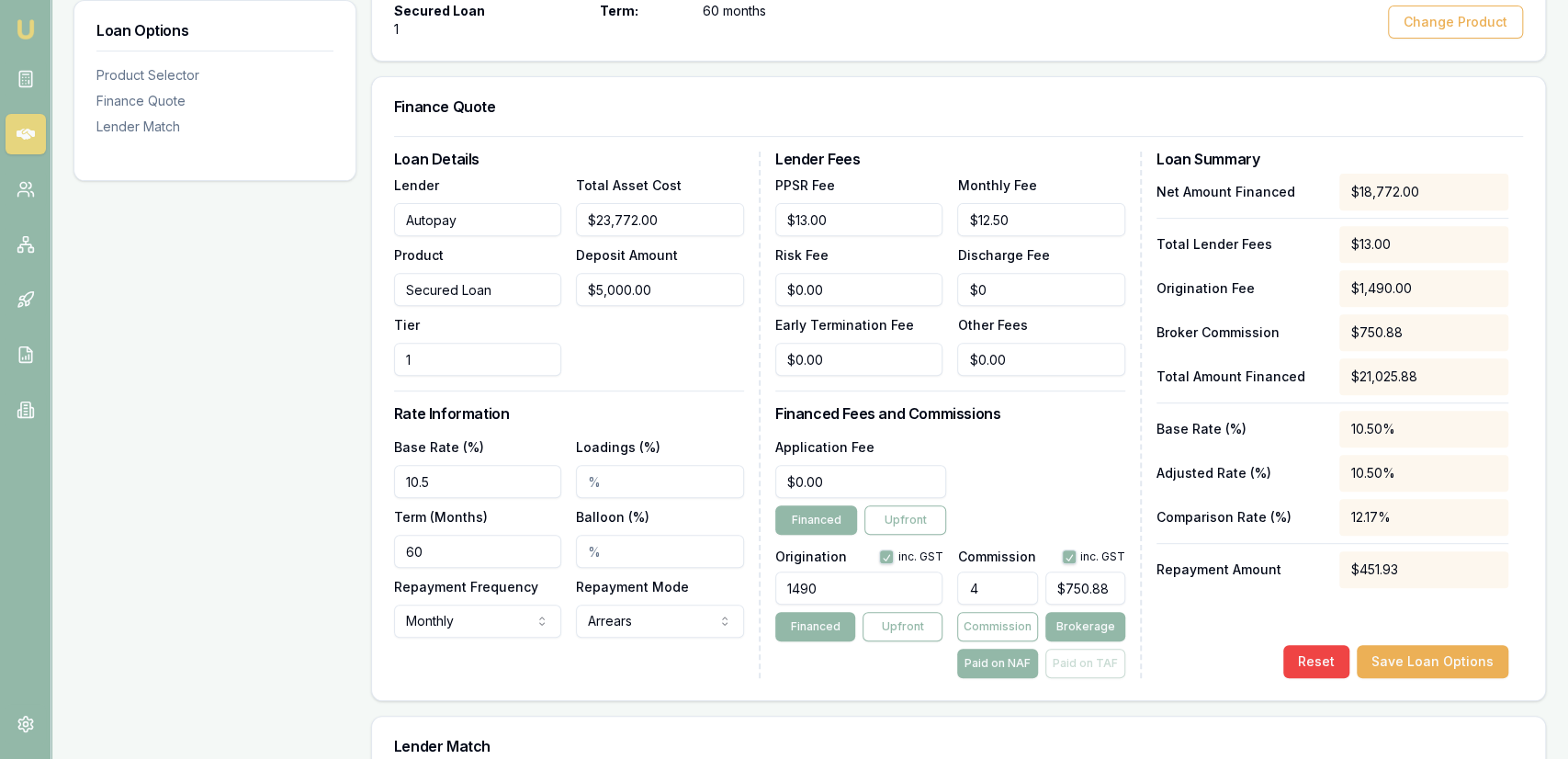 click on "Paid on NAF Paid on TAF" at bounding box center [1041, 663] 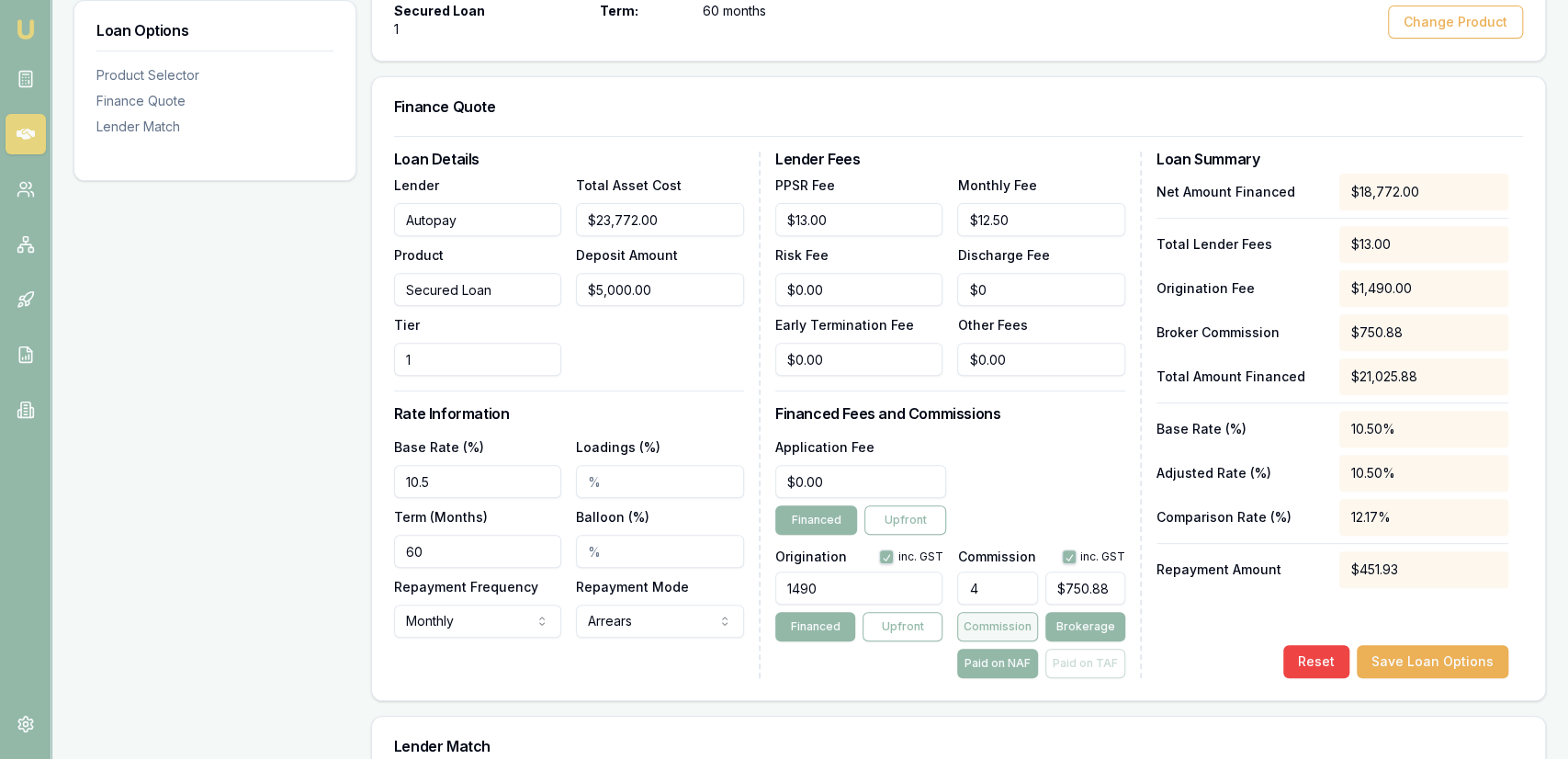 click on "Commission" at bounding box center (997, 627) 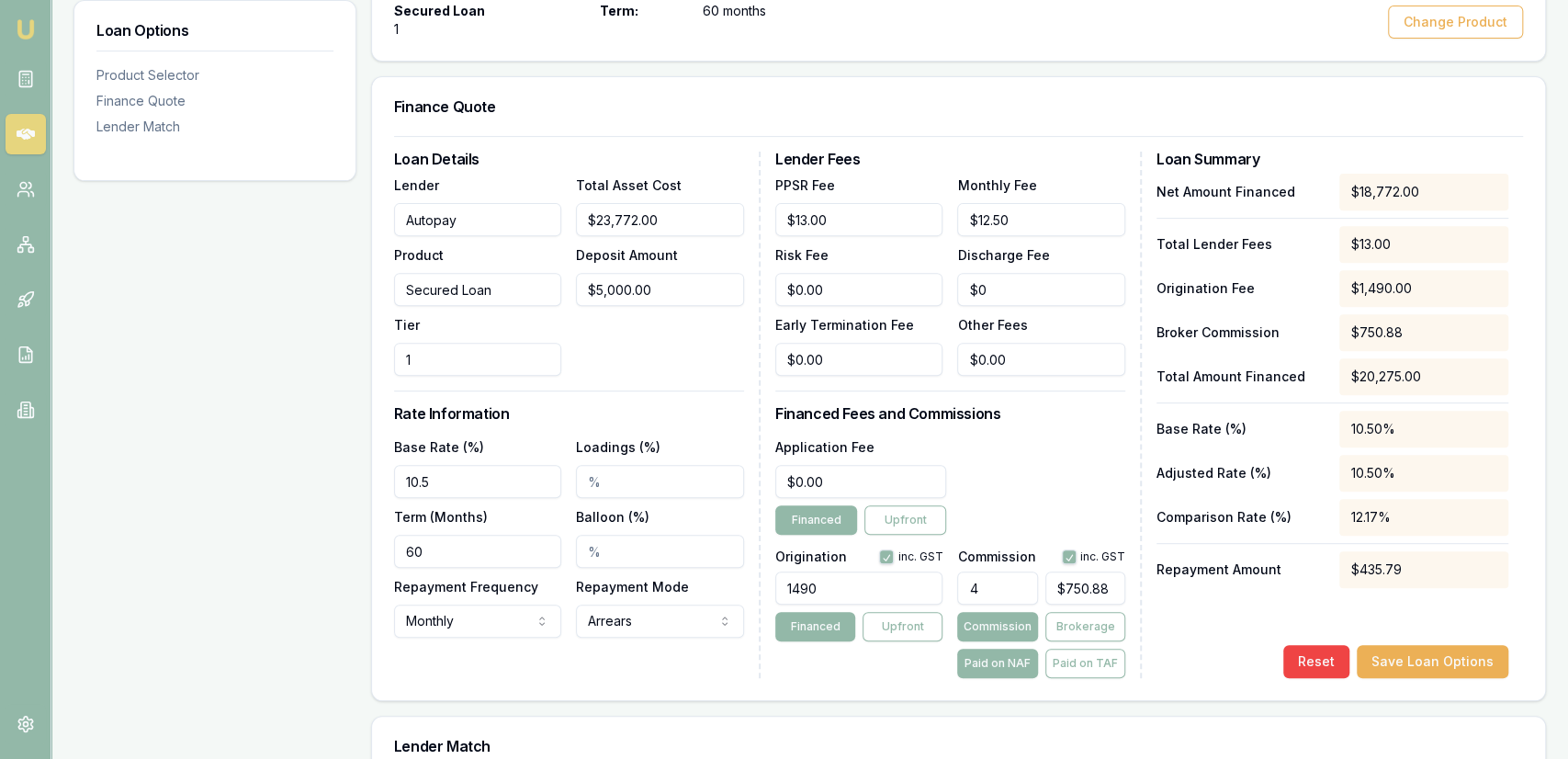 click on "4 $750.88 Commission Brokerage Paid on NAF Paid on TAF" at bounding box center (1041, 621) 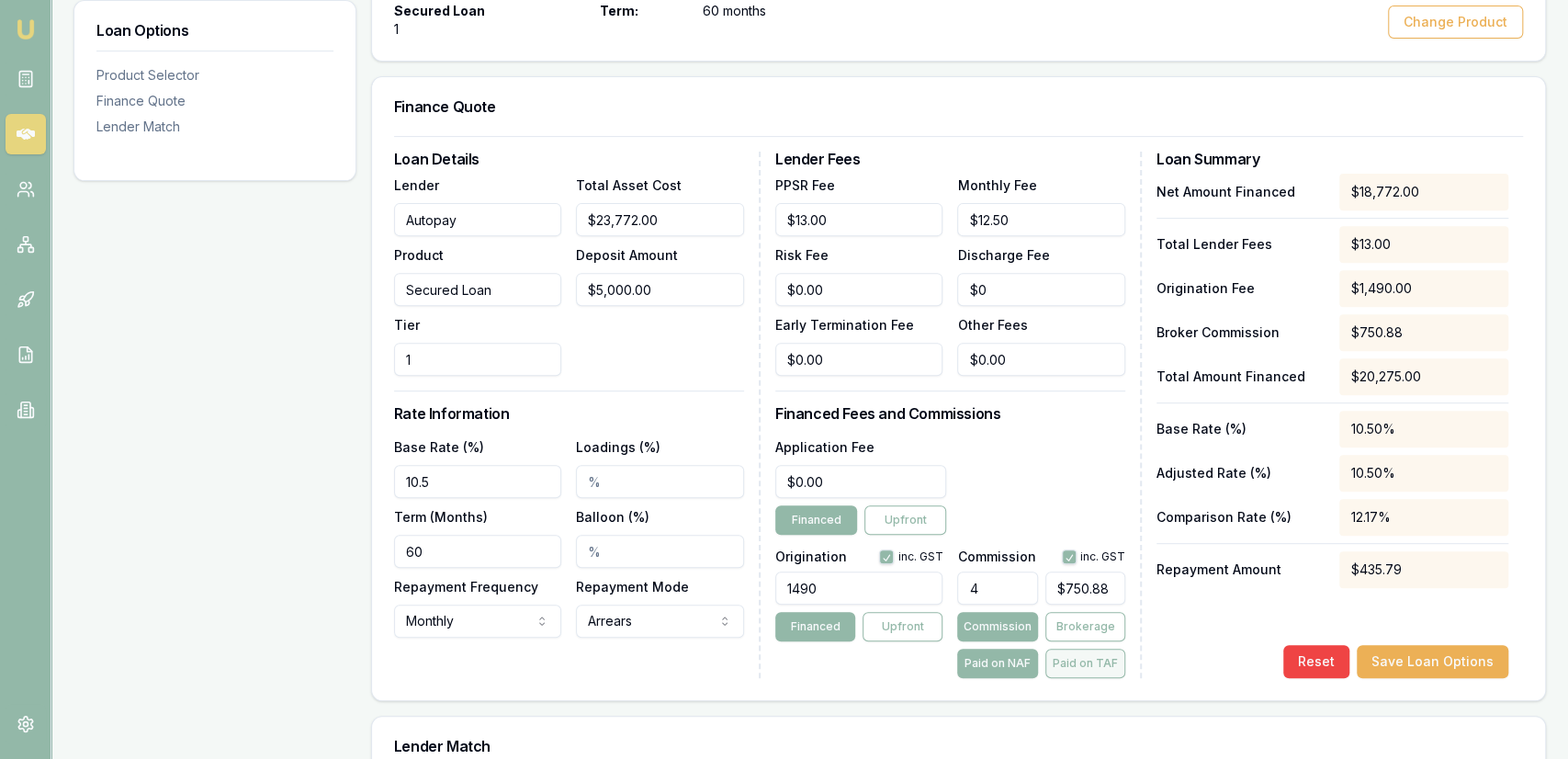 click on "Paid on TAF" at bounding box center (1085, 663) 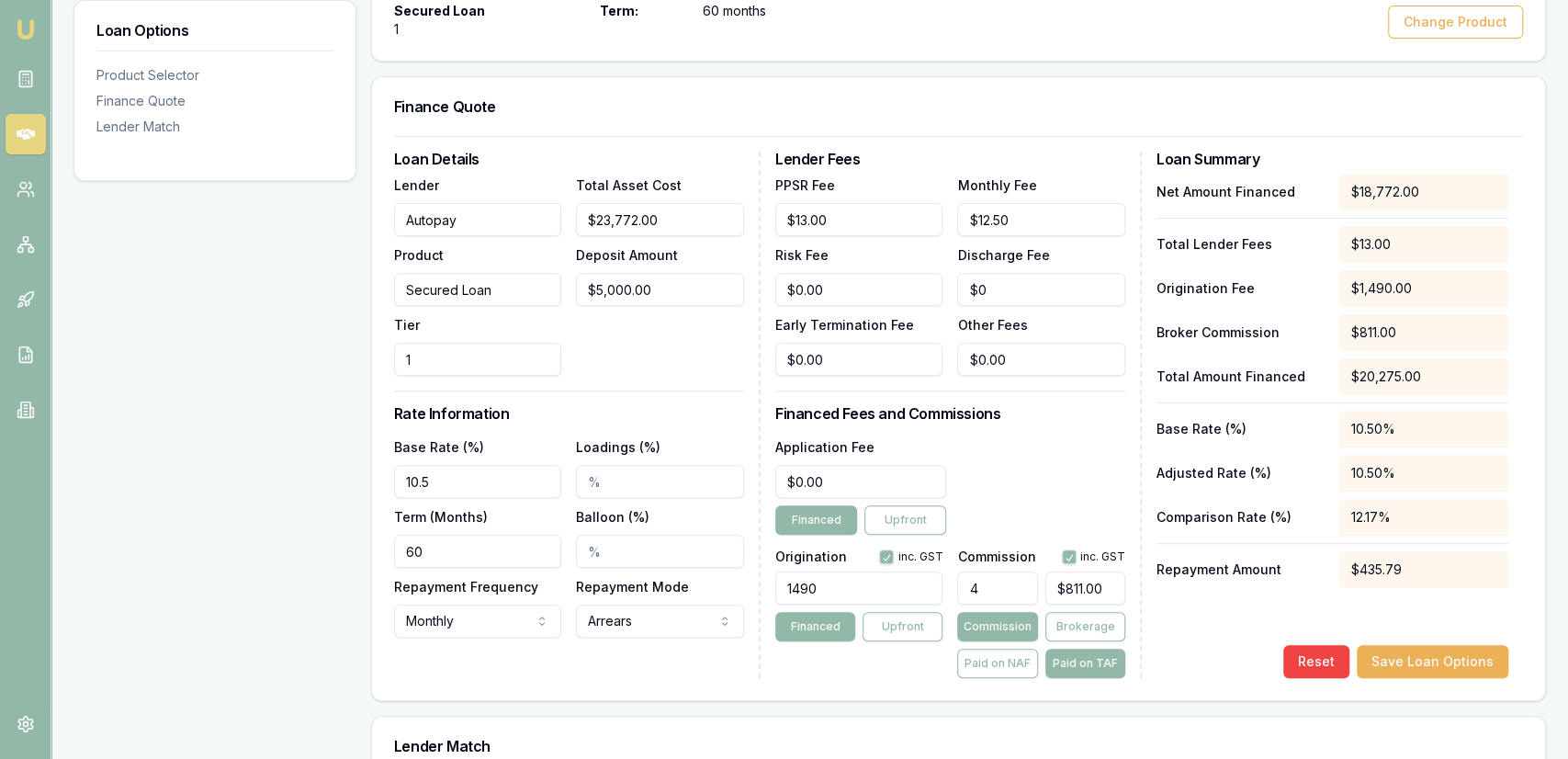 click at bounding box center [1069, 557] 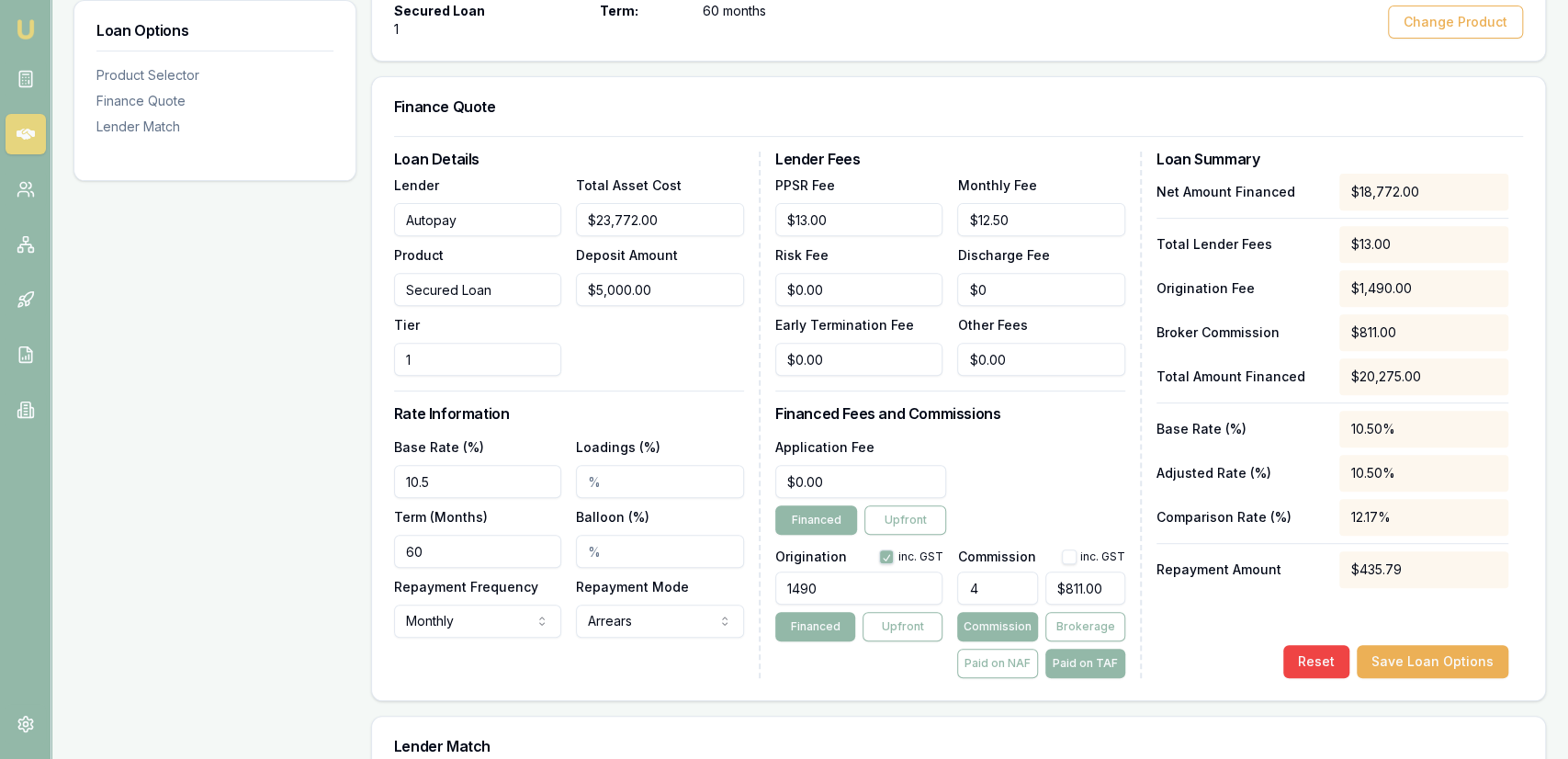 click on "Application Fee  $0.00 Financed Upfront" at bounding box center (950, 485) 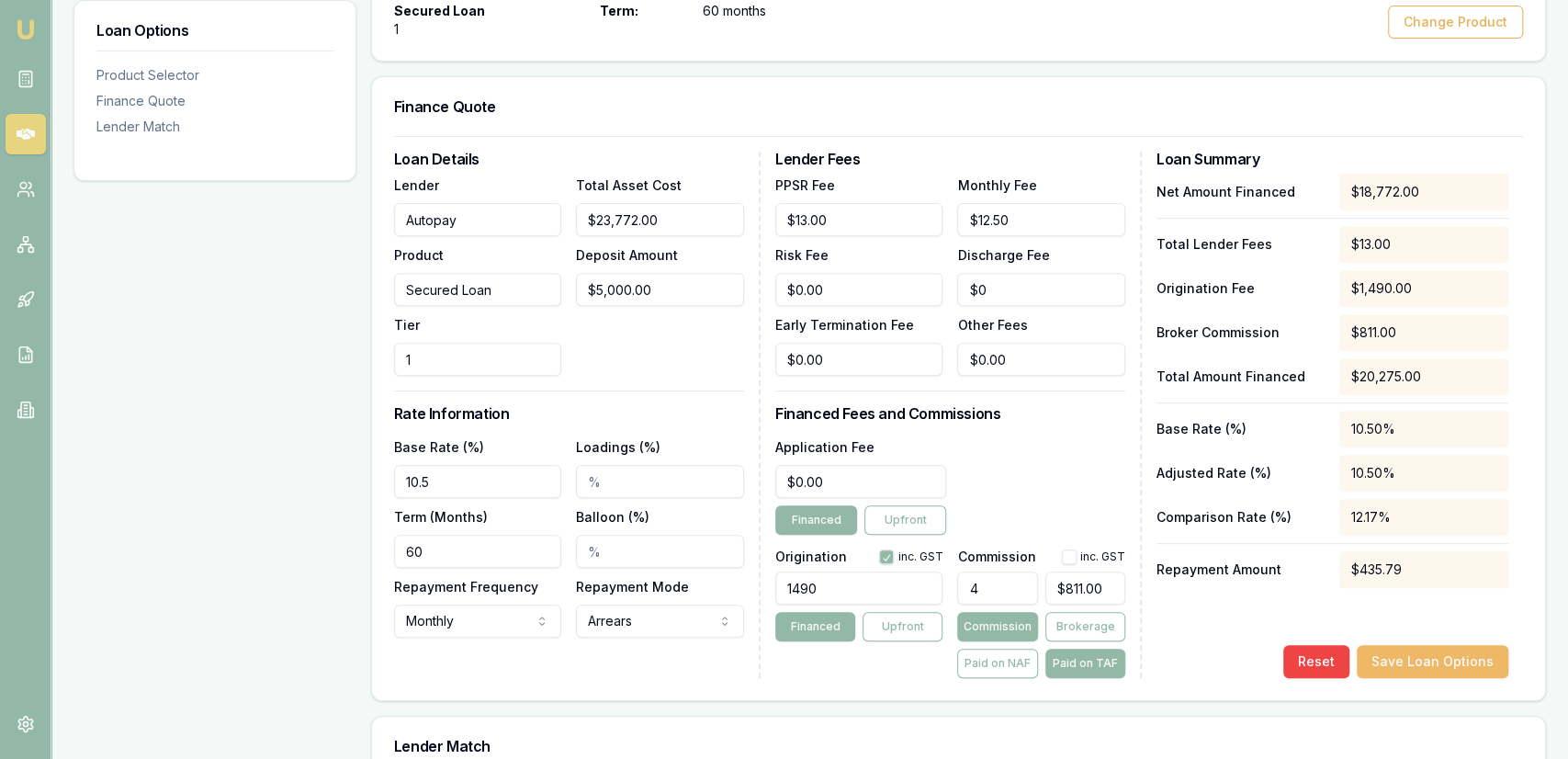 click on "Save Loan Options" at bounding box center (1432, 662) 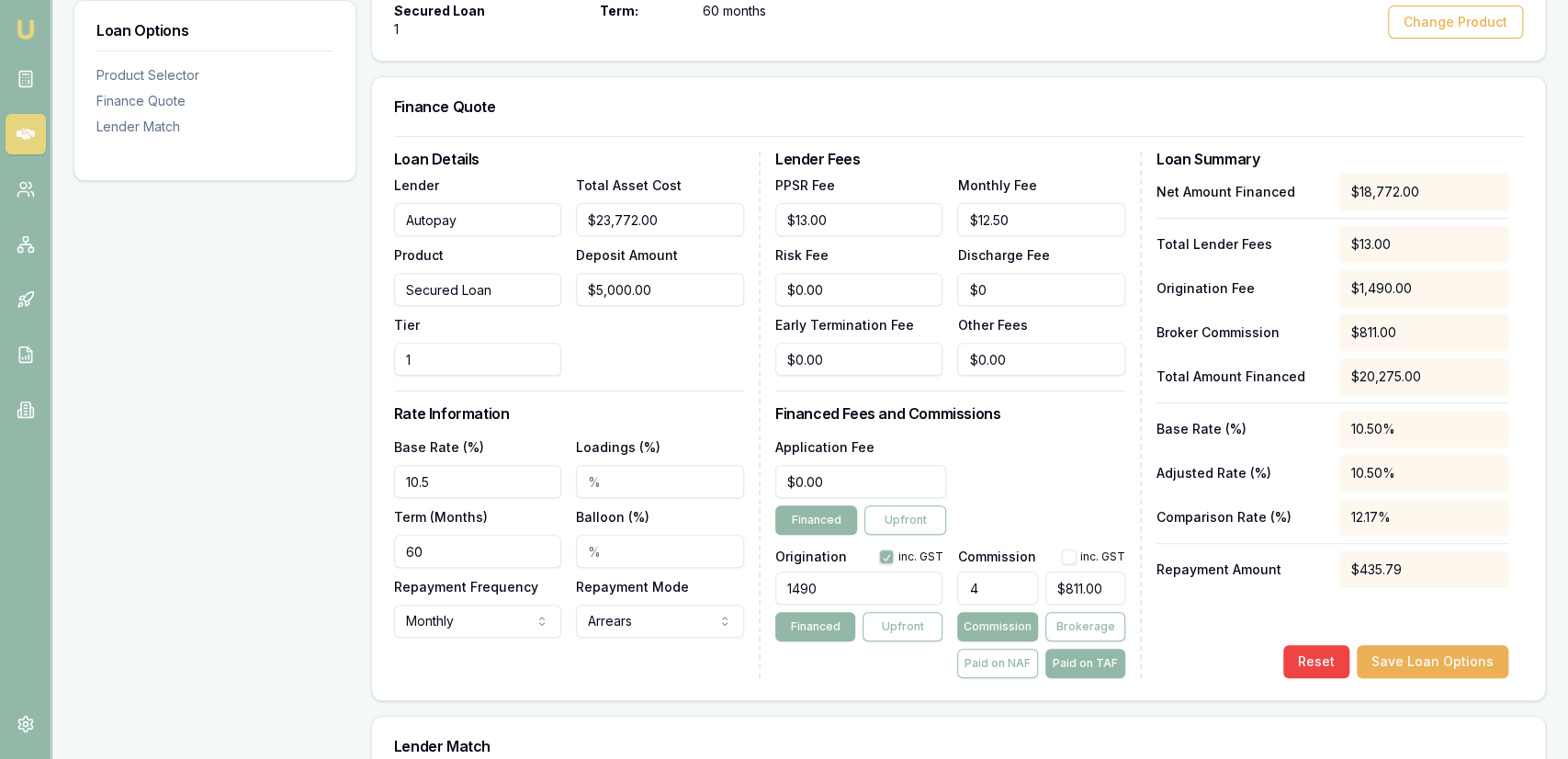 click at bounding box center [1069, 557] 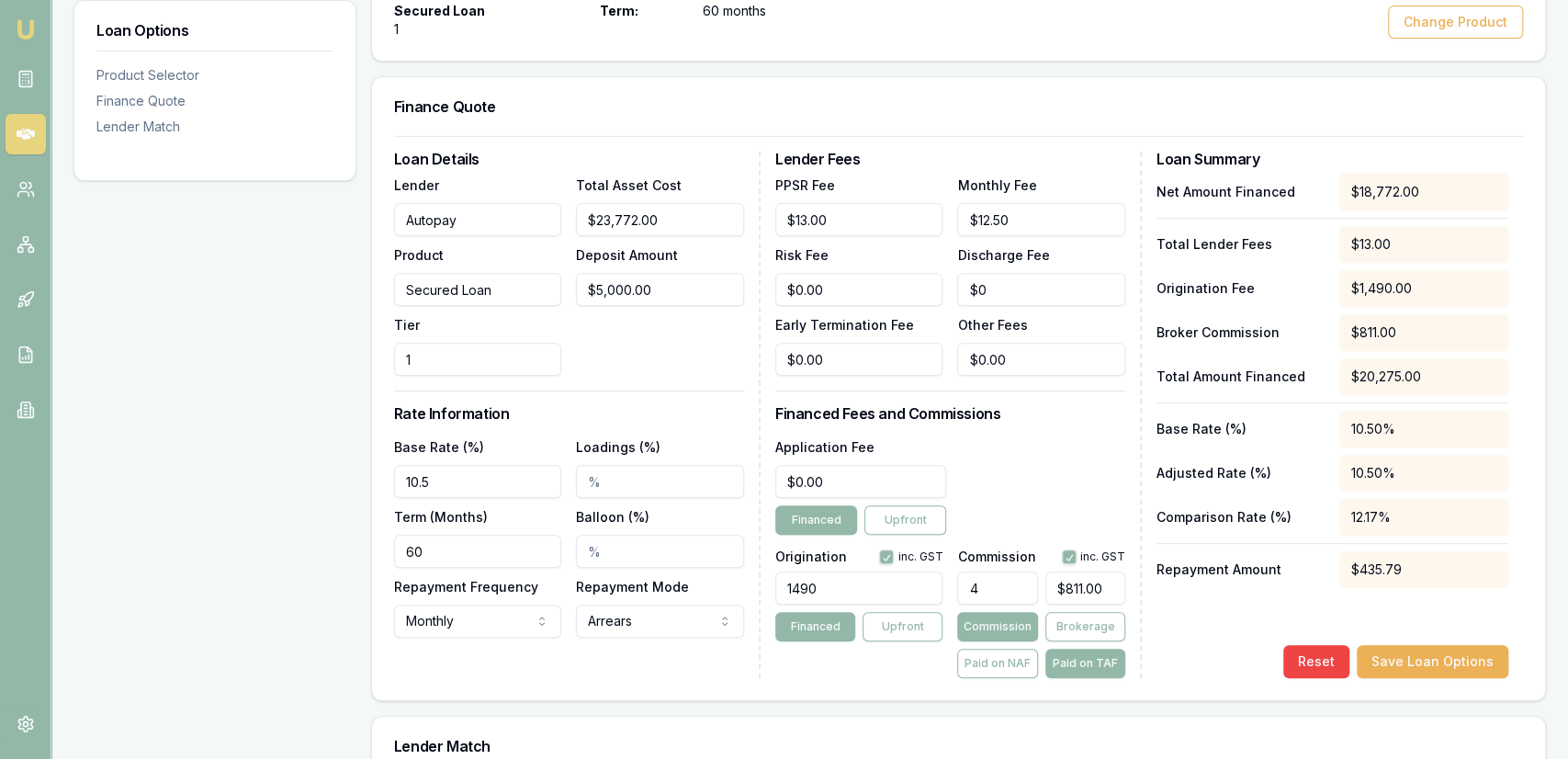 click on "Adjusted Rate (%)" at bounding box center [1241, 473] 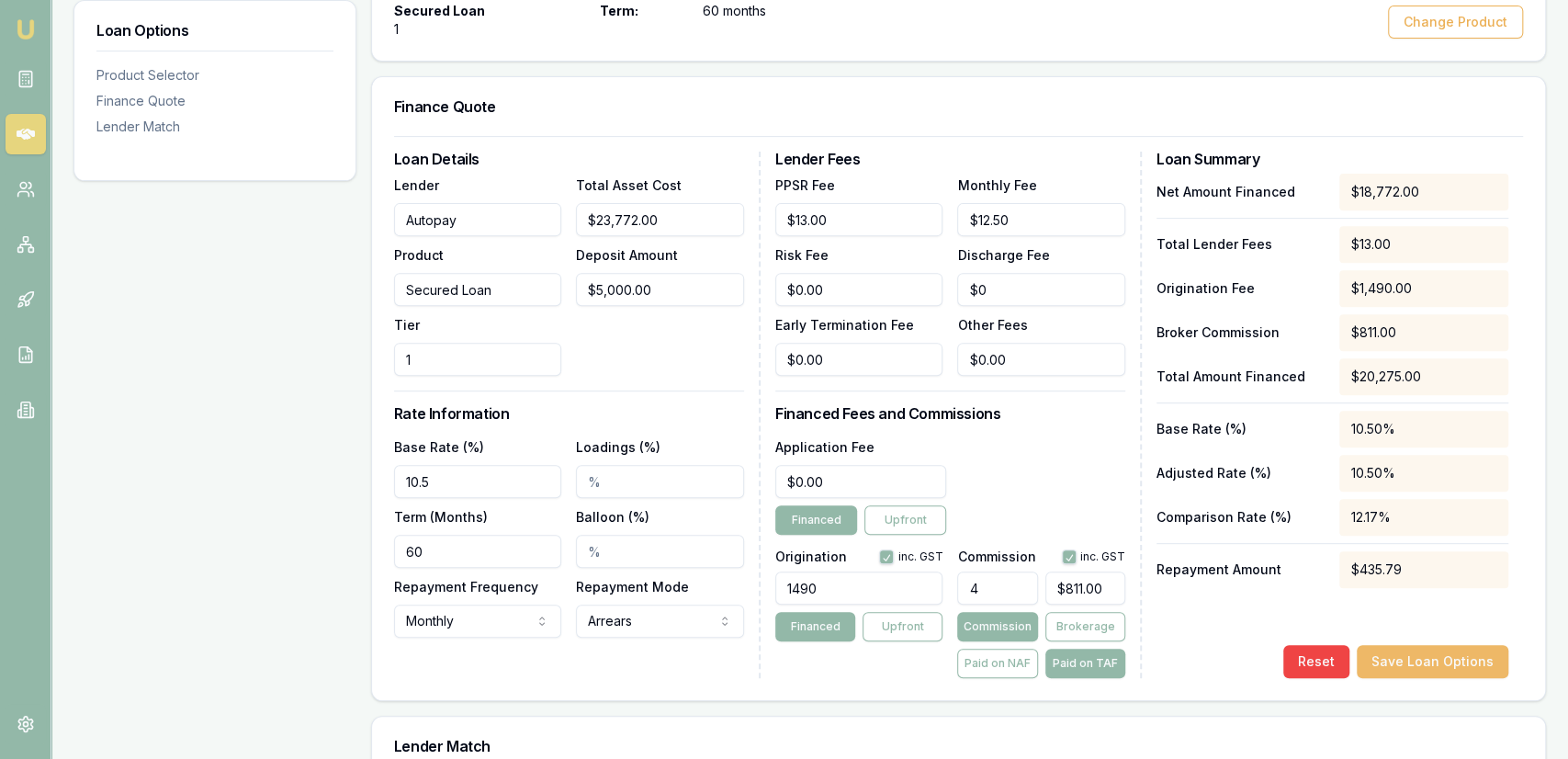 click on "Save Loan Options" at bounding box center [1432, 662] 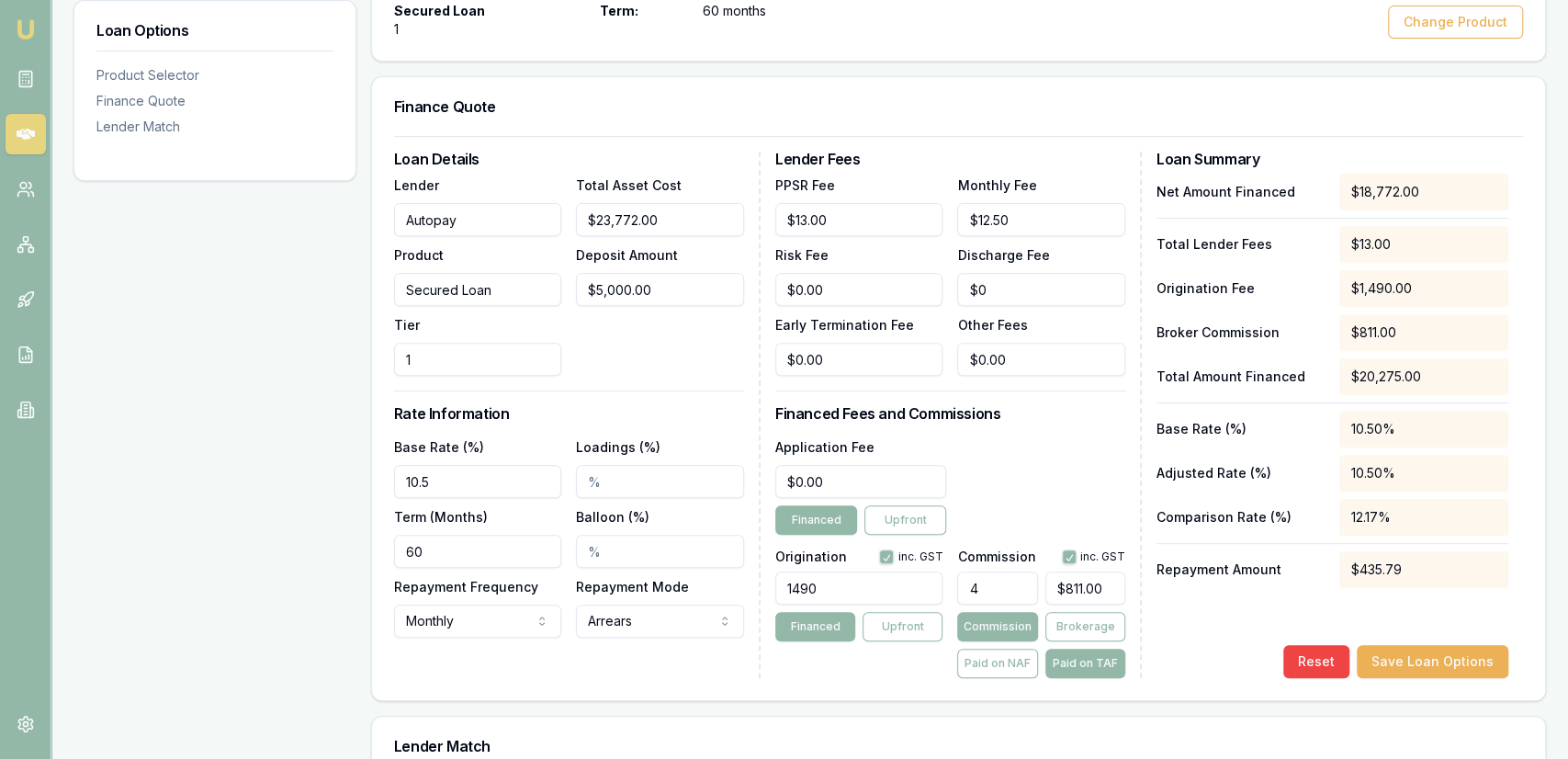 drag, startPoint x: 1029, startPoint y: 464, endPoint x: 1011, endPoint y: 469, distance: 18.681542 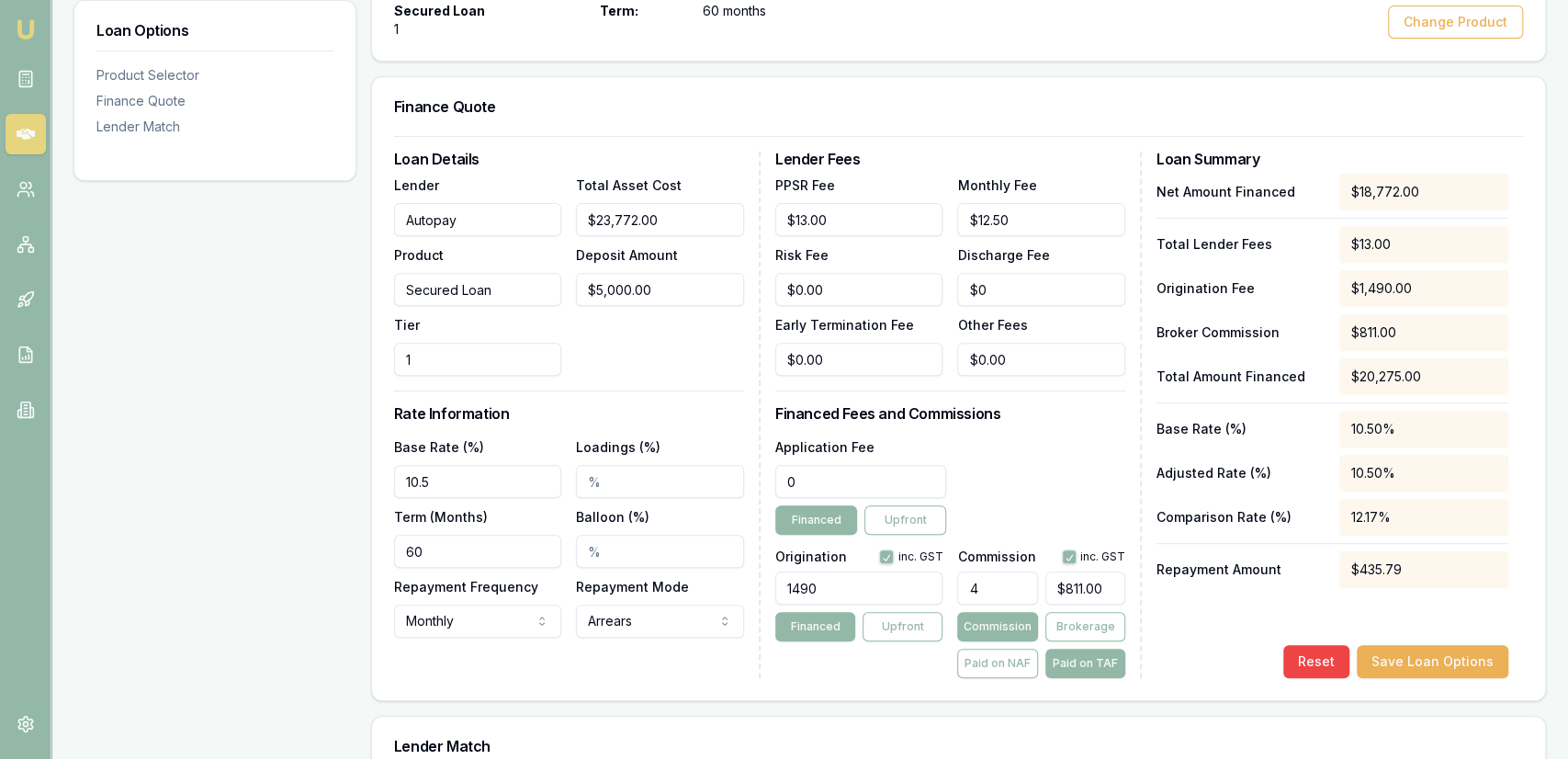 click on "0" at bounding box center [861, 481] 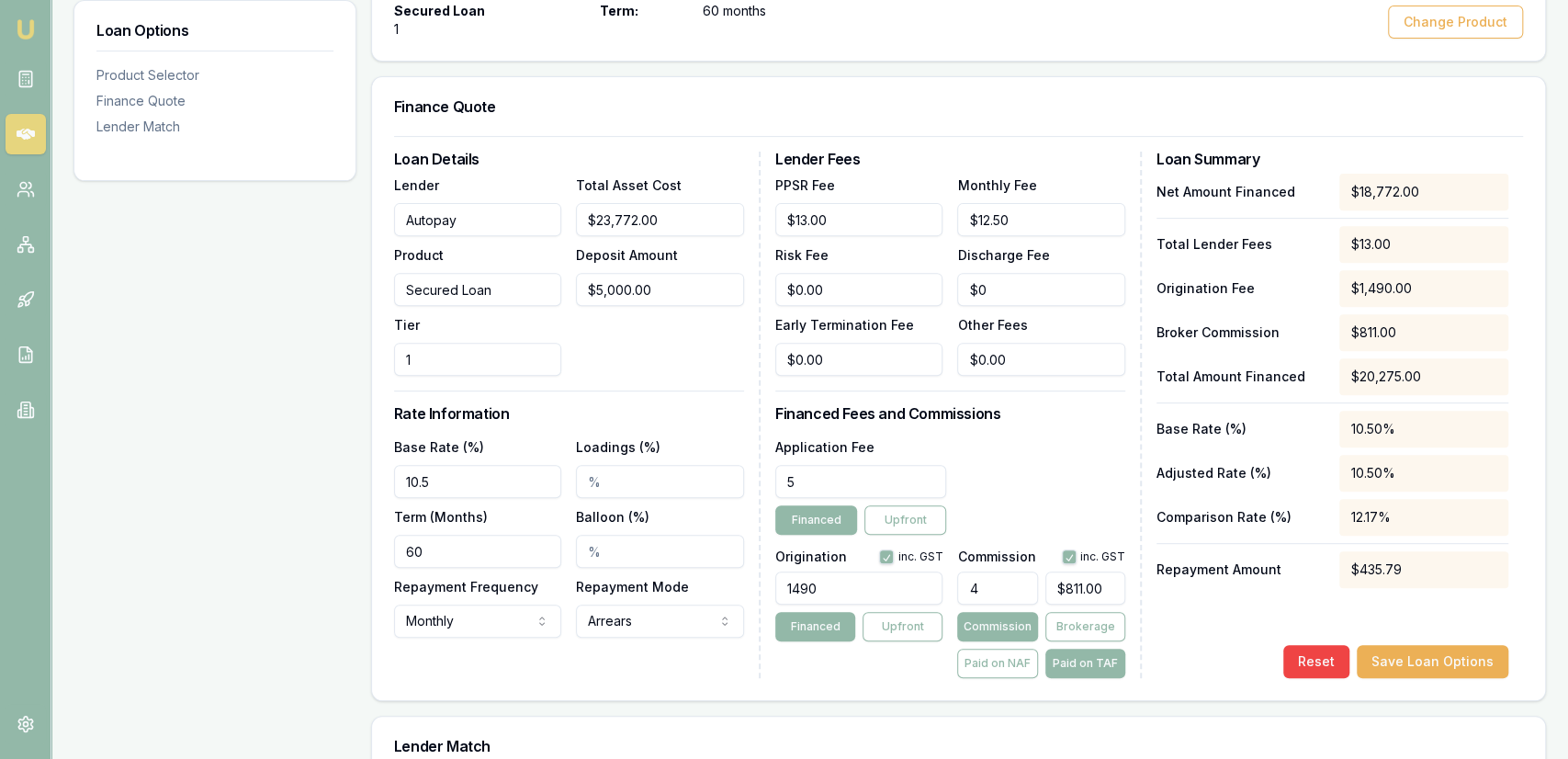type on "$811.20" 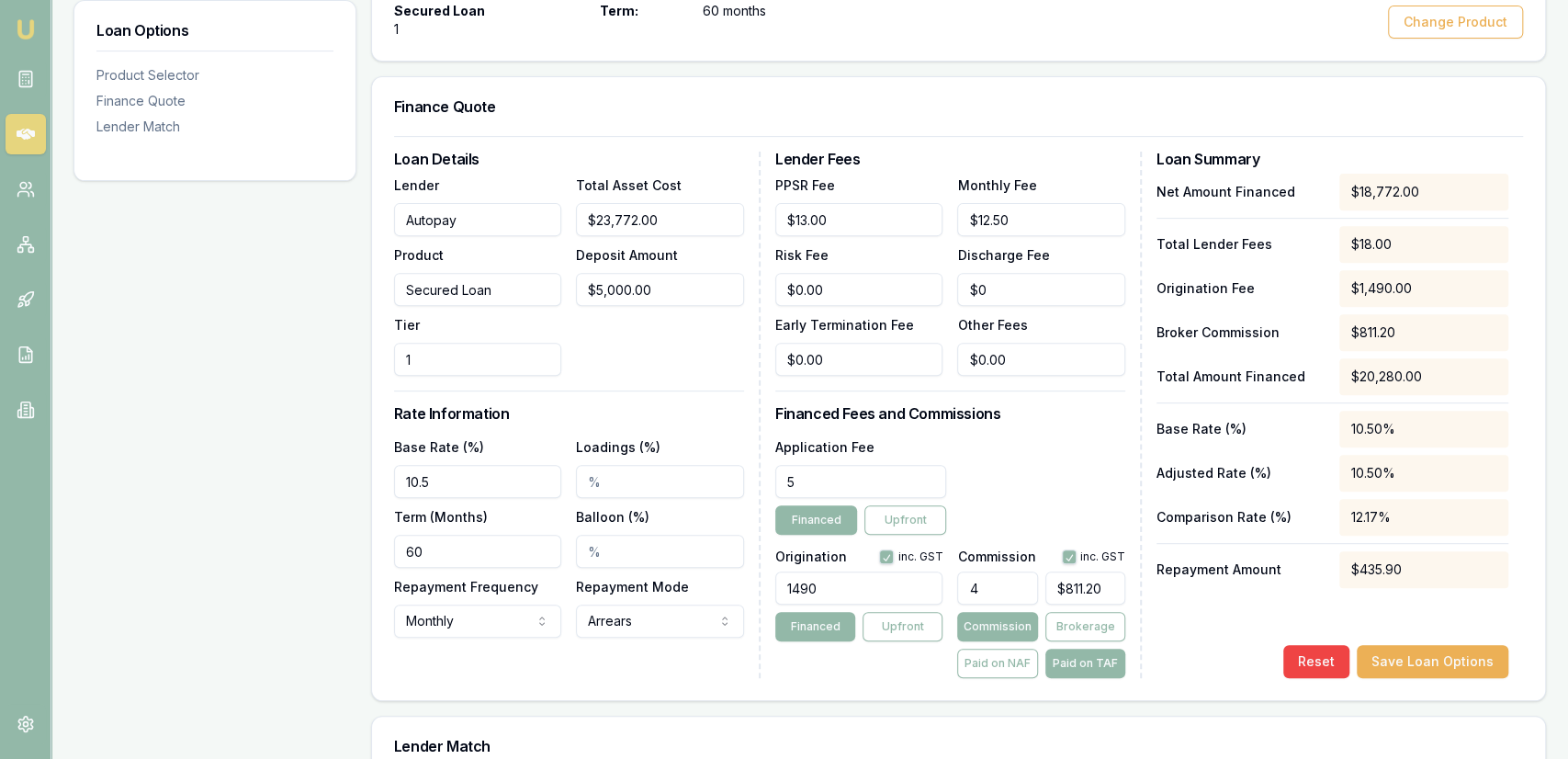 type on "55" 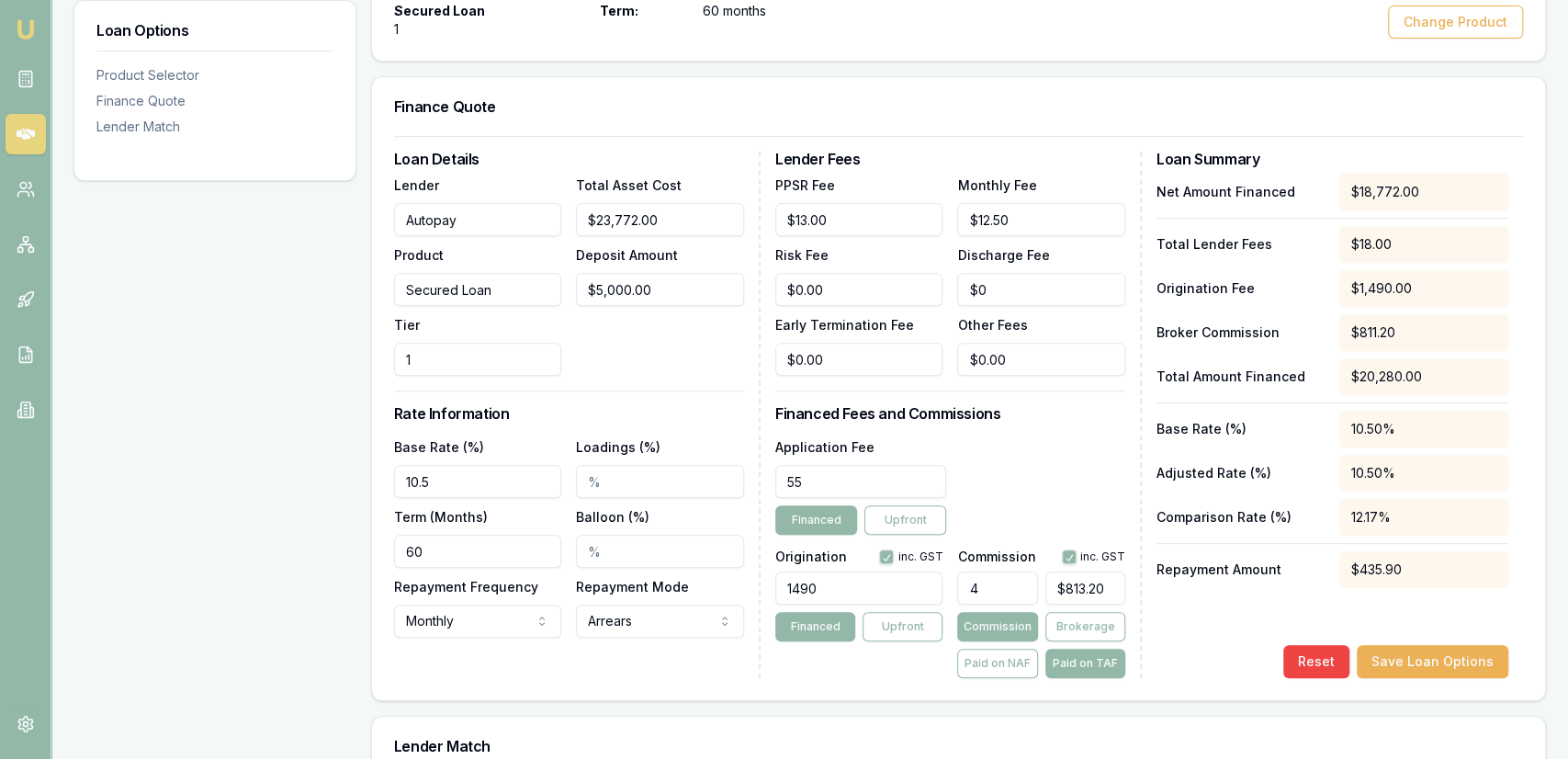 type on "550" 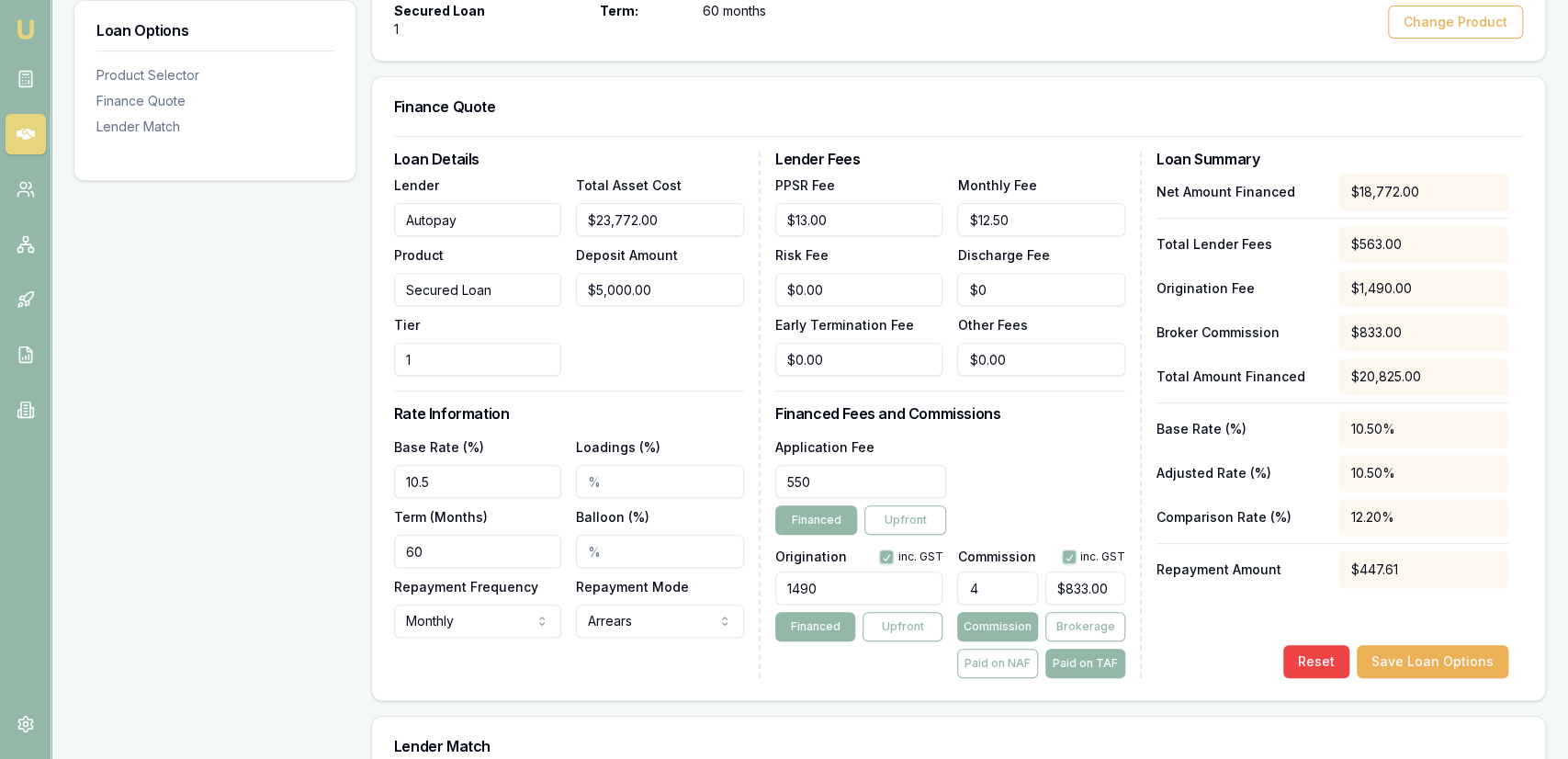 type on "$550.00" 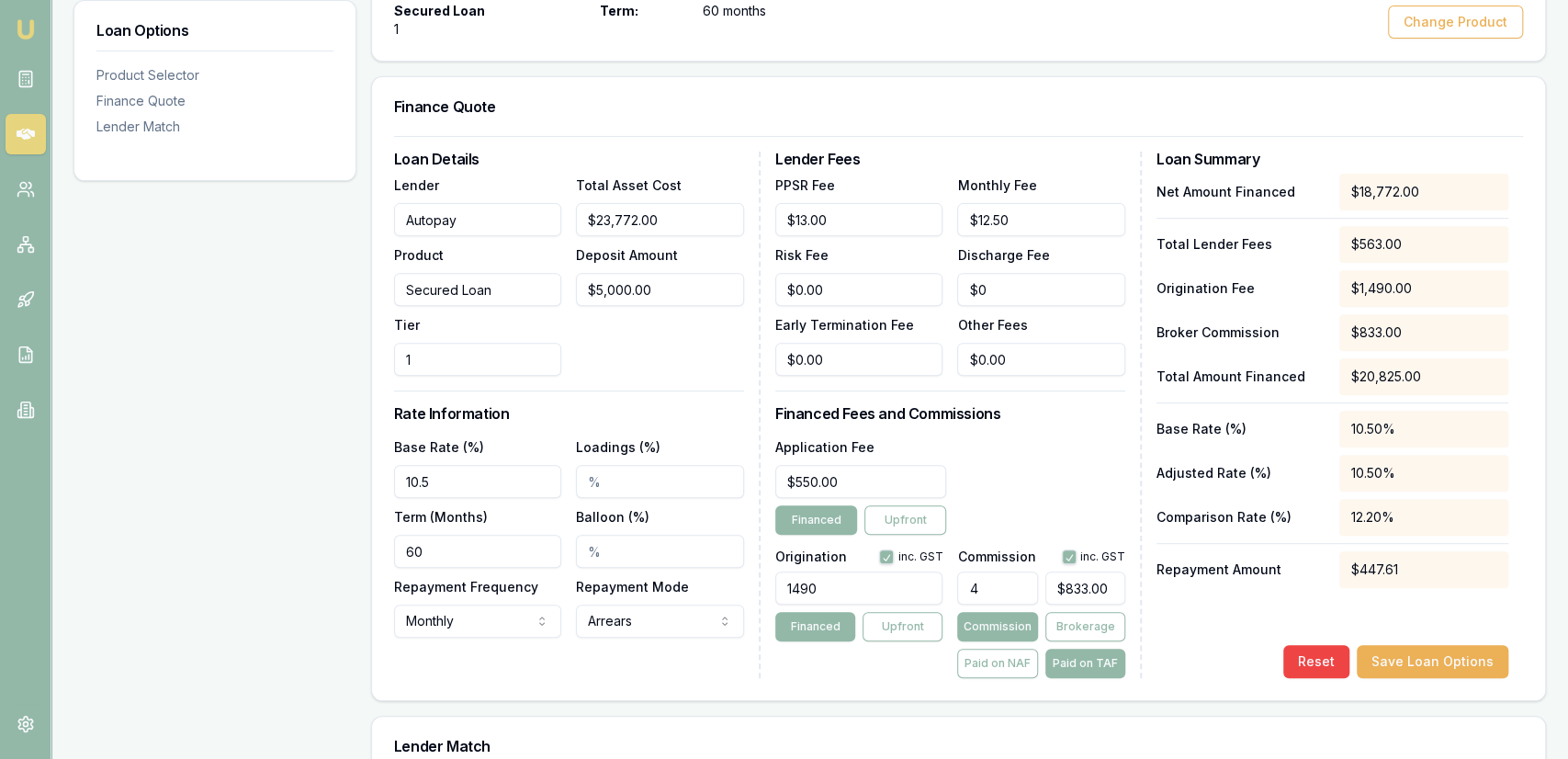 click on "Application Fee  $550.00 Financed Upfront" at bounding box center (950, 485) 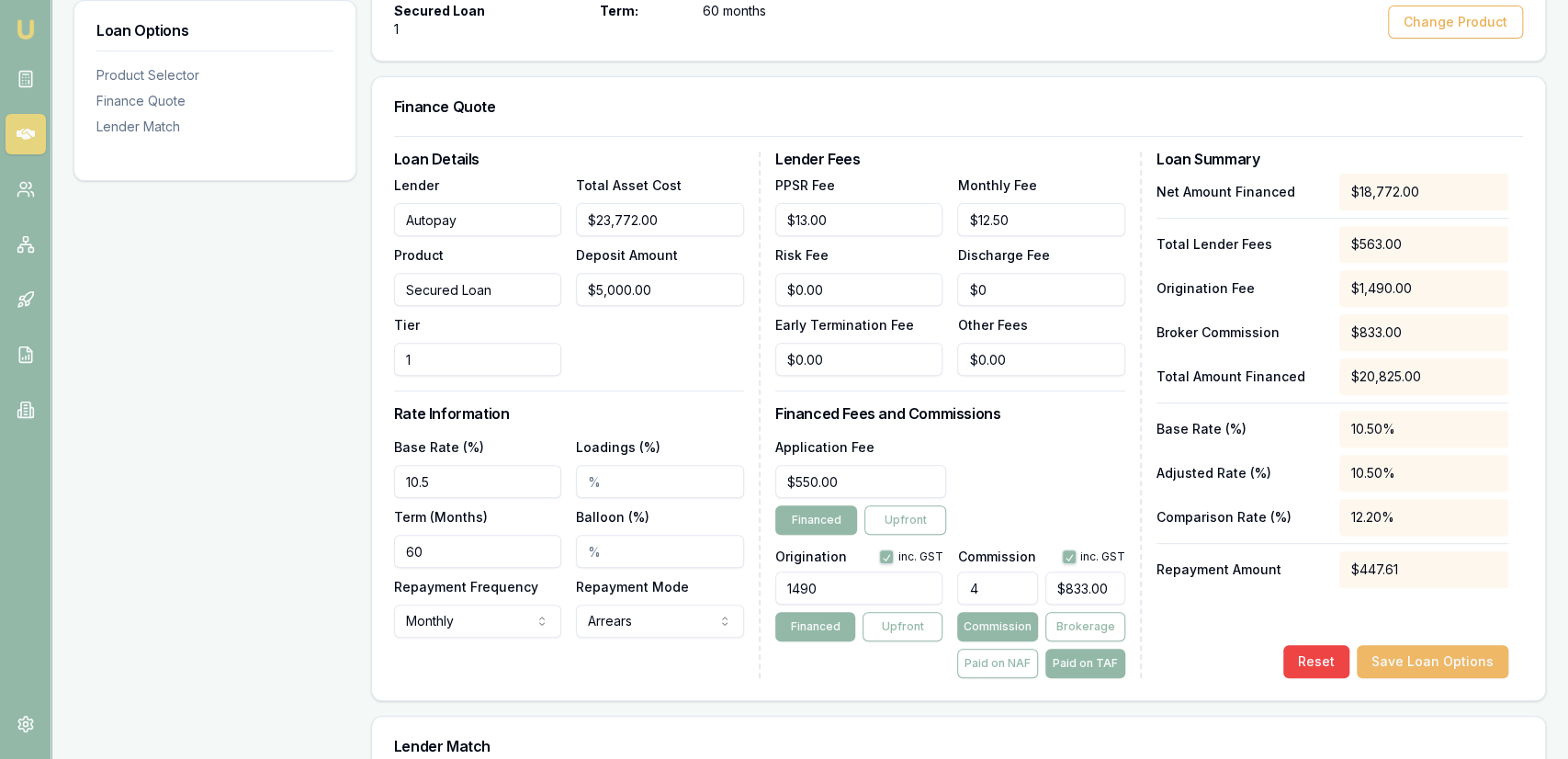 click on "Save Loan Options" at bounding box center [1432, 662] 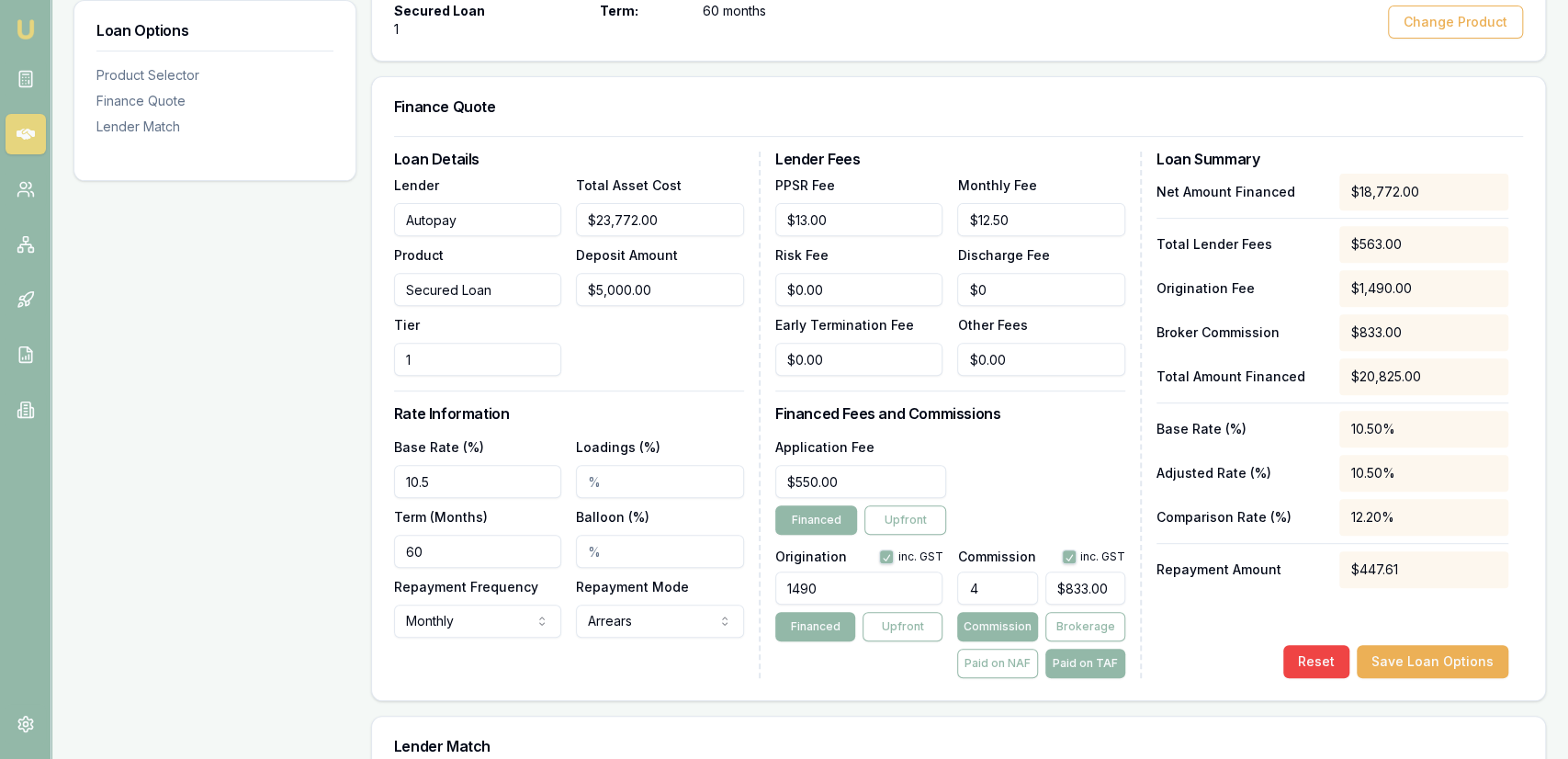 click on "Emu Broker Deals View D-YOI4Q8A2I3 Jackson Fanfulla Toggle Menu Customer Sinaver Sherifi 0488937122 sinaver.sherifi@gmail.com Finance Summary $23,772 Loan Type: Commercial Asset Asset Type : Passenger Car Deal Dynamics Stage: Conditional Offer Provided To Client Age: 55 days ago Finance Details Applicants Loan Options Lender Submission Loan Options Product Selector Finance Quote Lender Match Product Selector Autopay Secured Loan 1 Loan Amount:    $24k Term:    60 months Change Product Finance Quote Loan Details Lender  Autopay Product  Secured Loan Tier  1 Total Asset Cost  $23,772.00 Deposit Amount  $5,000.00 Rate Information Base Rate (%)  10.5 Loadings (%)  Term (Months)  60 Balloon (%)  Repayment Frequency  Monthly Weekly Fortnightly Monthly Repayment Mode  Arrears Arrears Advance Lender Fees PPSR Fee  $13.00 Monthly Fee  $12.50 Risk Fee  $0.00 Discharge Fee  $0 Early Termination Fee  $0.00 Other Fees  $0.00 Financed Fees and Commissions Application Fee  $550.00 Financed Upfront Origination inc. GST     4" at bounding box center (784, -3) 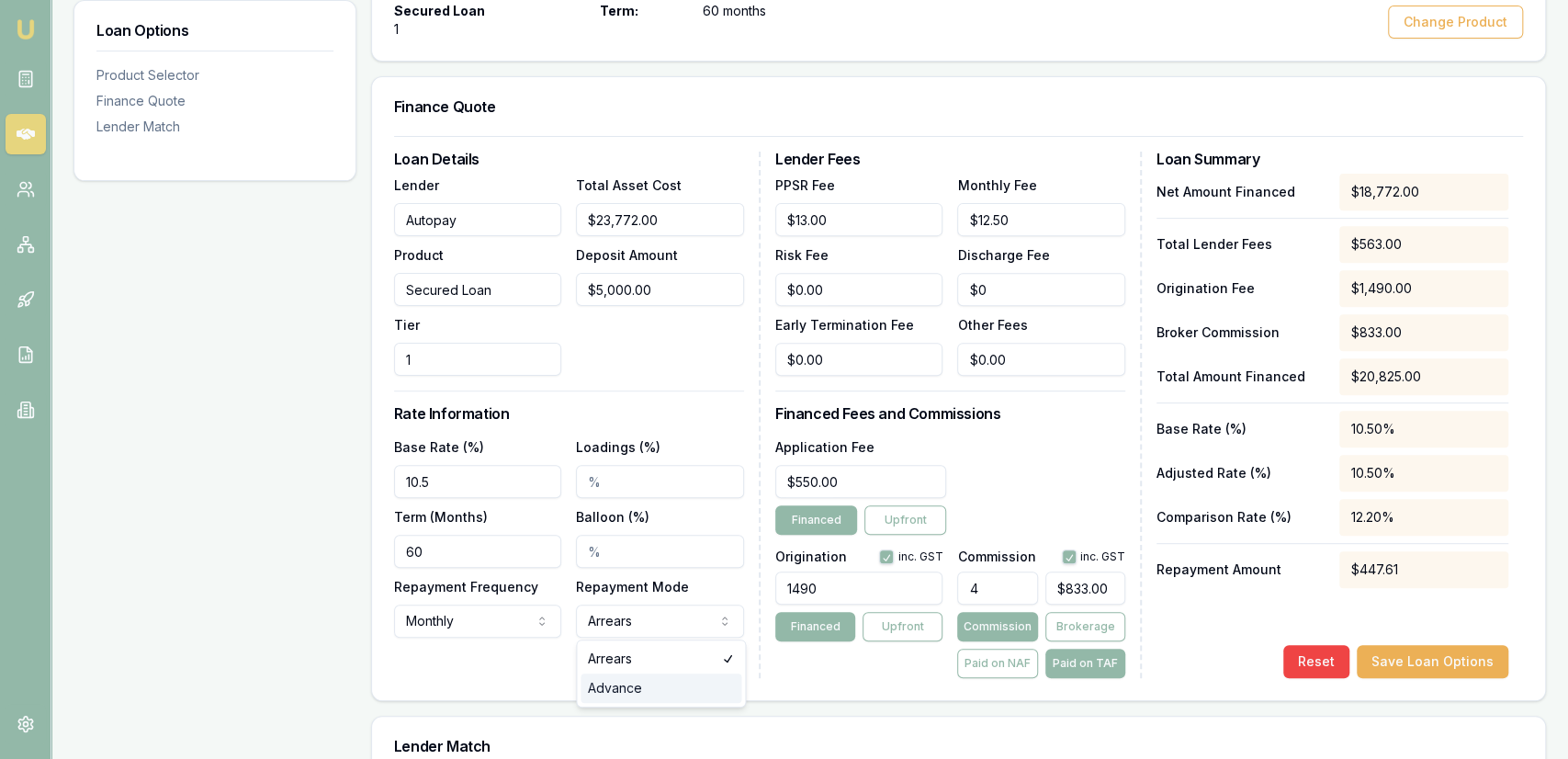 select on "ADVANCE" 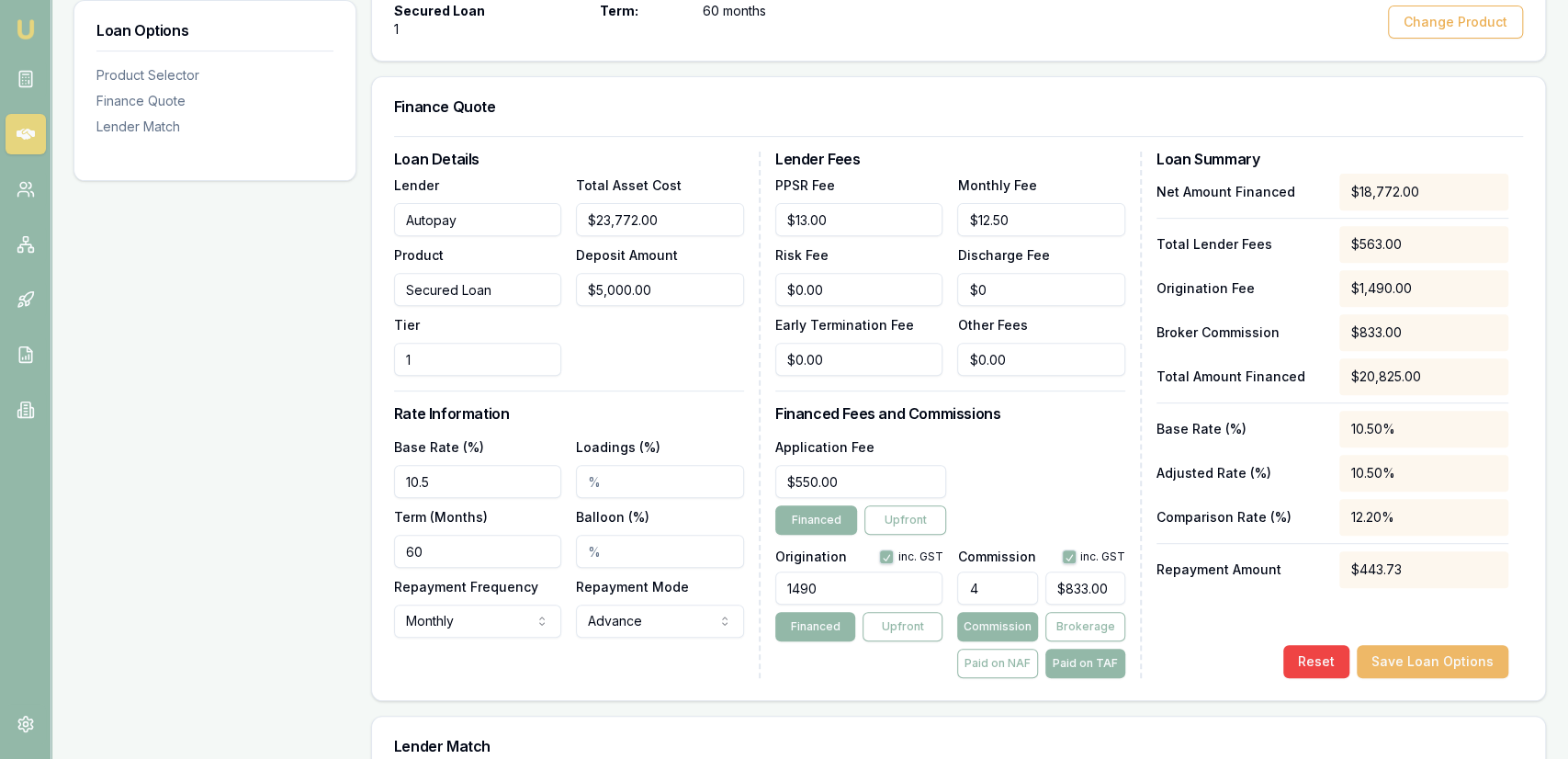 click on "Save Loan Options" at bounding box center (1432, 662) 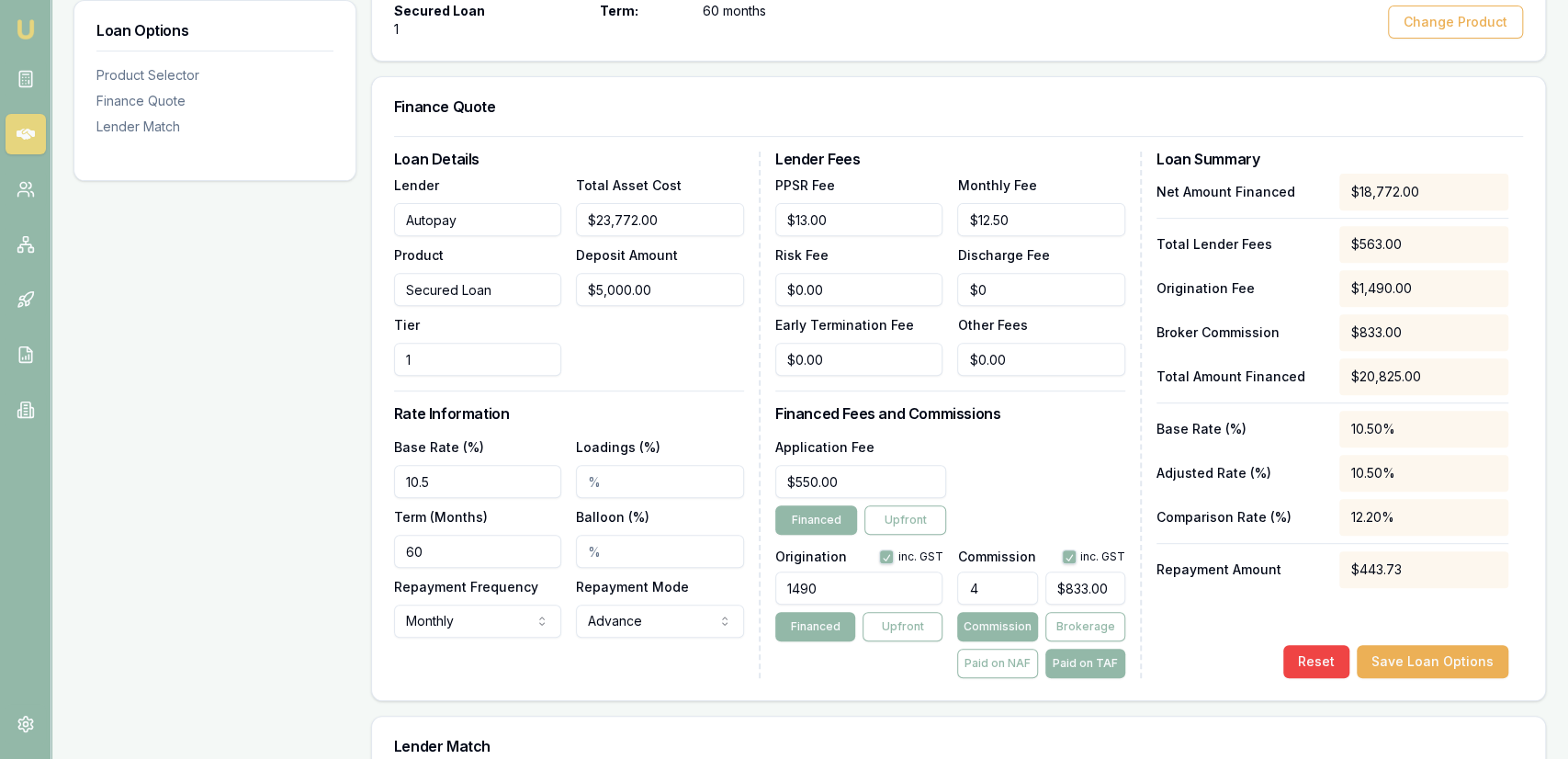 click on "10.50%" at bounding box center (1424, 429) 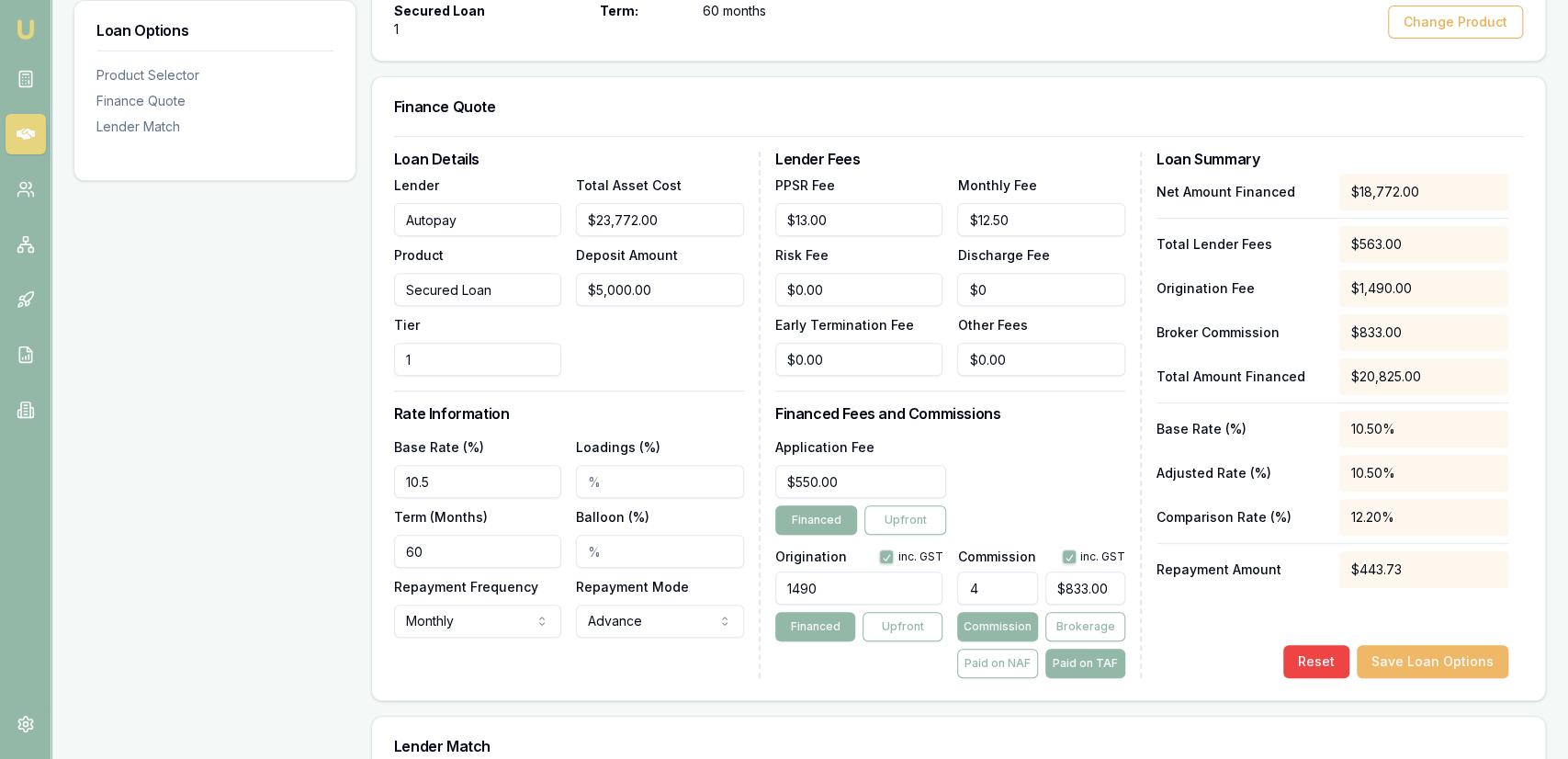 click on "Save Loan Options" at bounding box center [1432, 662] 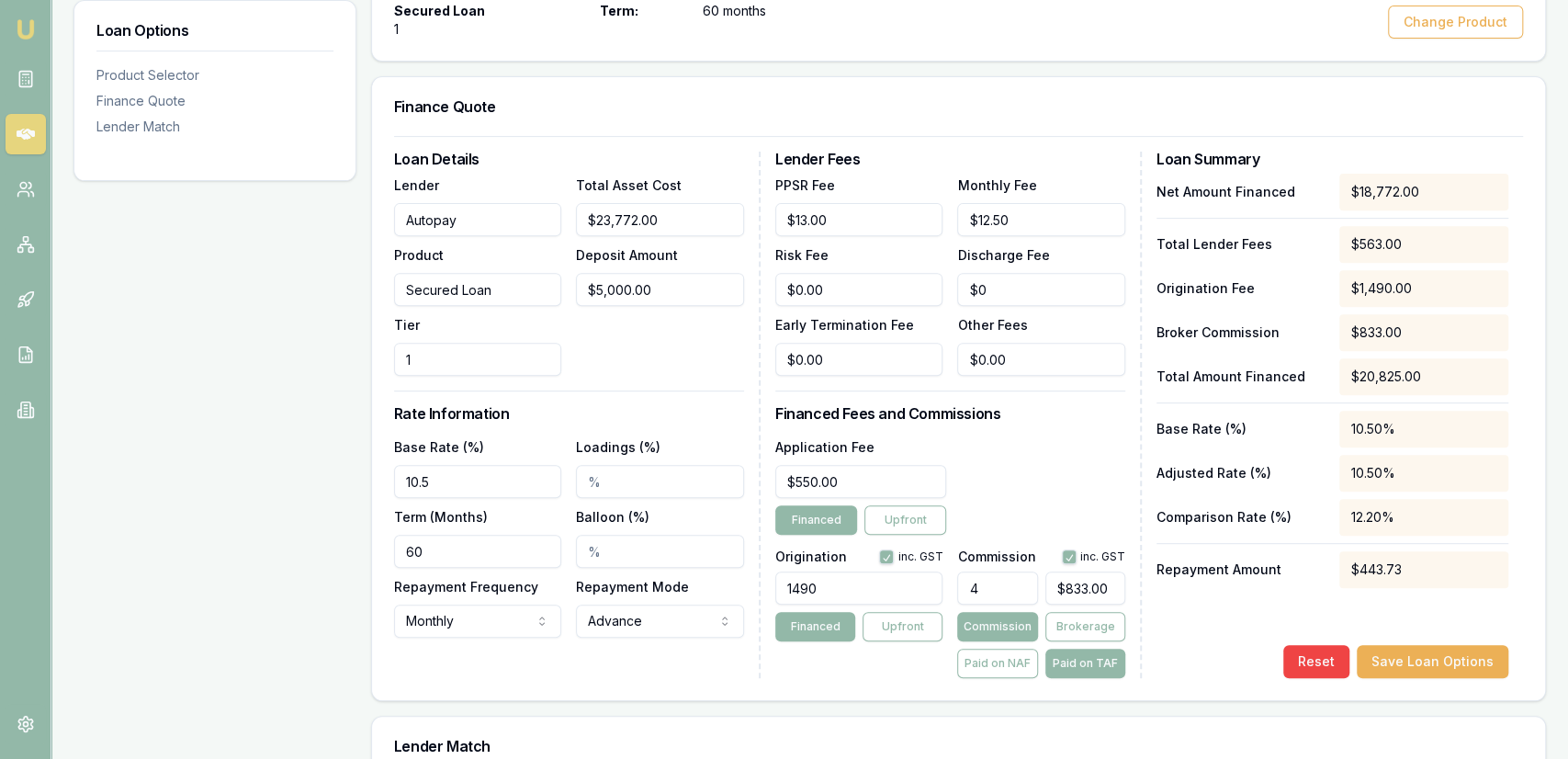click on "Balloon (%)" at bounding box center (660, 551) 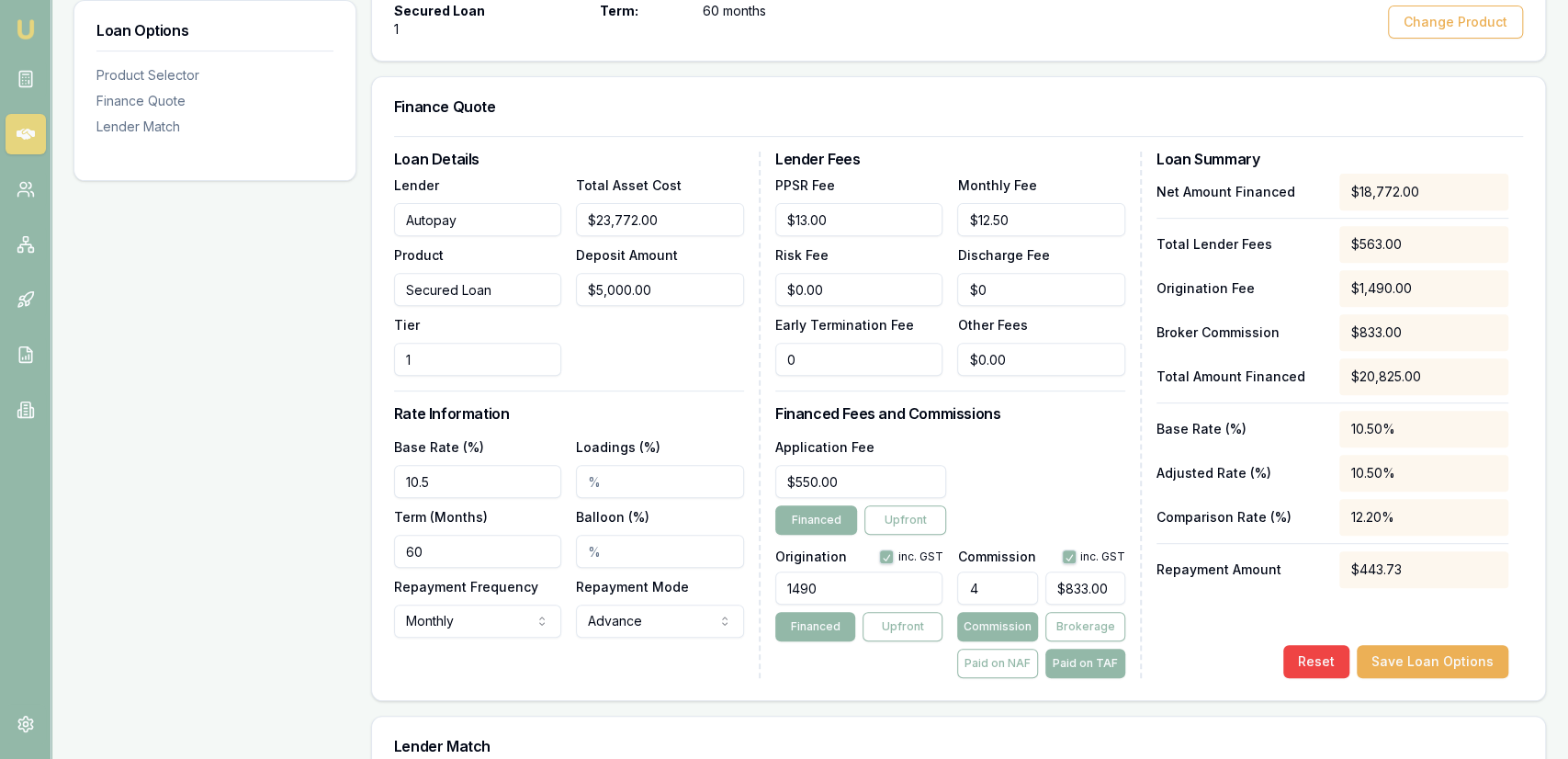 click on "0" at bounding box center (859, 359) 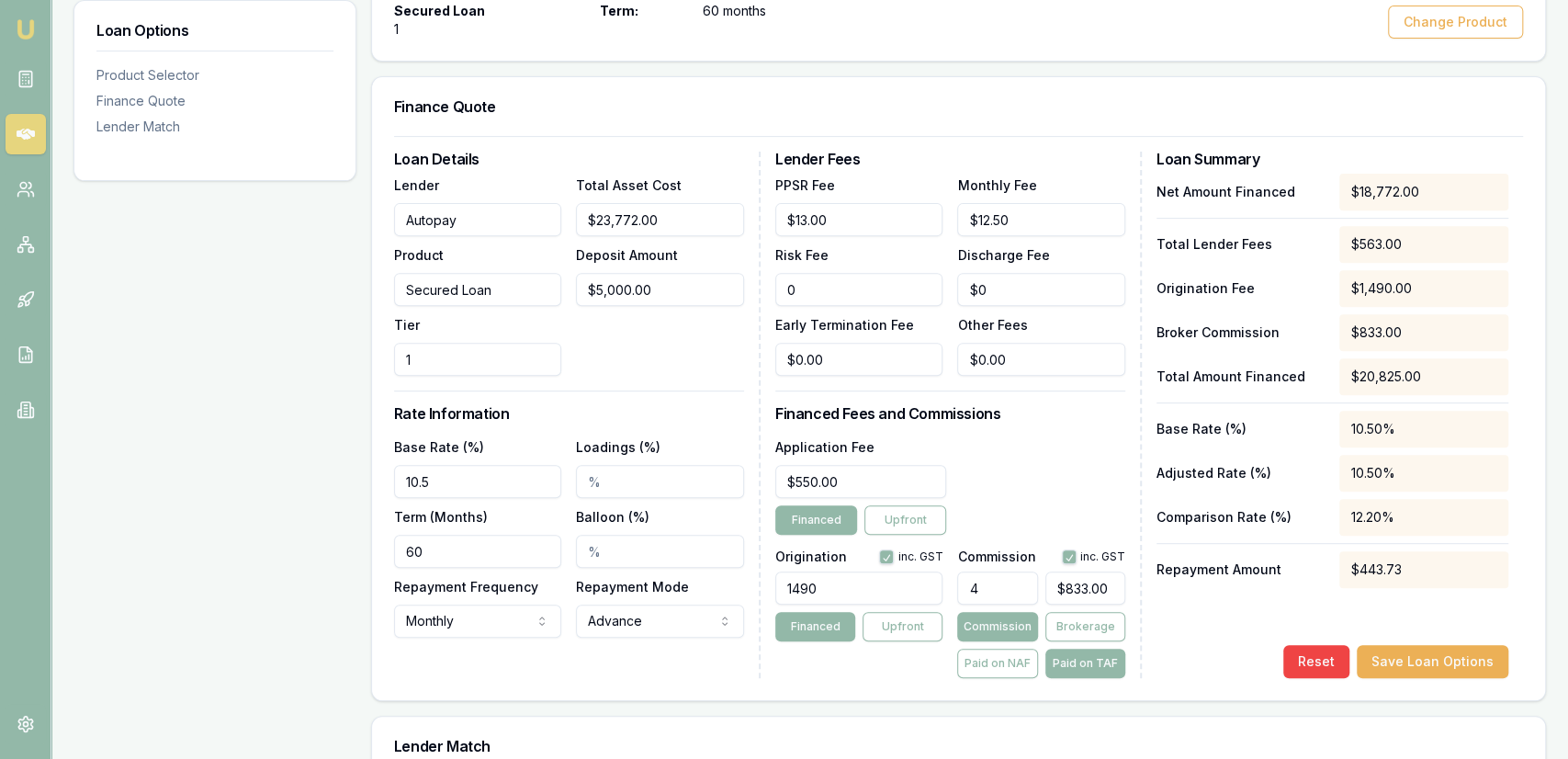 click on "0" at bounding box center (859, 289) 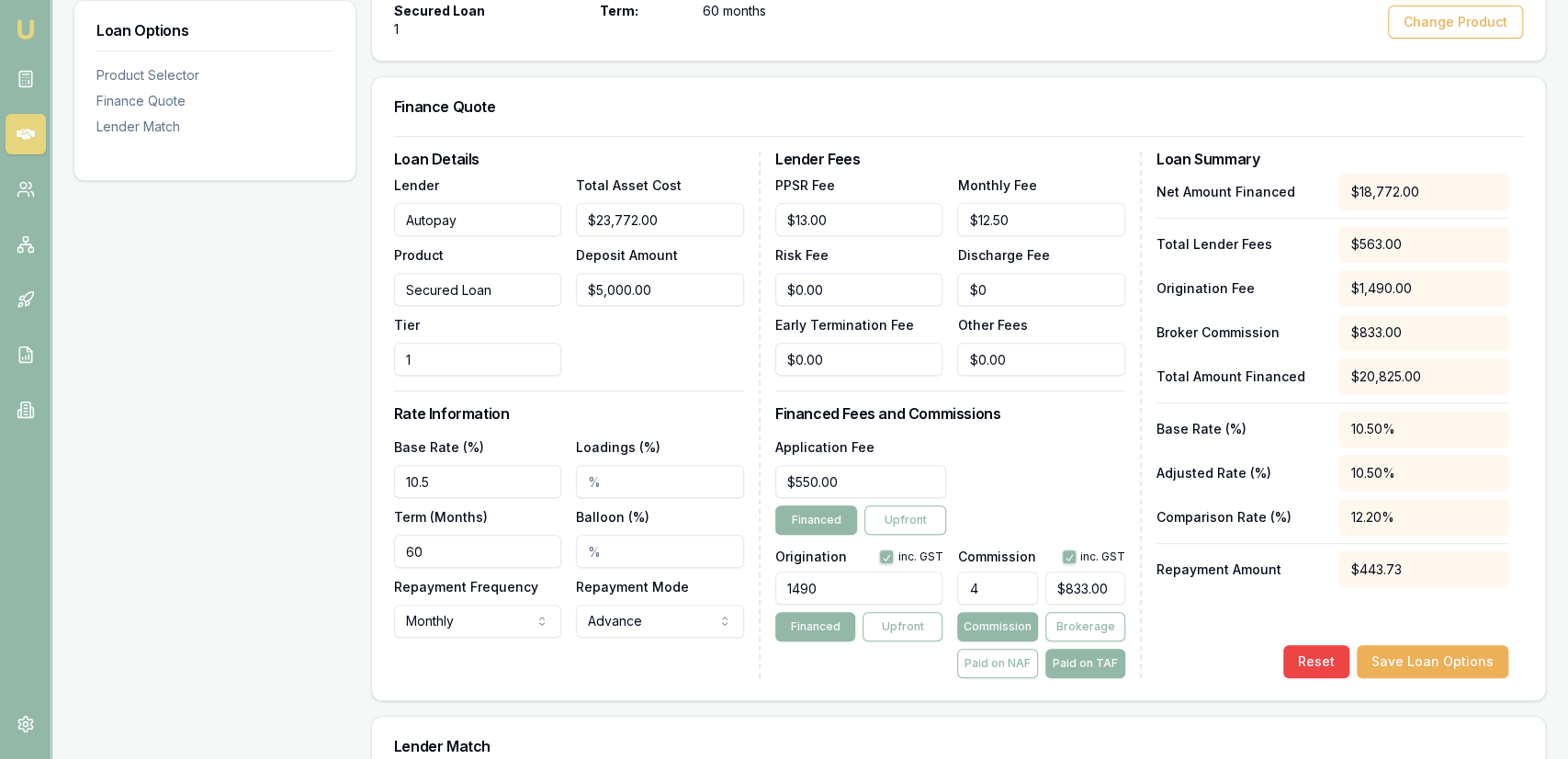 drag, startPoint x: 1401, startPoint y: 471, endPoint x: 1413, endPoint y: 495, distance: 26.832816 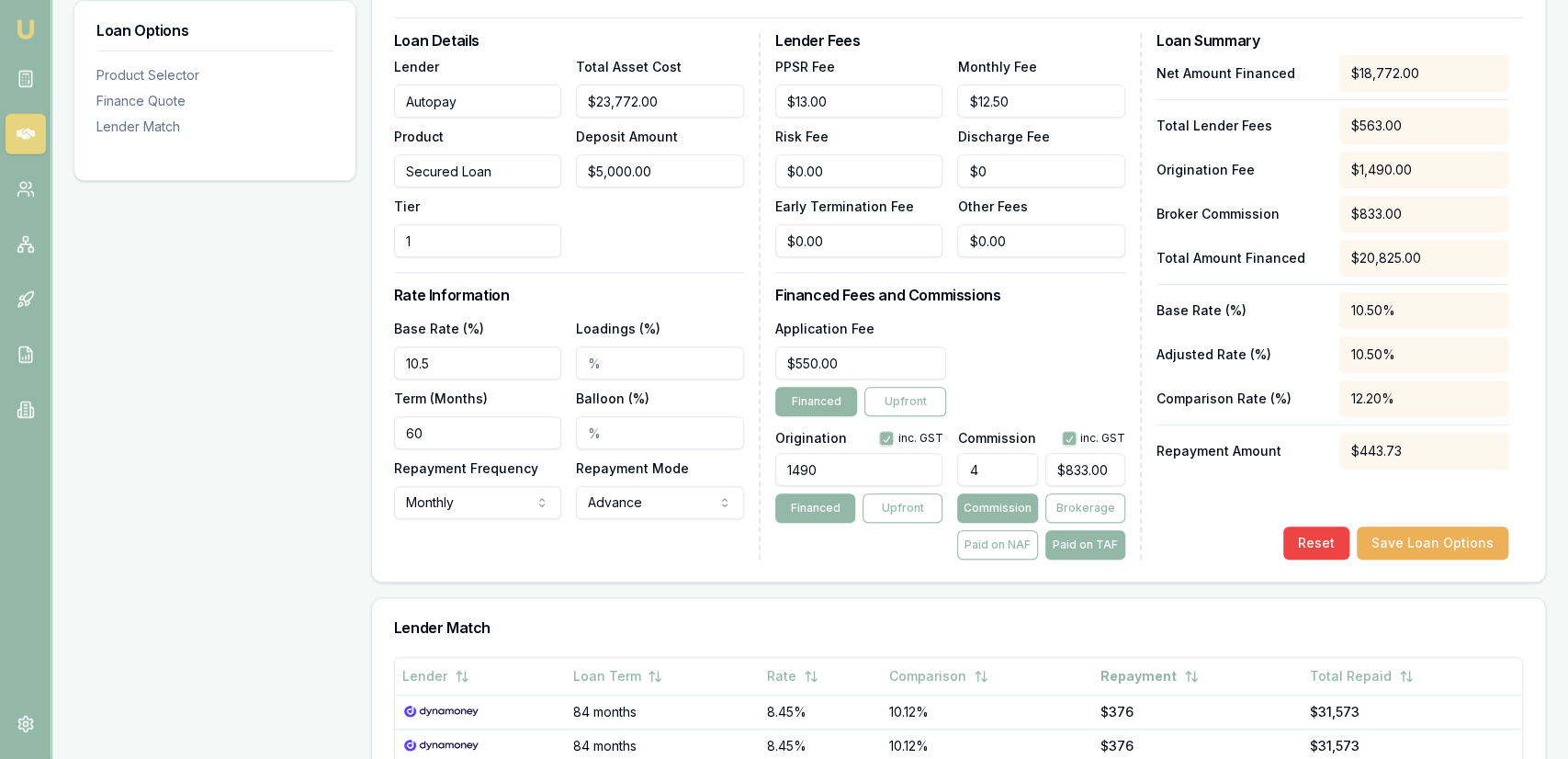 scroll, scrollTop: 573, scrollLeft: 0, axis: vertical 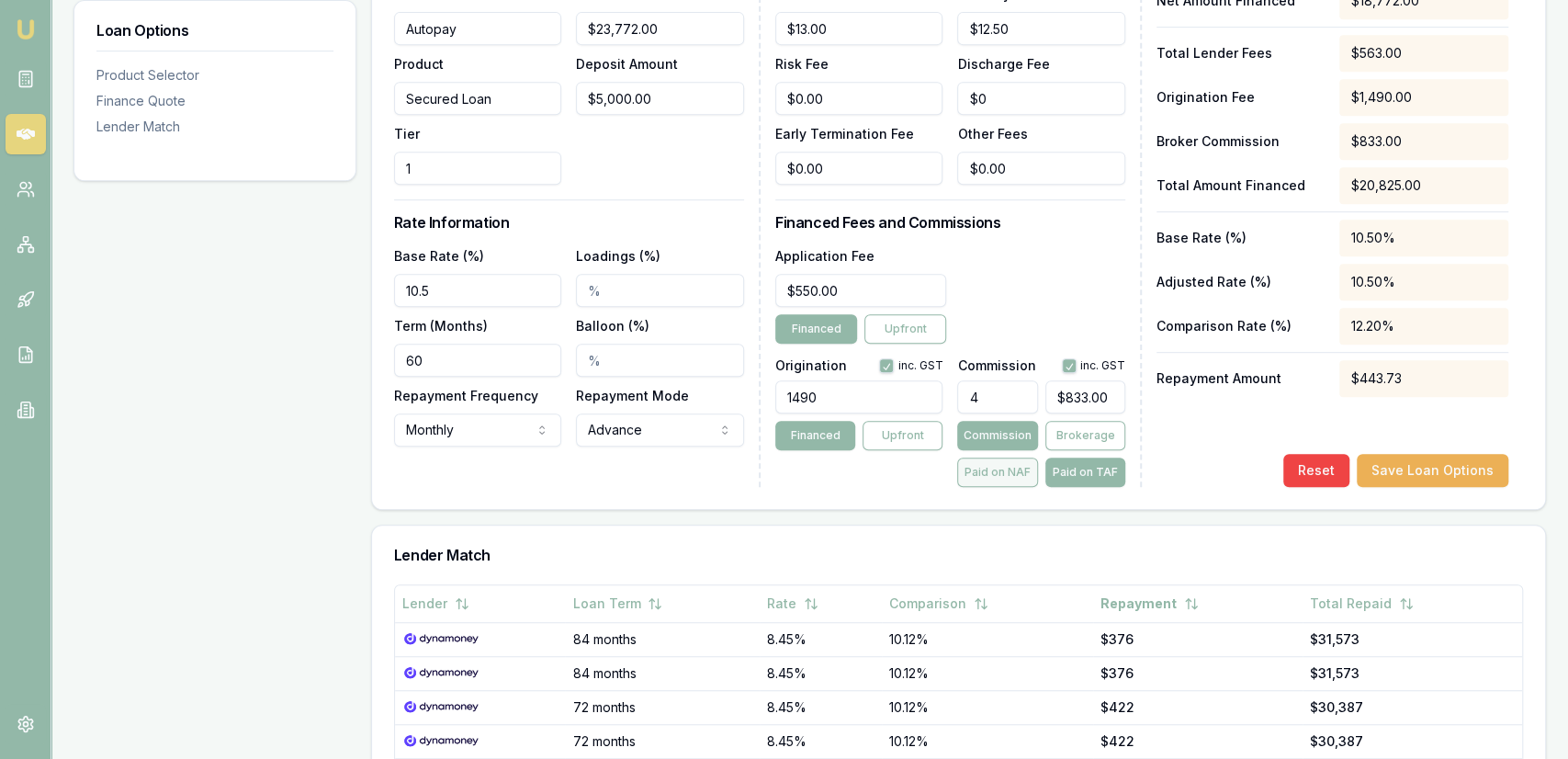 click on "Paid on NAF" at bounding box center (997, 472) 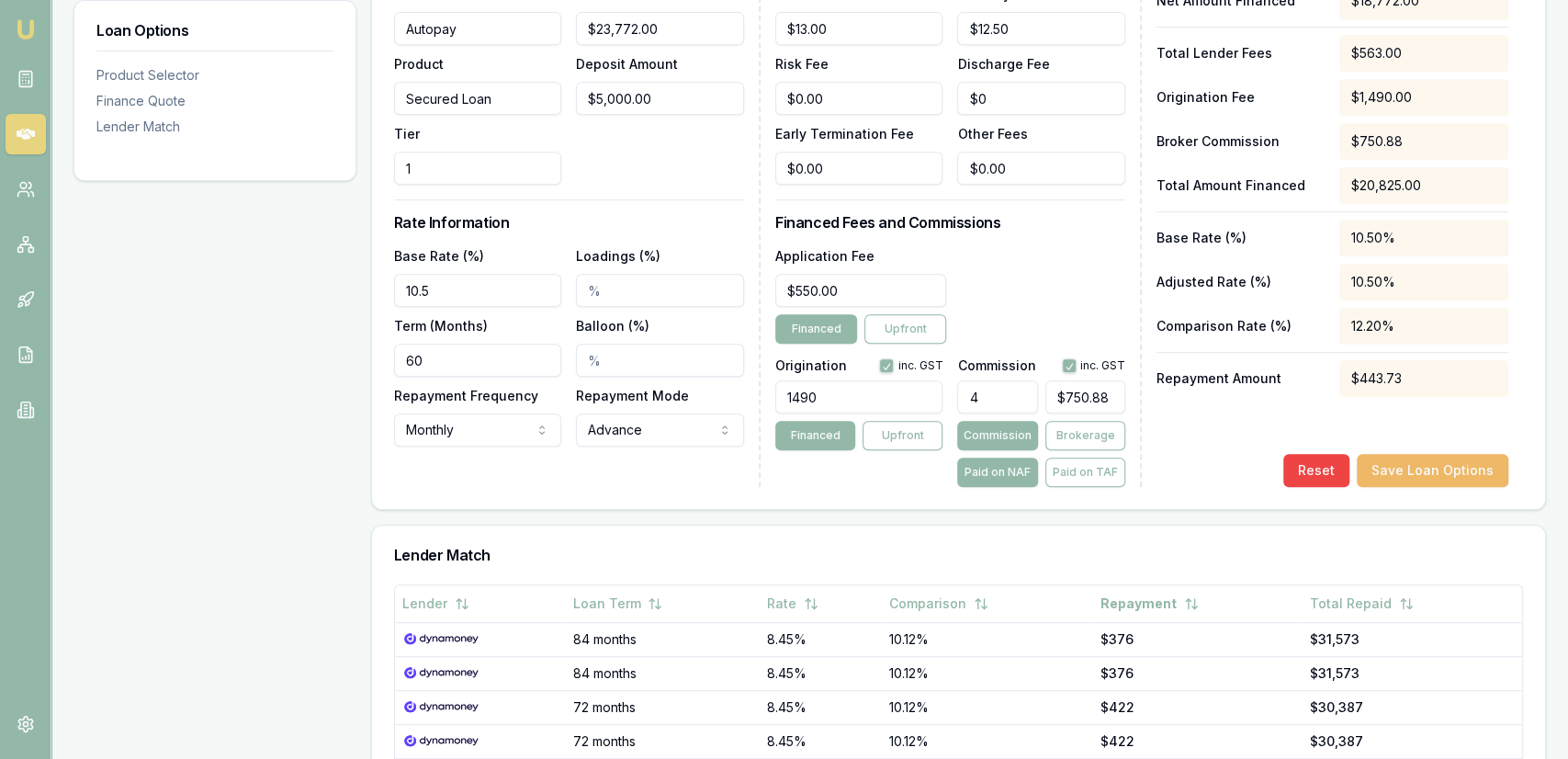 click on "Save Loan Options" at bounding box center (1432, 470) 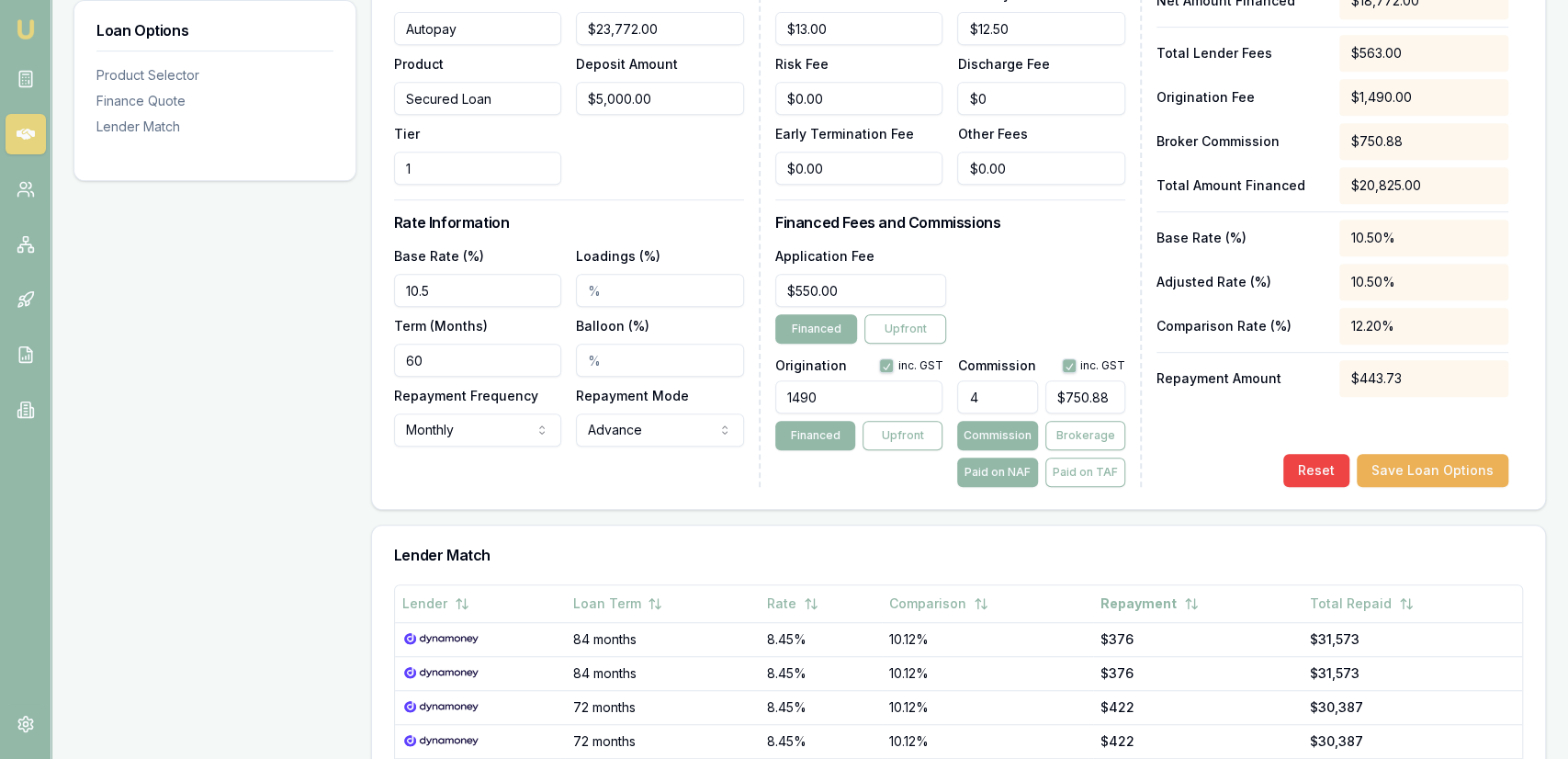 click on "Net Amount Financed $18,772.00 Total Lender Fees $563.00 Origination Fee $1,490.00 Broker Commission $750.88 Total Amount Financed $20,825.00 Base Rate (%) 10.50% Adjusted Rate (%) 10.50% Comparison Rate (%) 12.20% Repayment Amount $443.73 Reset Save Loan Options" at bounding box center [1332, 234] 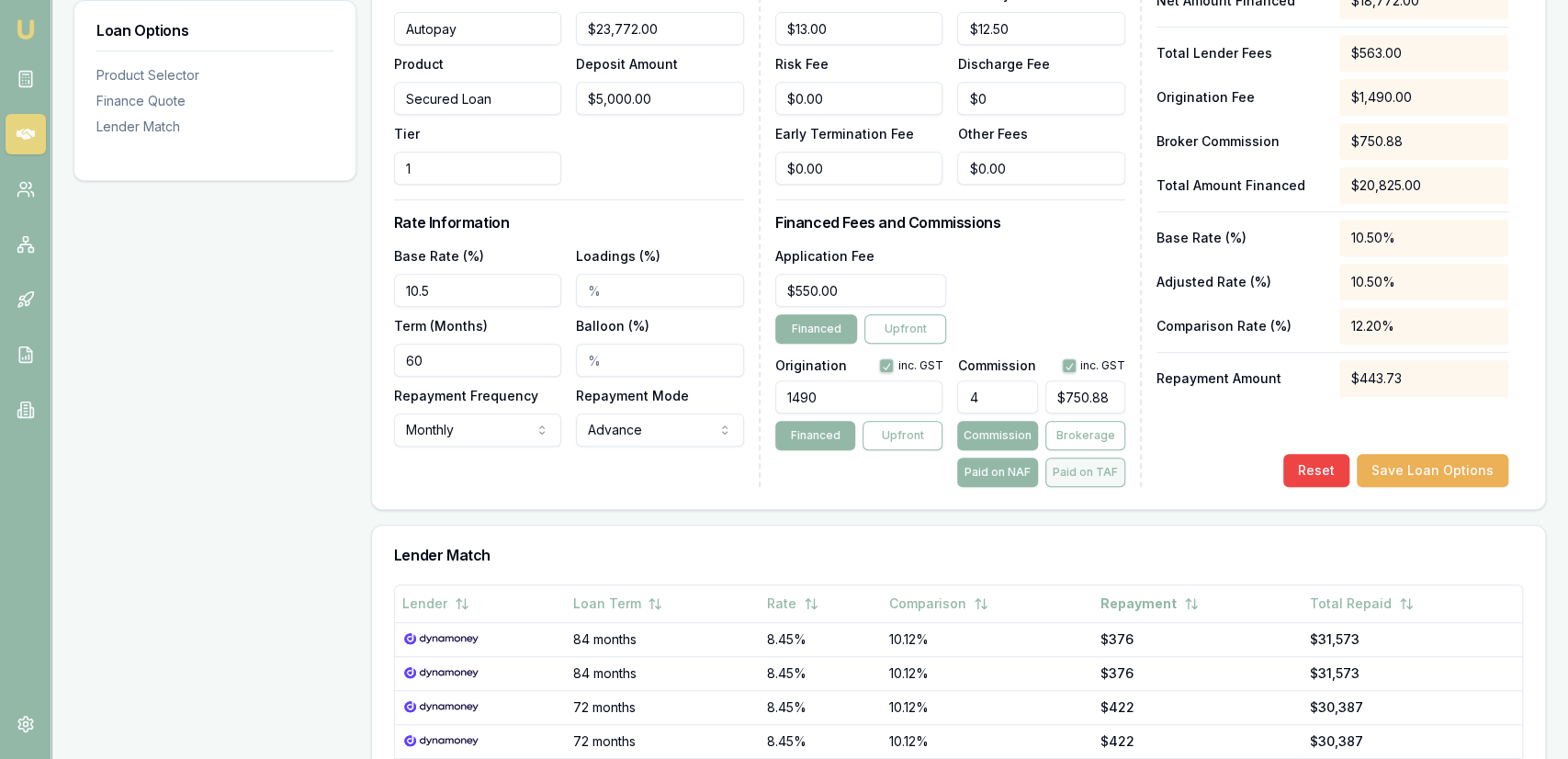 click on "Paid on TAF" at bounding box center [1085, 472] 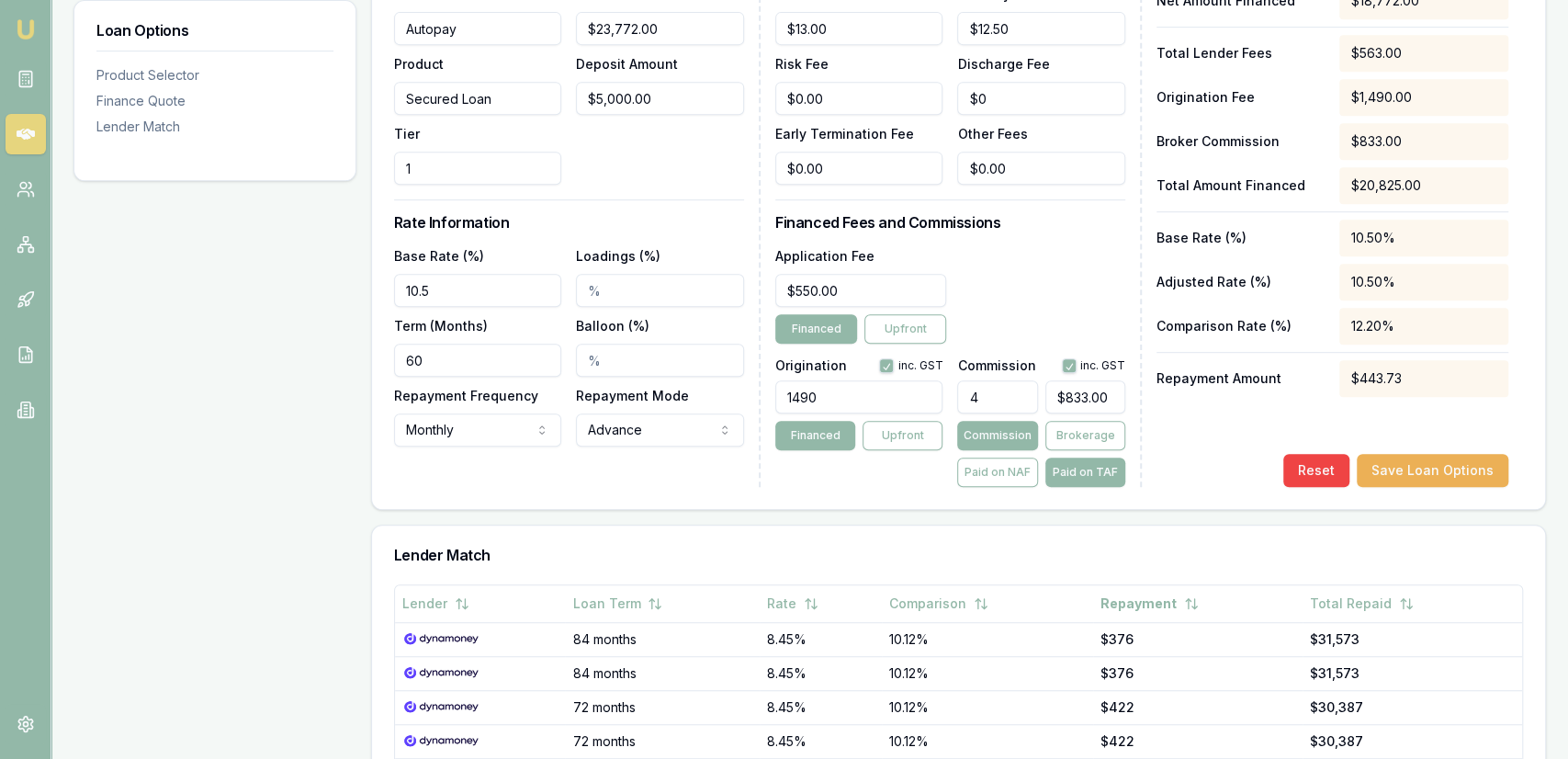 click on "Reset Save Loan Options" at bounding box center [1332, 470] 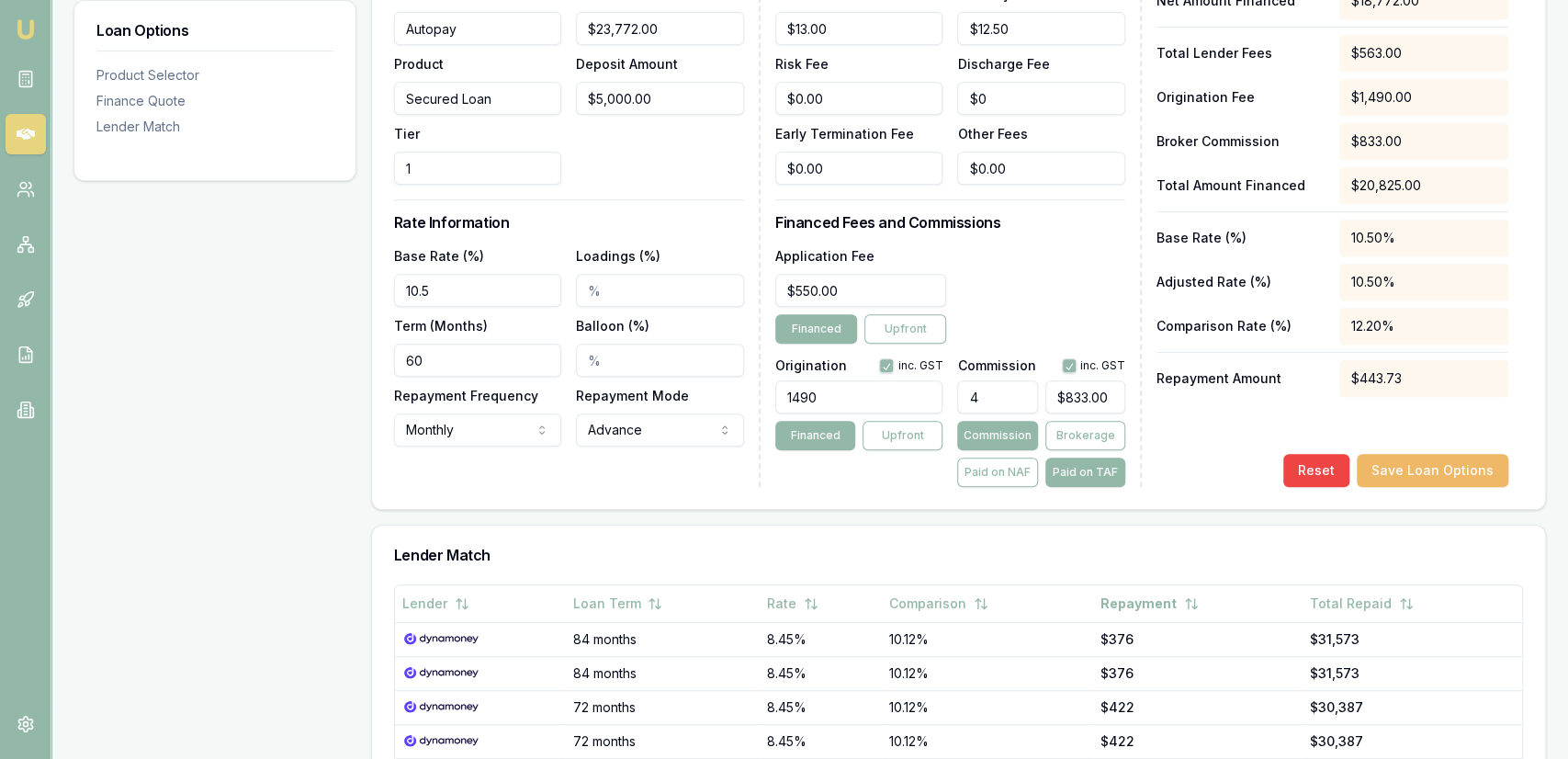 click on "Save Loan Options" at bounding box center (1432, 470) 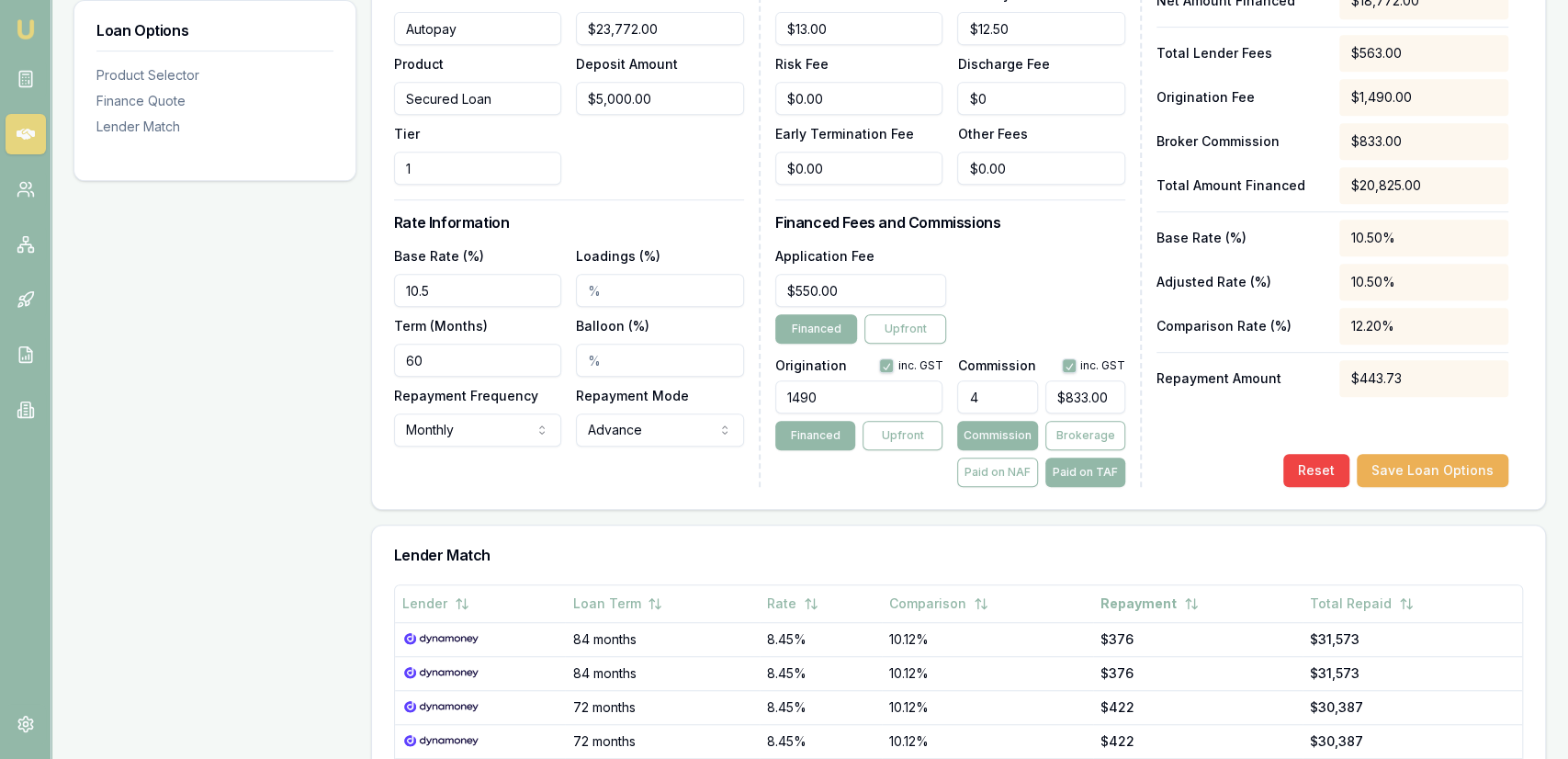 click on "4" at bounding box center [997, 397] 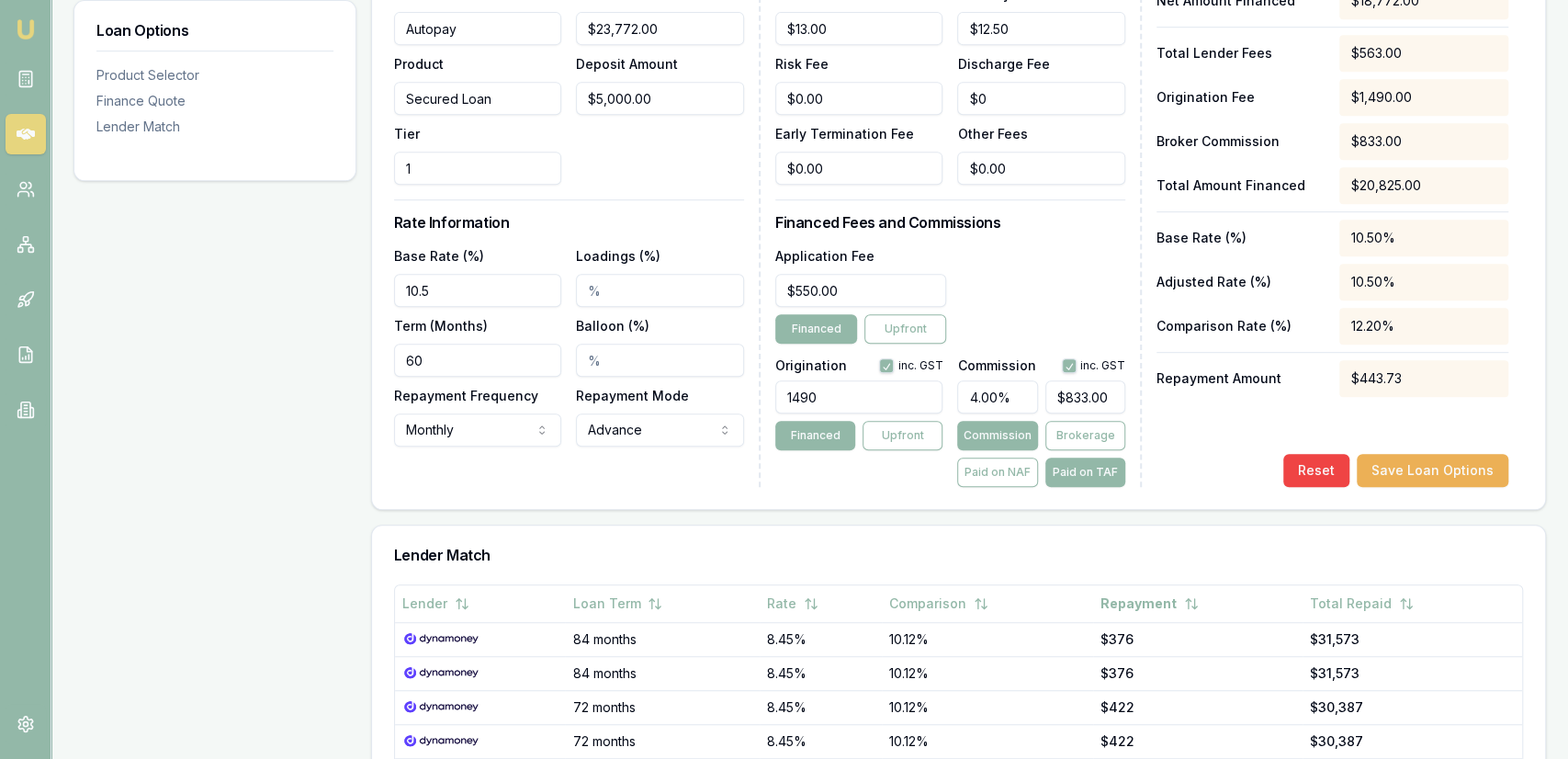 click on "Loan Options Product Selector Finance Quote Lender Match" at bounding box center [215, 377] 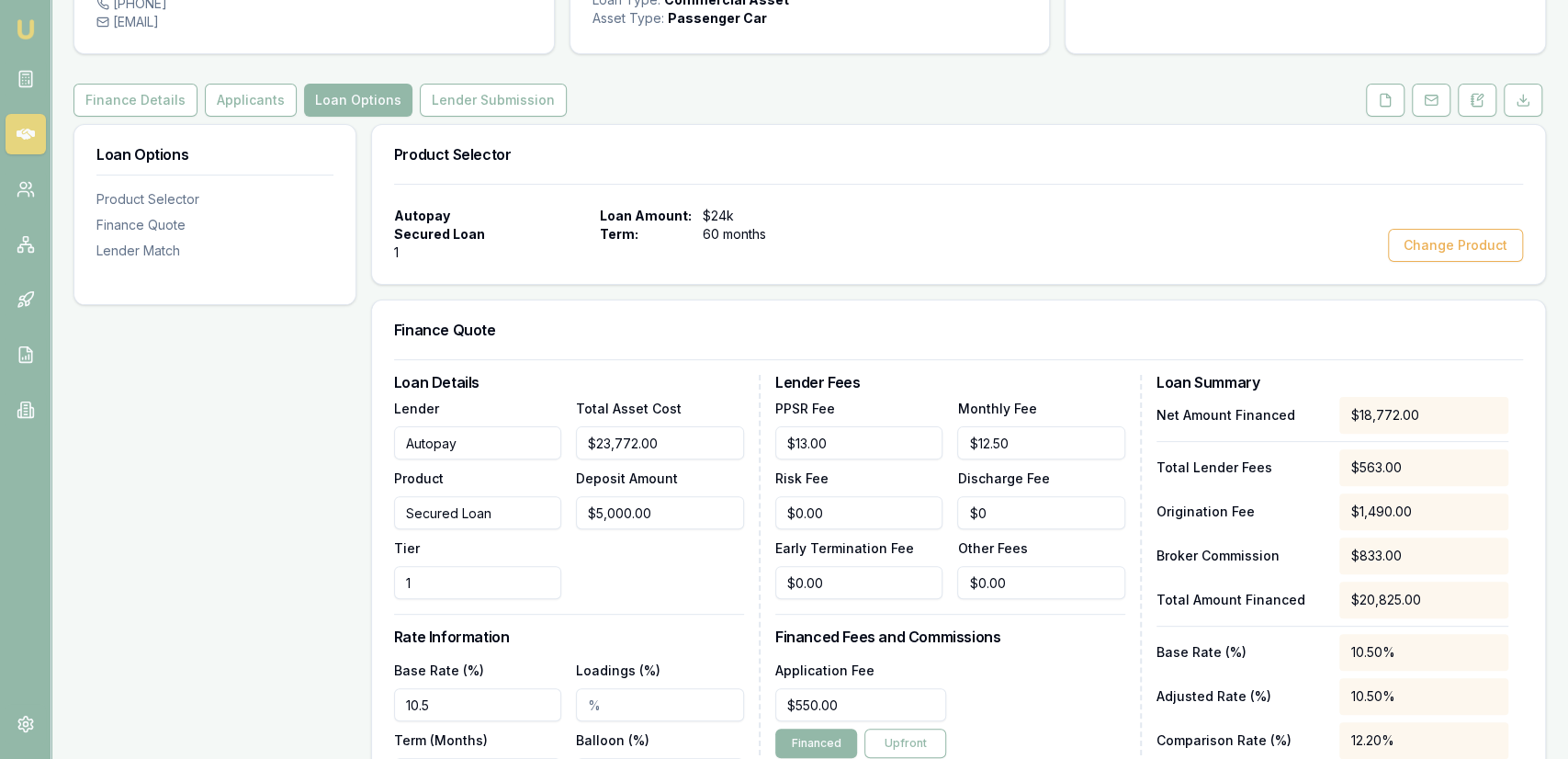scroll, scrollTop: 96, scrollLeft: 0, axis: vertical 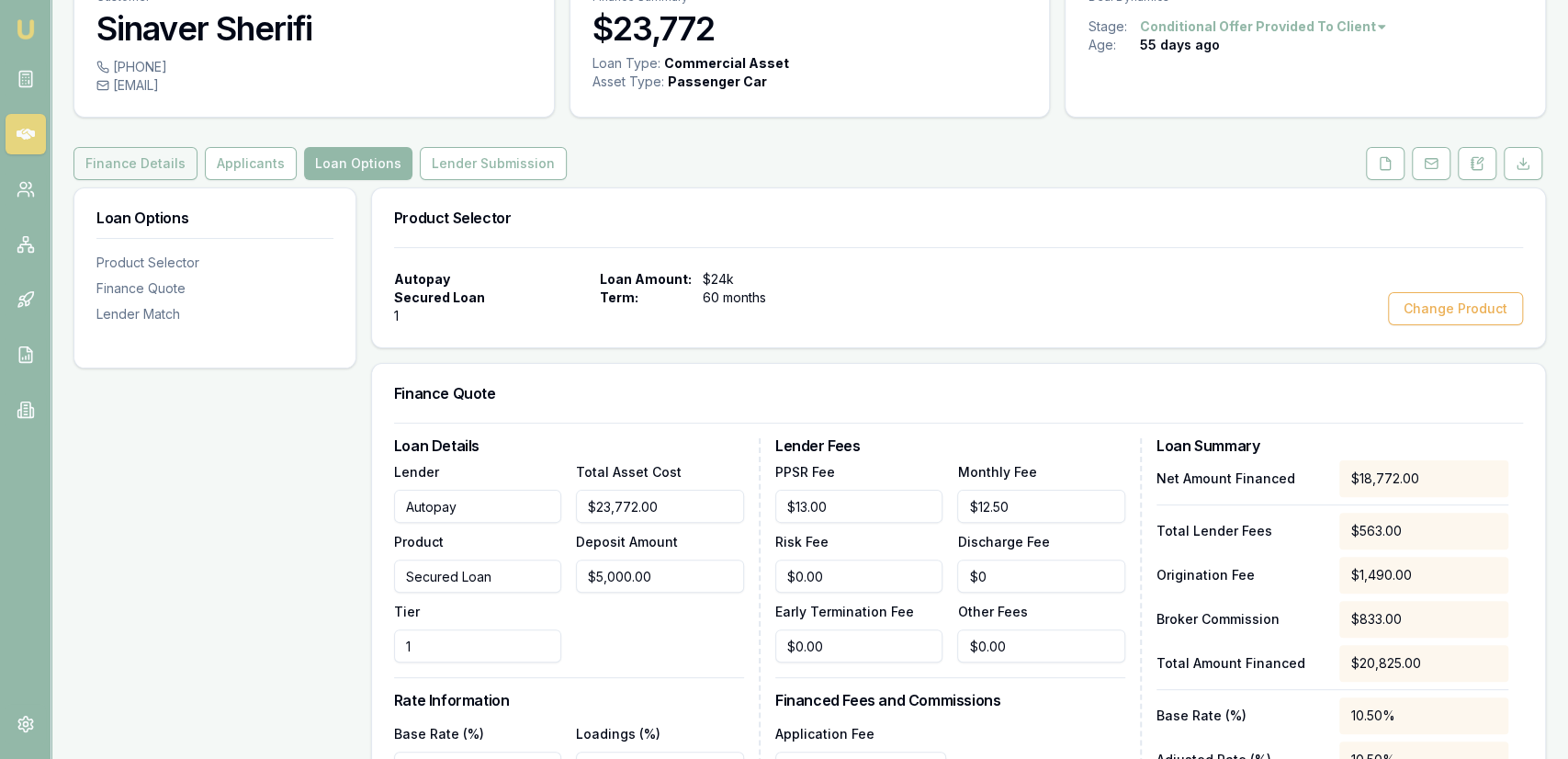 click on "Finance Details" at bounding box center (135, 164) 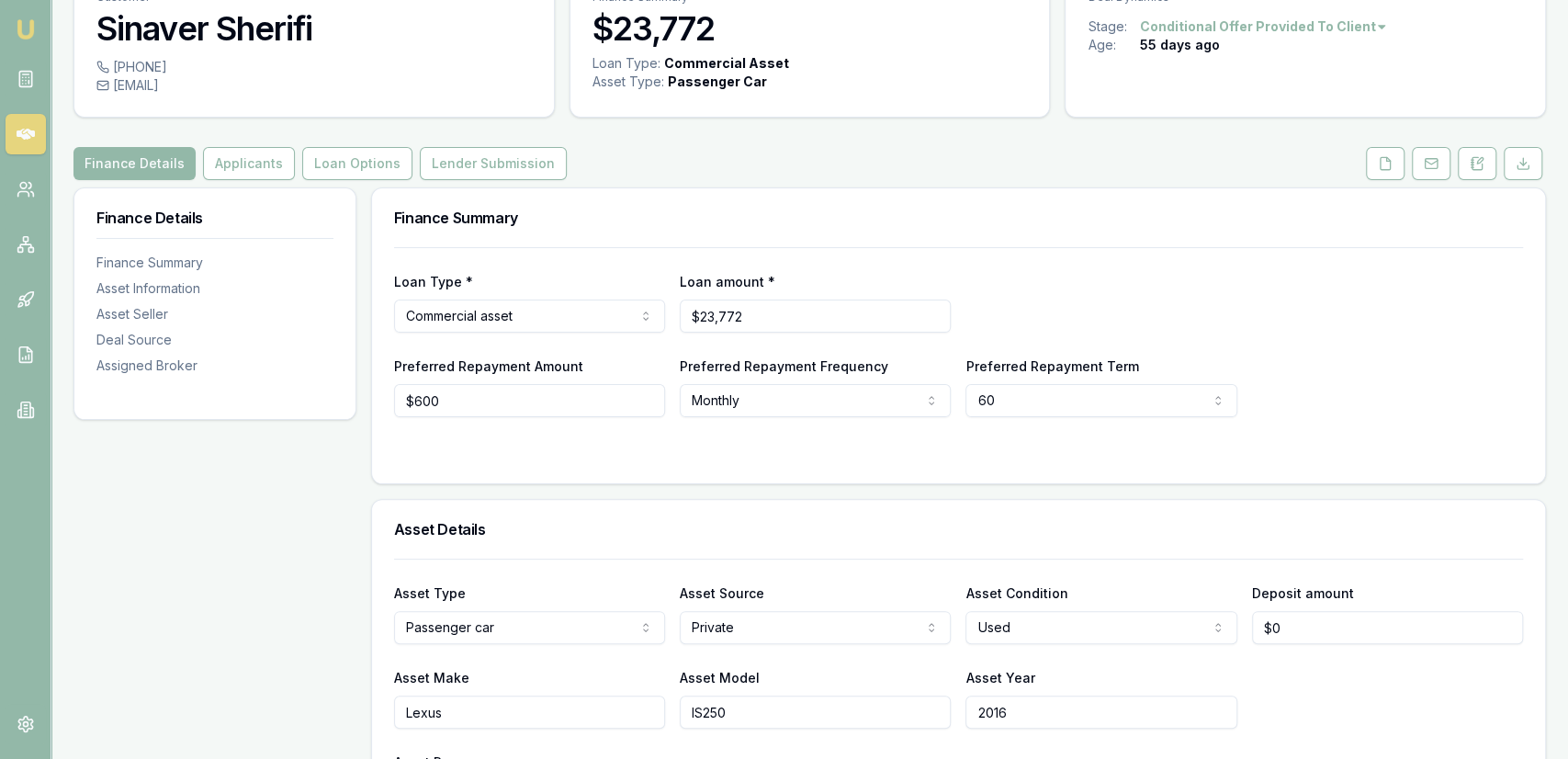 scroll, scrollTop: 0, scrollLeft: 0, axis: both 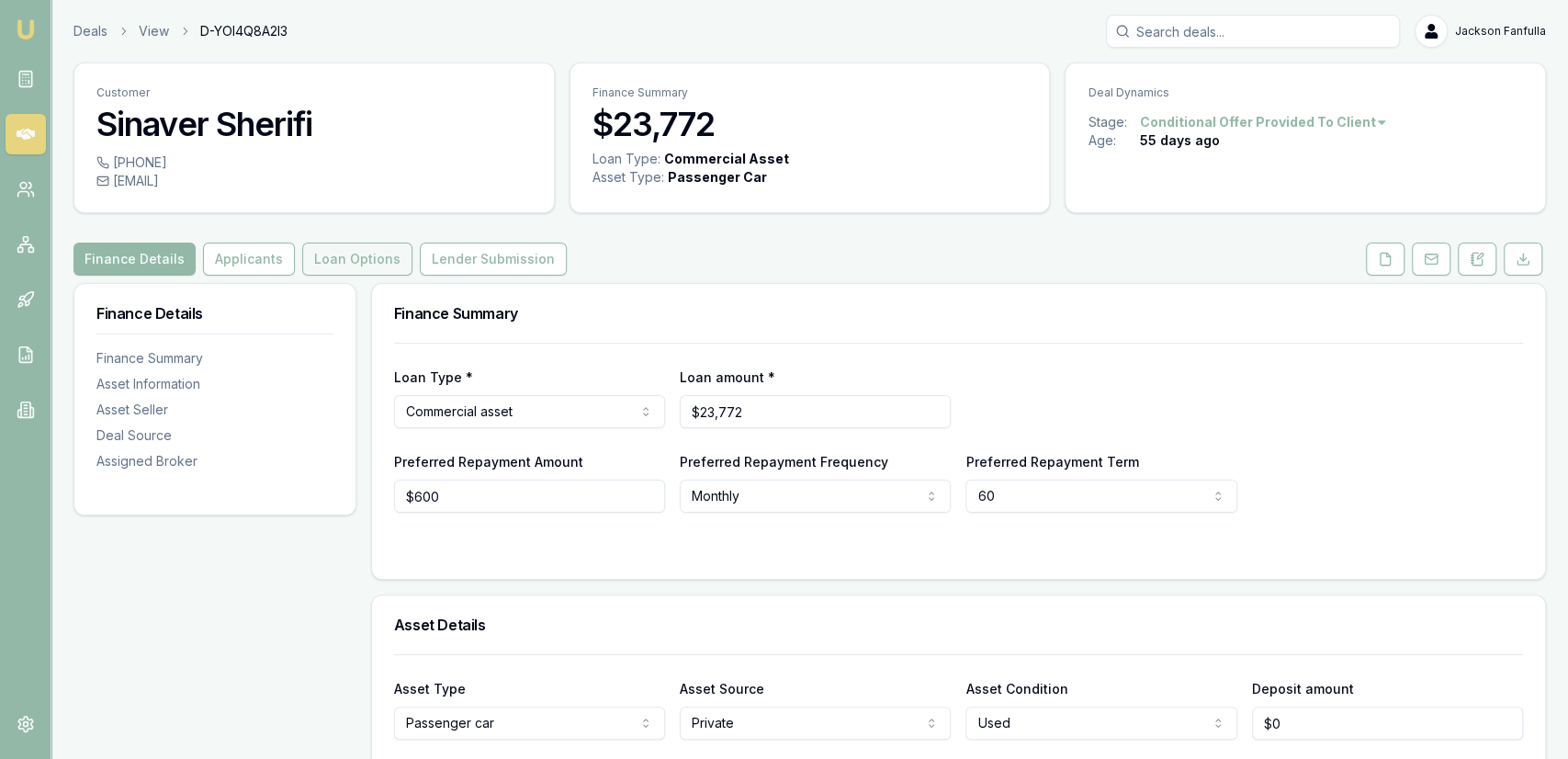 click on "Loan Options" at bounding box center [357, 259] 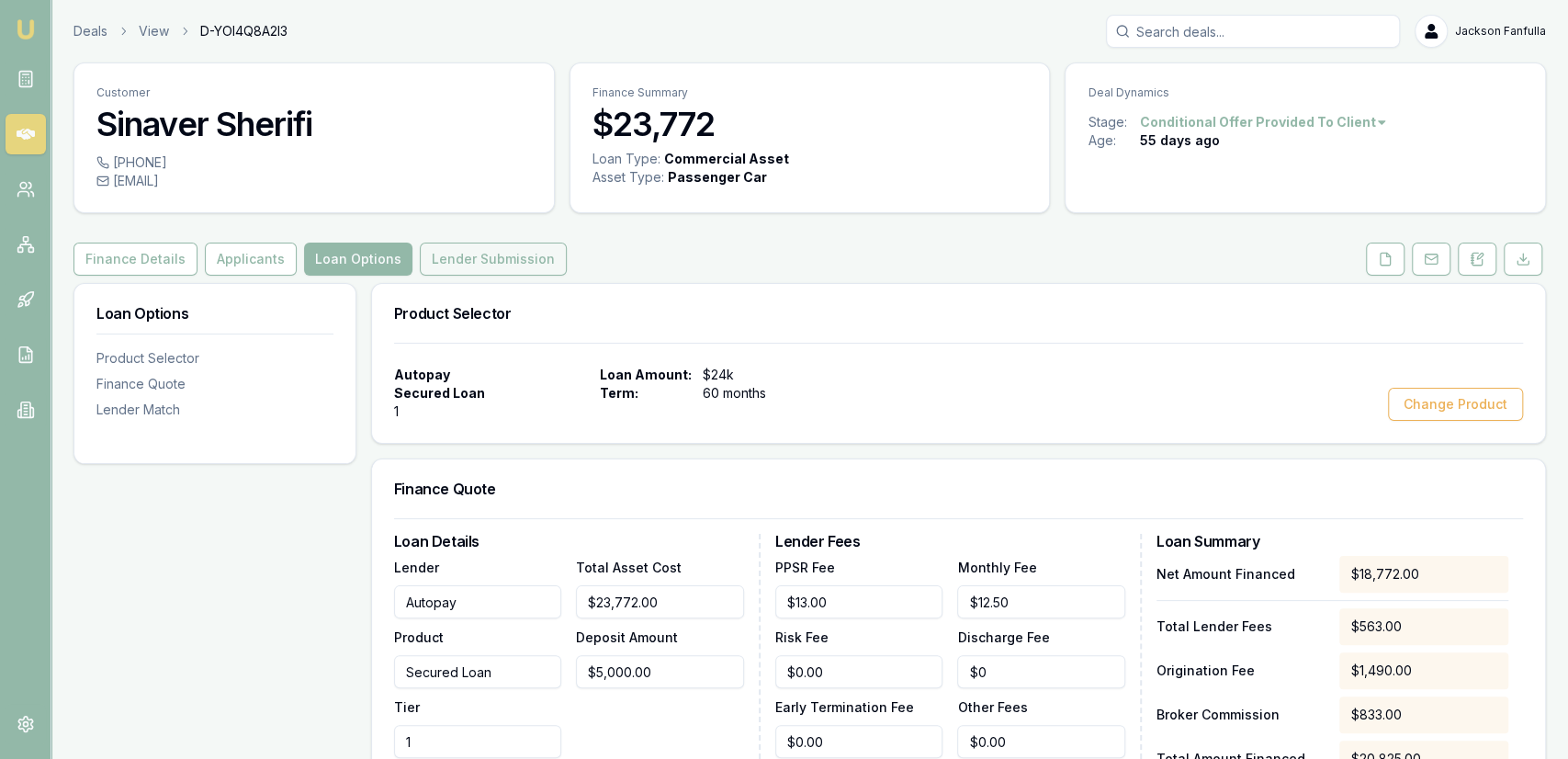 click on "Lender Submission" at bounding box center (493, 259) 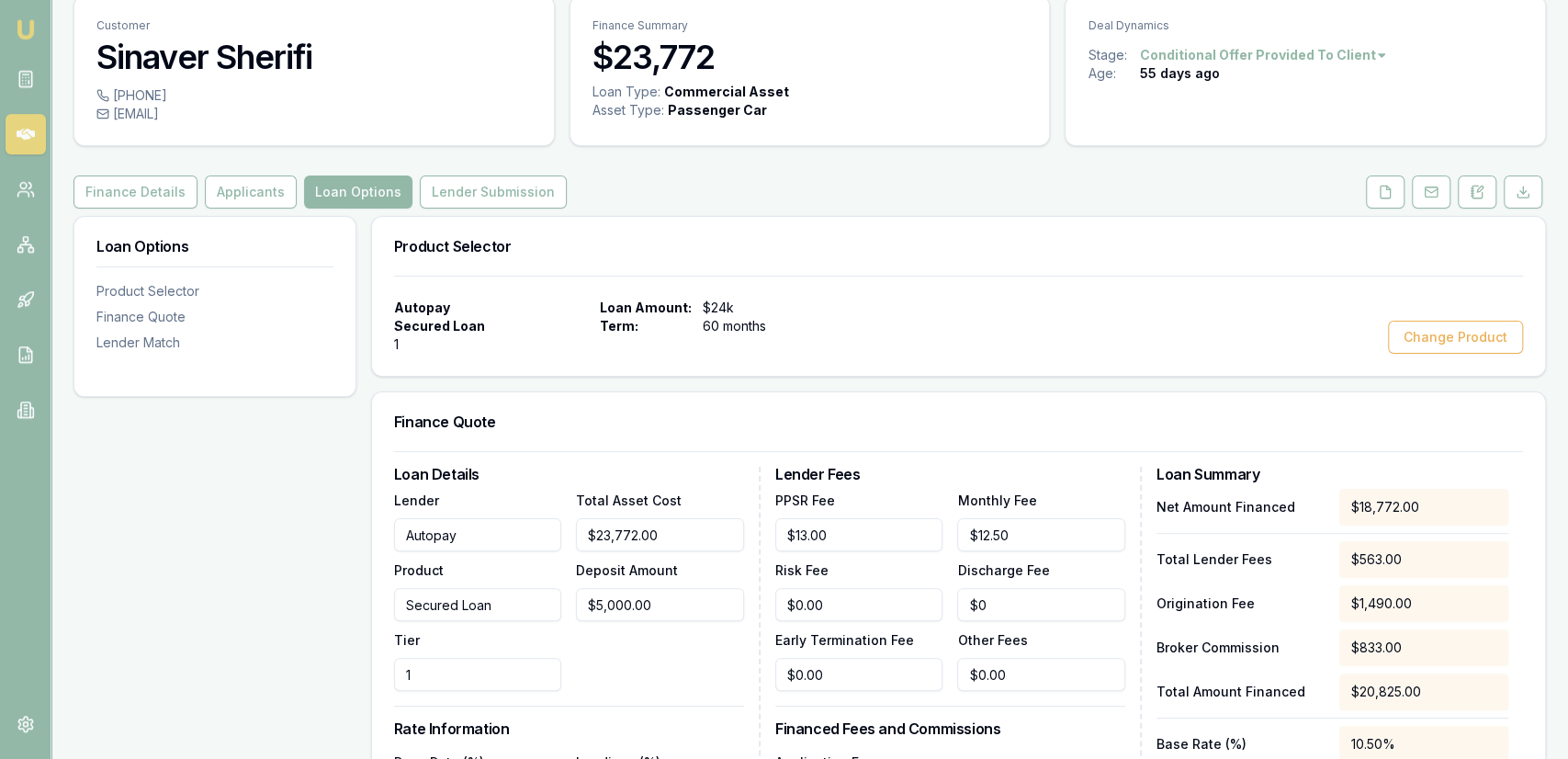 scroll, scrollTop: 382, scrollLeft: 0, axis: vertical 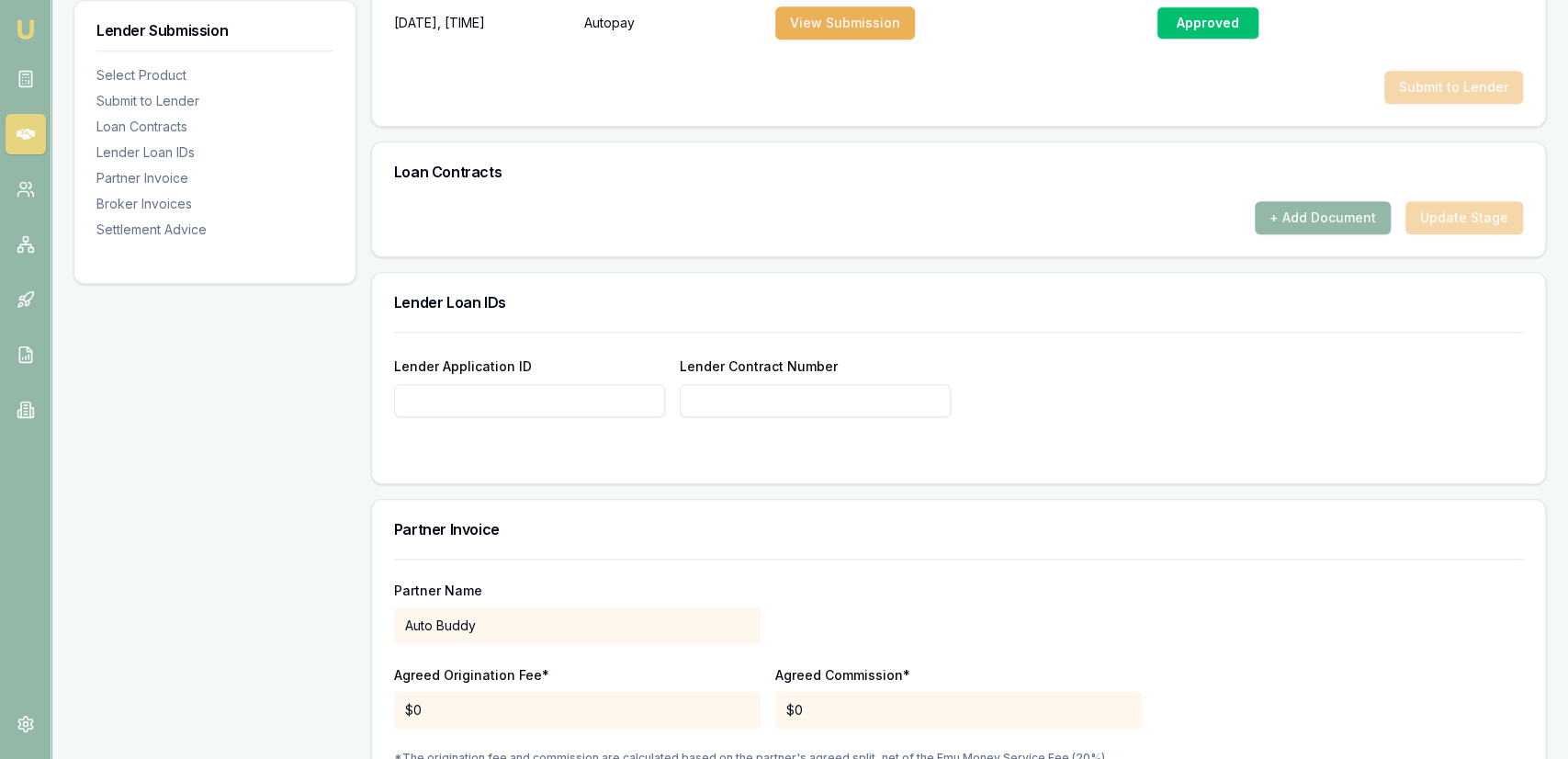 click on "Lender Application ID" at bounding box center (529, 401) 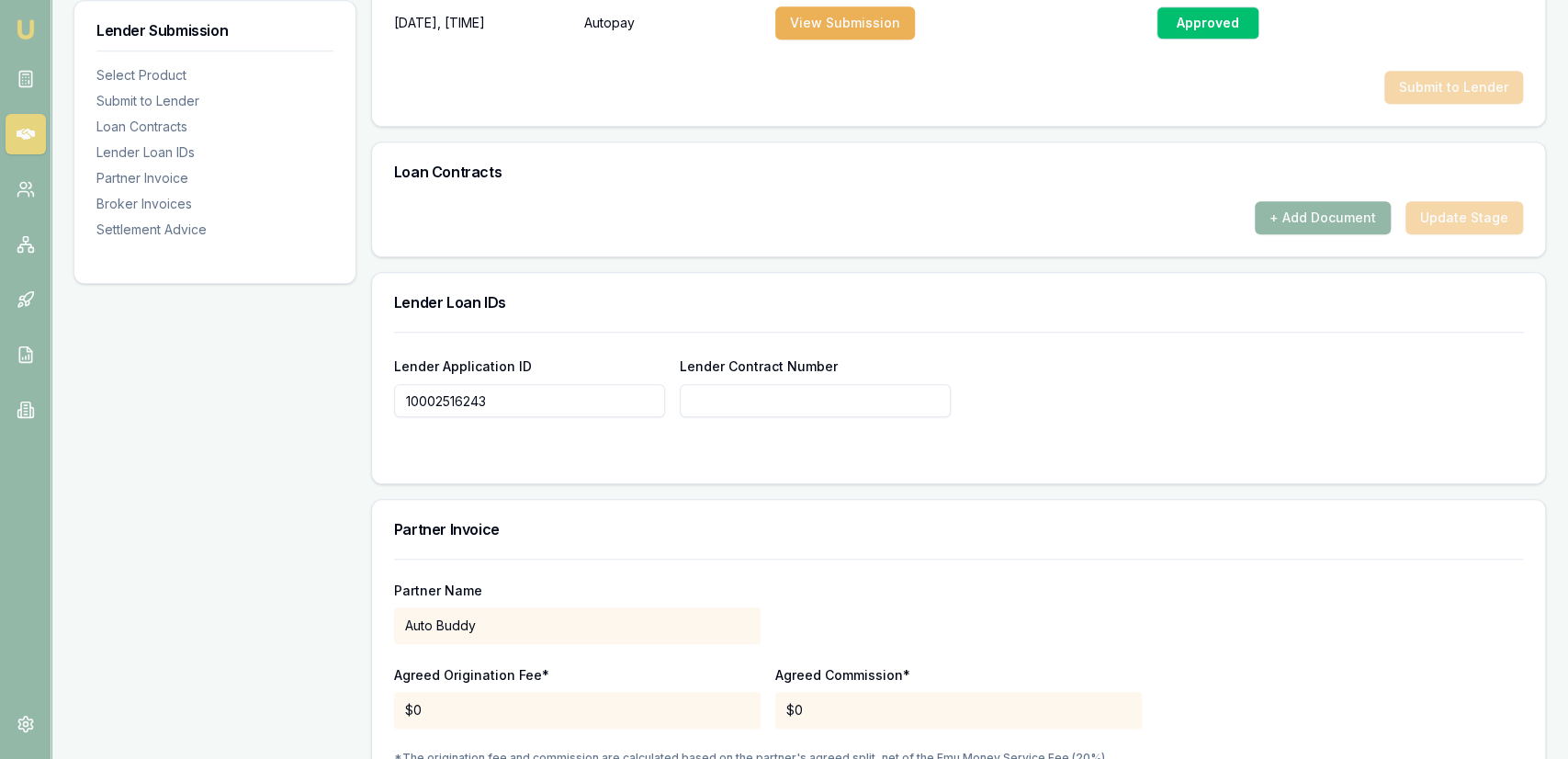 type on "10002516243" 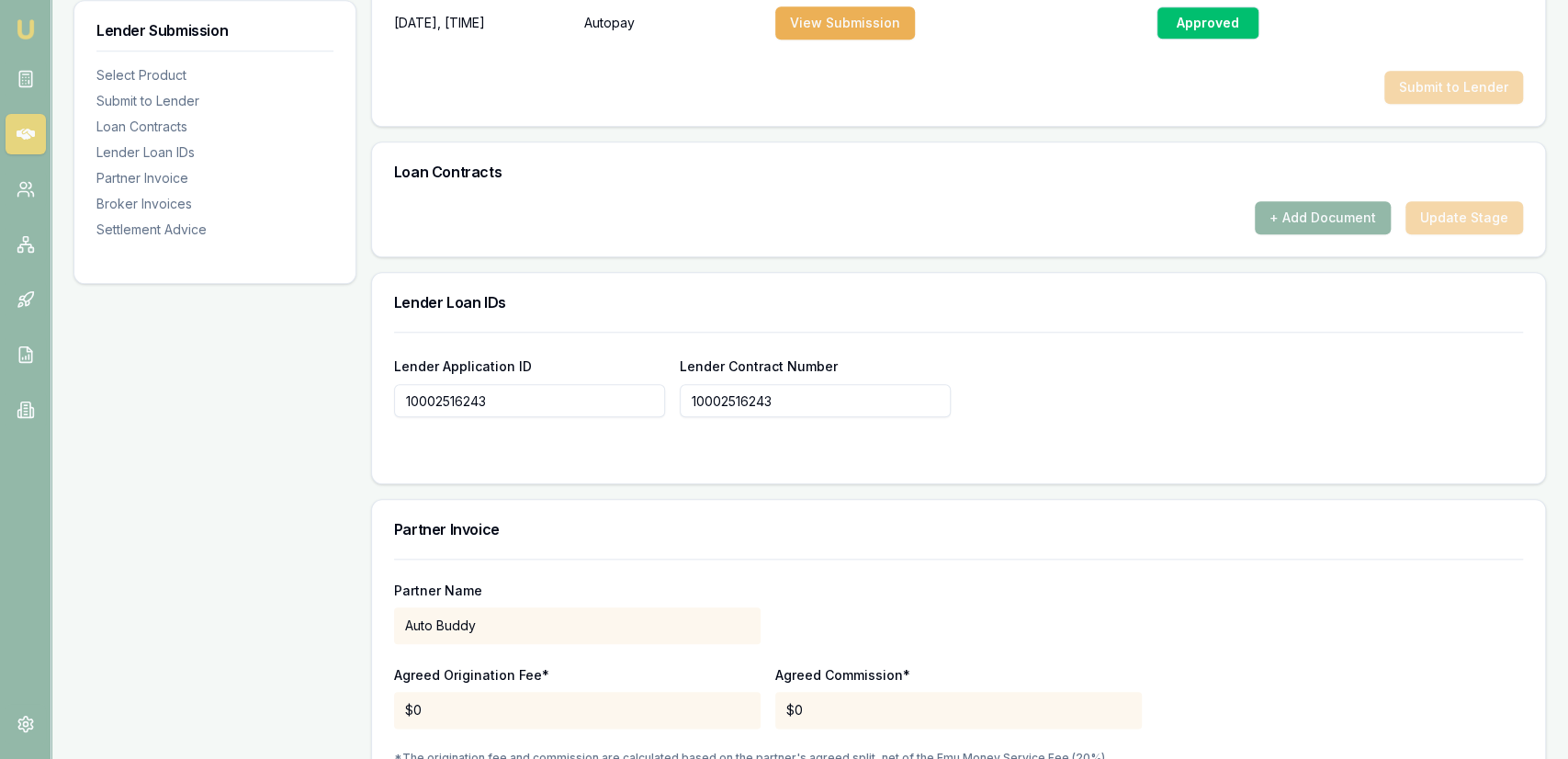 type on "10002516243" 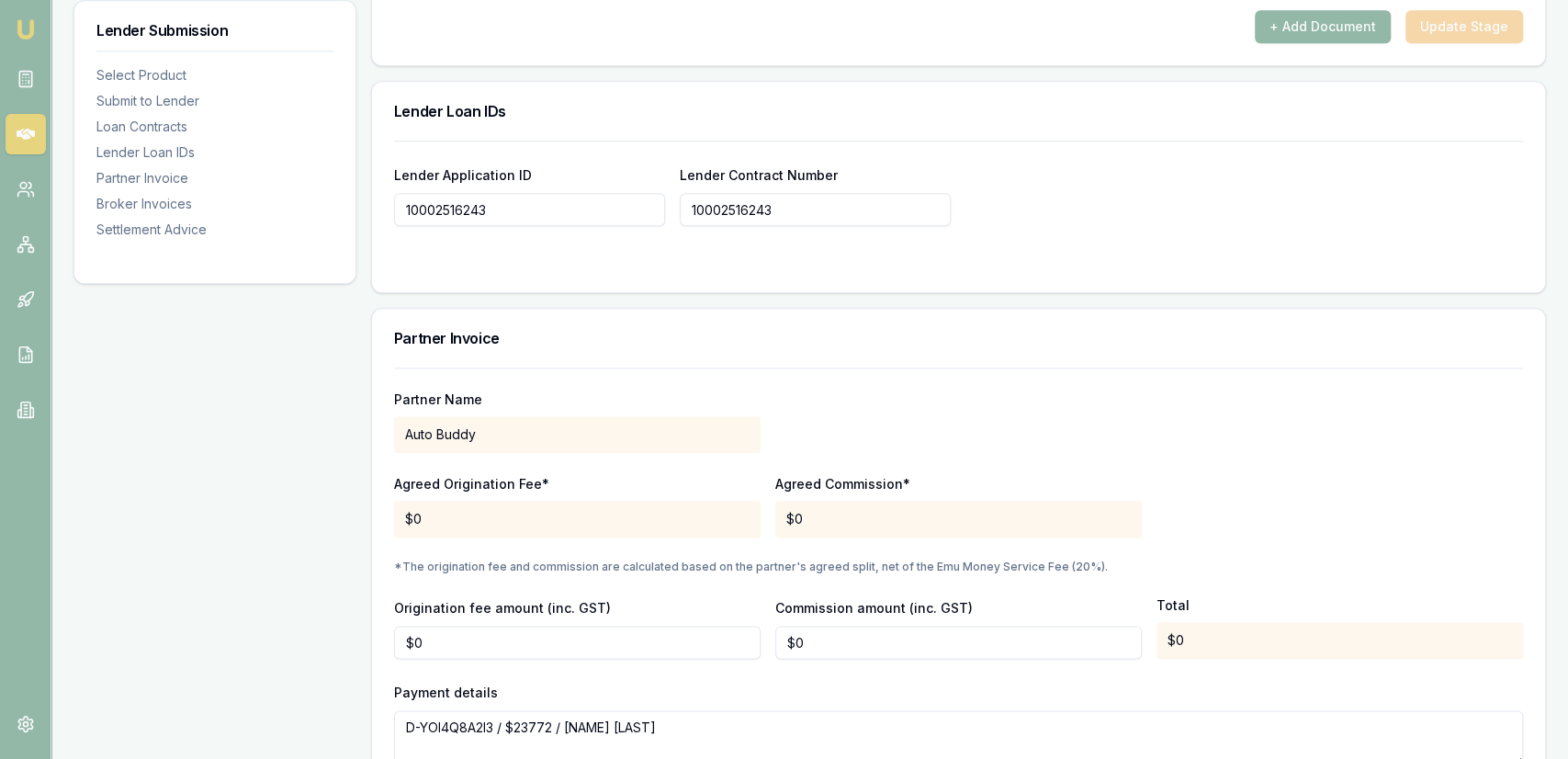 click on "Partner Name Auto Buddy" at bounding box center [958, 422] 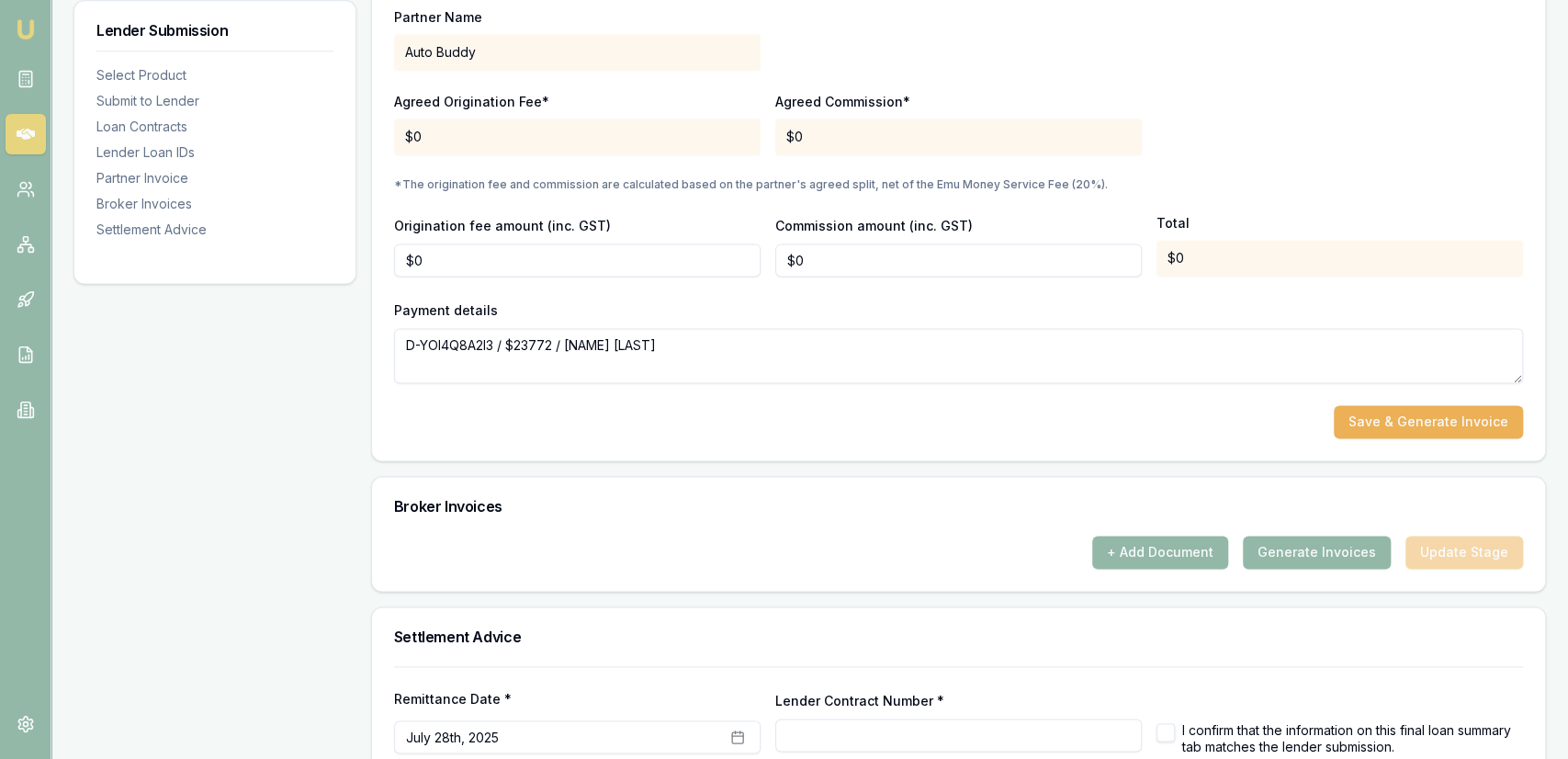 scroll, scrollTop: 1728, scrollLeft: 0, axis: vertical 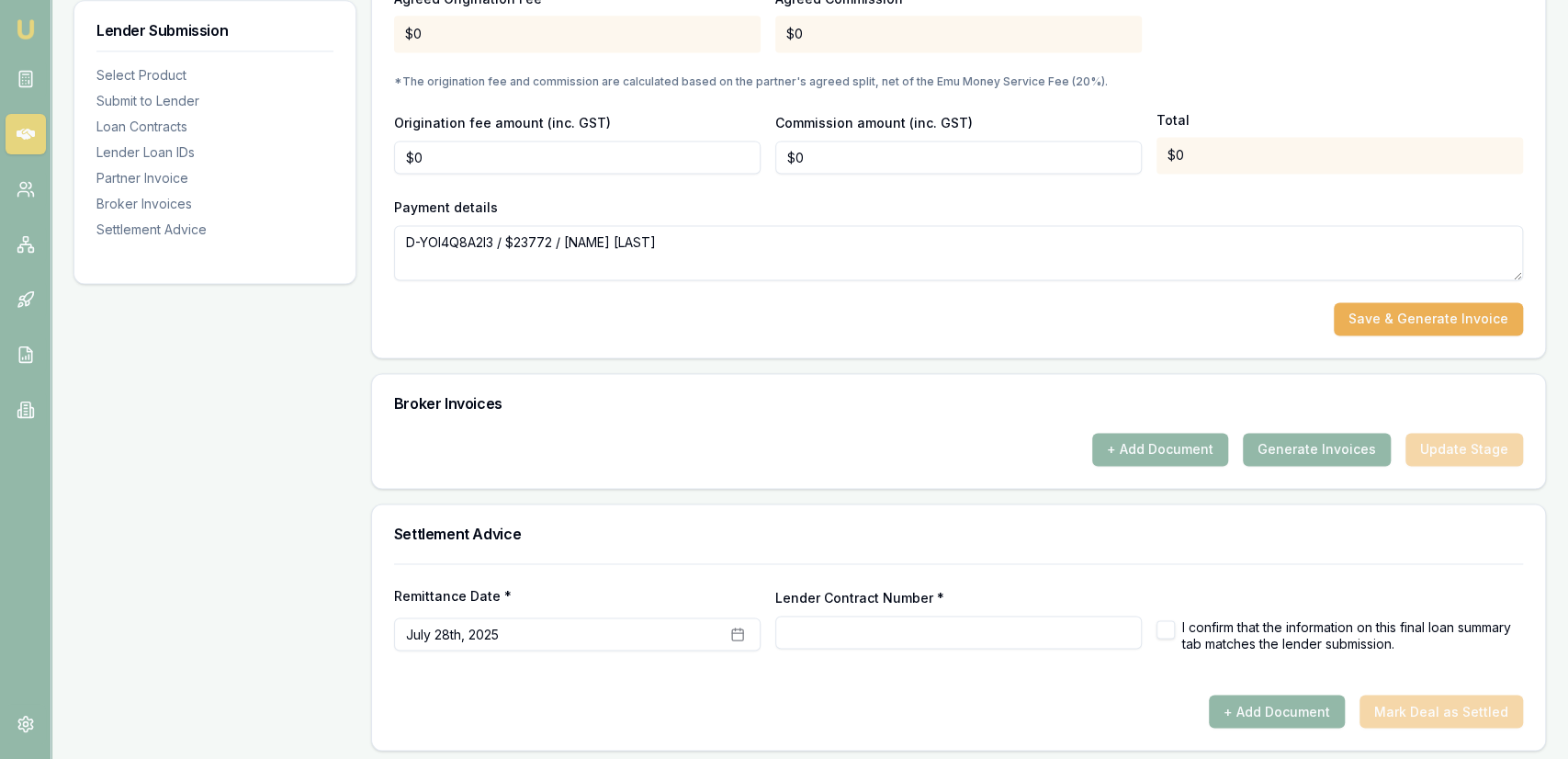type on "10002516243" 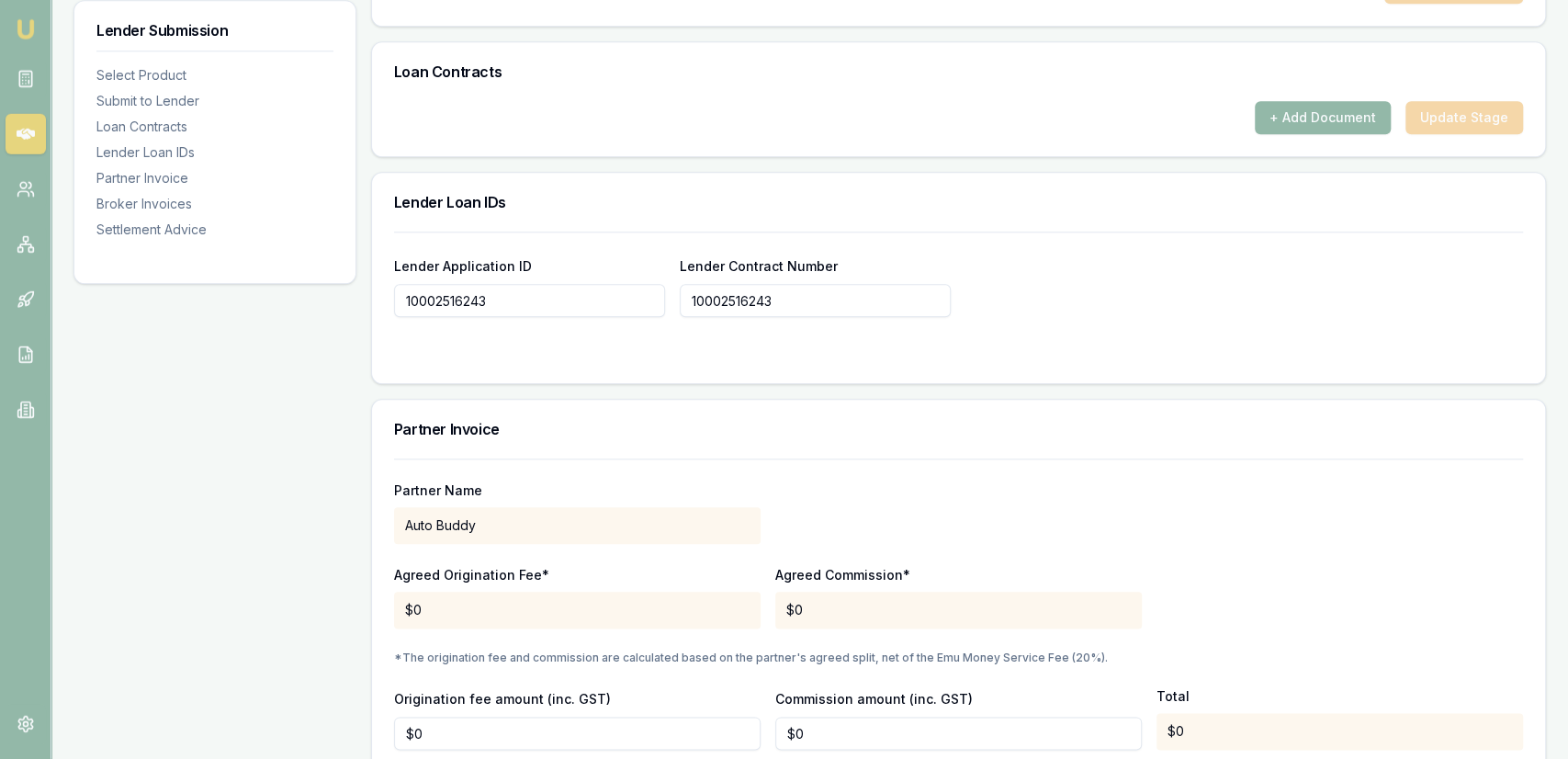 scroll, scrollTop: 485, scrollLeft: 0, axis: vertical 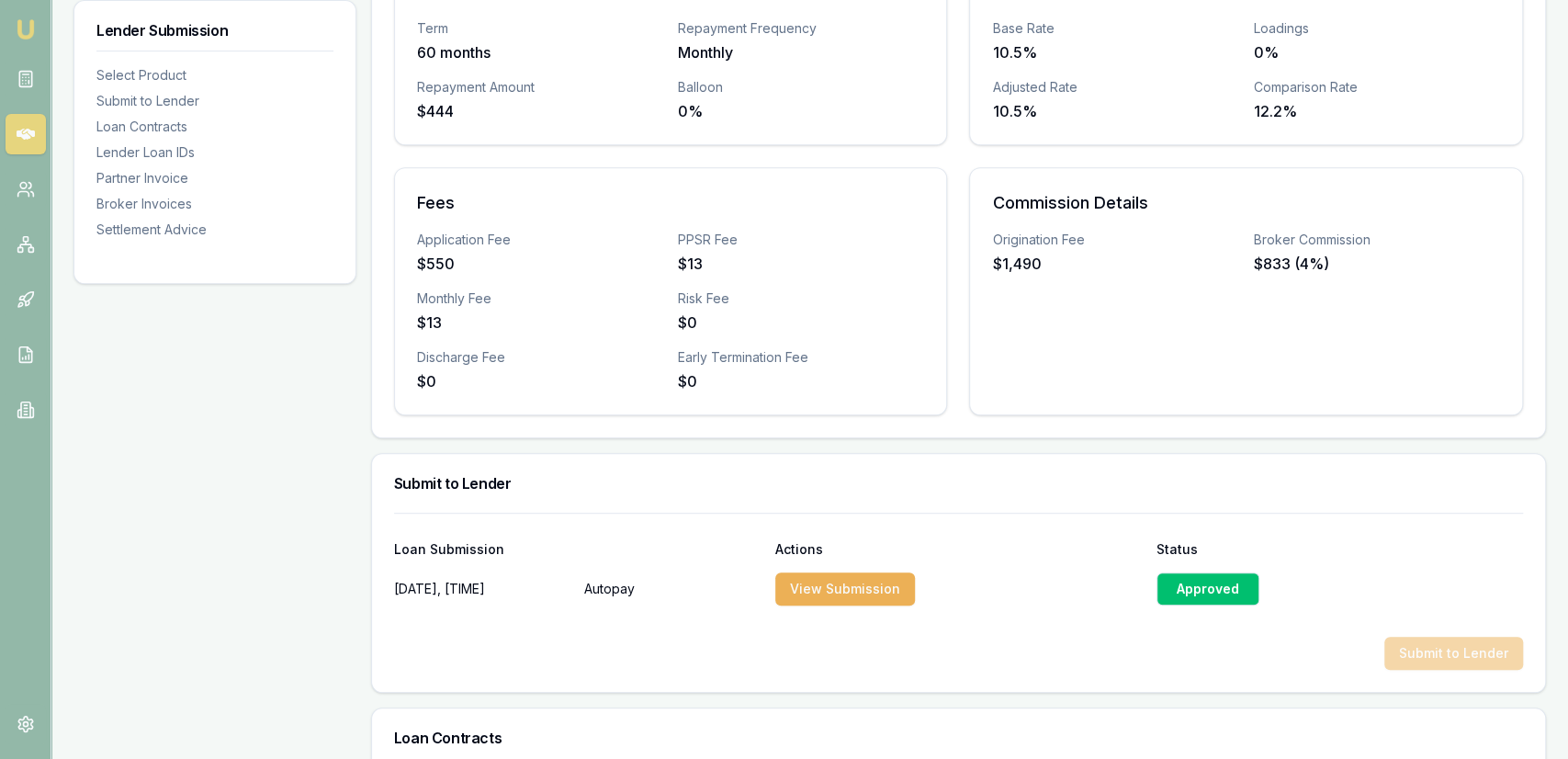 click on "Submit to Lender" at bounding box center (958, 483) 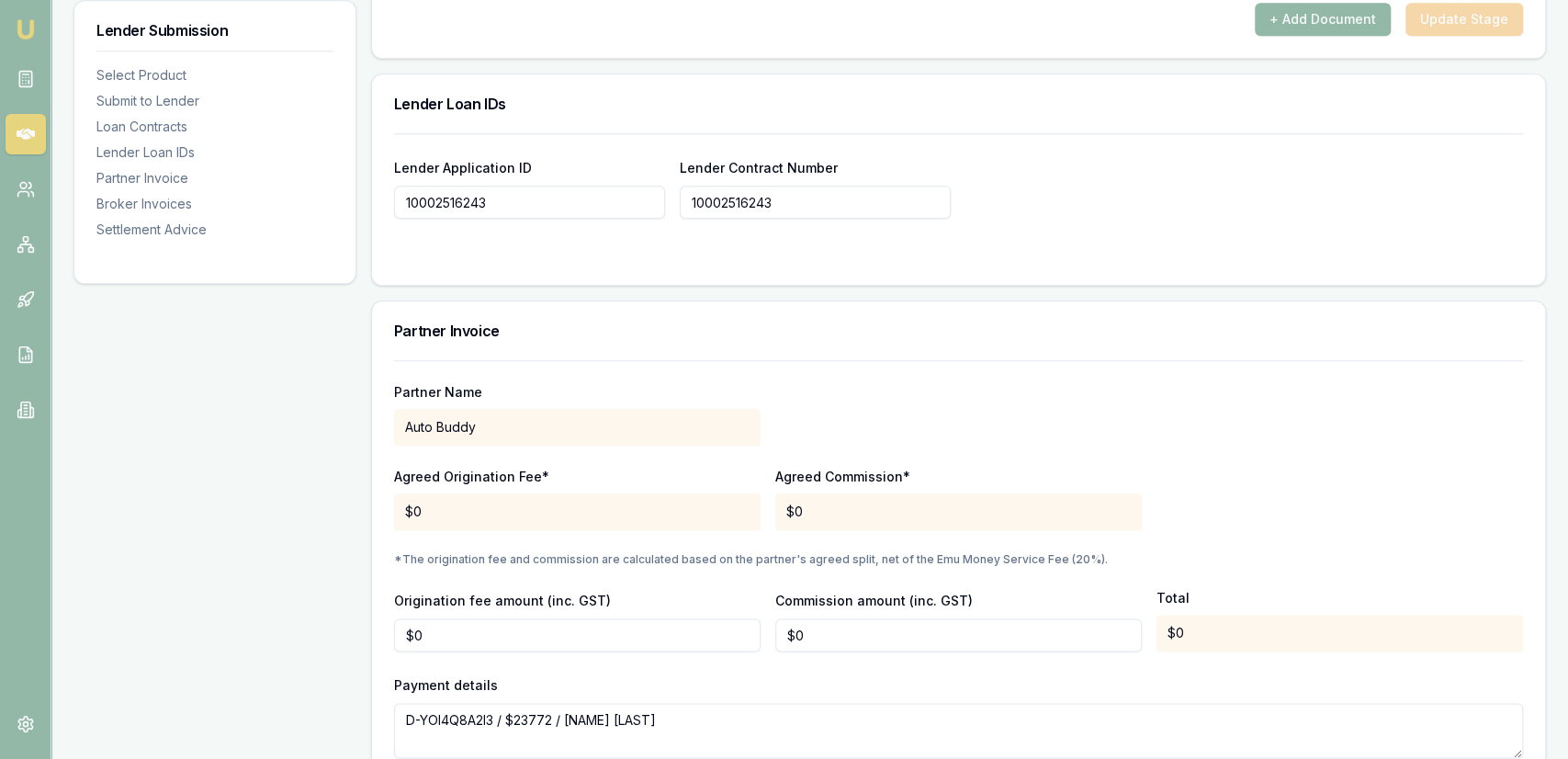 scroll, scrollTop: 1728, scrollLeft: 0, axis: vertical 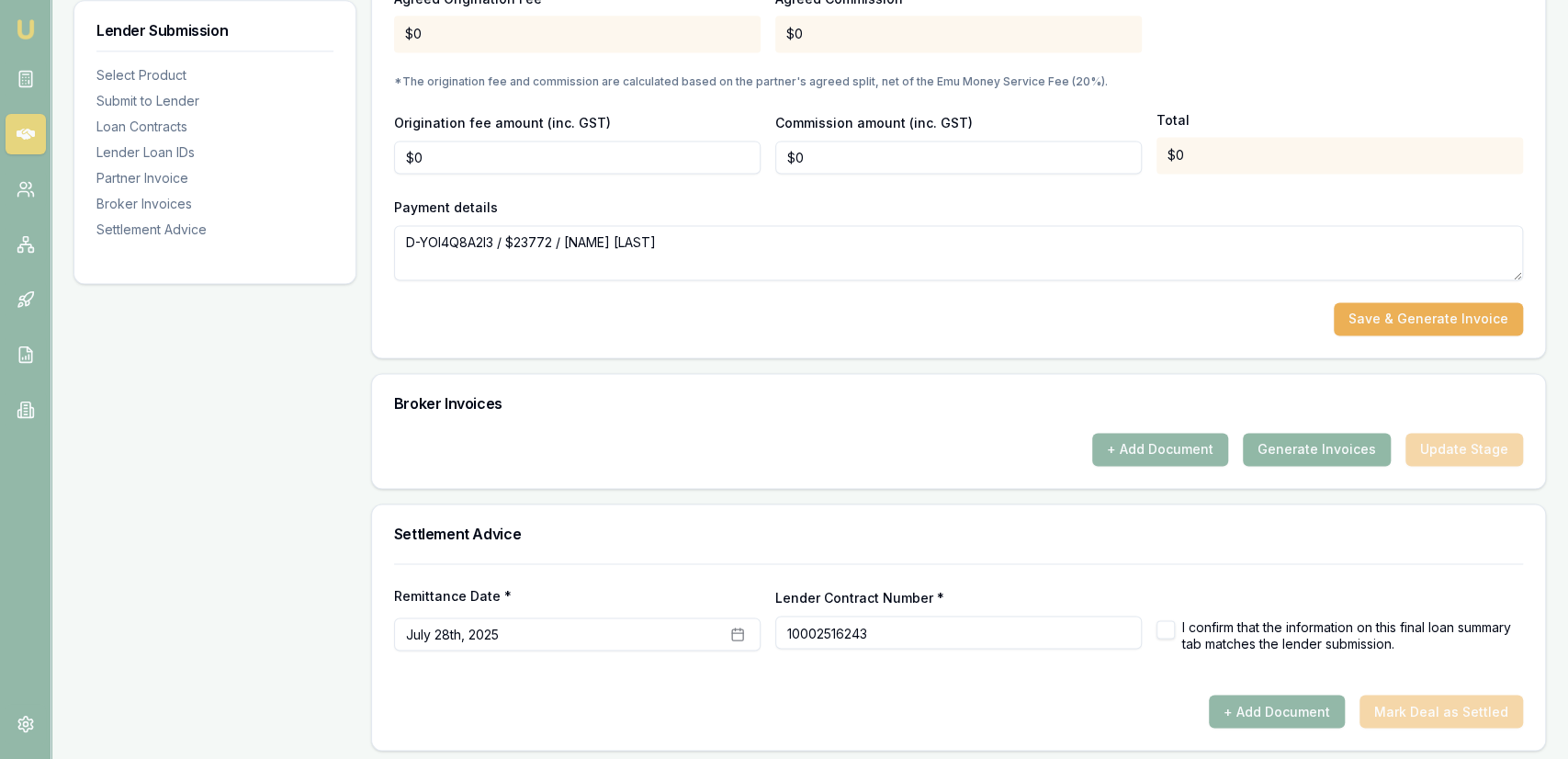 click on "Generate Invoices" at bounding box center [1316, 449] 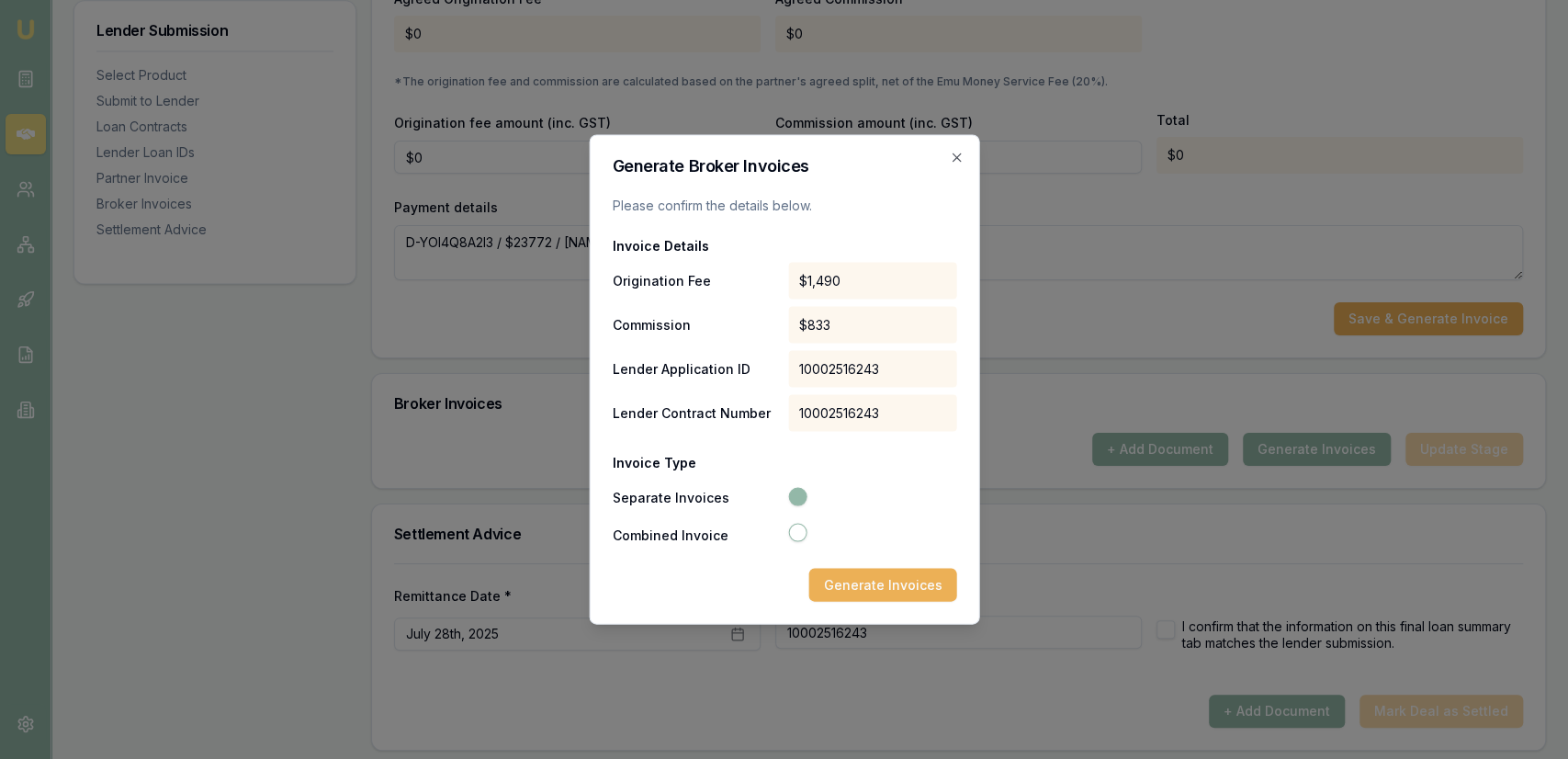 click at bounding box center [871, 535] 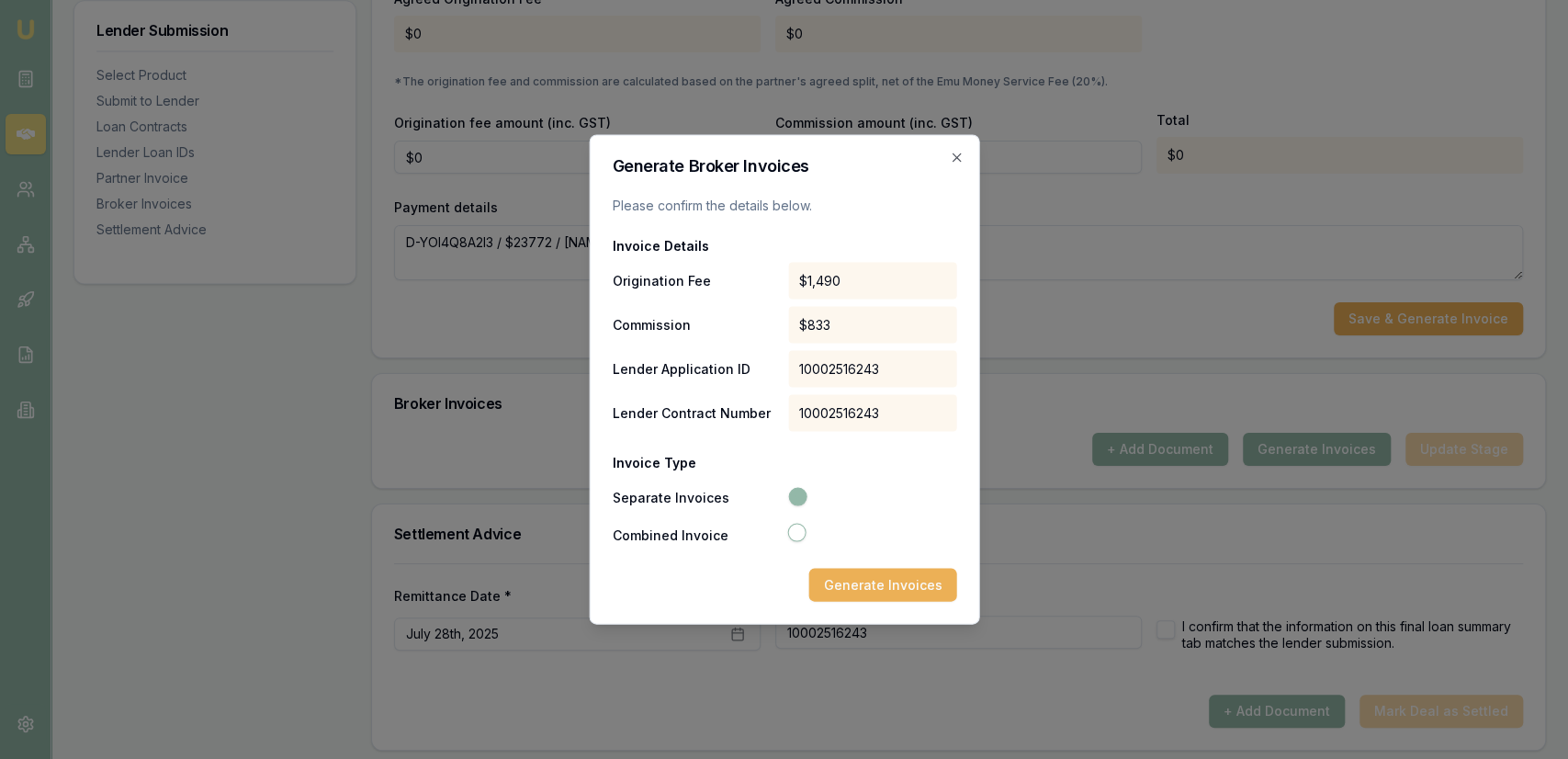 click on "Combined Invoice" at bounding box center [797, 533] 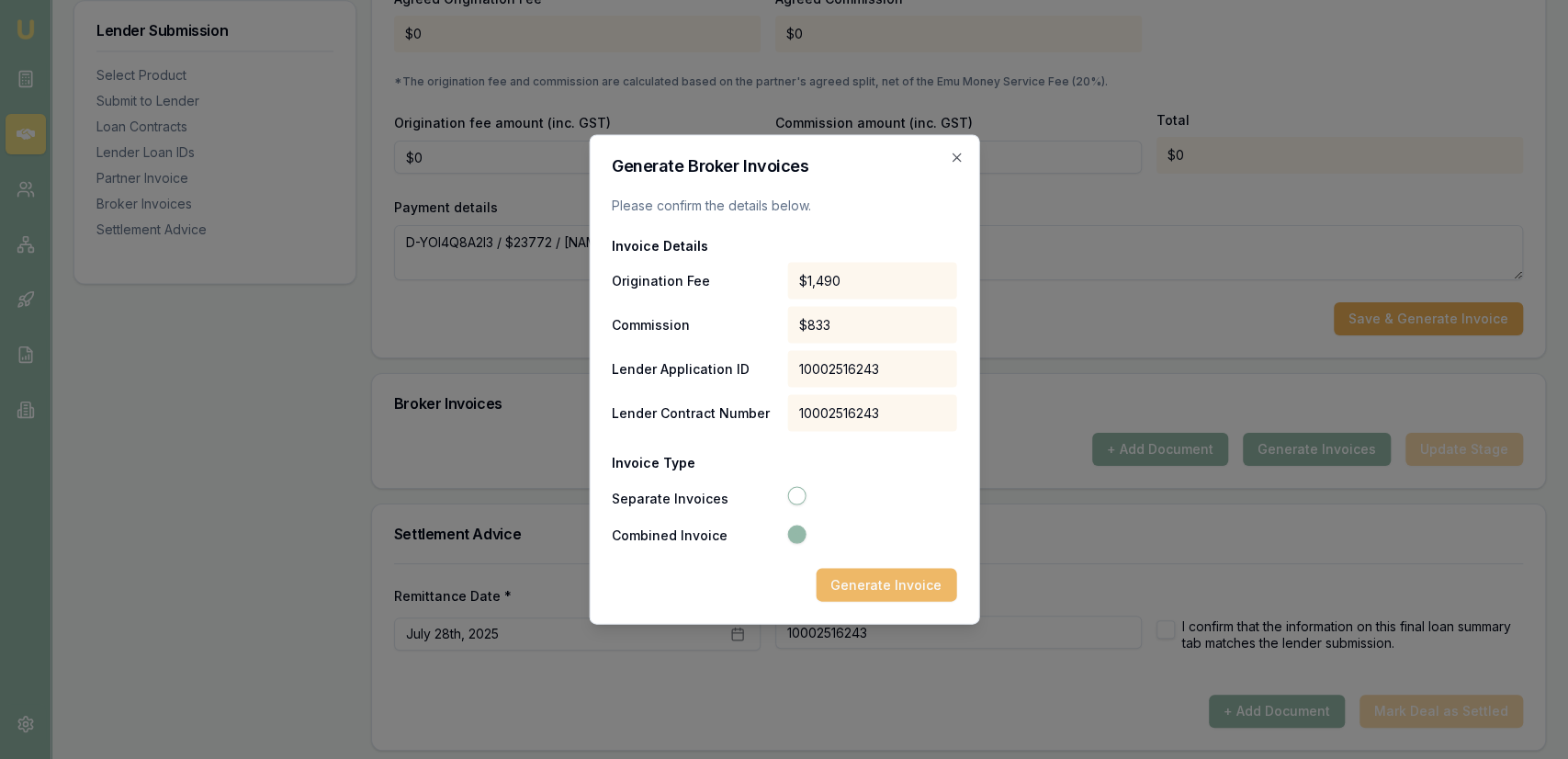 click on "Generate Invoice" at bounding box center [886, 585] 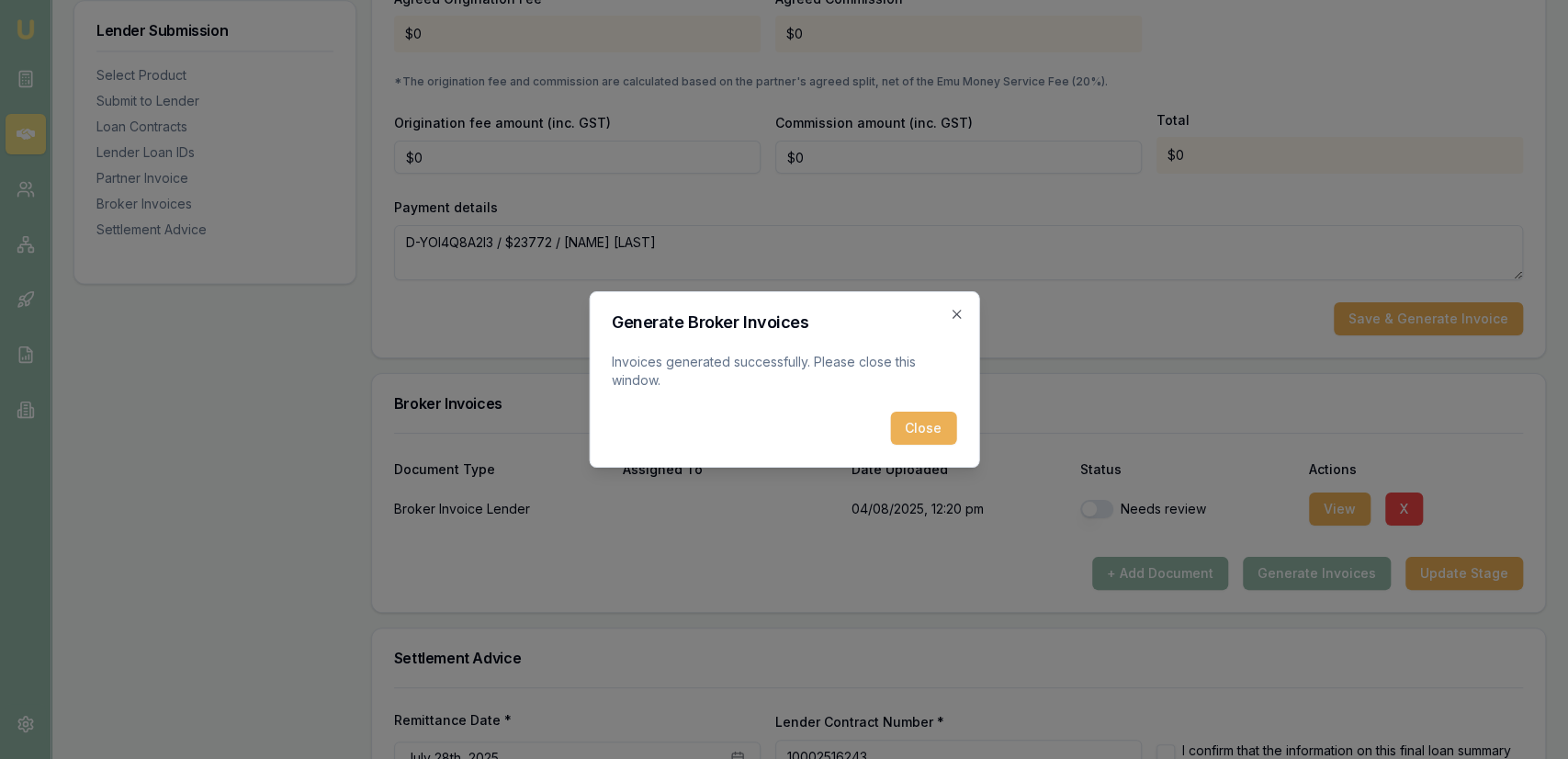 click on "Generate Broker Invoices Invoices generated successfully. Please close this window. Close" at bounding box center [784, 380] 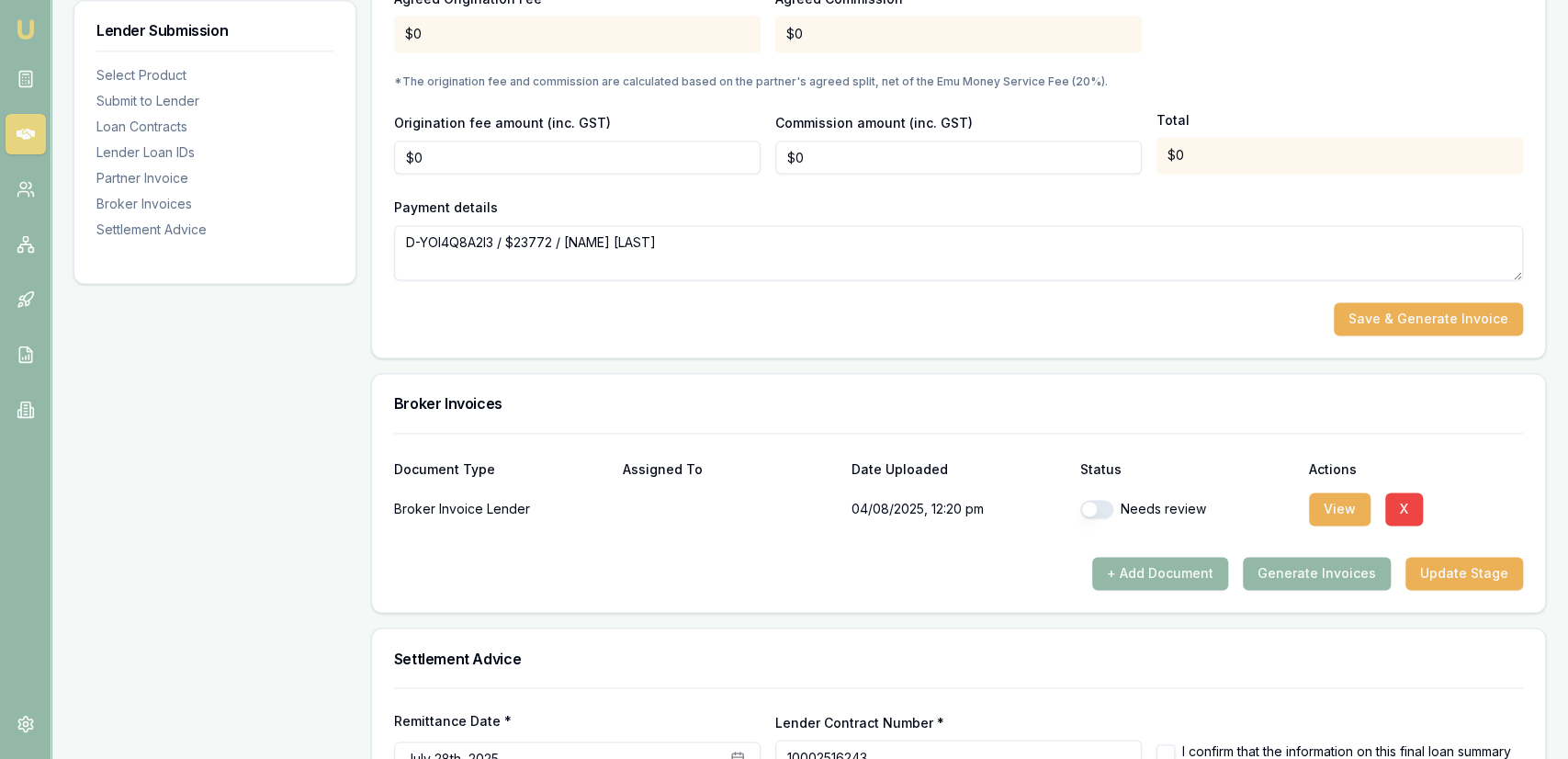click at bounding box center [1097, 509] 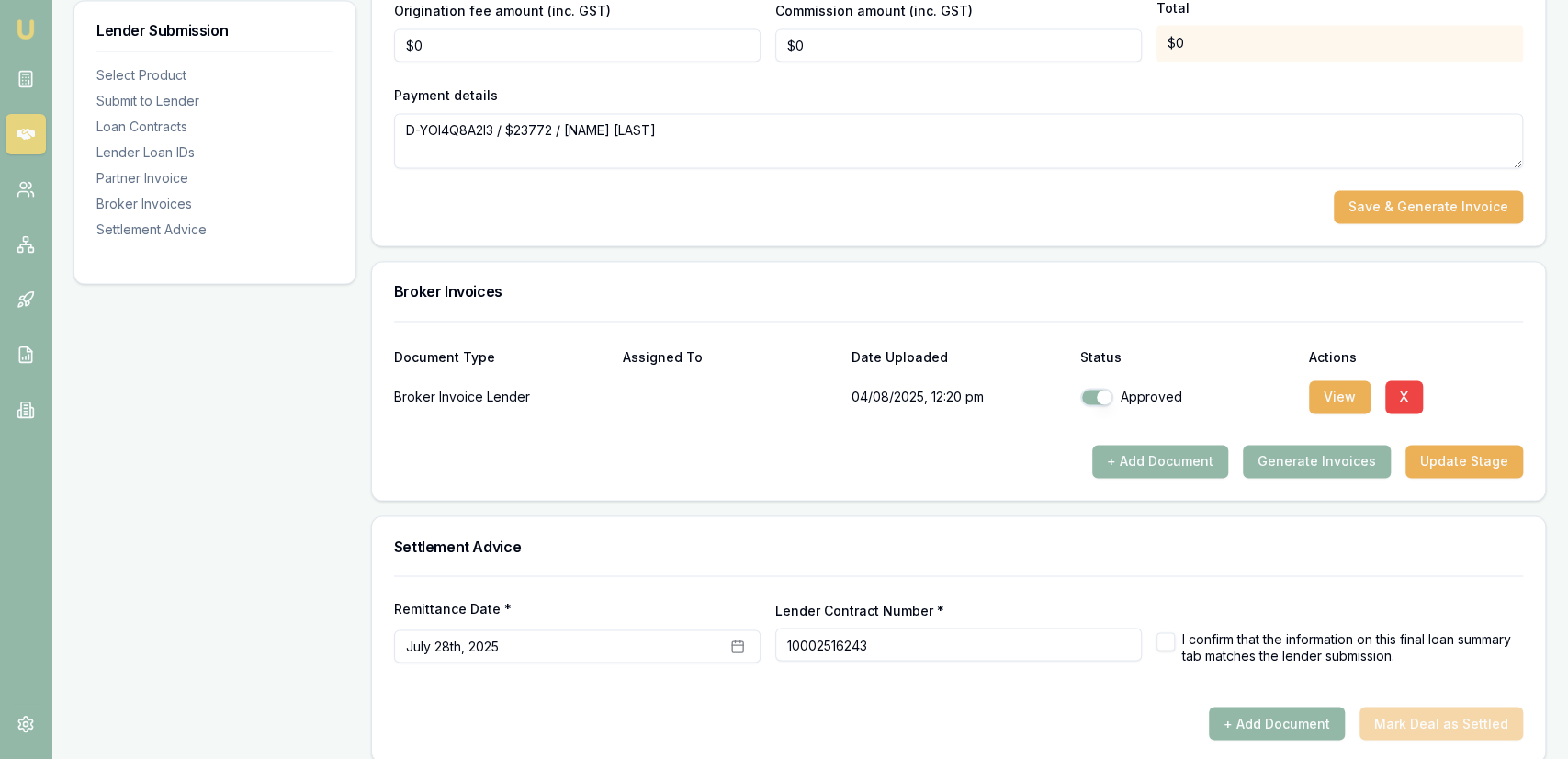 scroll, scrollTop: 1851, scrollLeft: 0, axis: vertical 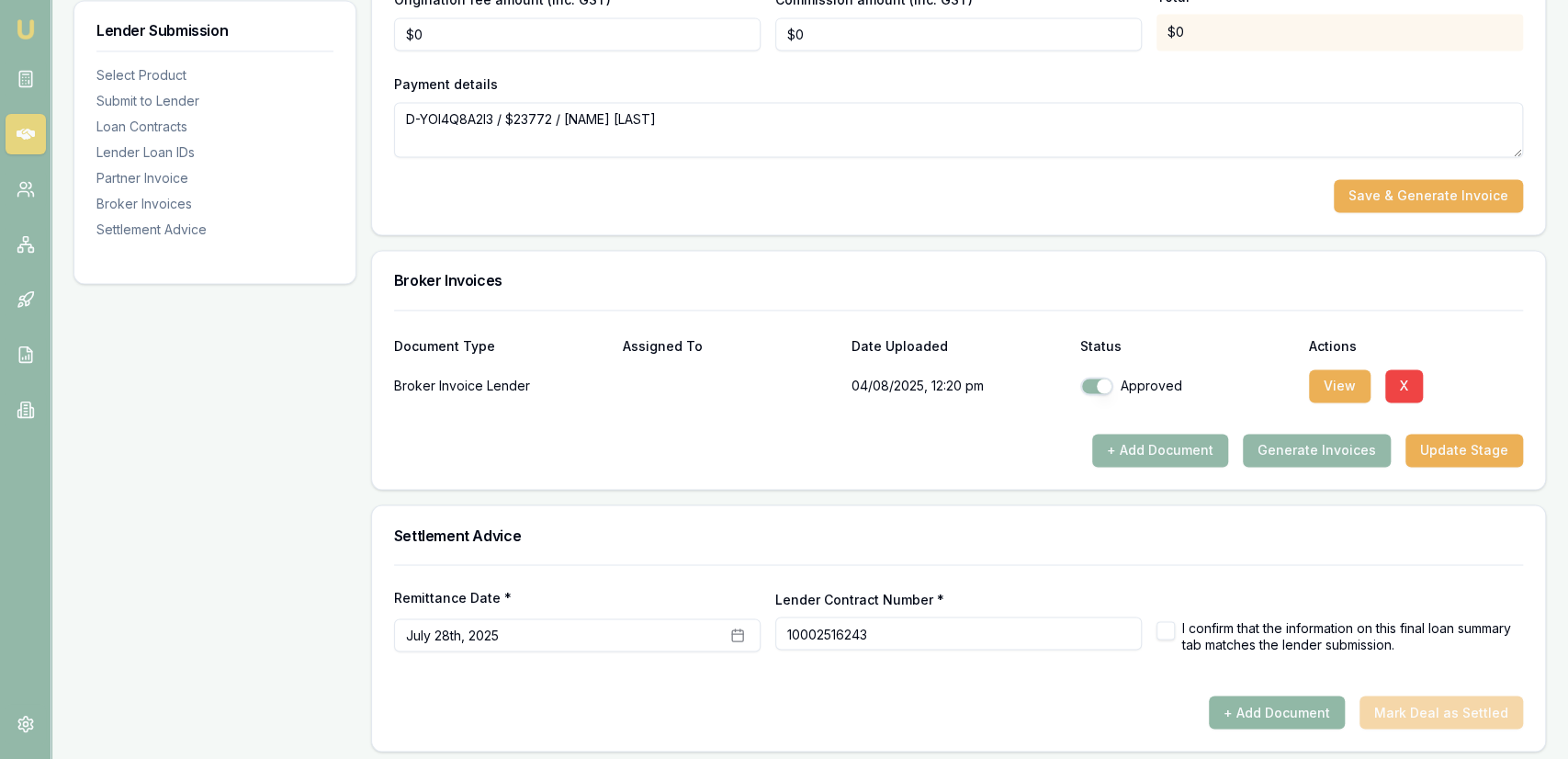 click on "+ Add Document" at bounding box center (1277, 712) 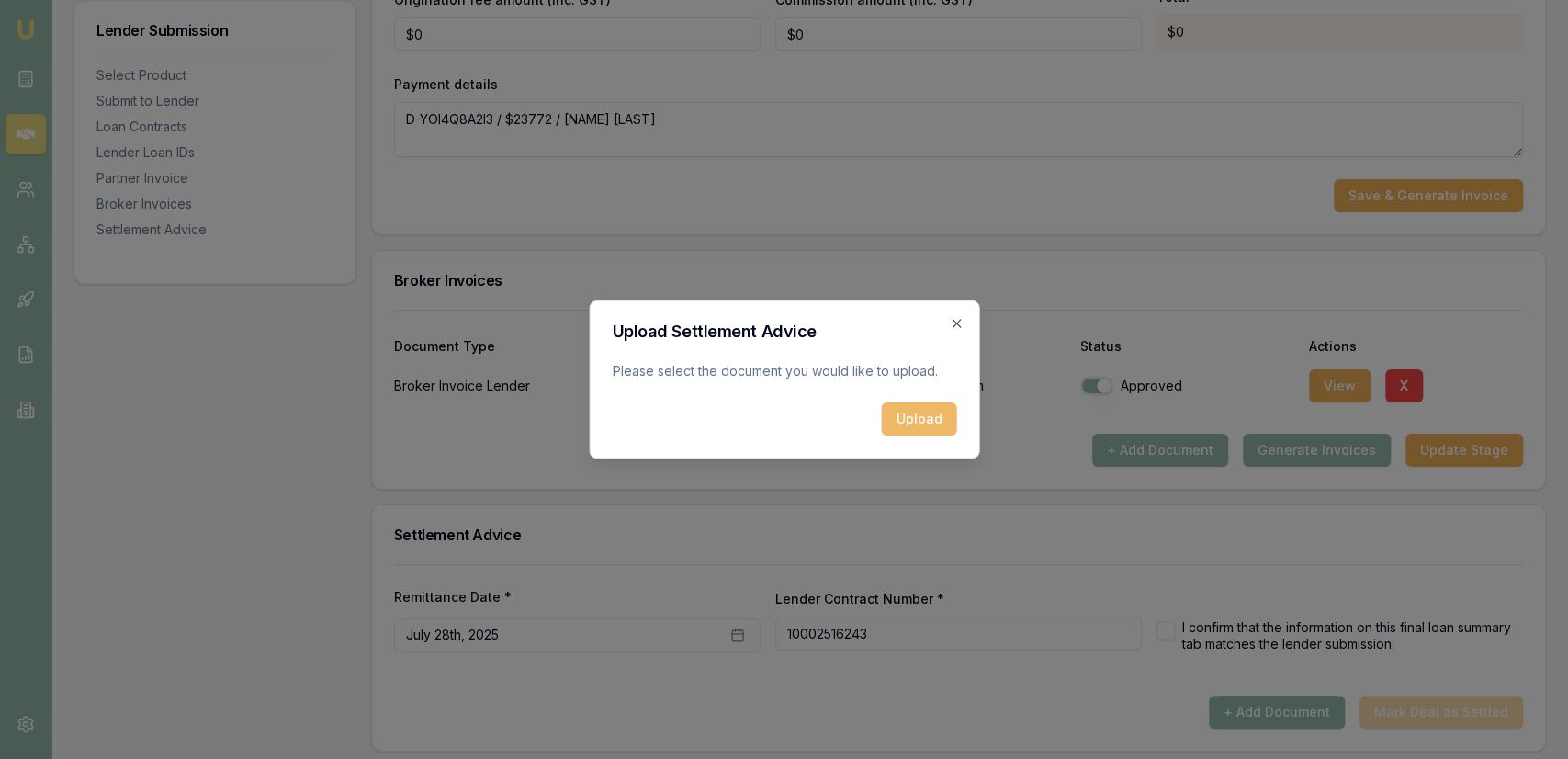 click on "Upload" at bounding box center [919, 419] 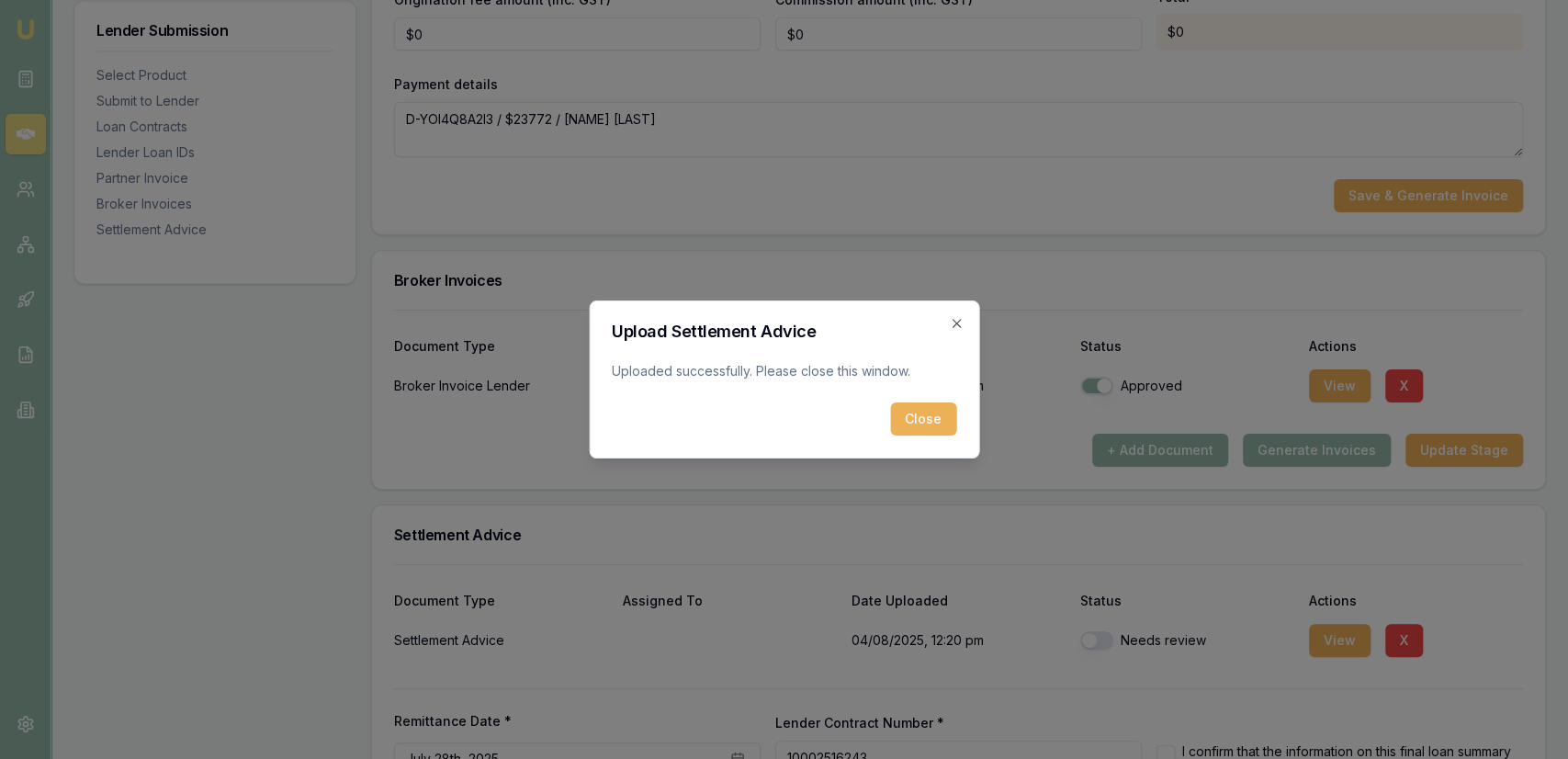 drag, startPoint x: 943, startPoint y: 409, endPoint x: 1080, endPoint y: 613, distance: 245.7336 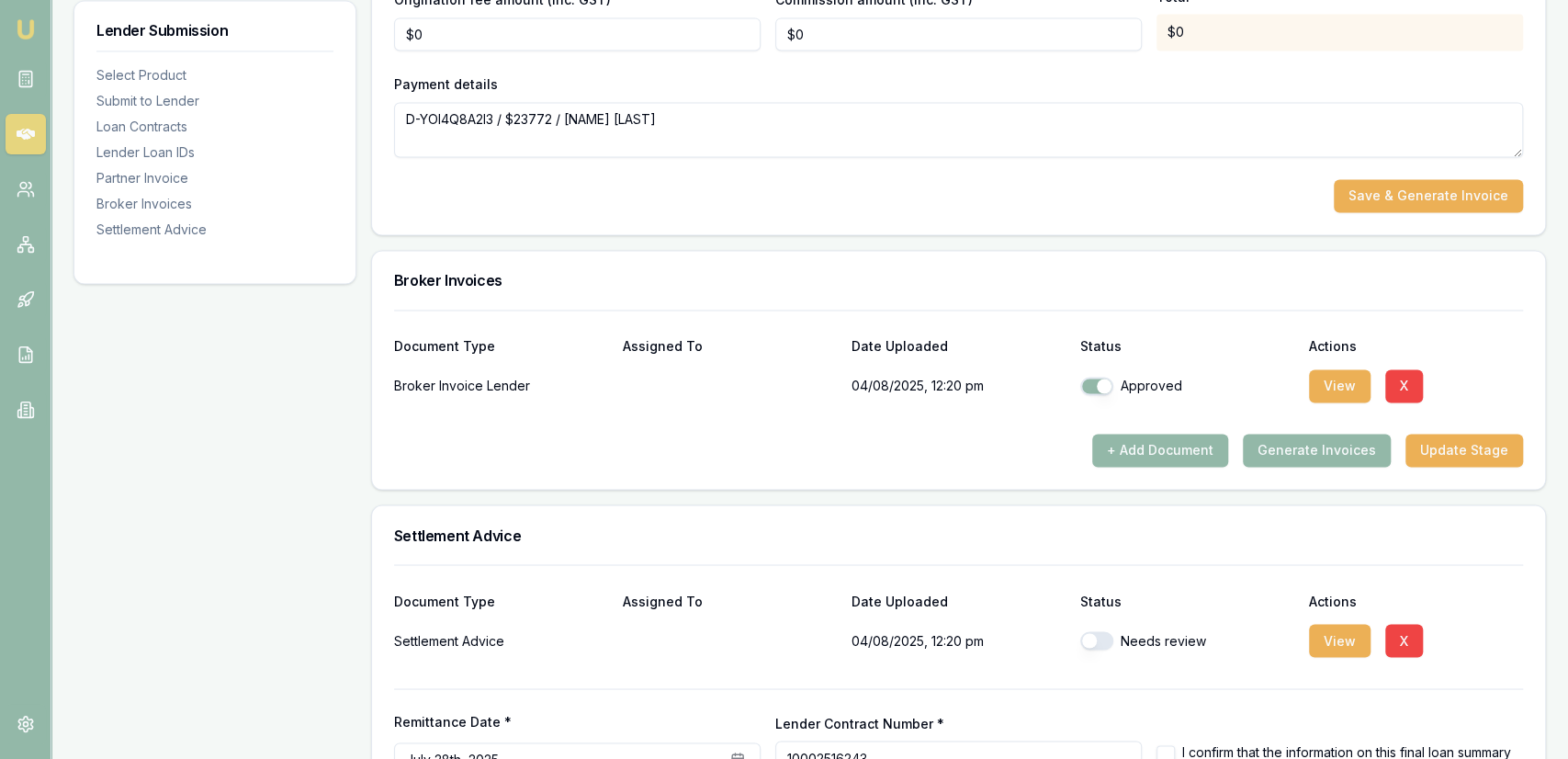 click at bounding box center (1097, 640) 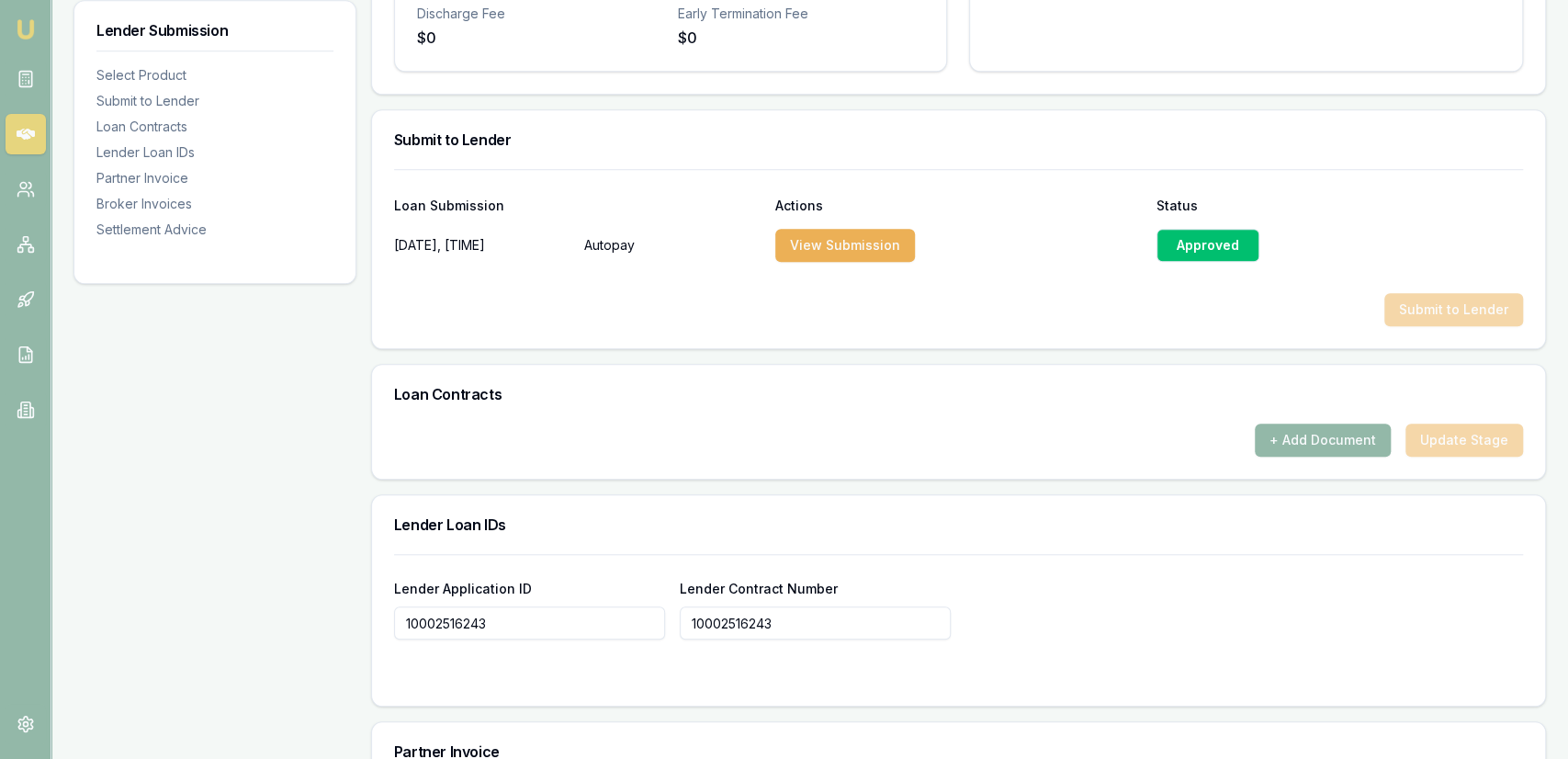 scroll, scrollTop: 733, scrollLeft: 0, axis: vertical 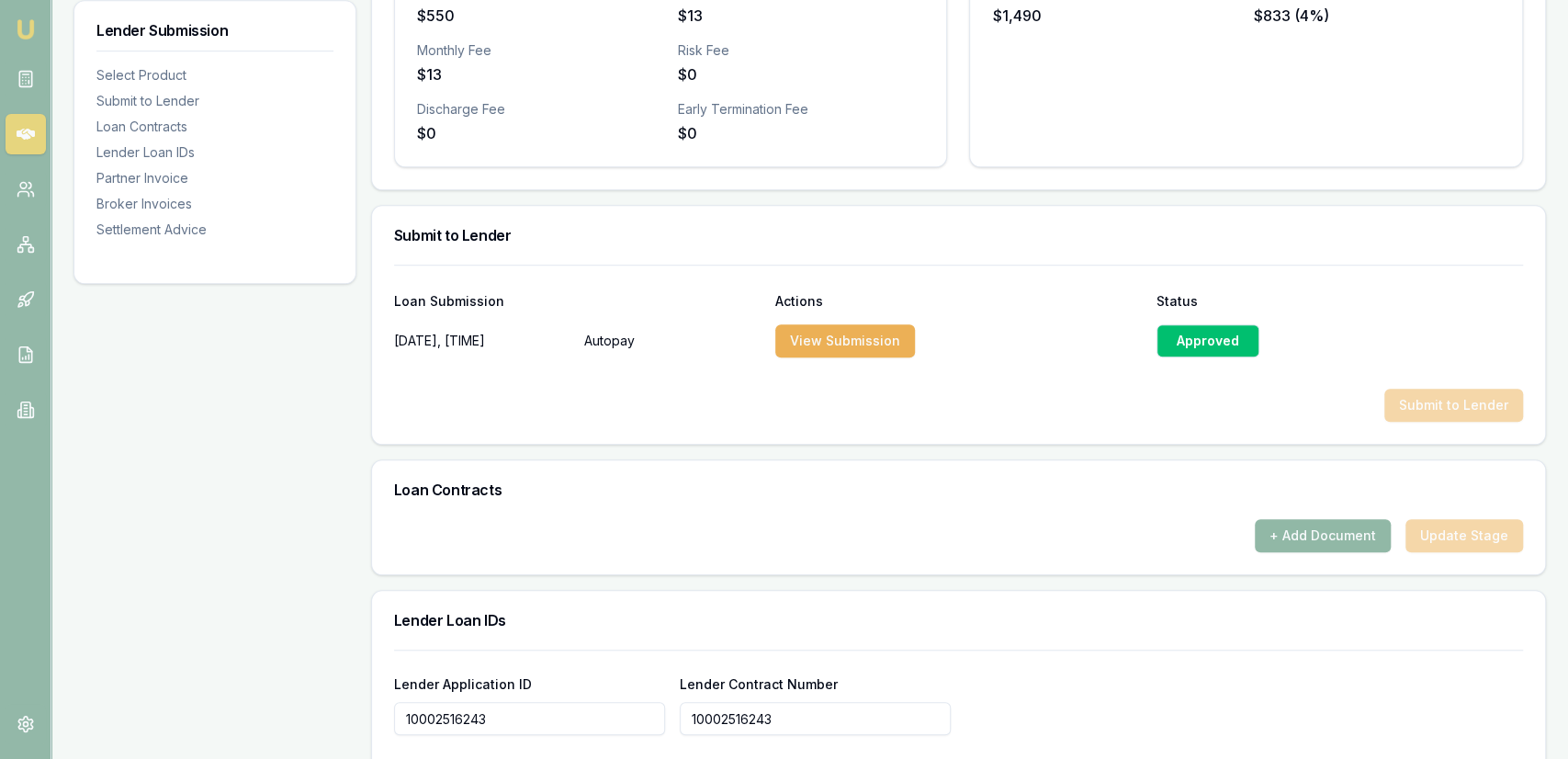 click on "+ Add Document" at bounding box center [1323, 536] 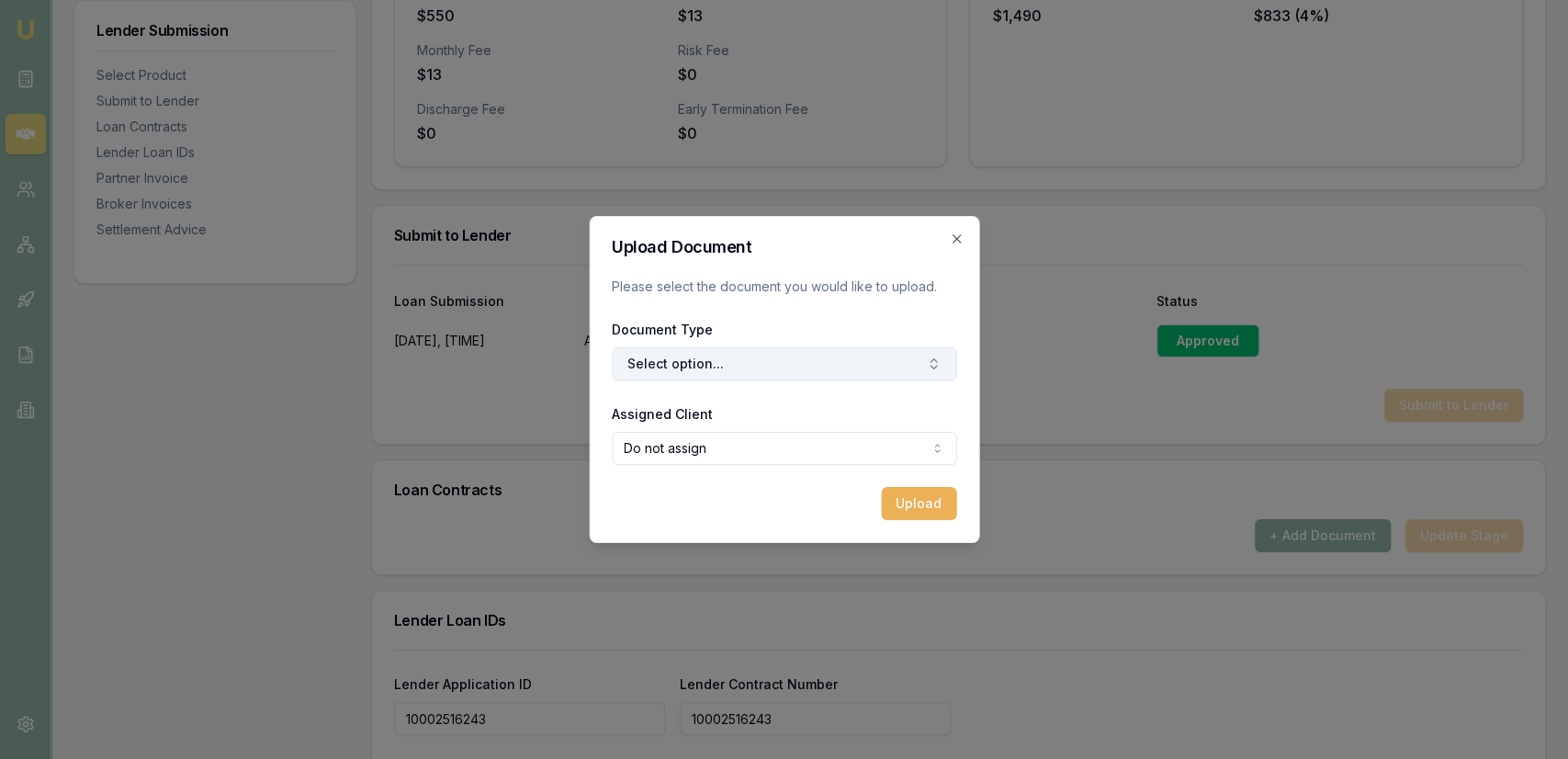 click on "Select option..." at bounding box center (784, 364) 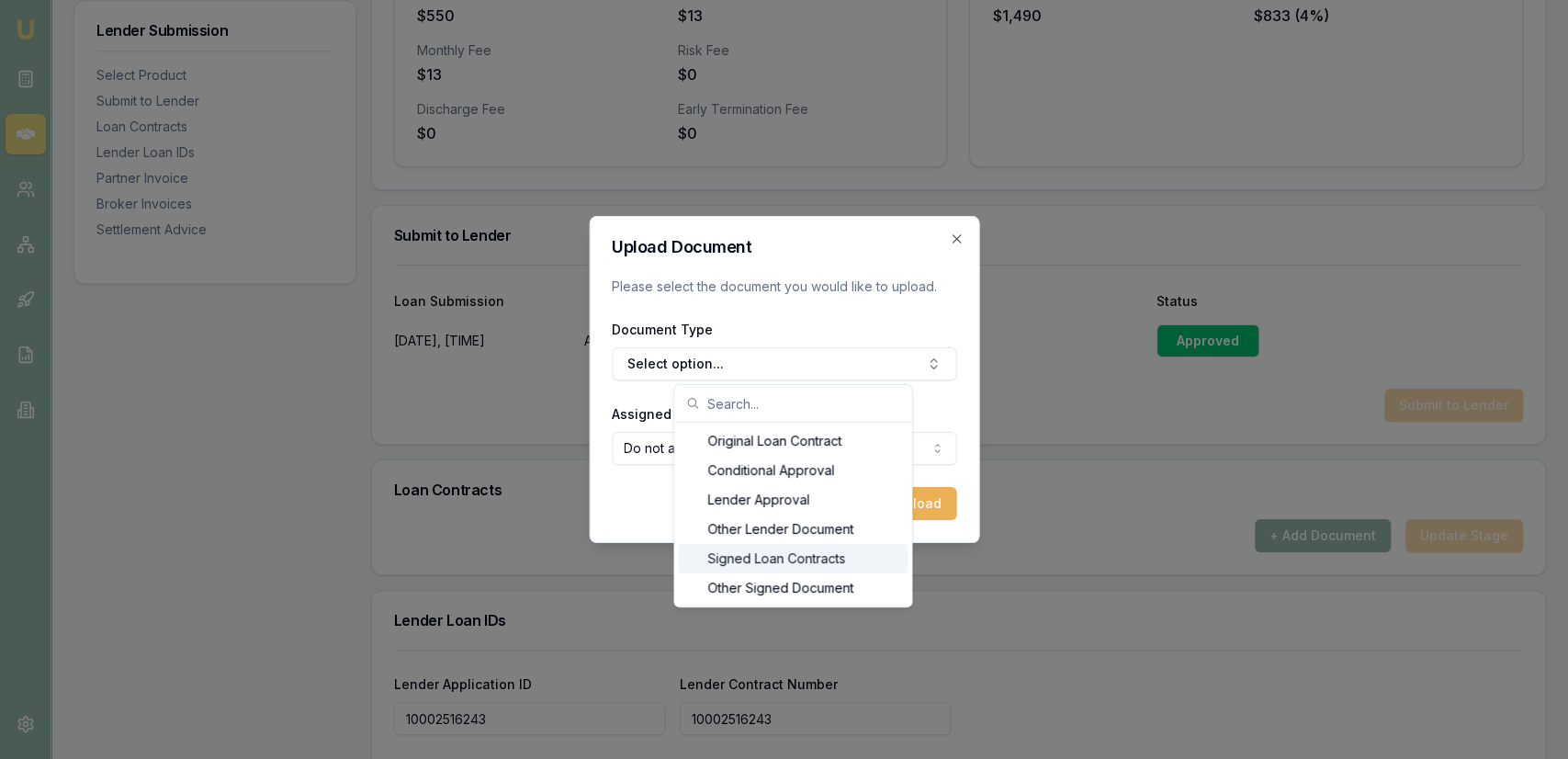 click on "Signed Loan Contracts" at bounding box center [793, 559] 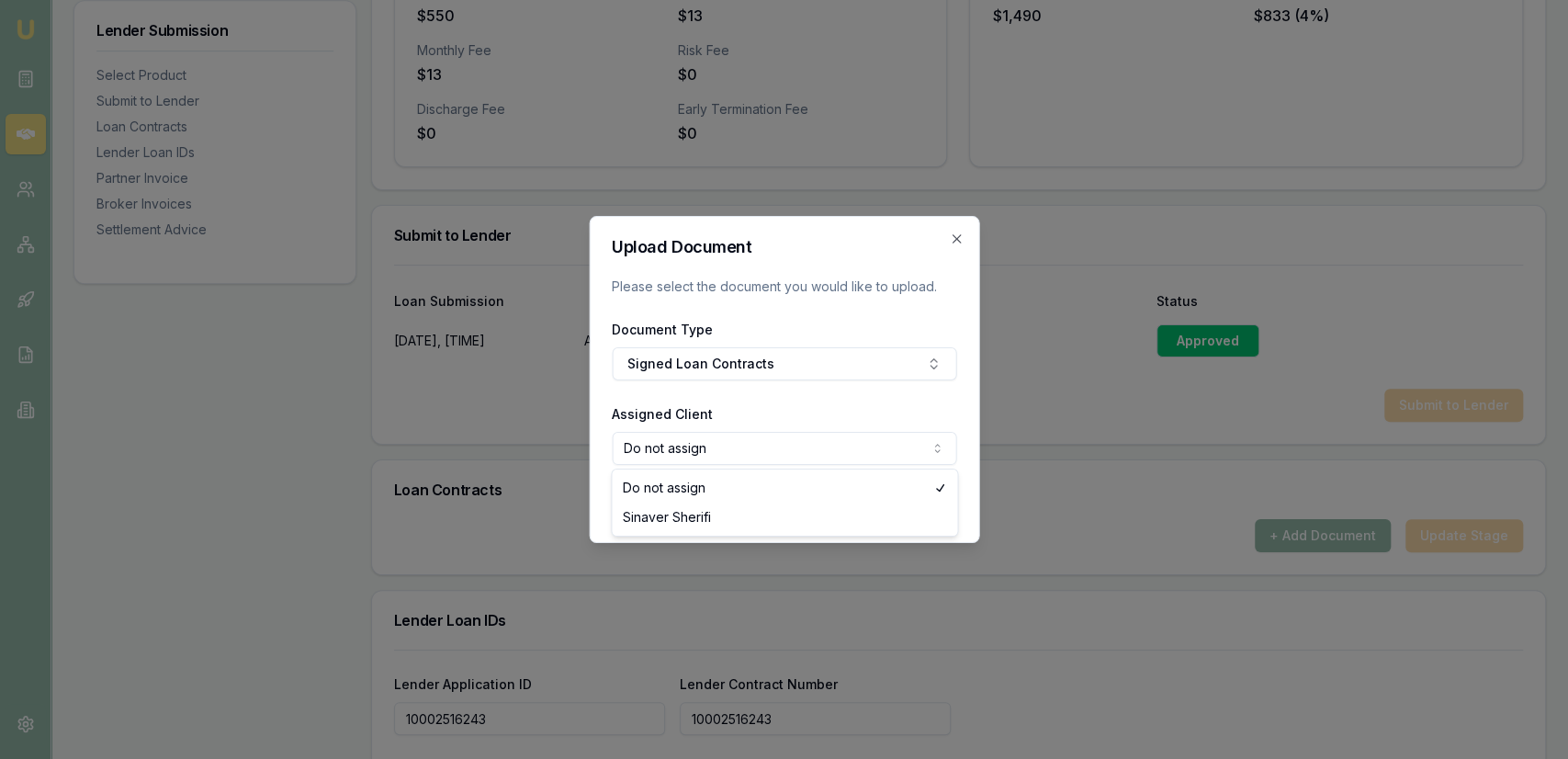 click on "Emu Broker Deals View D-YOI4Q8A2I3 Jackson Fanfulla Toggle Menu Customer Sinaver Sherifi 0488937122 sinaver.sherifi@gmail.com Finance Summary $23,772 Loan Type: Commercial Asset Asset Type : Passenger Car Deal Dynamics Stage: Conditional Offer Provided To Client Age: 55 days ago Finance Details Applicants Loan Options Lender Submission Lender Submission Select Product Submit to Lender Loan Contracts Lender Loan IDs Partner Invoice Broker Invoices Settlement Advice Product Summary Autopay Secured Loan 1 Total Amount $23,772 Loan Details Term 60 months Repayment Frequency Monthly Repayment Amount $444 Balloon 0% Rate Information Base Rate 10.5% Loadings 0% Adjusted Rate 10.5% Comparison Rate 12.2% Fees Application Fee $550 PPSR Fee $13 Monthly Fee $13 Risk Fee $0 Discharge Fee $0 Early Termination Fee $0 Commission Details Origination Fee $1,490 Broker Commission $833 (4%) Submit to Lender Loan Submission Actions Status 28/07/2025, 2:42:55 pm Autopay View Submission Approved Submit to Lender Loan Contracts $0" at bounding box center (784, -354) 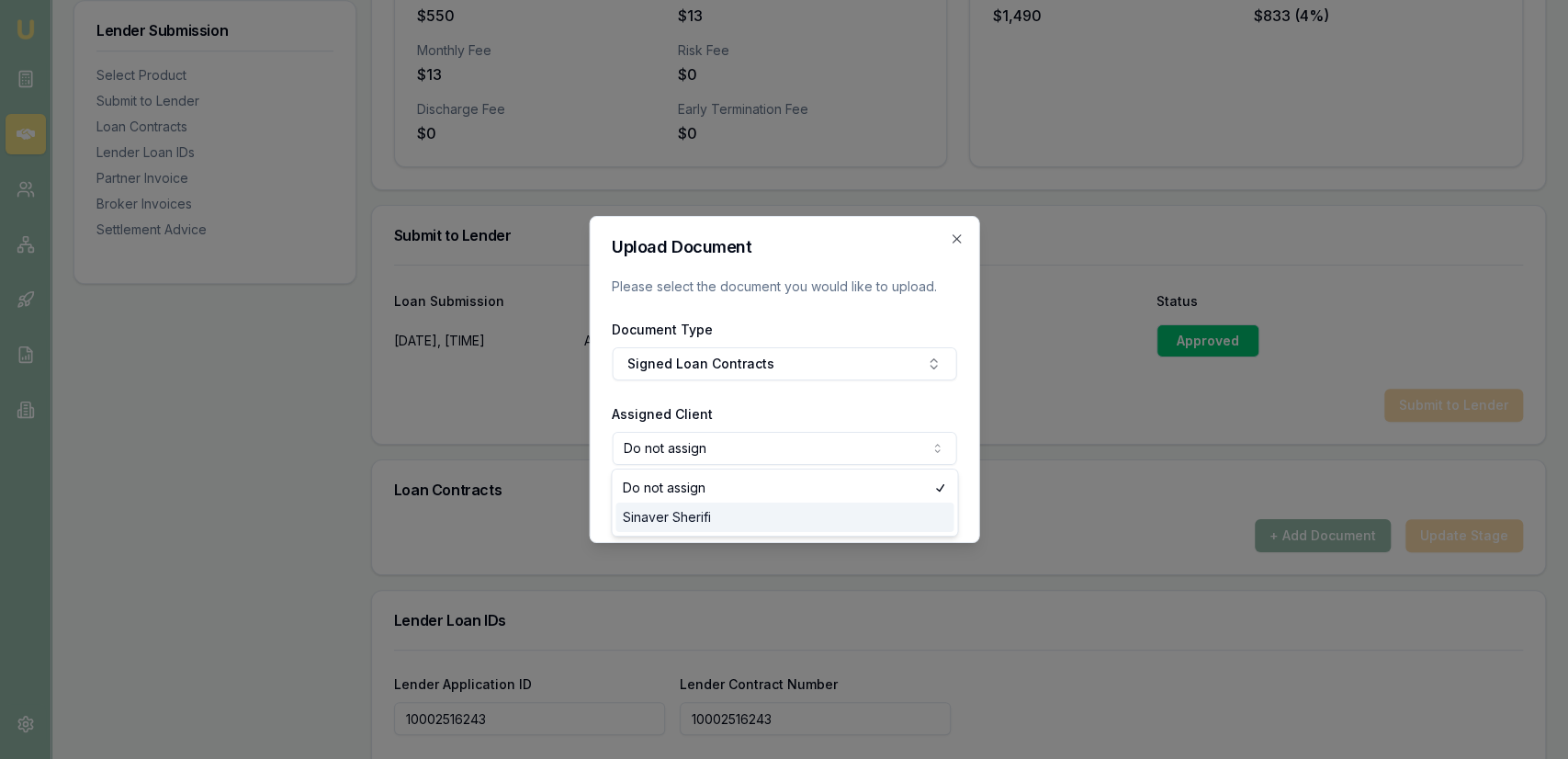 select on "U-S4DLCITGOV" 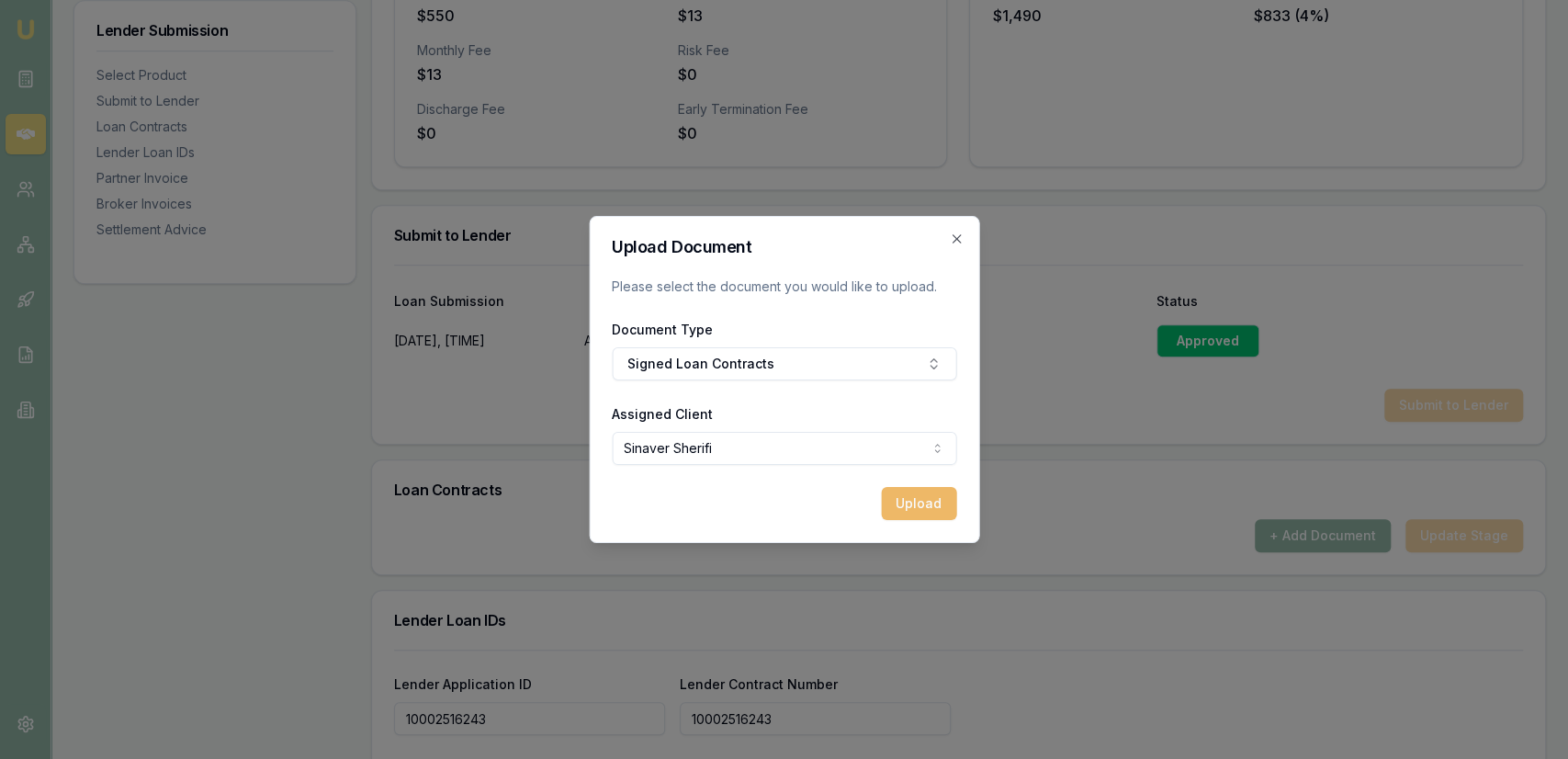 click on "Upload" at bounding box center [919, 504] 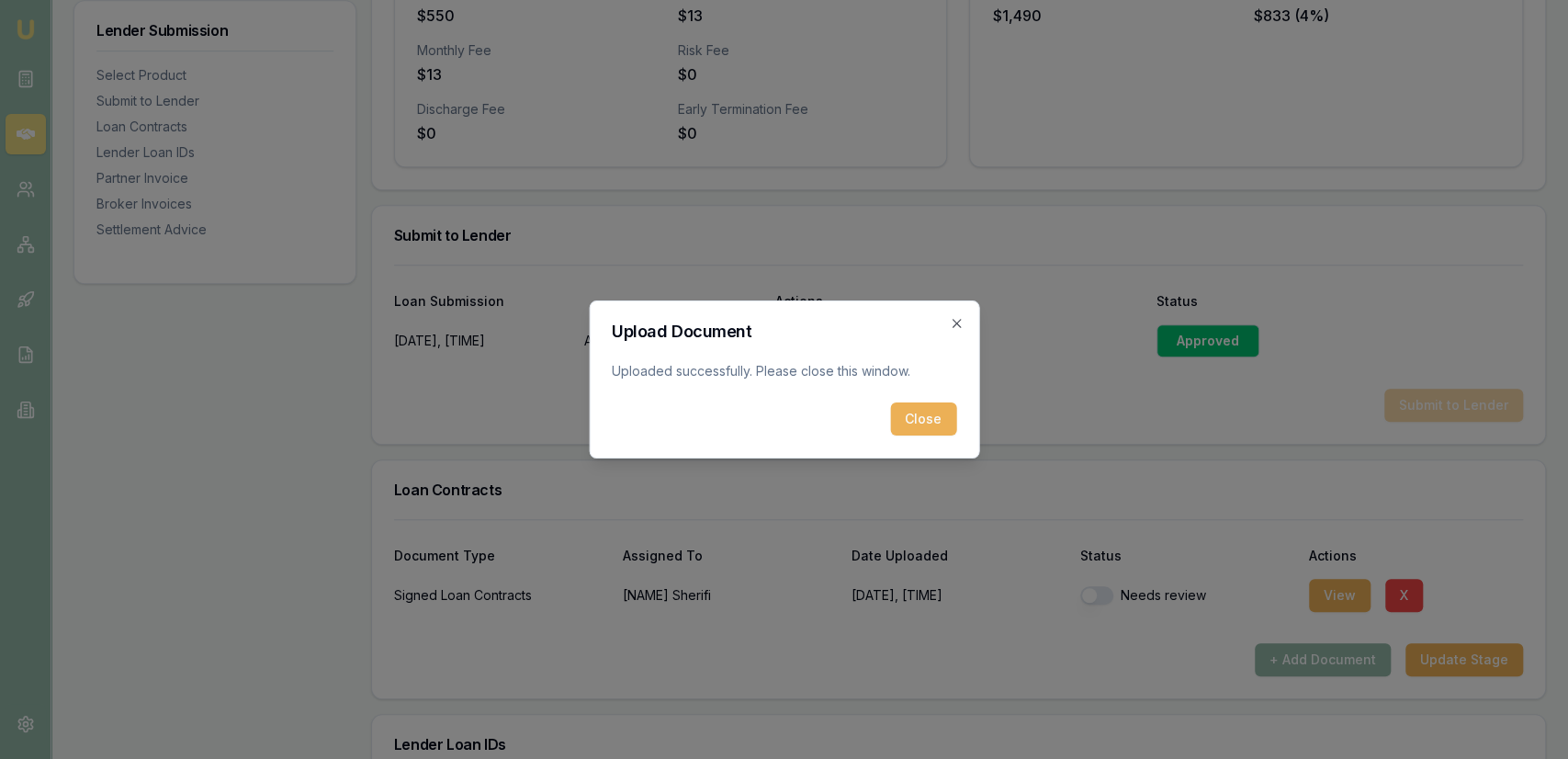 click on "Upload Document Uploaded successfully. Please close this window. Close" at bounding box center [784, 380] 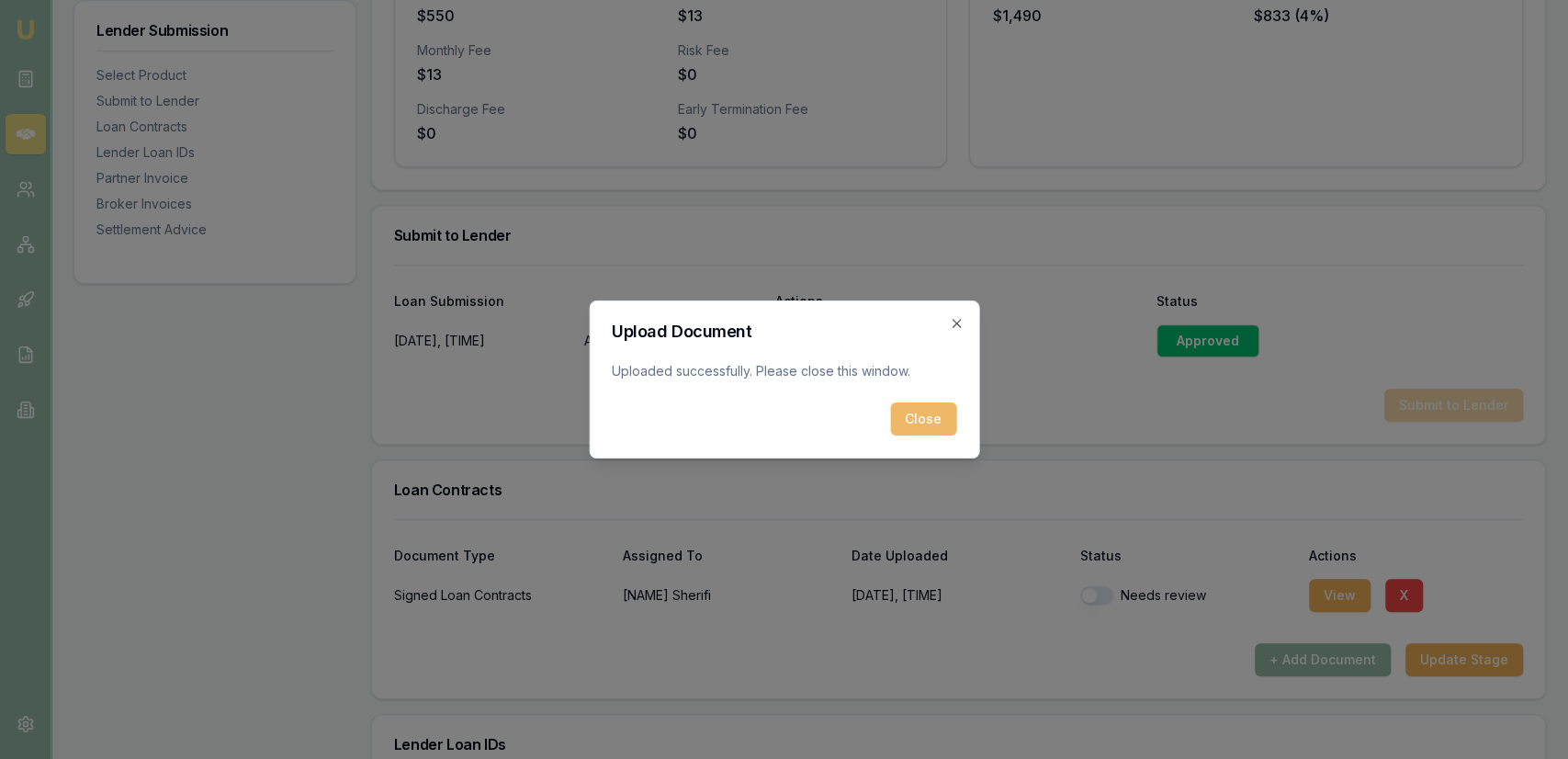 click on "Close" at bounding box center [923, 419] 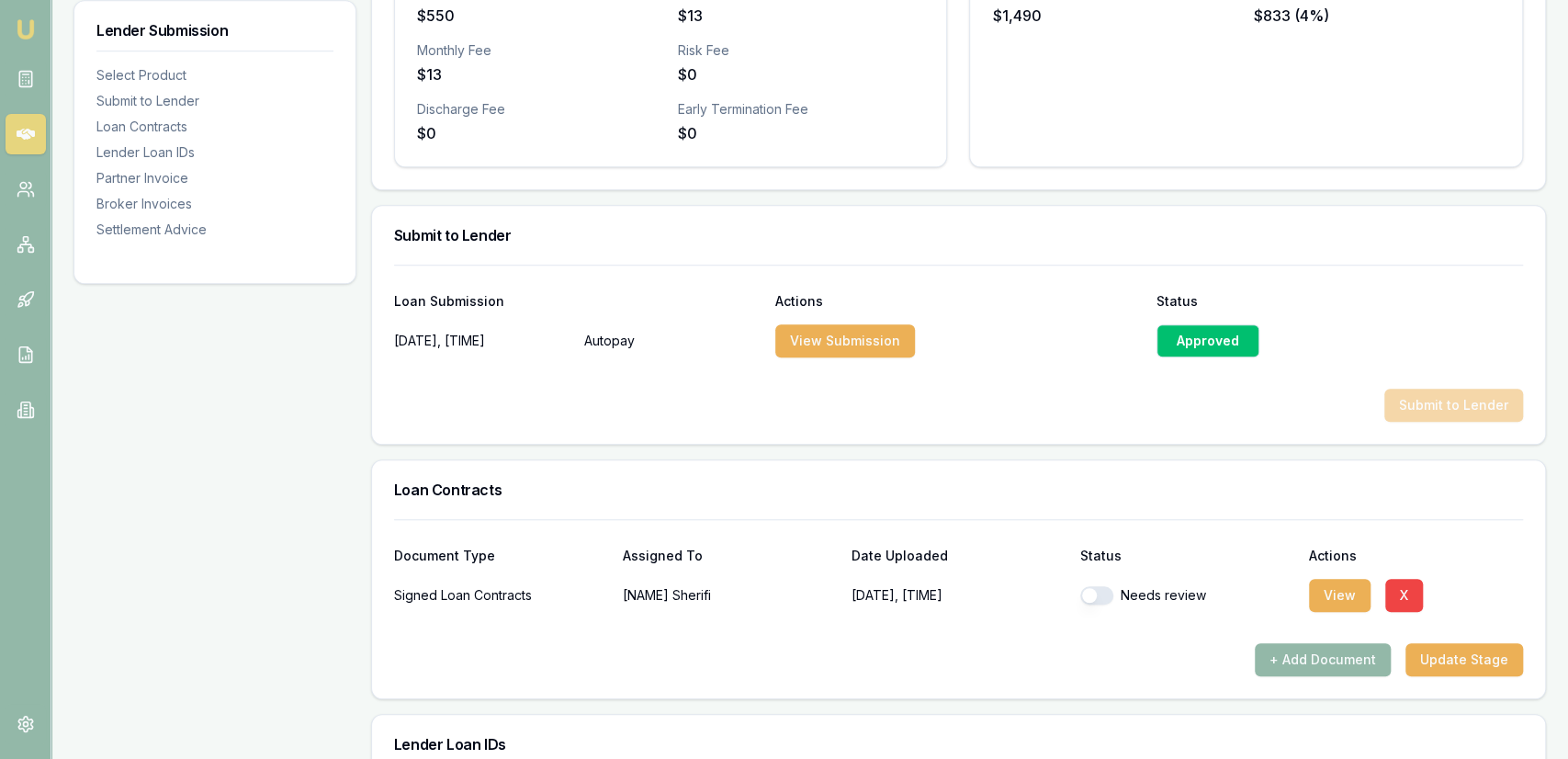 click on "Signed Loan Contracts Sinaver   Sherifi 04/08/2025, 12:21 pm Needs review View X" at bounding box center [958, 595] 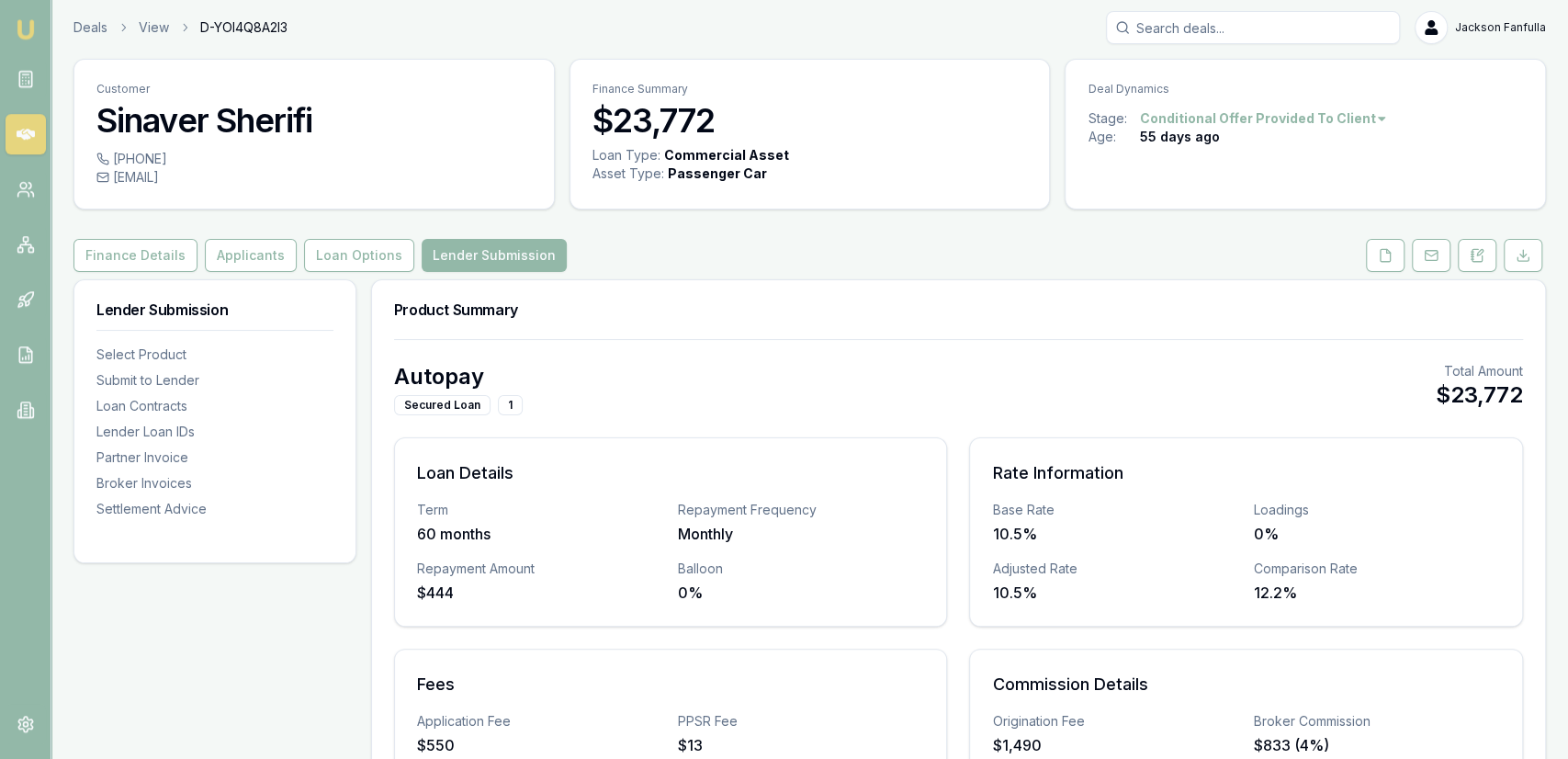 scroll, scrollTop: 0, scrollLeft: 0, axis: both 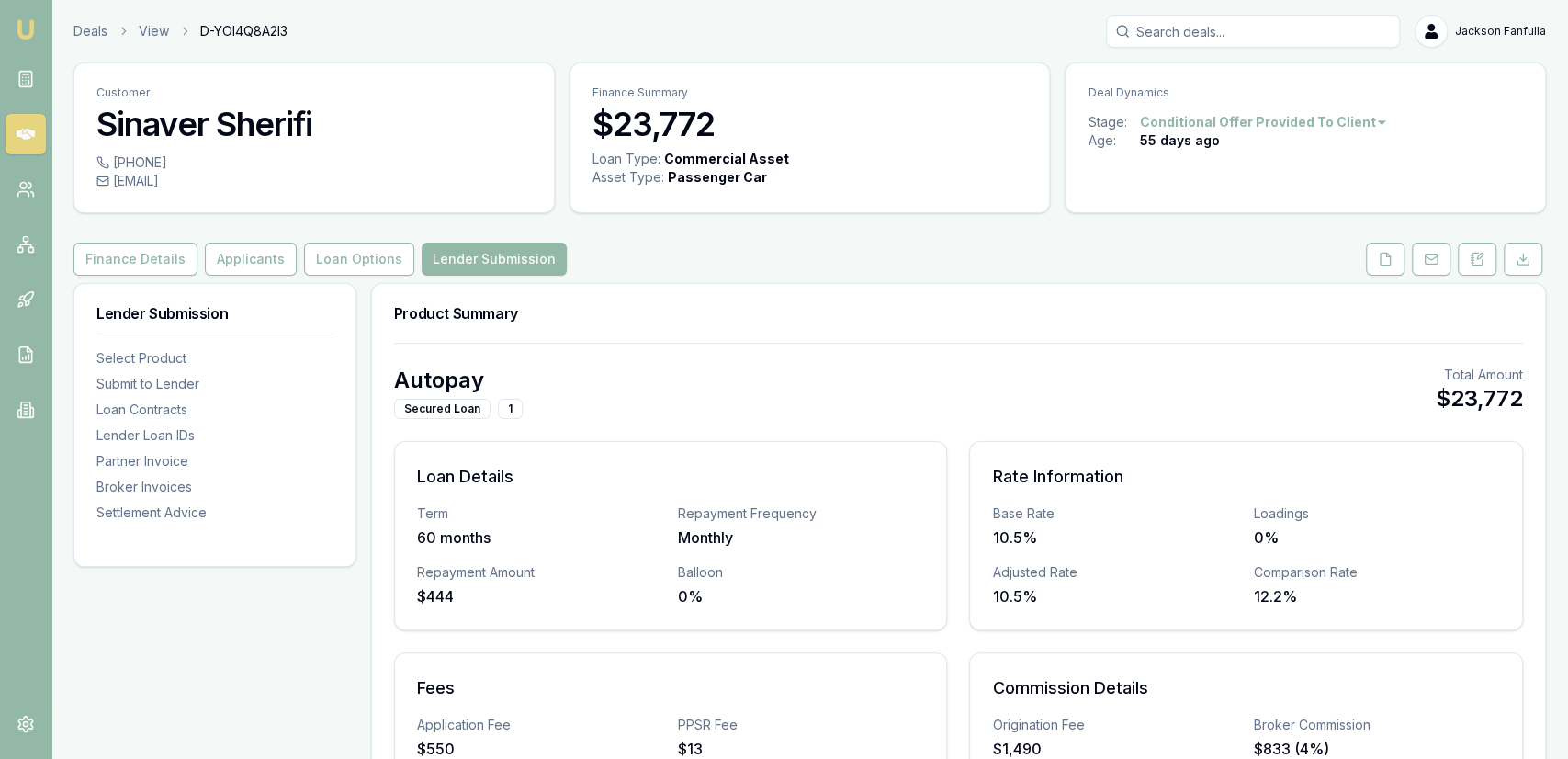 click on "Product Summary" at bounding box center (958, 313) 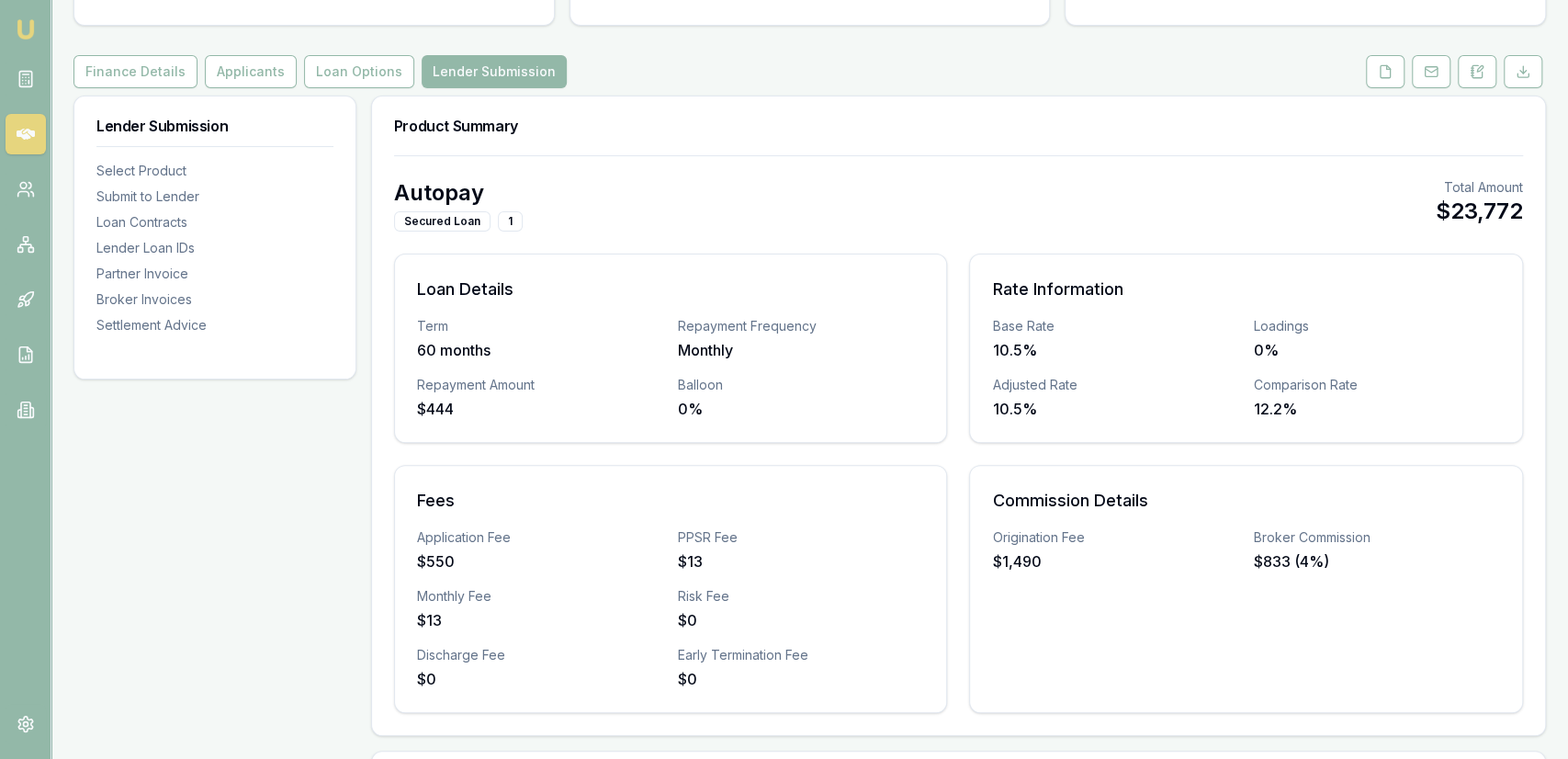 scroll, scrollTop: 0, scrollLeft: 0, axis: both 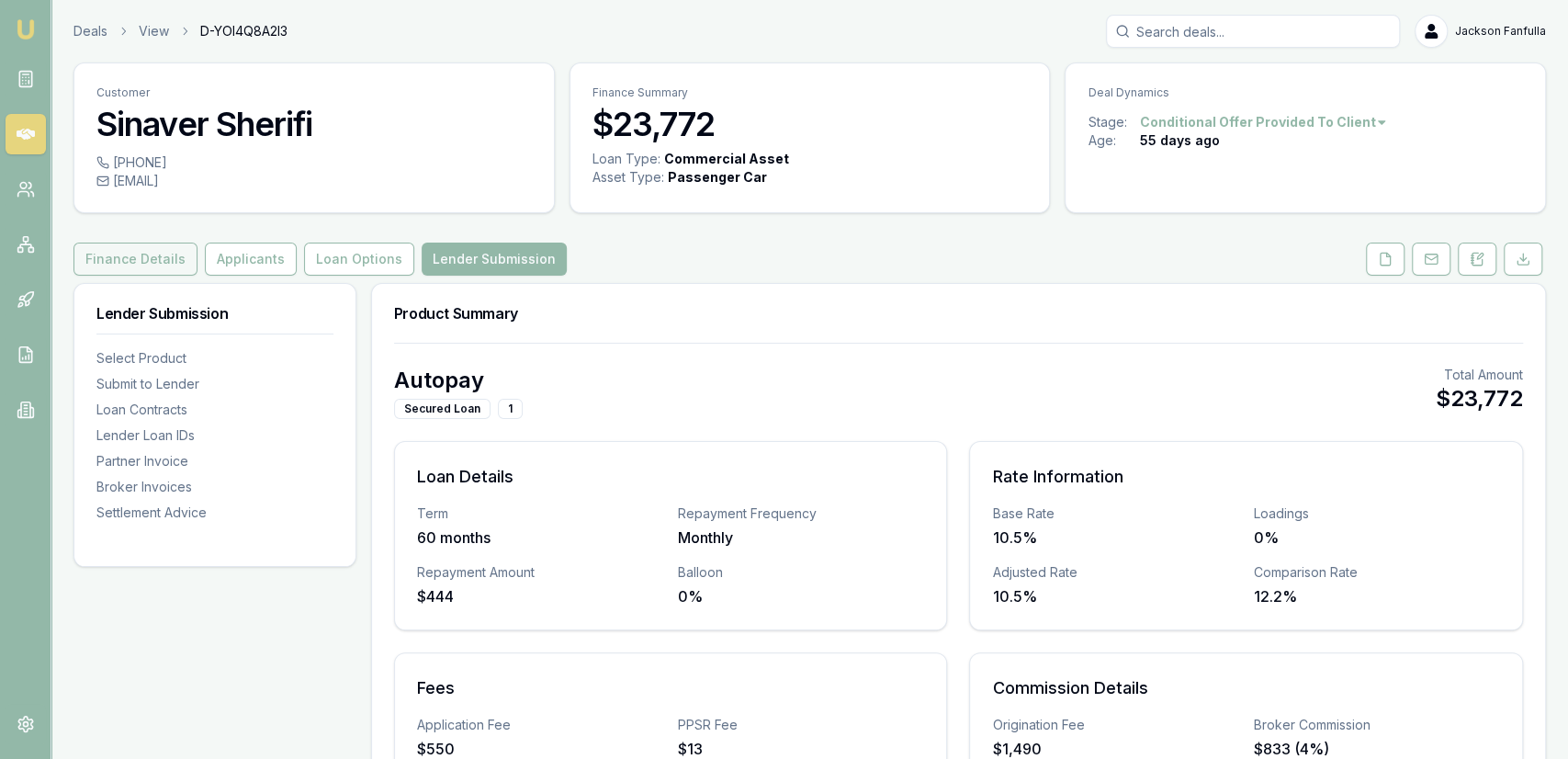 click on "Finance Details" at bounding box center (135, 259) 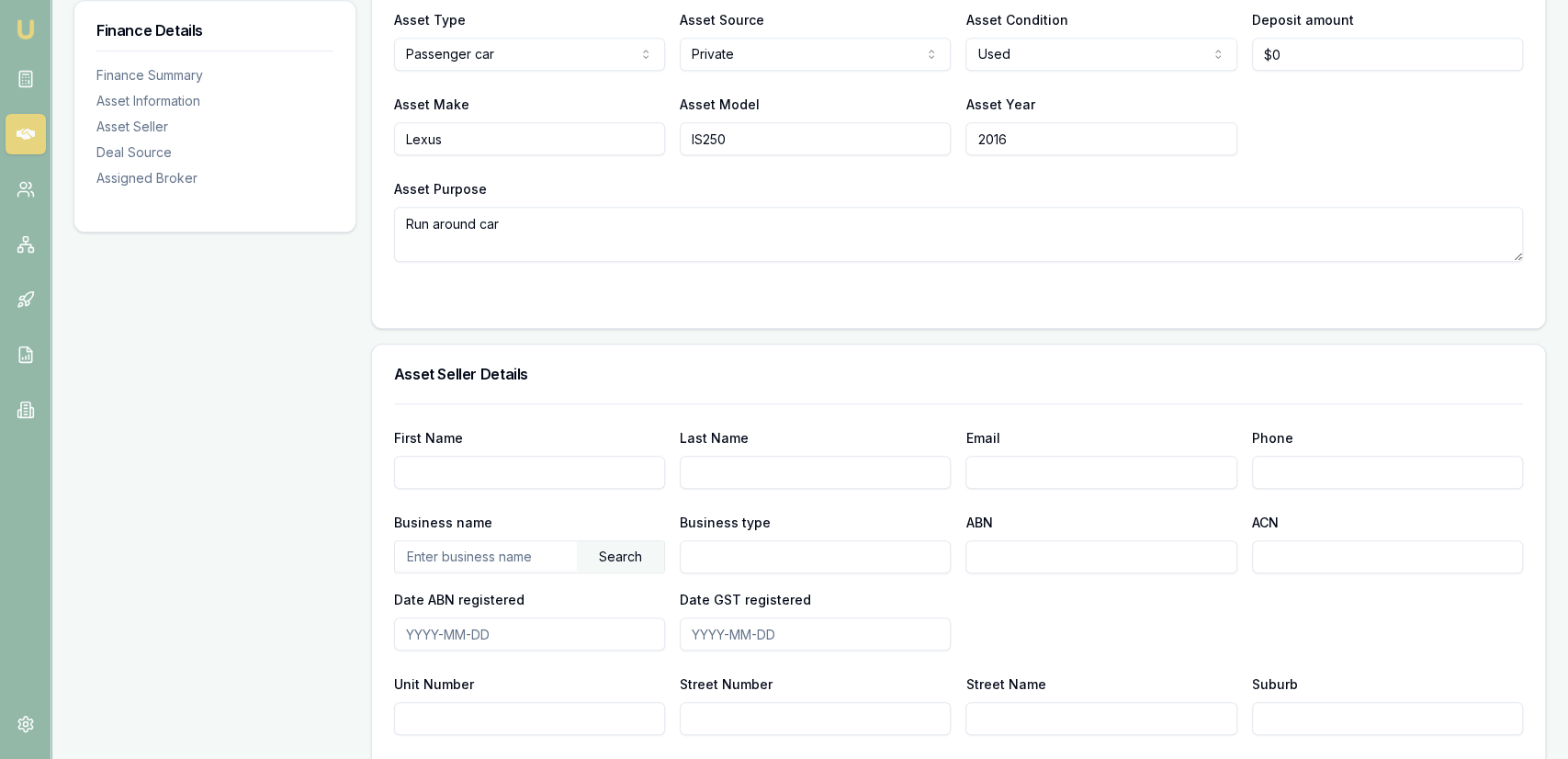 scroll, scrollTop: 478, scrollLeft: 0, axis: vertical 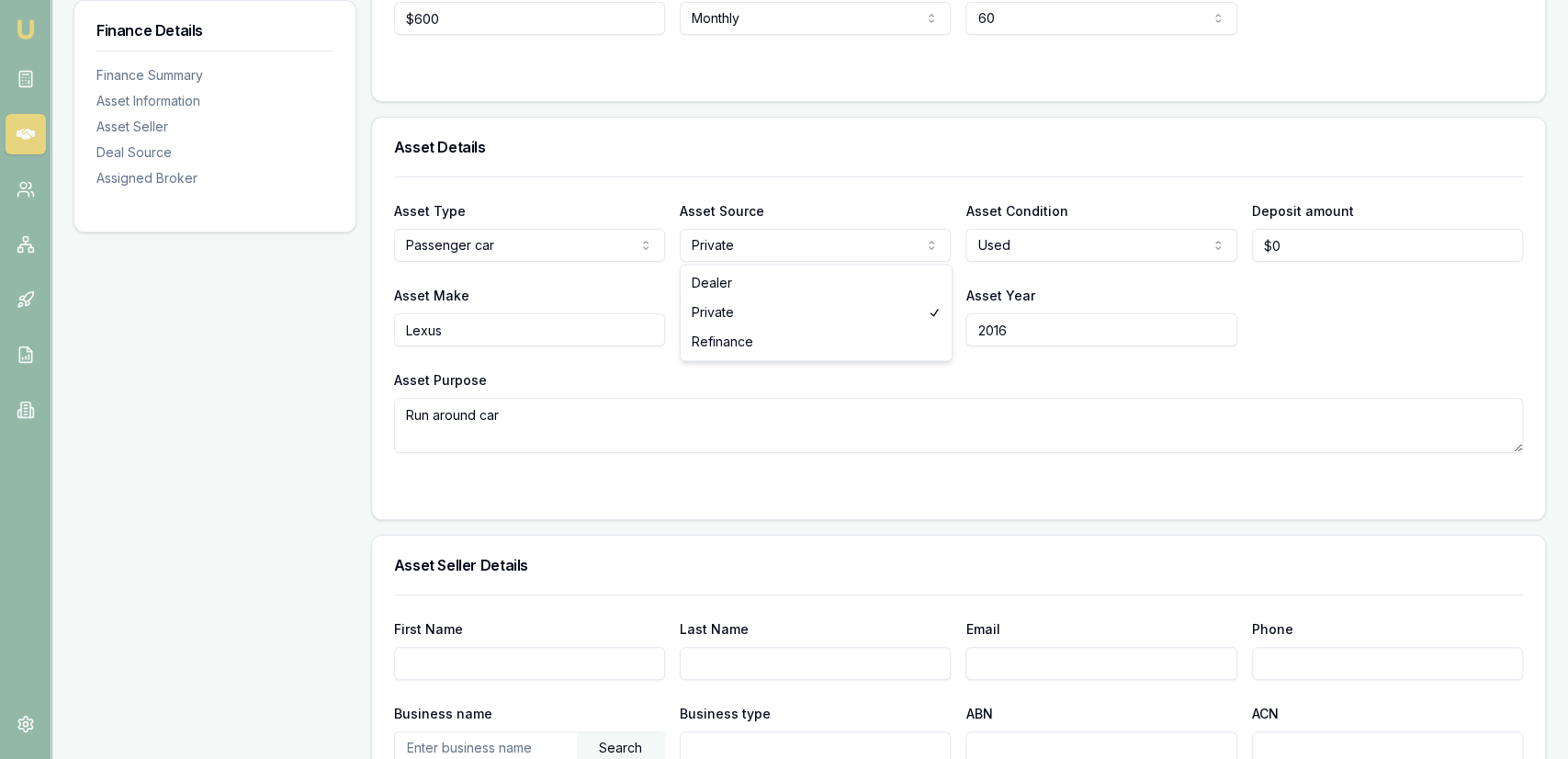 click on "Emu Broker Deals View D-YOI4Q8A2I3 Jackson Fanfulla Toggle Menu Customer Sinaver Sherifi 0488937122 sinaver.sherifi@gmail.com Finance Summary $23,772 Loan Type: Commercial Asset Asset Type : Passenger Car Deal Dynamics Stage: Conditional Offer Provided To Client Age: 55 days ago Finance Details Applicants Loan Options Lender Submission Finance Details Finance Summary Asset Information Asset Seller Deal Source Assigned Broker Finance Summary Loan Type * Commercial asset Consumer loan Consumer asset Commercial loan Commercial asset Loan amount * $23,772 Preferred Repayment Amount  $600 Preferred Repayment Frequency  Monthly Weekly Fortnightly Monthly Preferred Repayment Term  60 12 24 36 48 60 72 84 Asset Details Asset Type  Passenger car Passenger car Electric vehicle Light commercial Other motor vehicle Agricultural equipment Materials handling Access equipment Light trucks Heavy trucks Trailers Buses coaches Construction Earth moving Commercial property Other primary Medical equipment Laboratory equipment $0" at bounding box center [784, -98] 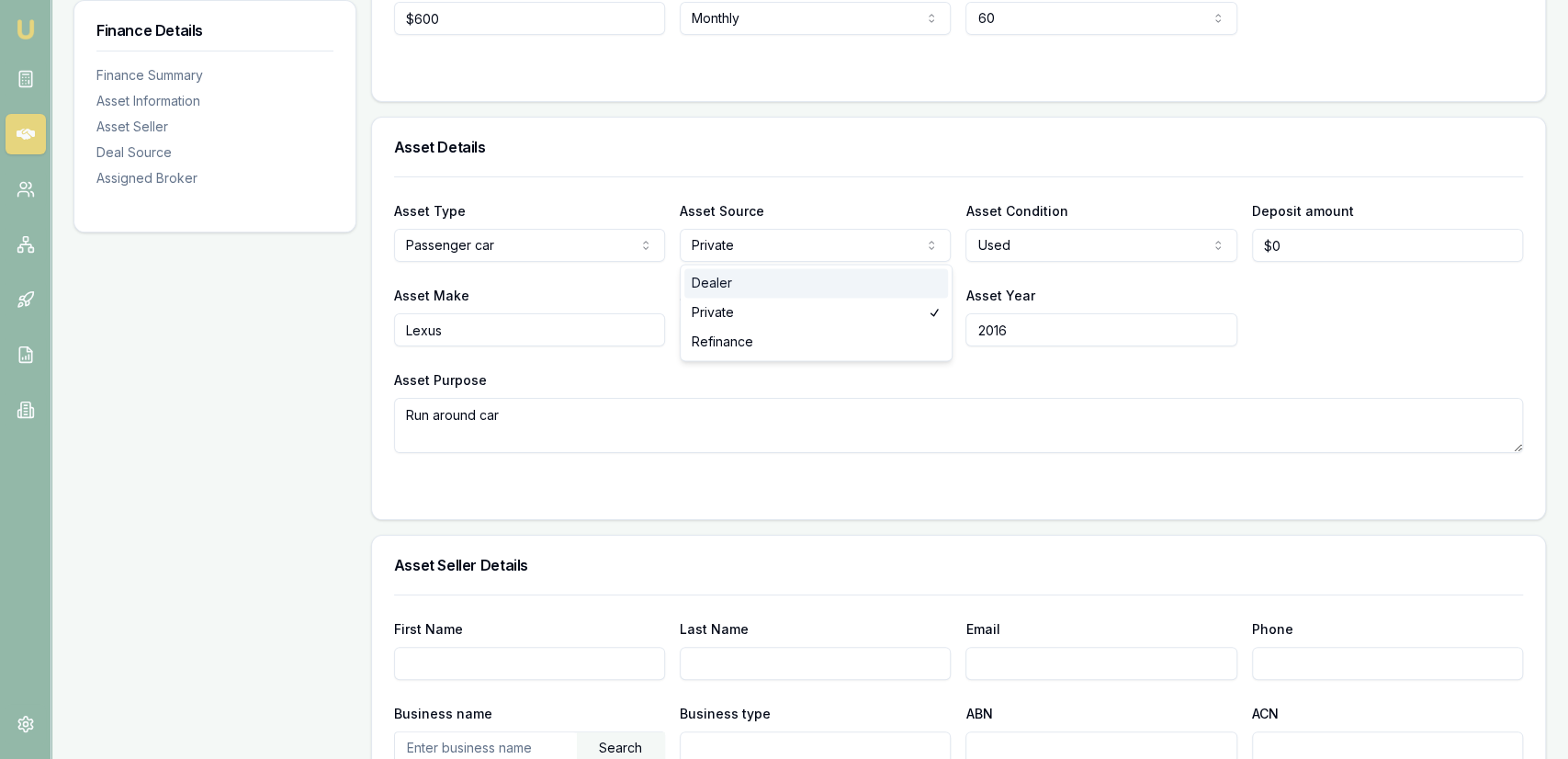 select on "DEALER" 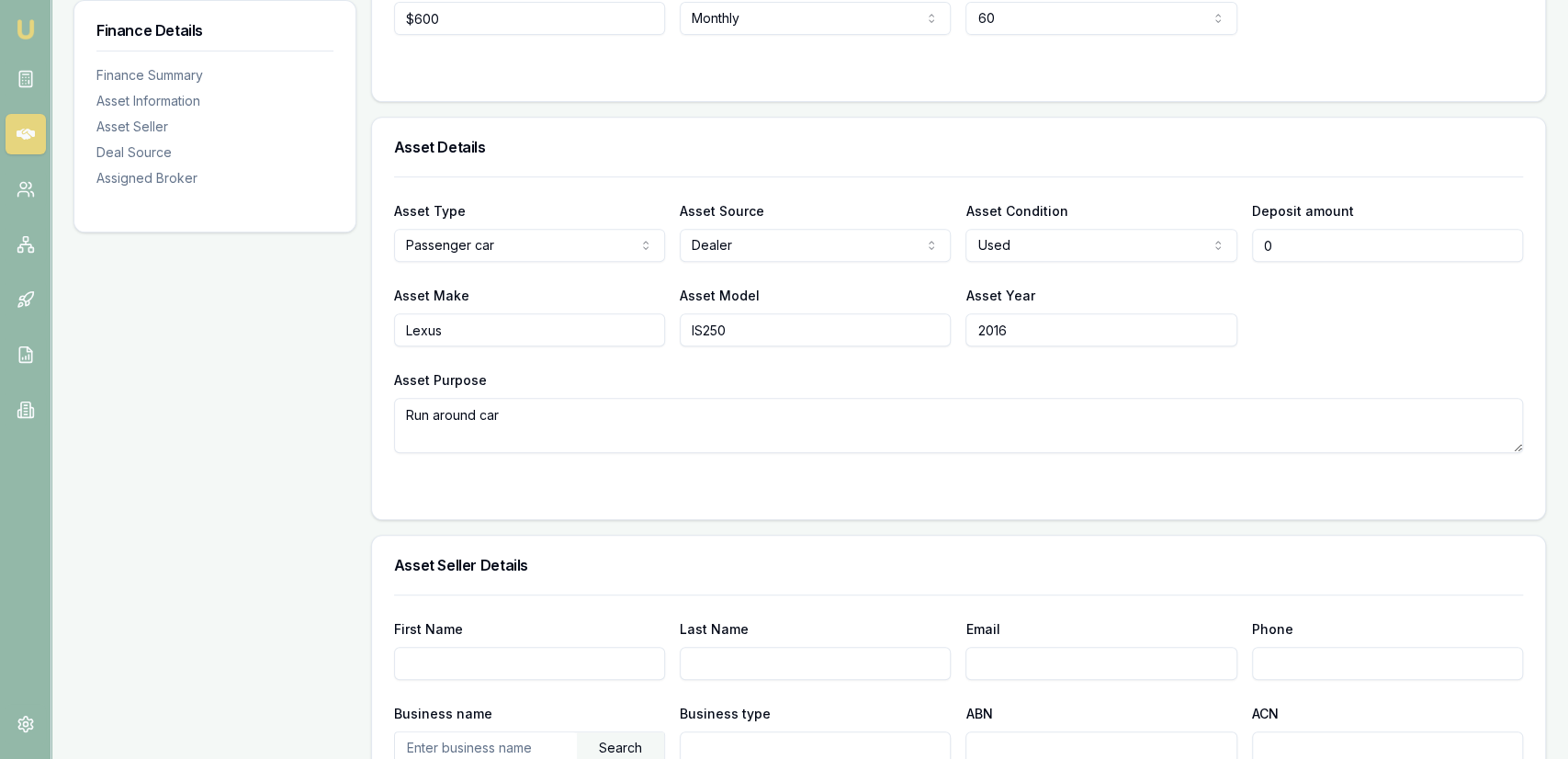 click on "0" at bounding box center (1387, 245) 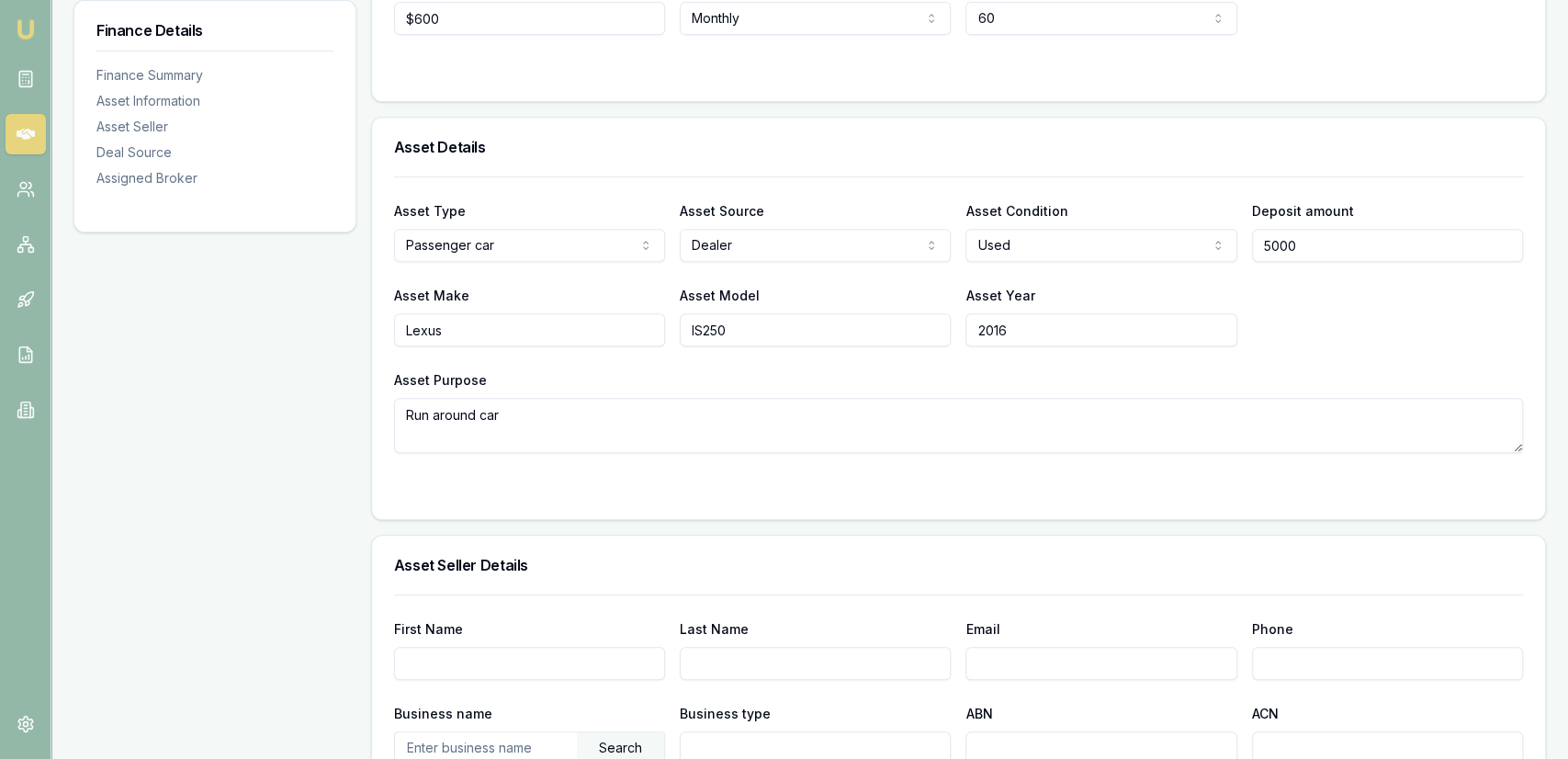 type on "$5,000" 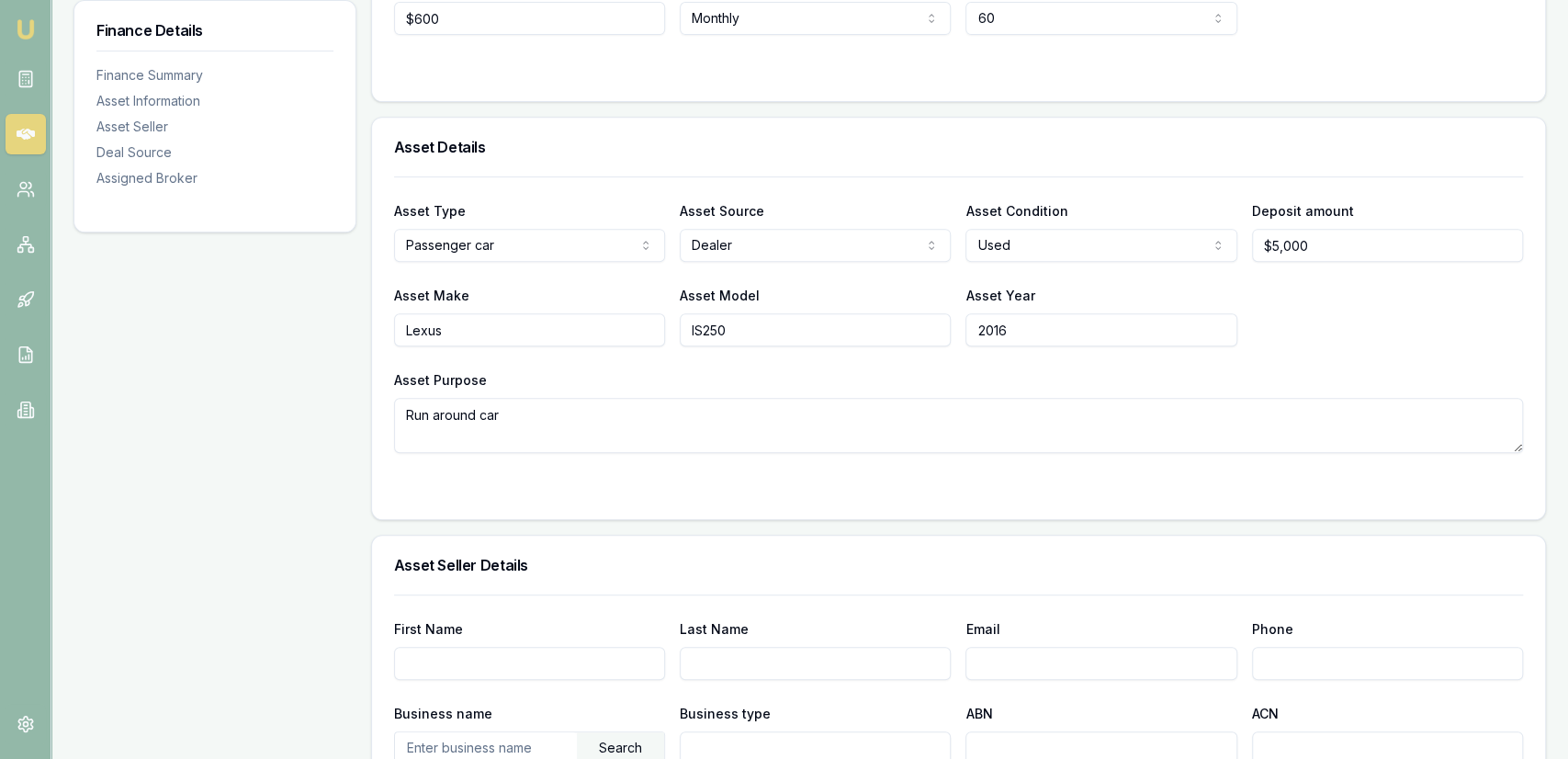 click on "Lexus" at bounding box center (529, 330) 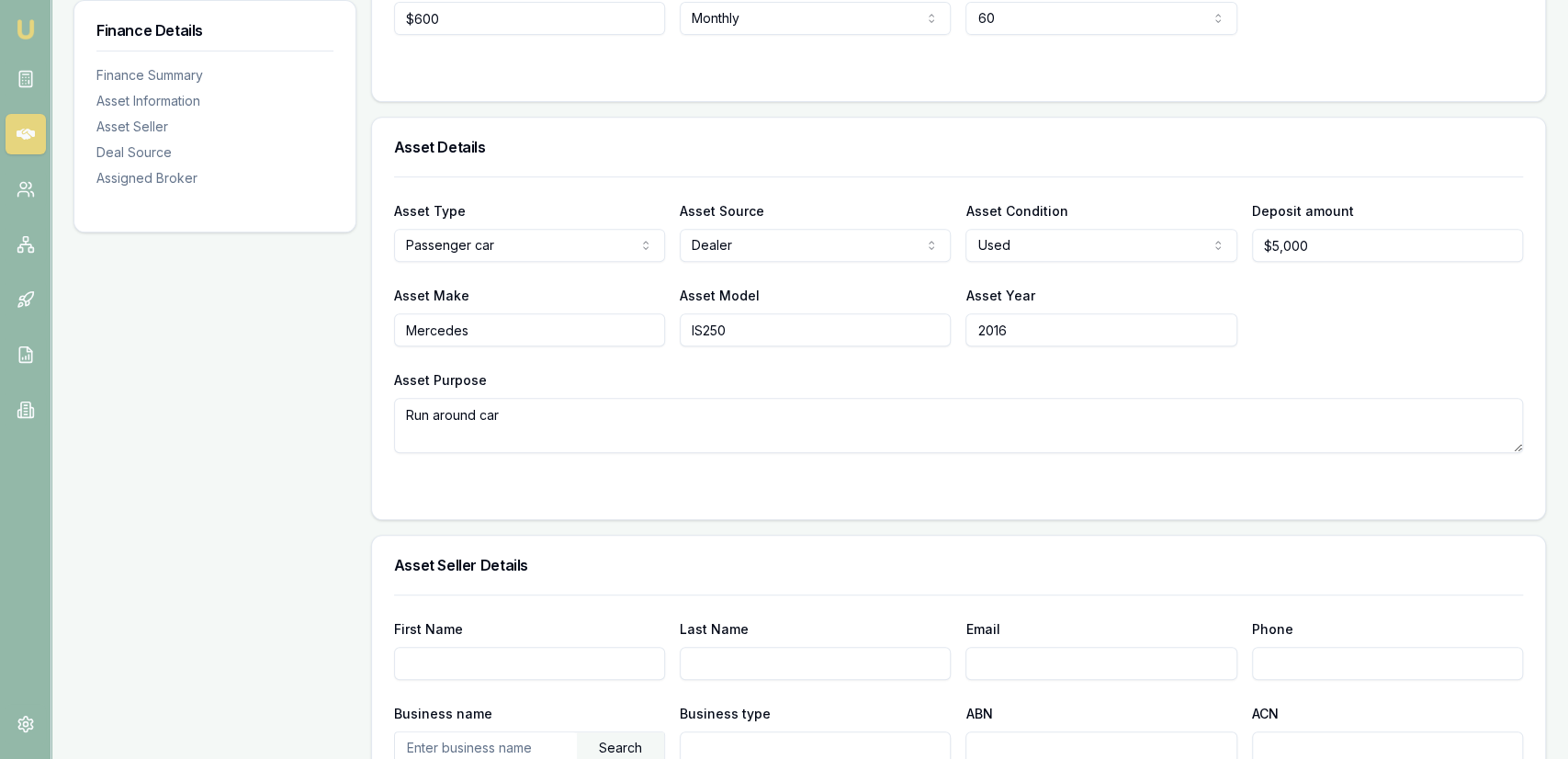 type on "Mercedes" 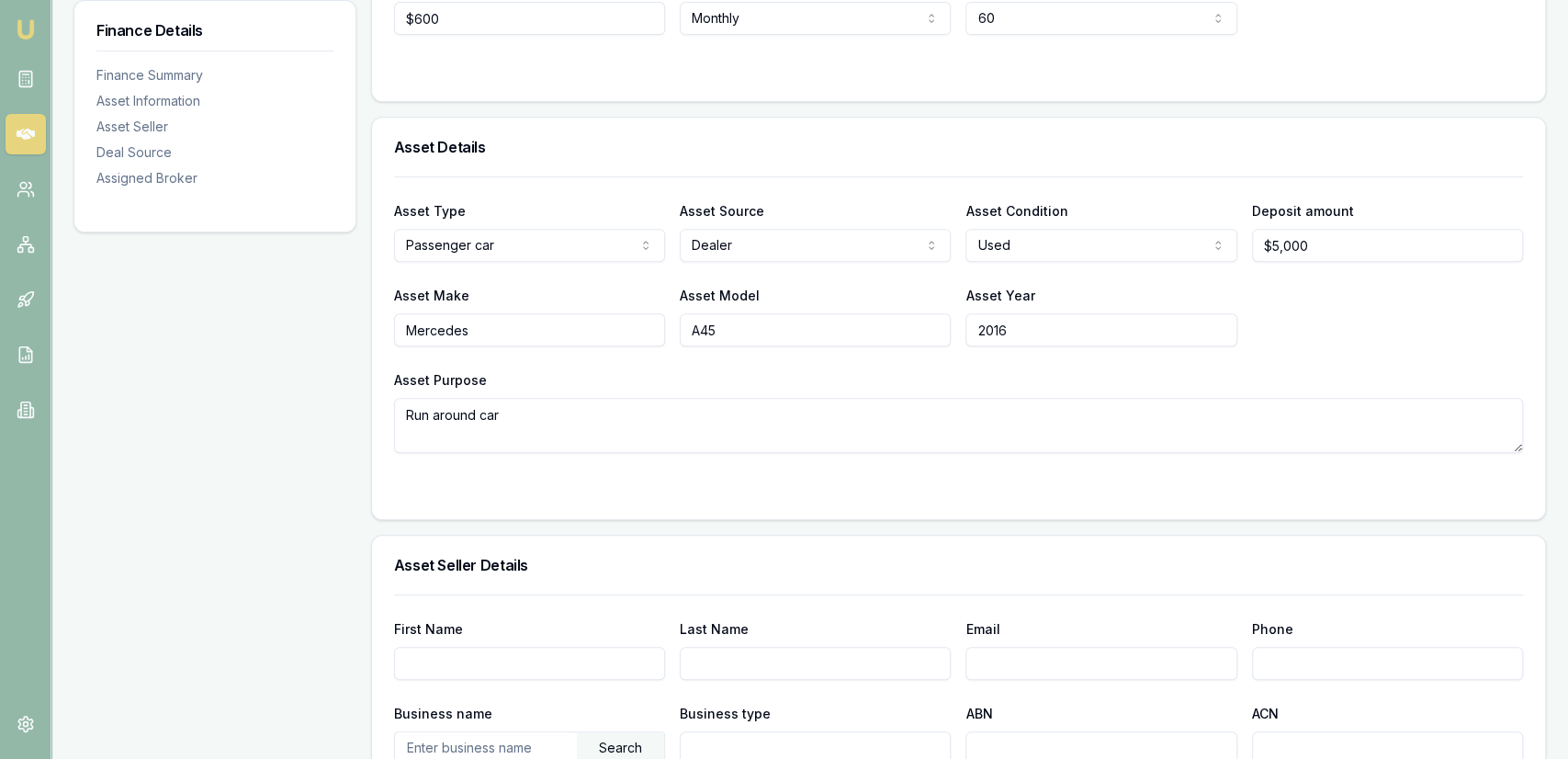 click on "Run around car" at bounding box center [958, 425] 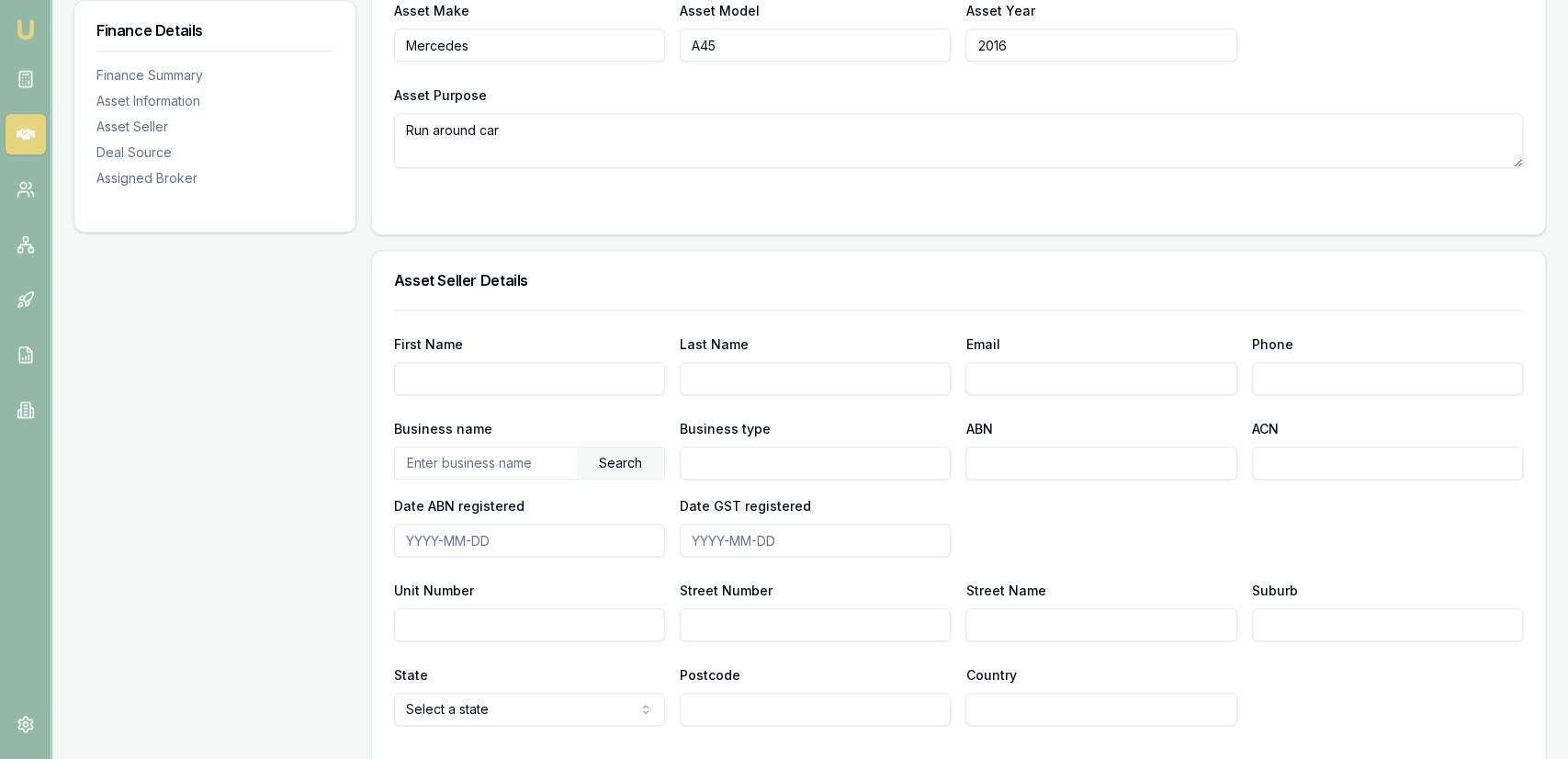 scroll, scrollTop: 765, scrollLeft: 0, axis: vertical 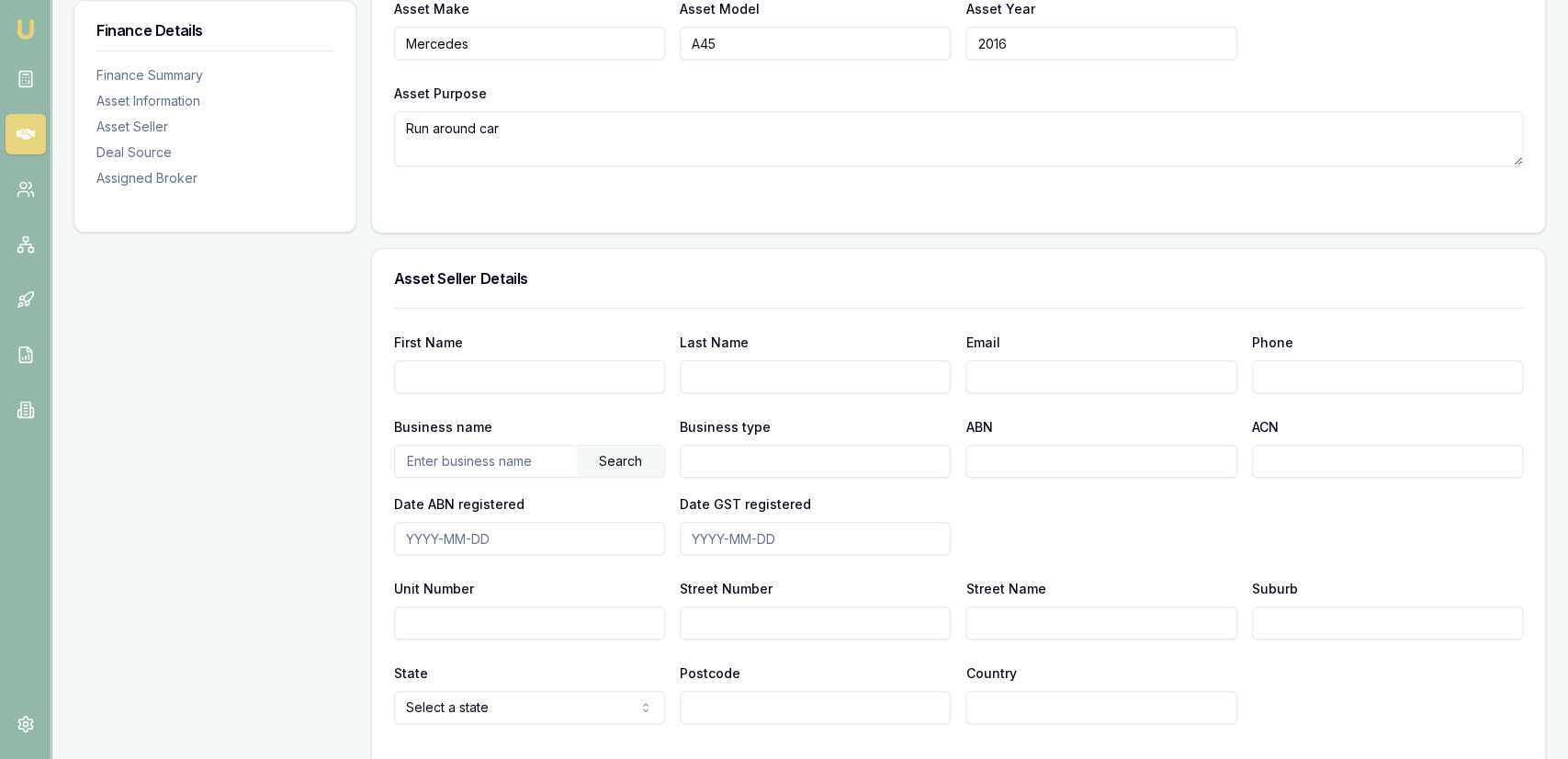 click on "First Name" at bounding box center [529, 377] 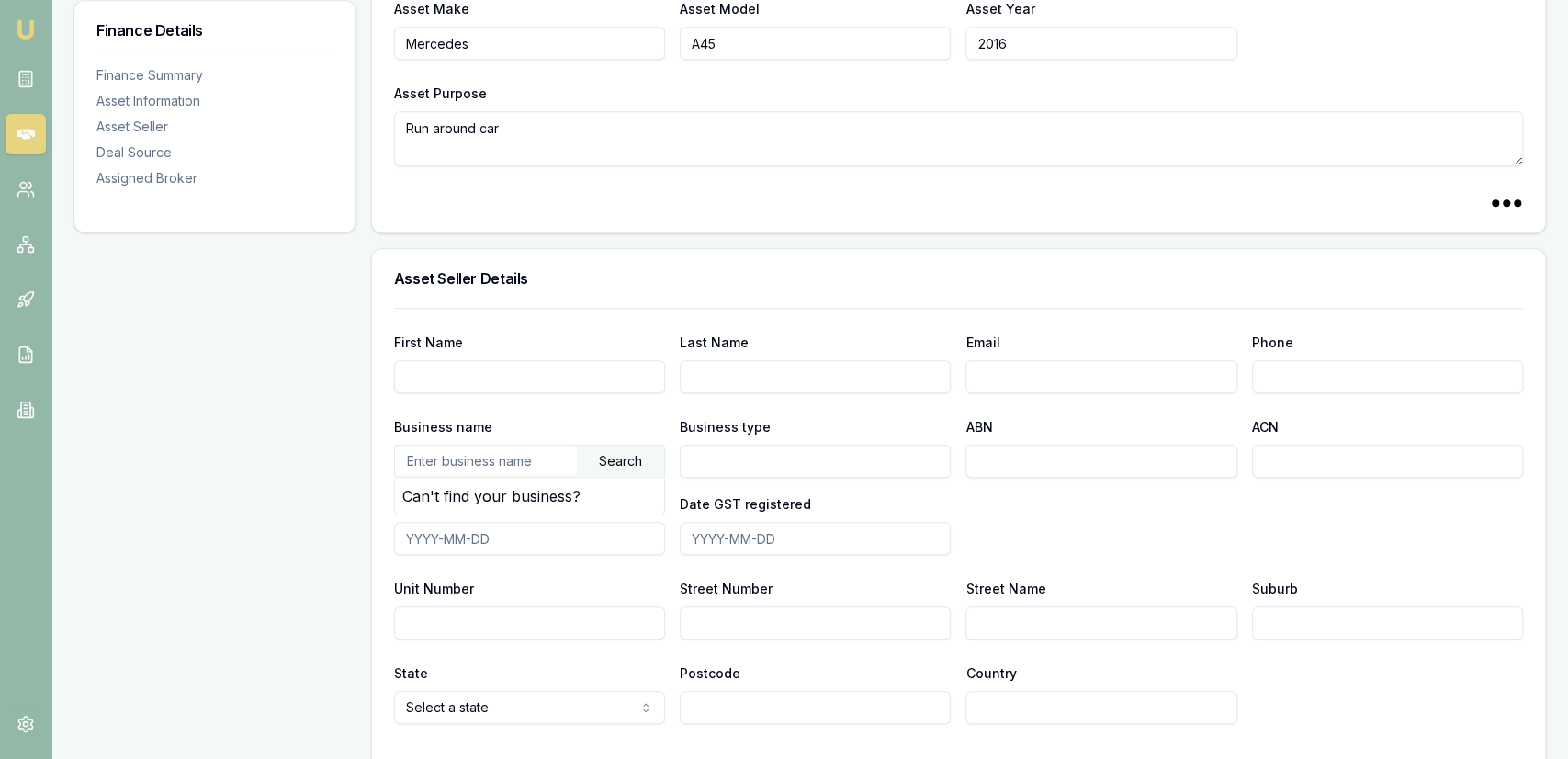 click at bounding box center [486, 460] 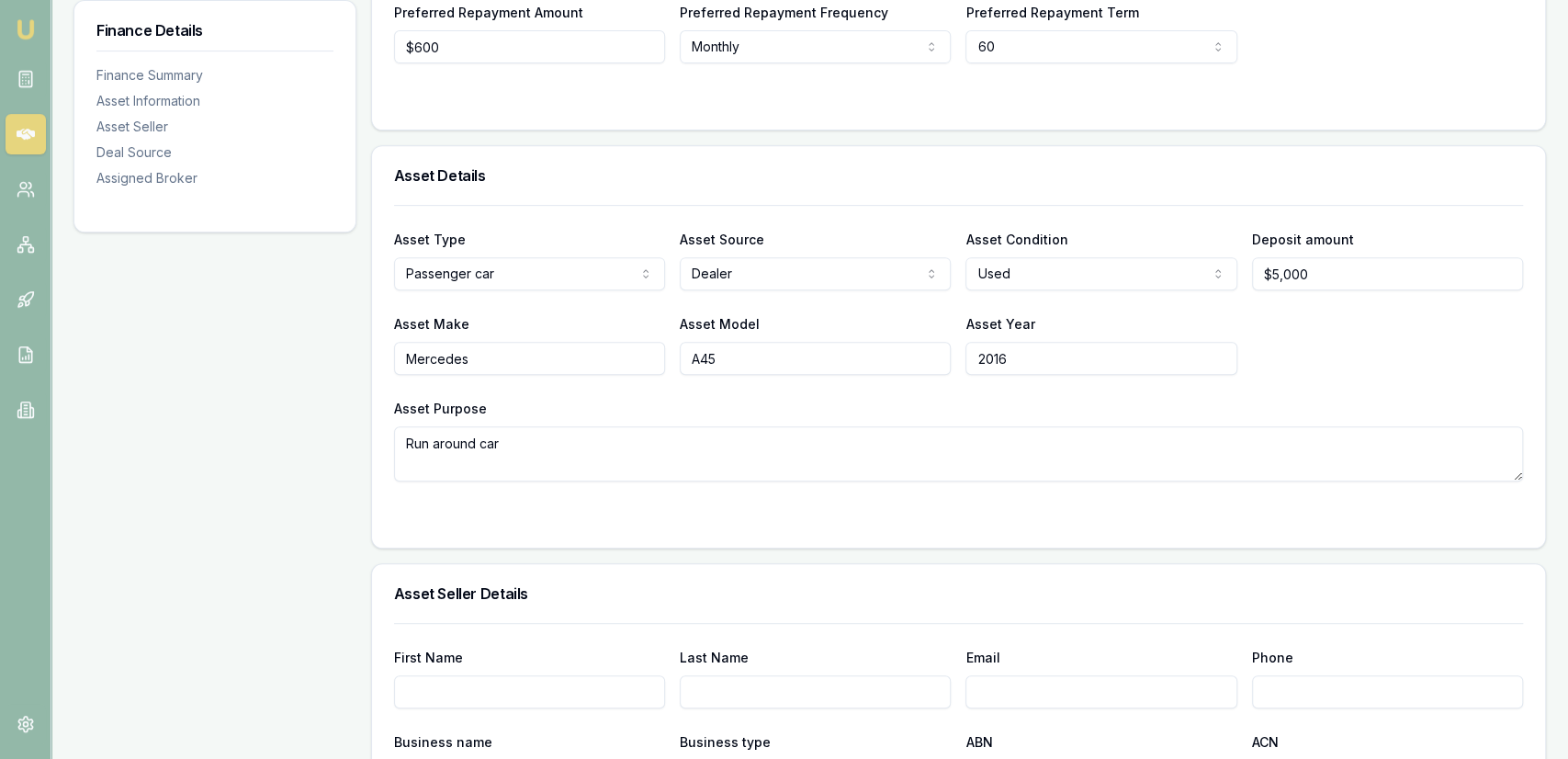 scroll, scrollTop: 382, scrollLeft: 0, axis: vertical 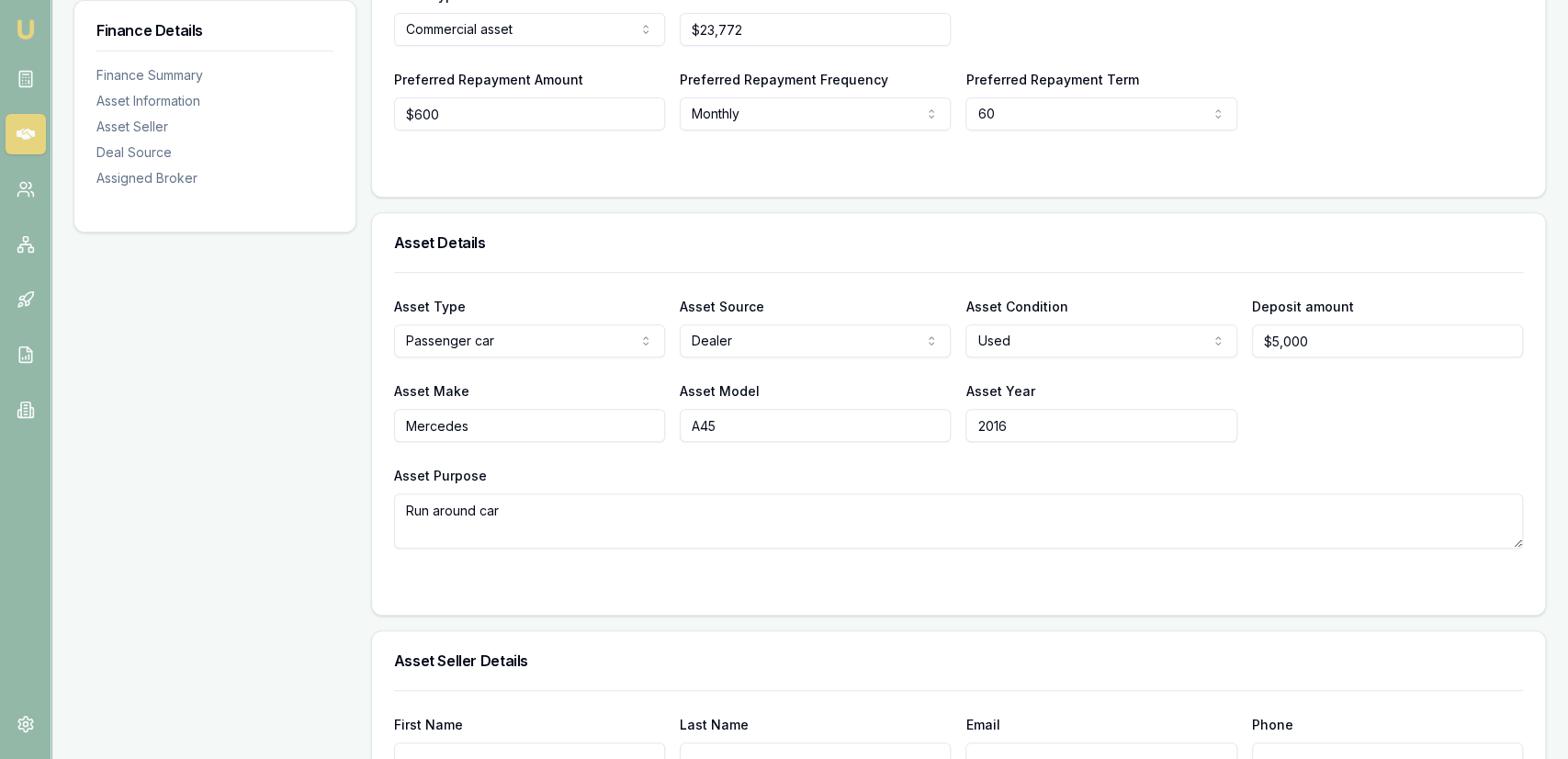 click on "A45" at bounding box center (815, 425) 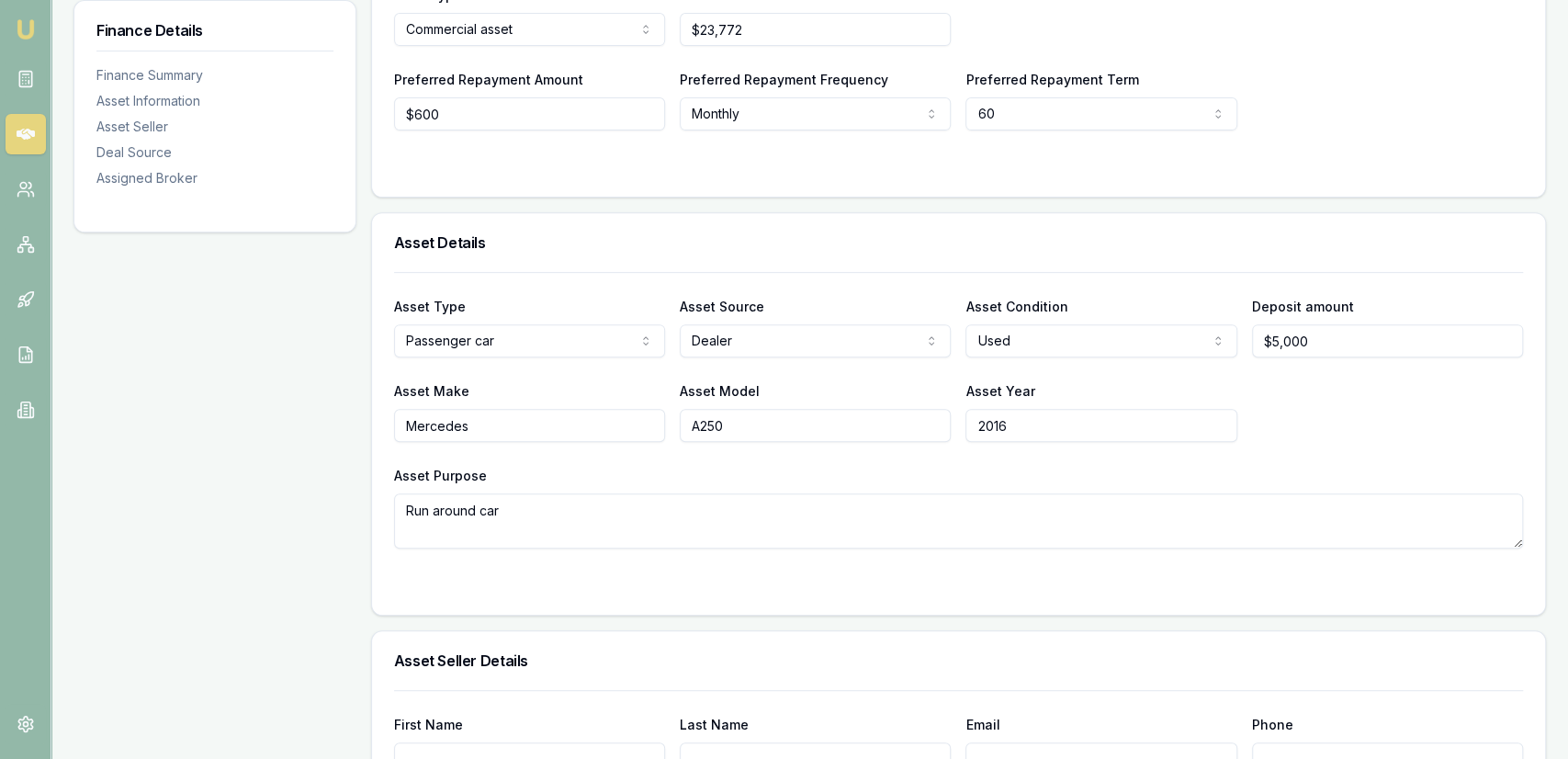click on "Asset Type  Passenger car Passenger car Electric vehicle Light commercial Other motor vehicle Agricultural equipment Materials handling Access equipment Light trucks Heavy trucks Trailers Buses coaches Construction Earth moving Commercial property Other primary Medical equipment Laboratory equipment Mining equipment Trade tools Attachments for earthmoving Plant services Printing and packaging Forestry machinery Engineering and toolmaking Woodworking and metalworking Mechanical workshop Food manufacturing Fitness equipment Cleaning equipment Pos systems Av and video conferencing All it assets Renewable energy Pallet racking Security system Fit outs Temporary fencing Software Air conditioning units Cool rooms Spray booths Hospitality and catering Portable buildings Photocopiers Scanning equipment Telecommunications Other tertiary Asset Source  Dealer Dealer Private Refinance Asset Condition  Used New or demo Used Deposit amount  $5,000 Asset Make  Mercedes Asset Model  A250 Asset Year  2016 Asset Purpose" at bounding box center [958, 432] 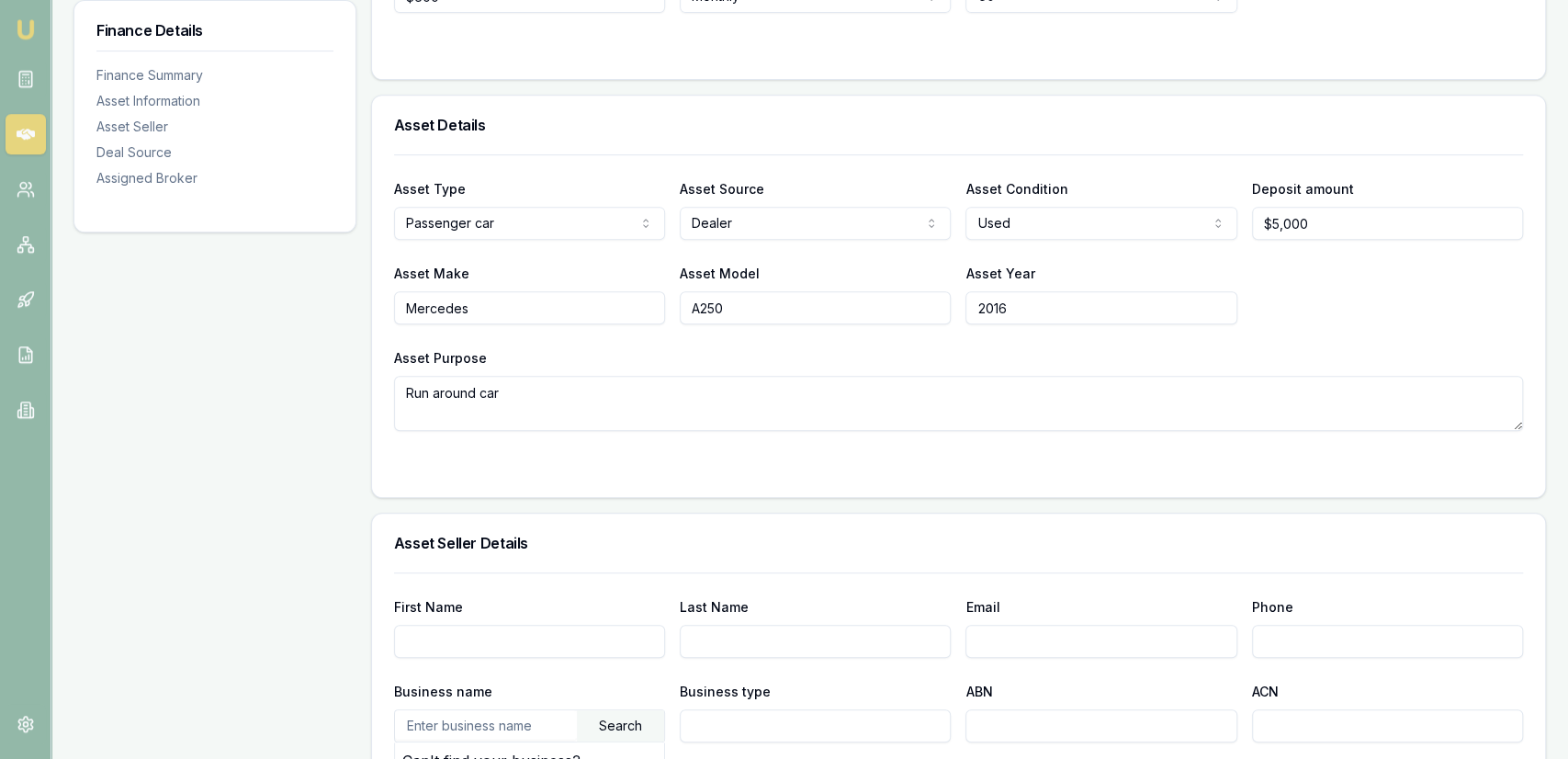 scroll, scrollTop: 573, scrollLeft: 0, axis: vertical 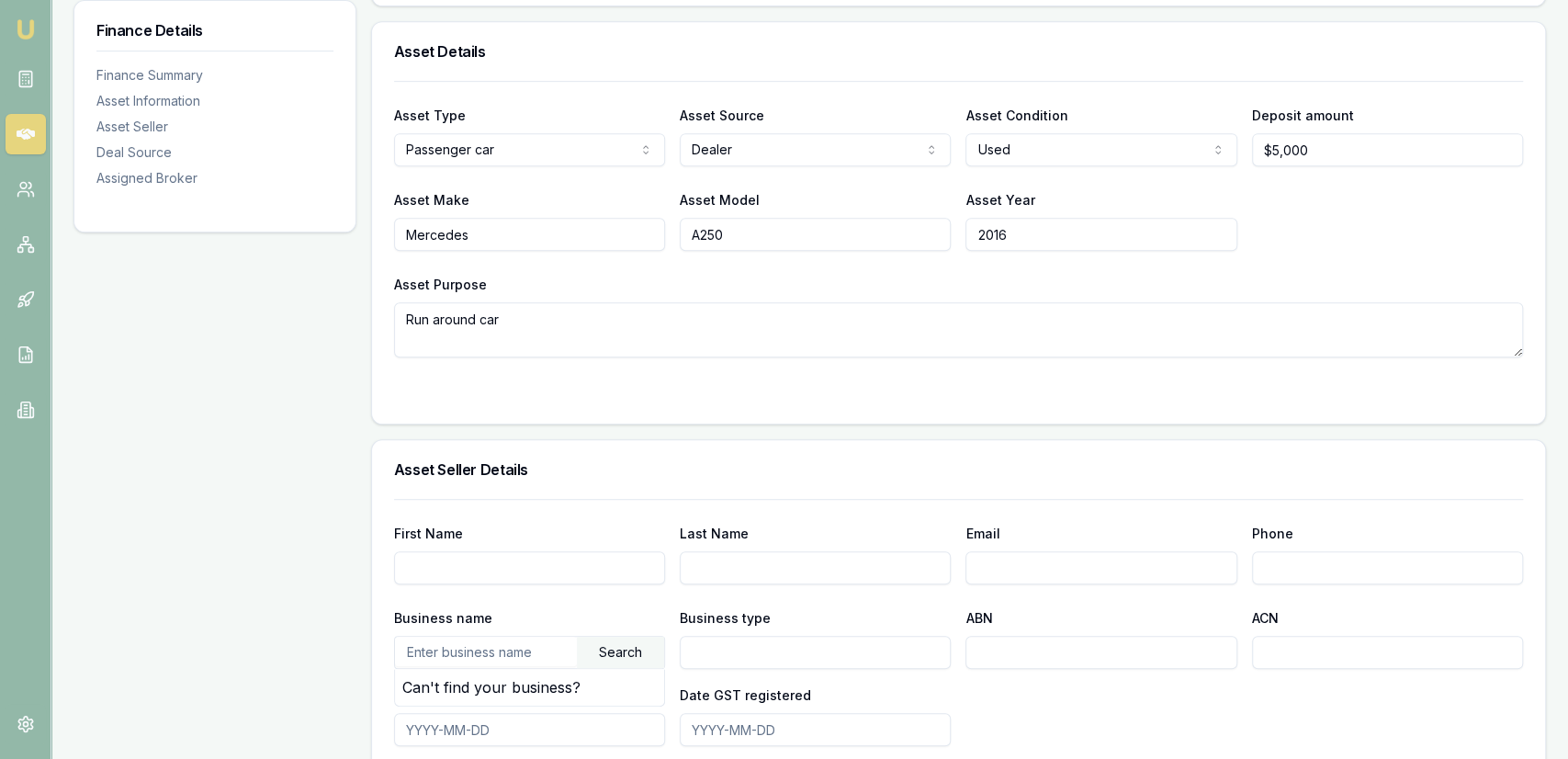 click on "First Name" at bounding box center [529, 568] 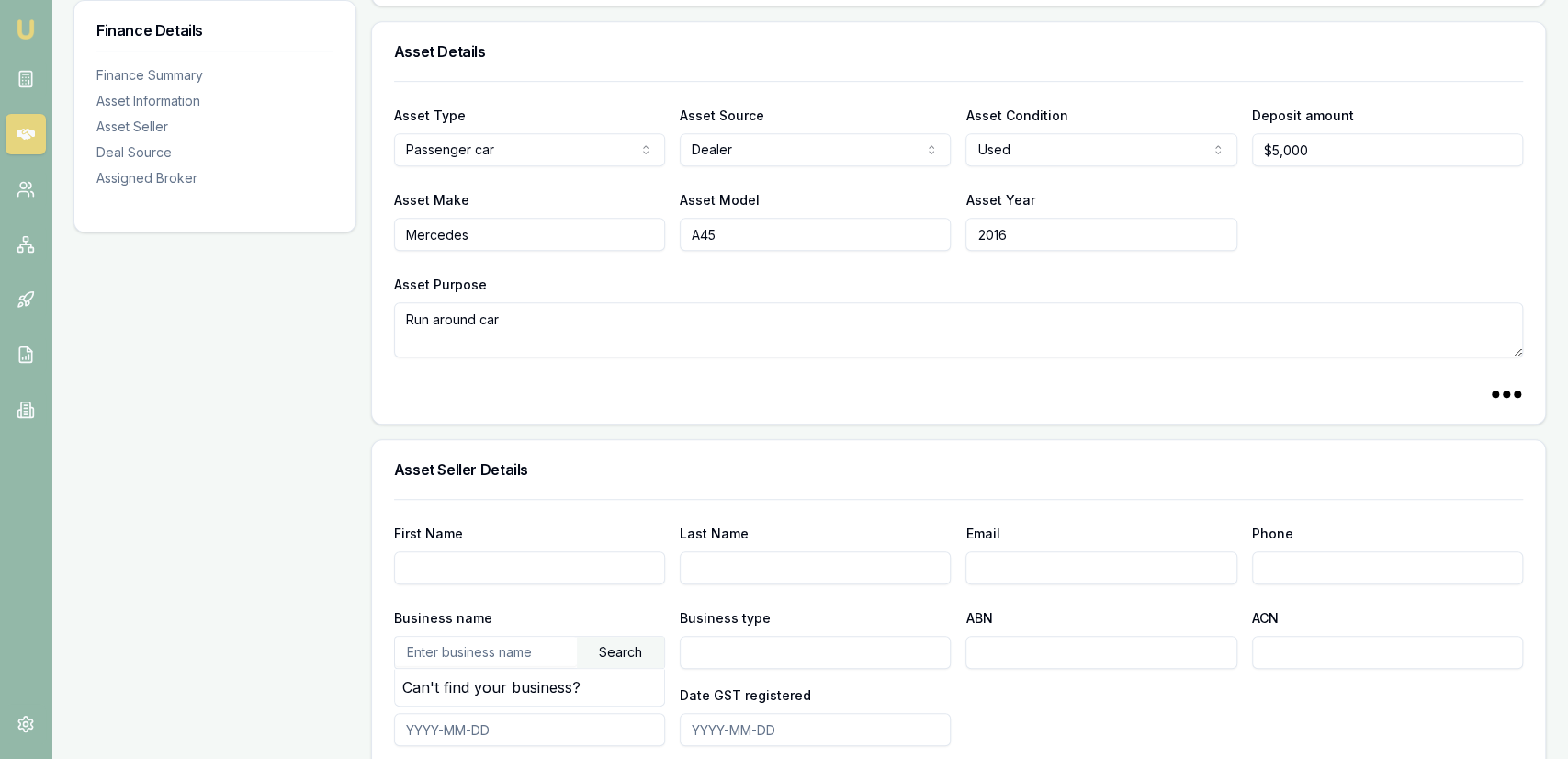 type on "A250" 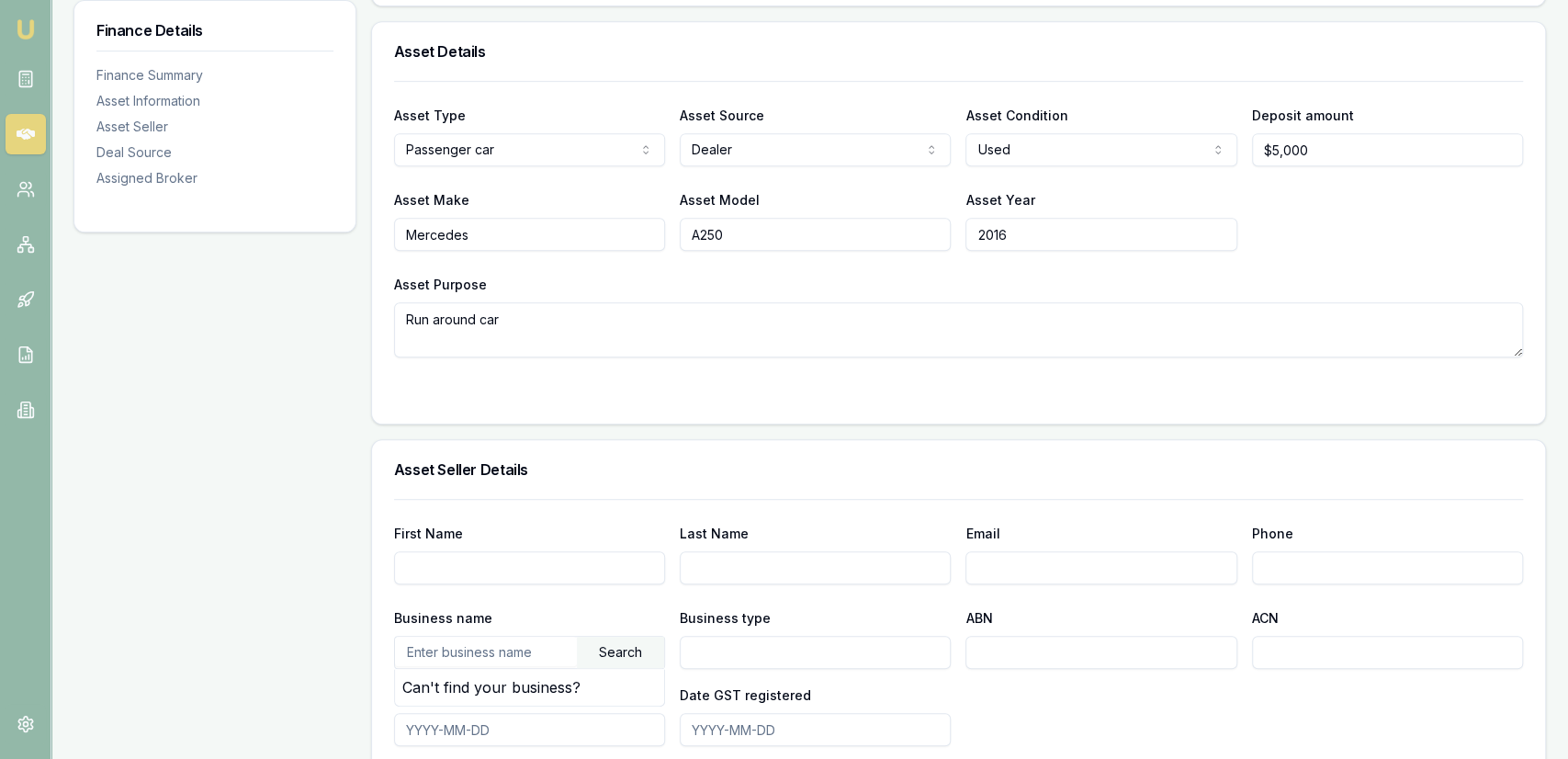 click at bounding box center (486, 651) 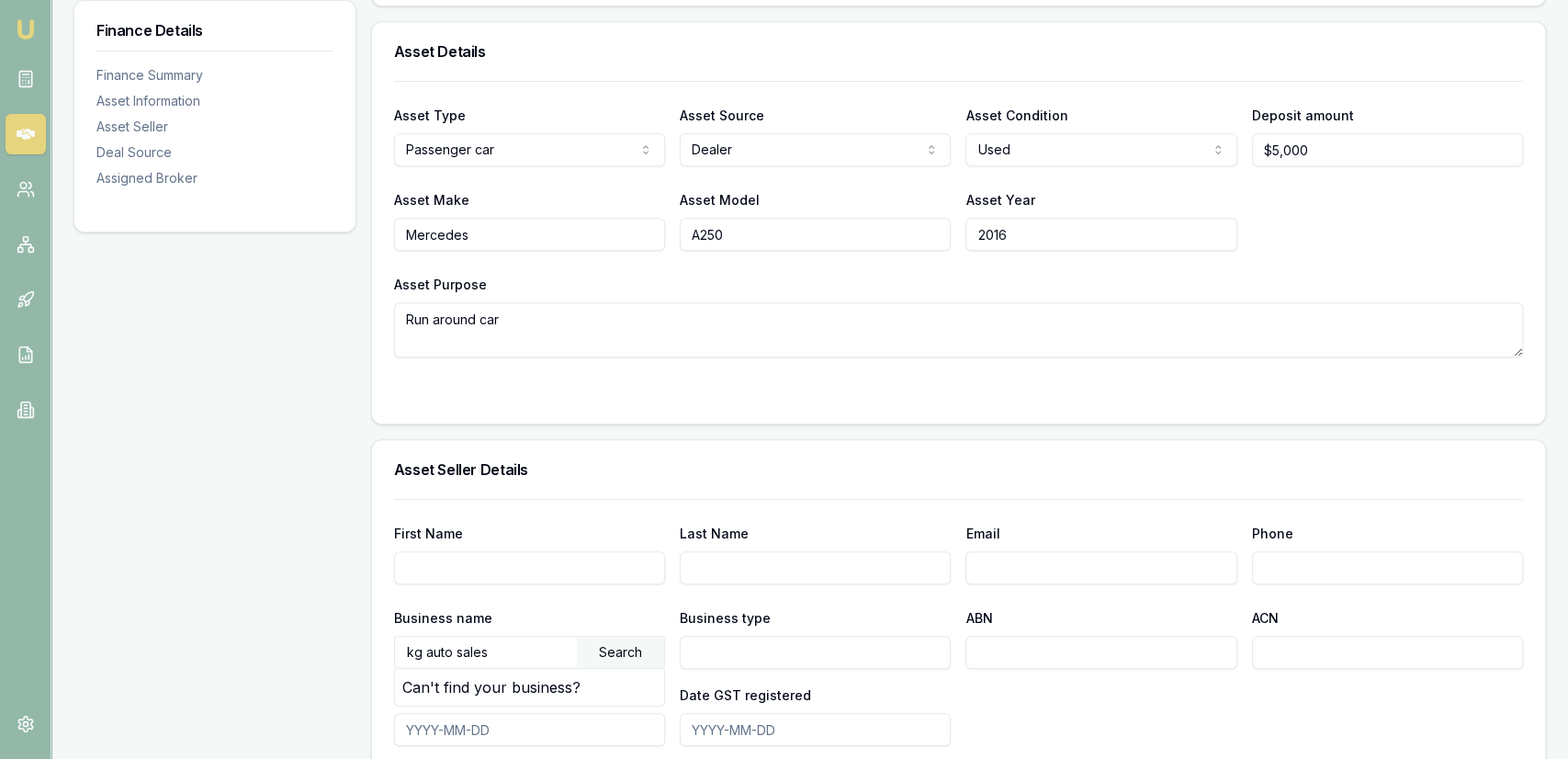 type on "kg auto sales" 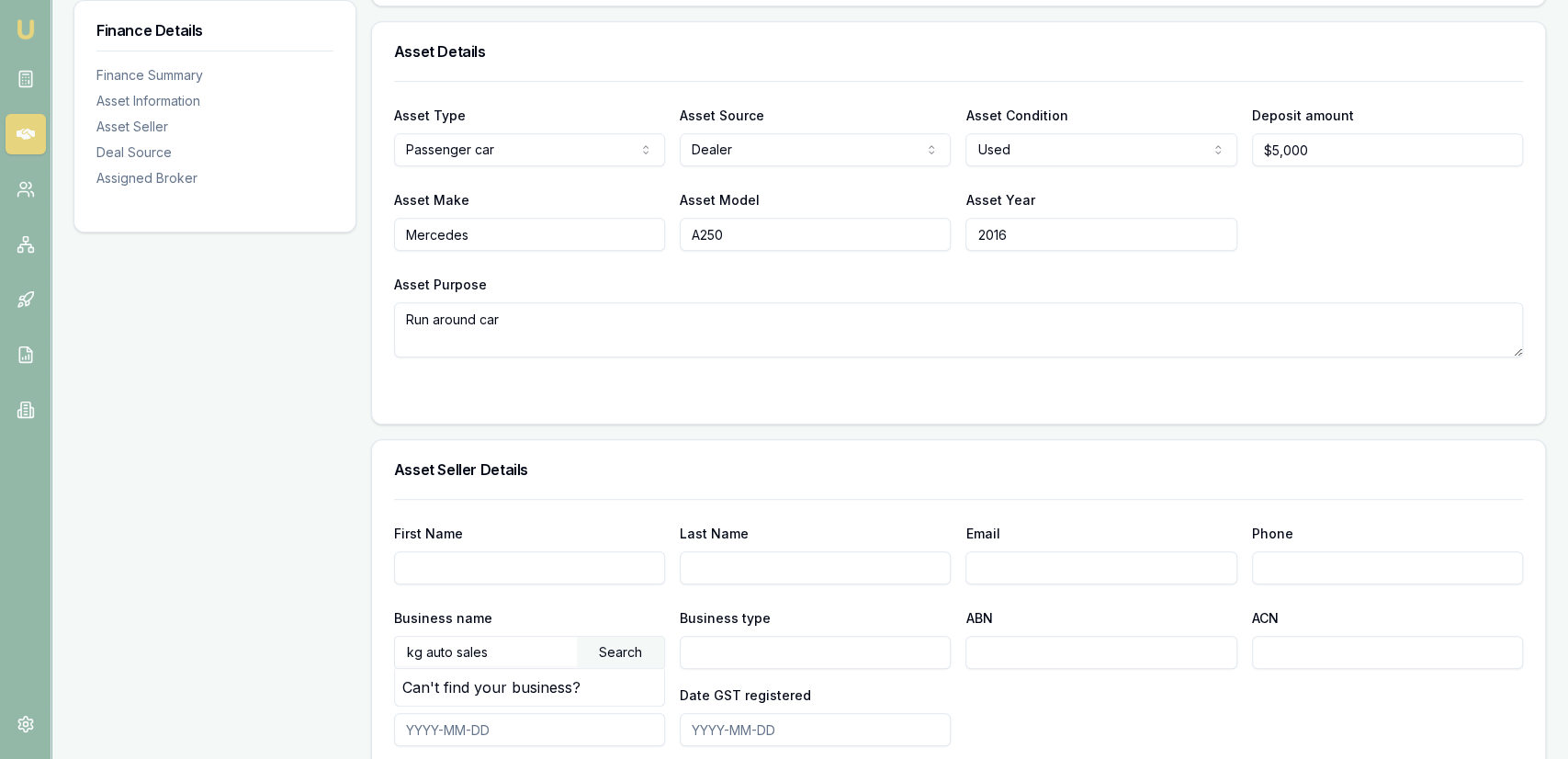 scroll, scrollTop: 669, scrollLeft: 0, axis: vertical 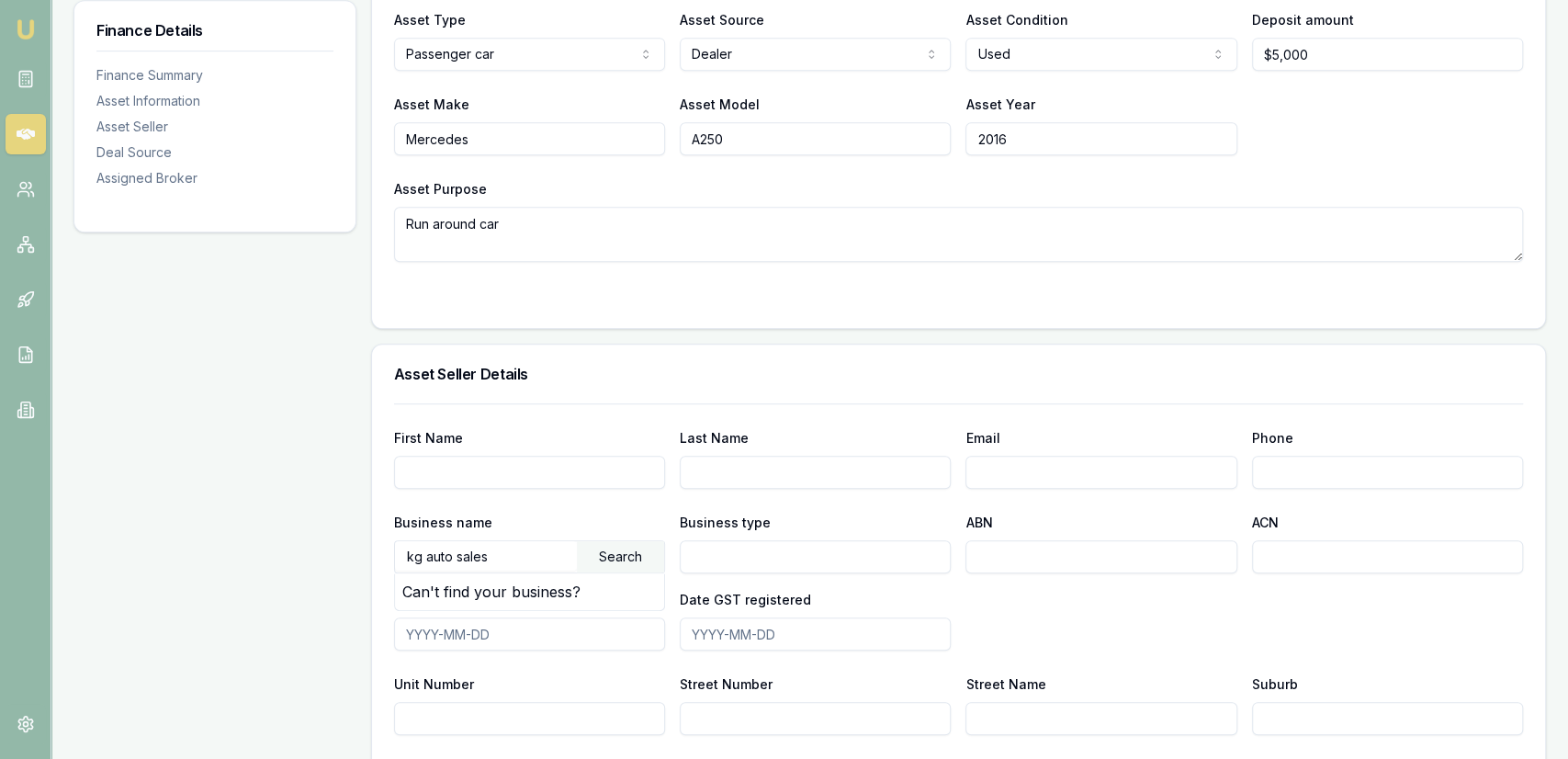 click on "kg auto sales" at bounding box center (486, 556) 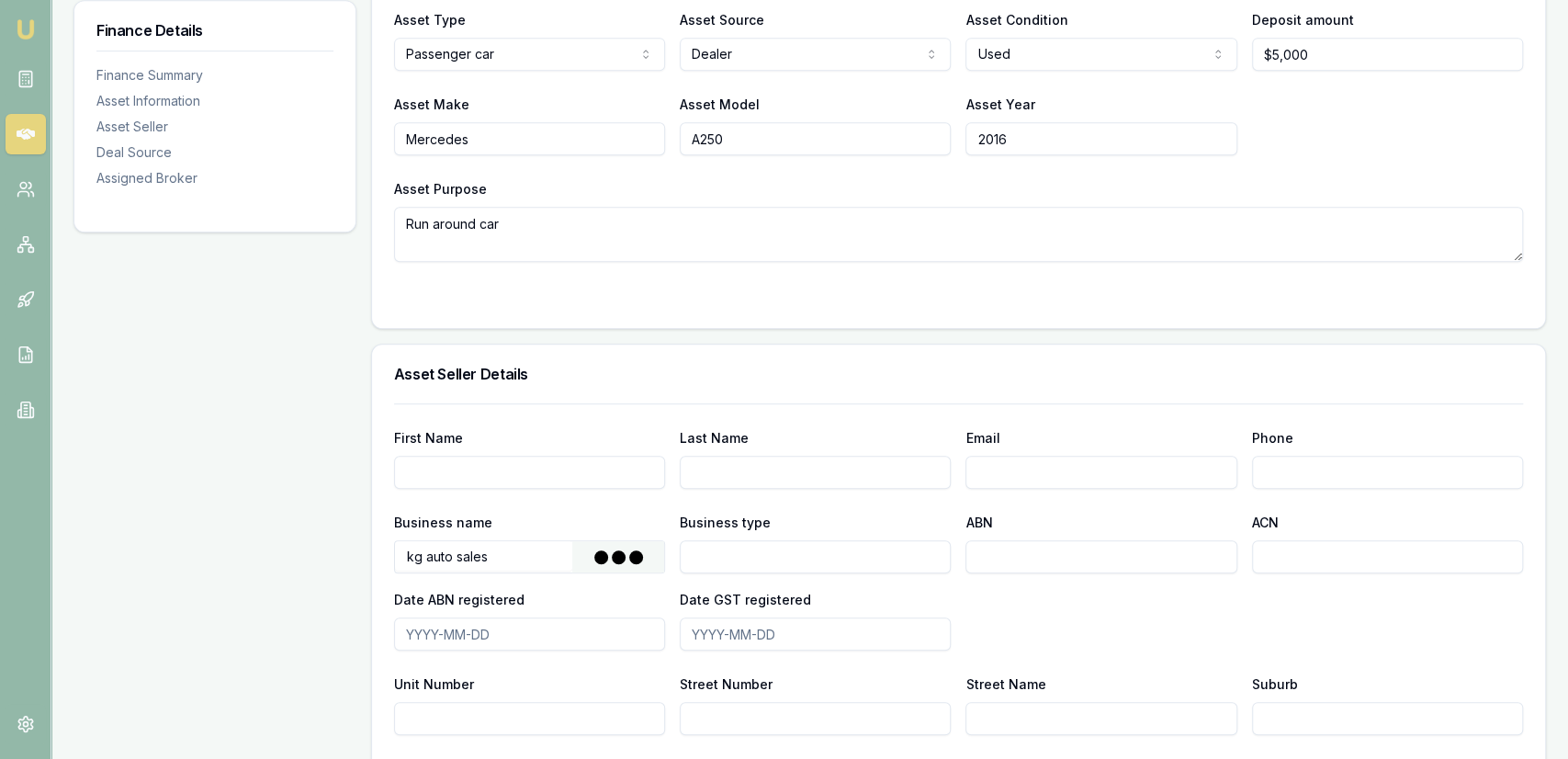 click on "kg auto sales" at bounding box center (483, 556) 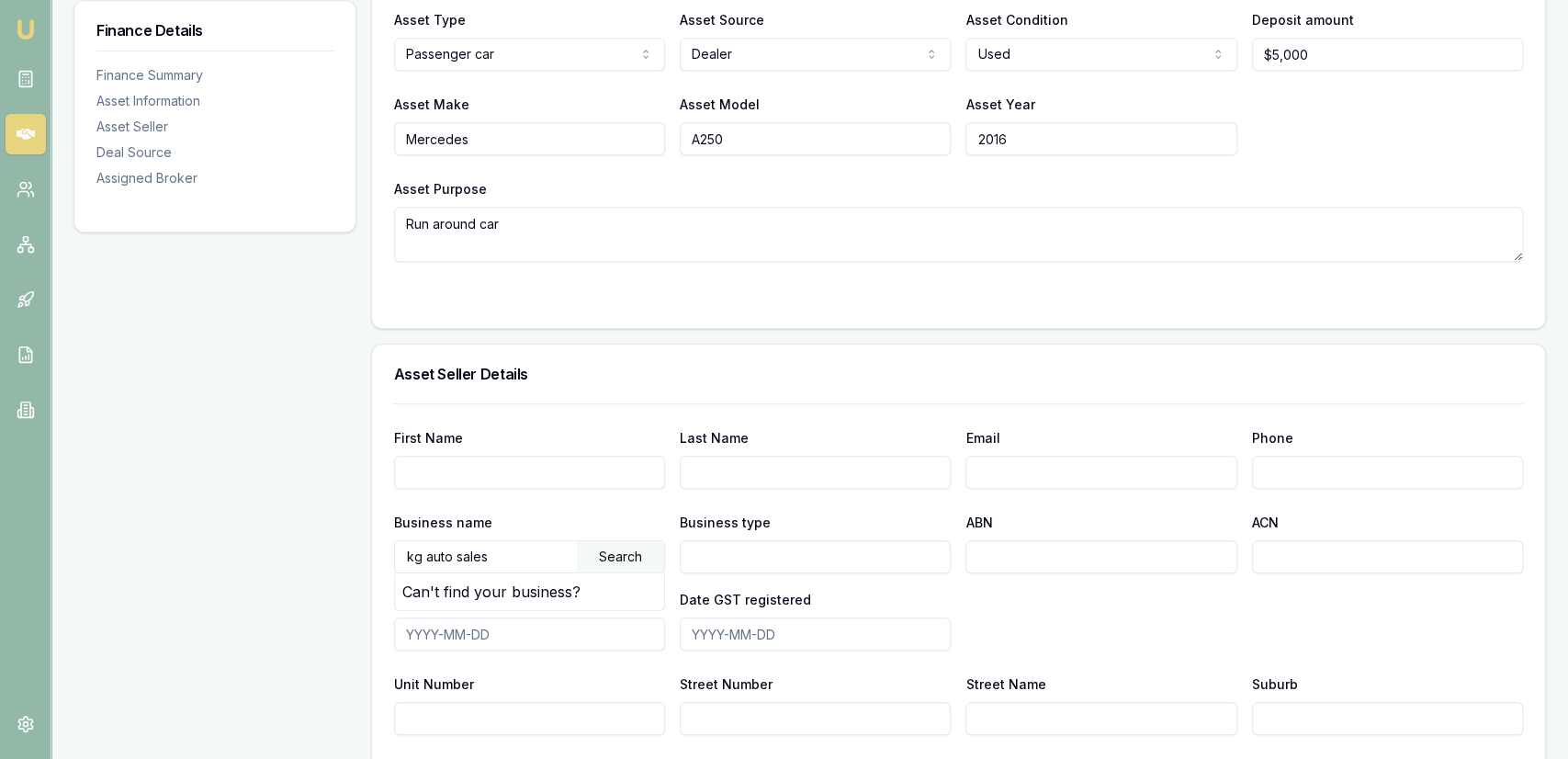 click on "kg auto sales" at bounding box center (486, 556) 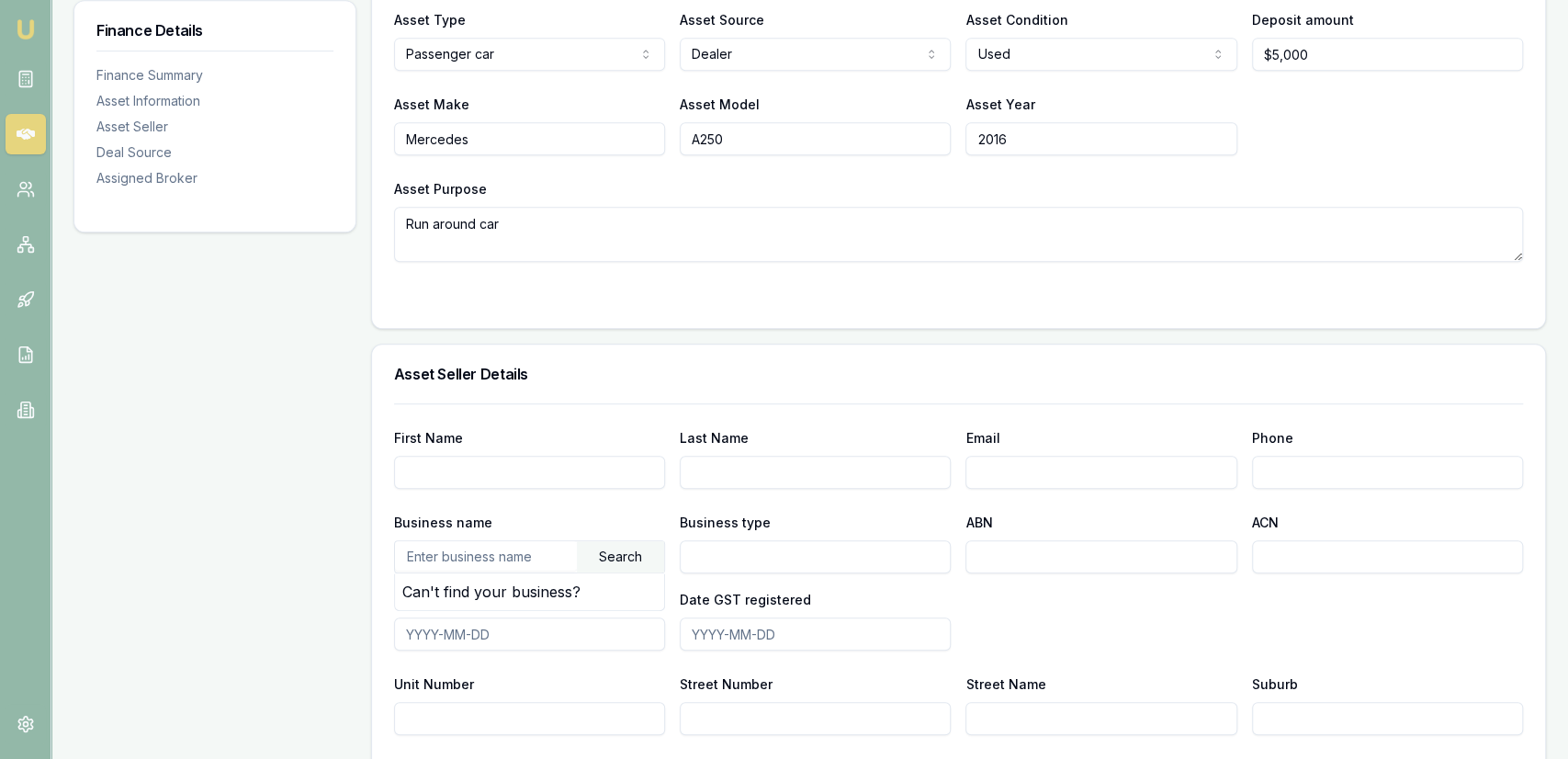 click on "Date ABN registered" at bounding box center [529, 634] 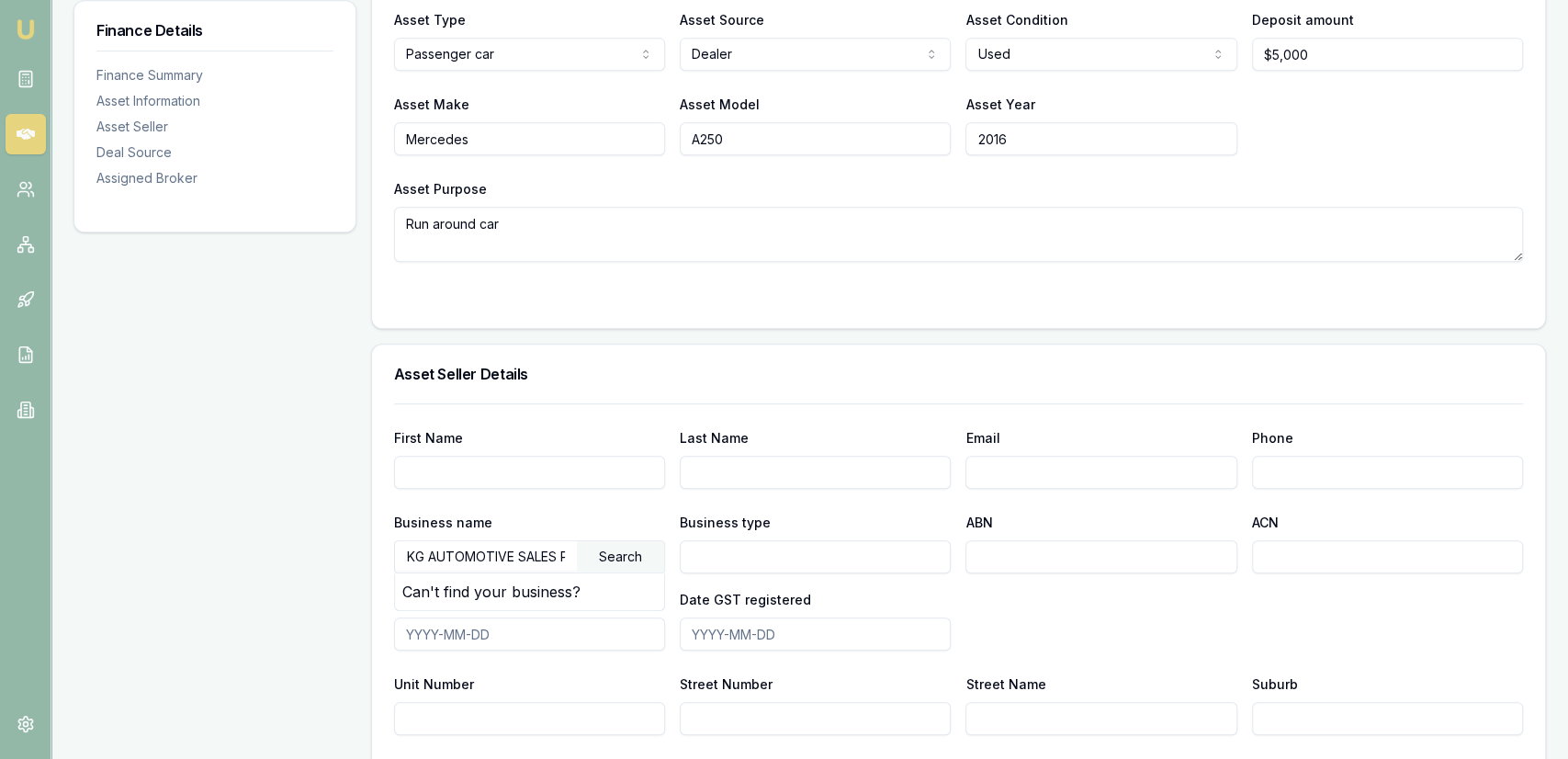 scroll, scrollTop: 0, scrollLeft: 54, axis: horizontal 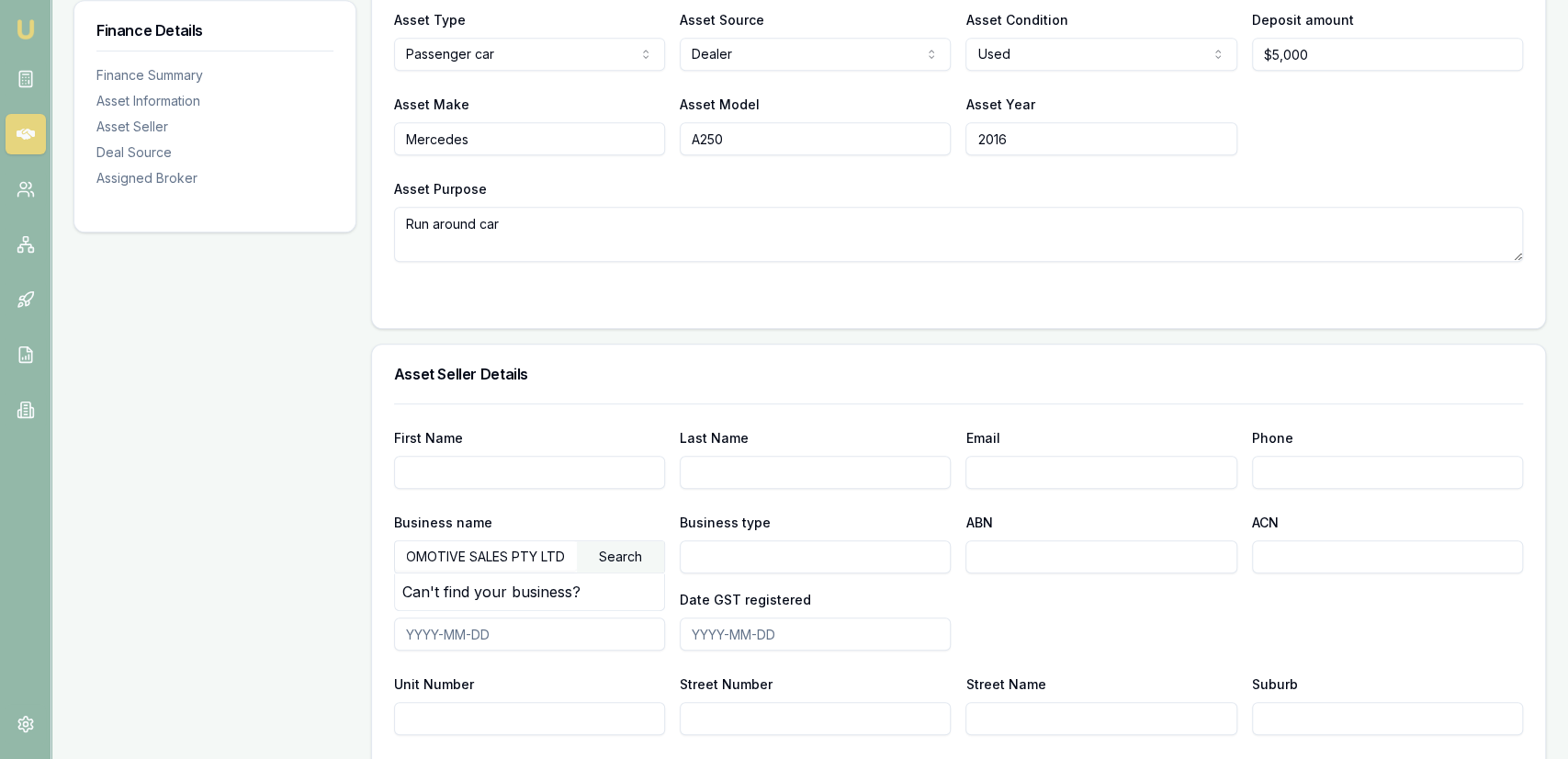 click on "Search" at bounding box center [620, 557] 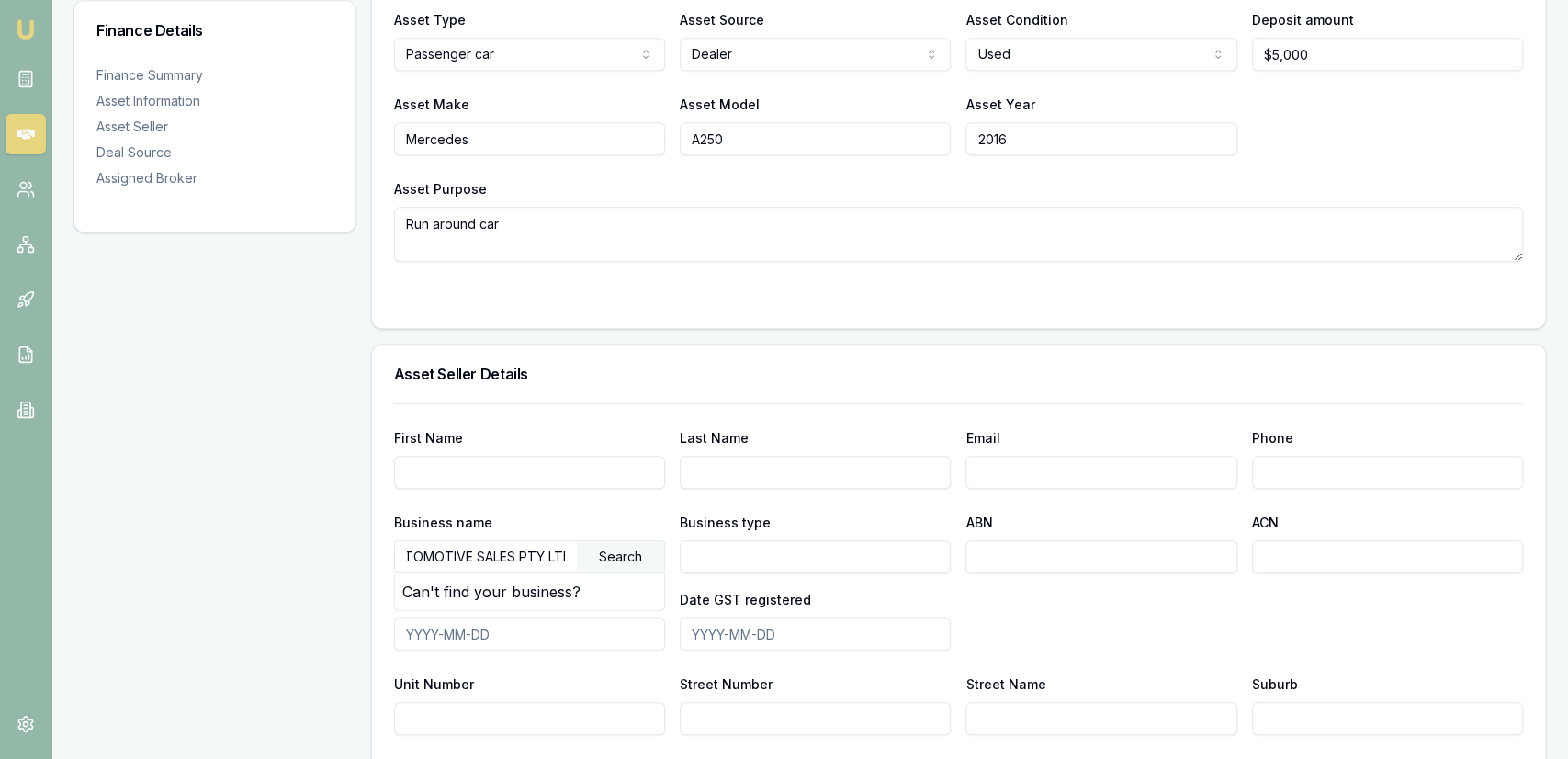 scroll, scrollTop: 0, scrollLeft: 51, axis: horizontal 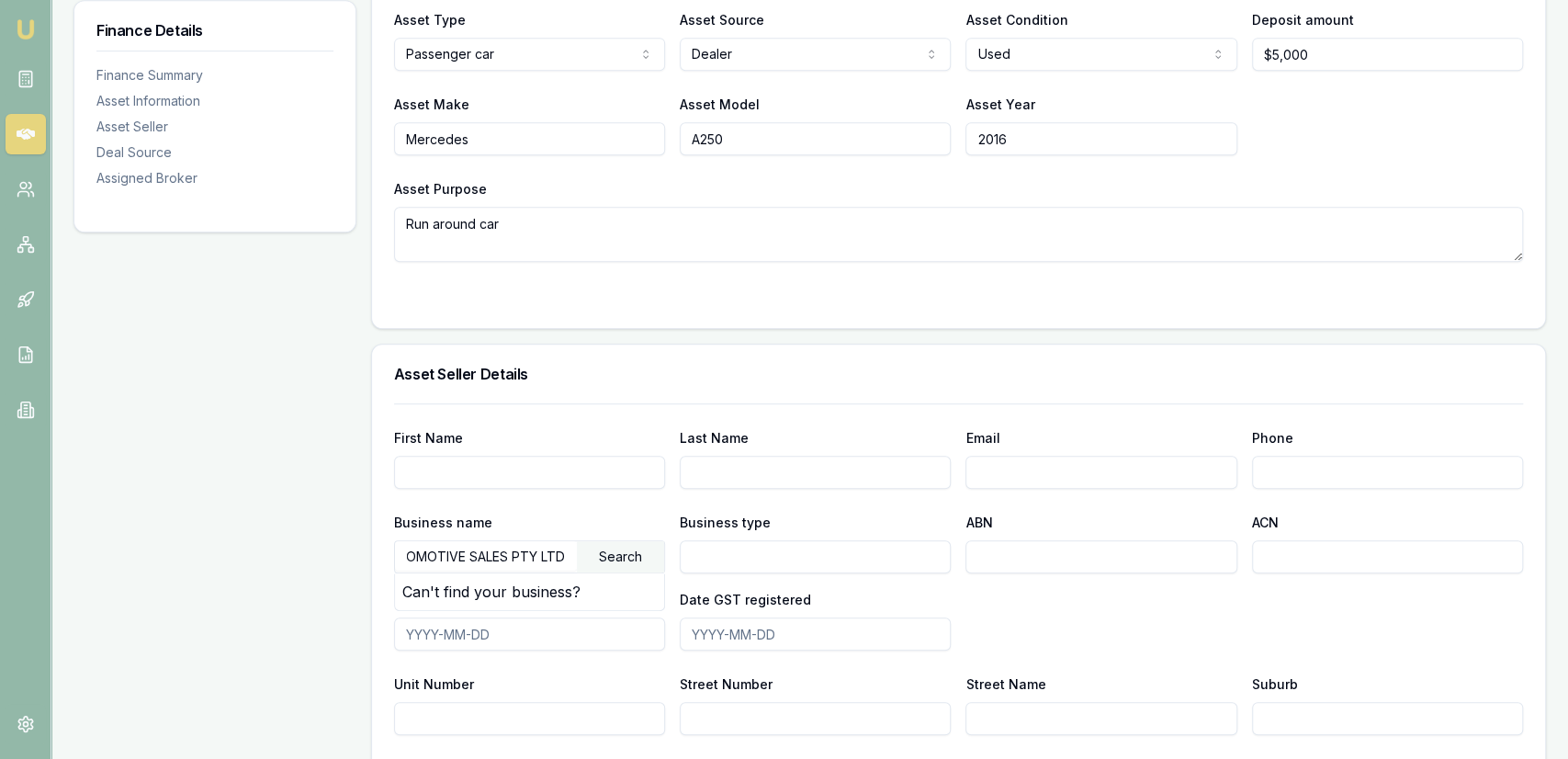 click on "Search" at bounding box center [620, 557] 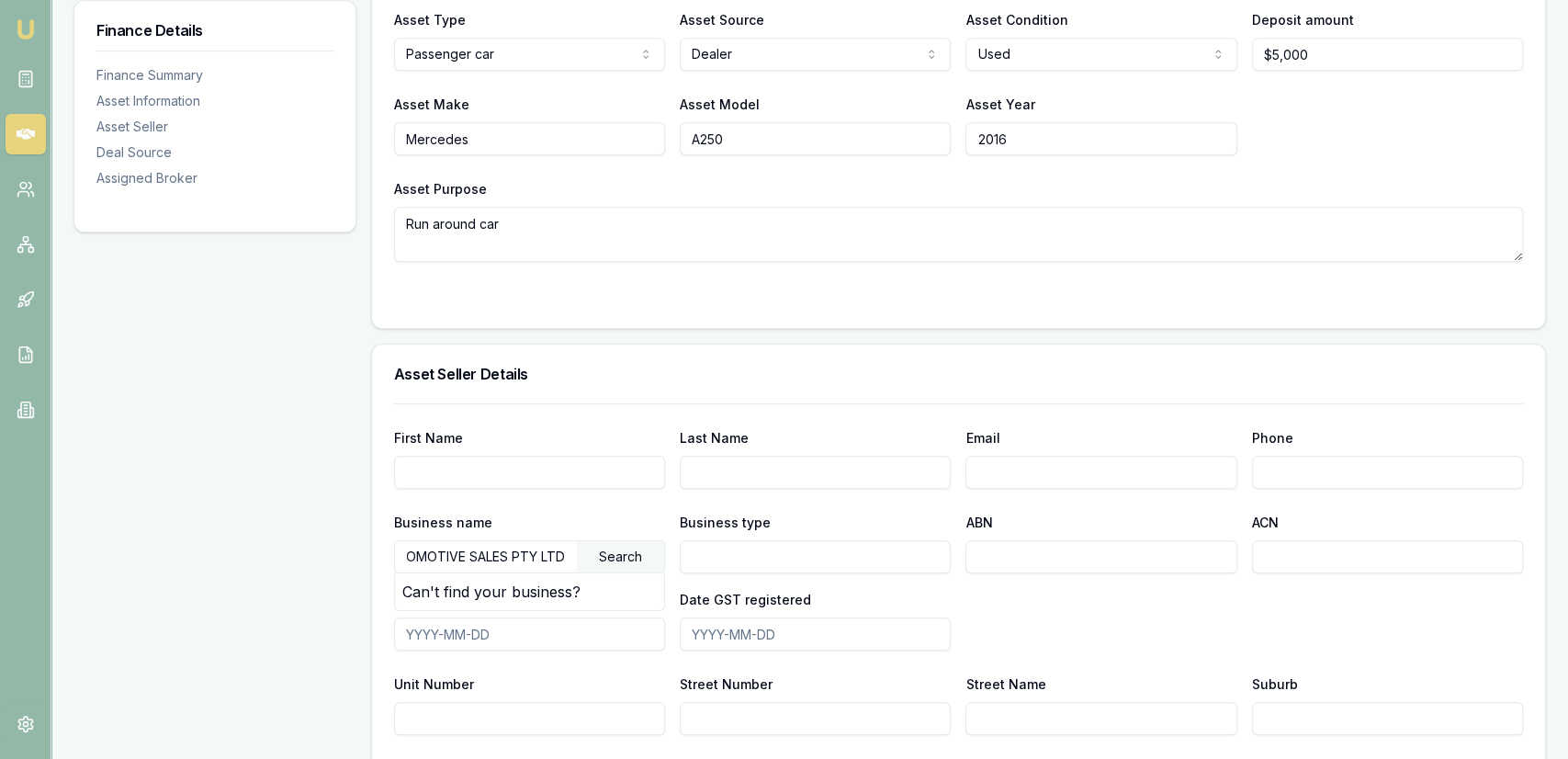 click on "KG AUTOMOTIVE SALES PTY LTD" at bounding box center (486, 556) 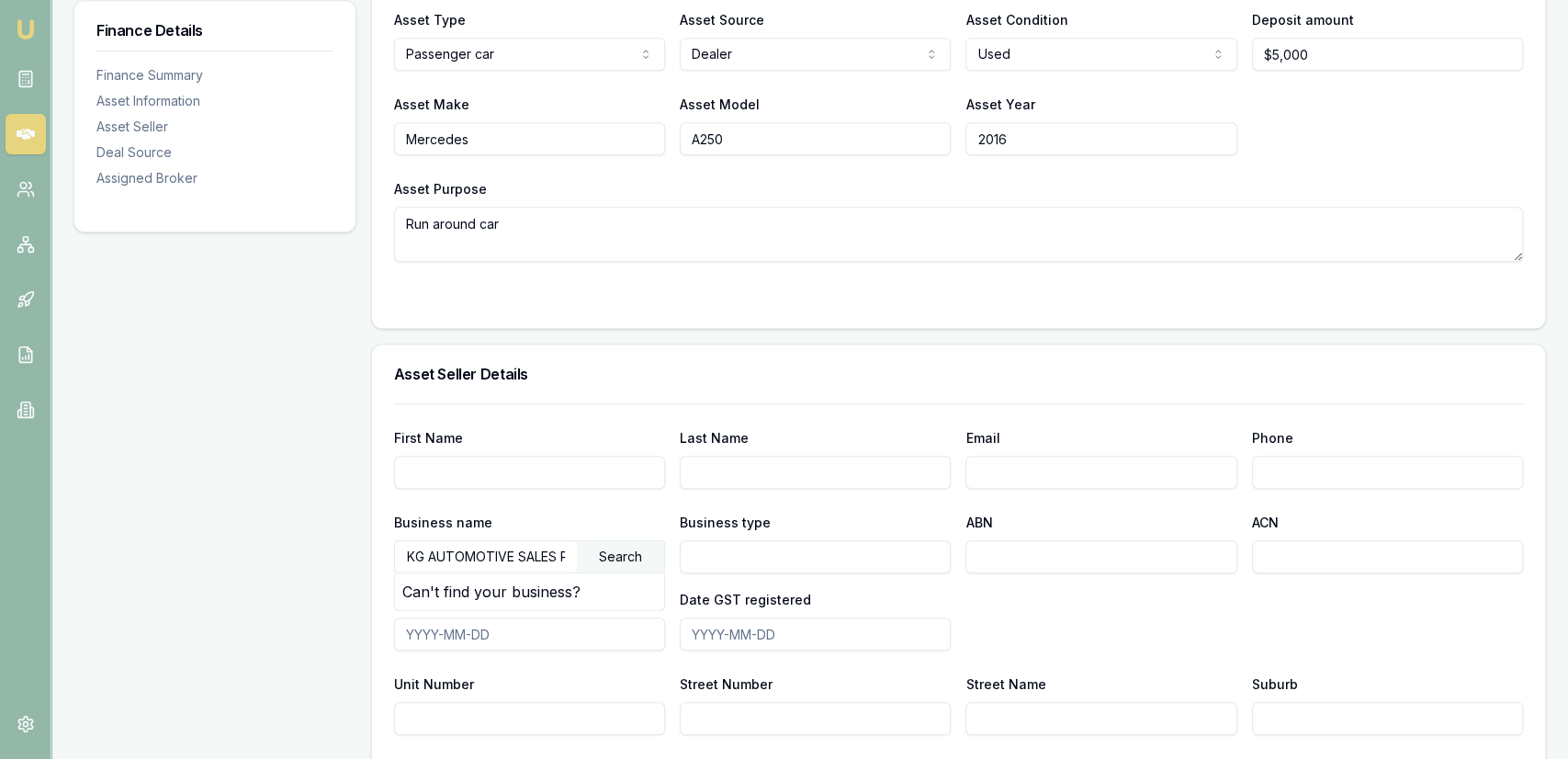 drag, startPoint x: 543, startPoint y: 553, endPoint x: 210, endPoint y: 563, distance: 333.15012 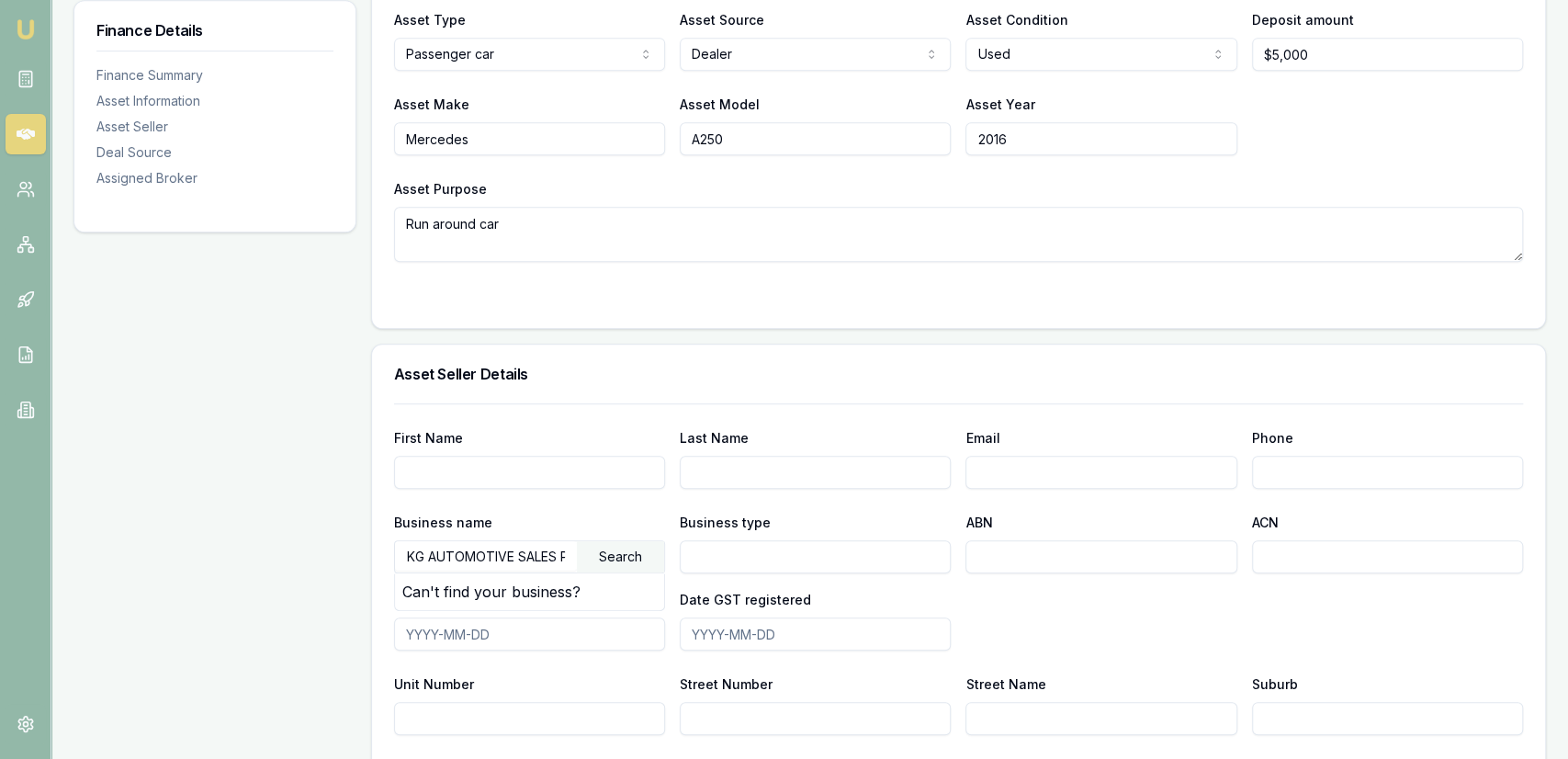 click on "Search" at bounding box center [620, 557] 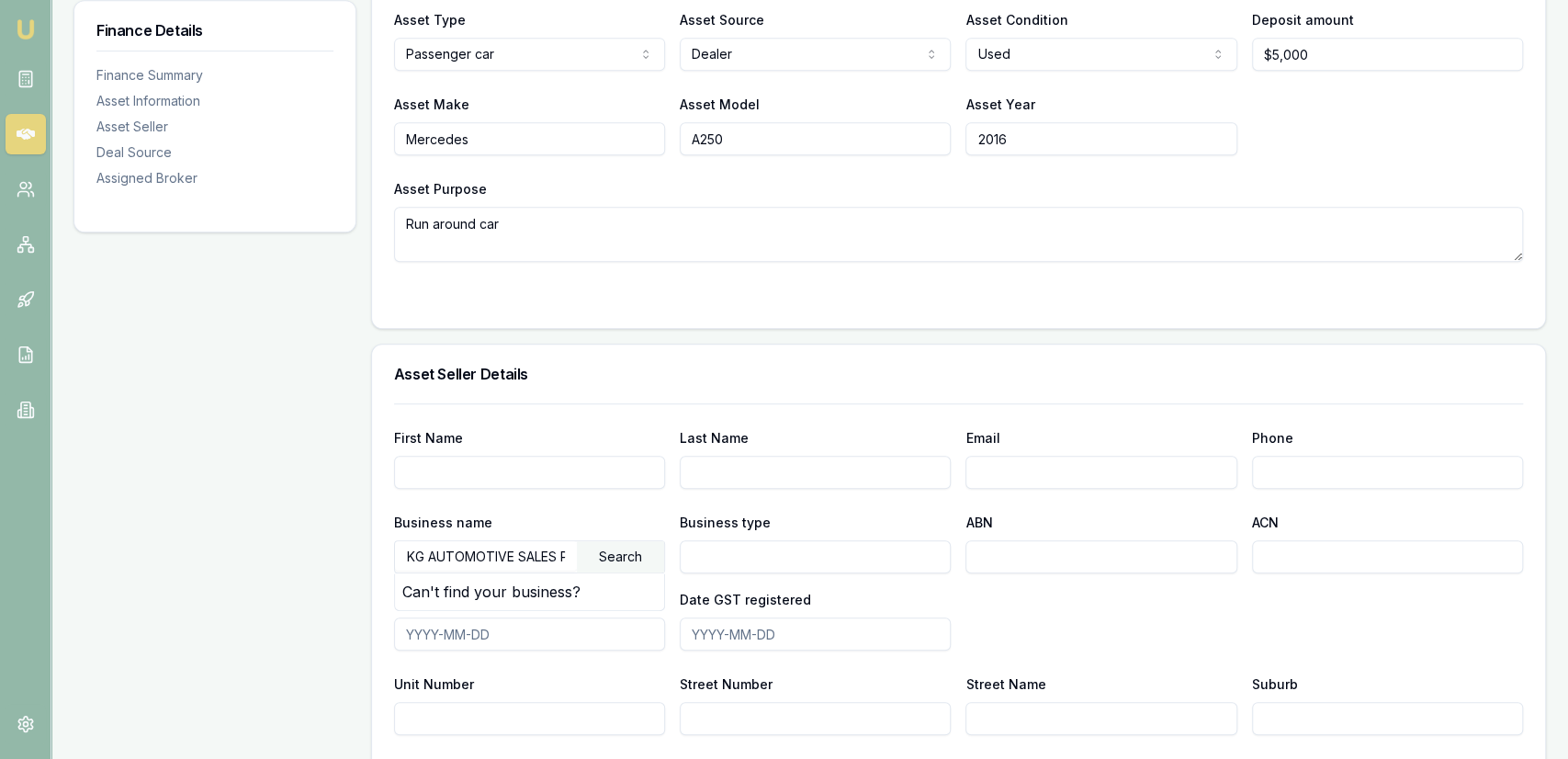 click on "KG AUTOMOTIVE SALES PTY LTD" at bounding box center [486, 556] 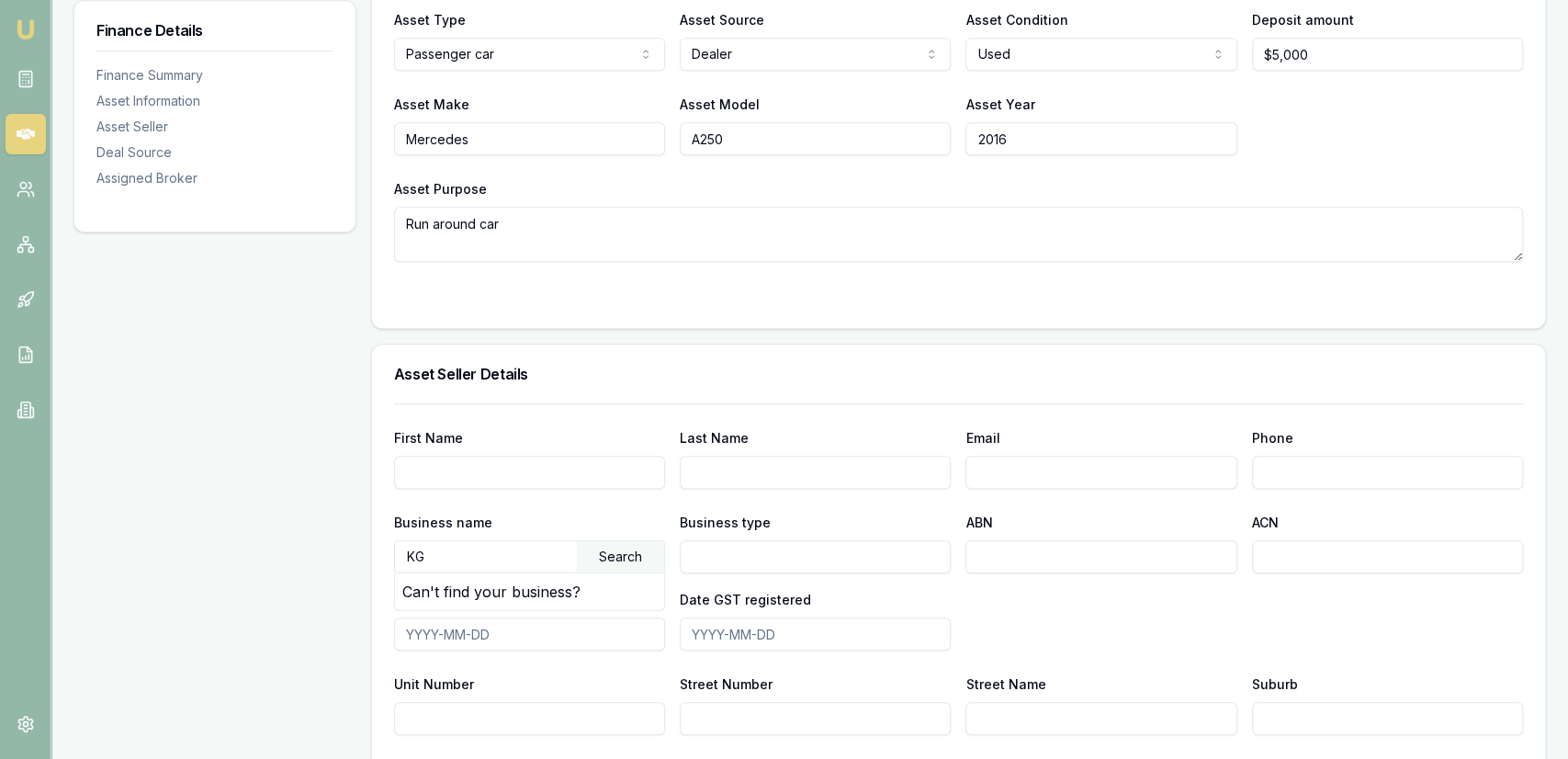 scroll, scrollTop: 0, scrollLeft: 0, axis: both 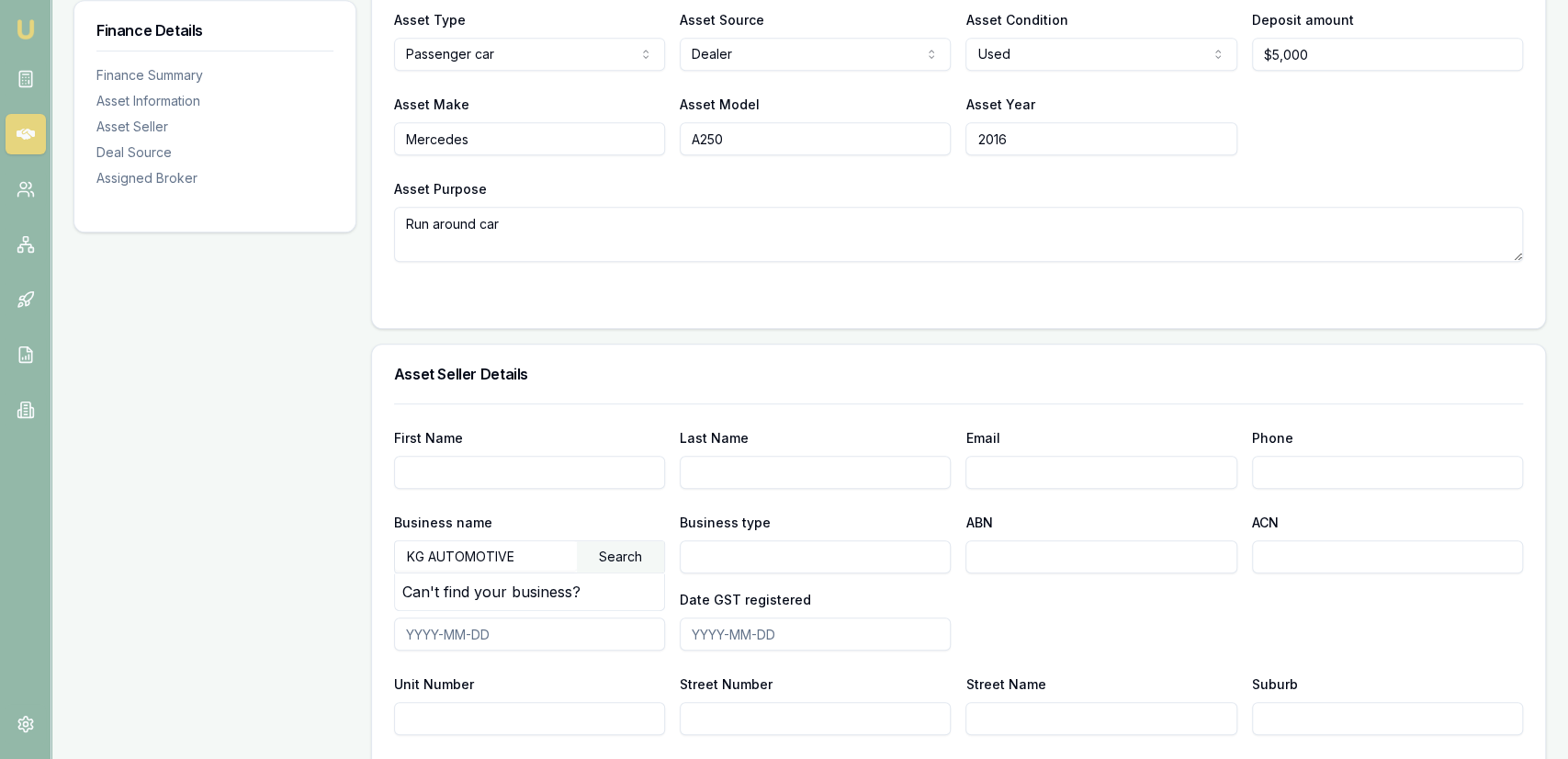 click on "Search" at bounding box center [620, 557] 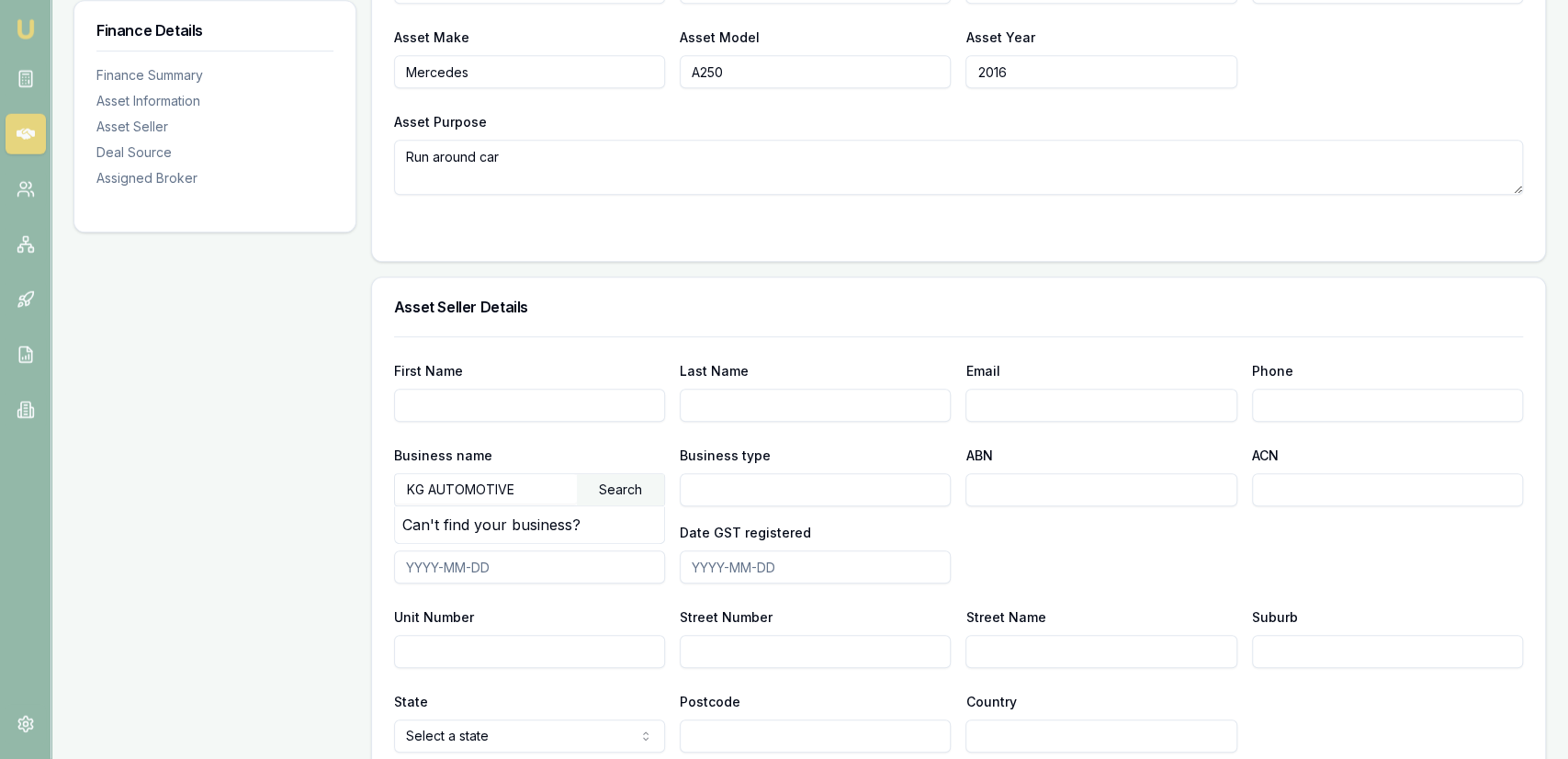 scroll, scrollTop: 765, scrollLeft: 0, axis: vertical 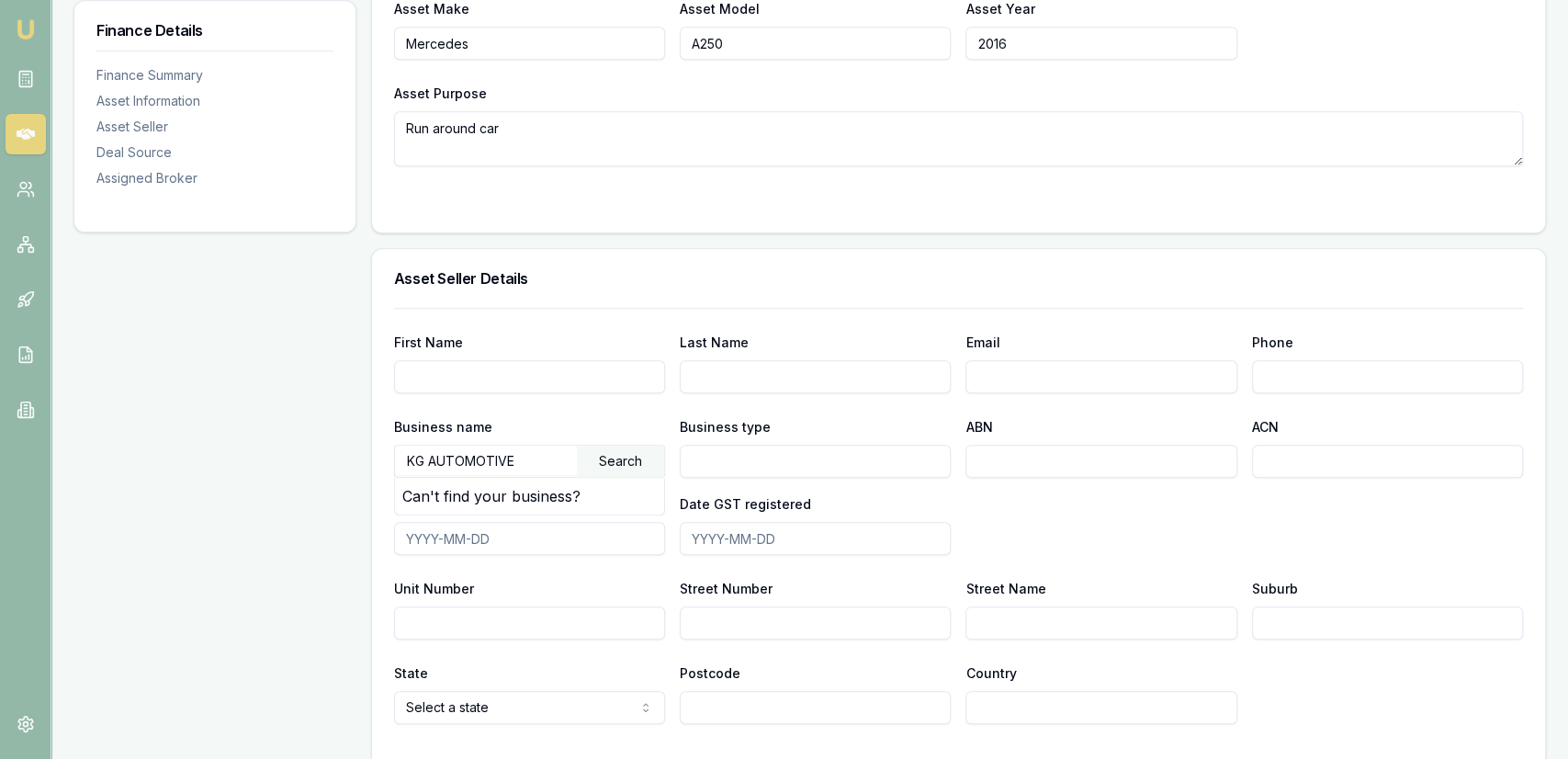 click on "Finance Details Finance Summary Asset Information Asset Seller Deal Source Assigned Broker" at bounding box center [215, 369] 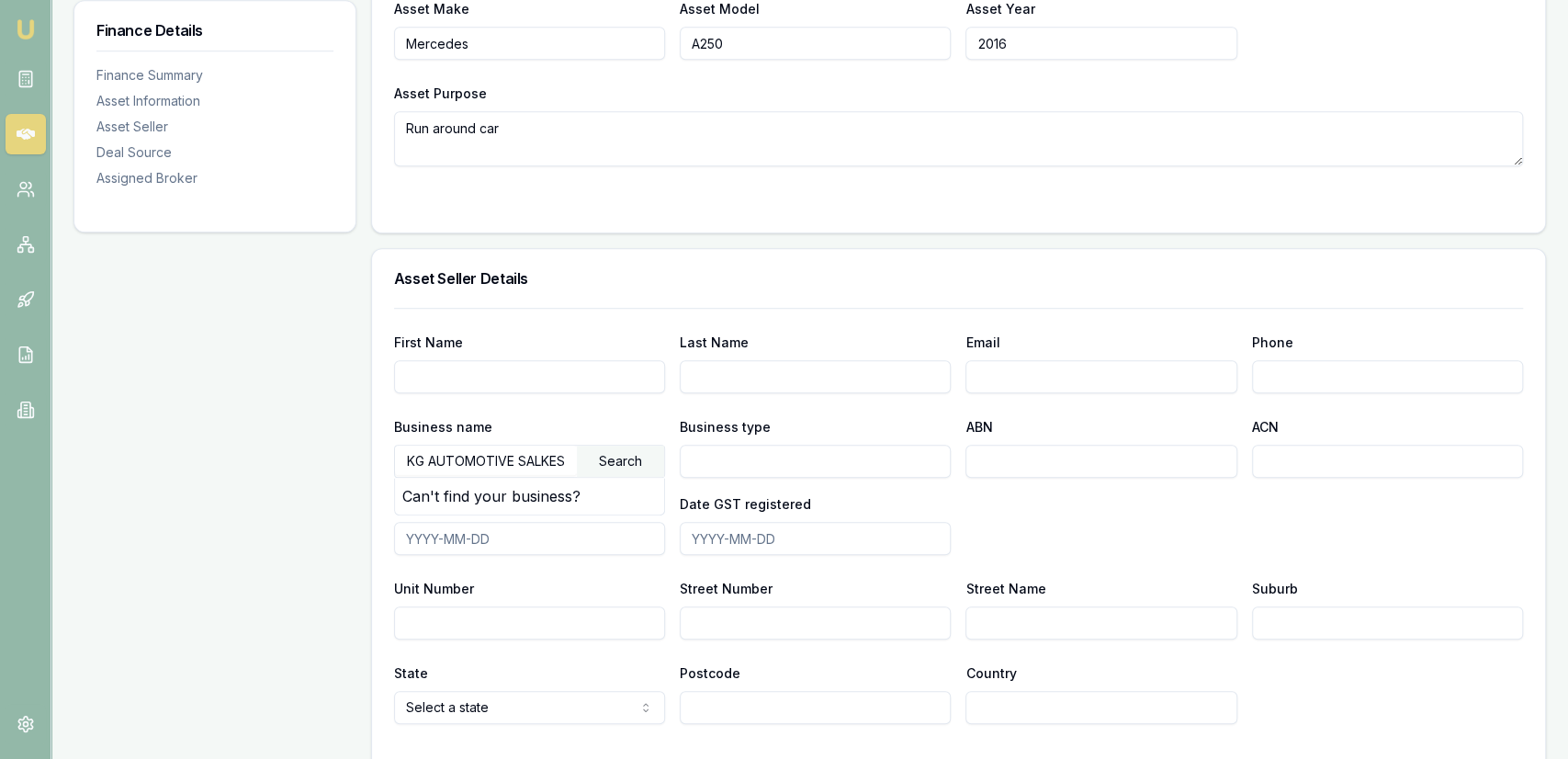 click on "KG AUTOMOTIVE SALKES" at bounding box center [486, 460] 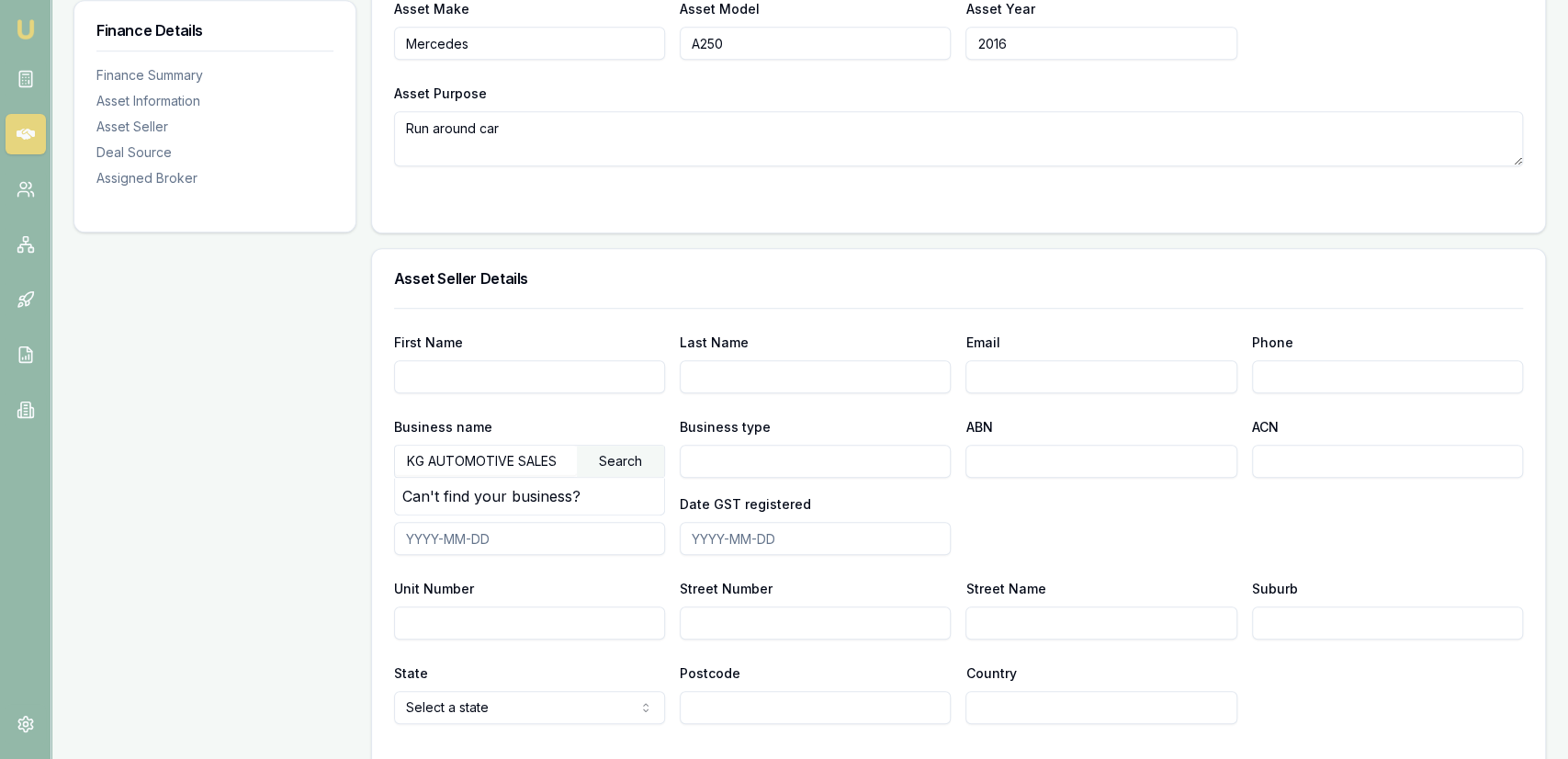 type on "KG AUTOMOTIVE SALES" 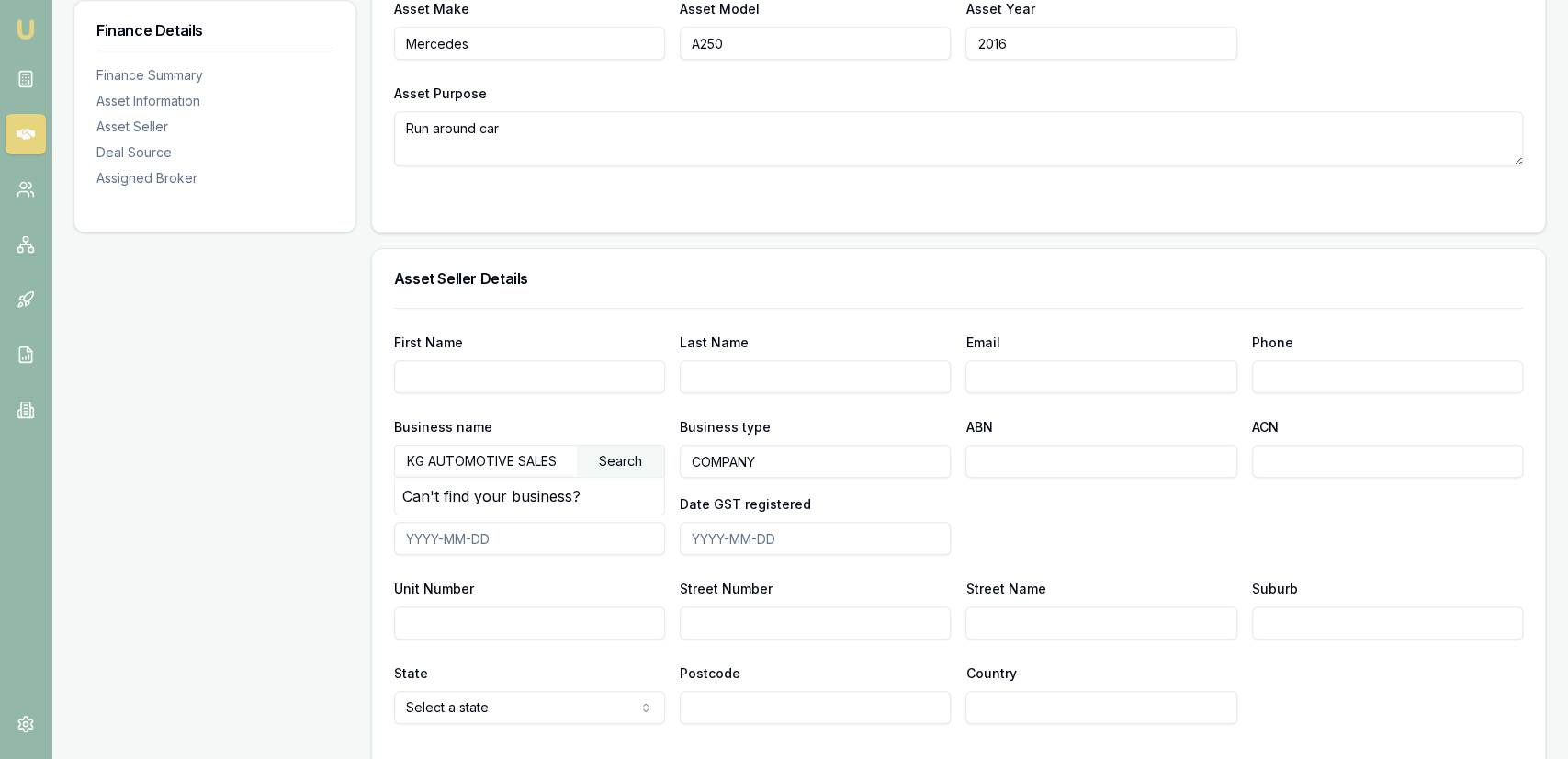 type on "COMPANY" 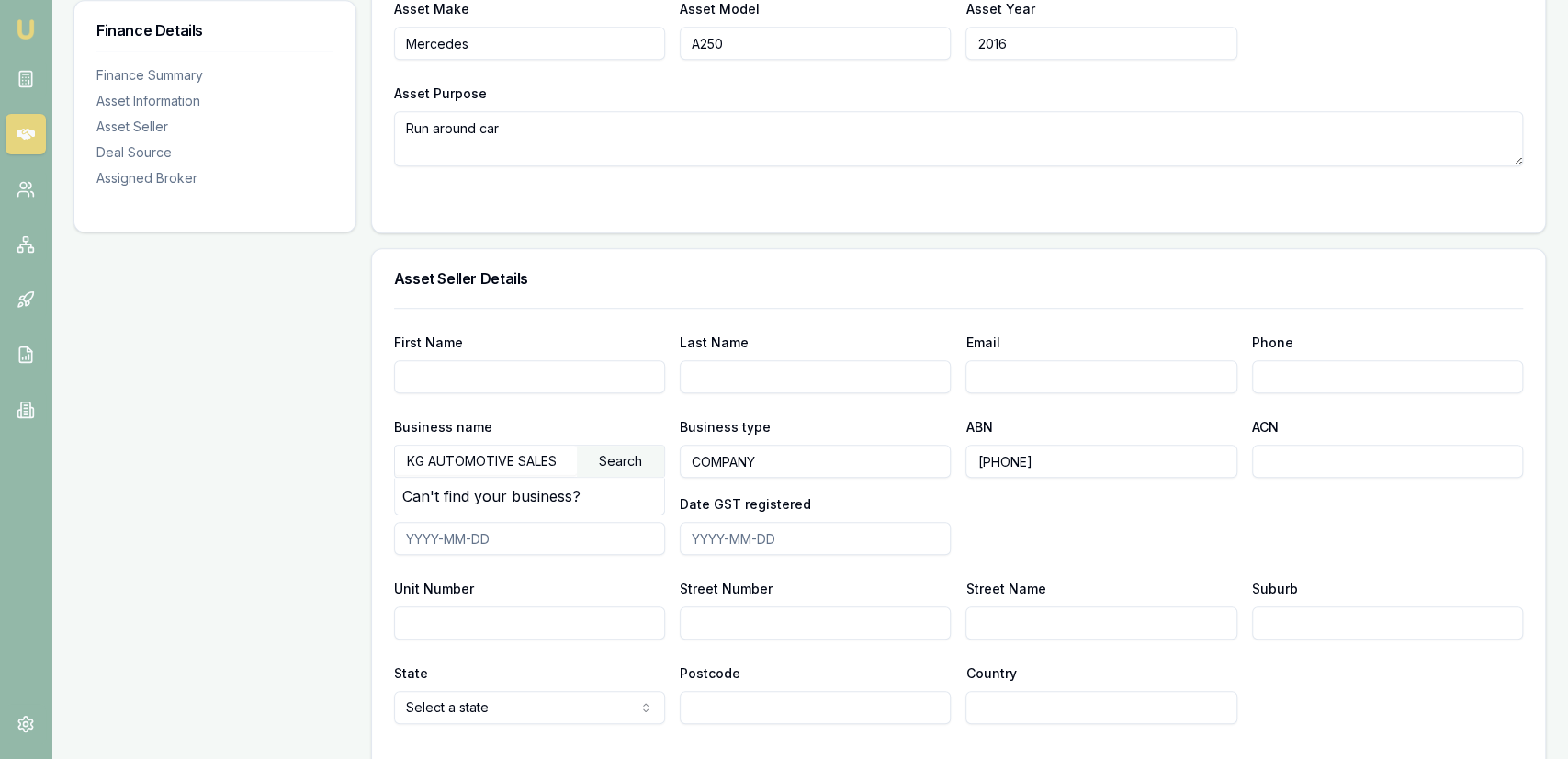 type on "42 642 859 354" 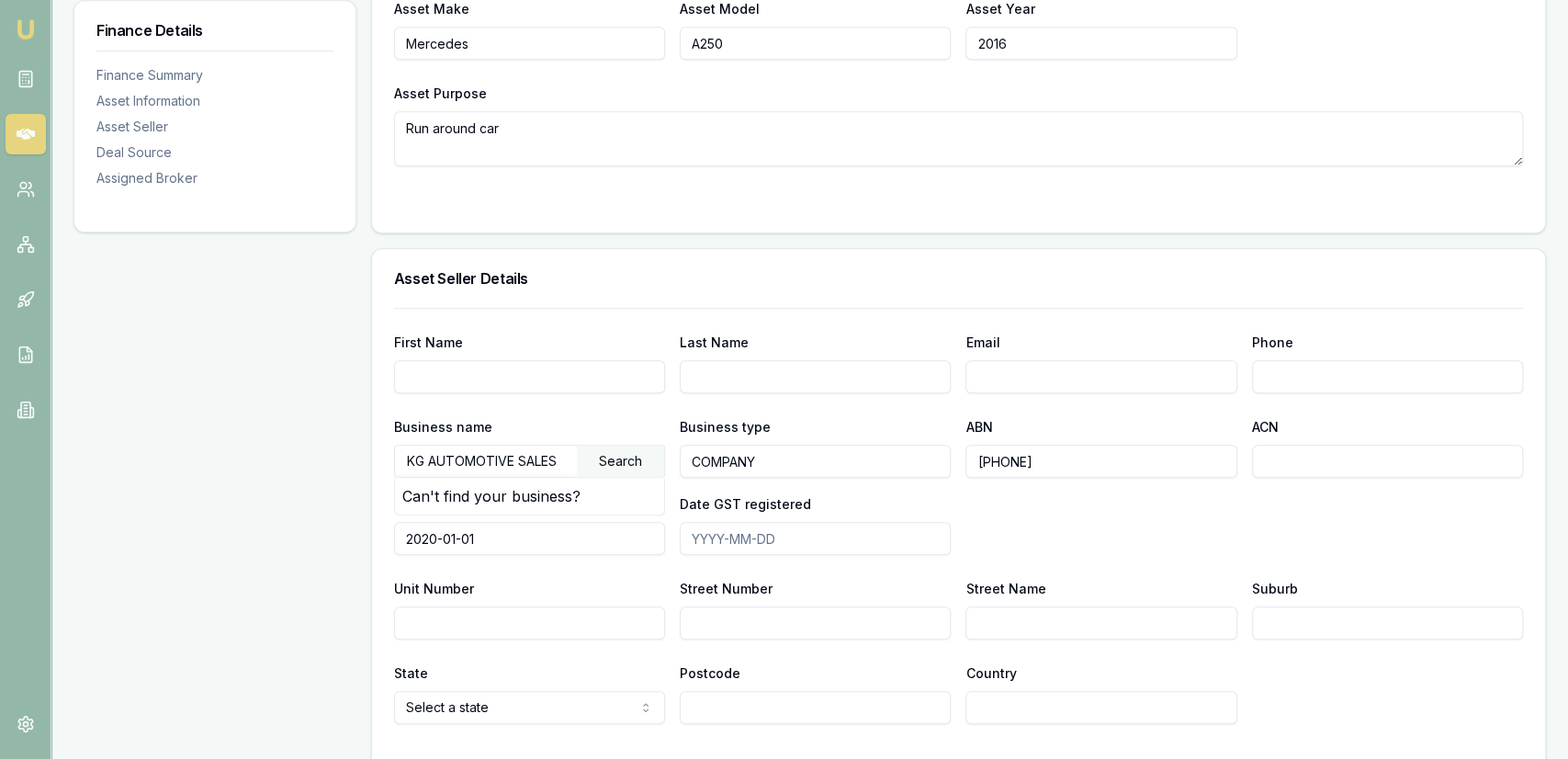 type on "2020-01-01" 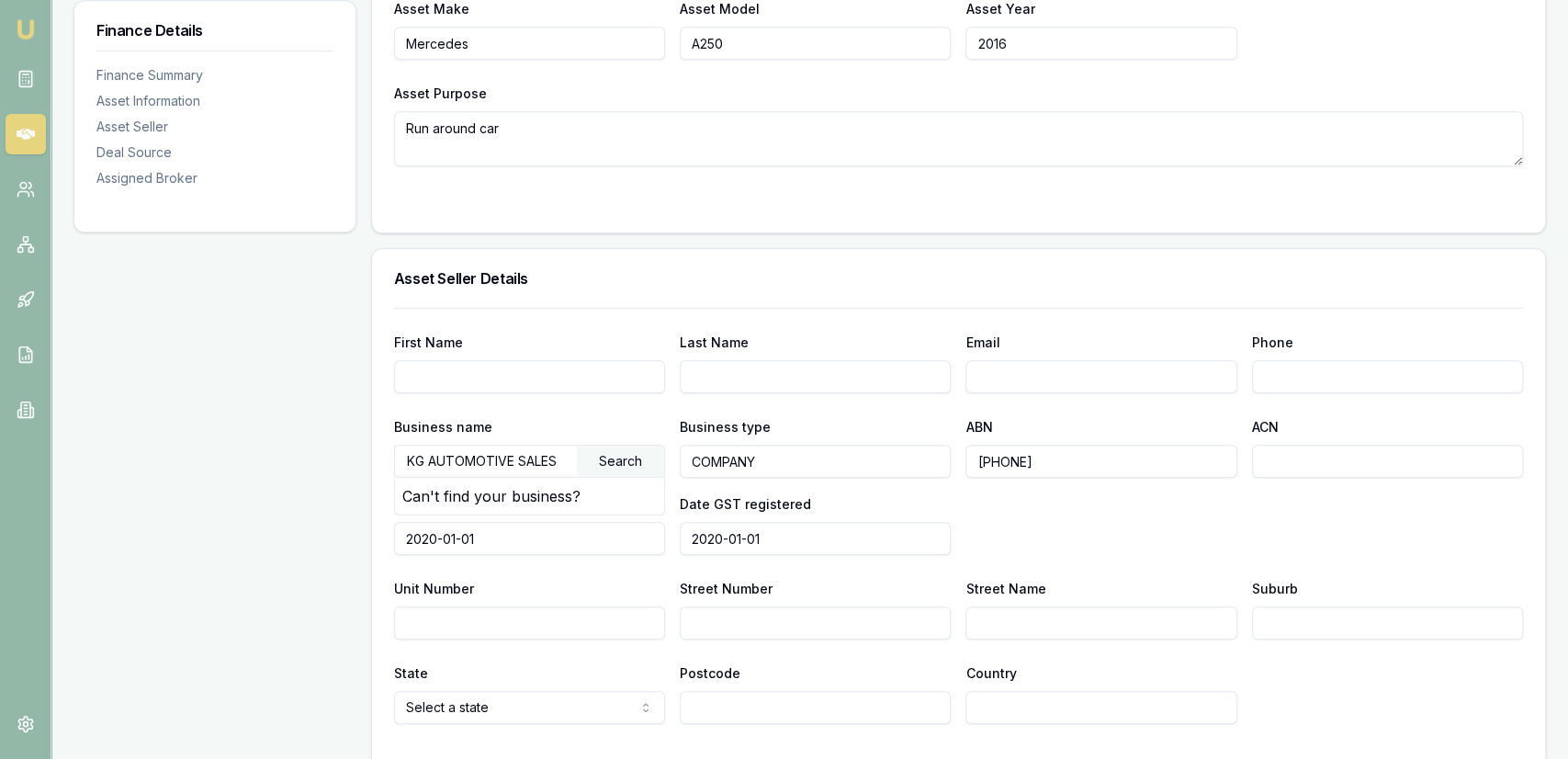 type on "2020-01-01" 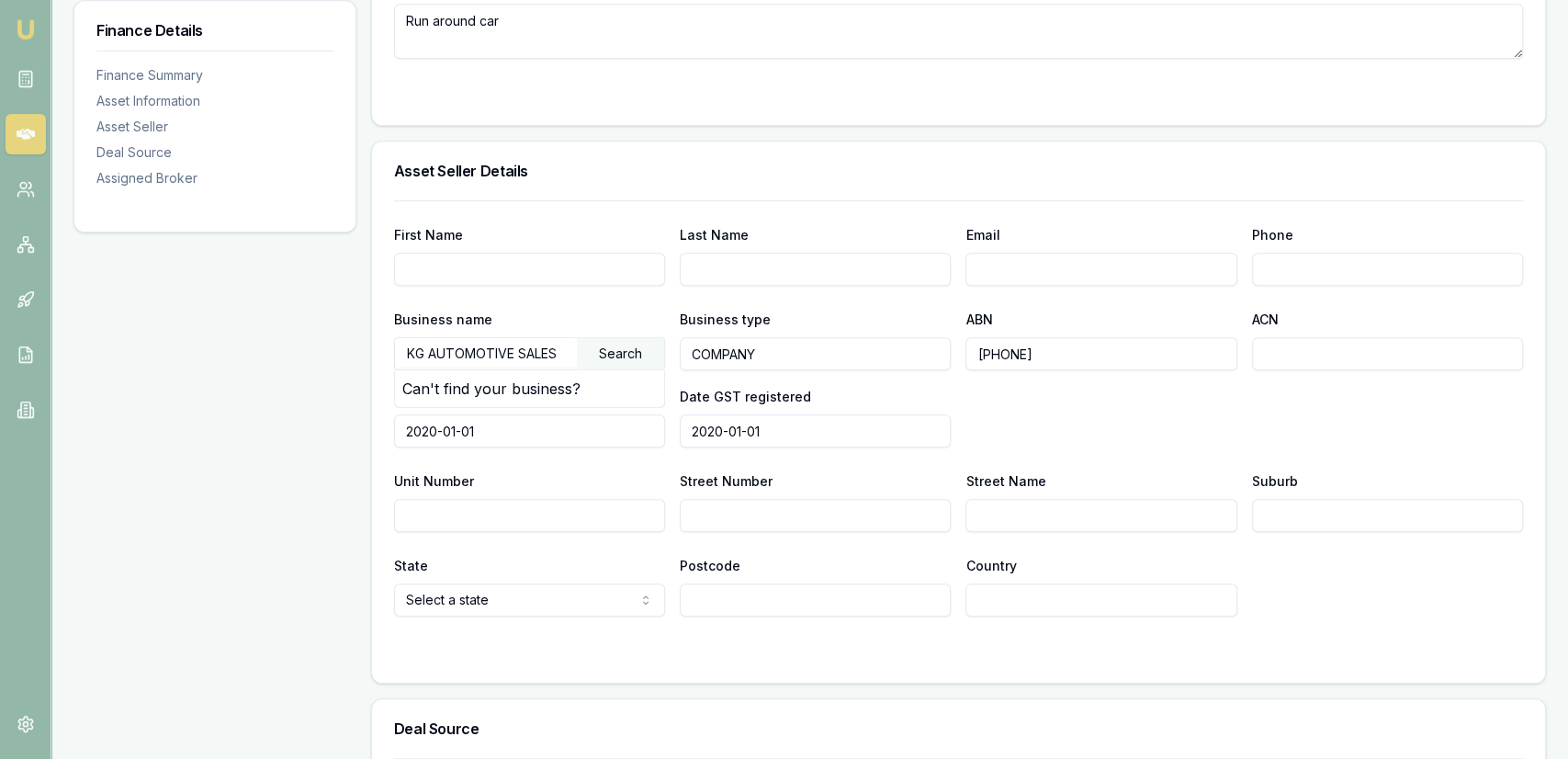 scroll, scrollTop: 956, scrollLeft: 0, axis: vertical 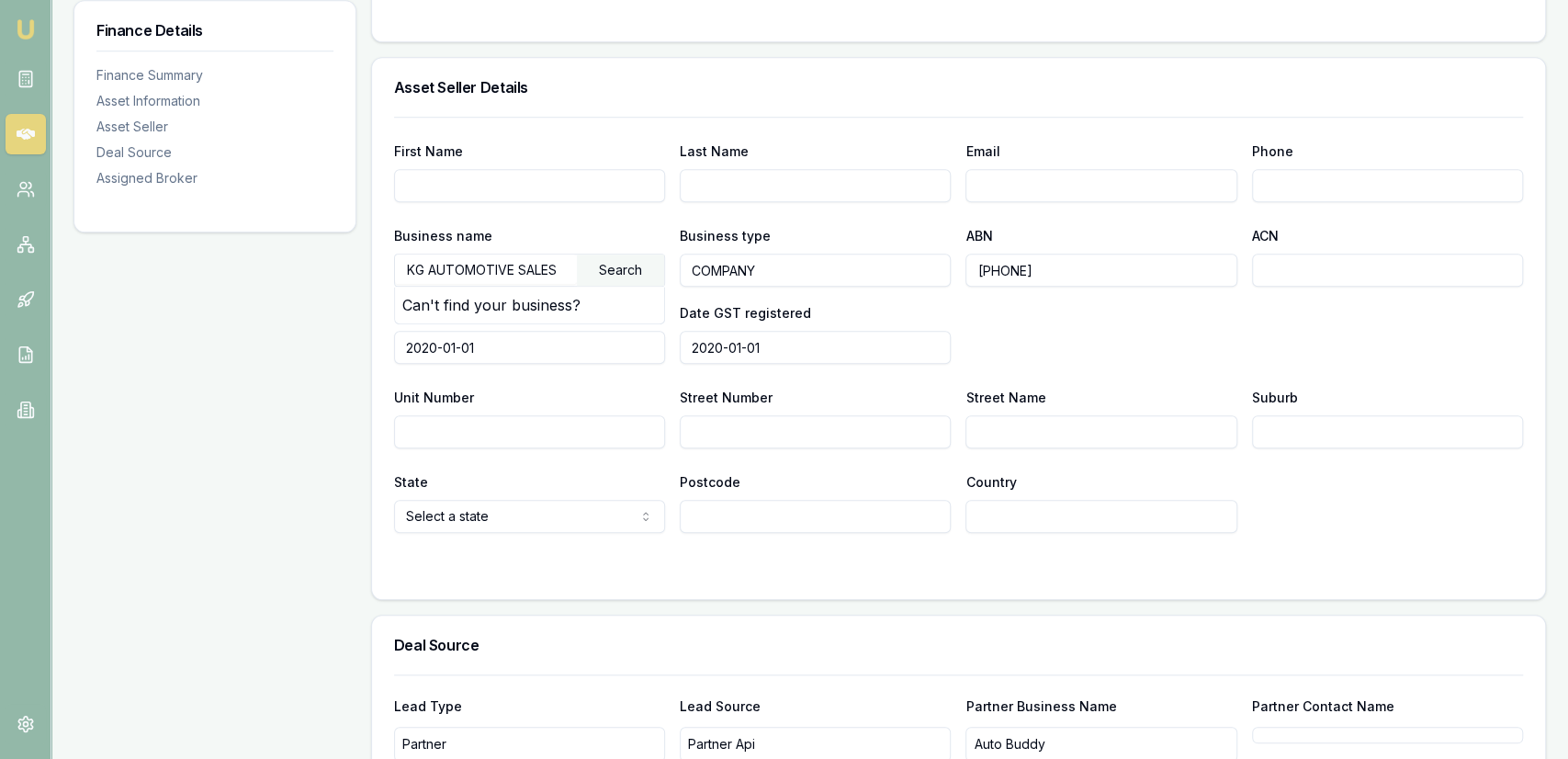 click on "Finance Details Finance Summary Asset Information Asset Seller Deal Source Assigned Broker" at bounding box center [215, 178] 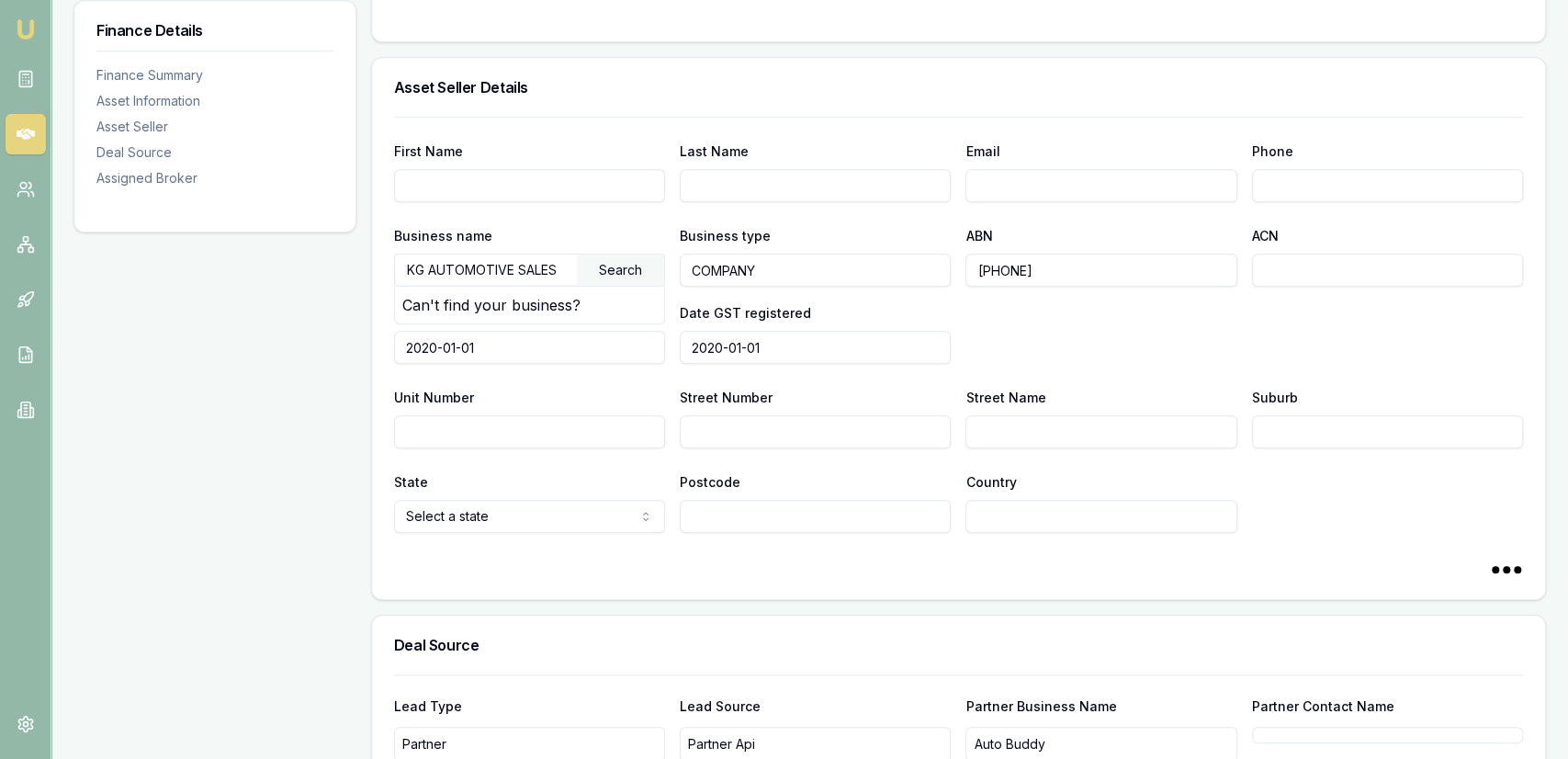 paste on "42 642 859 354" 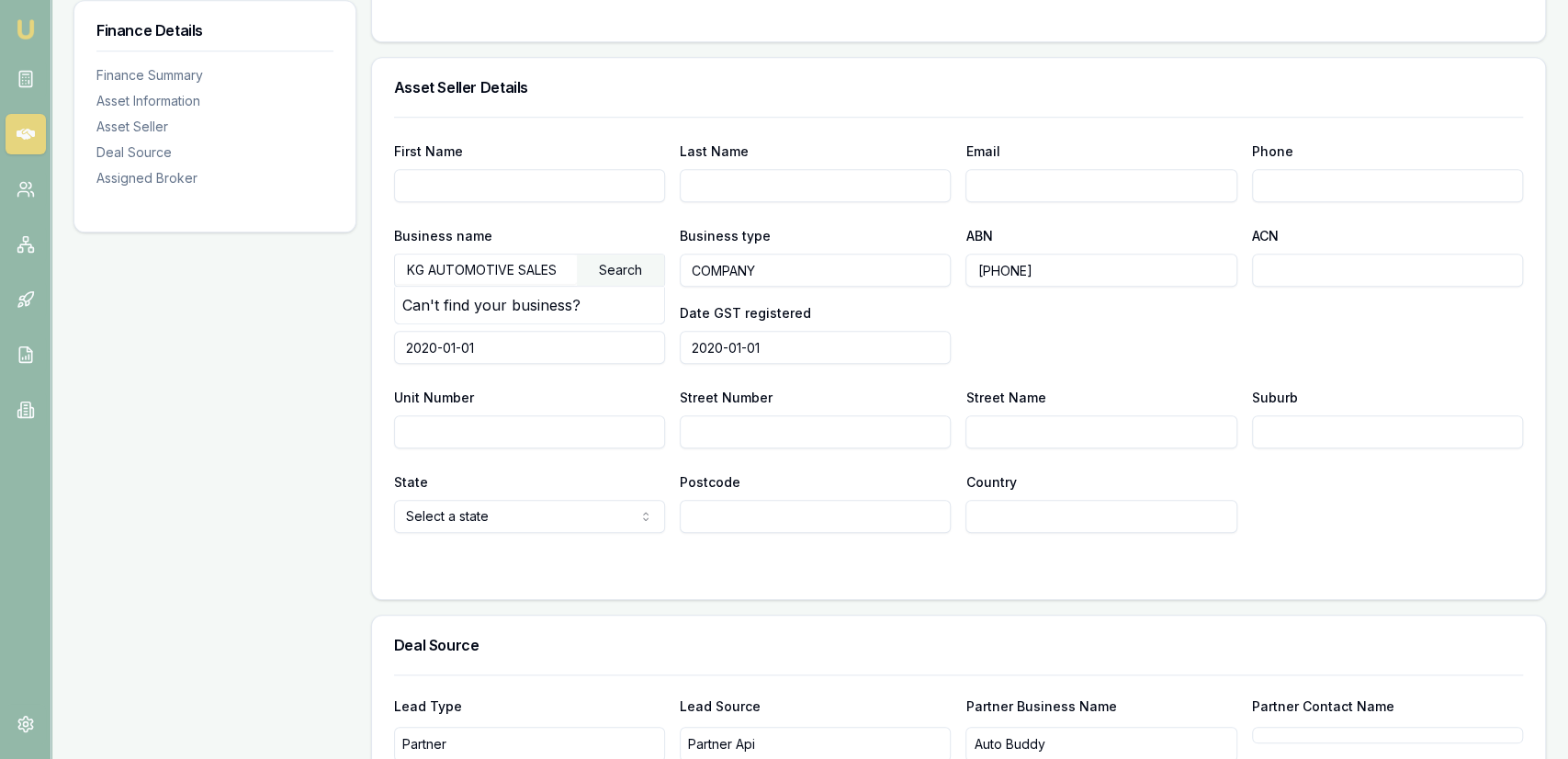 paste on "42 642 859 354" 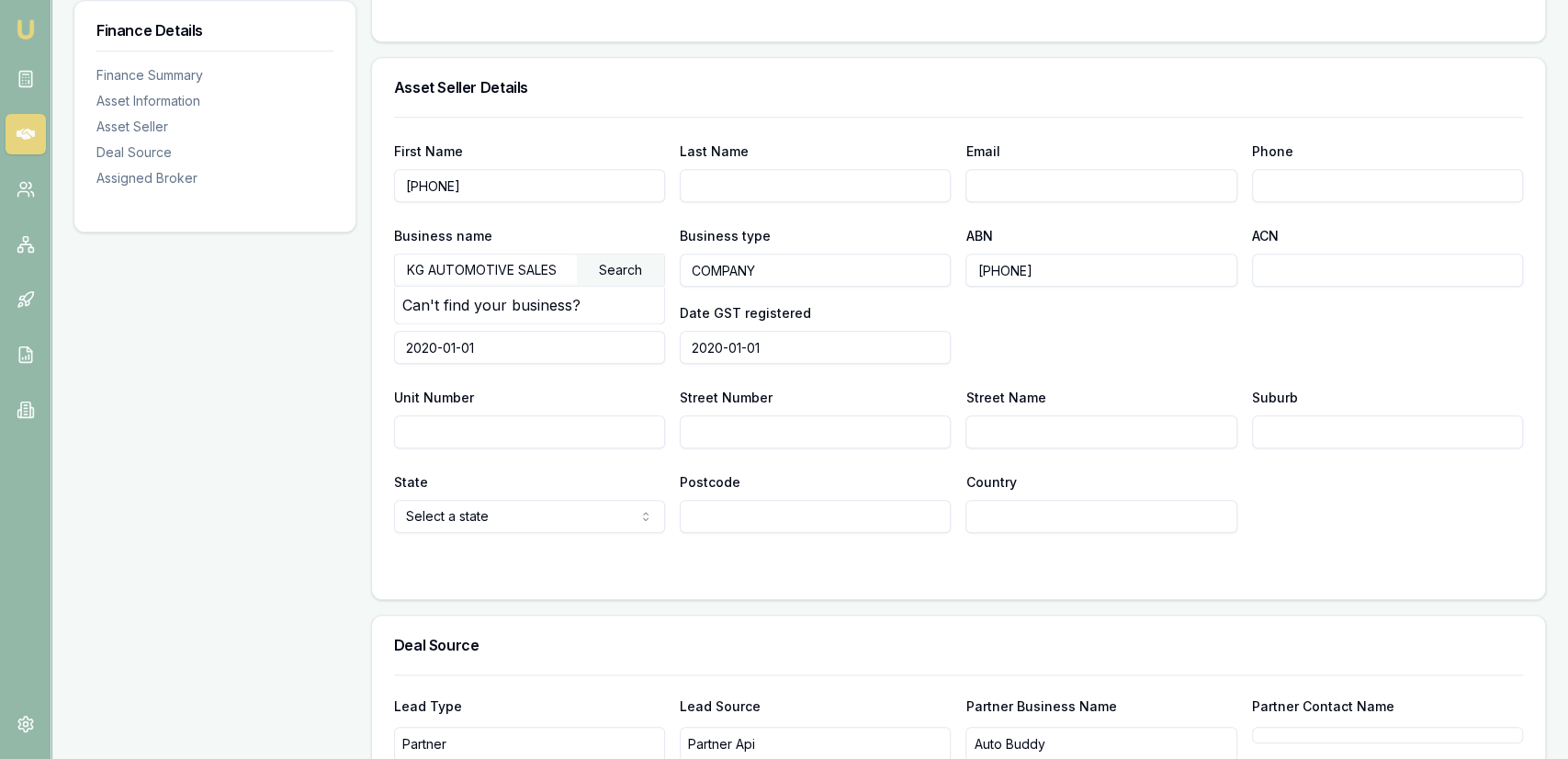 type on "42 642 859 354" 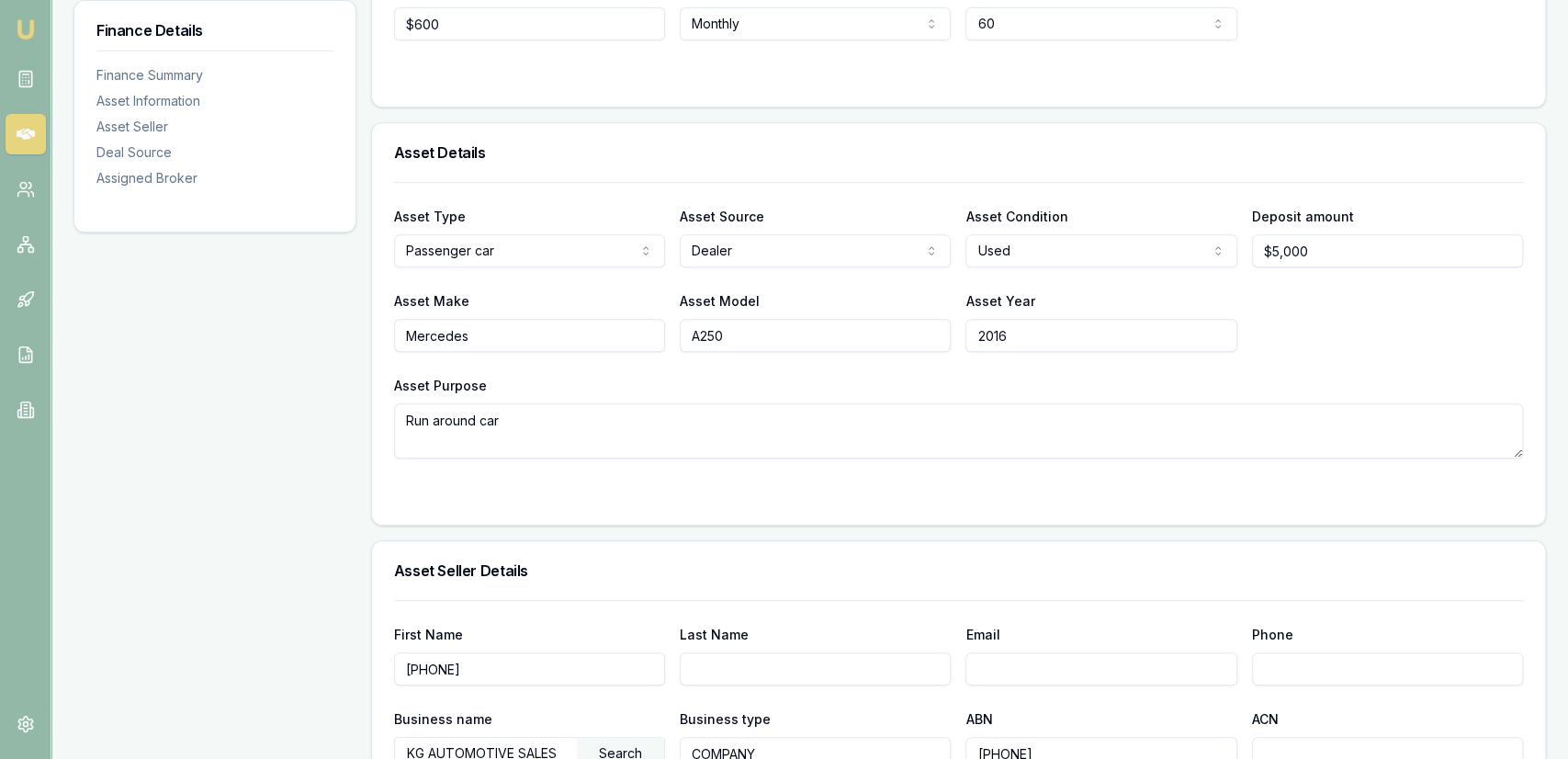 scroll, scrollTop: 0, scrollLeft: 0, axis: both 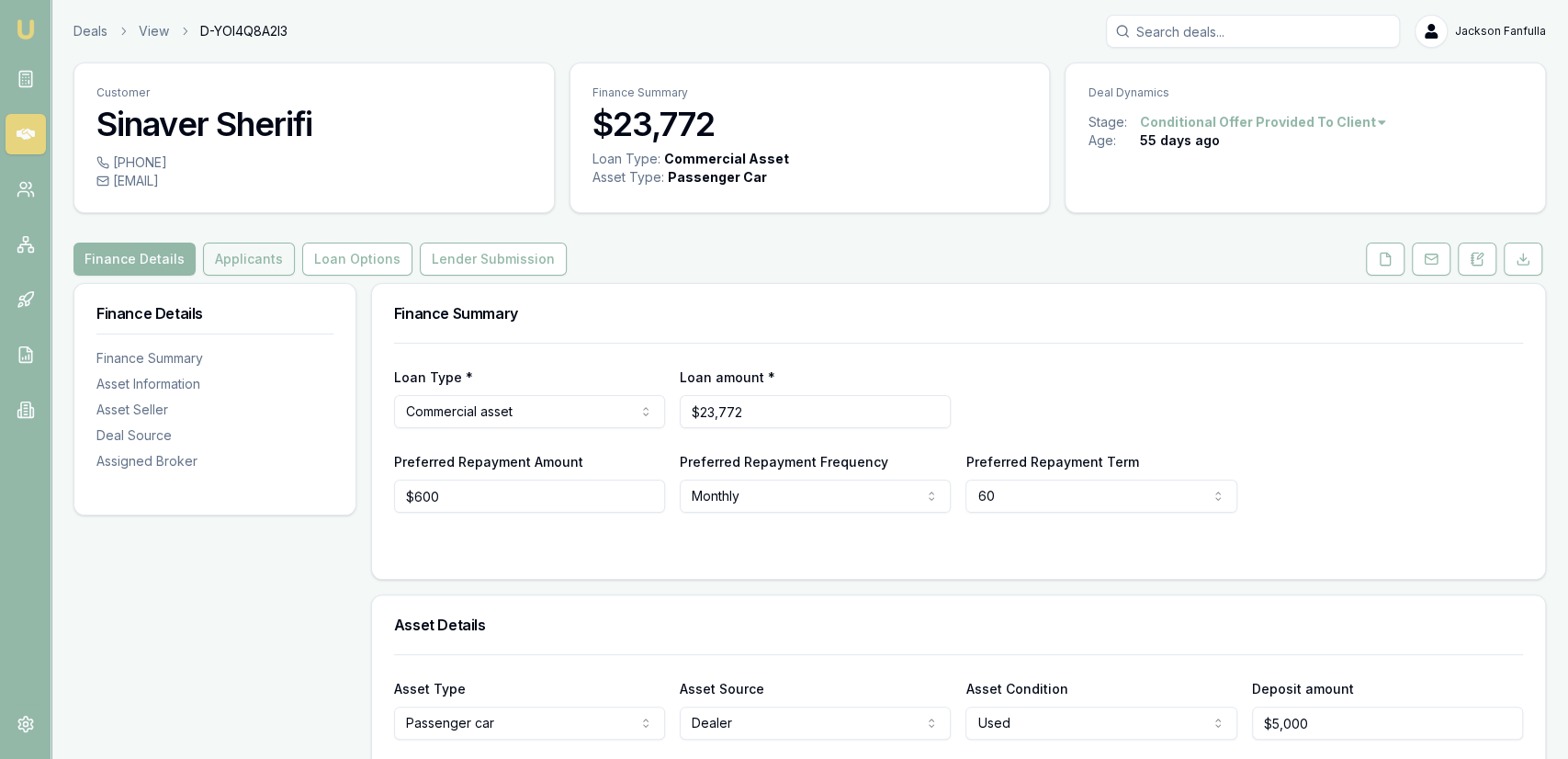 click on "Applicants" at bounding box center [249, 259] 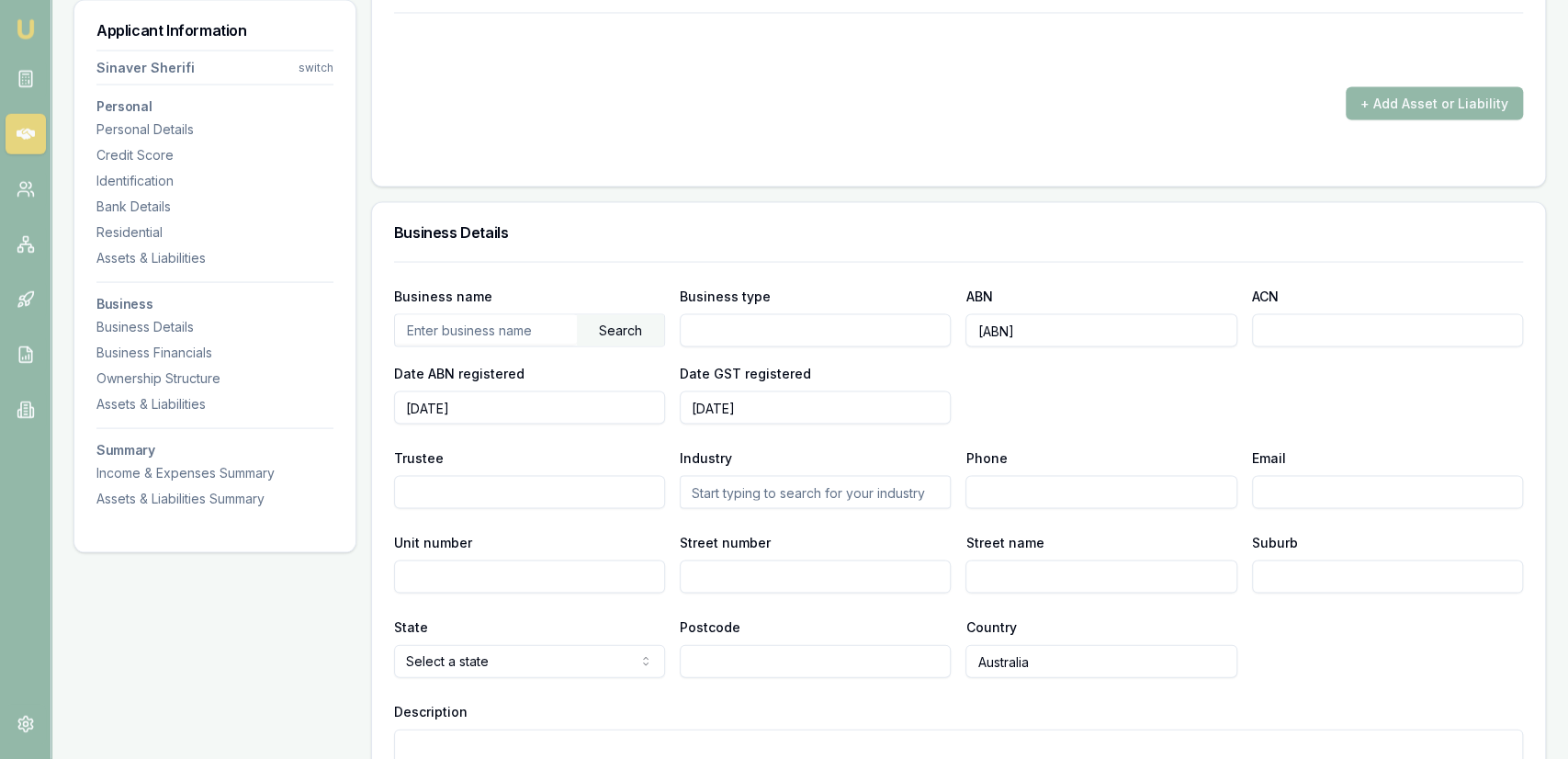 scroll, scrollTop: 2266, scrollLeft: 0, axis: vertical 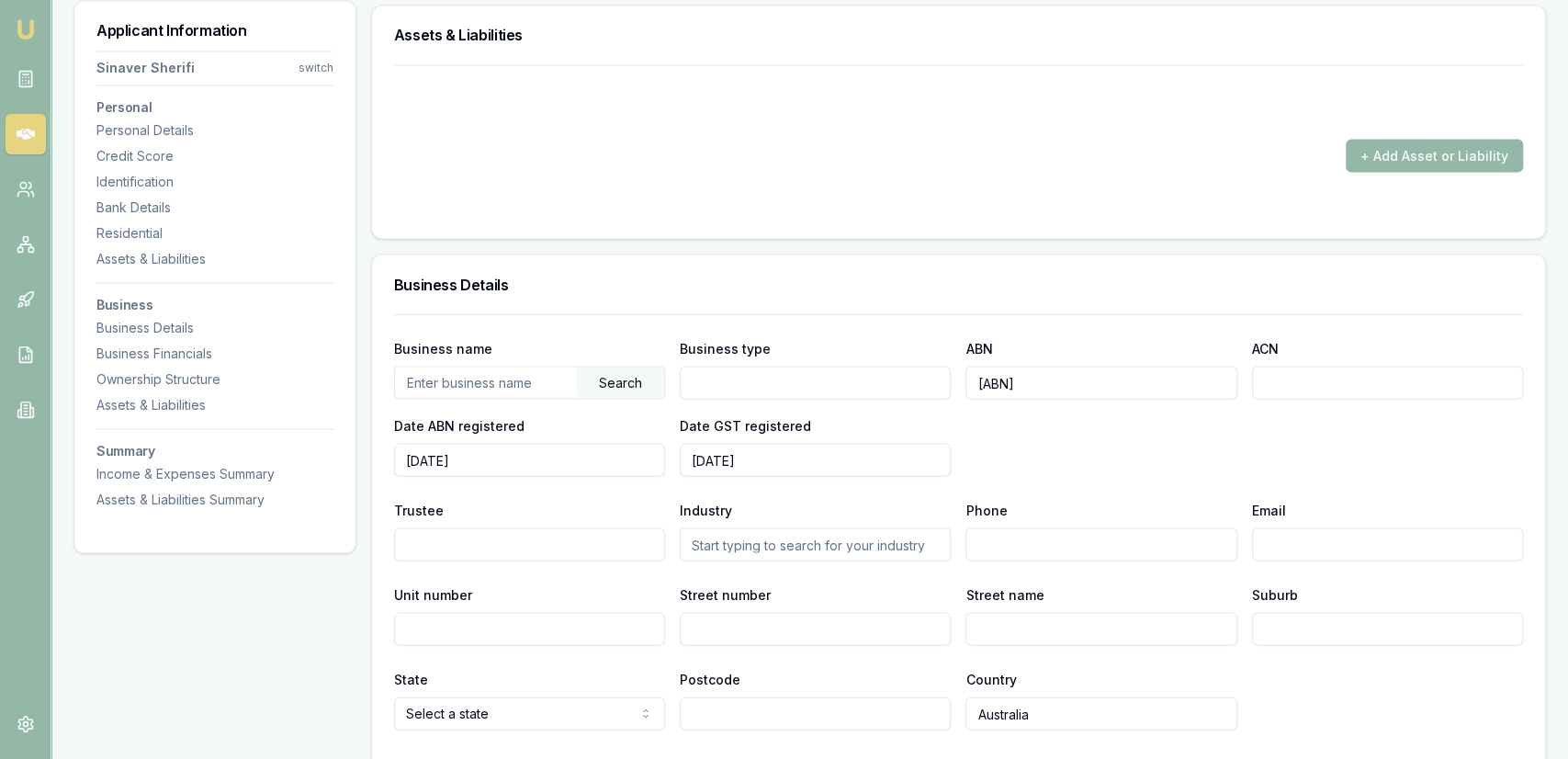 click on "Business name Search Business type ABN 69 898 218 553 ACN Date ABN registered 2011-09-10 Date GST registered 2024-10-10 Trustee  Industry Phone  Email  Unit number  Street number  Street name  Suburb  State  Select a state NSW VIC QLD SA WA TAS NT ACT Postcode  Country  Australia Description" at bounding box center (958, 574) 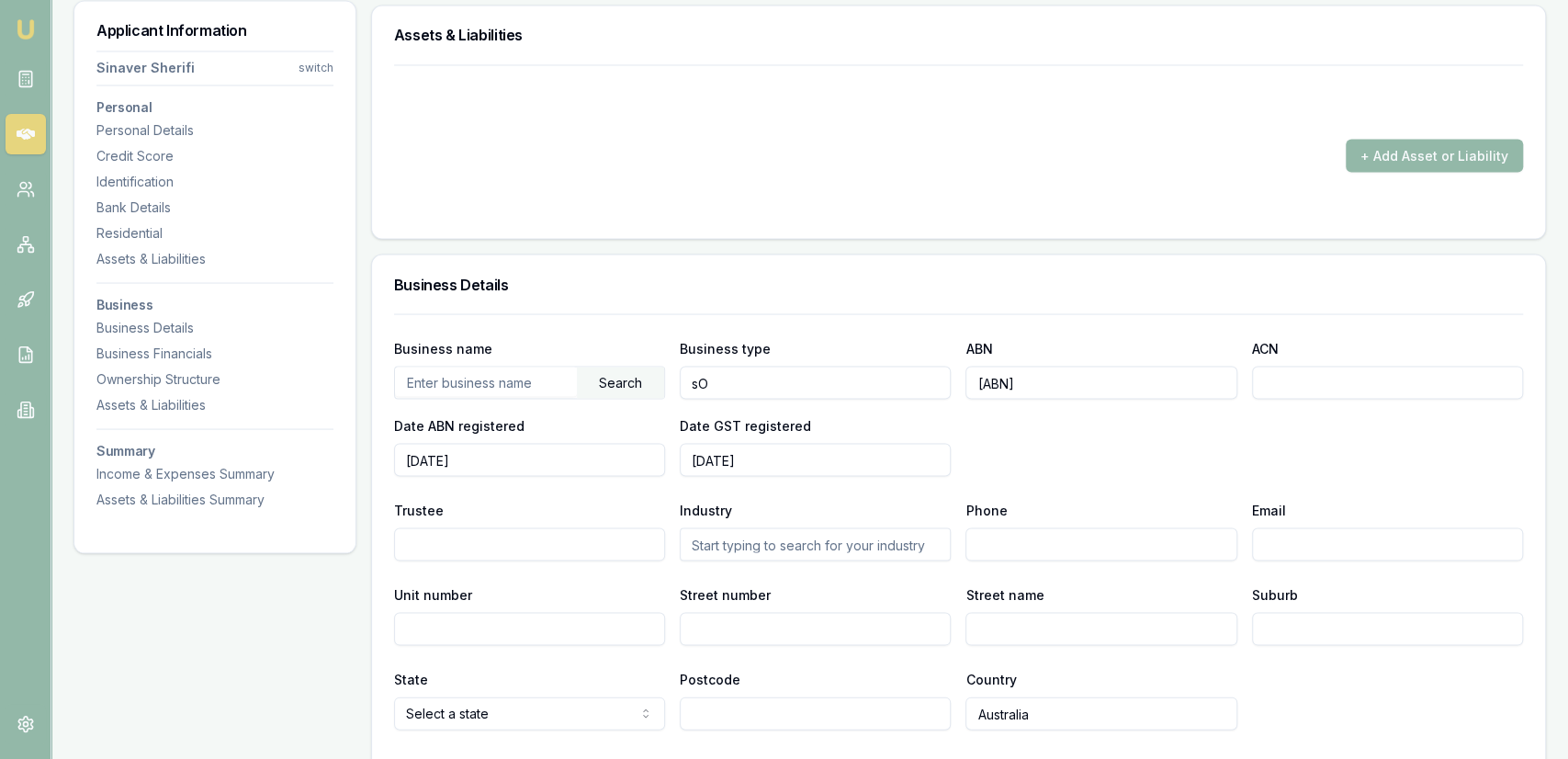 type on "s" 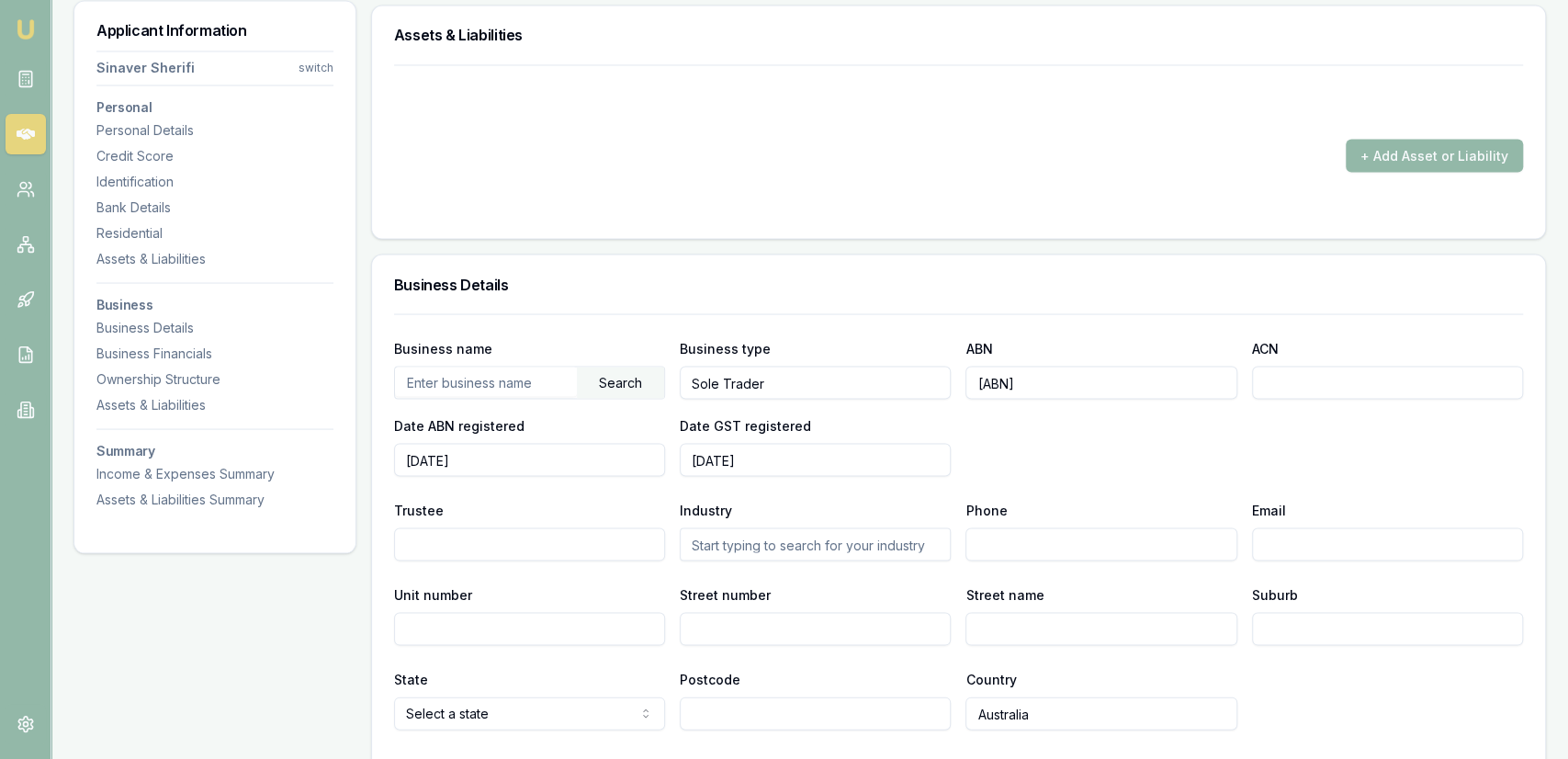 type on "Sole Trader" 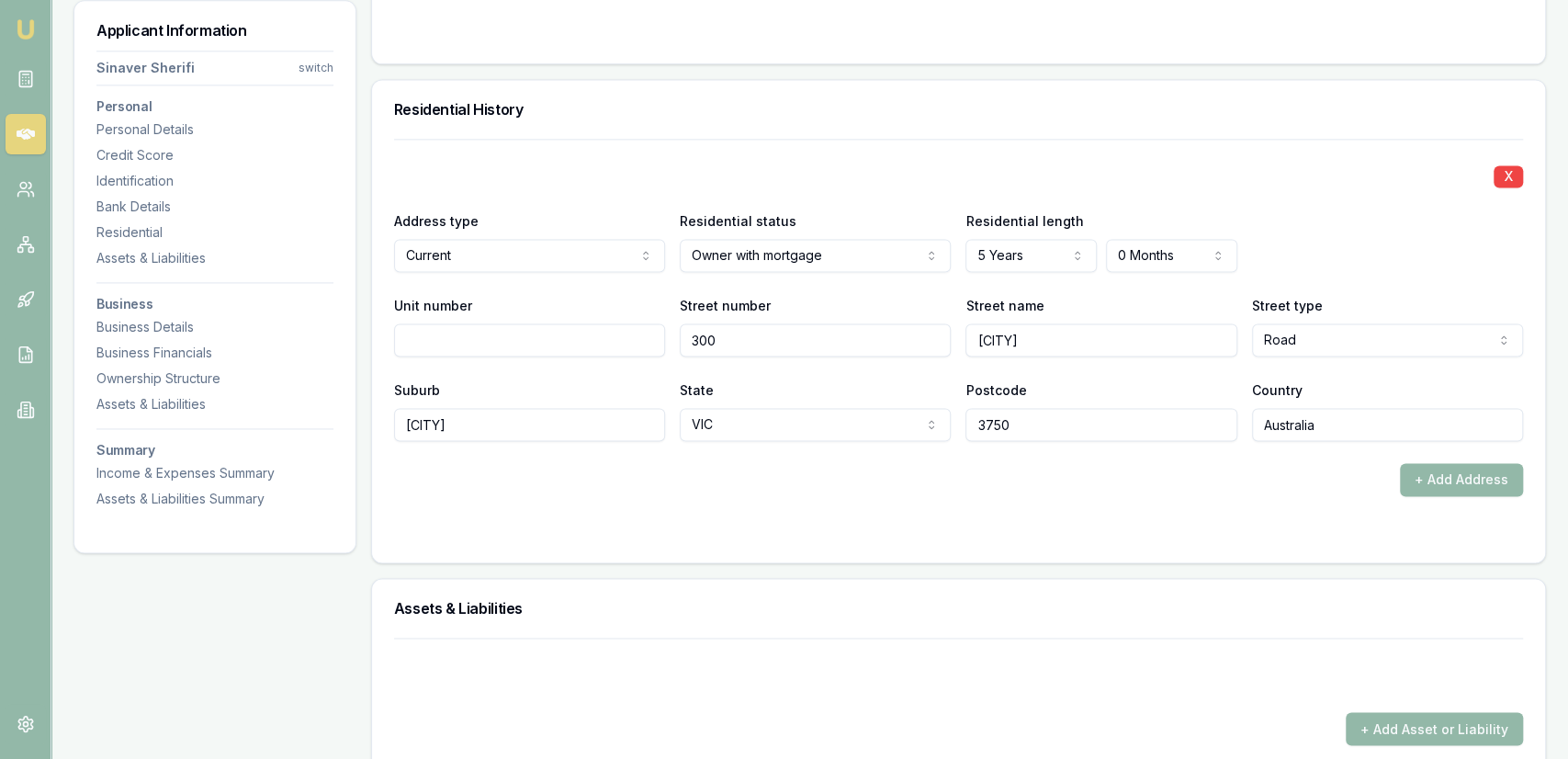 click on "X Address type  Current Current Previous Residential status  Owner with mortgage Owner with mortgage Owner without mortgage Renter Living with parents Boarder Residential length  5 Years 0 Years 1 Year 2 Years 3 Years 4 Years 5 Years 6 Years 7 Years 8 Years 9 Years 10 Years 11 Years 12 Years 13 Years 14 Years 15 Years 16 Years 17 Years 18 Years 19 Years 20 Years 0 Months 0 Months 1 Month 2 Months 3 Months 4 Months 5 Months 6 Months 7 Months 8 Months 9 Months 10 Months 11 Months Unit number  Street number  300 Street name  Epping Street type  Road Access Alley Amble Anchorage Approach Arcade Artery Avenue Bank Basin Beach Bend Block Boulevard Bowl Brace Brae Break Bridge Broadway Brow Bypass Byway Causeway Centre Centreway Chase Circle Circlet Circuit Circus Close Colonnade Common Concourse Copse Corner Corso Court Courtyard Cove Crescent Crossing Crossroad Crossway Cruiseway Cul-de-sac Cutting Dale Dell Deviation Dip Distributor Drive Driveway Edge Elbow End Entrance Esplanade Estate Expressway Extension Flat" at bounding box center [958, 350] 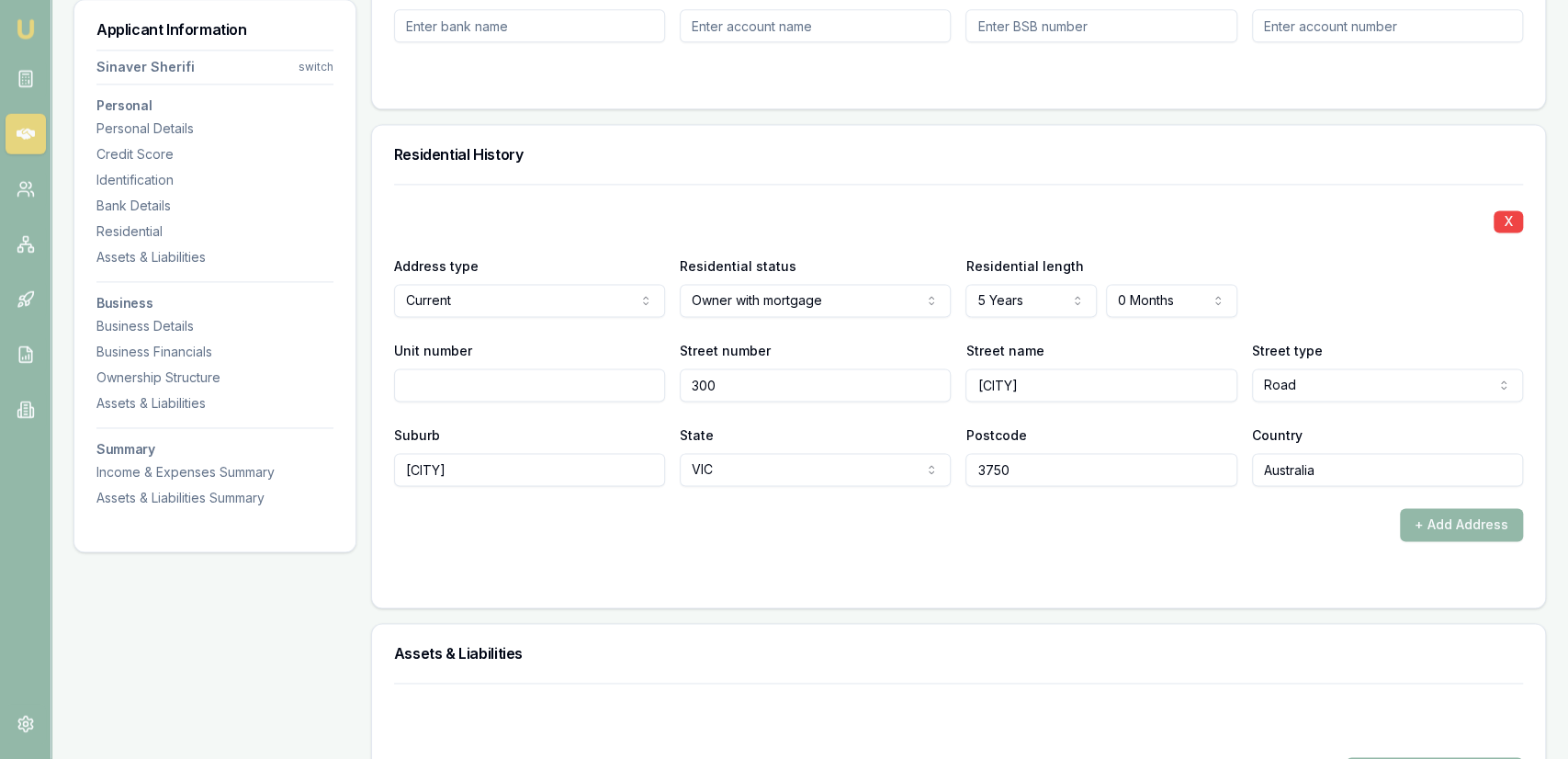 scroll, scrollTop: 1597, scrollLeft: 0, axis: vertical 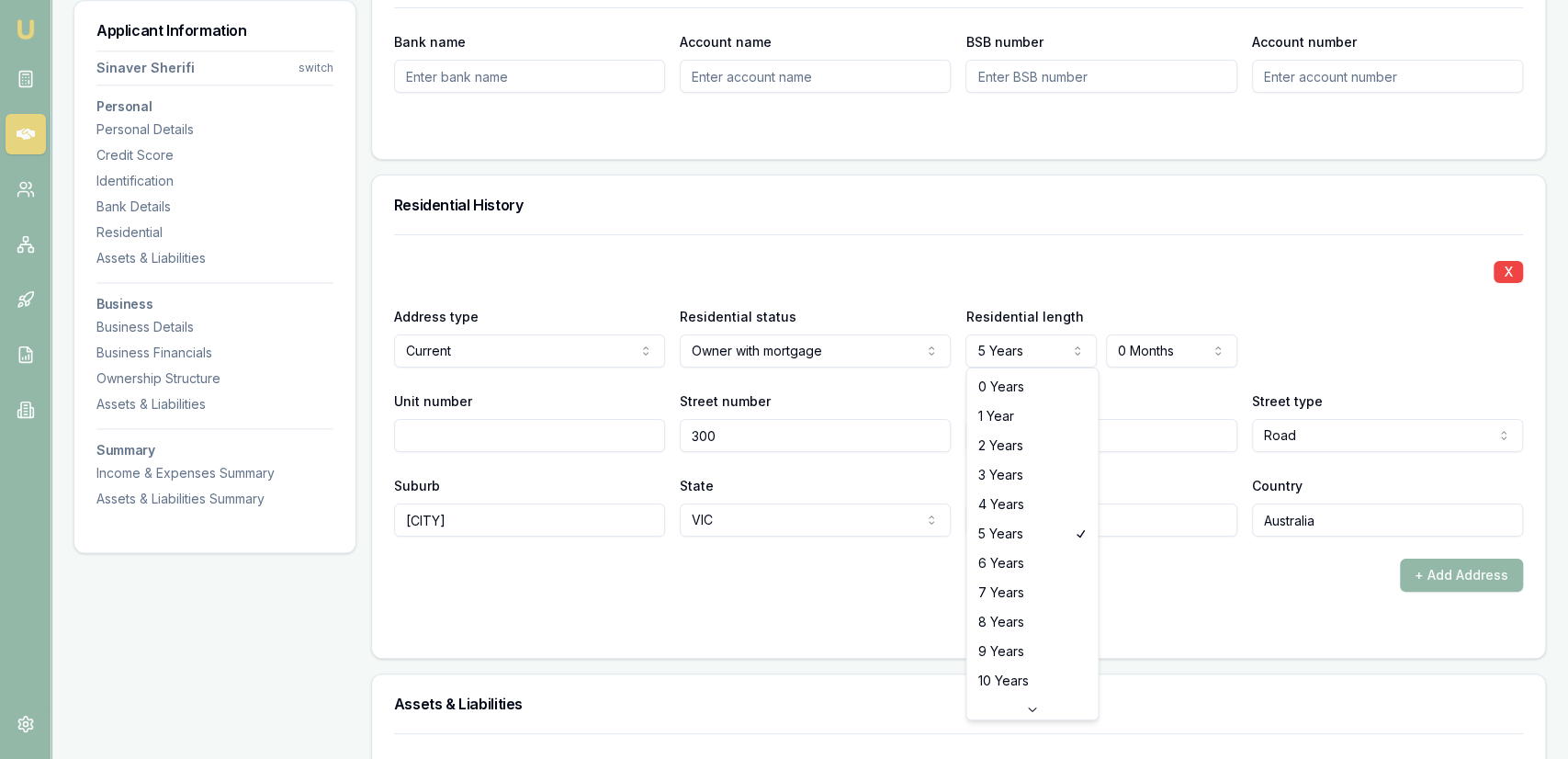click on "Emu Broker Deals View D-YOI4Q8A2I3 Jackson Fanfulla Toggle Menu Customer Sinaver Sherifi 0488937122 sinaver.sherifi@gmail.com Finance Summary $23,772 Loan Type: Commercial Asset Asset Type : Passenger Car Deal Dynamics Stage: Conditional Offer Provided To Client Age: 55 days ago Finance Details Applicants Loan Options Lender Submission Applicant Information Sinaver Sherifi switch Personal Personal Details Credit Score Identification Bank Details Residential Assets & Liabilities Business Business Details Business Financials Ownership Structure Assets & Liabilities Summary Income & Expenses Summary Assets & Liabilities Summary Personal Title * Mr Mr Mrs Miss Ms Dr Prof First name * Sinaver Middle name  Last name * Sherifi Date of birth 07/06/1981 Gender  Male Male Female Other Not disclosed Marital status  Married Single Married De facto Separated Divorced Widowed Residency status  Australian citizen Australian citizen Permanent resident Temporary resident Visa holder Email sinaver.sherifi@gmail.com Phone 826 (" at bounding box center (784, -1218) 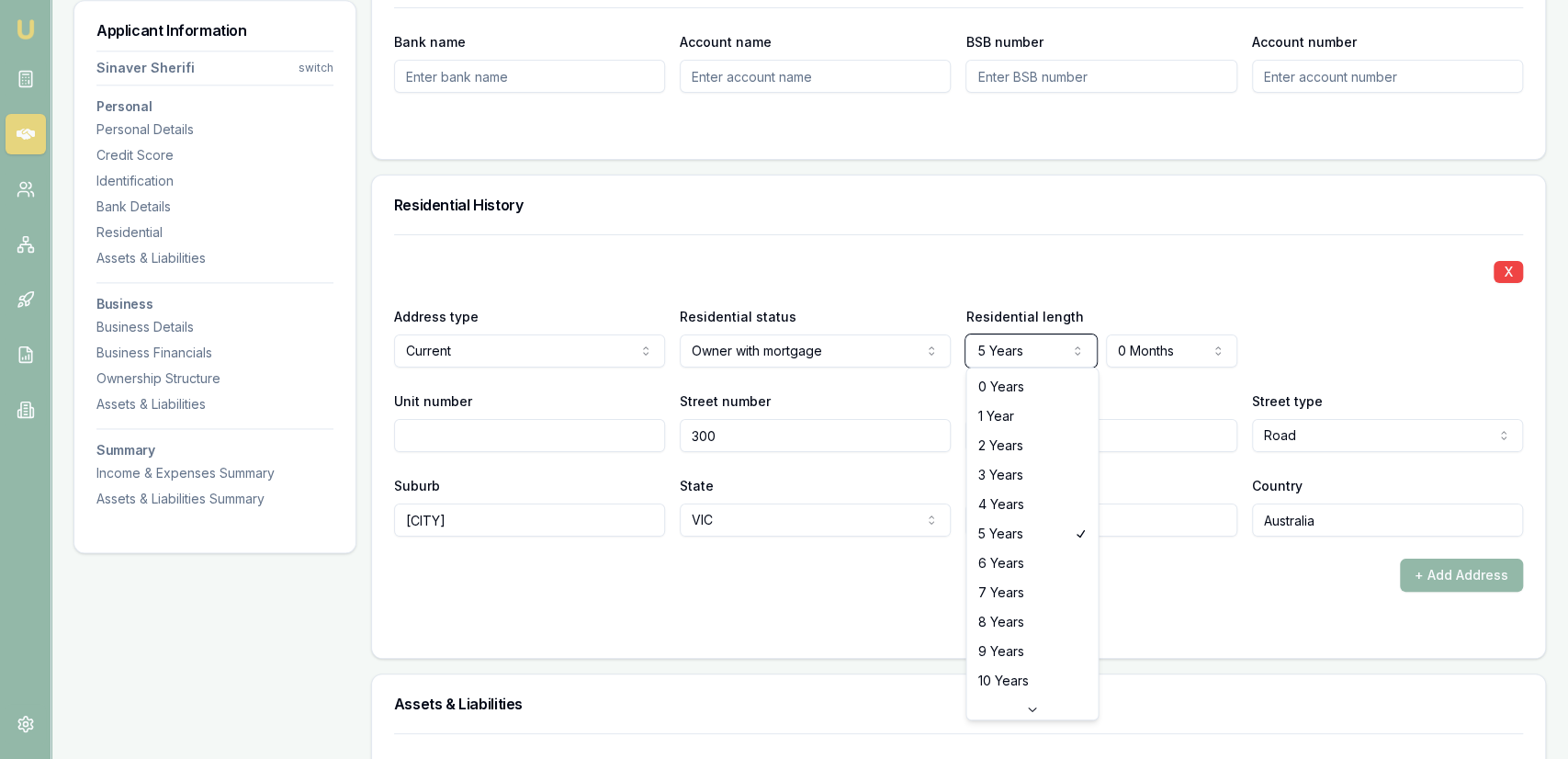 click on "Emu Broker Deals View D-YOI4Q8A2I3 Jackson Fanfulla Toggle Menu Customer Sinaver Sherifi 0488937122 sinaver.sherifi@gmail.com Finance Summary $23,772 Loan Type: Commercial Asset Asset Type : Passenger Car Deal Dynamics Stage: Conditional Offer Provided To Client Age: 55 days ago Finance Details Applicants Loan Options Lender Submission Applicant Information Sinaver Sherifi switch Personal Personal Details Credit Score Identification Bank Details Residential Assets & Liabilities Business Business Details Business Financials Ownership Structure Assets & Liabilities Summary Income & Expenses Summary Assets & Liabilities Summary Personal Title * Mr Mr Mrs Miss Ms Dr Prof First name * Sinaver Middle name  Last name * Sherifi Date of birth 07/06/1981 Gender  Male Male Female Other Not disclosed Marital status  Married Single Married De facto Separated Divorced Widowed Residency status  Australian citizen Australian citizen Permanent resident Temporary resident Visa holder Email sinaver.sherifi@gmail.com Phone 826 (" at bounding box center [784, -1218] 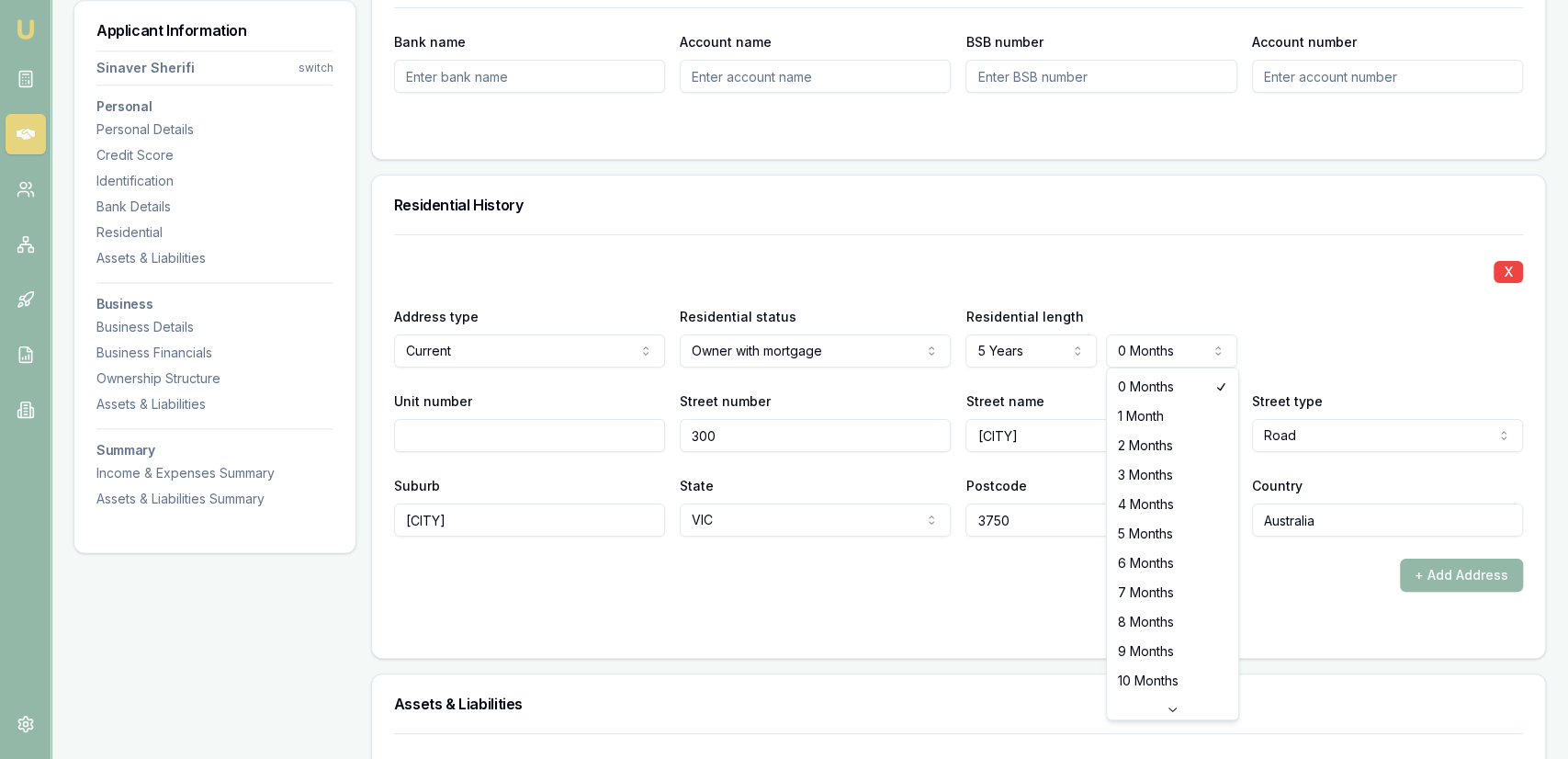 click on "Emu Broker Deals View D-YOI4Q8A2I3 Jackson Fanfulla Toggle Menu Customer Sinaver Sherifi 0488937122 sinaver.sherifi@gmail.com Finance Summary $23,772 Loan Type: Commercial Asset Asset Type : Passenger Car Deal Dynamics Stage: Conditional Offer Provided To Client Age: 55 days ago Finance Details Applicants Loan Options Lender Submission Applicant Information Sinaver Sherifi switch Personal Personal Details Credit Score Identification Bank Details Residential Assets & Liabilities Business Business Details Business Financials Ownership Structure Assets & Liabilities Summary Income & Expenses Summary Assets & Liabilities Summary Personal Title * Mr Mr Mrs Miss Ms Dr Prof First name * Sinaver Middle name  Last name * Sherifi Date of birth 07/06/1981 Gender  Male Male Female Other Not disclosed Marital status  Married Single Married De facto Separated Divorced Widowed Residency status  Australian citizen Australian citizen Permanent resident Temporary resident Visa holder Email sinaver.sherifi@gmail.com Phone 826 (" at bounding box center (784, -1218) 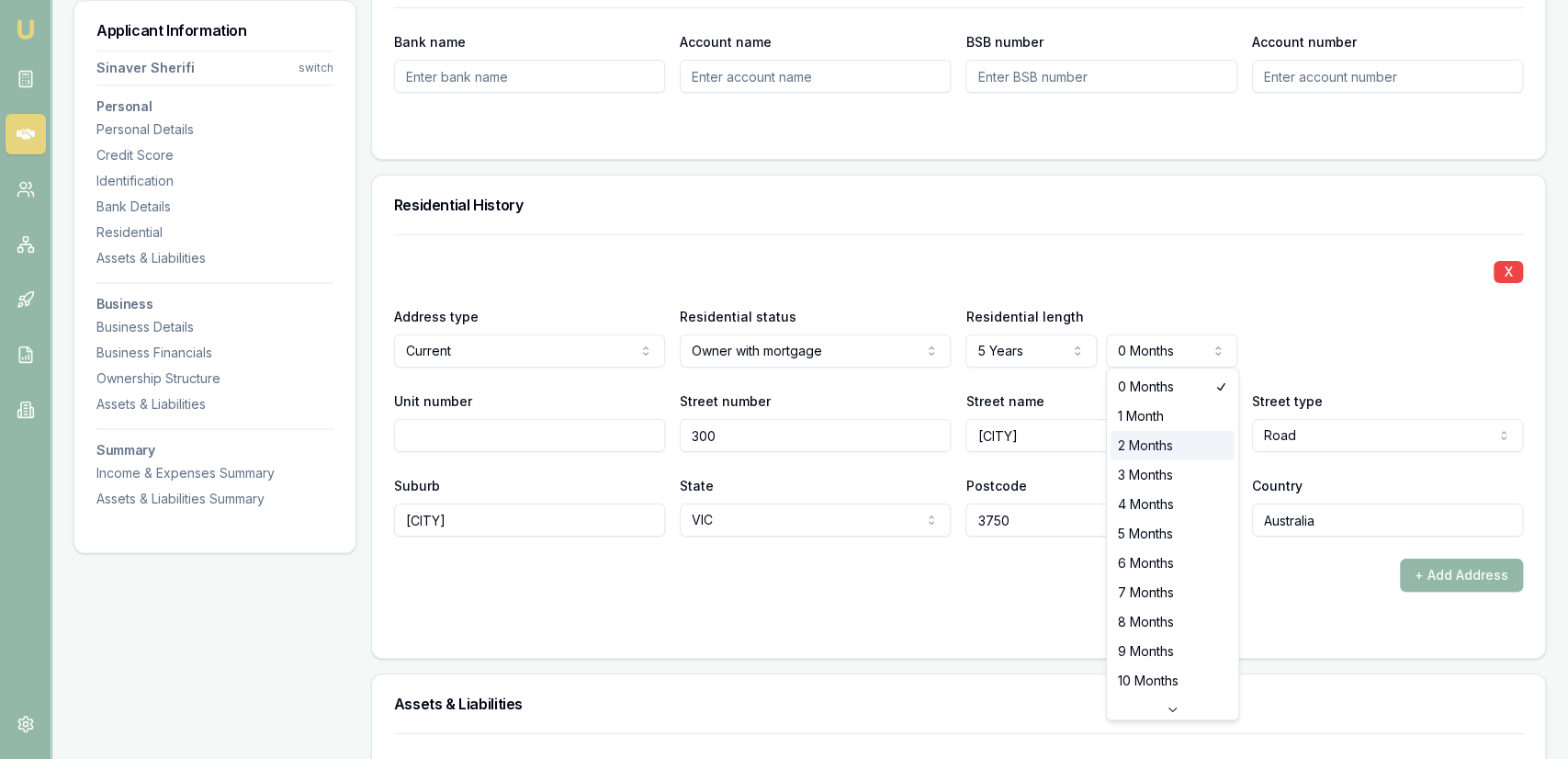 select on "2" 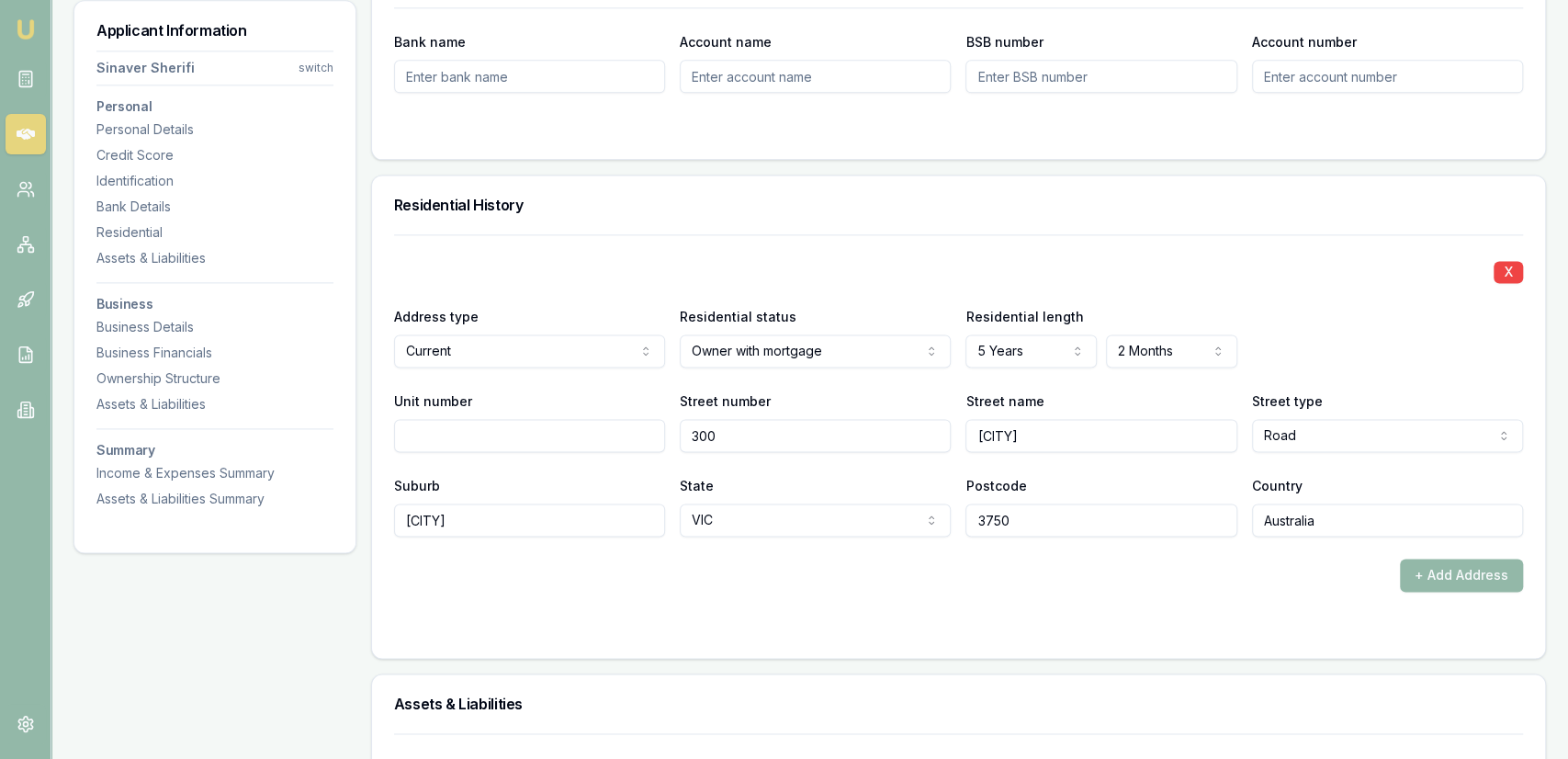 click on "Residential History" at bounding box center (958, 205) 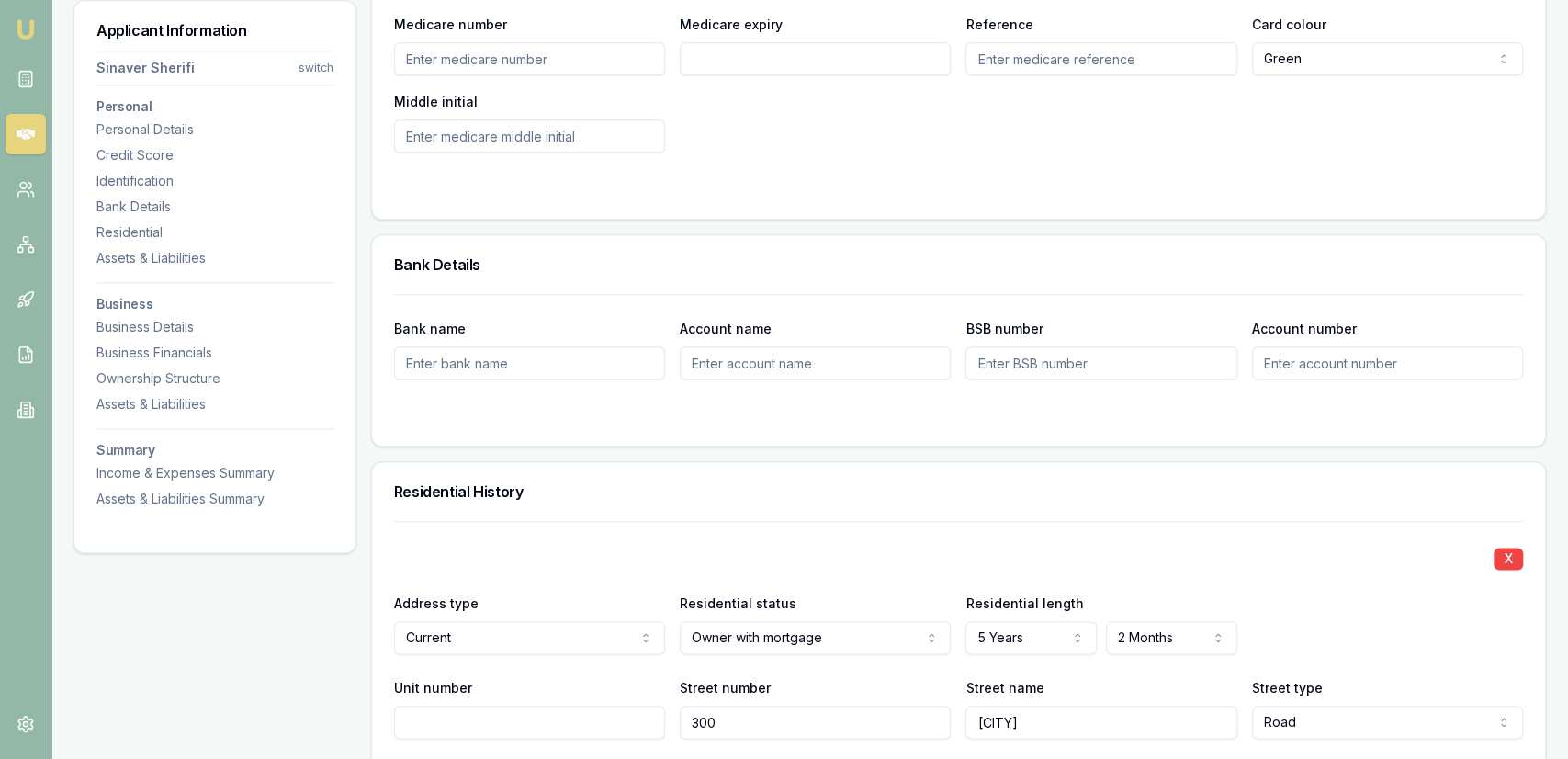 click on "Bank name  Account name  BSB number  Account number" at bounding box center [958, 369] 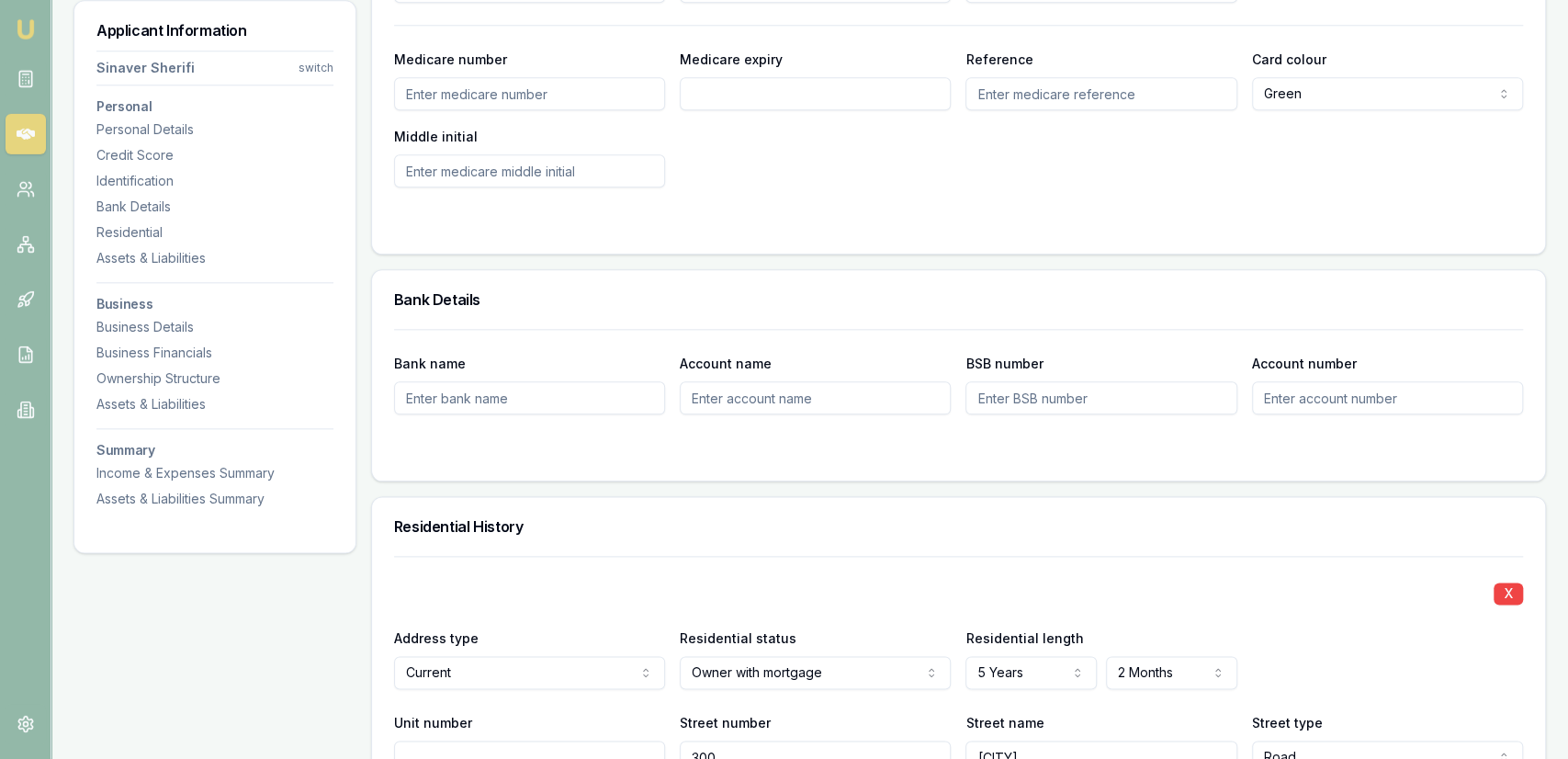 scroll, scrollTop: 1215, scrollLeft: 0, axis: vertical 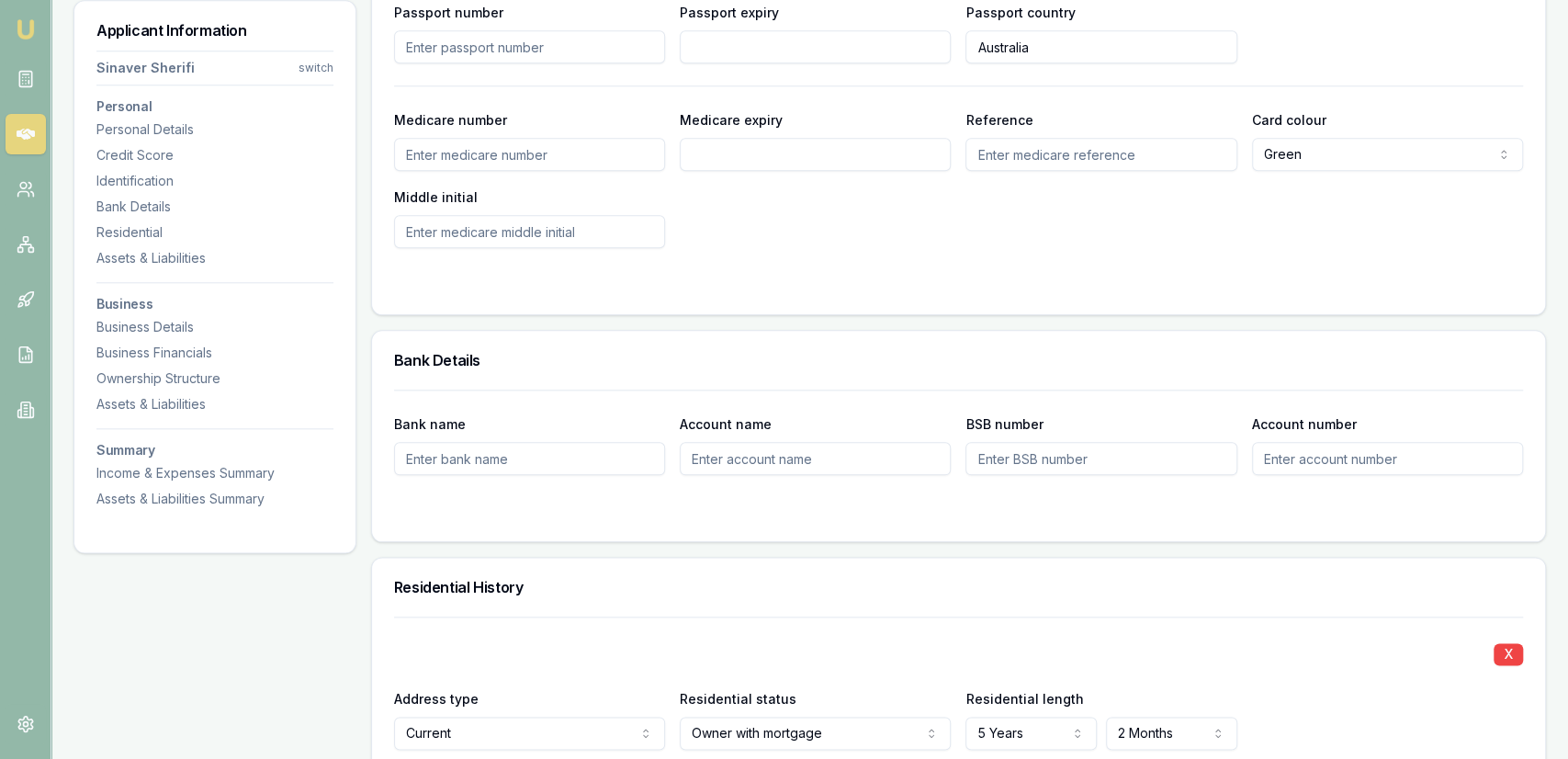 click on "Bank name" at bounding box center (529, 459) 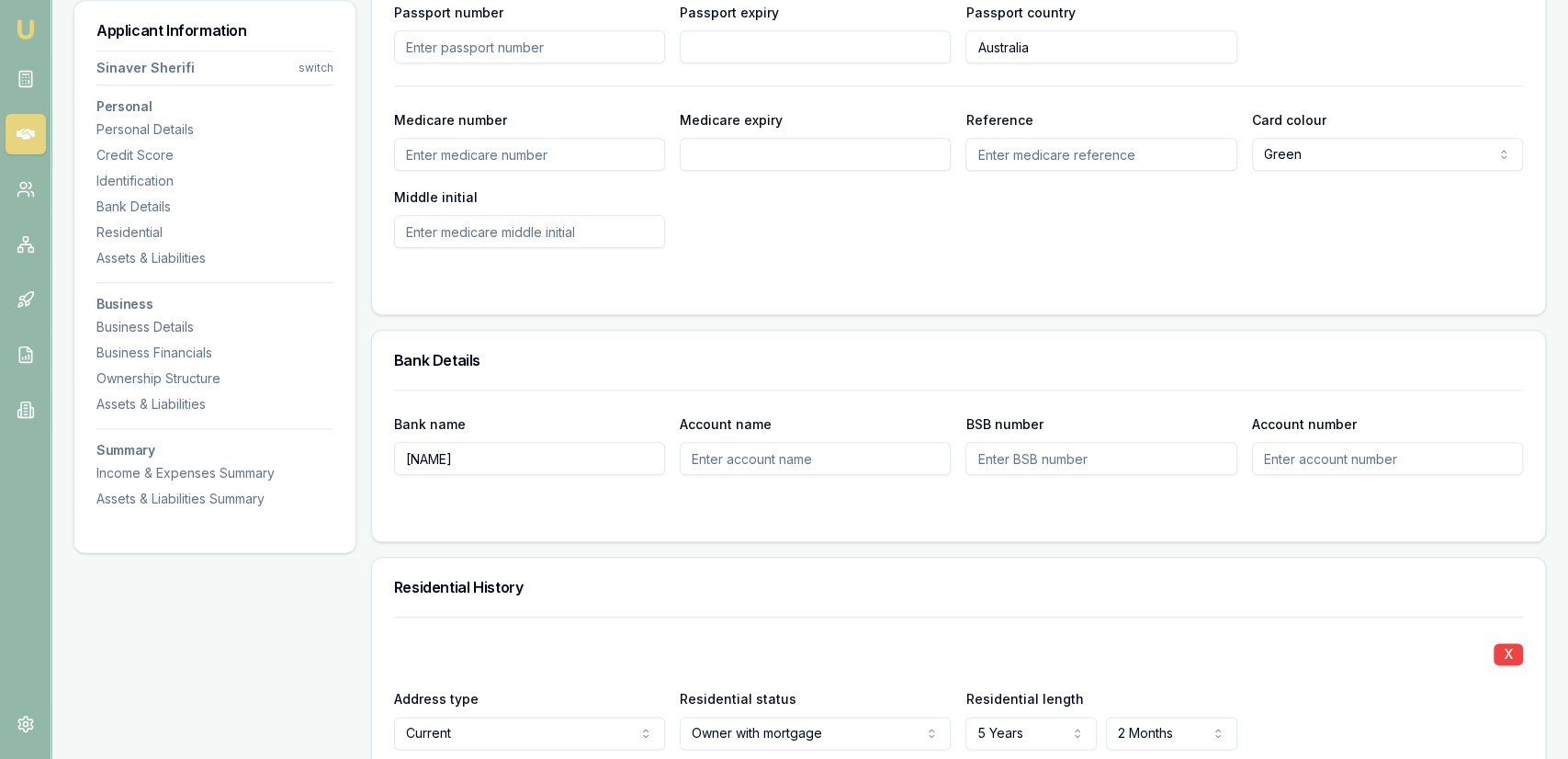 type on "Sinavb" 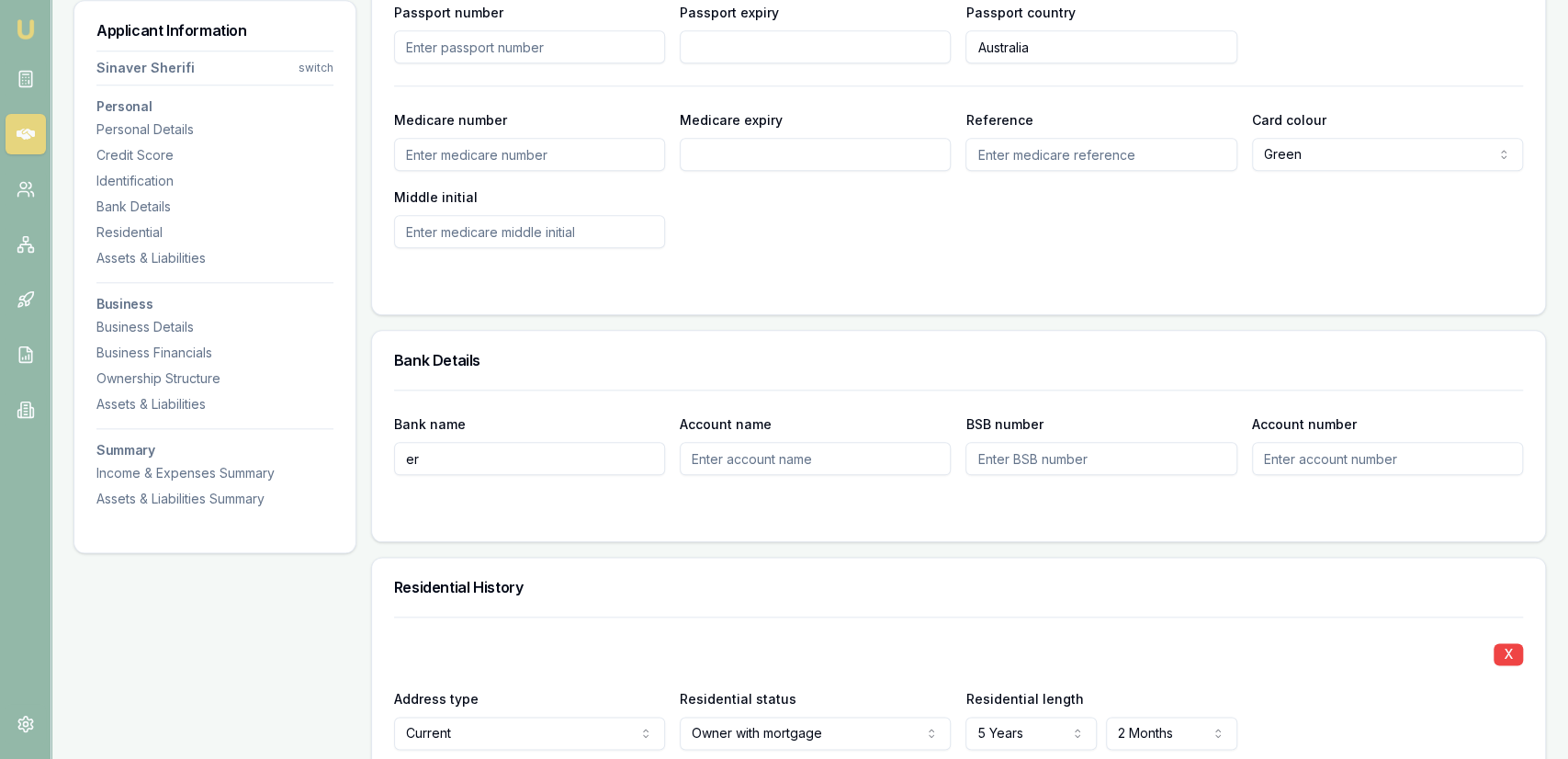 type on "e" 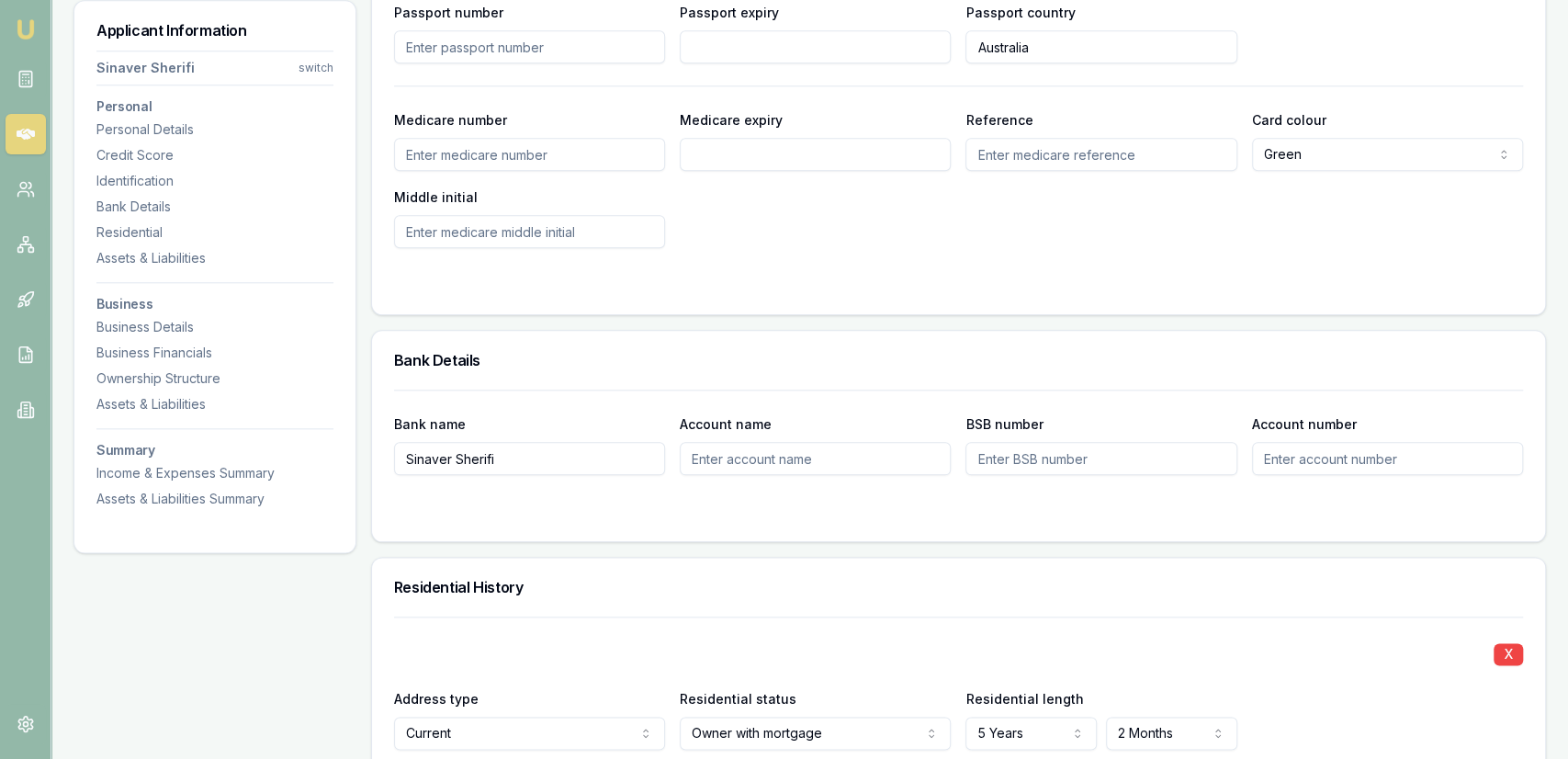 type on "Sinaver Sherifi" 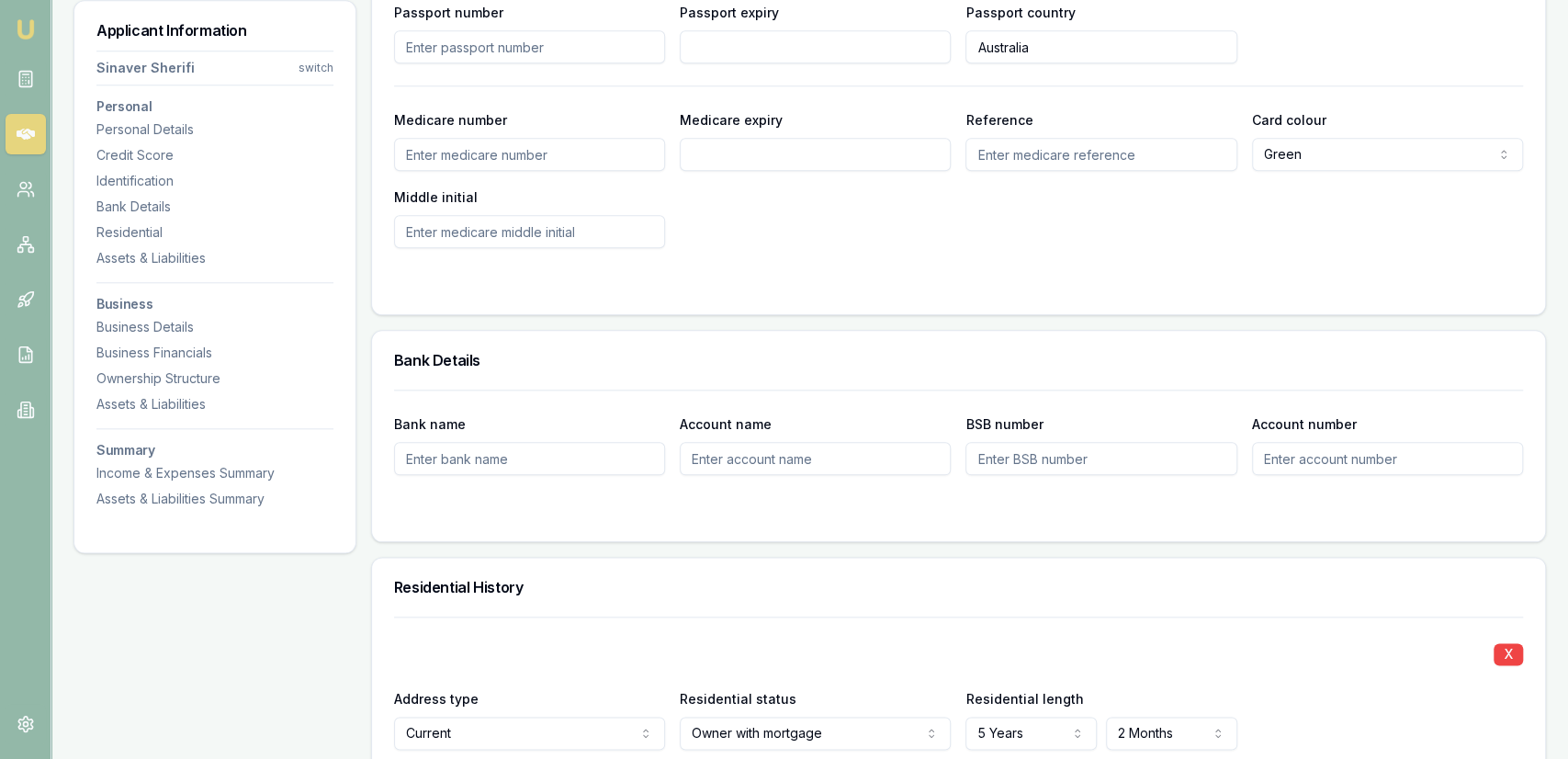 type 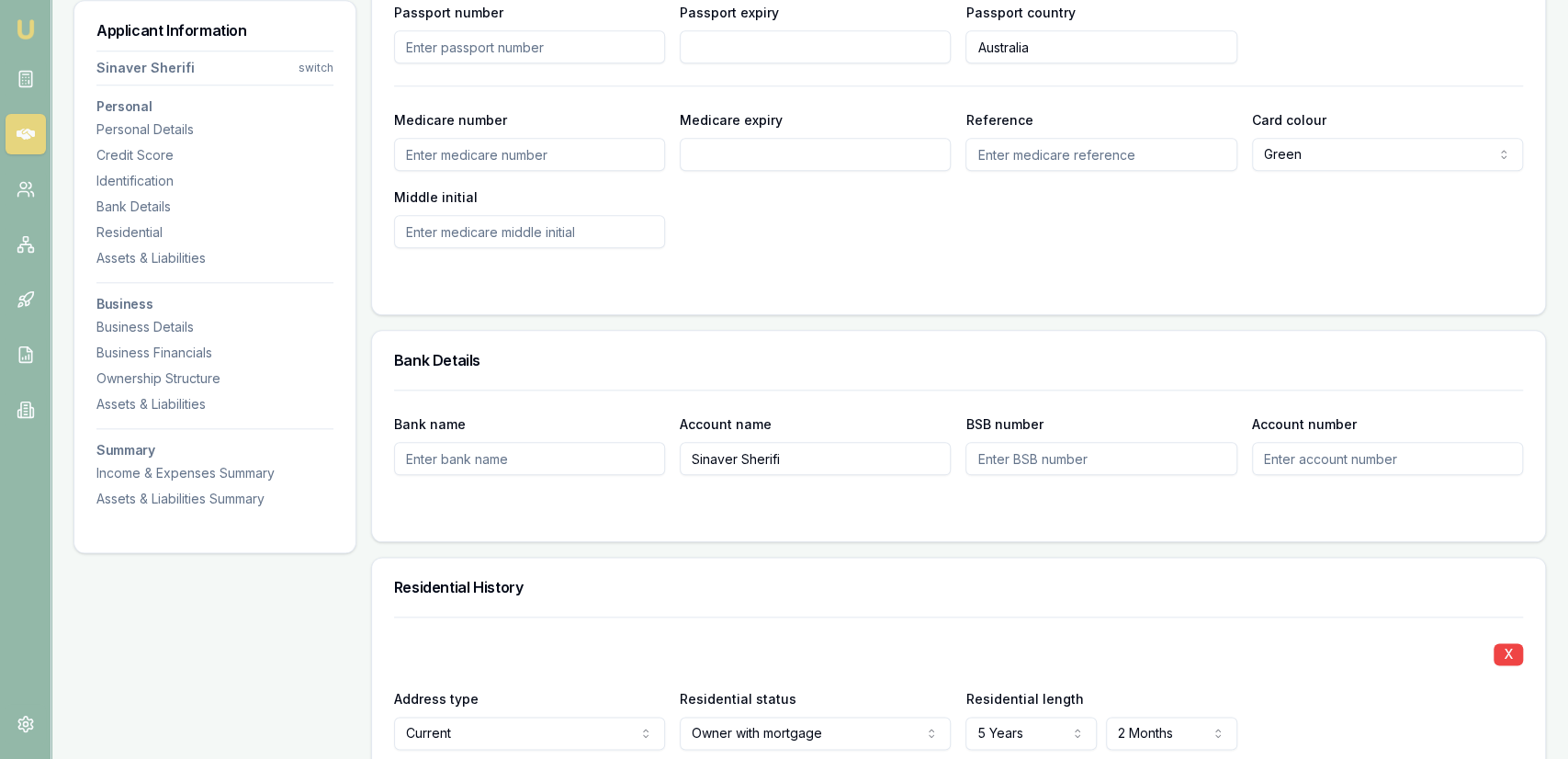 type on "Sinaver Sherifi" 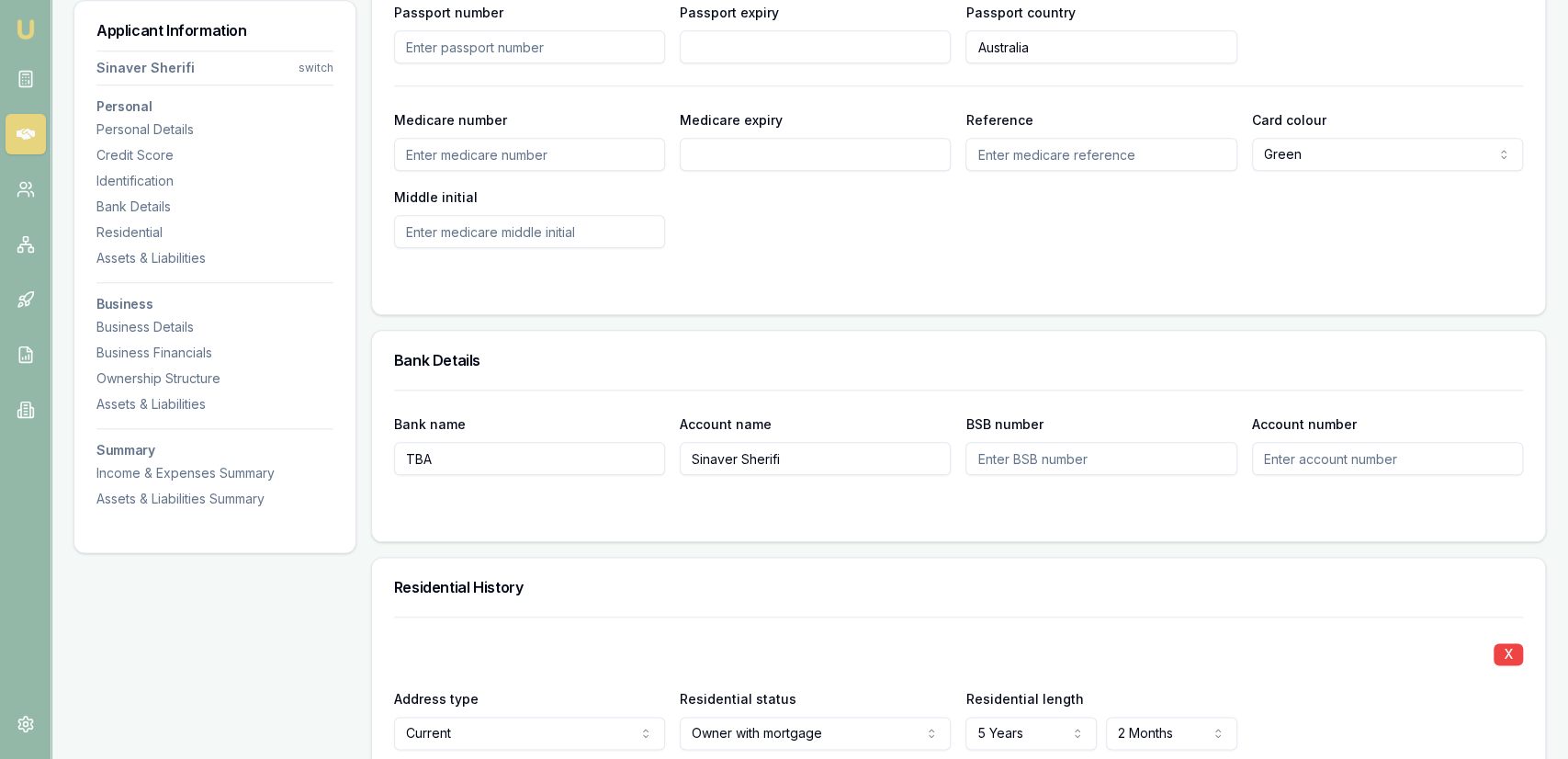 type on "TBA" 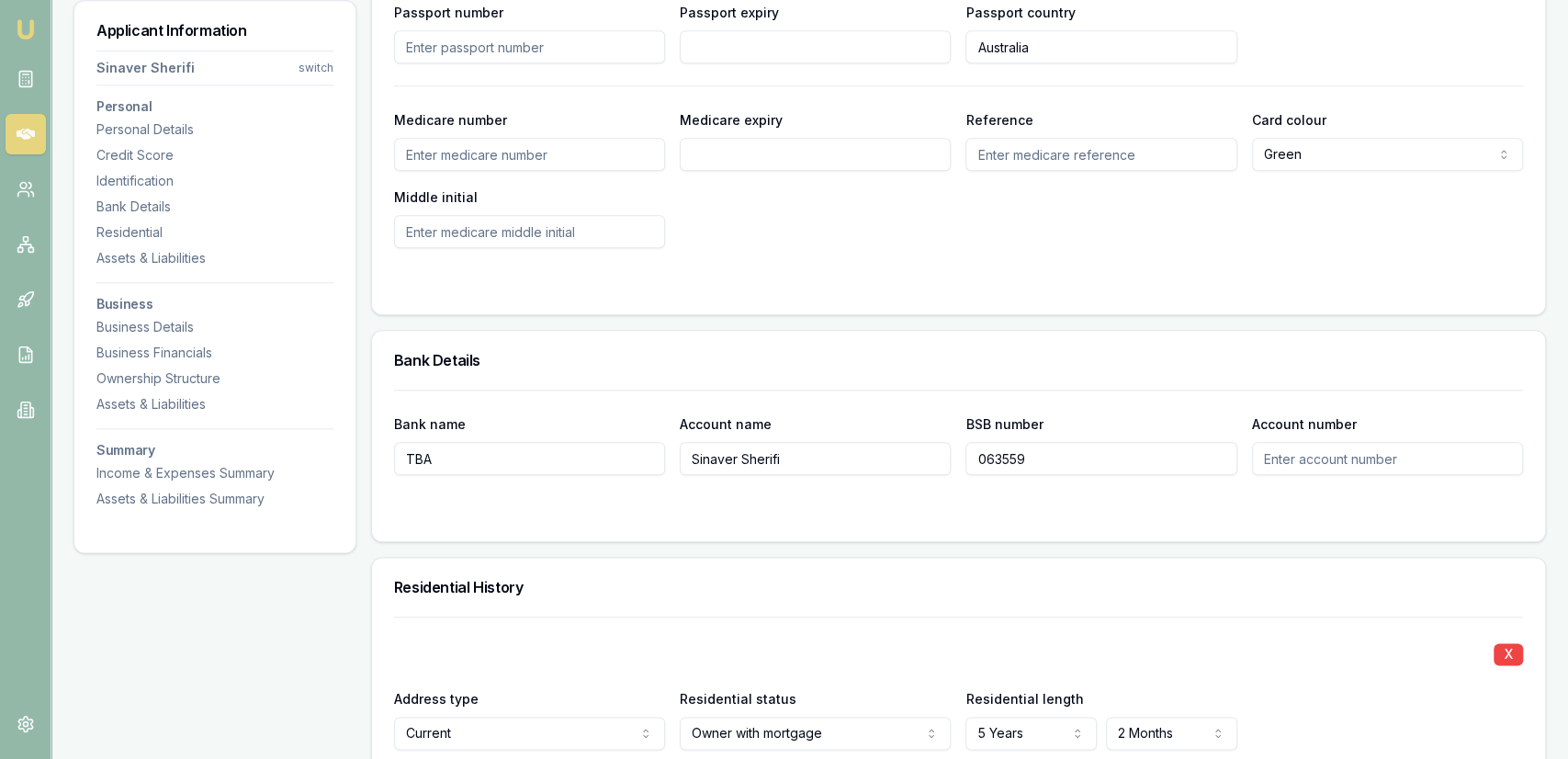 type on "063559" 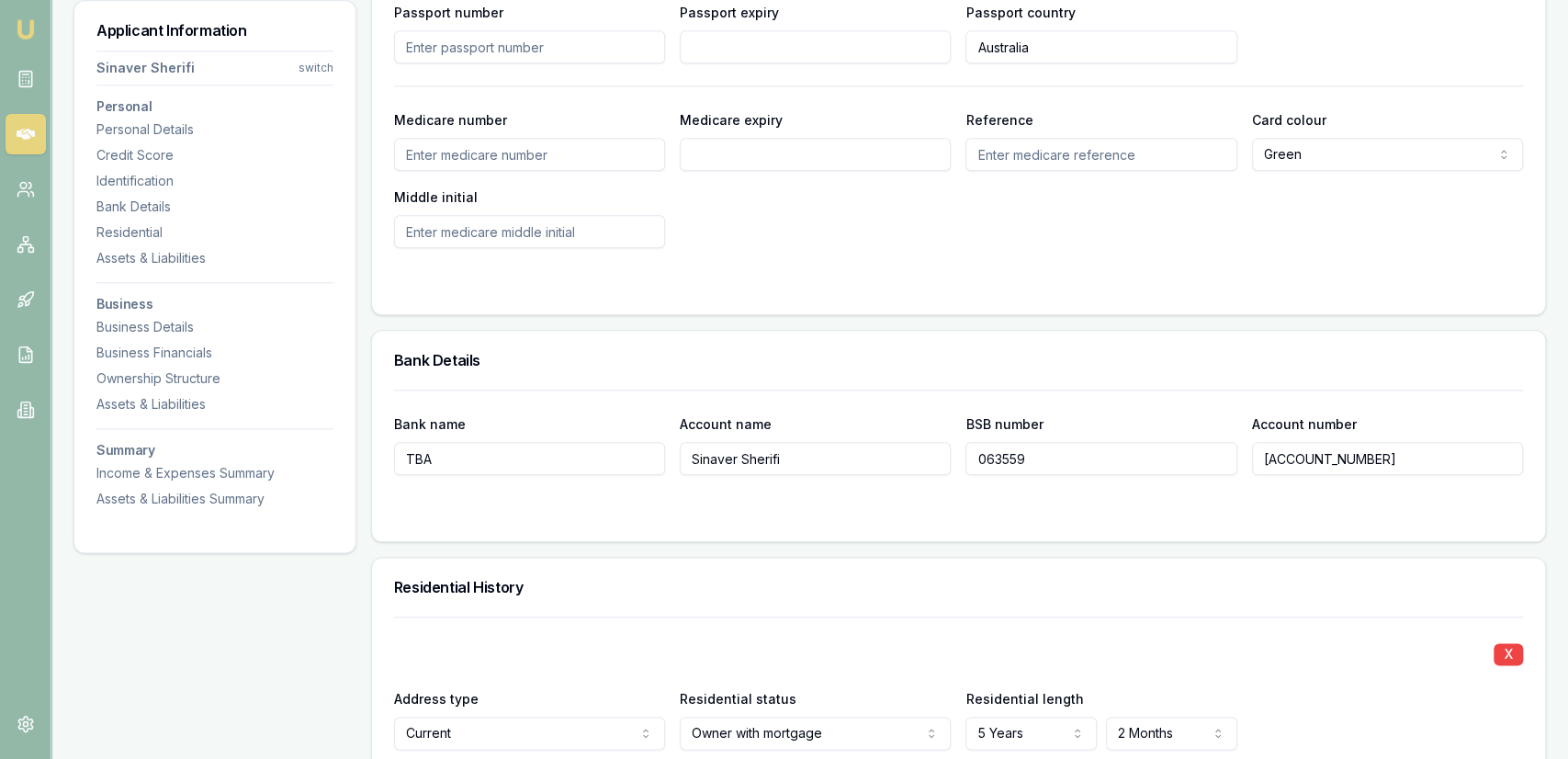 type on "10438352" 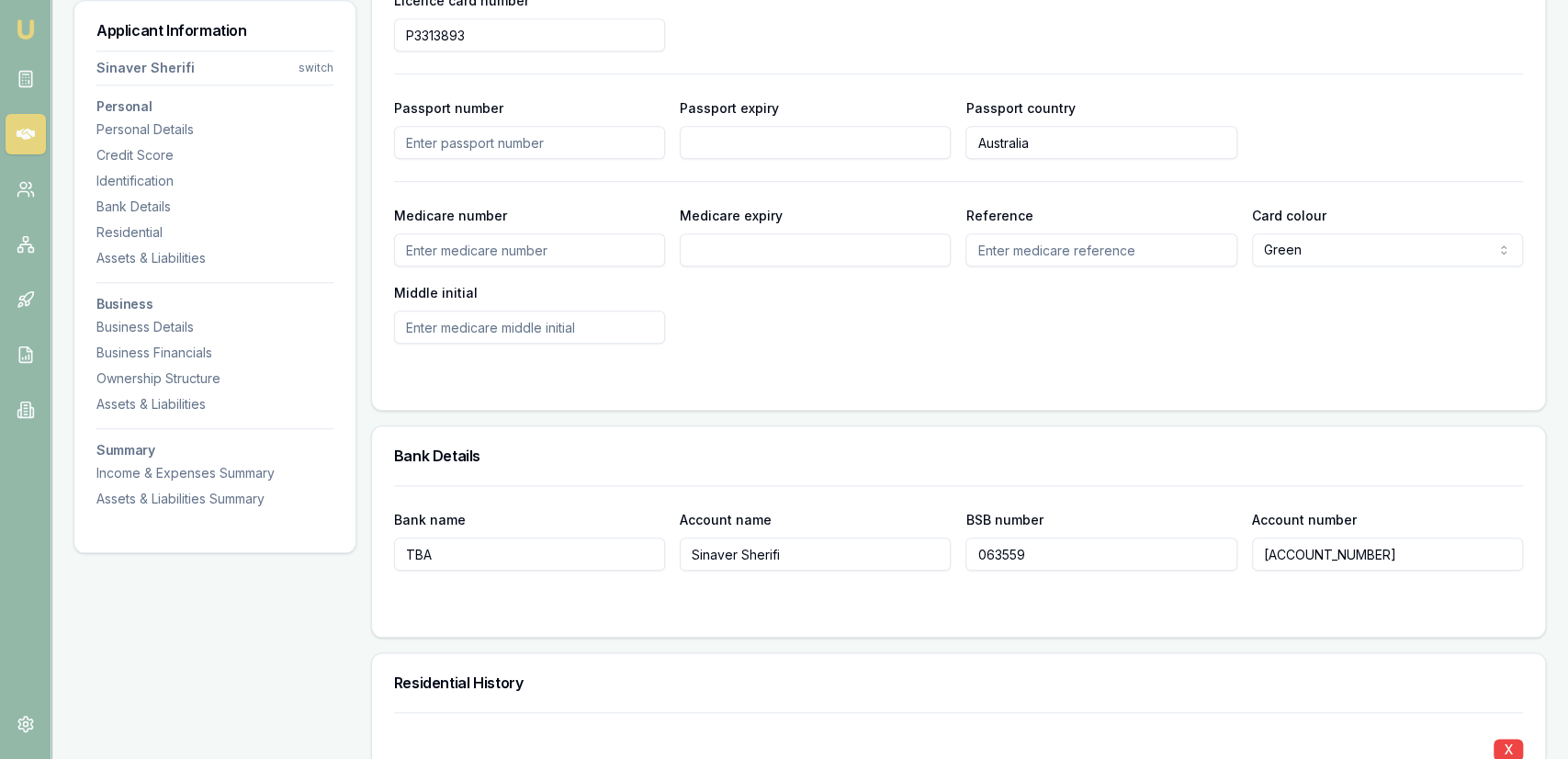 click at bounding box center [958, 380] 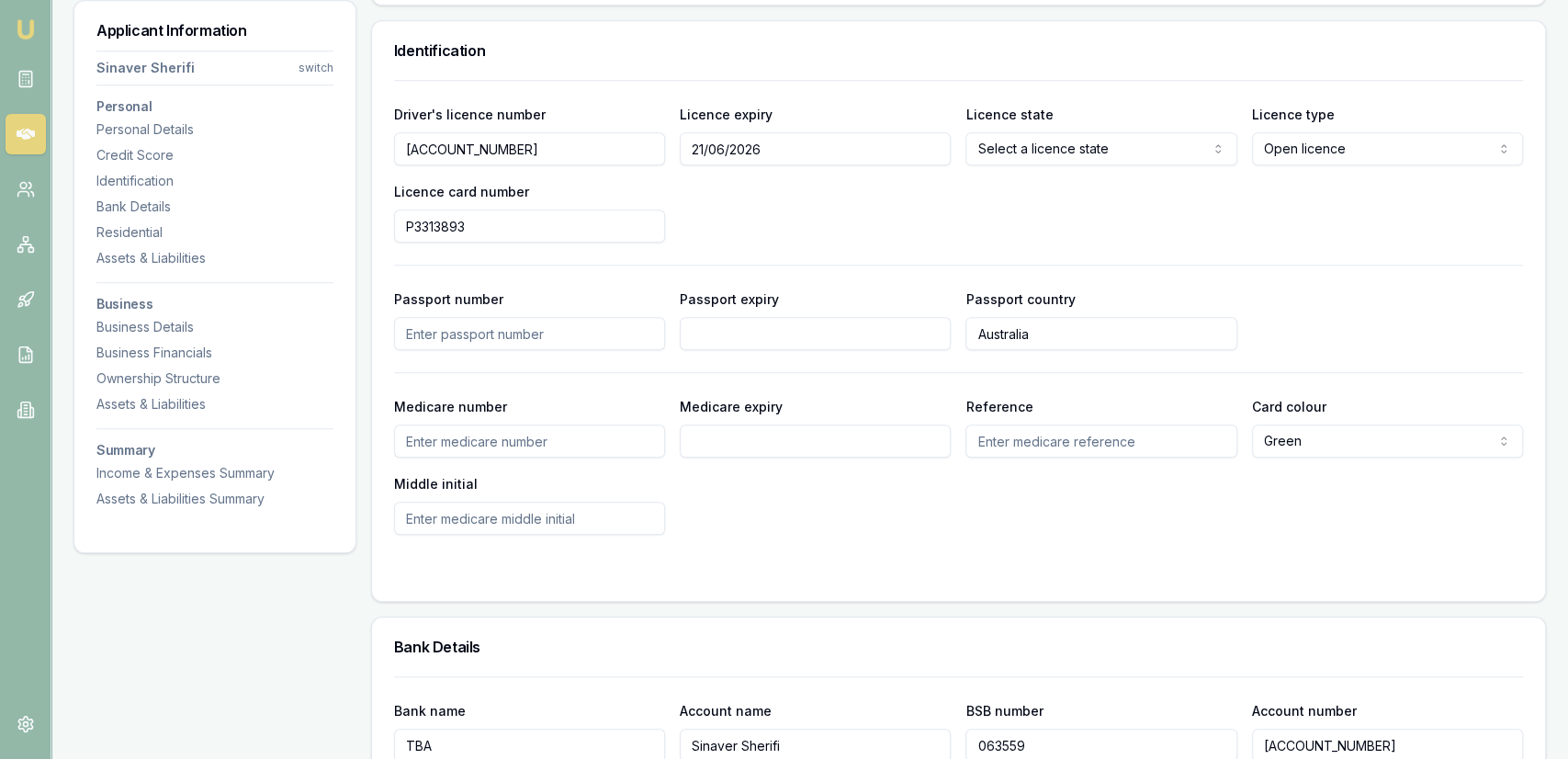 click on "Medicare number" at bounding box center [529, 441] 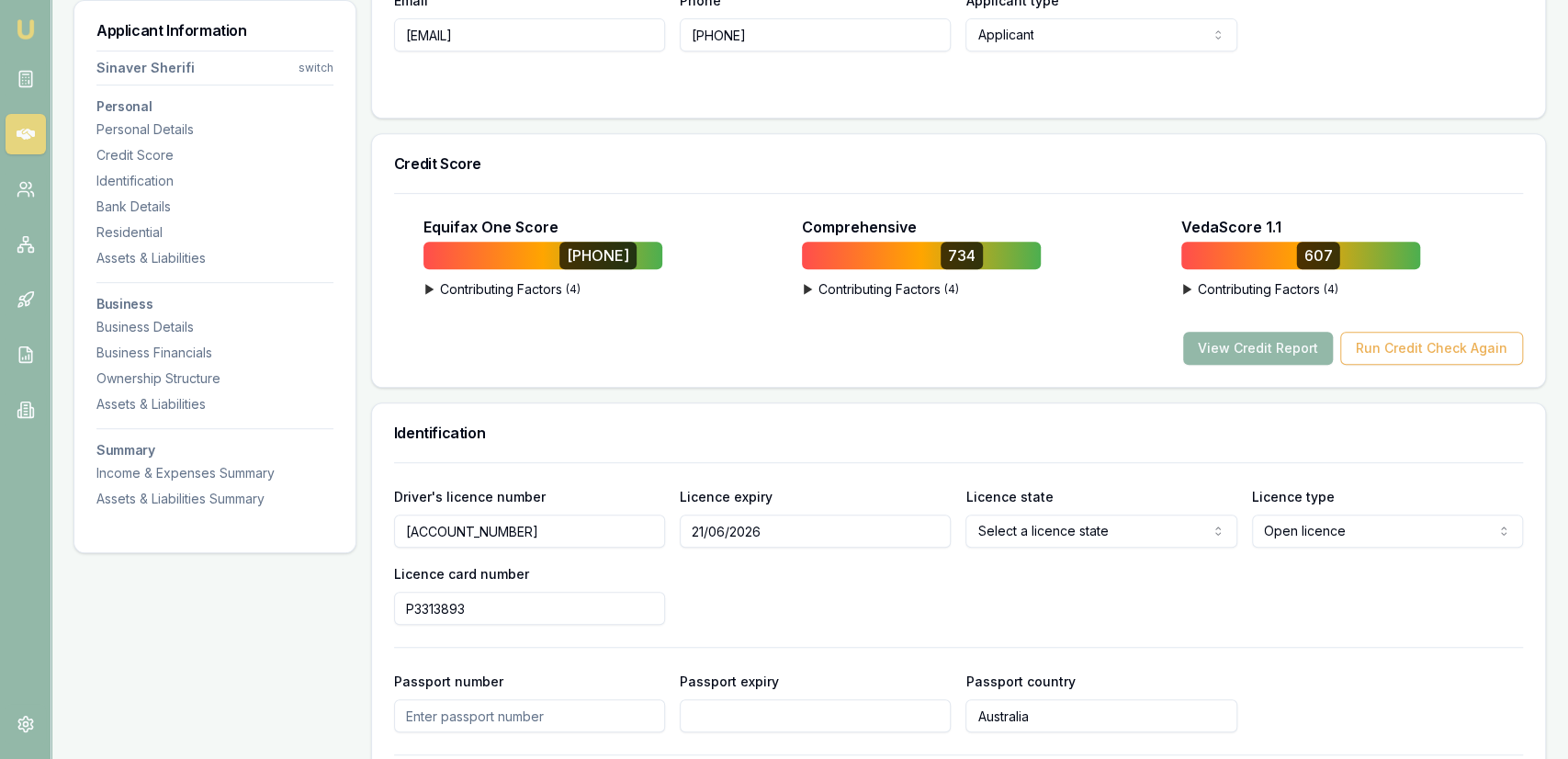 click on "Identification" at bounding box center [958, 433] 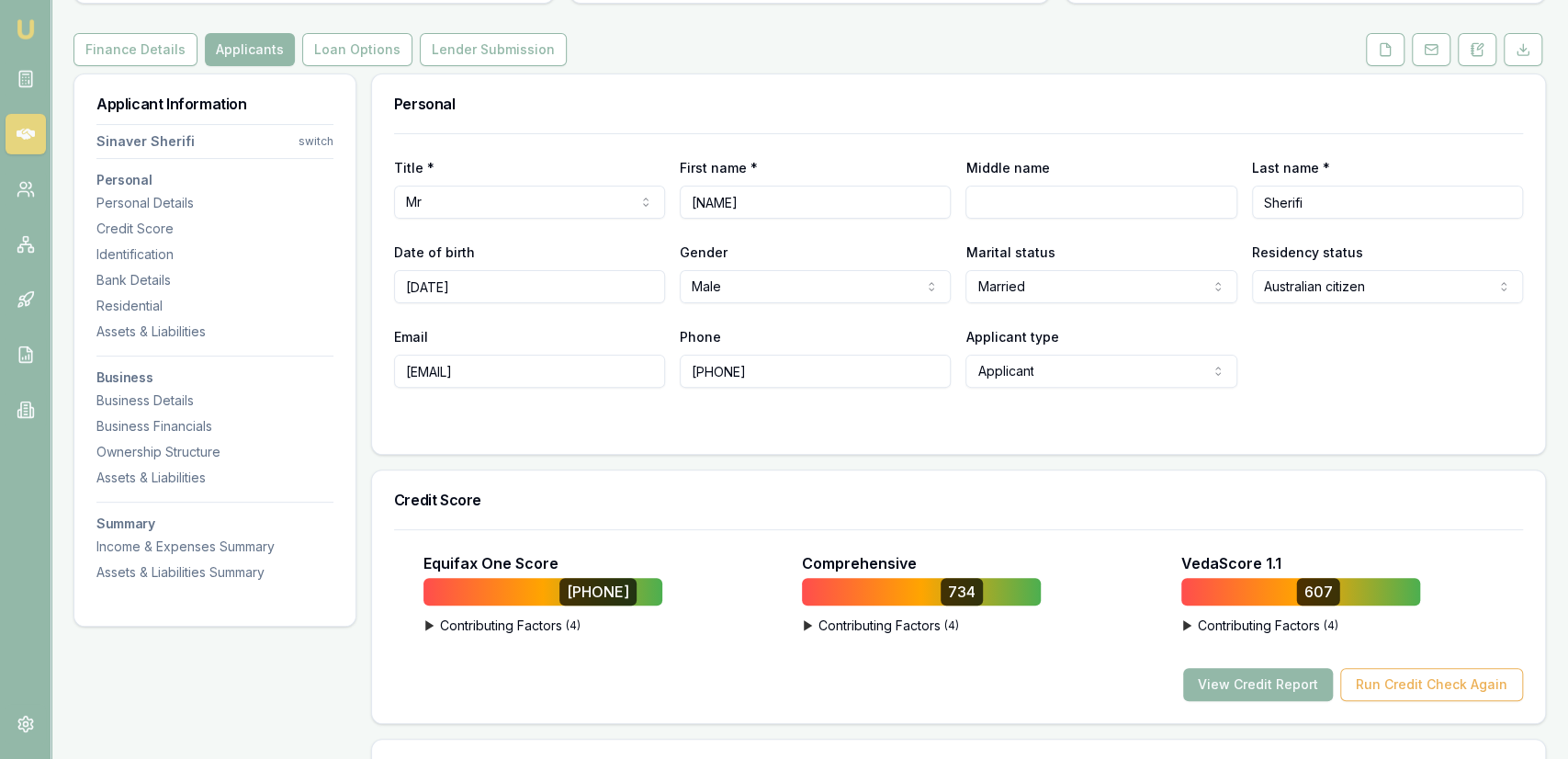 scroll, scrollTop: 164, scrollLeft: 0, axis: vertical 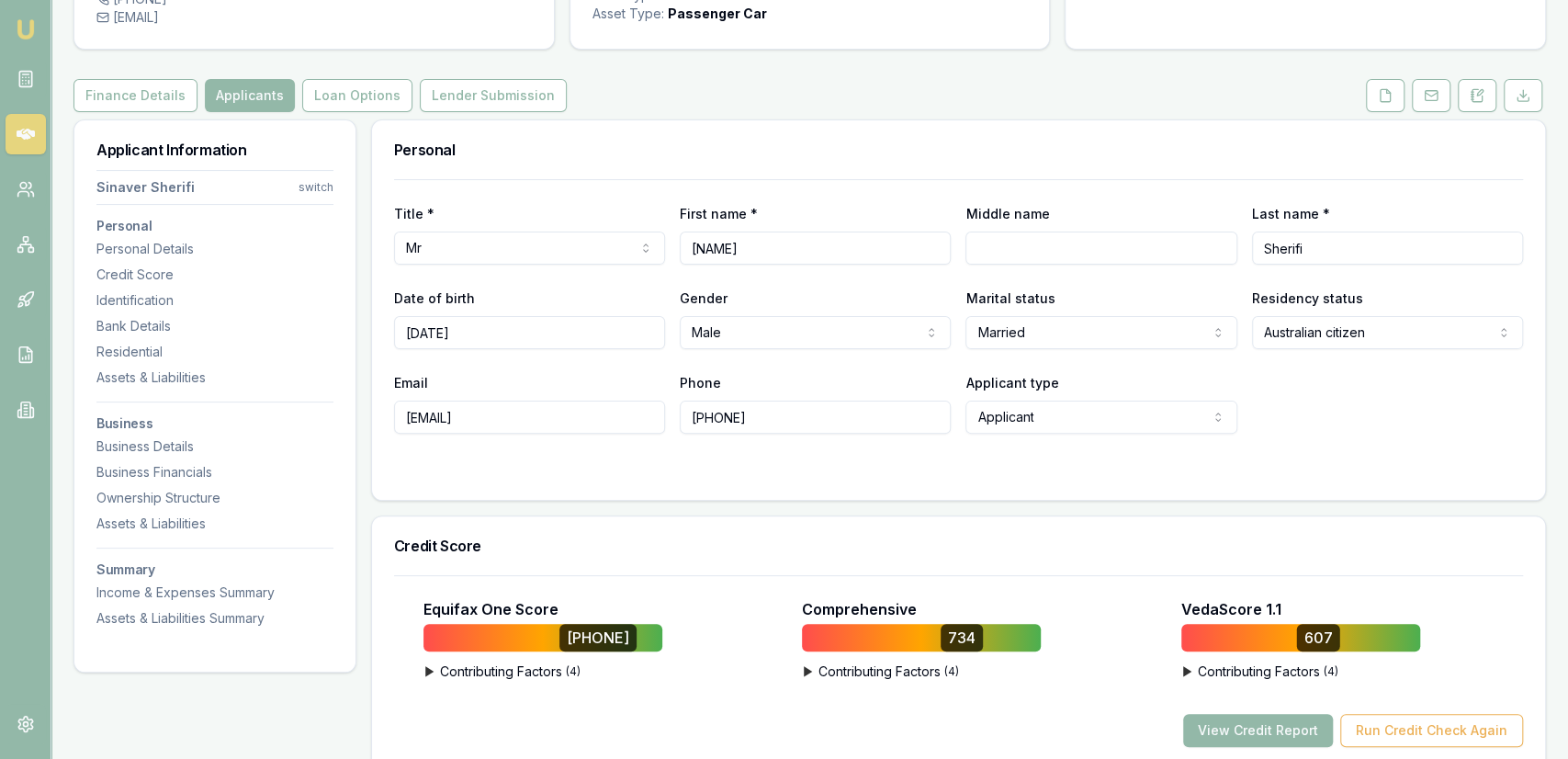 click at bounding box center (958, 470) 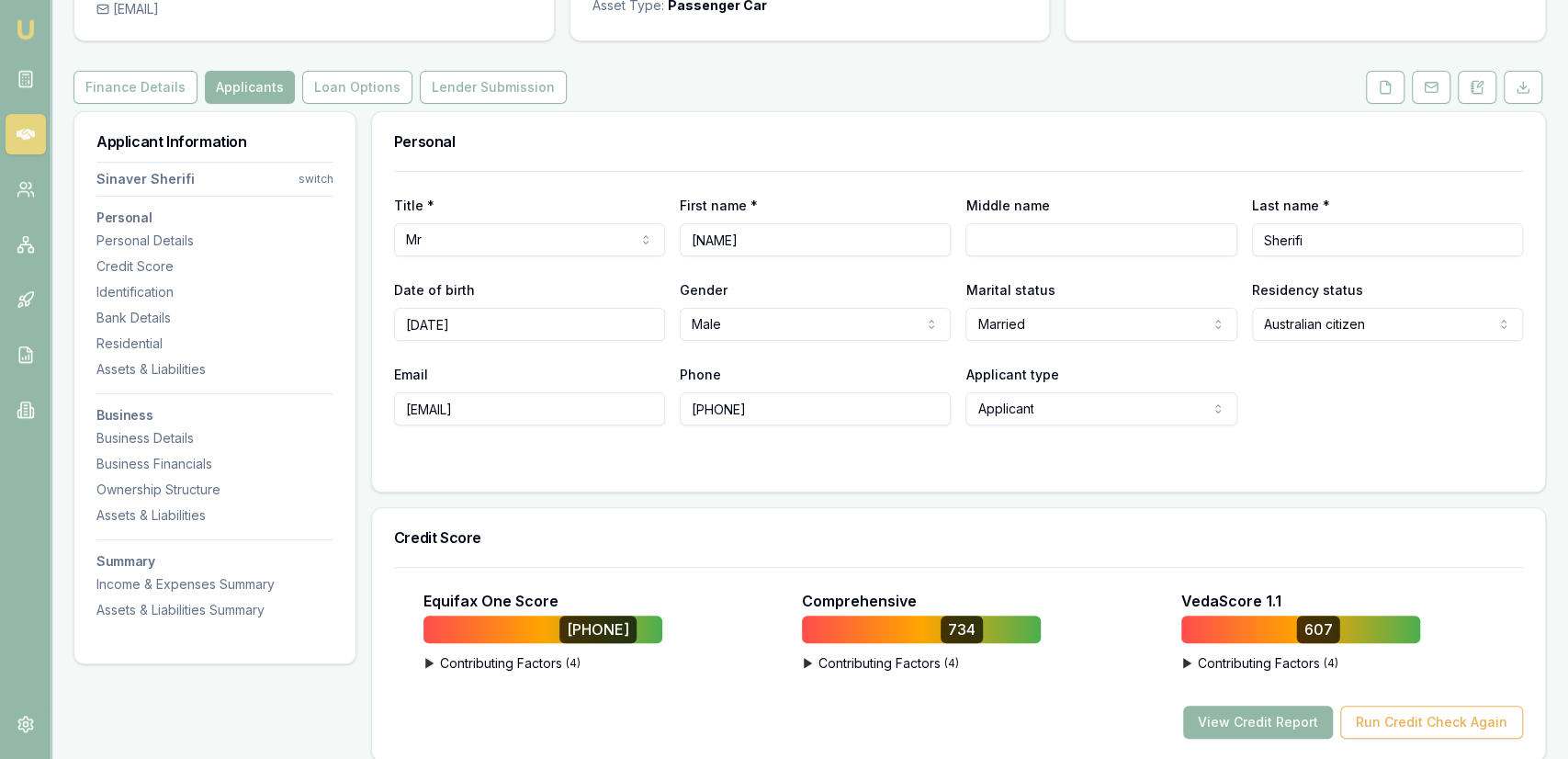 scroll, scrollTop: 0, scrollLeft: 0, axis: both 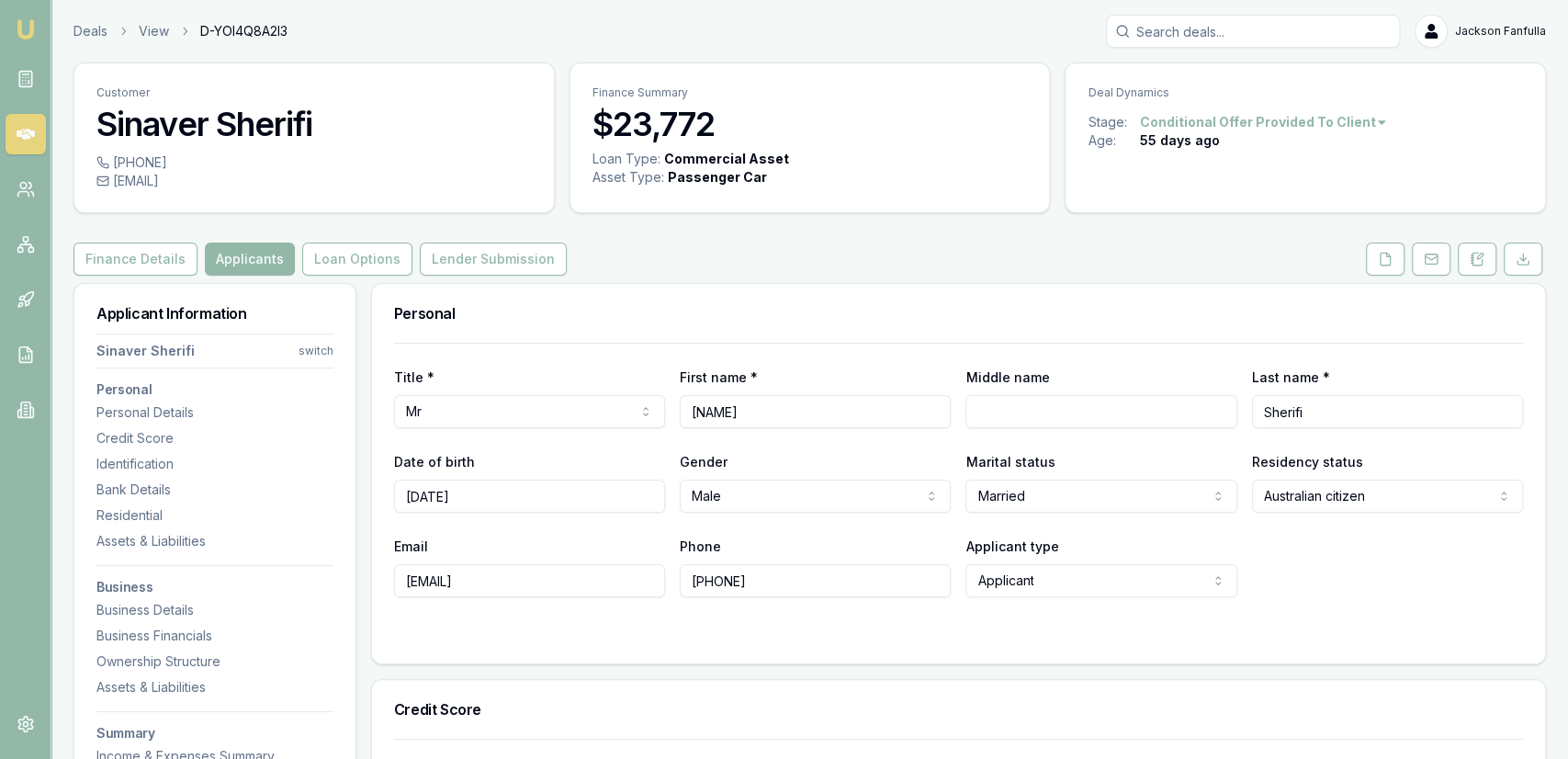 drag, startPoint x: 815, startPoint y: 433, endPoint x: 330, endPoint y: 282, distance: 507.9626 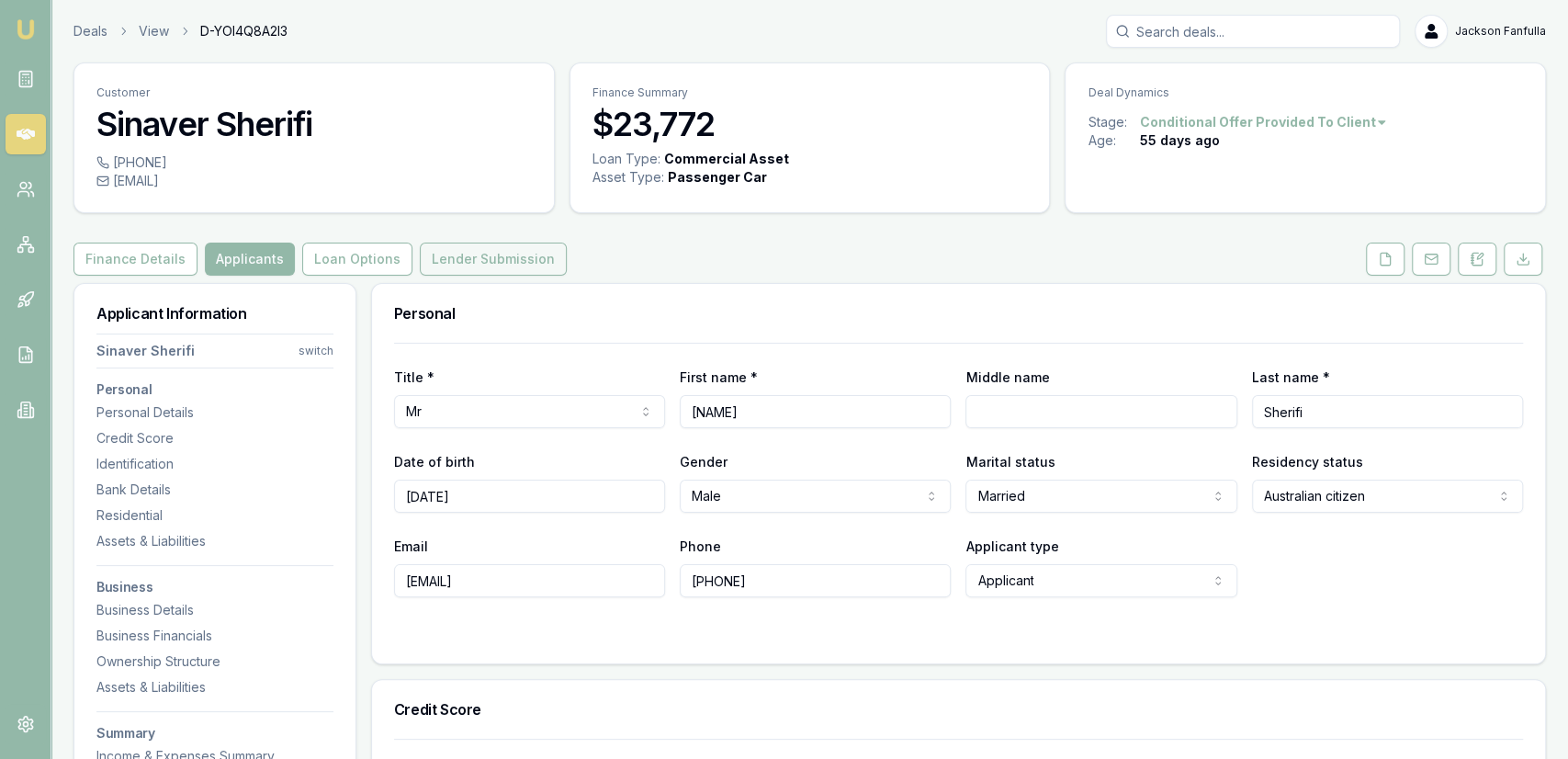 click on "Lender Submission" at bounding box center (493, 259) 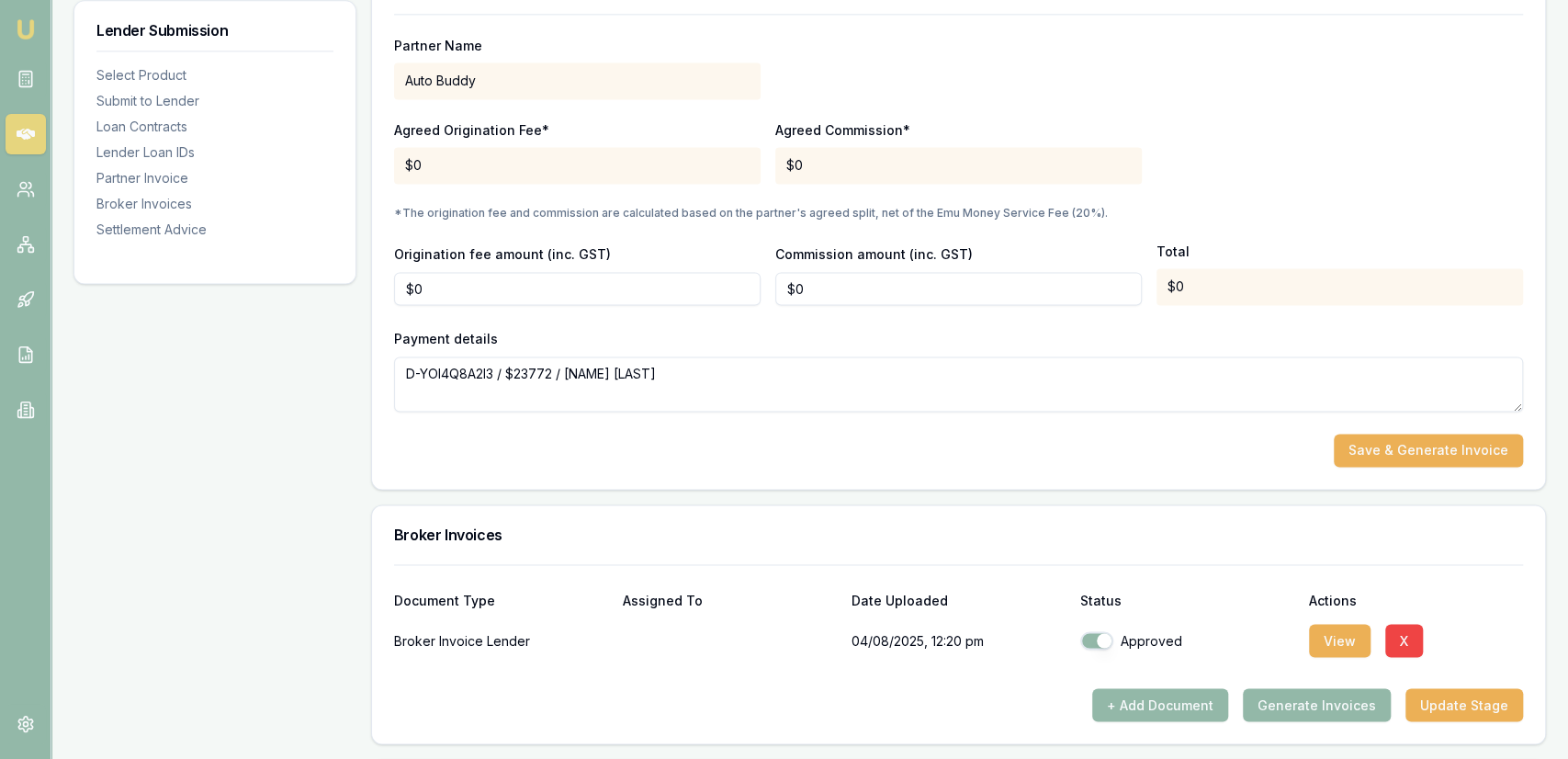 scroll, scrollTop: 2099, scrollLeft: 0, axis: vertical 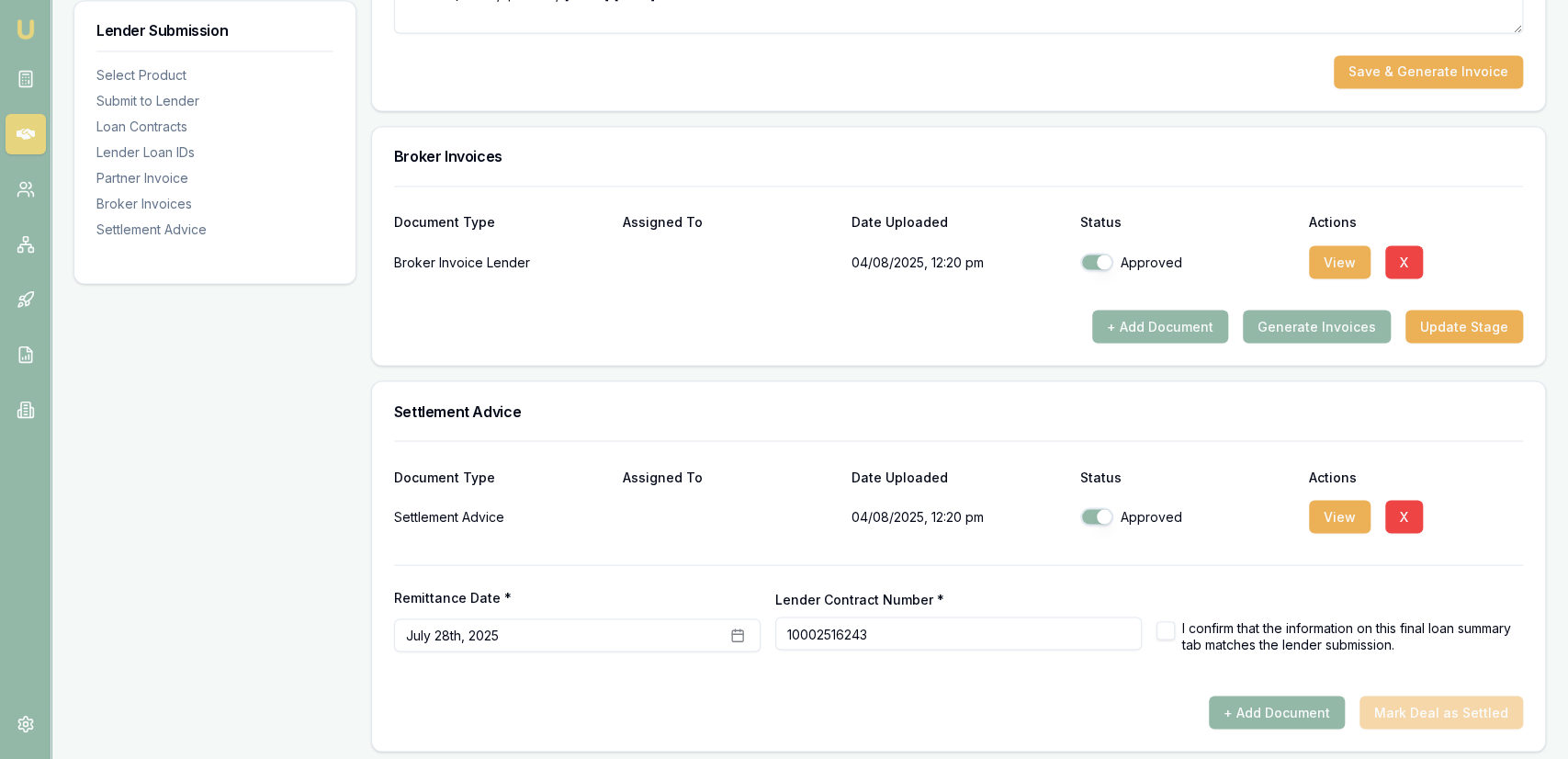 click on "I confirm that the information on this final loan summary tab matches the lender submission." at bounding box center (1339, 635) 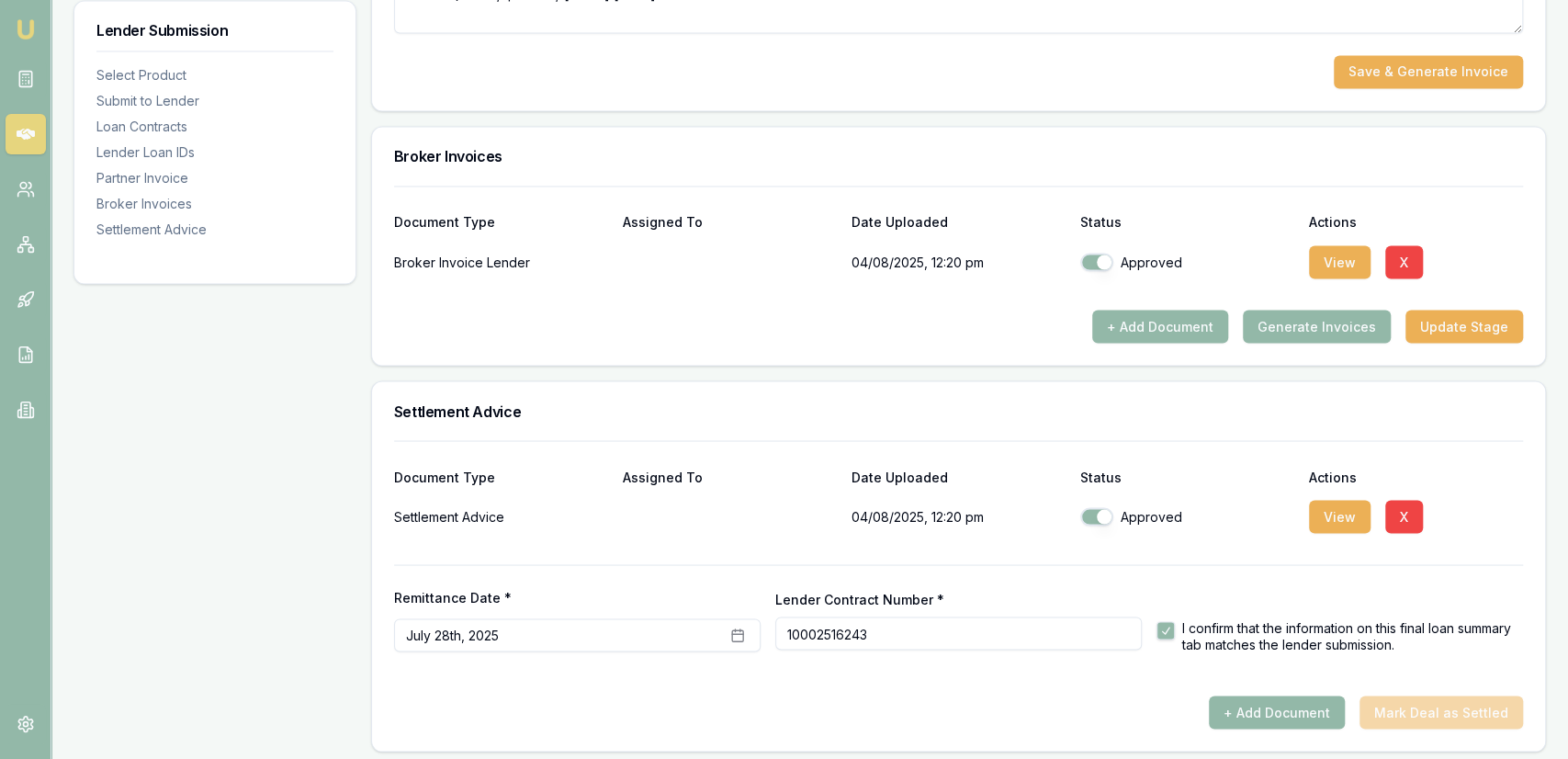 click on "Remittance Date * July 28th, 2025 Lender Contract Number * 10002516243 I confirm that the information on this final loan summary tab matches the lender submission." at bounding box center (958, 629) 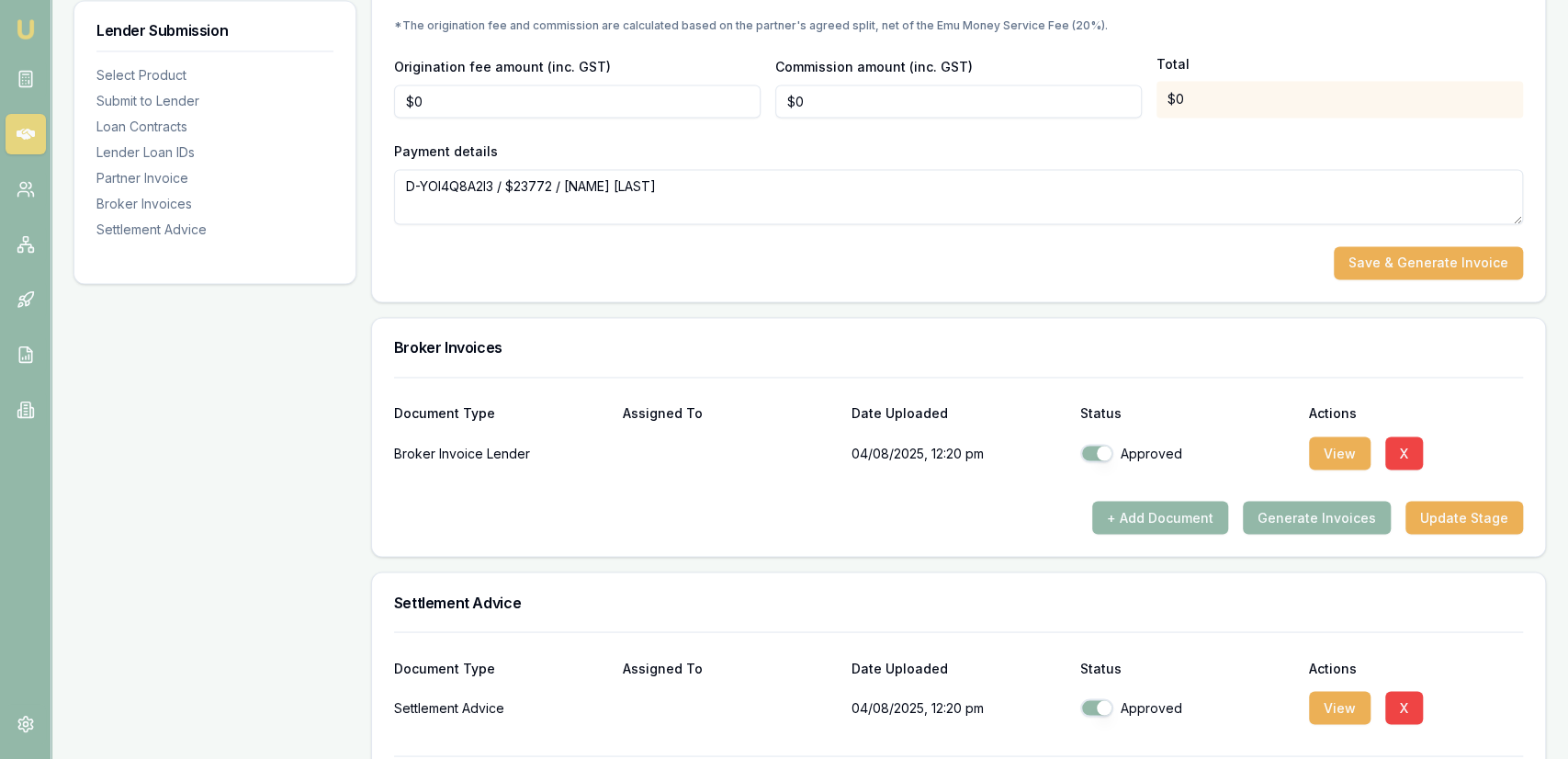 scroll, scrollTop: 1812, scrollLeft: 0, axis: vertical 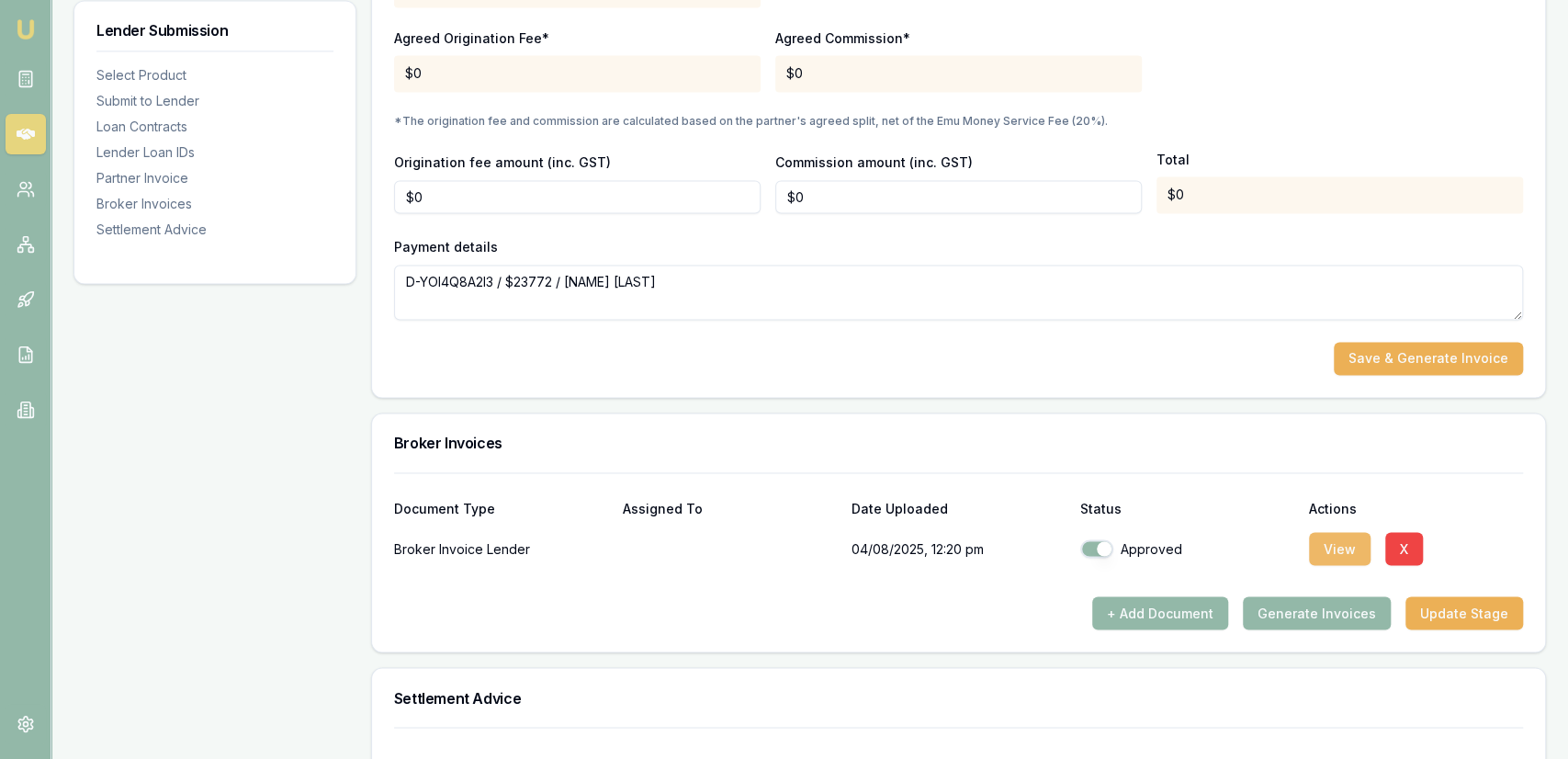 click on "View" at bounding box center [1339, 549] 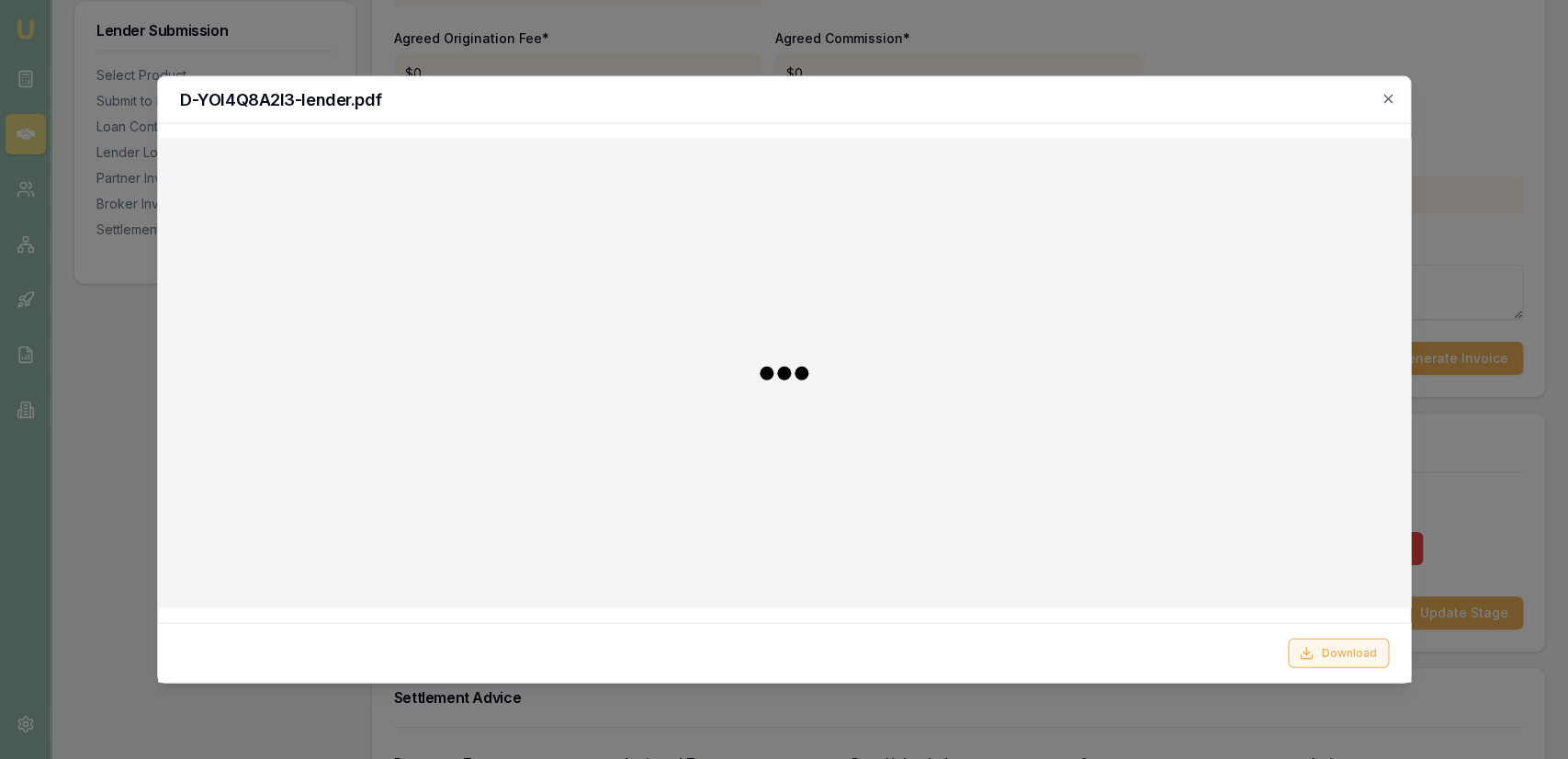 click on "Download" at bounding box center (1337, 652) 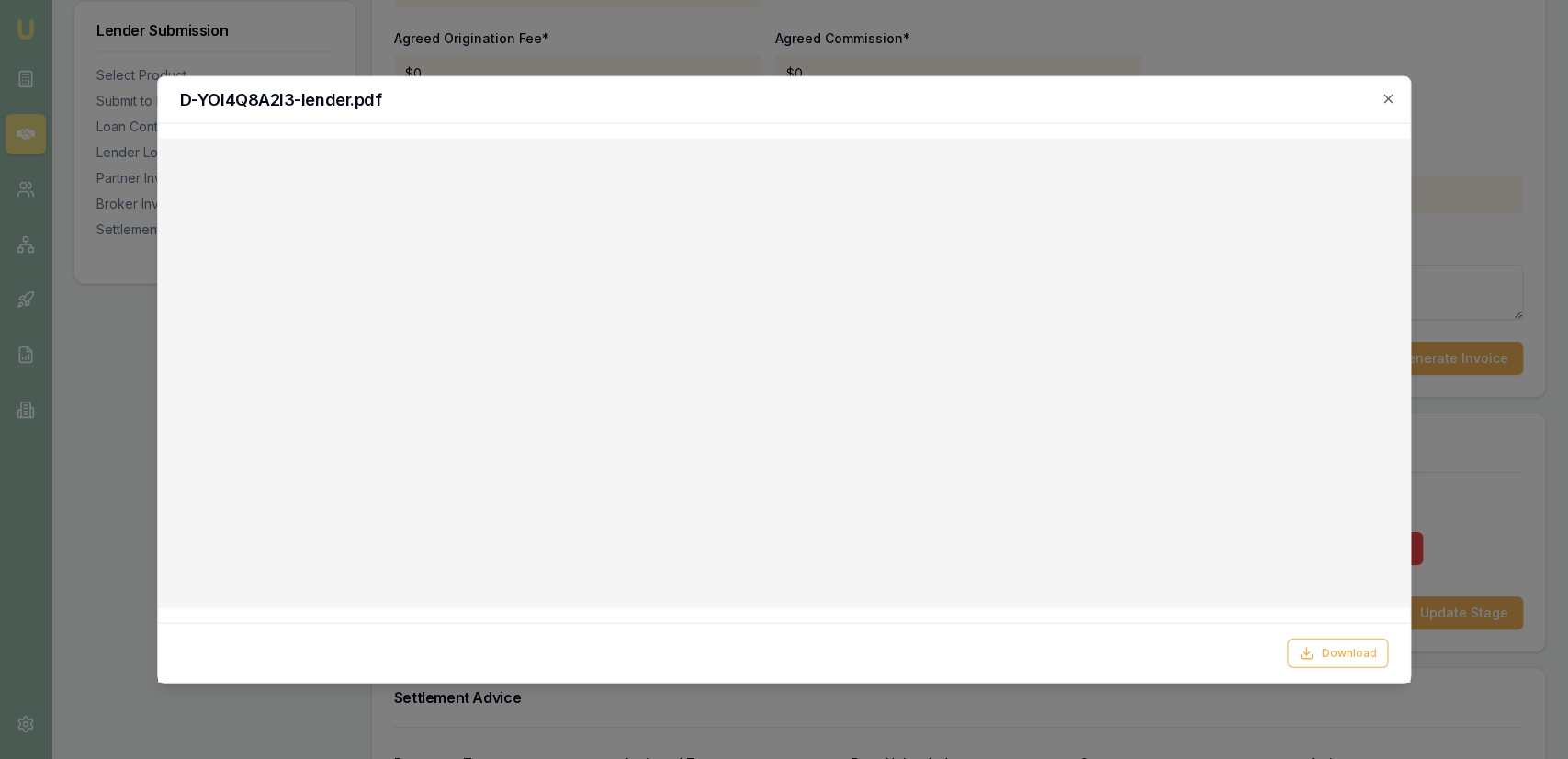 click at bounding box center (784, 380) 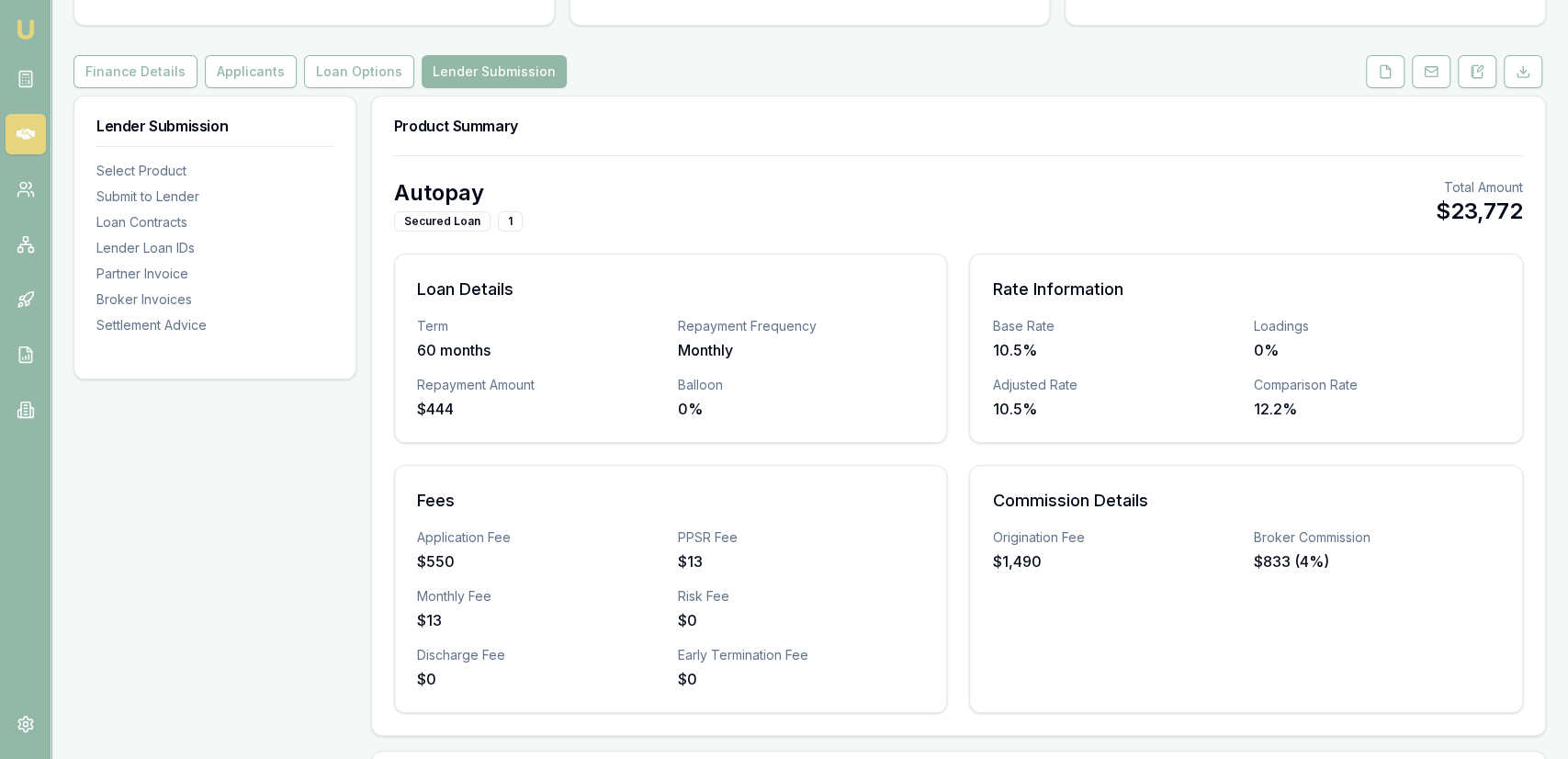 click on "Fees" at bounding box center [671, 501] 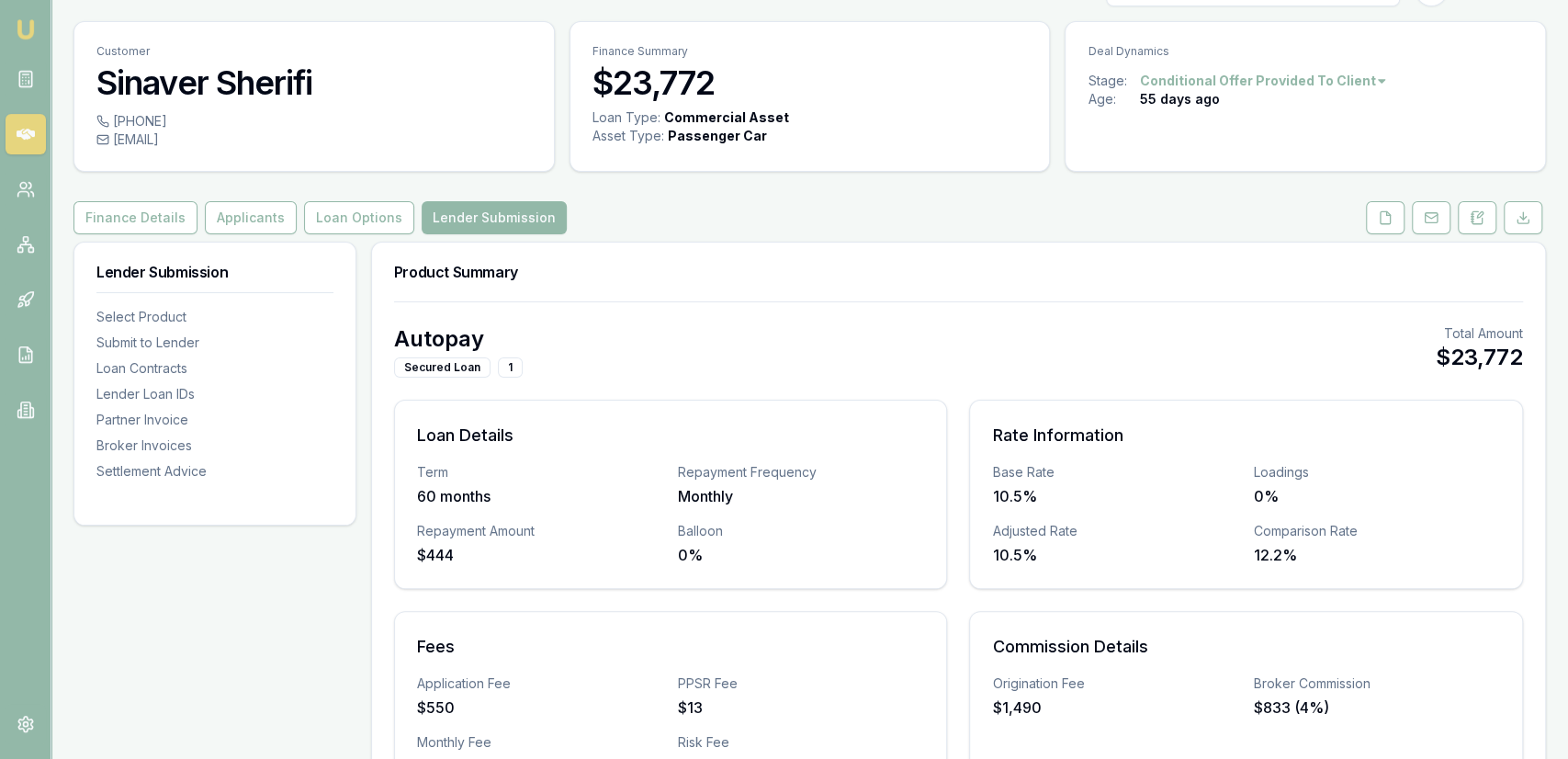 scroll, scrollTop: 0, scrollLeft: 0, axis: both 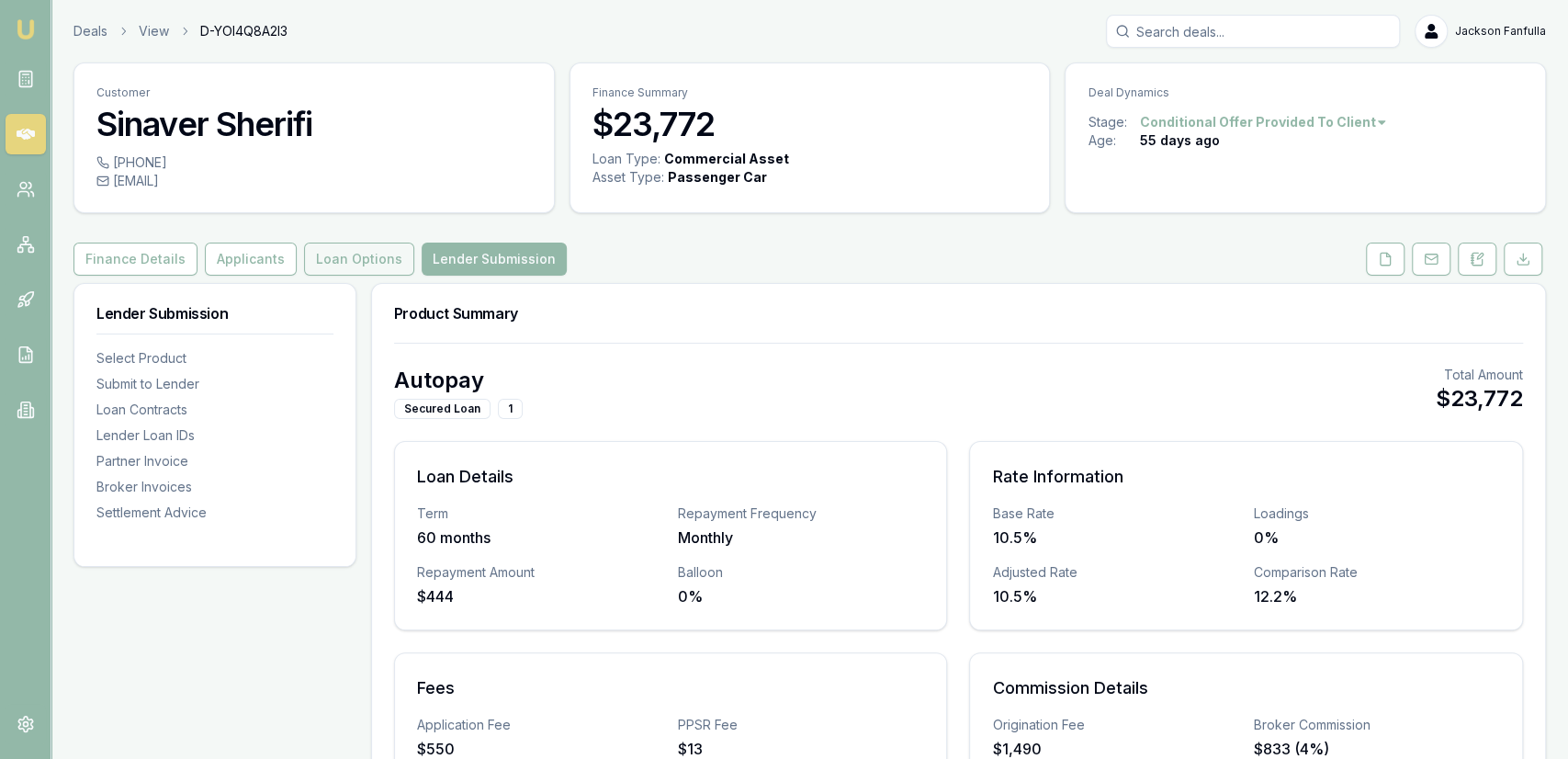 click on "Loan Options" at bounding box center [359, 259] 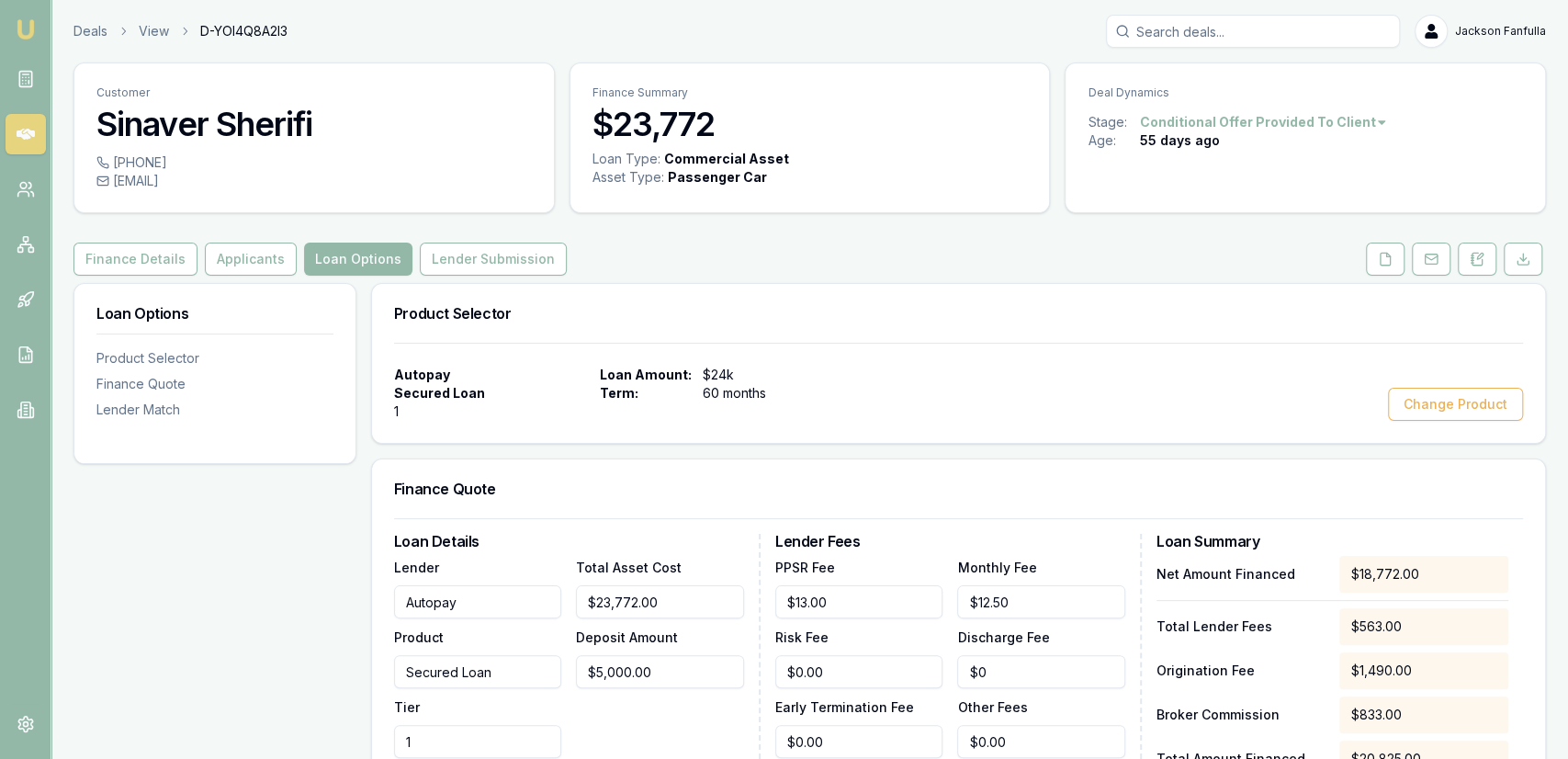 click on "Autopay Secured Loan 1 Loan Amount:    $24k Term:    60 months Change Product" at bounding box center [958, 392] 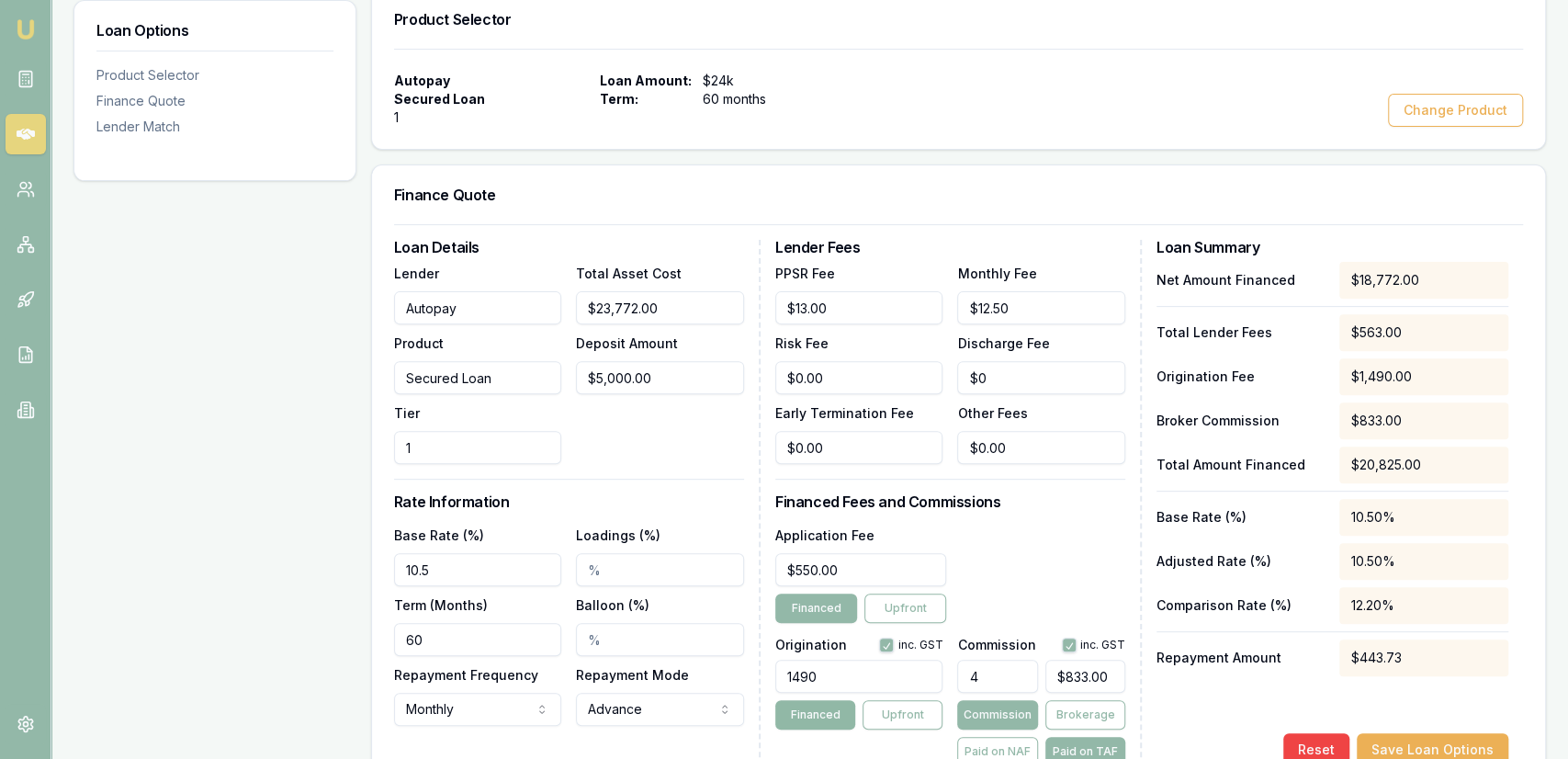 scroll, scrollTop: 0, scrollLeft: 0, axis: both 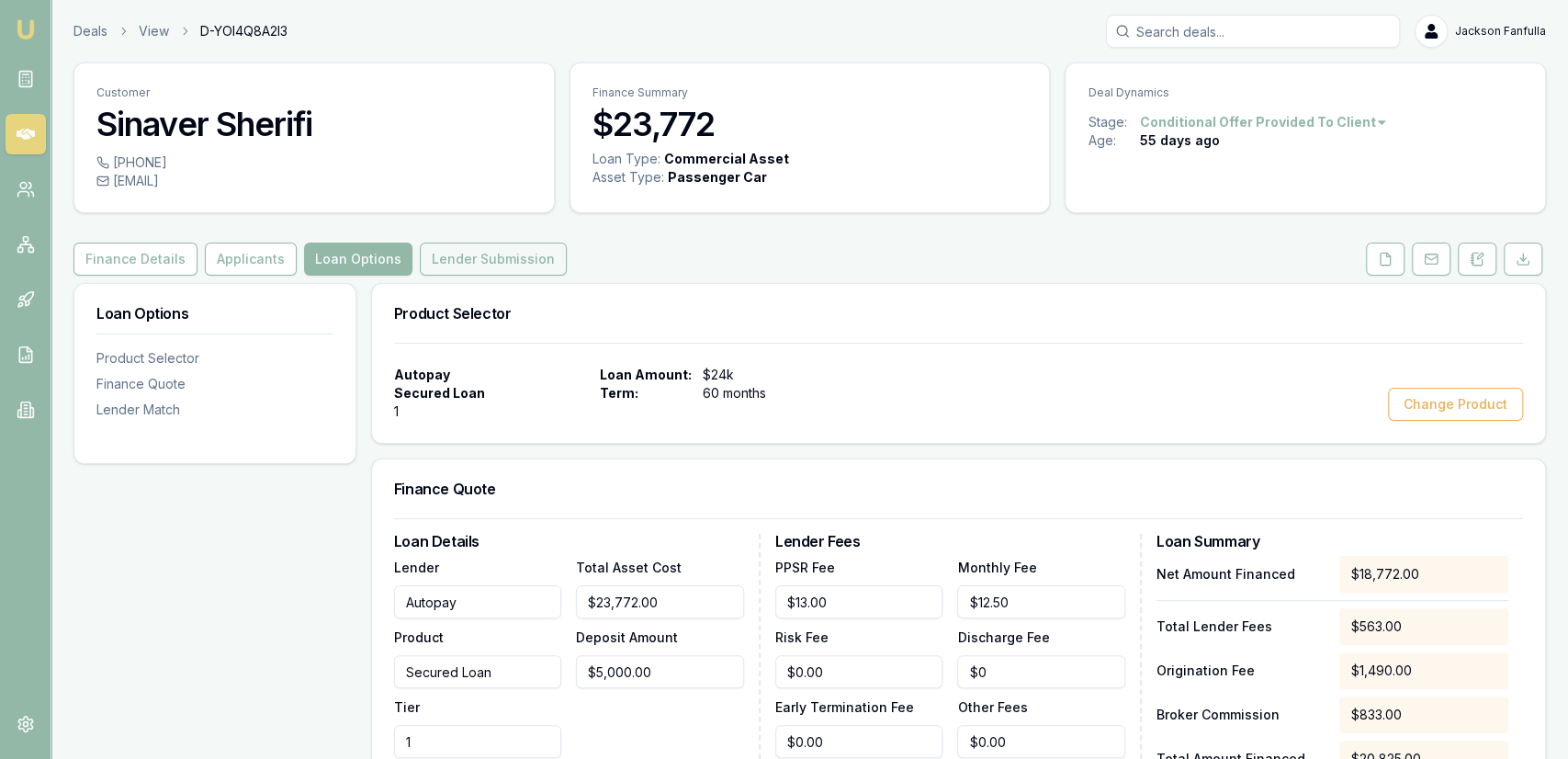 click on "Lender Submission" at bounding box center (493, 259) 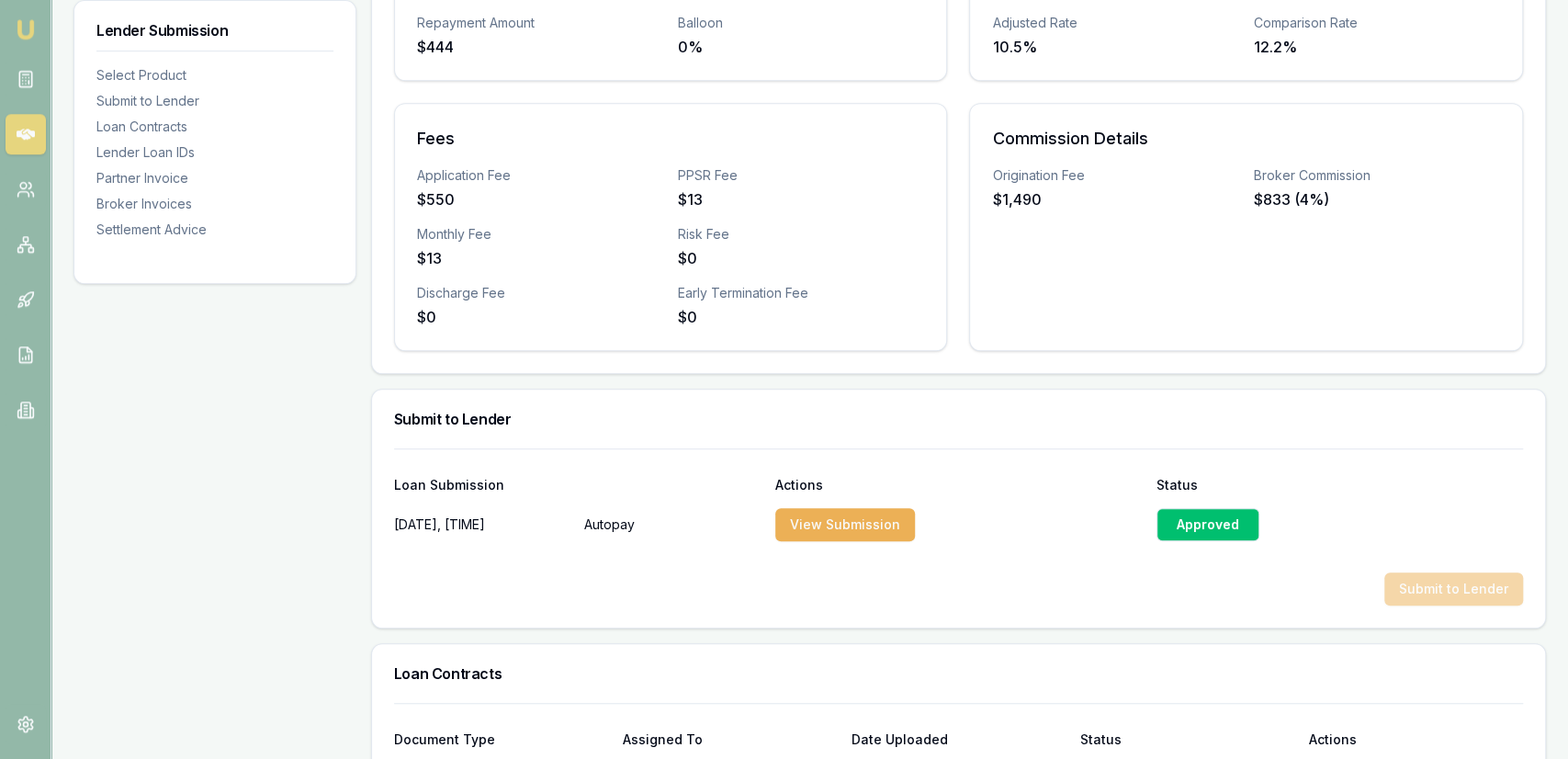 scroll, scrollTop: 573, scrollLeft: 0, axis: vertical 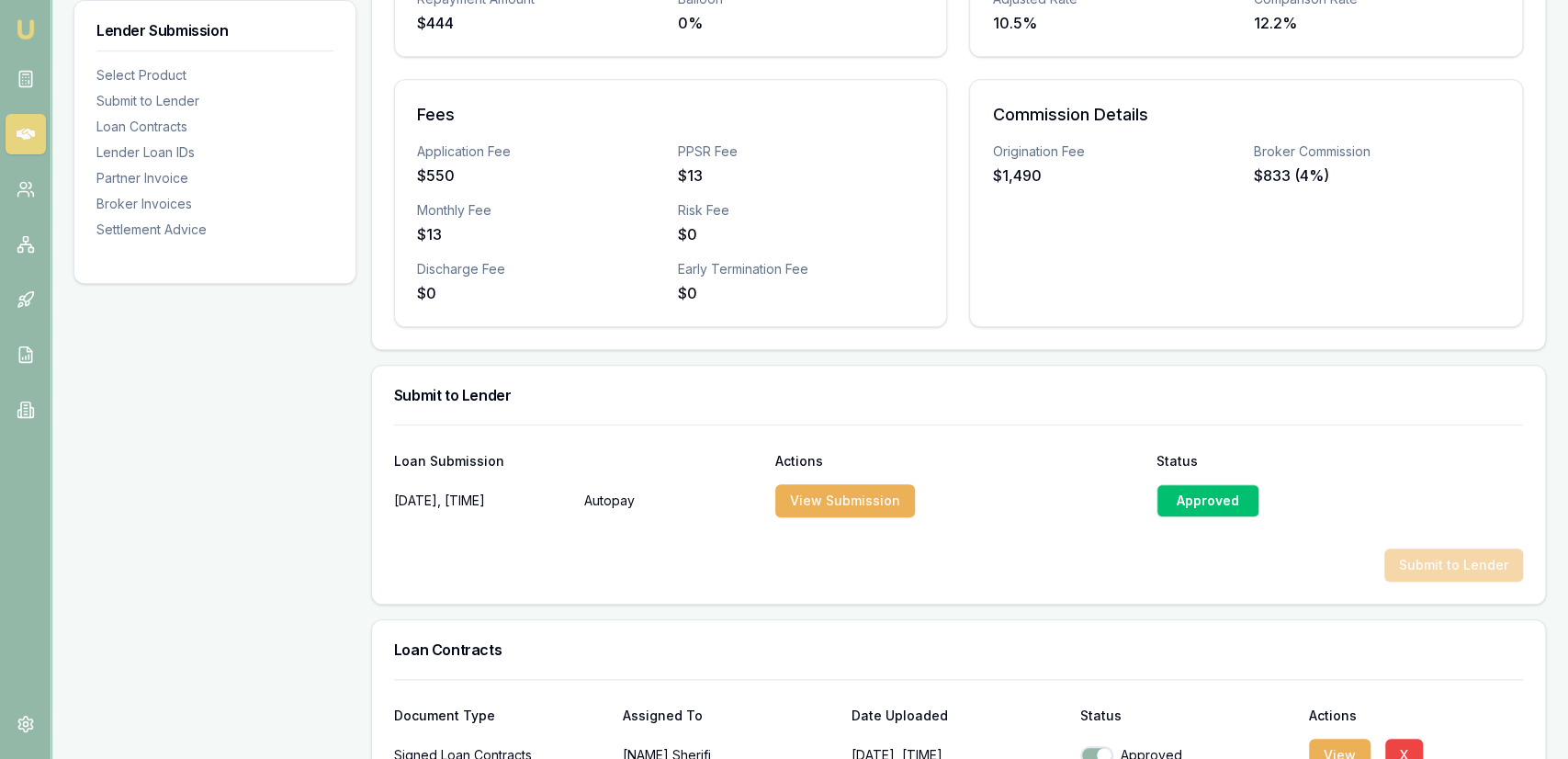 click on "Approved" at bounding box center (1208, 501) 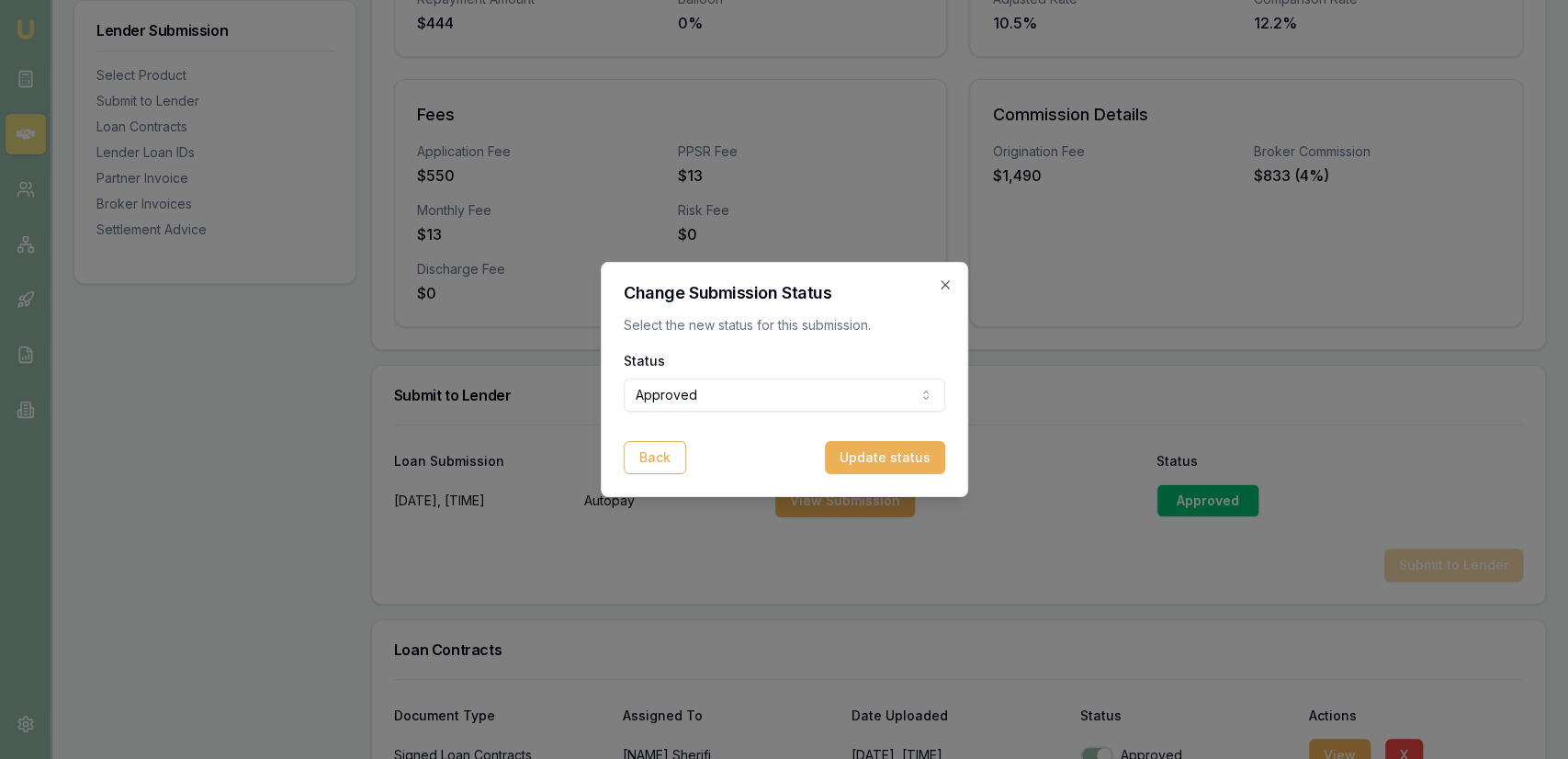 click on "Emu Broker Deals View D-YOI4Q8A2I3 Jackson Fanfulla Toggle Menu Customer Sinaver Sherifi 0488937122 sinaver.sherifi@gmail.com Finance Summary $23,772 Loan Type: Commercial Asset Asset Type : Passenger Car Deal Dynamics Stage: Conditional Offer Provided To Client Age: 55 days ago Finance Details Applicants Loan Options Lender Submission Lender Submission Select Product Submit to Lender Loan Contracts Lender Loan IDs Partner Invoice Broker Invoices Settlement Advice Product Summary Autopay Secured Loan 1 Total Amount $23,772 Loan Details Term 60 months Repayment Frequency Monthly Repayment Amount $444 Balloon 0% Rate Information Base Rate 10.5% Loadings 0% Adjusted Rate 10.5% Comparison Rate 12.2% Fees Application Fee $550 PPSR Fee $13 Monthly Fee $13 Risk Fee $0 Discharge Fee $0 Early Termination Fee $0 Commission Details Origination Fee $1,490 Broker Commission $833 (4%) Submit to Lender Loan Submission Actions Status 28/07/2025, 2:42:55 pm Autopay View Submission Approved Submit to Lender Loan Contracts   X" at bounding box center [784, -194] 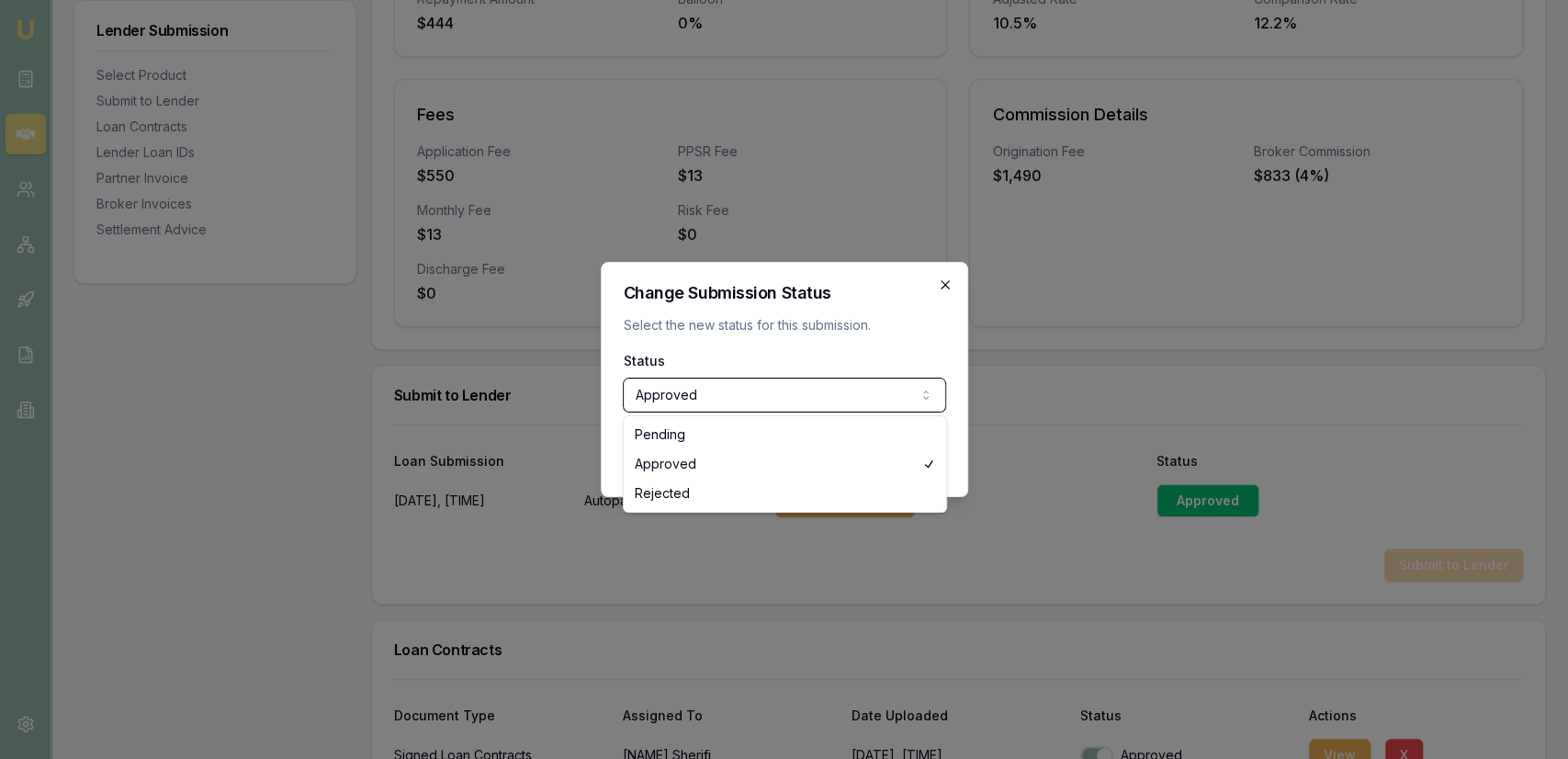 click on "Emu Broker Deals View D-YOI4Q8A2I3 Jackson Fanfulla Toggle Menu Customer Sinaver Sherifi 0488937122 sinaver.sherifi@gmail.com Finance Summary $23,772 Loan Type: Commercial Asset Asset Type : Passenger Car Deal Dynamics Stage: Conditional Offer Provided To Client Age: 55 days ago Finance Details Applicants Loan Options Lender Submission Lender Submission Select Product Submit to Lender Loan Contracts Lender Loan IDs Partner Invoice Broker Invoices Settlement Advice Product Summary Autopay Secured Loan 1 Total Amount $23,772 Loan Details Term 60 months Repayment Frequency Monthly Repayment Amount $444 Balloon 0% Rate Information Base Rate 10.5% Loadings 0% Adjusted Rate 10.5% Comparison Rate 12.2% Fees Application Fee $550 PPSR Fee $13 Monthly Fee $13 Risk Fee $0 Discharge Fee $0 Early Termination Fee $0 Commission Details Origination Fee $1,490 Broker Commission $833 (4%) Submit to Lender Loan Submission Actions Status 28/07/2025, 2:42:55 pm Autopay View Submission Approved Submit to Lender Loan Contracts   X" at bounding box center [784, -194] 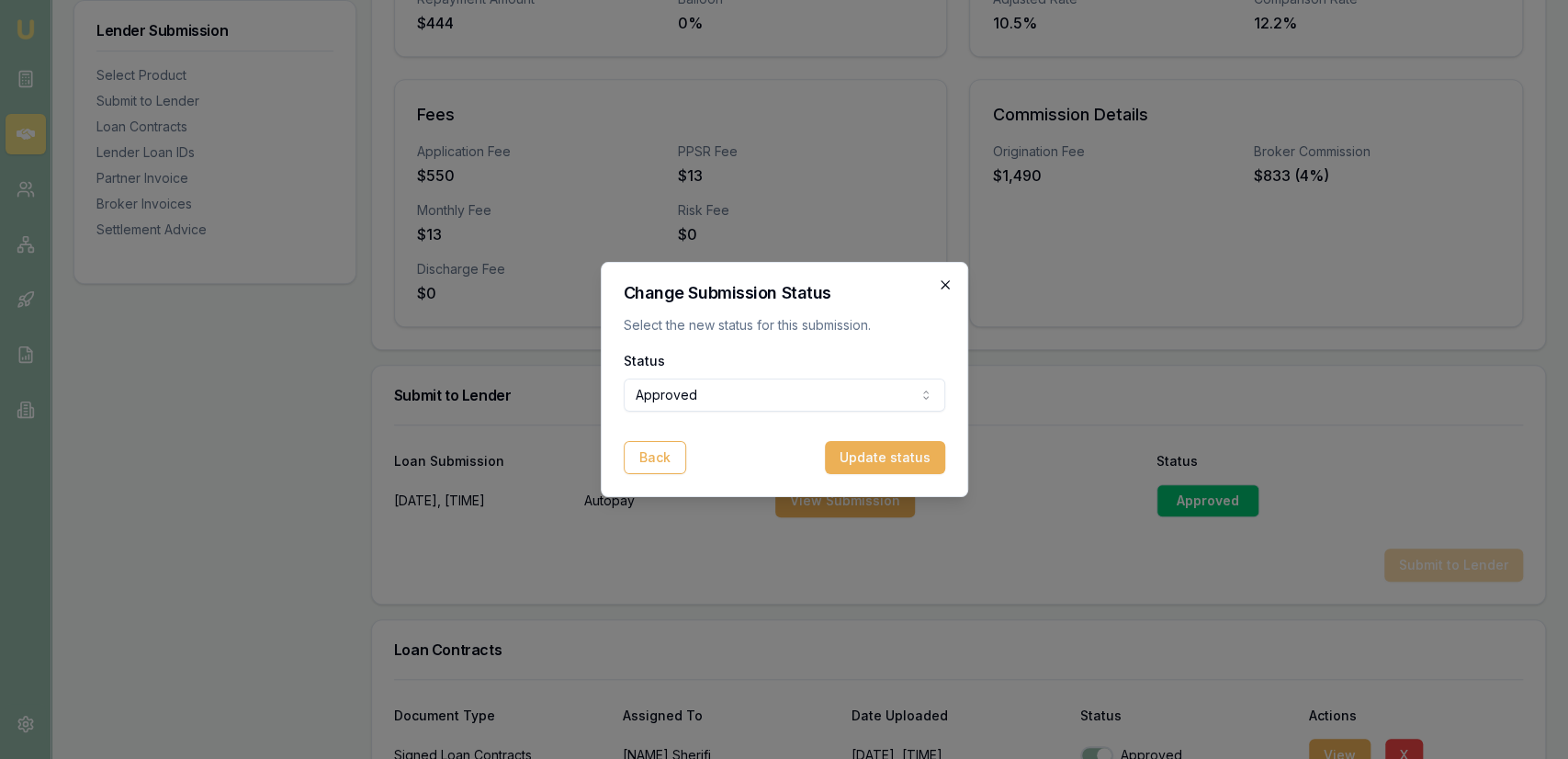 click 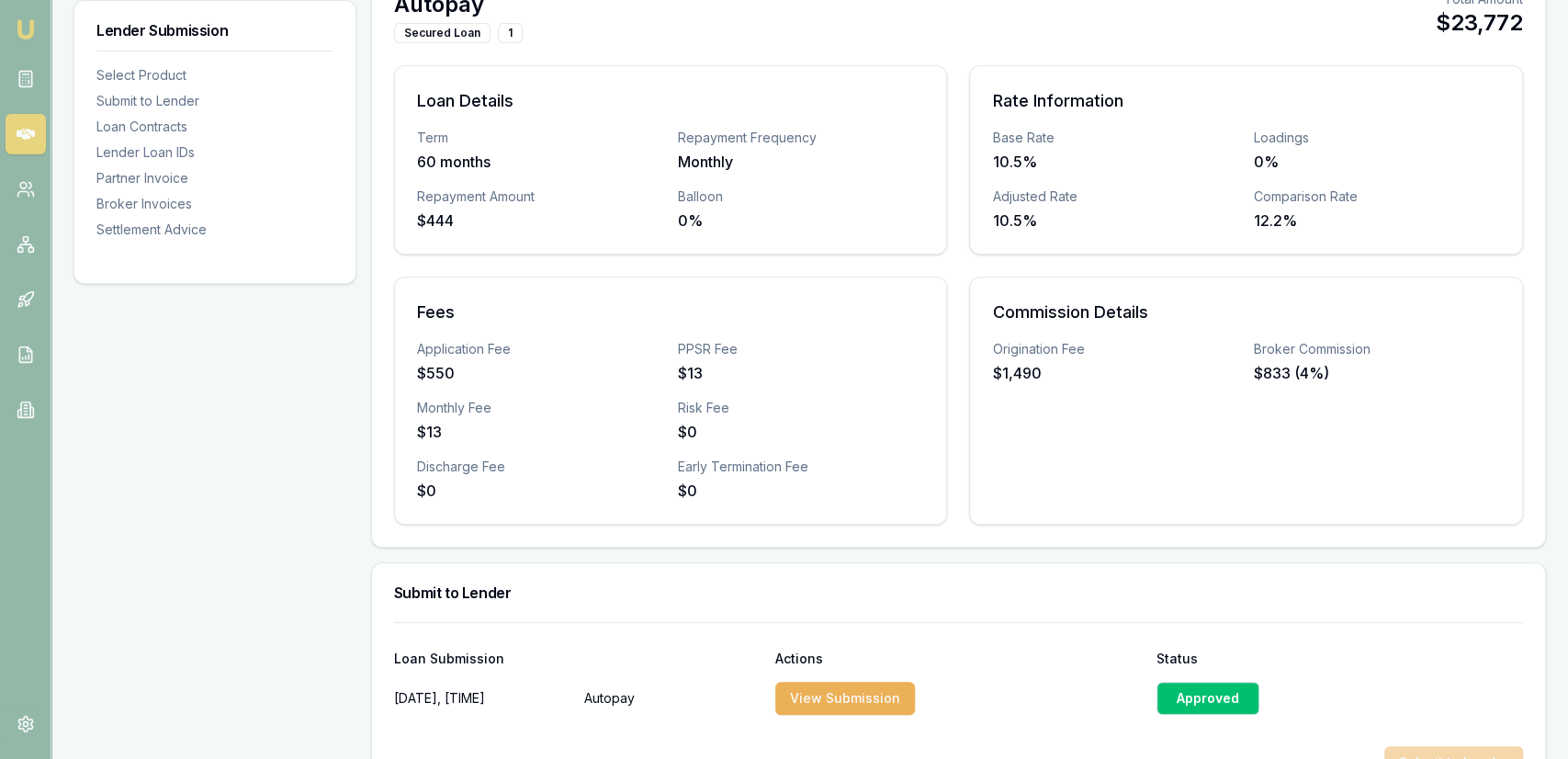 scroll, scrollTop: 0, scrollLeft: 0, axis: both 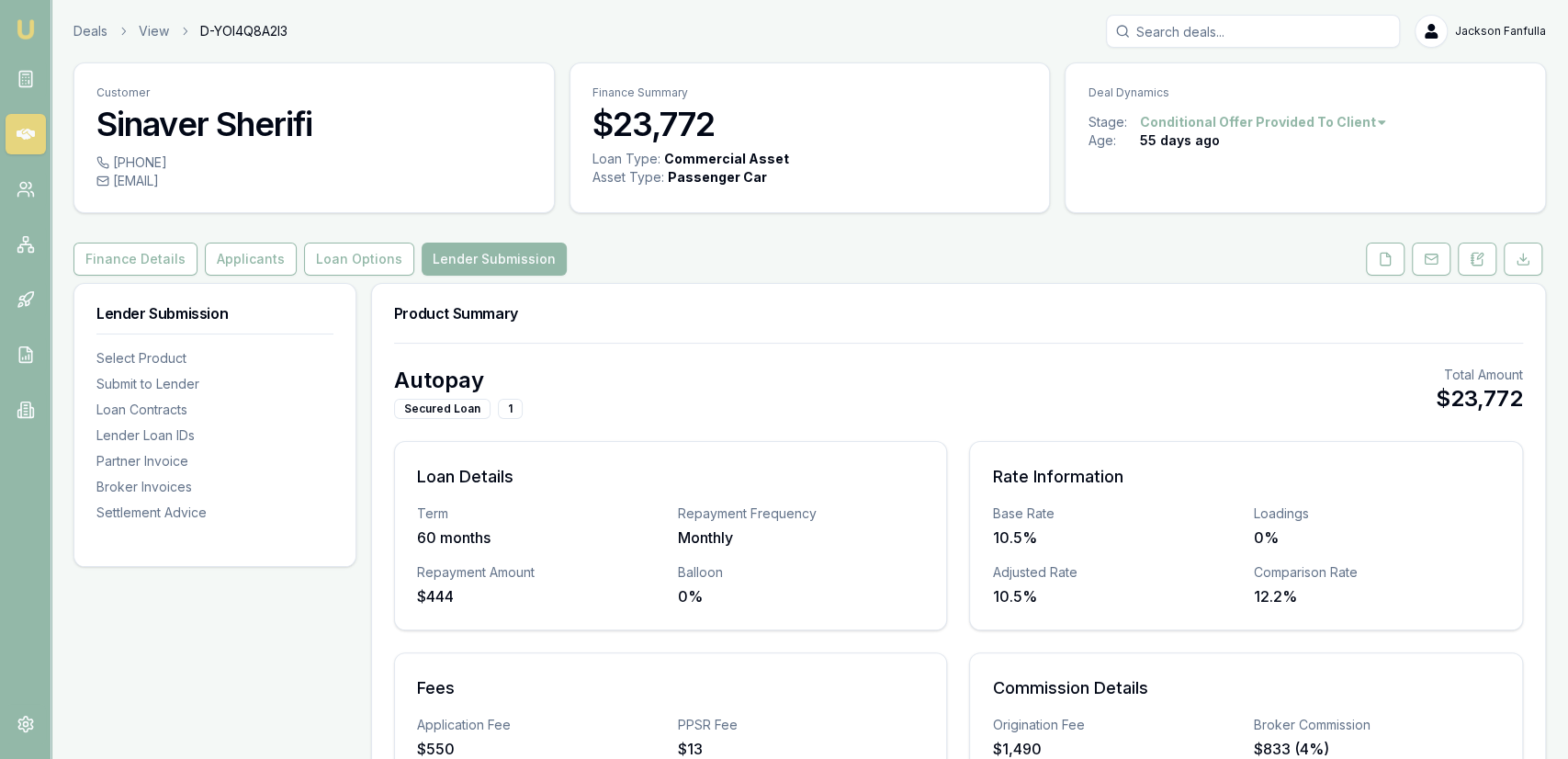 drag, startPoint x: 958, startPoint y: 377, endPoint x: 1036, endPoint y: 51, distance: 335.20143 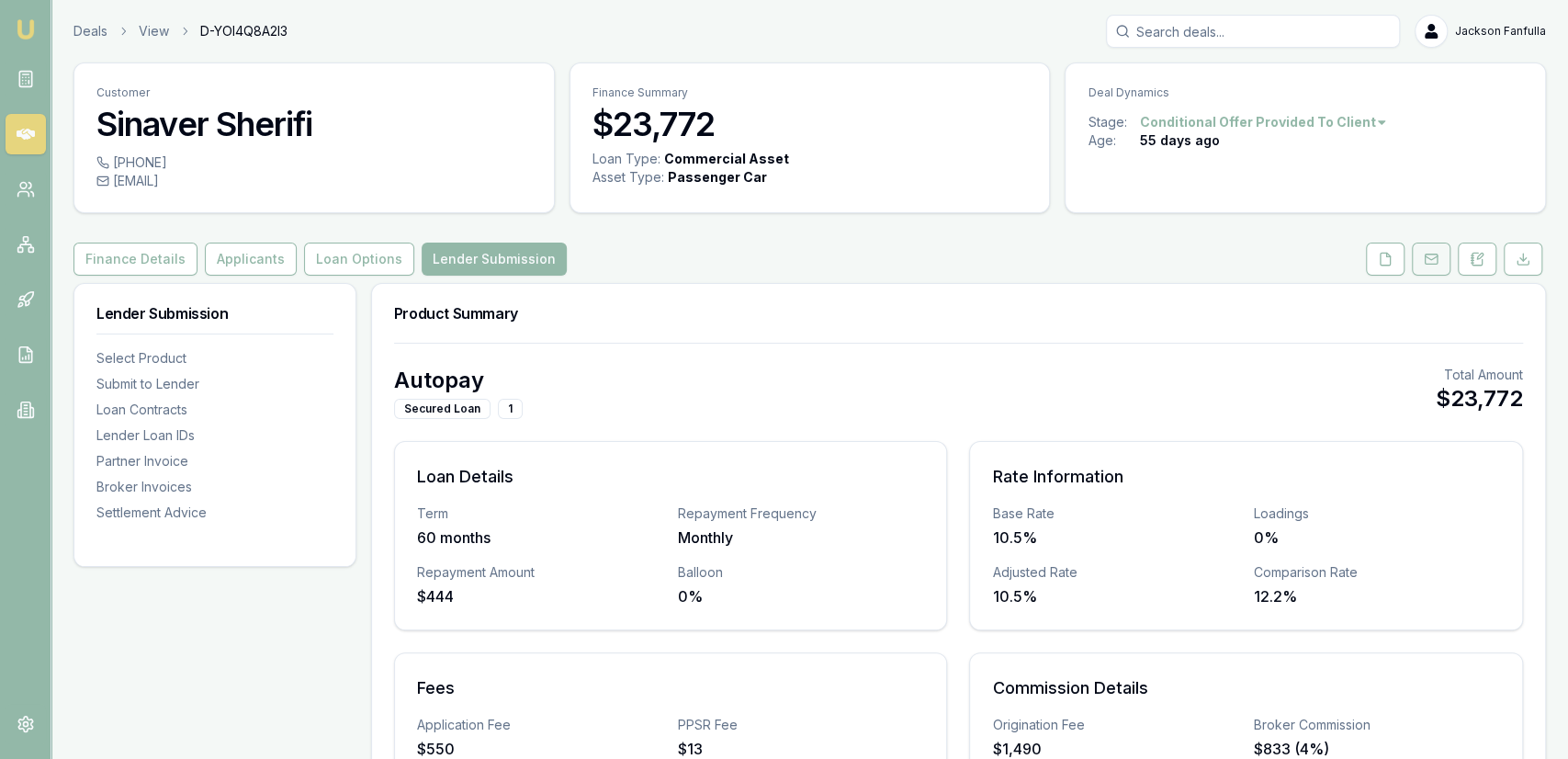 click at bounding box center [1431, 259] 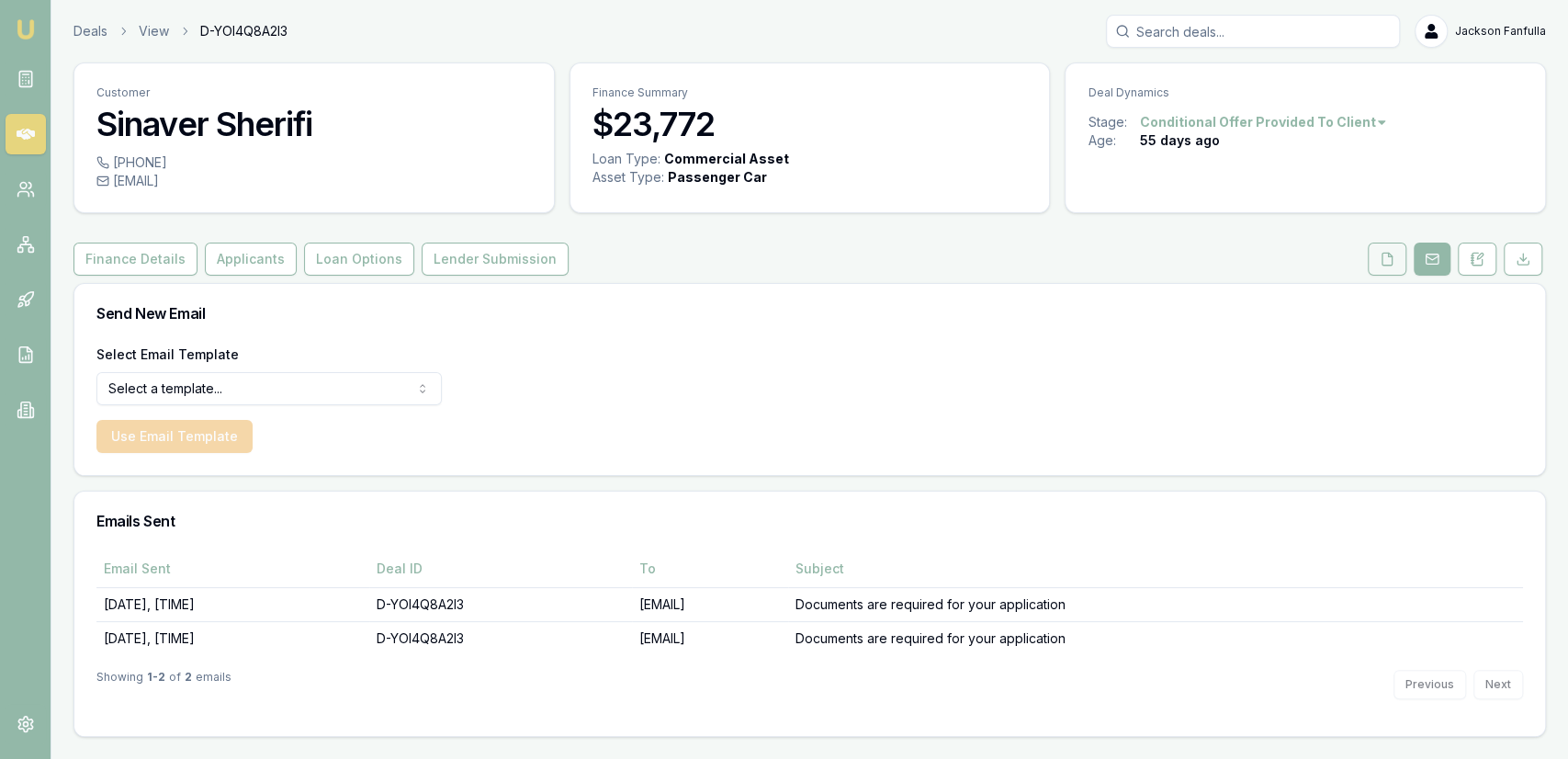click 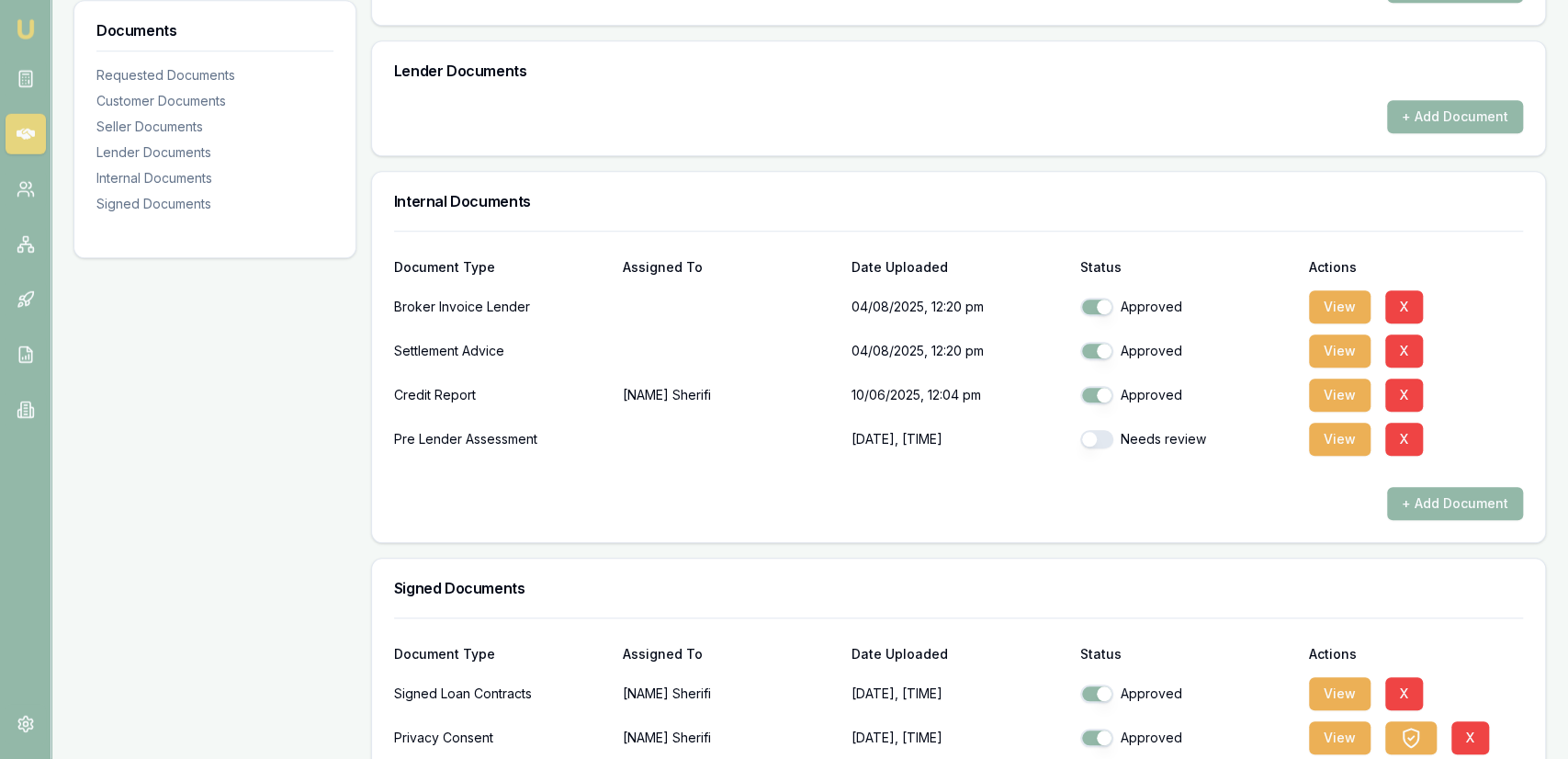 scroll, scrollTop: 1051, scrollLeft: 0, axis: vertical 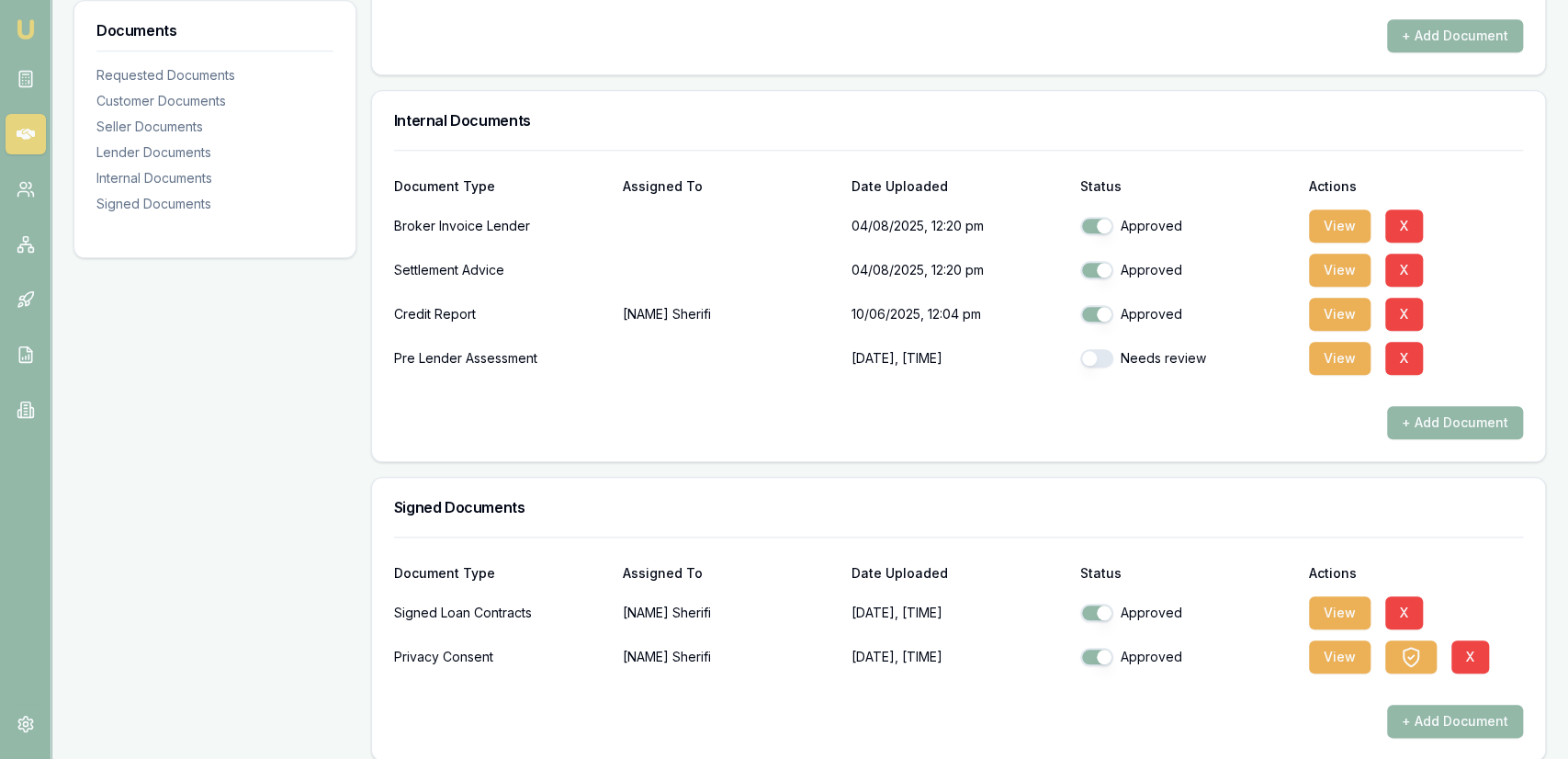 click at bounding box center (1097, 358) 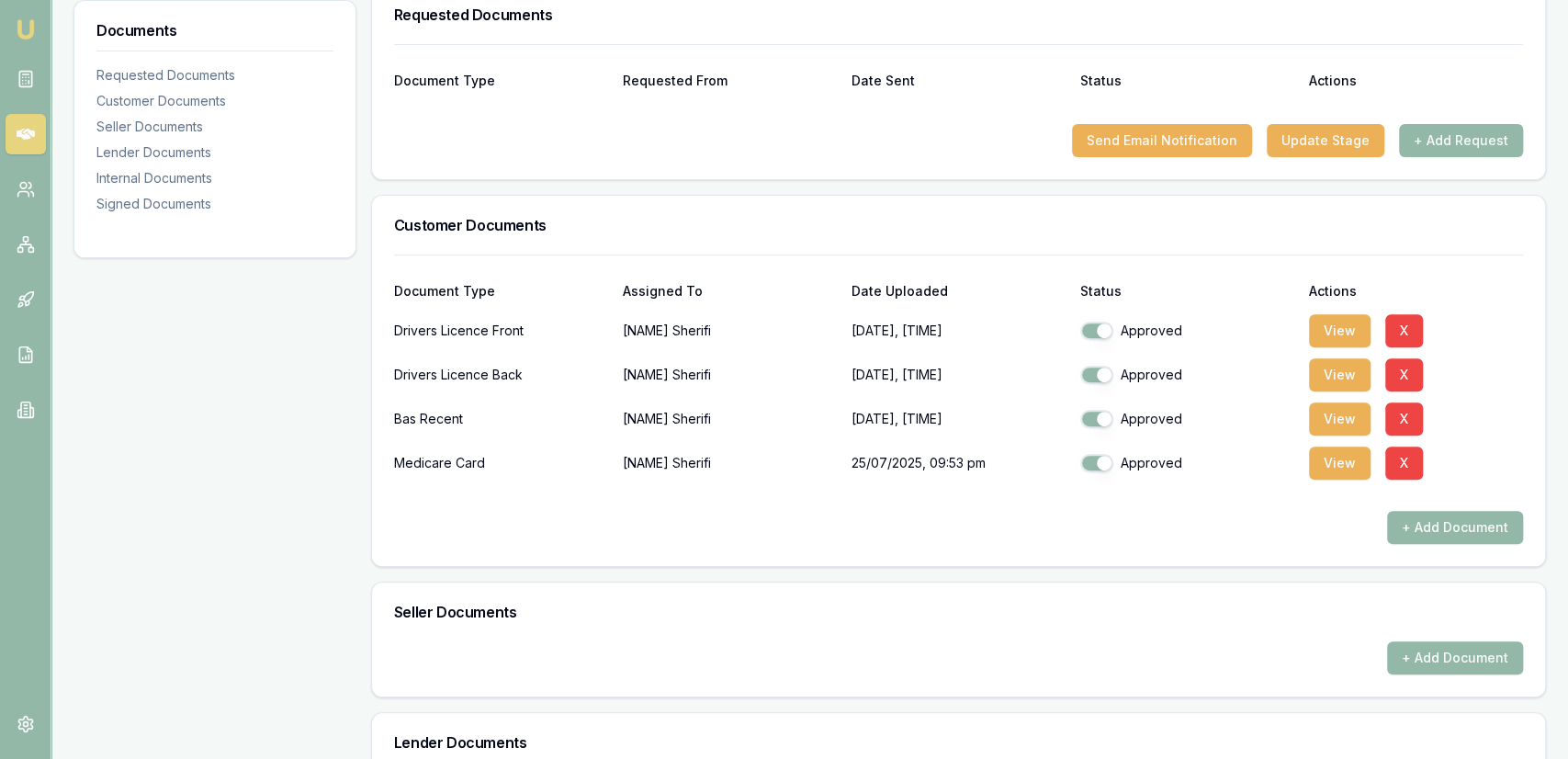 scroll, scrollTop: 0, scrollLeft: 0, axis: both 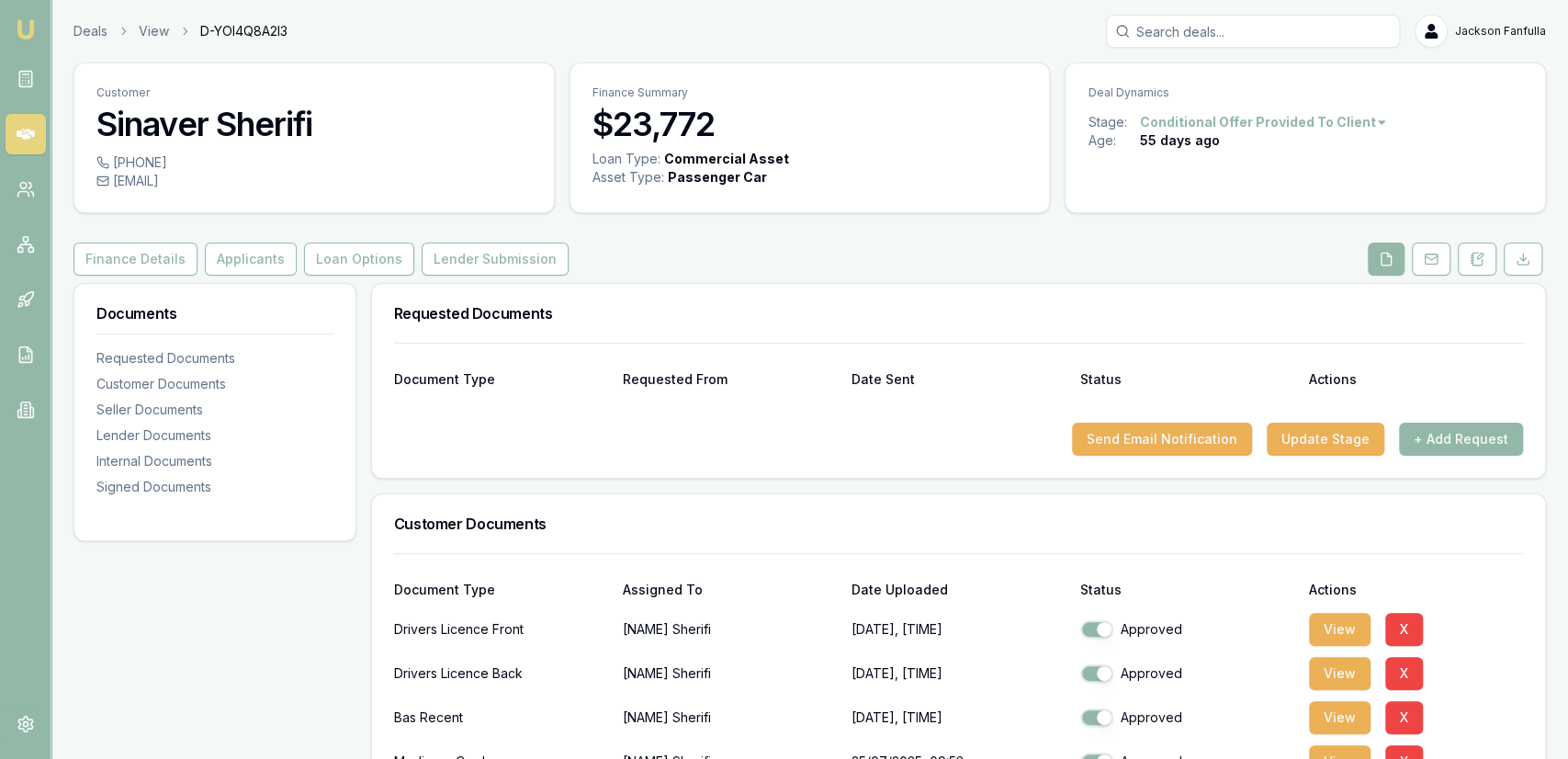 click on "Customer Sinaver Sherifi 0488937122 sinaver.sherifi@gmail.com Finance Summary $23,772 Loan Type: Commercial Asset Asset Type : Passenger Car Deal Dynamics Stage: Conditional Offer Provided To Client Age: 55 days ago Finance Details Applicants Loan Options Lender Submission Documents Requested Documents Customer Documents Seller Documents Lender Documents Internal Documents Signed Documents Requested Documents Document Type Requested From Date Sent Status Actions Send Email Notification Update Stage + Add Request Customer Documents Document Type Assigned To Date Uploaded Status Actions Drivers Licence Front Sinaver   Sherifi 10/06/2025, 11:37 am Approved View X Drivers Licence Back Sinaver   Sherifi 10/06/2025, 11:37 am Approved View X Bas Recent Sinaver   Sherifi 25/07/2025, 09:49 pm Approved View X Medicare Card Sinaver   Sherifi 25/07/2025, 09:53 pm Approved View X + Add Document Seller Documents + Add Document Lender Documents + Add Document Internal Documents Document Type Assigned To Date Uploaded Status" at bounding box center [809, 937] 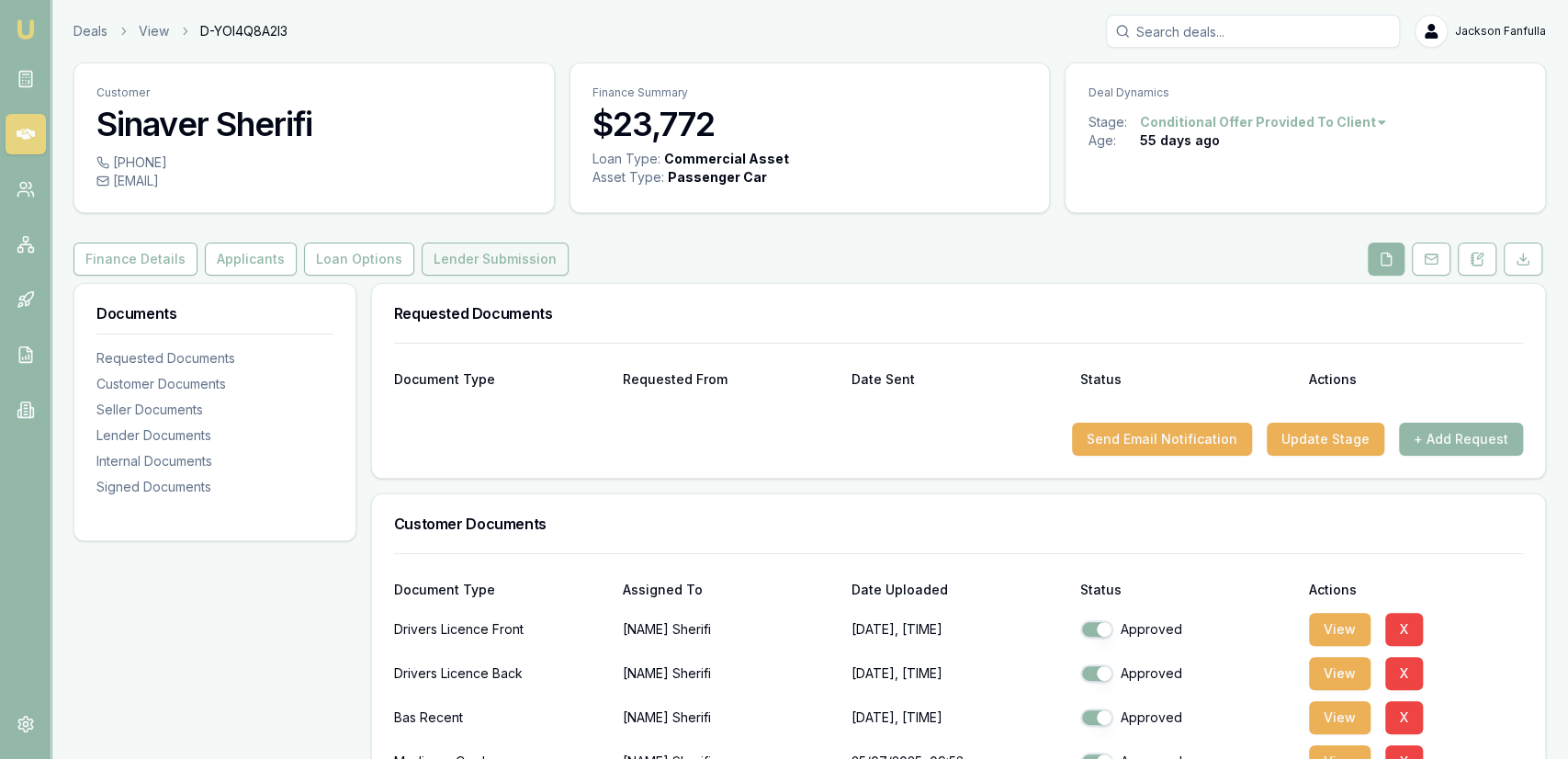 click on "Lender Submission" at bounding box center (495, 259) 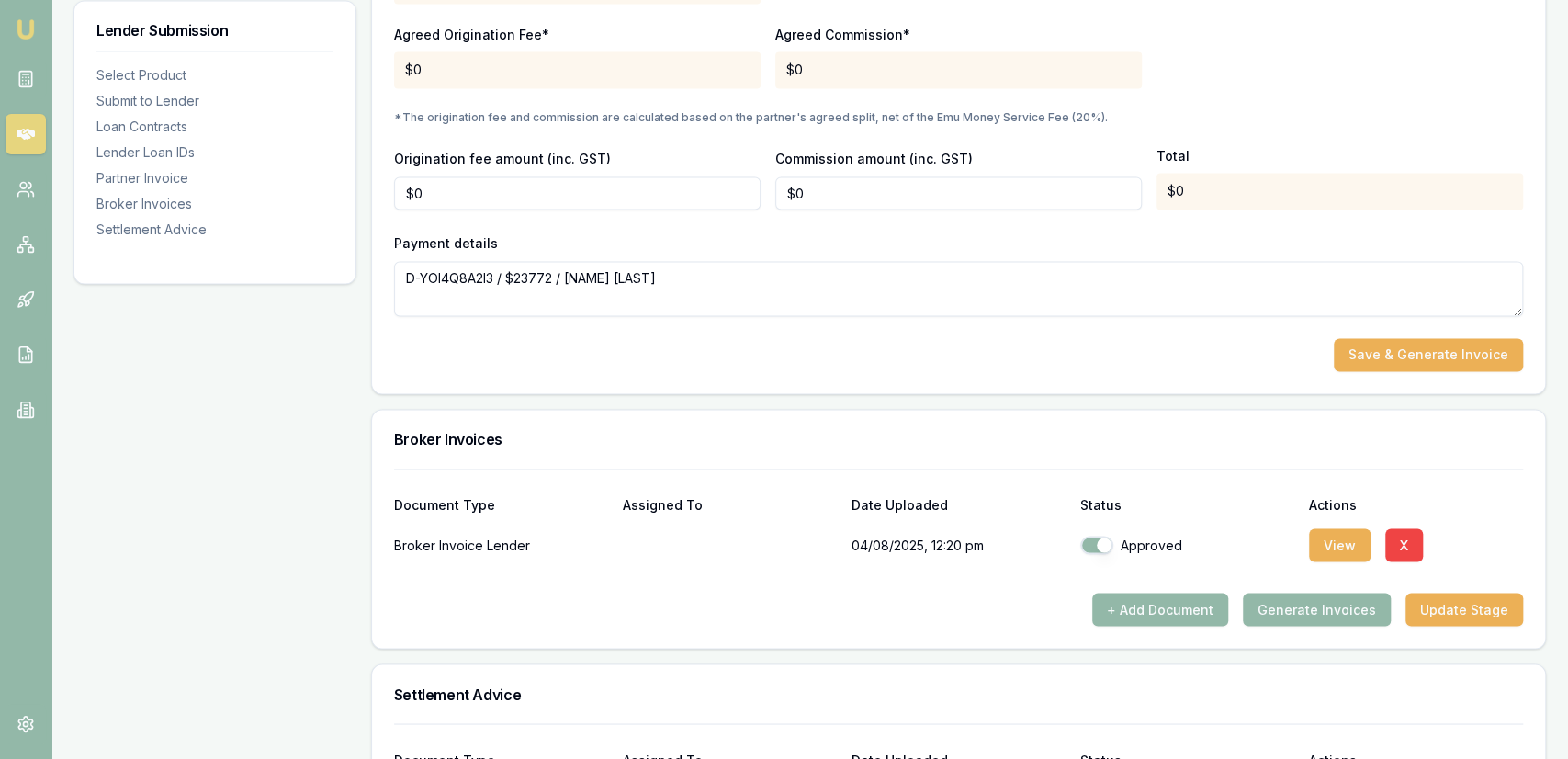 scroll, scrollTop: 2099, scrollLeft: 0, axis: vertical 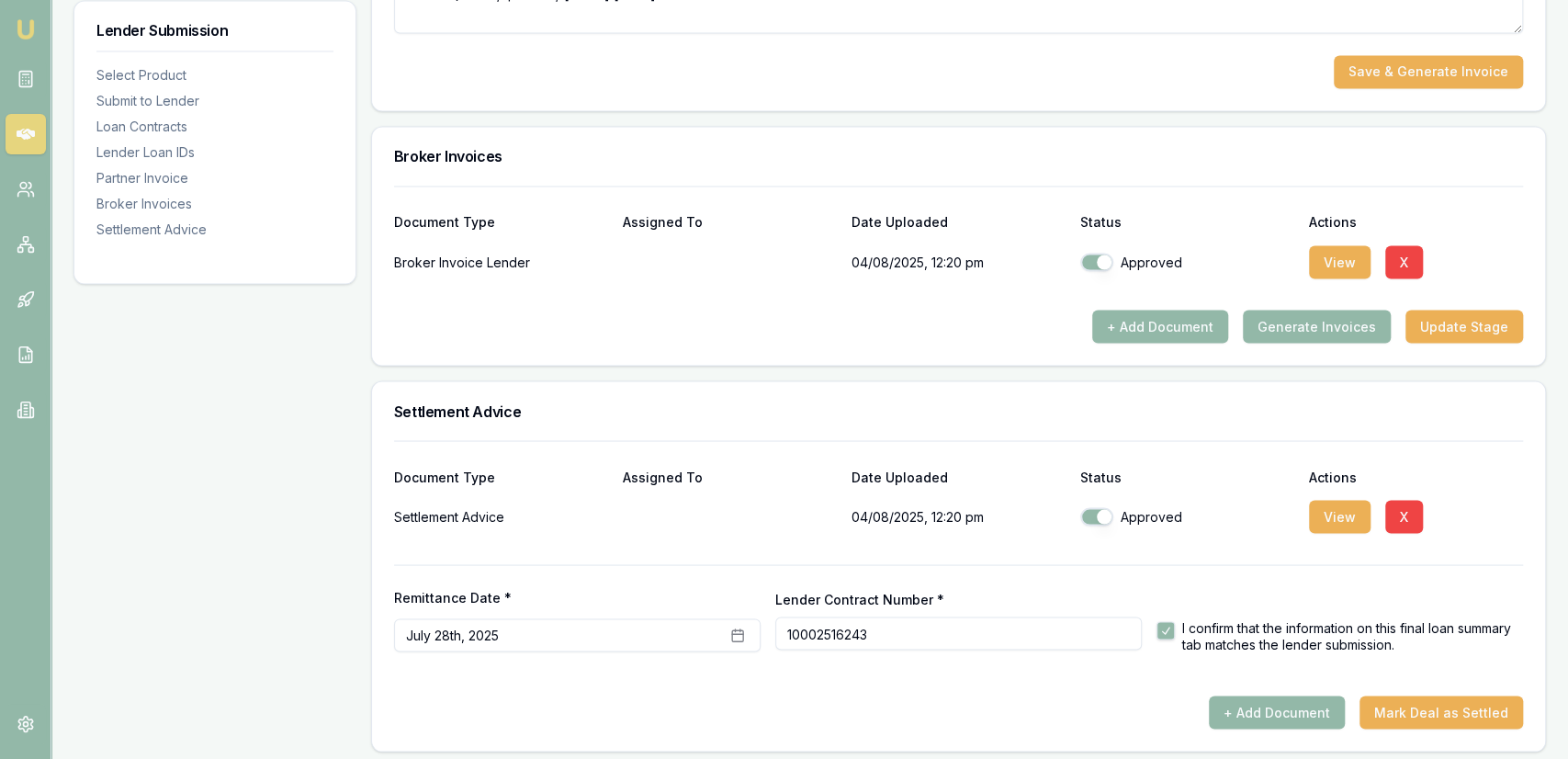 click at bounding box center (958, 688) 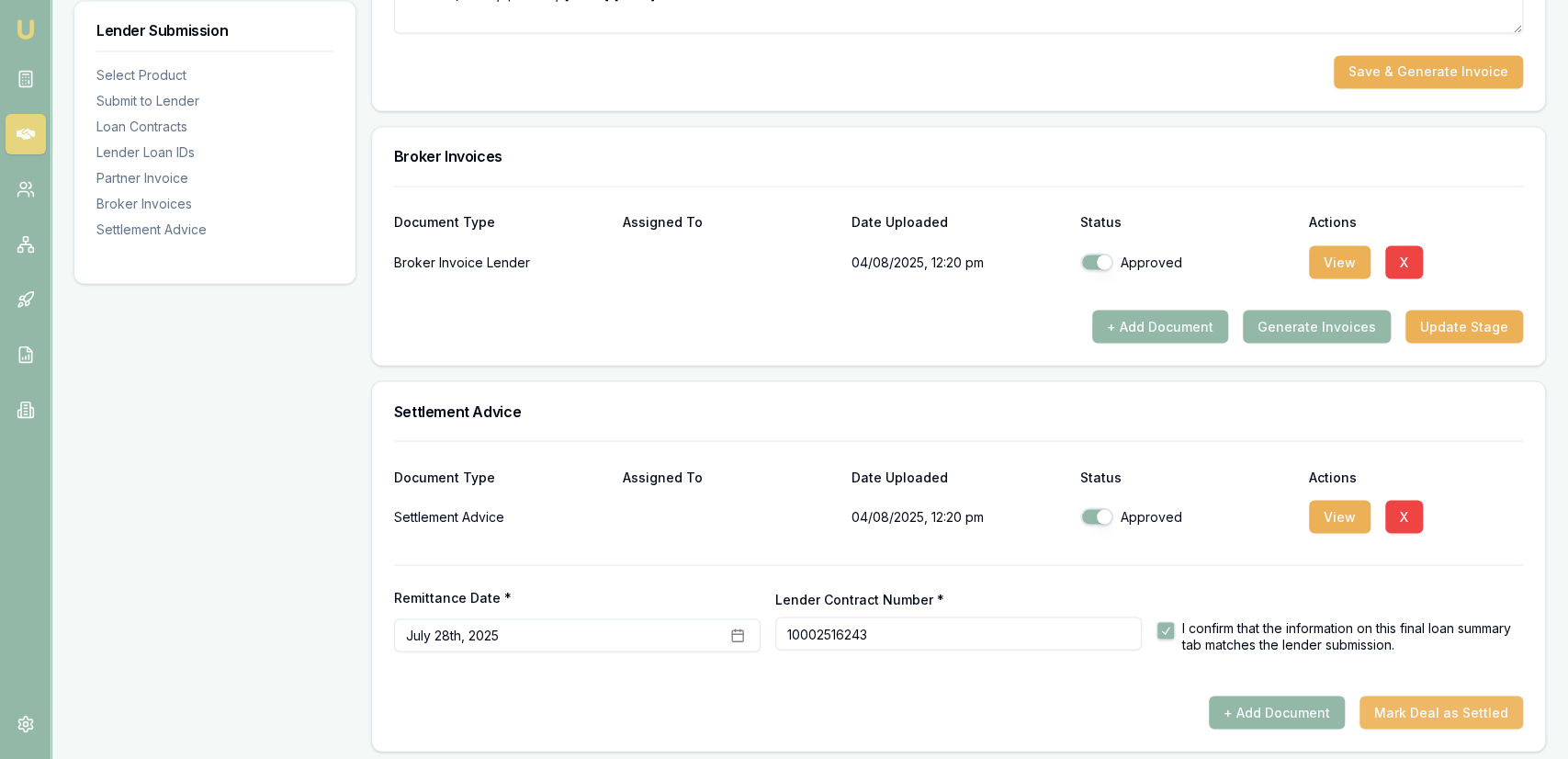 click on "Mark Deal as Settled" at bounding box center (1441, 712) 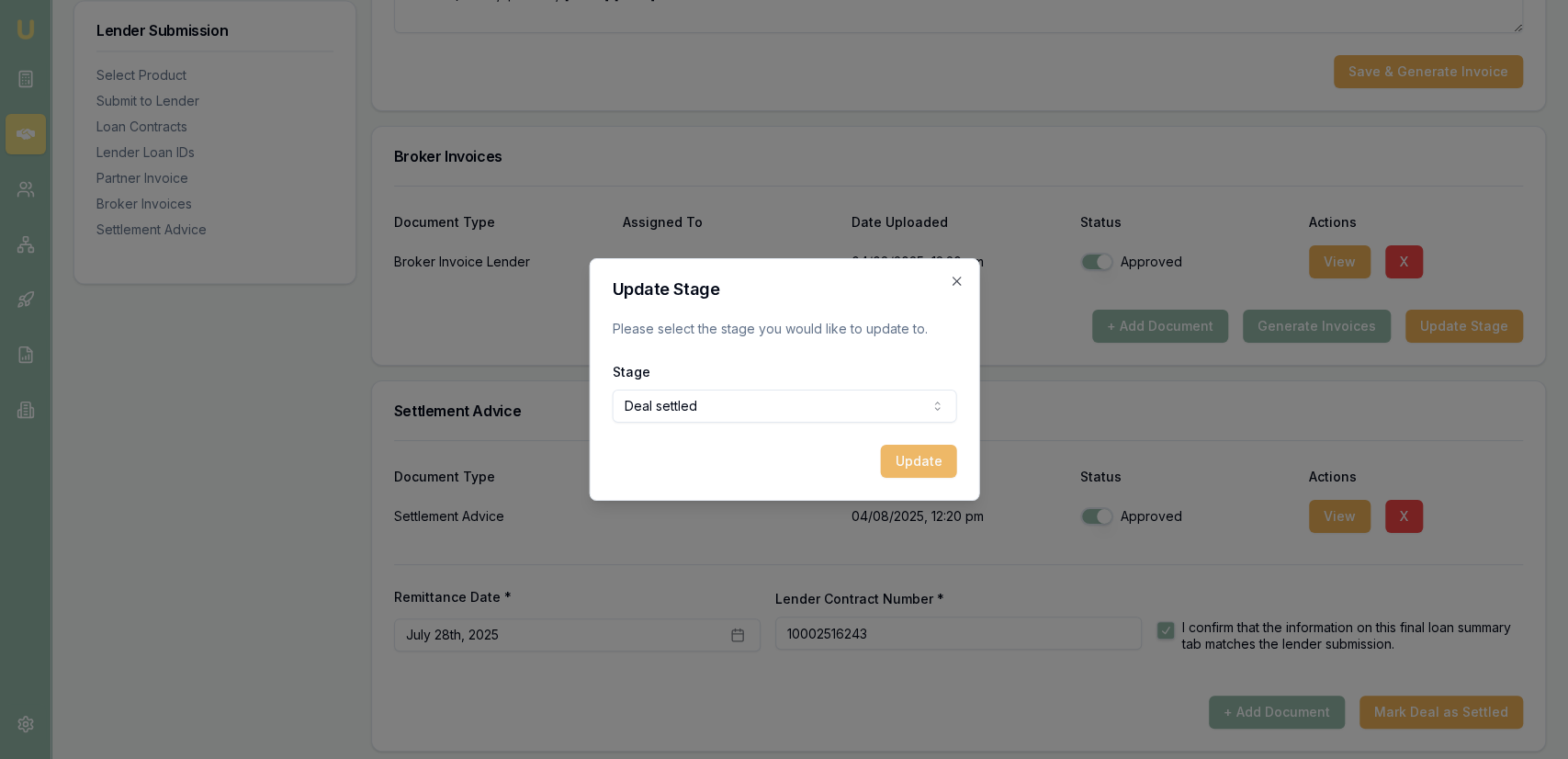 click on "Update" at bounding box center [918, 461] 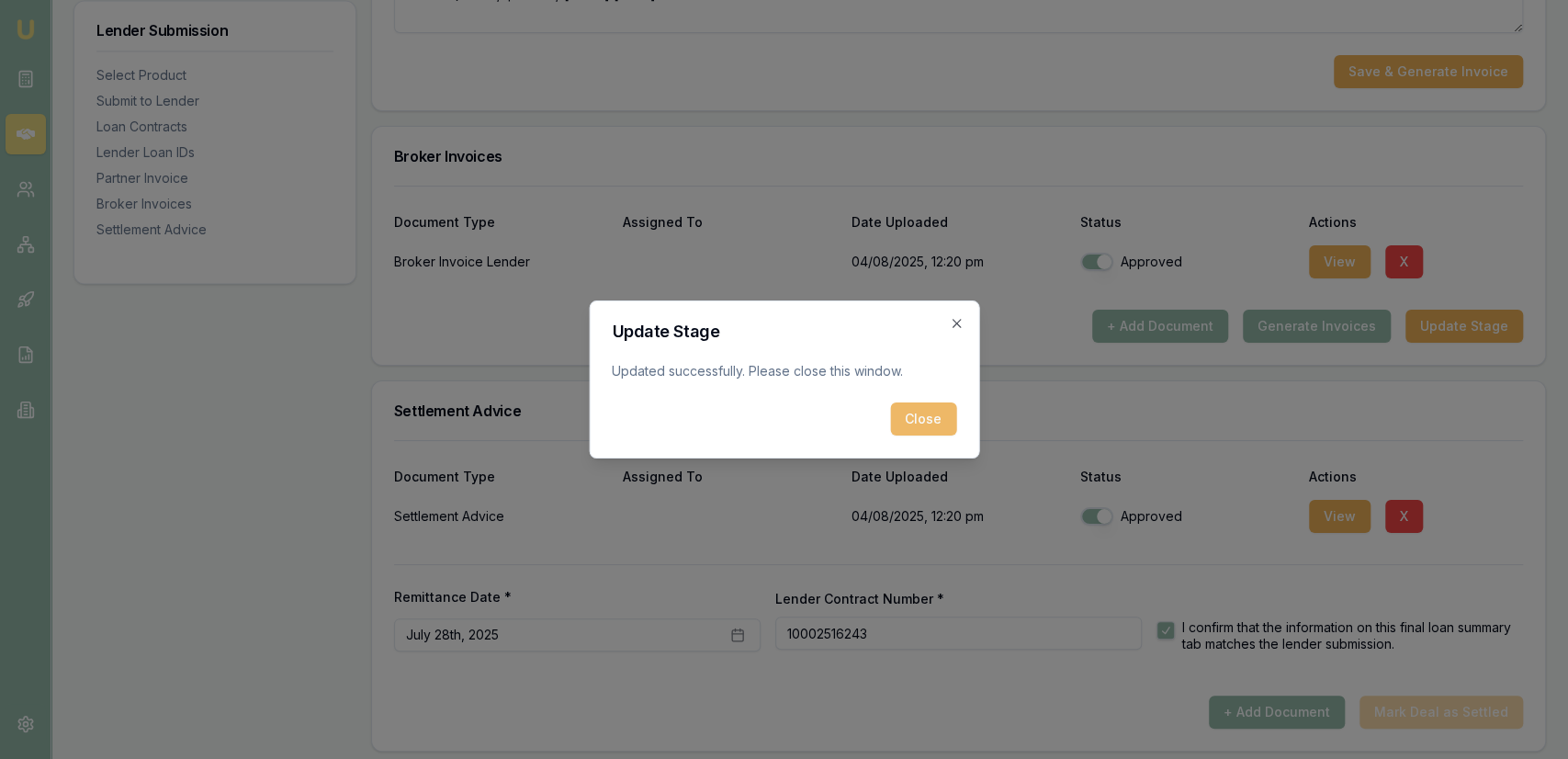 click on "Close" at bounding box center (923, 419) 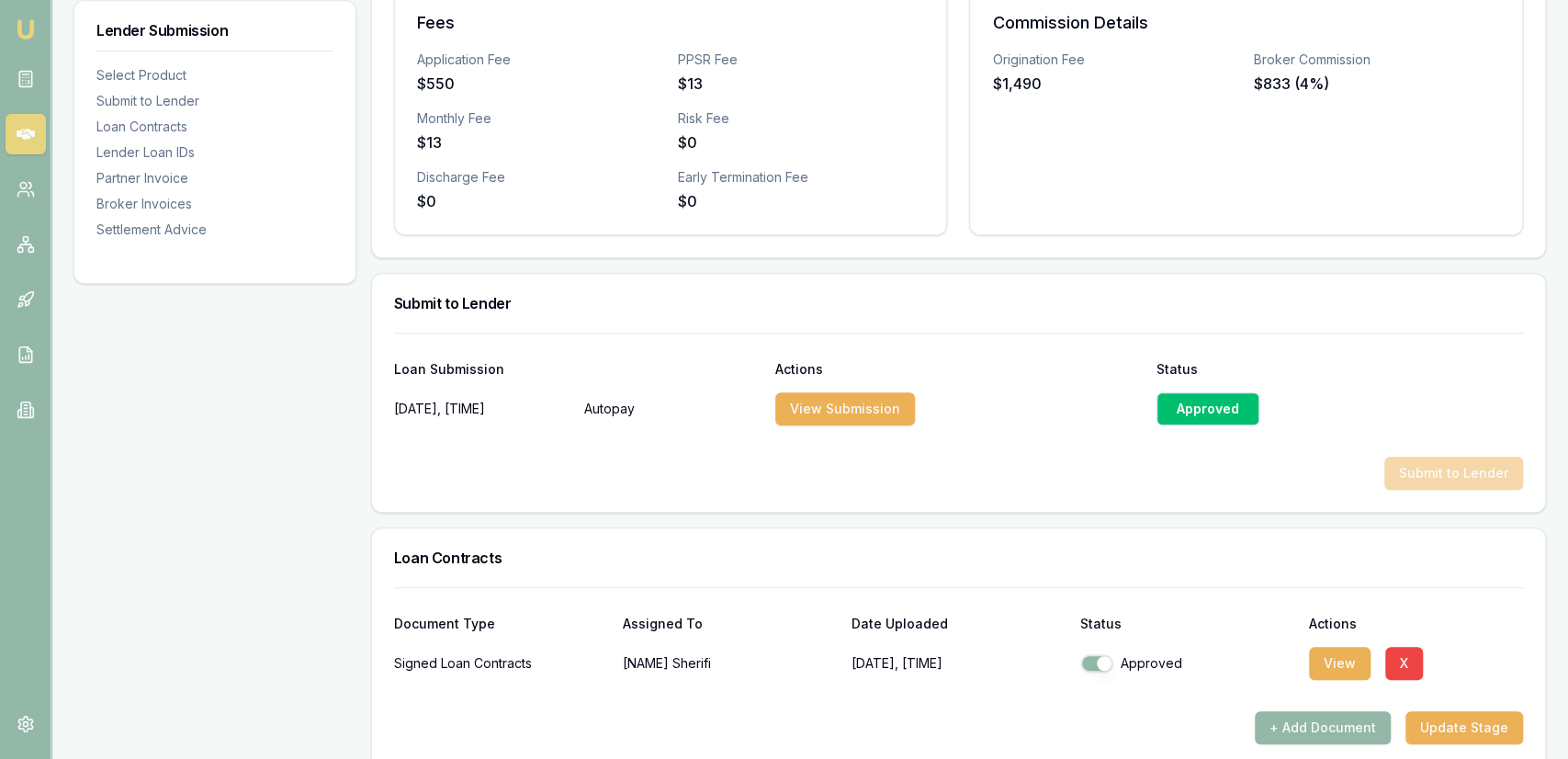 scroll, scrollTop: 0, scrollLeft: 0, axis: both 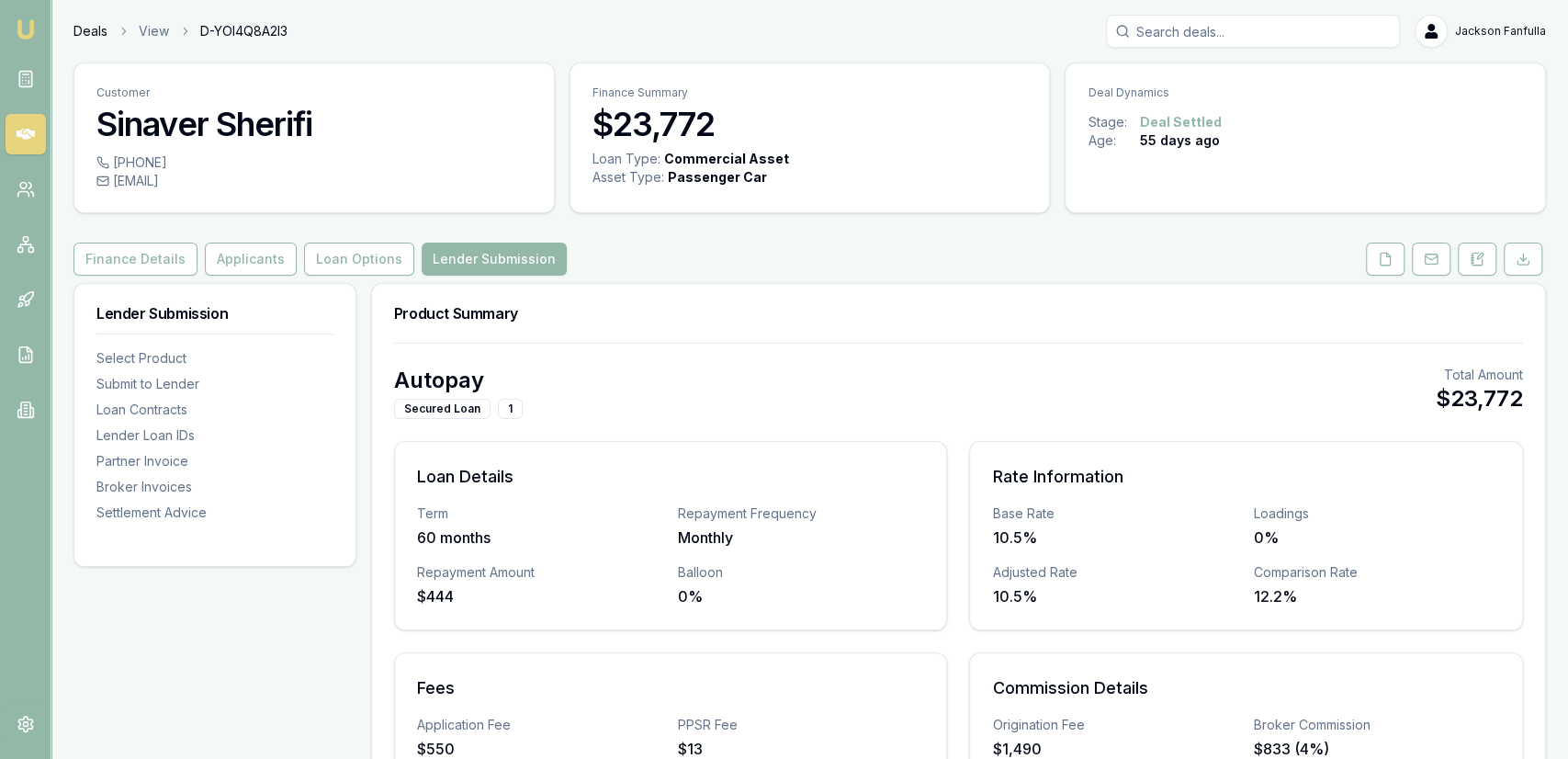 click on "Deals" at bounding box center (90, 31) 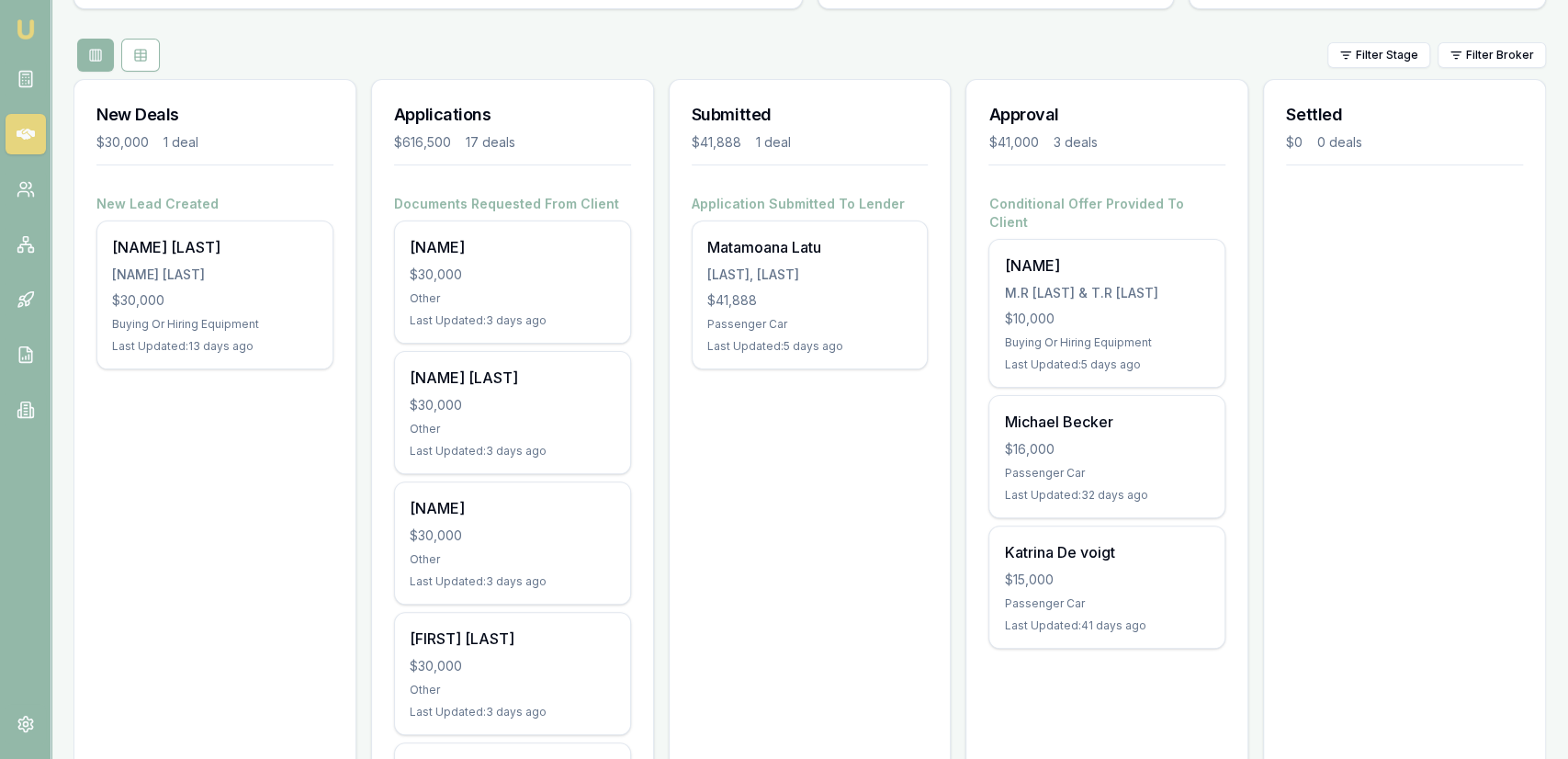 scroll, scrollTop: 0, scrollLeft: 0, axis: both 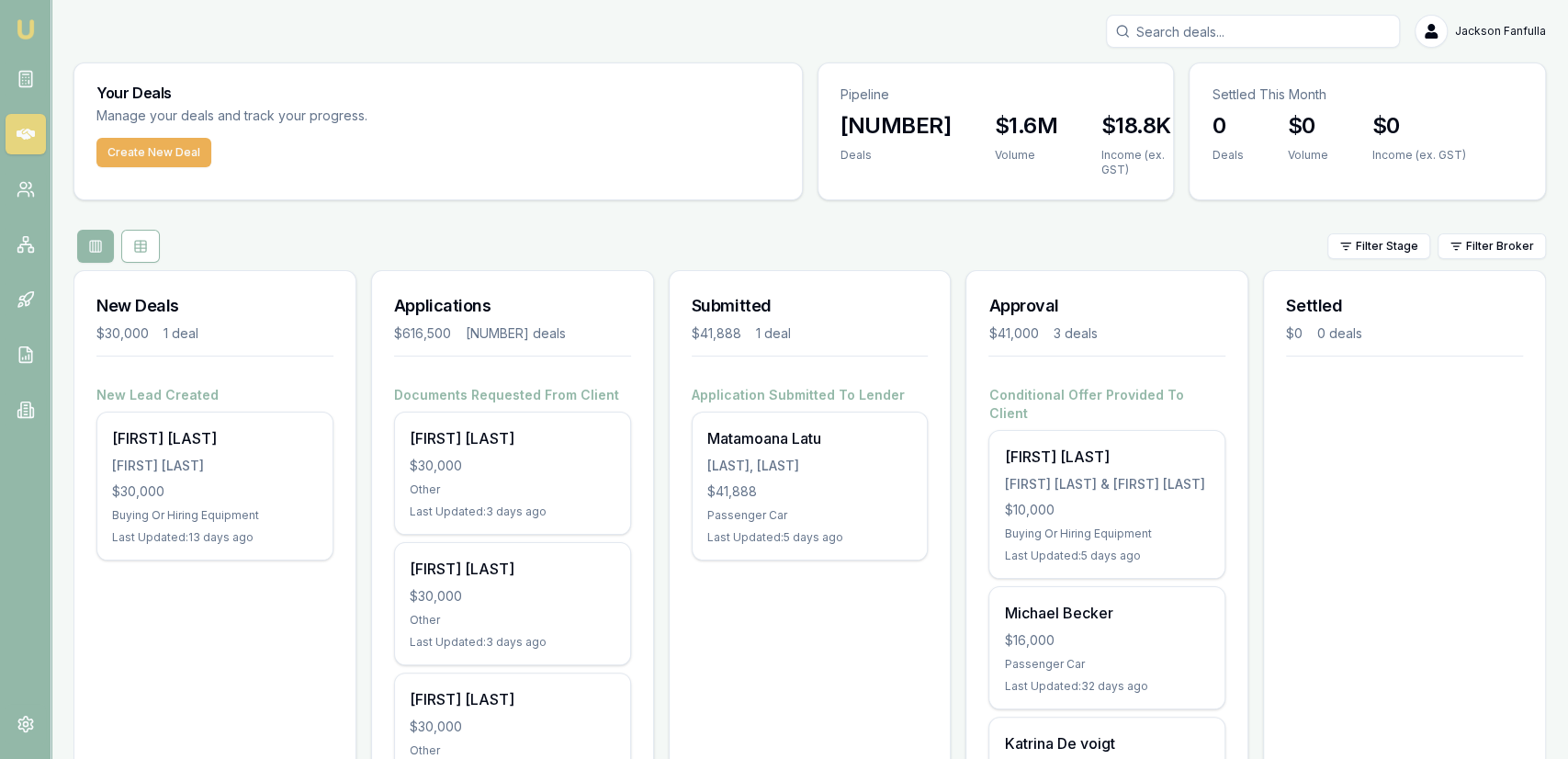 click on "Jackson Fanfulla Toggle Menu Your Deals Manage your deals and track your progress. Create New Deal Pipeline 46 Deals $1.6M Volume $18.8K Income (ex. GST) Settled This Month 0 Deals $0 Volume $0 Income (ex. GST) Filter Stage Filter Broker New Deals $30,000 1   deal New Lead Created Kumar Gurung Kumar Gurung $30,000 Buying Or Hiring Equipment Last Updated:  13 days ago Applications $616,500 17   deals Documents Requested From Client Joel Myers $30,000 Other Last Updated:  3 days ago Osmund Kairae $30,000 Other Last Updated:  3 days ago Nate Reid $30,000 Other Last Updated:  3 days ago Tyler  Wright $30,000 Other Last Updated:  3 days ago Tawanda  Chisvo $30,000 Other Last Updated:  7 days ago Seth Renton $30,000 Other Last Updated:  7 days ago Kane Newlands $30,000 Other Last Updated:  10 days ago Robert Ferguson $15,500 Other Last Updated:  11 days ago Jacob Storey $30,000 Buying Or Hiring Equipment Last Updated:  13 days ago Jamie Lancaster Jamie Lancaster $30,000 Buying Or Hiring Equipment Last Updated:  1" at bounding box center [784, 1418] 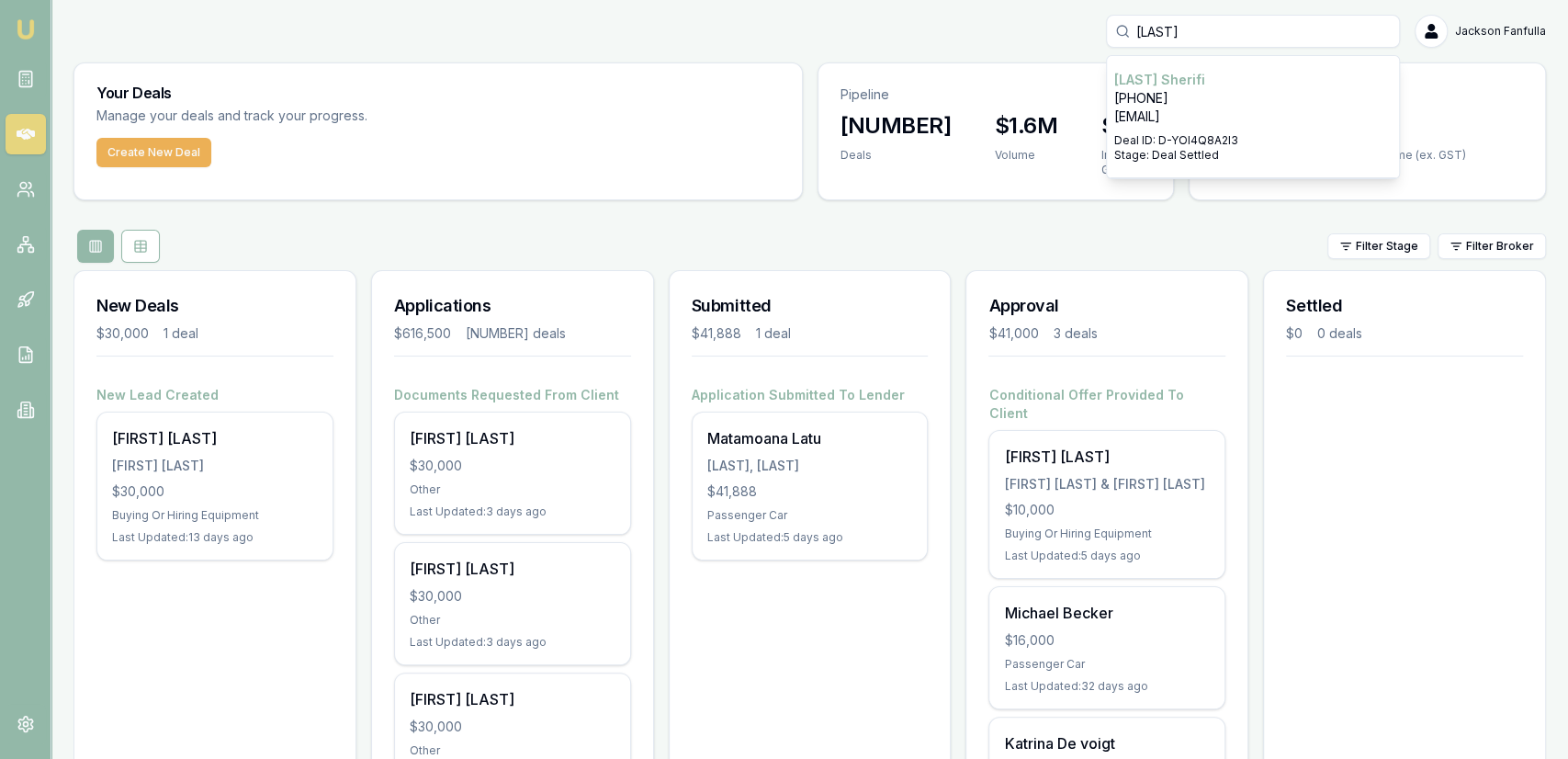 type on "sinaver" 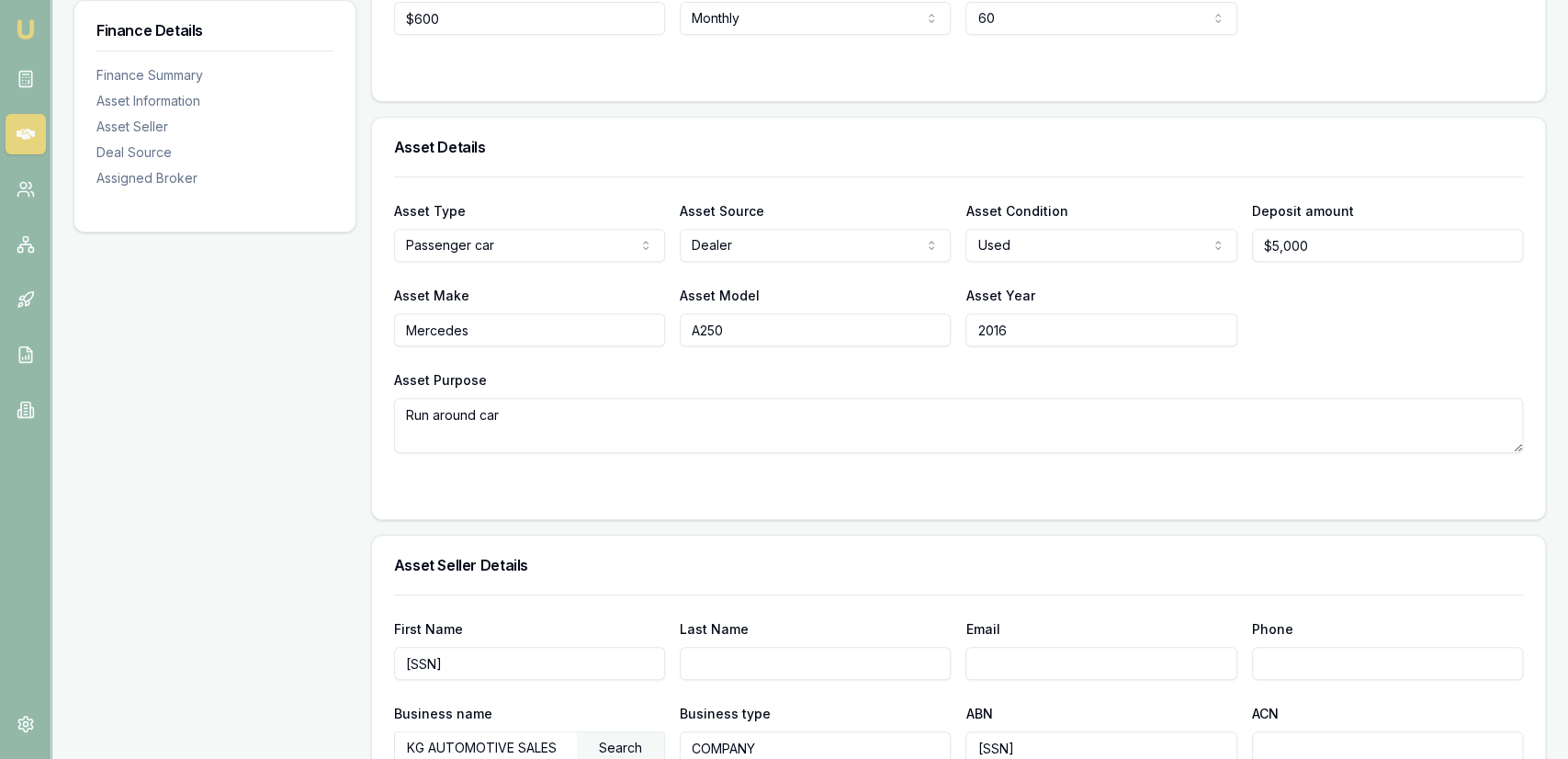 scroll, scrollTop: 0, scrollLeft: 0, axis: both 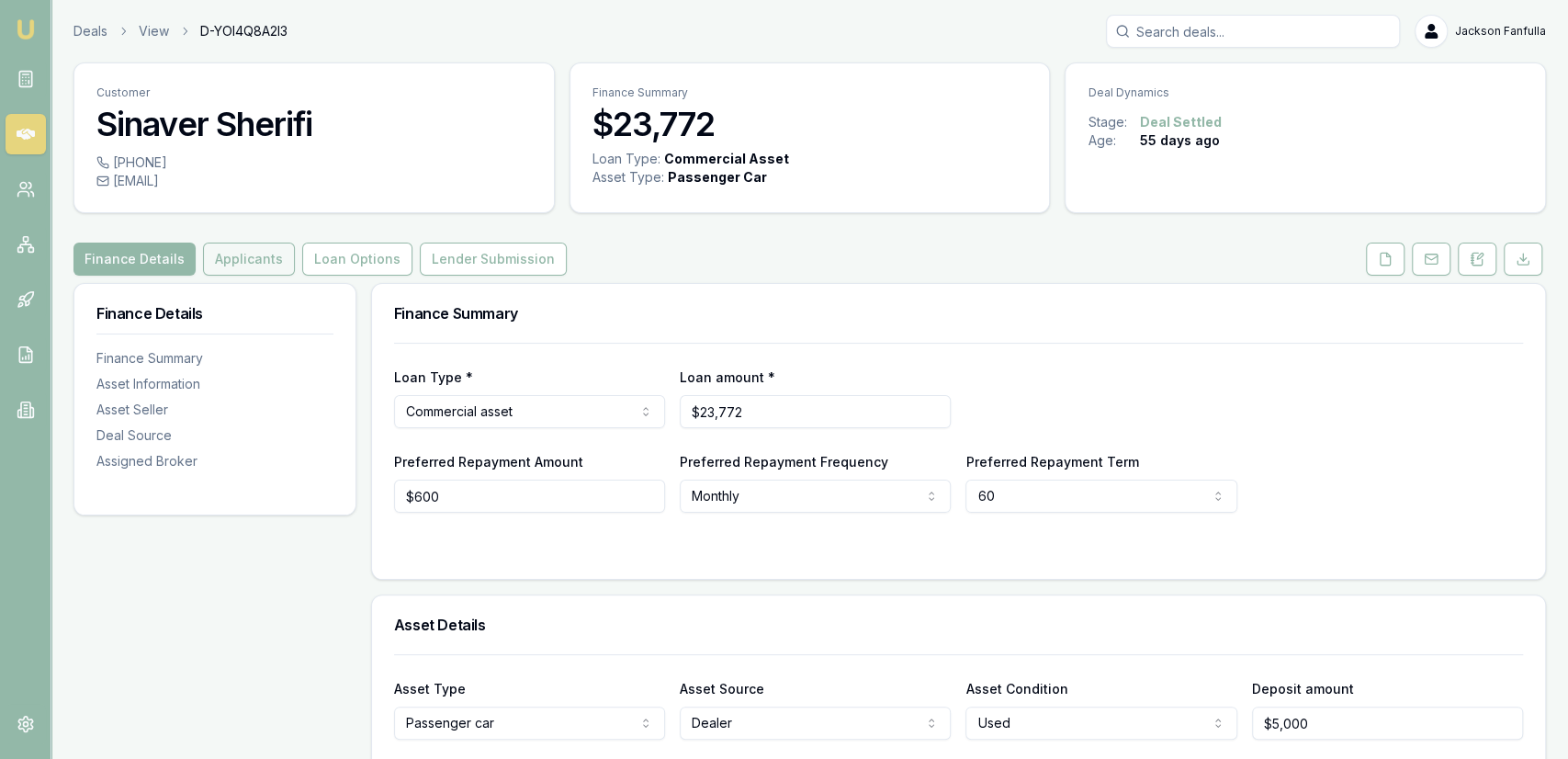click on "Applicants" at bounding box center [249, 259] 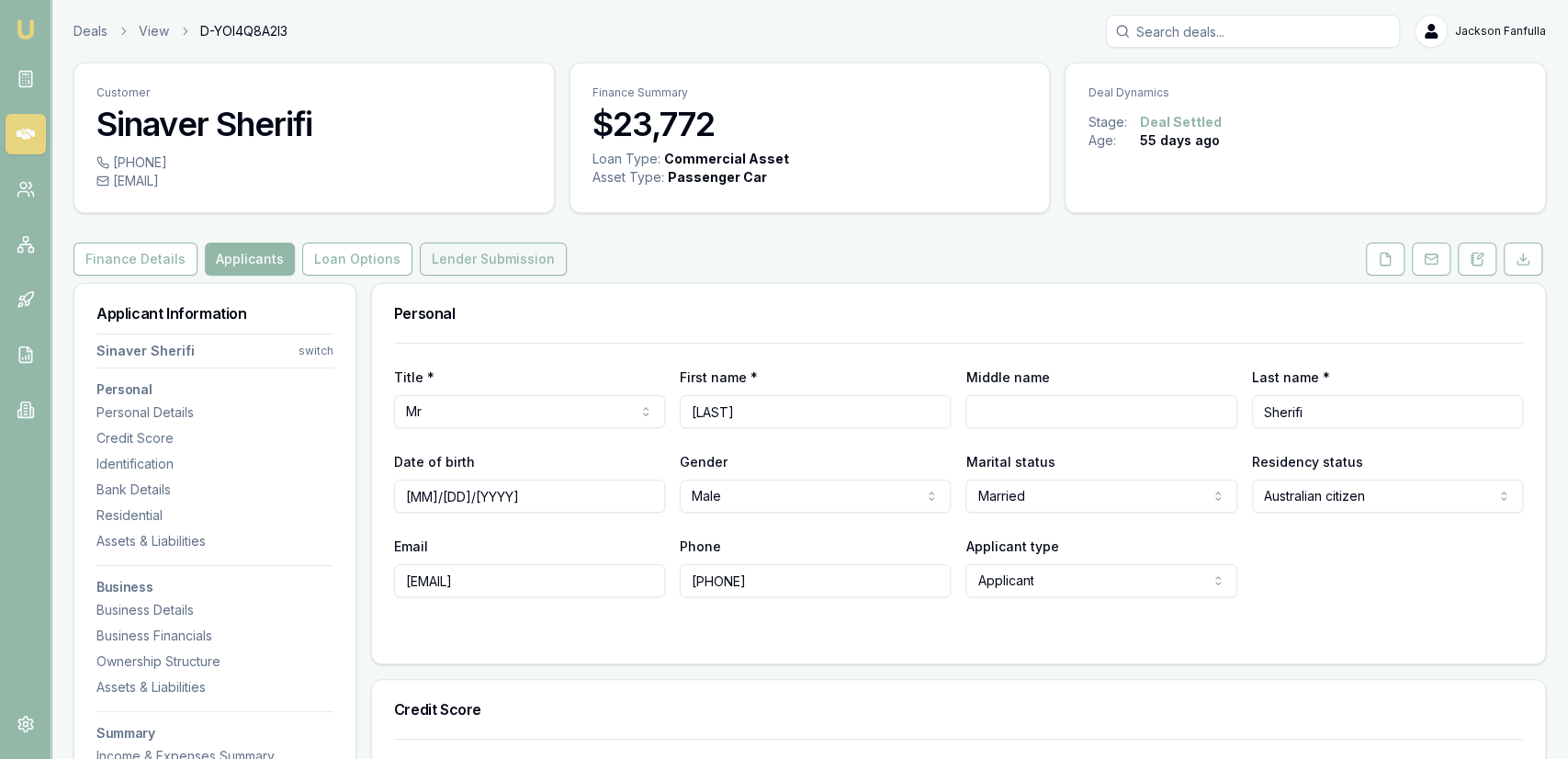 click on "Lender Submission" at bounding box center (493, 259) 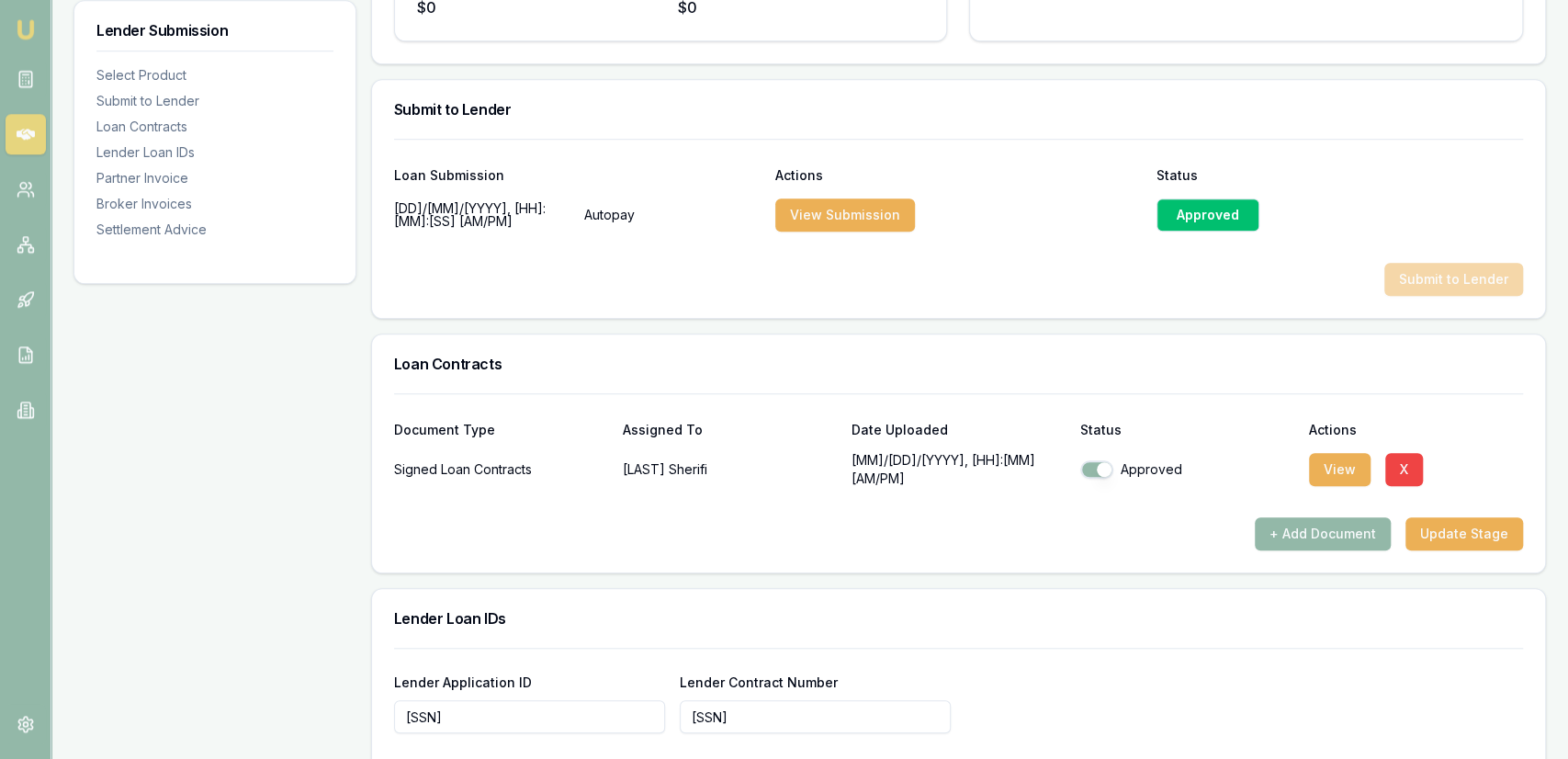 scroll, scrollTop: 860, scrollLeft: 0, axis: vertical 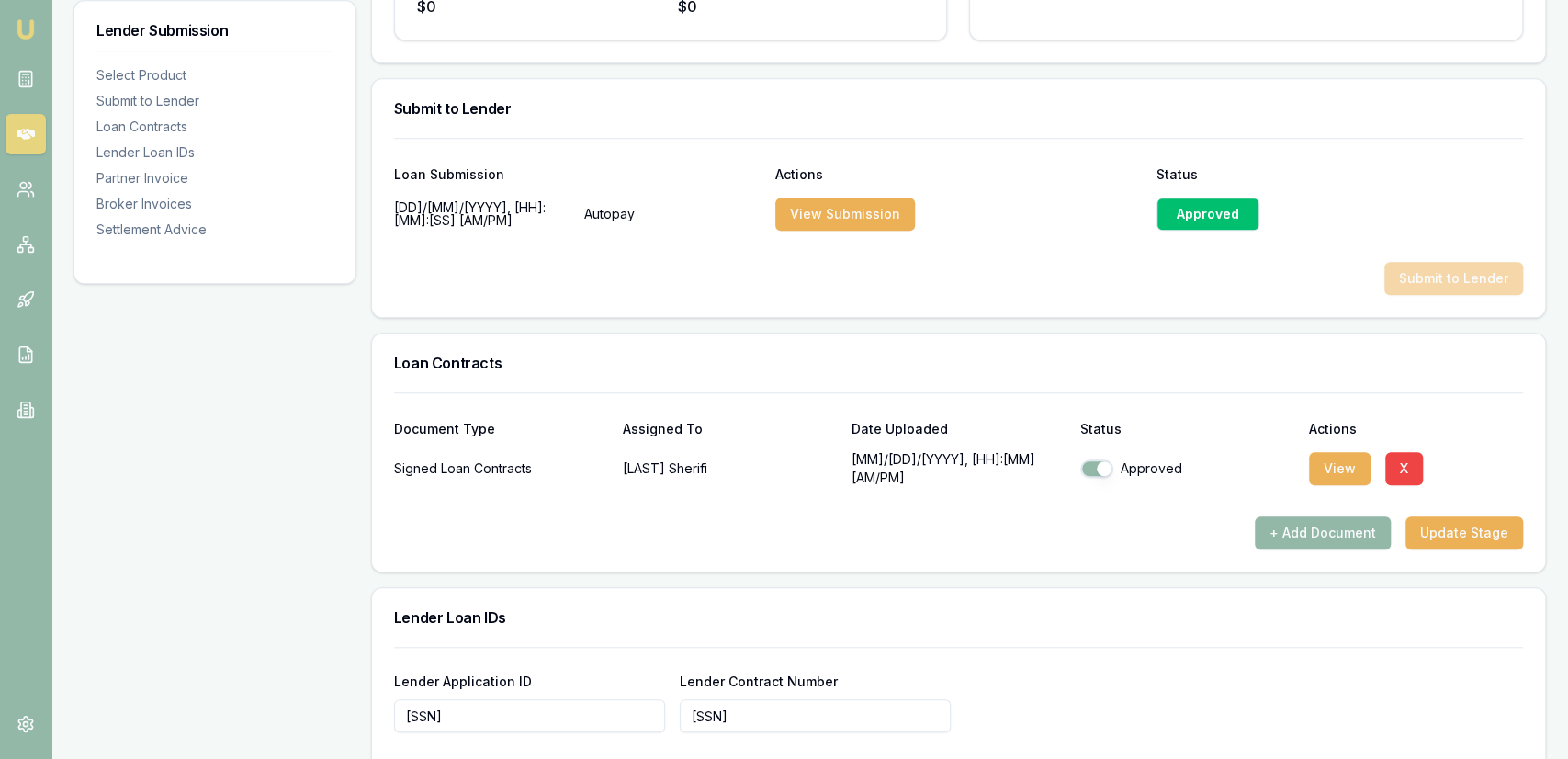click on "Approved" at bounding box center (1208, 214) 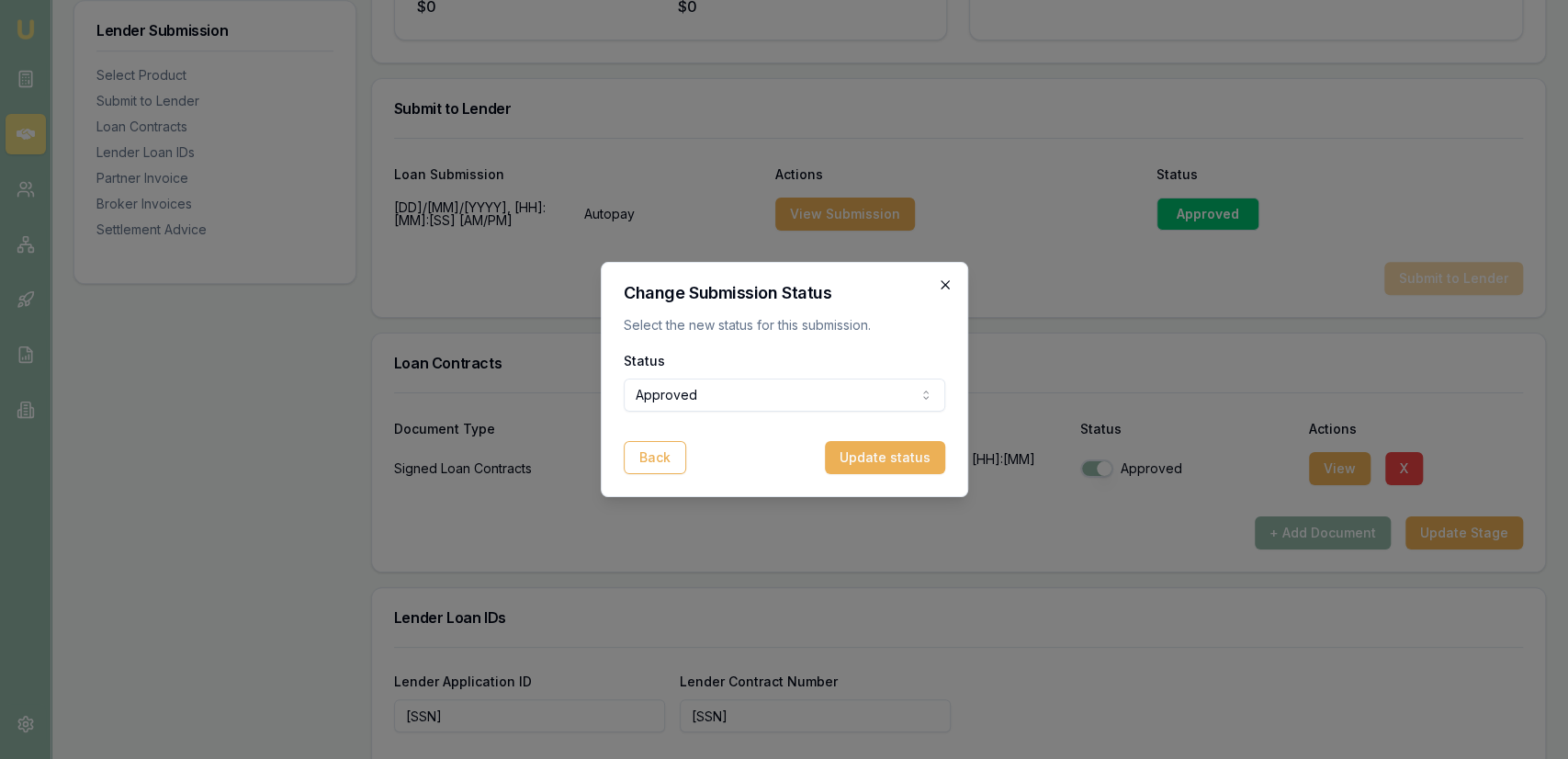 click 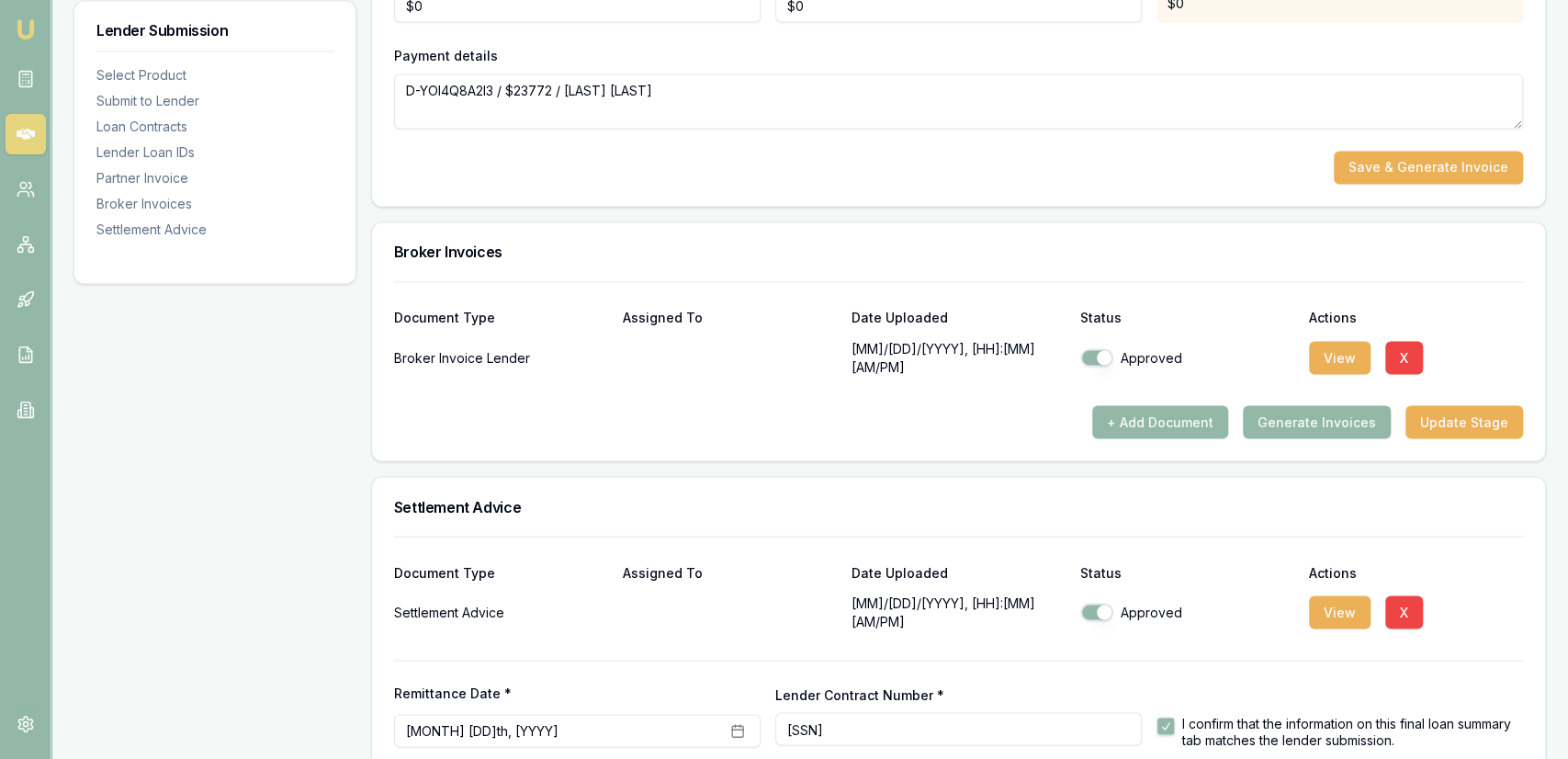 scroll, scrollTop: 2099, scrollLeft: 0, axis: vertical 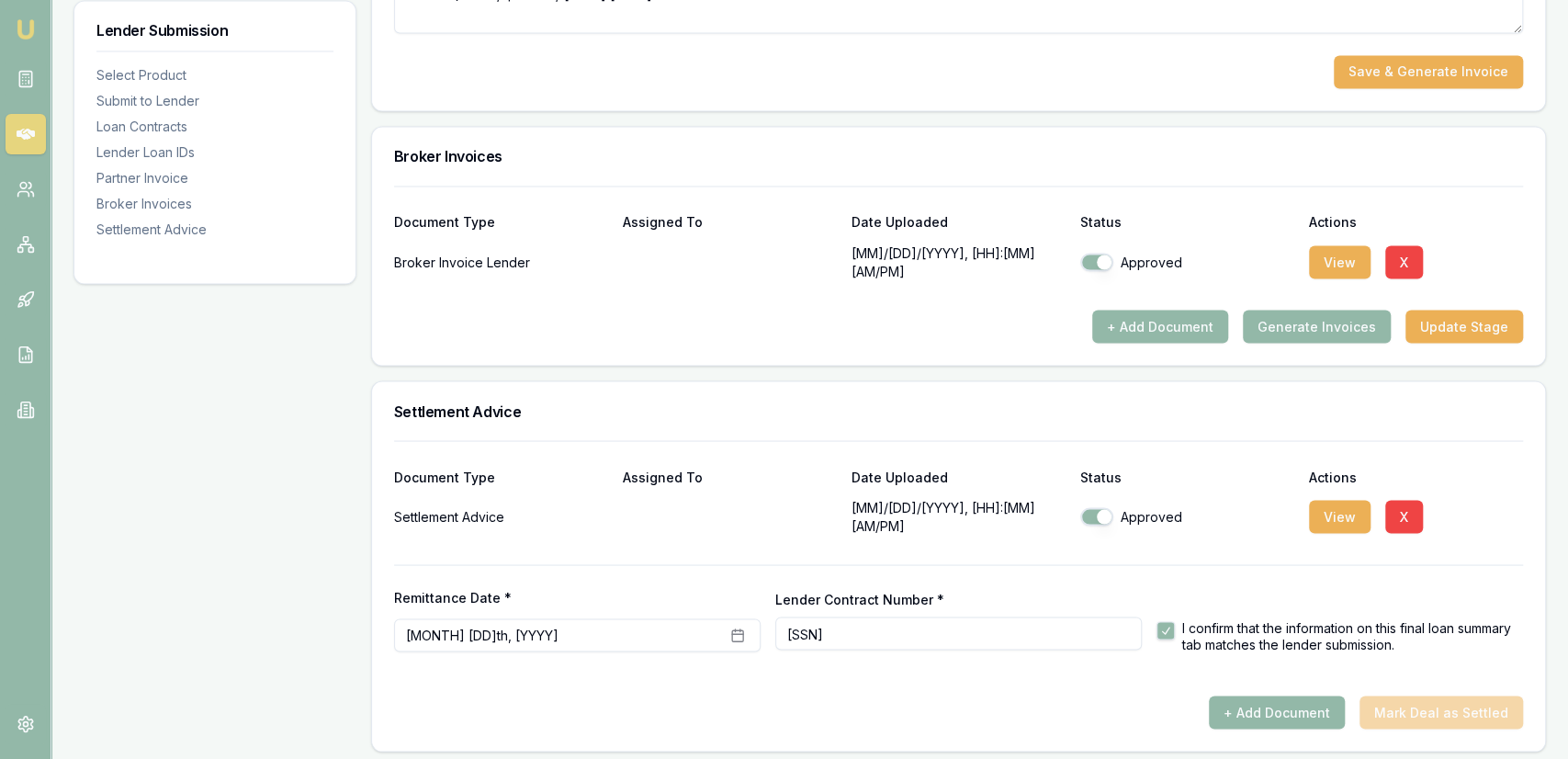 click on "Remittance Date * July 28th, 2025" at bounding box center [577, 621] 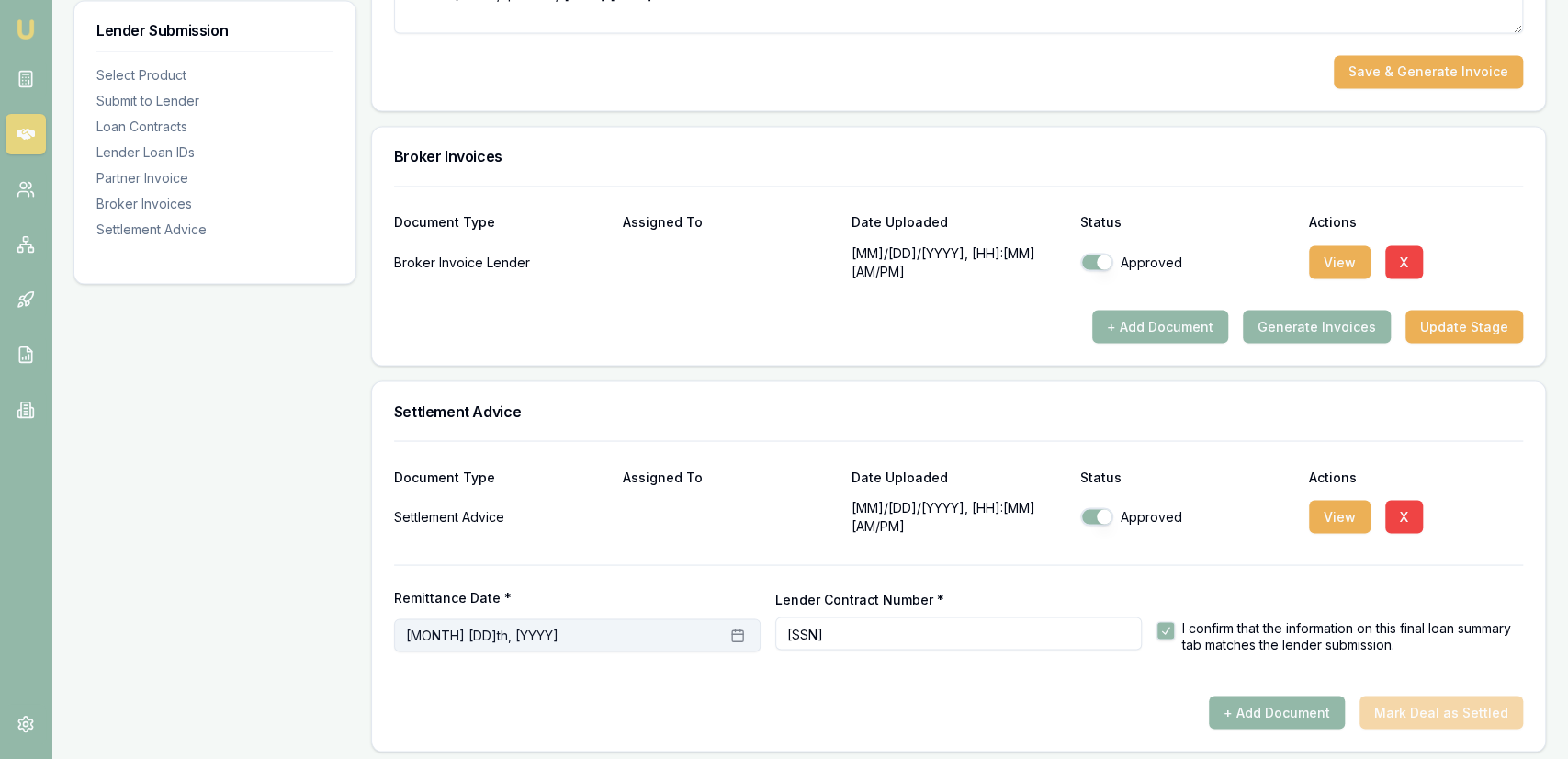 click on "July 28th, 2025" at bounding box center [577, 635] 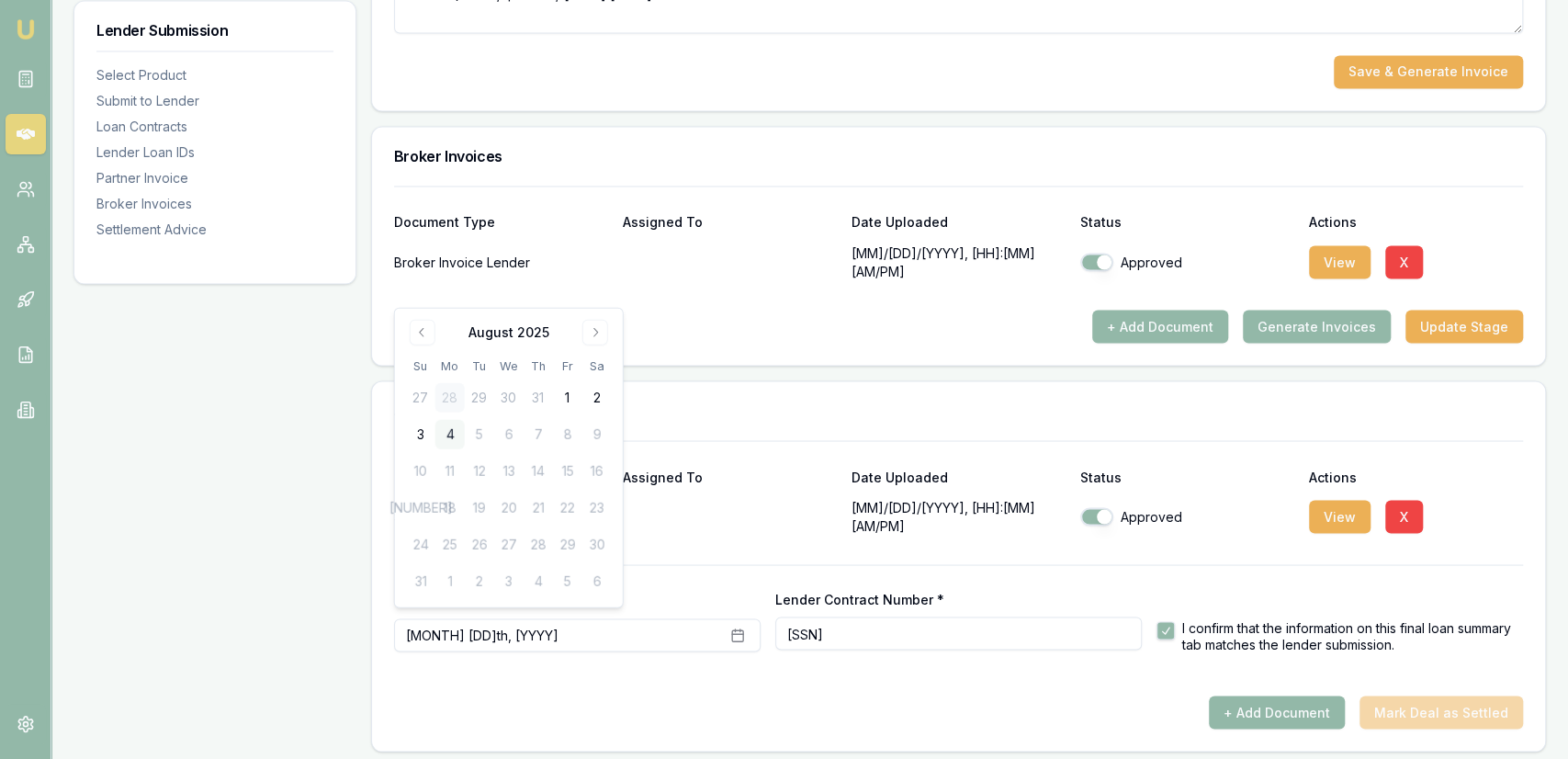 click on "4" at bounding box center [450, 435] 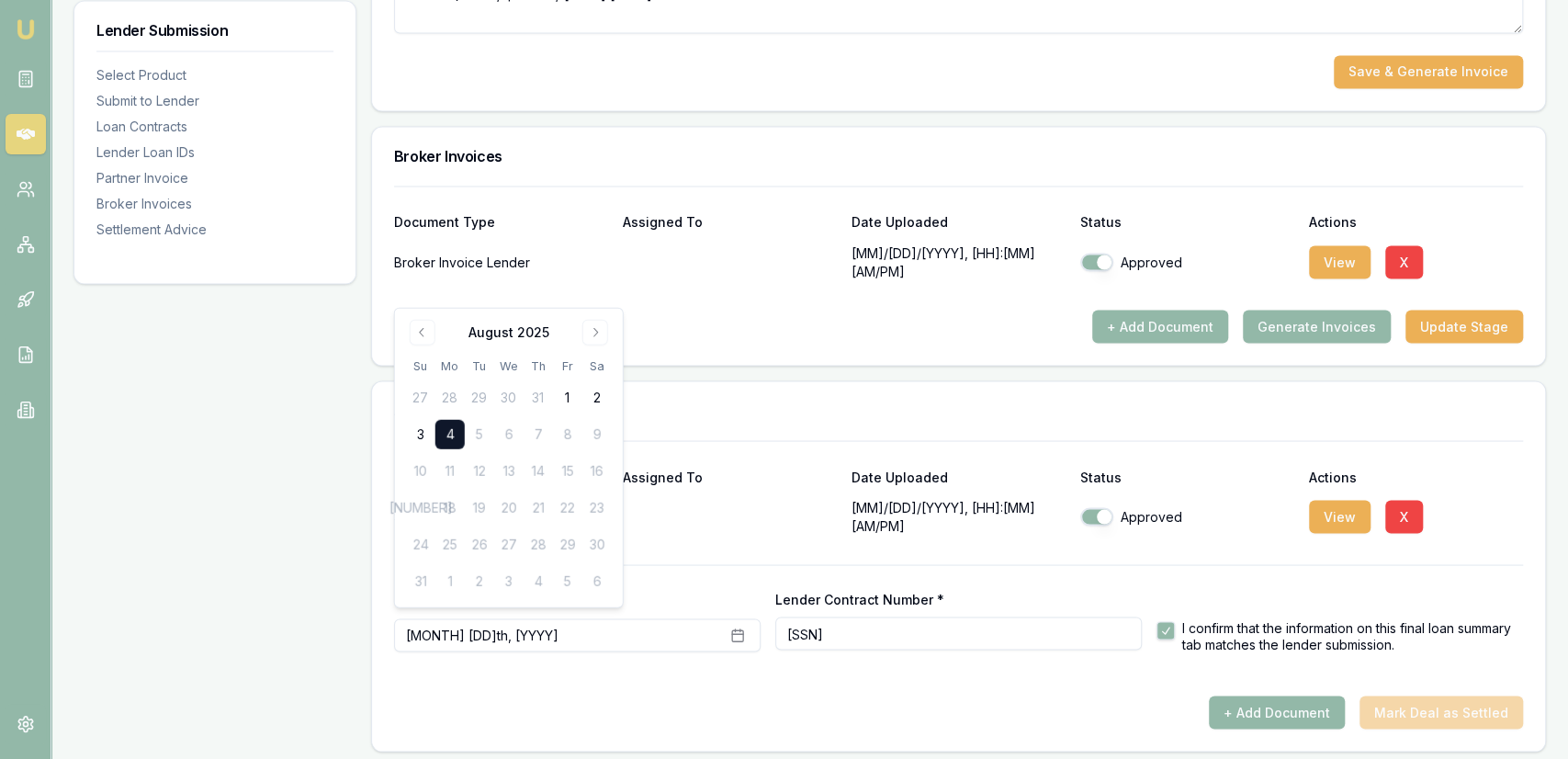 click on "Lender Submission Select Product Submit to Lender Loan Contracts Lender Loan IDs Partner Invoice Broker Invoices Settlement Advice" at bounding box center [215, -532] 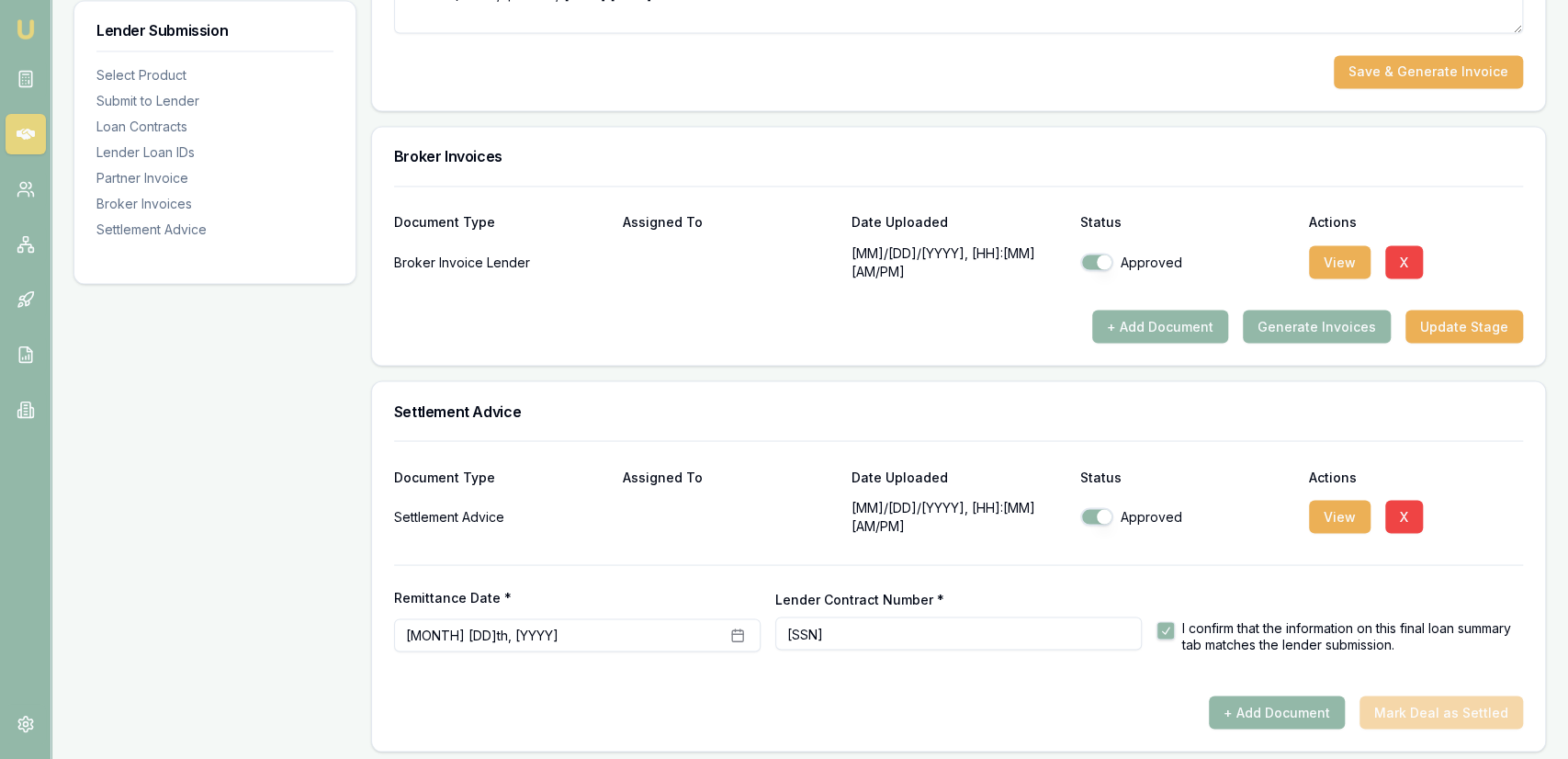 drag, startPoint x: 505, startPoint y: 718, endPoint x: 305, endPoint y: 581, distance: 242.42318 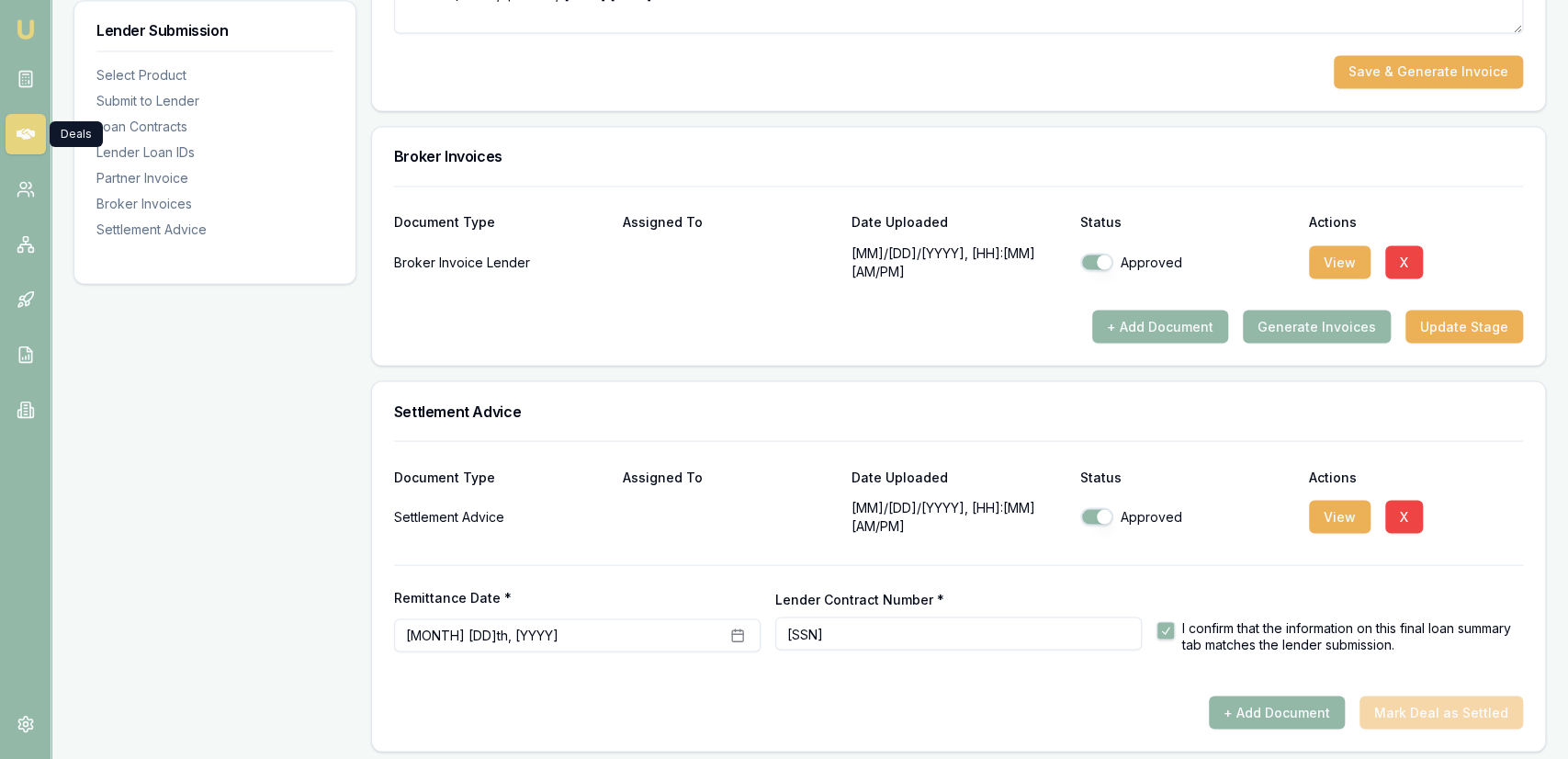 click at bounding box center (26, 134) 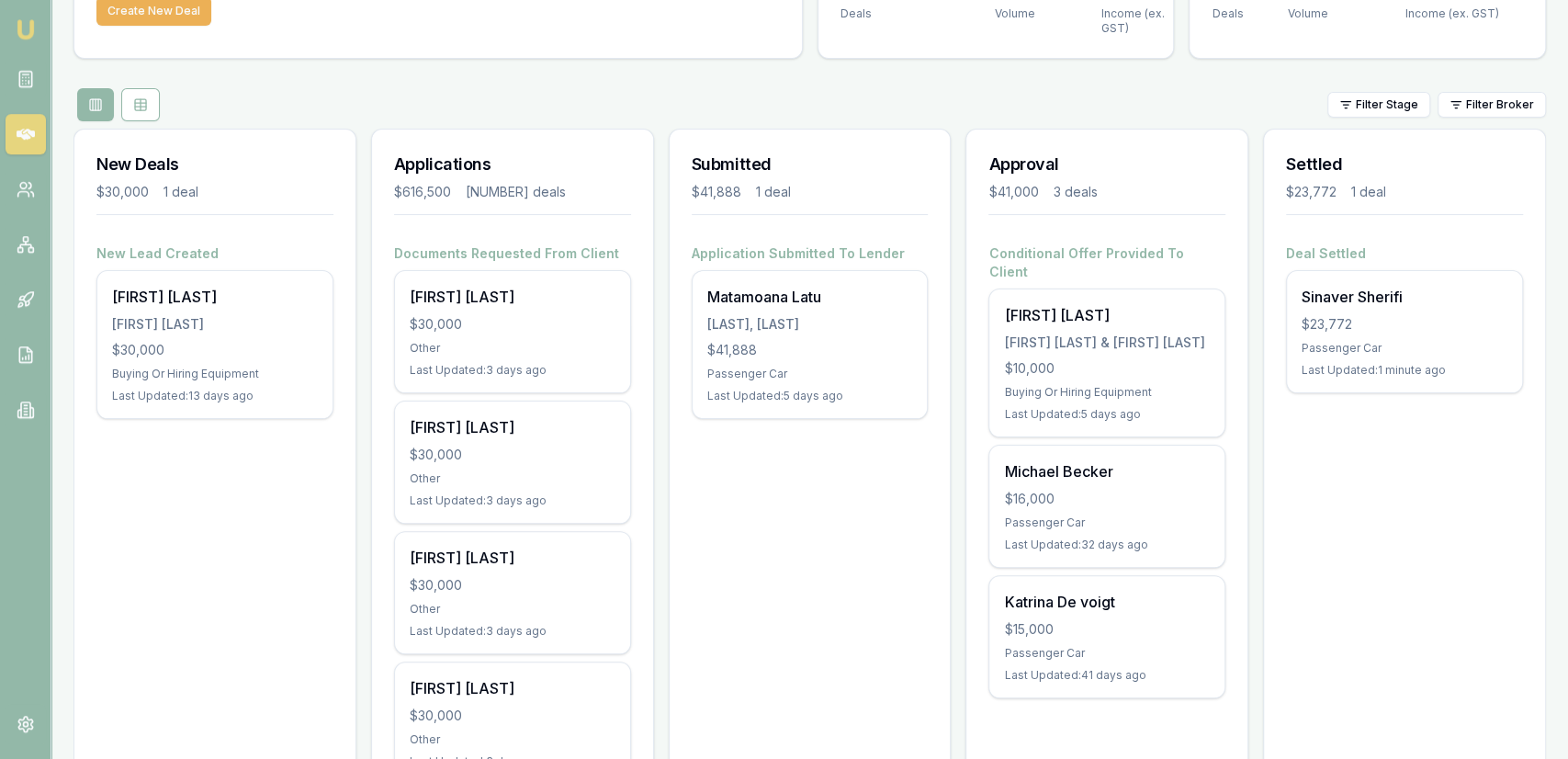 scroll, scrollTop: 191, scrollLeft: 0, axis: vertical 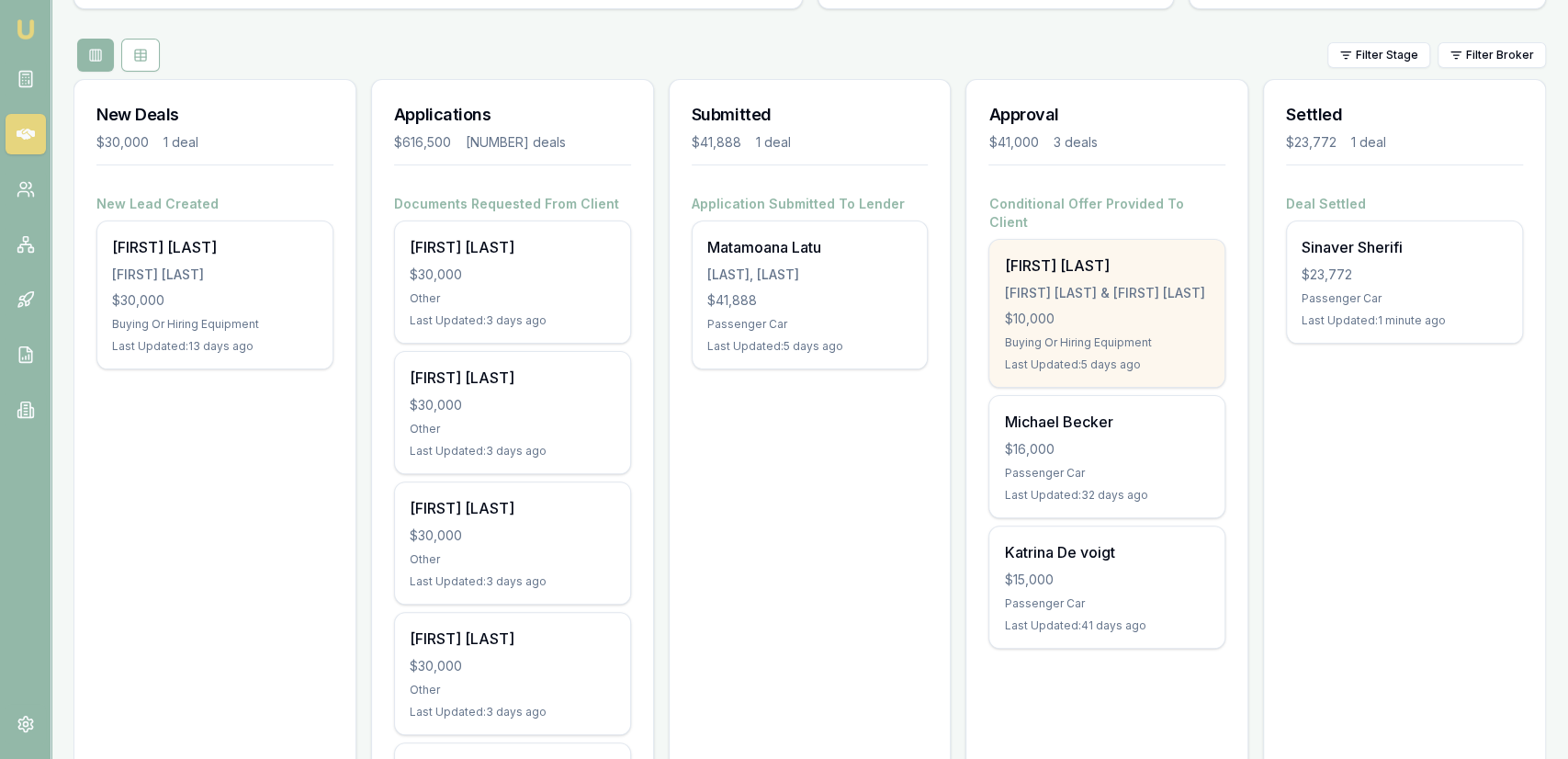 click on "Buying Or Hiring Equipment" at bounding box center (1107, 343) 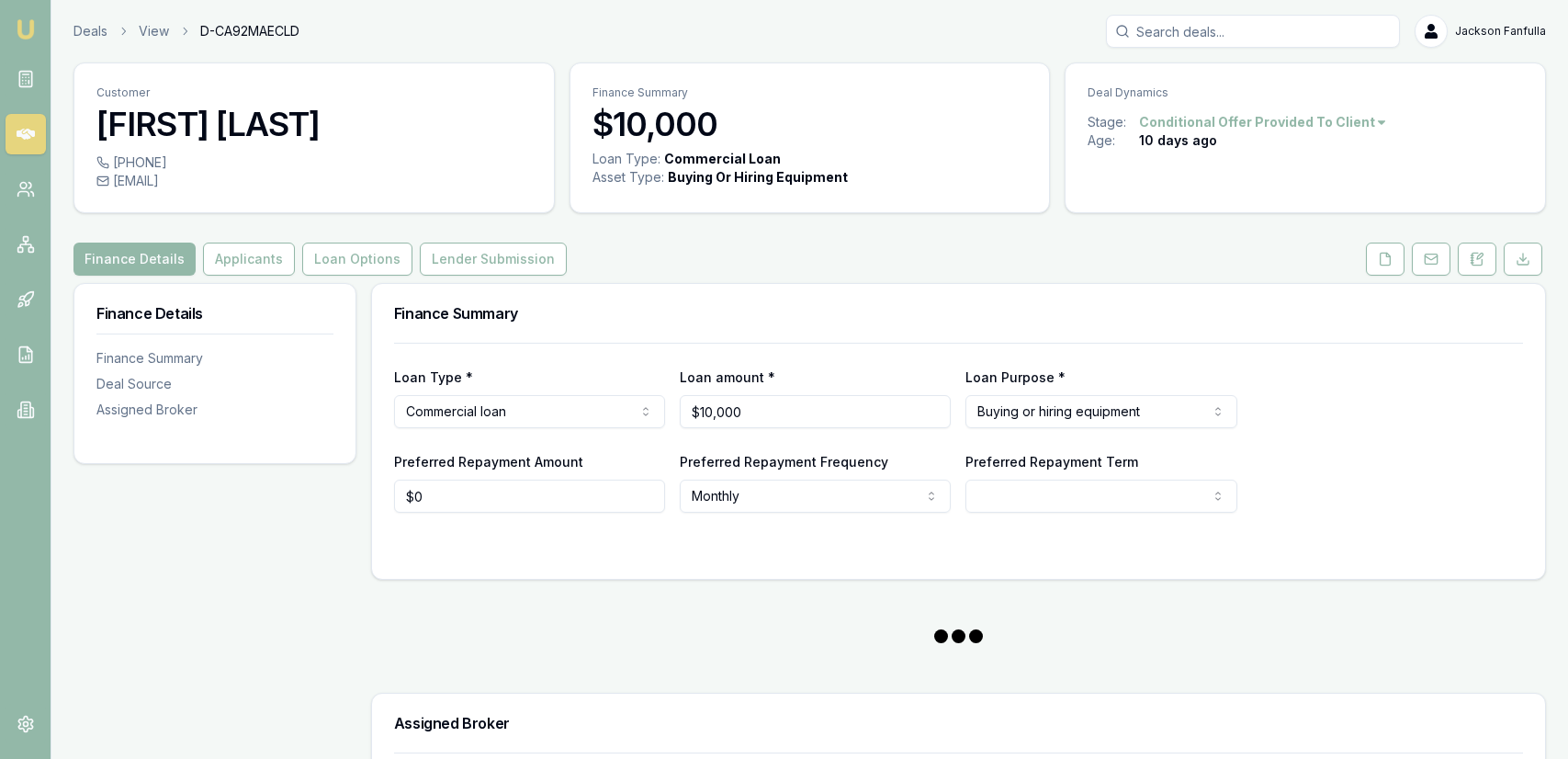 scroll, scrollTop: 0, scrollLeft: 0, axis: both 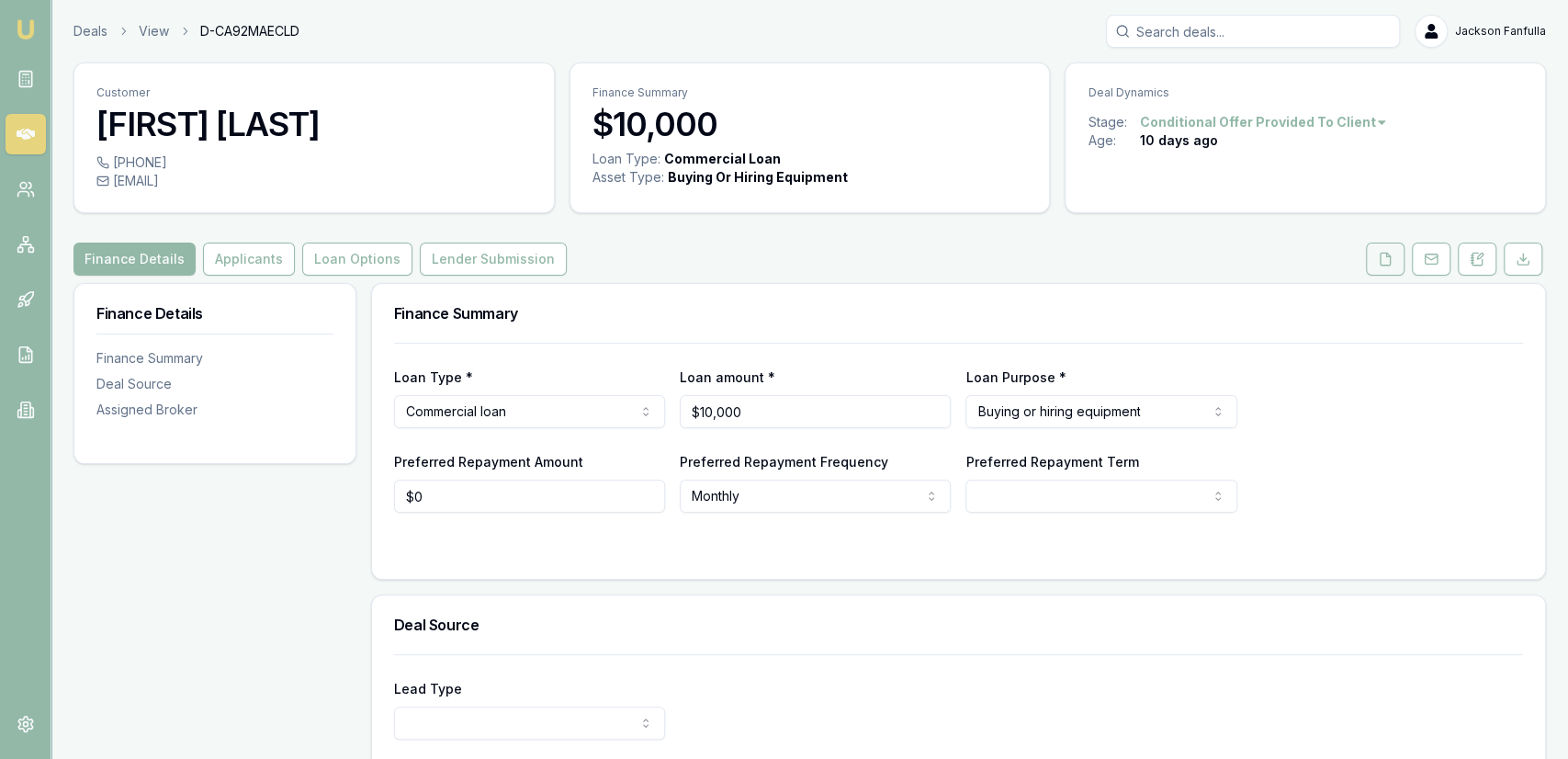 click at bounding box center [1385, 259] 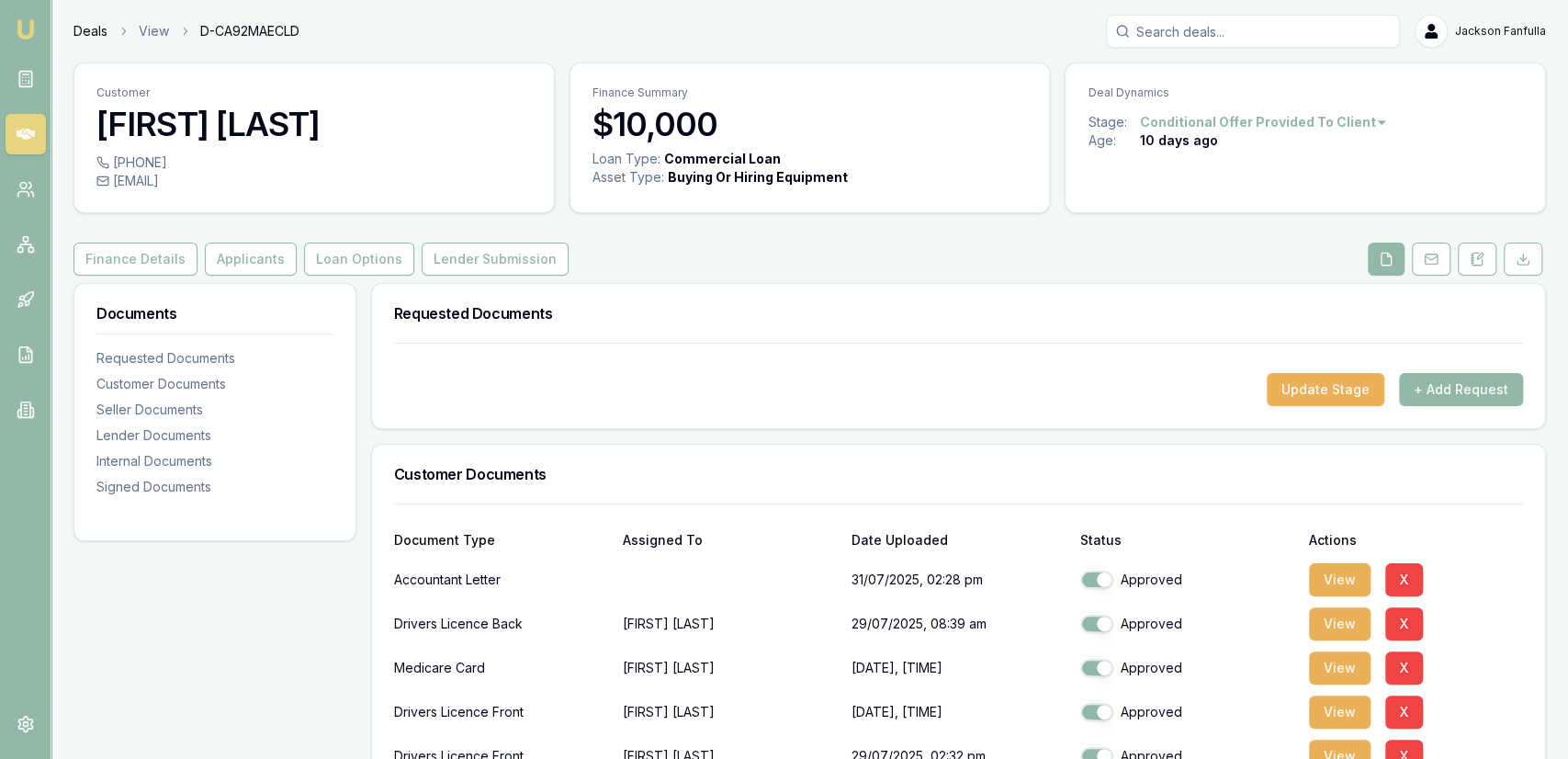 click on "Deals" at bounding box center (90, 31) 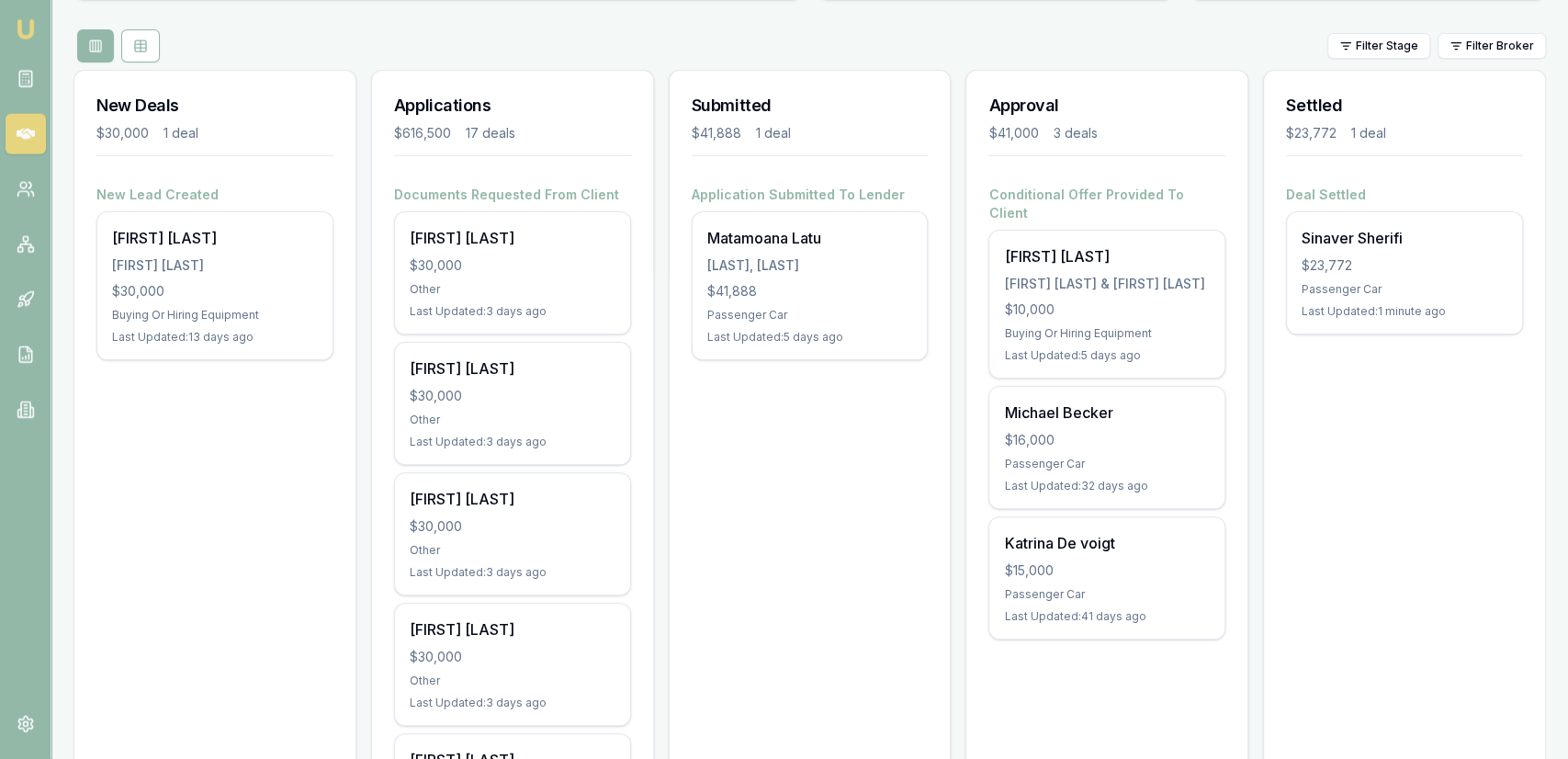 scroll, scrollTop: 0, scrollLeft: 0, axis: both 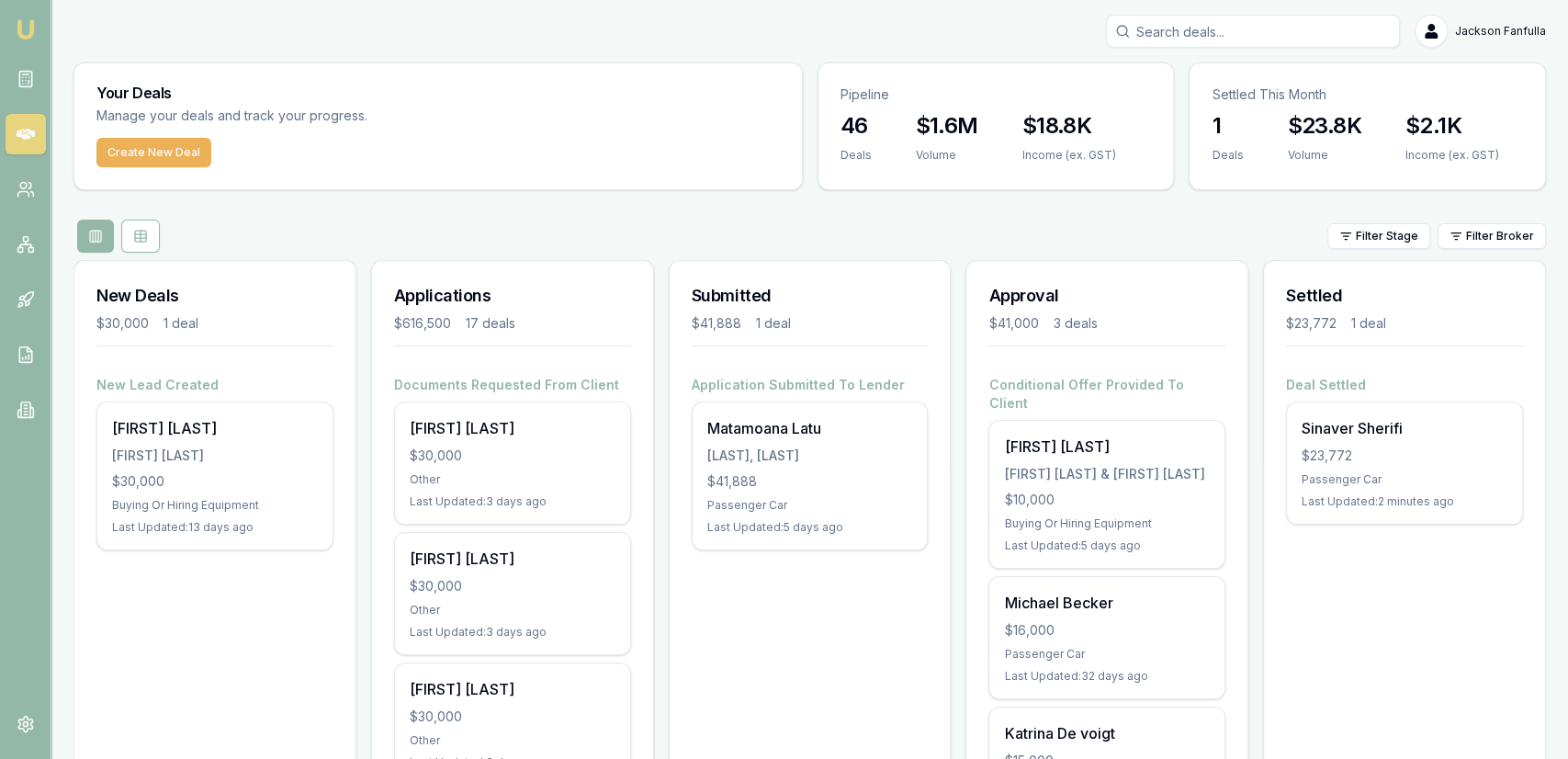 click at bounding box center (1253, 31) 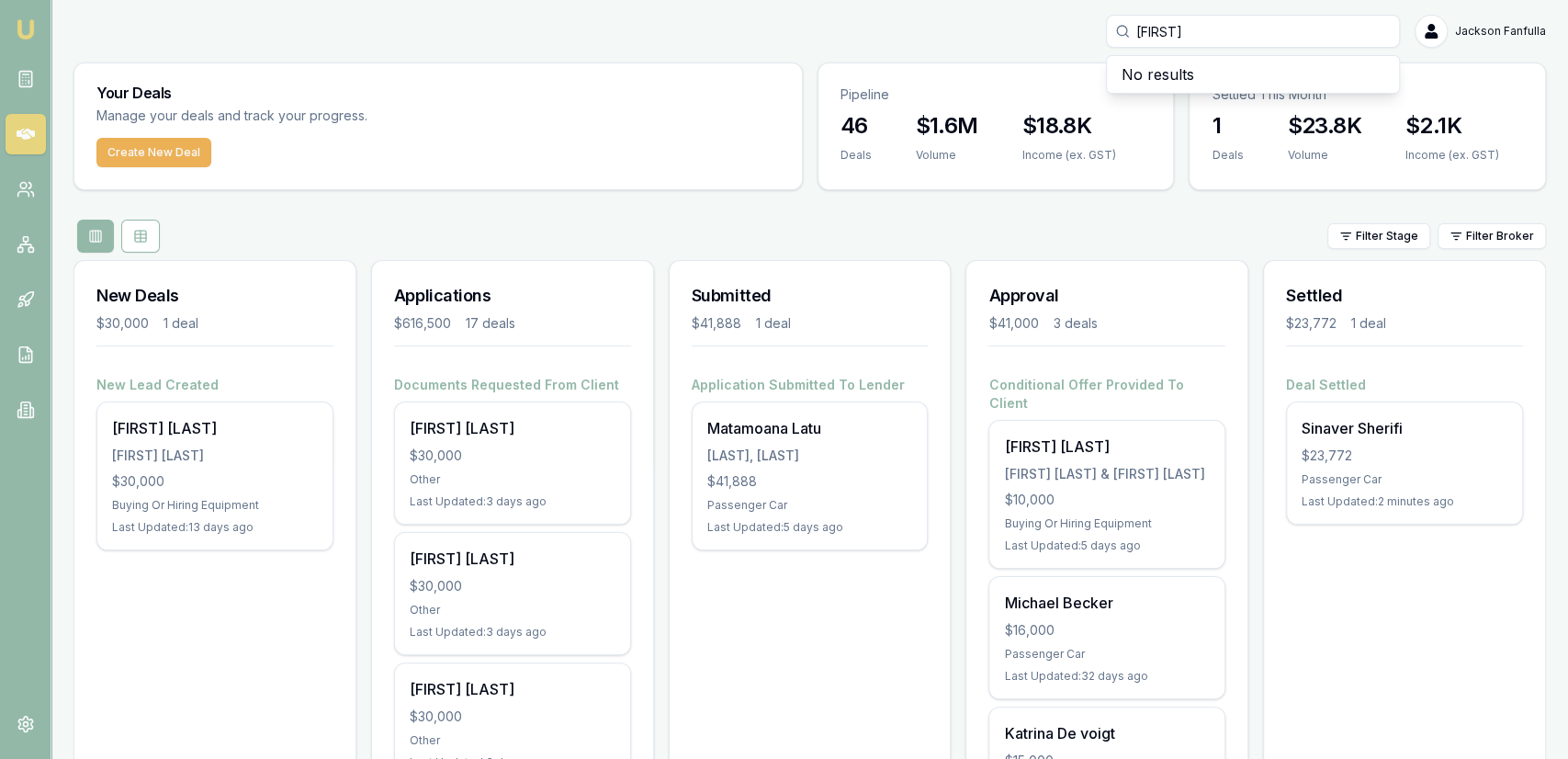 type on "[FIRST]" 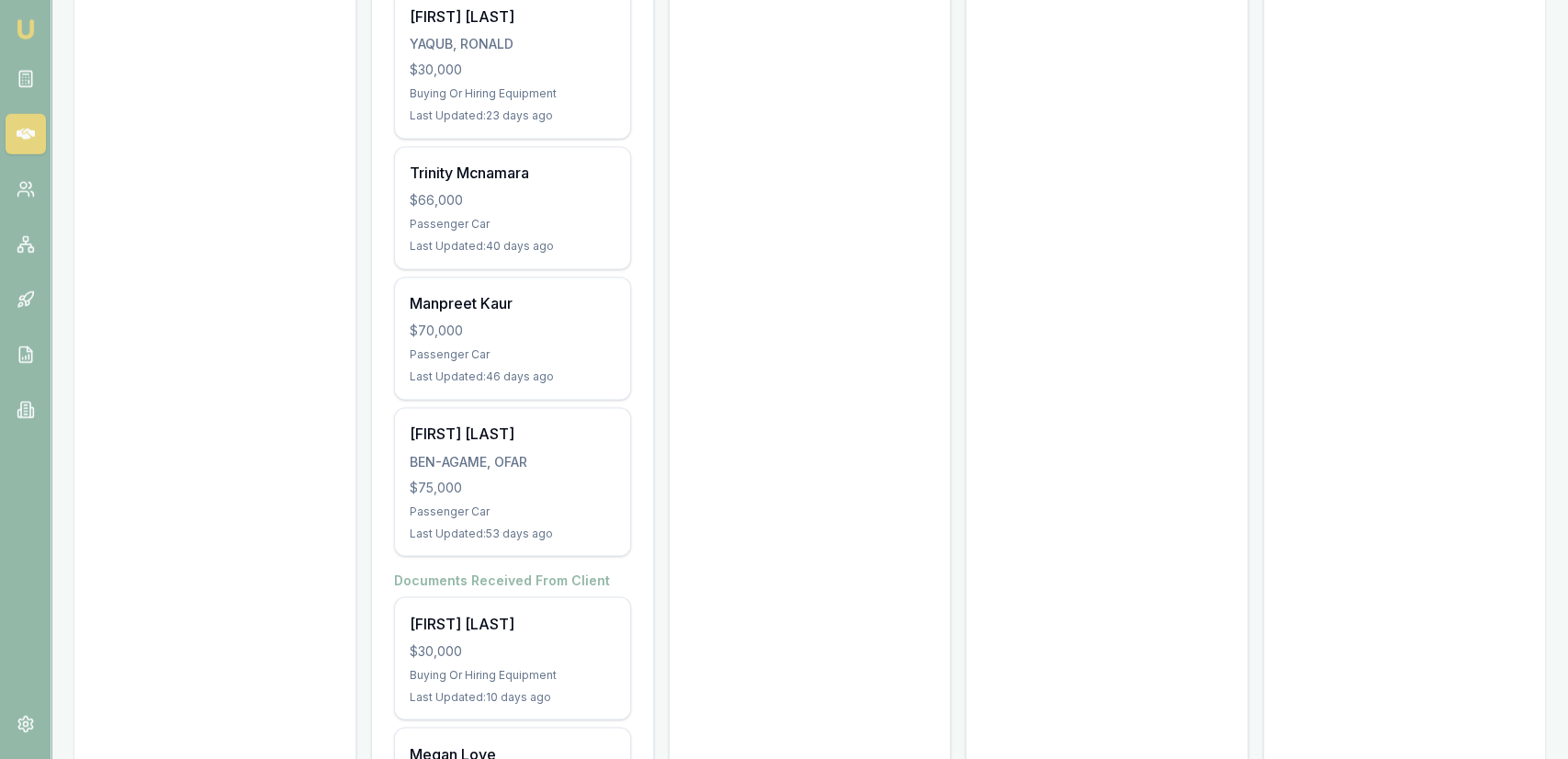 scroll, scrollTop: 2056, scrollLeft: 0, axis: vertical 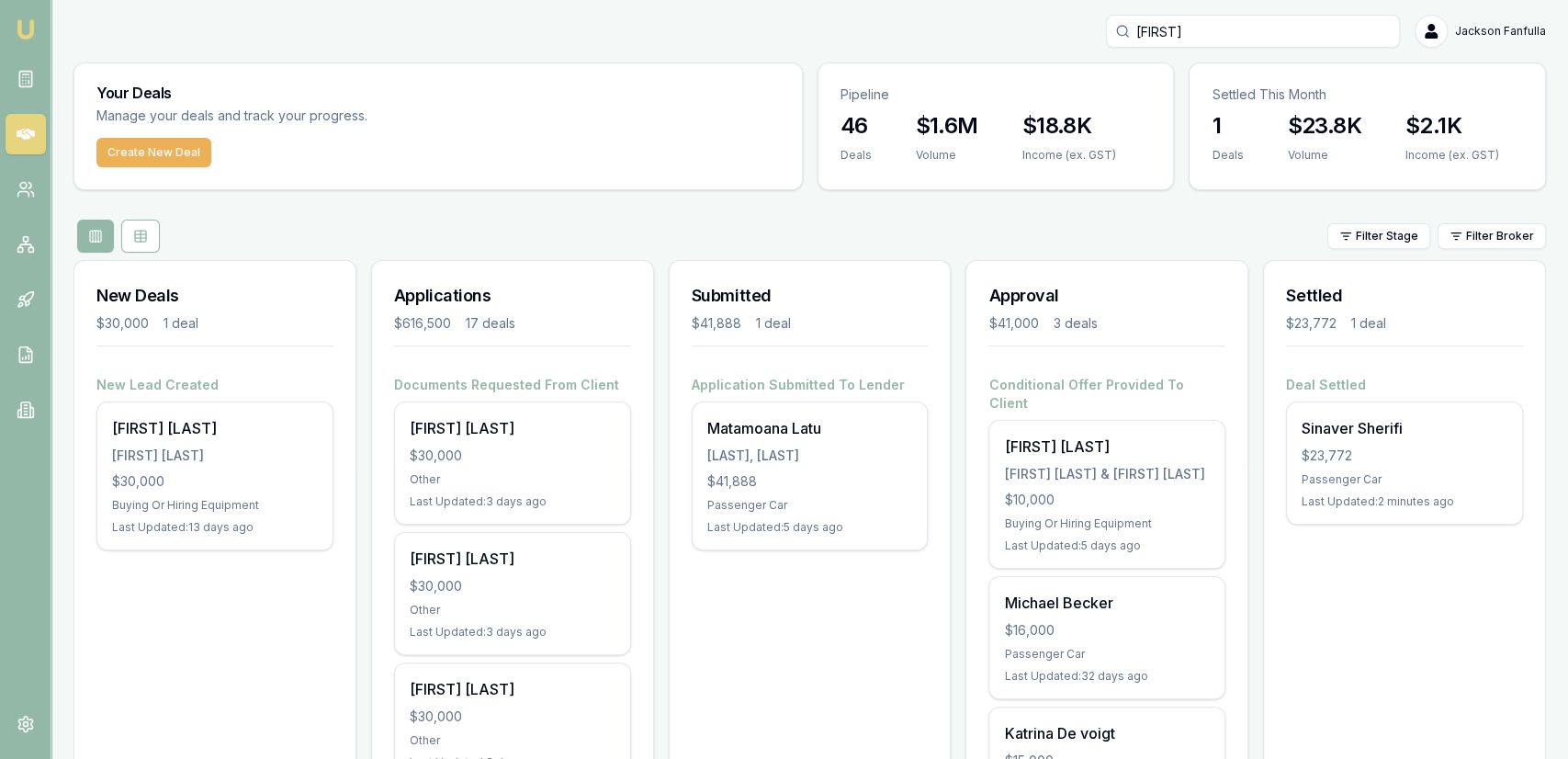 drag, startPoint x: 828, startPoint y: 508, endPoint x: 776, endPoint y: 207, distance: 305.45867 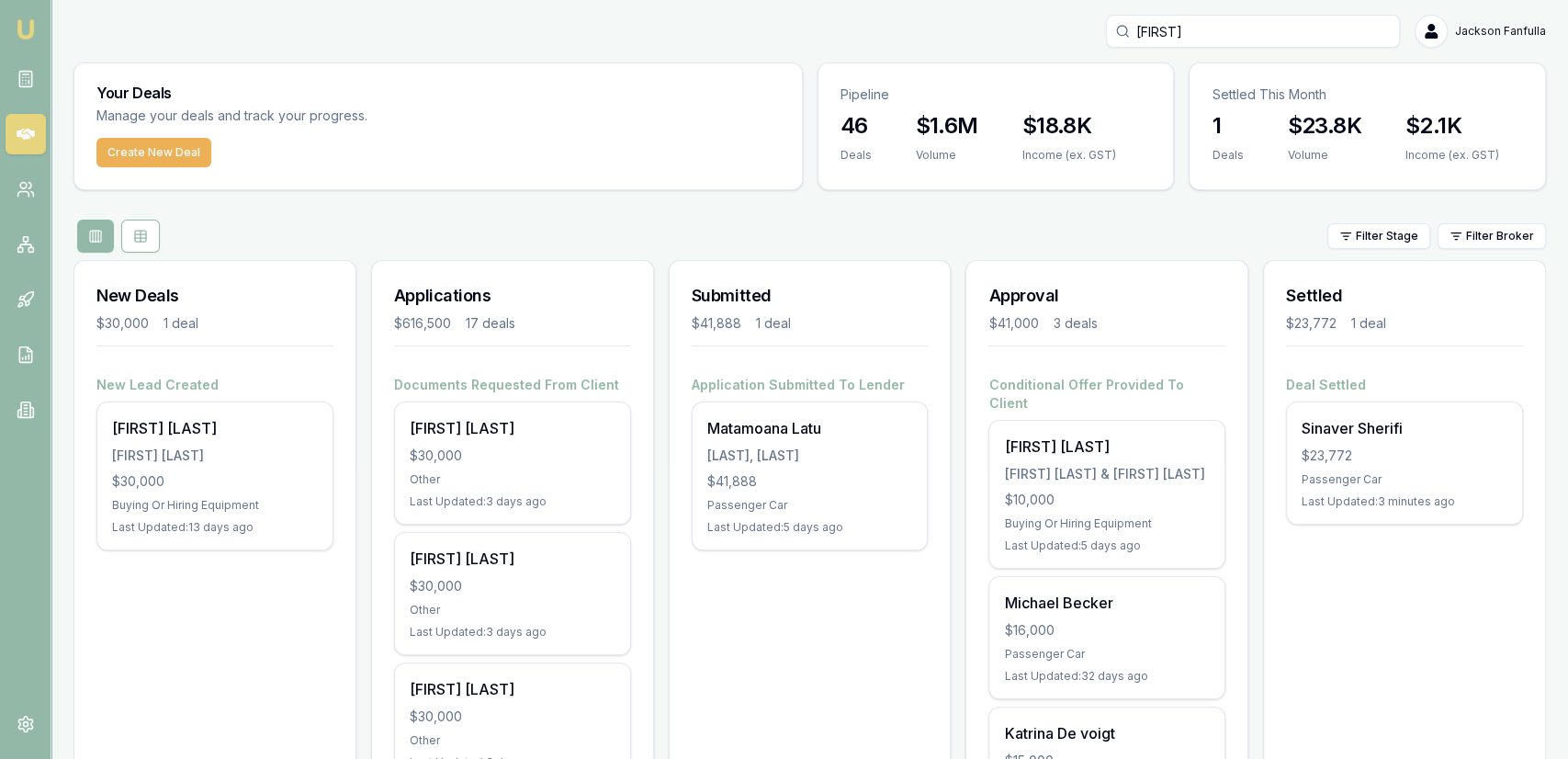 click on "Your Deals Manage your deals and track your progress. Create New Deal Pipeline 46 Deals $1.6M Volume $18.8K Income (ex. GST) Settled This Month 1 Deals $23.8K Volume $2.1K Income (ex. GST) Filter Stage Filter Broker New Deals $30,000 1   deal New Lead Created [FIRST] [LAST] [FIRST] [LAST] $30,000 Buying Or Hiring Equipment Last Updated:  13 days ago Applications $616,500 17   deals Documents Requested From Client [FIRST] [LAST] $30,000 Other Last Updated:  3 days ago [FIRST] [LAST] $30,000 Other Last Updated:  3 days ago [FIRST] [LAST] $30,000 Other Last Updated:  3 days ago [FIRST]  [LAST] $30,000 Other Last Updated:  3 days ago [FIRST]  [LAST] $30,000 Other Last Updated:  7 days ago [FIRST] [LAST] $30,000 Other Last Updated:  7 days ago [FIRST] [LAST] $30,000 Other Last Updated:  10 days ago [FIRST] [LAST] $15,500 Other Last Updated:  11 days ago [FIRST] [LAST] $30,000 Buying Or Hiring Equipment Last Updated:  13 days ago [FIRST] [LAST] [FIRST] [LAST] $30,000 Buying Or Hiring Equipment" at bounding box center [809, 1437] 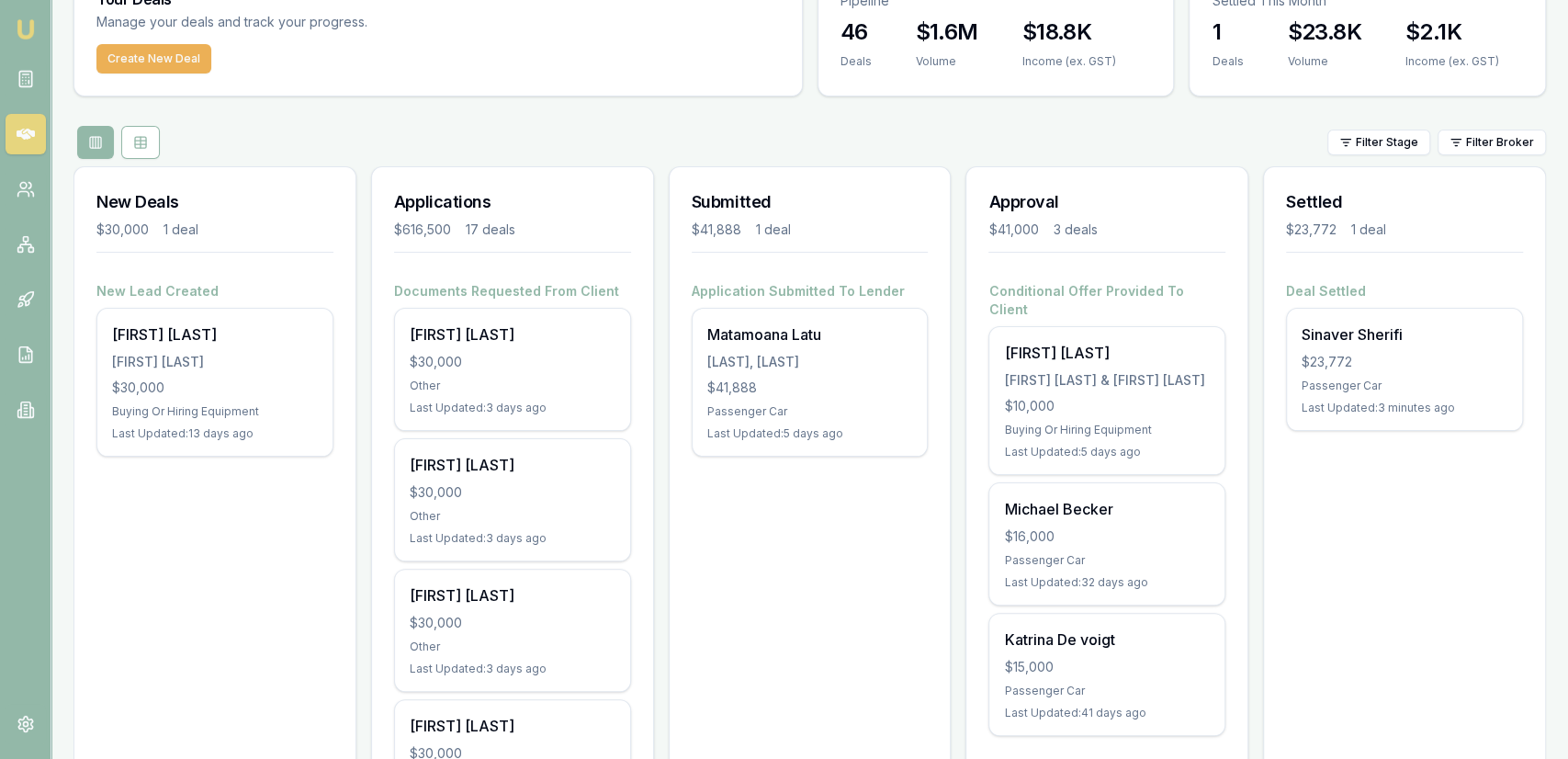 scroll, scrollTop: 96, scrollLeft: 0, axis: vertical 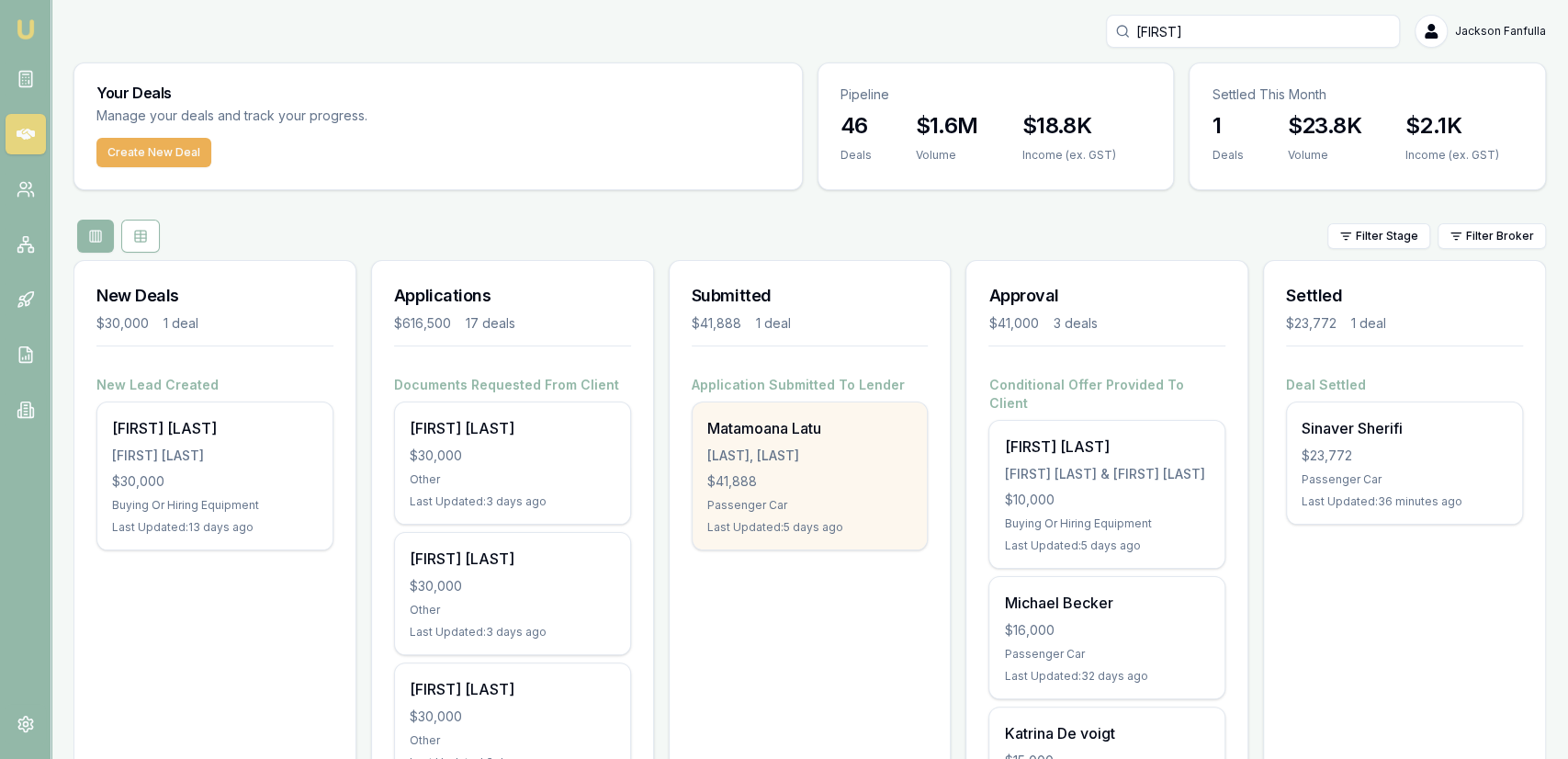 click on "$41,888" at bounding box center (810, 481) 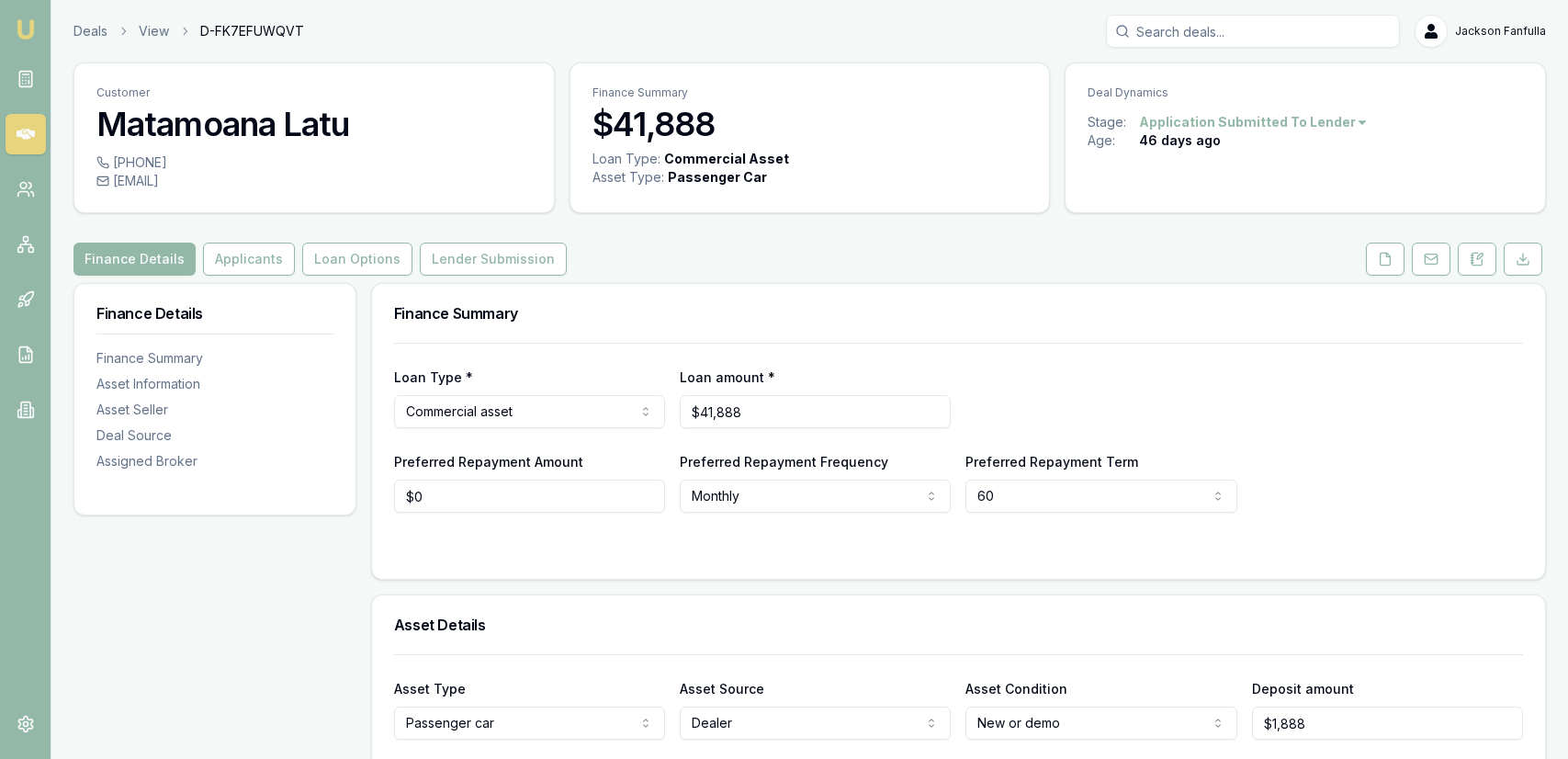 scroll, scrollTop: 0, scrollLeft: 0, axis: both 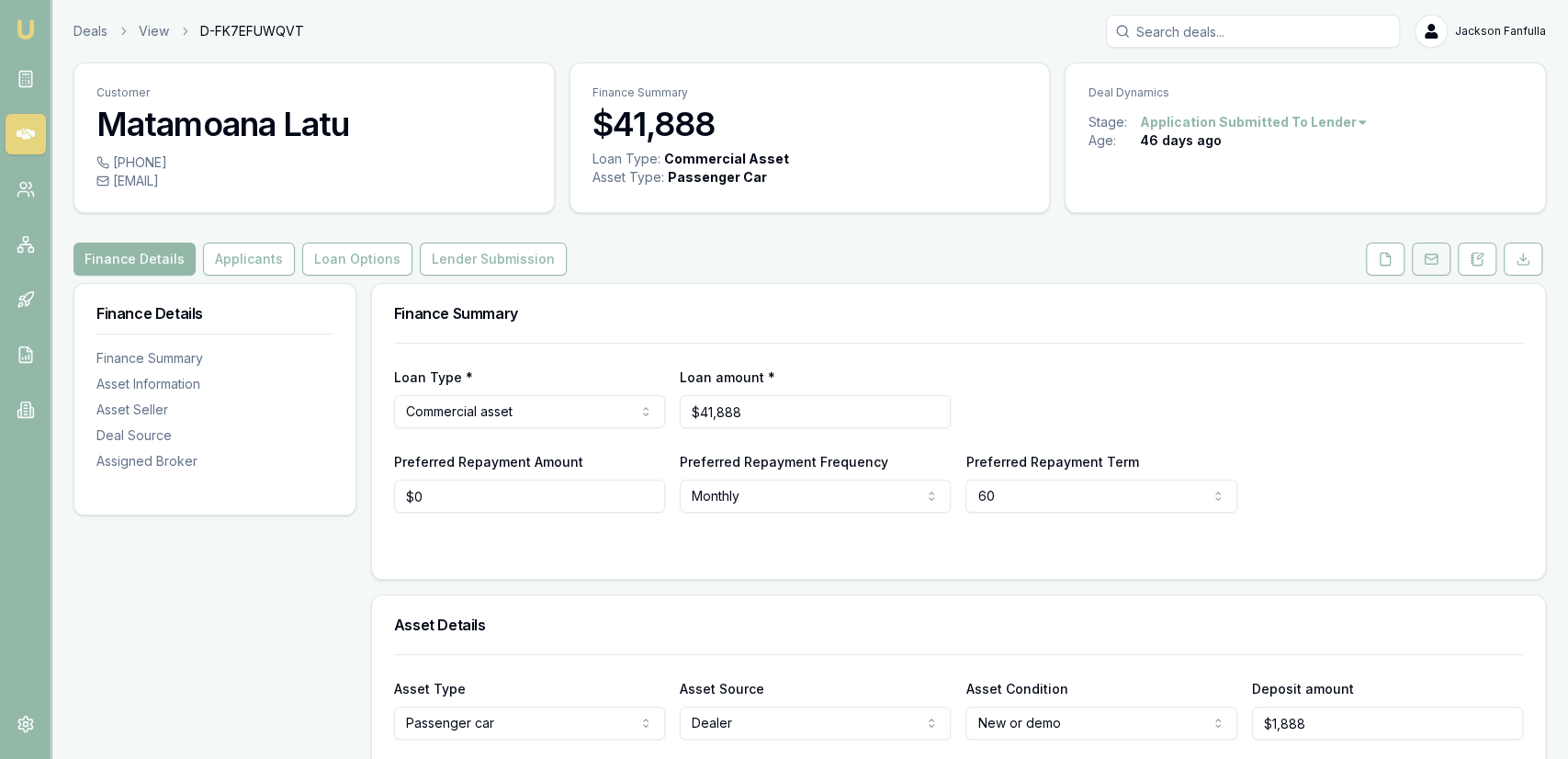 click at bounding box center [1431, 259] 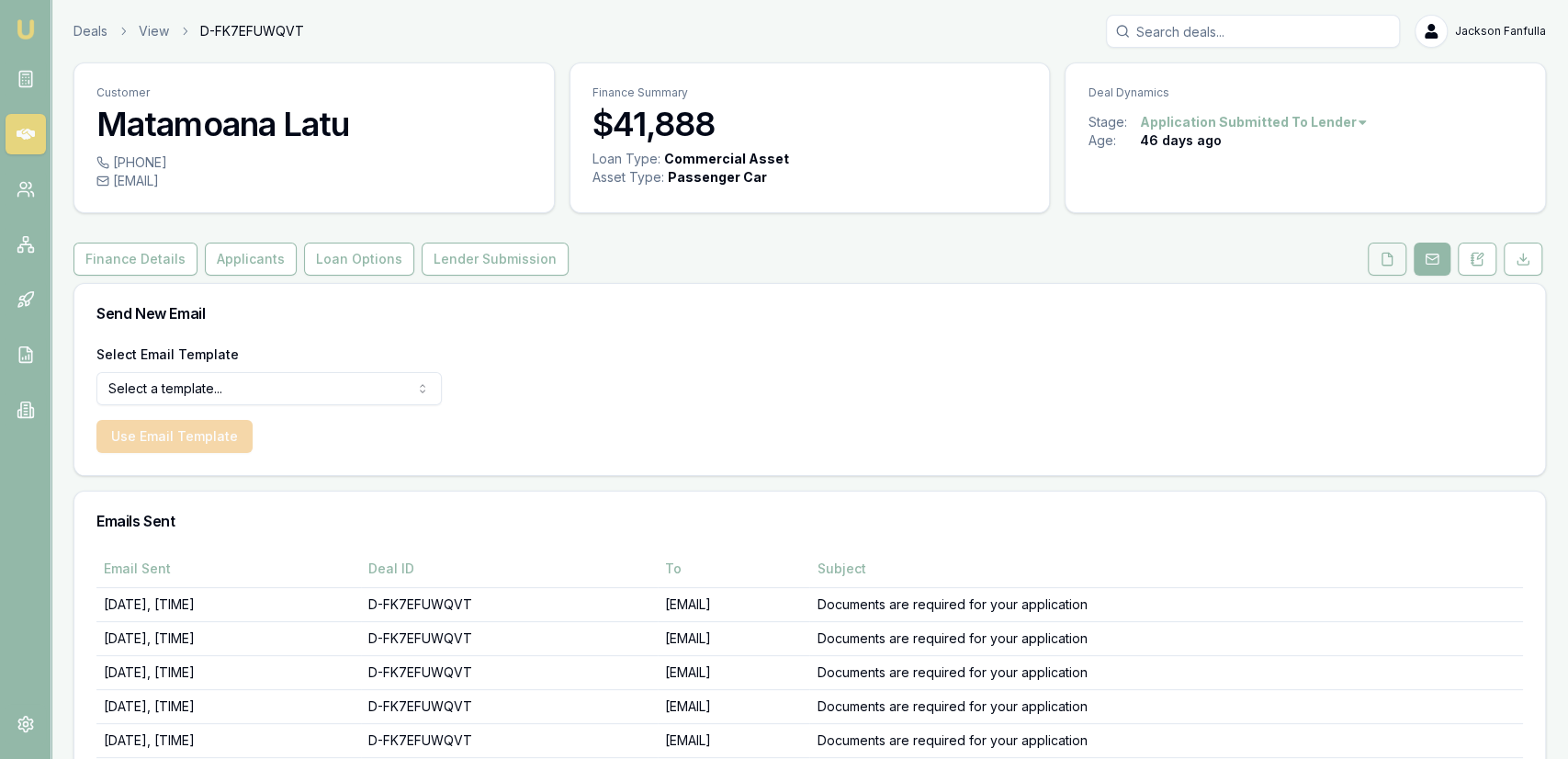 click at bounding box center (1387, 259) 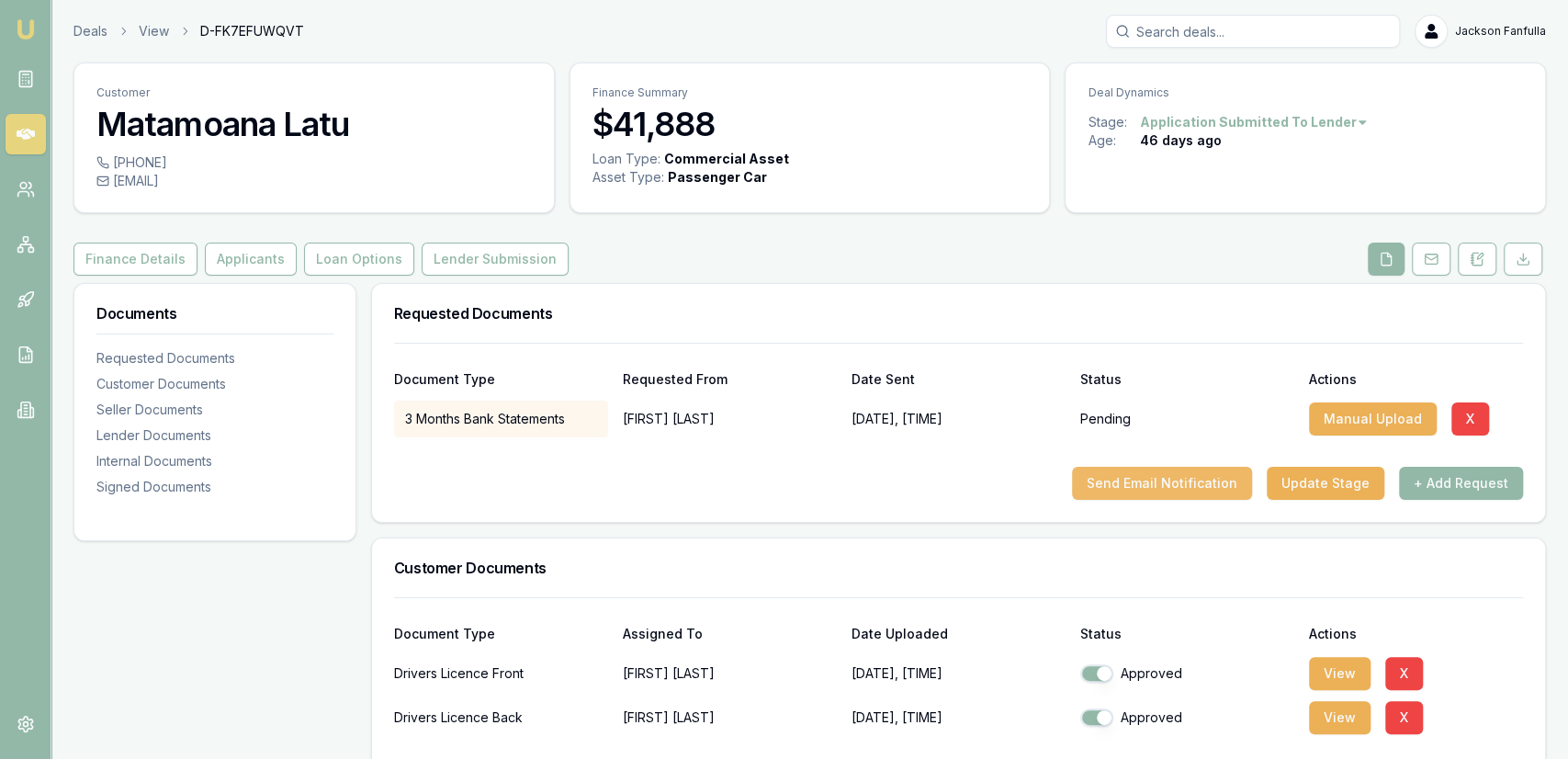 click on "Send Email Notification" at bounding box center [1162, 483] 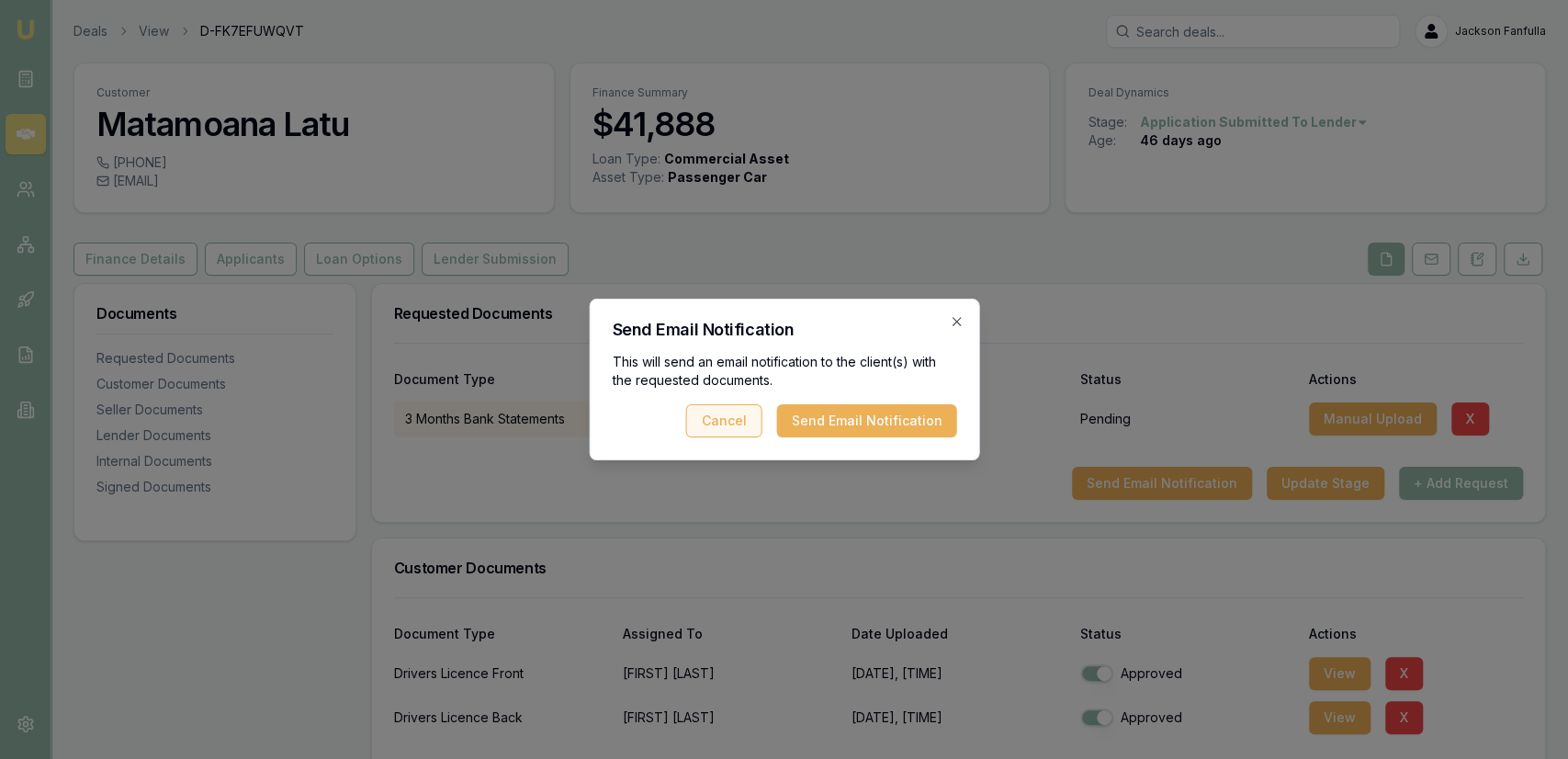 click on "Send Email Notification" at bounding box center [866, 421] 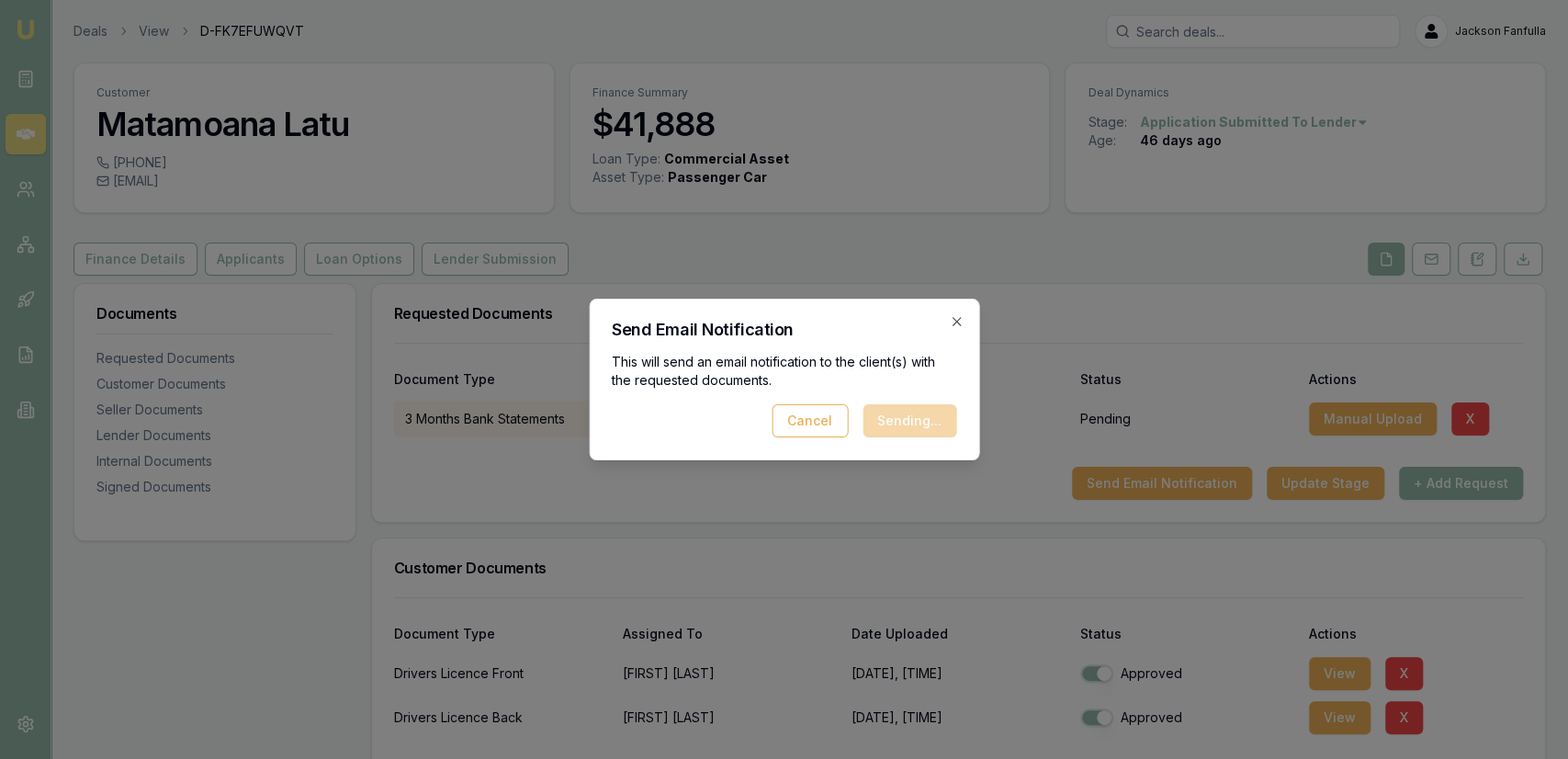 drag, startPoint x: 935, startPoint y: 323, endPoint x: 942, endPoint y: 335, distance: 13.892444 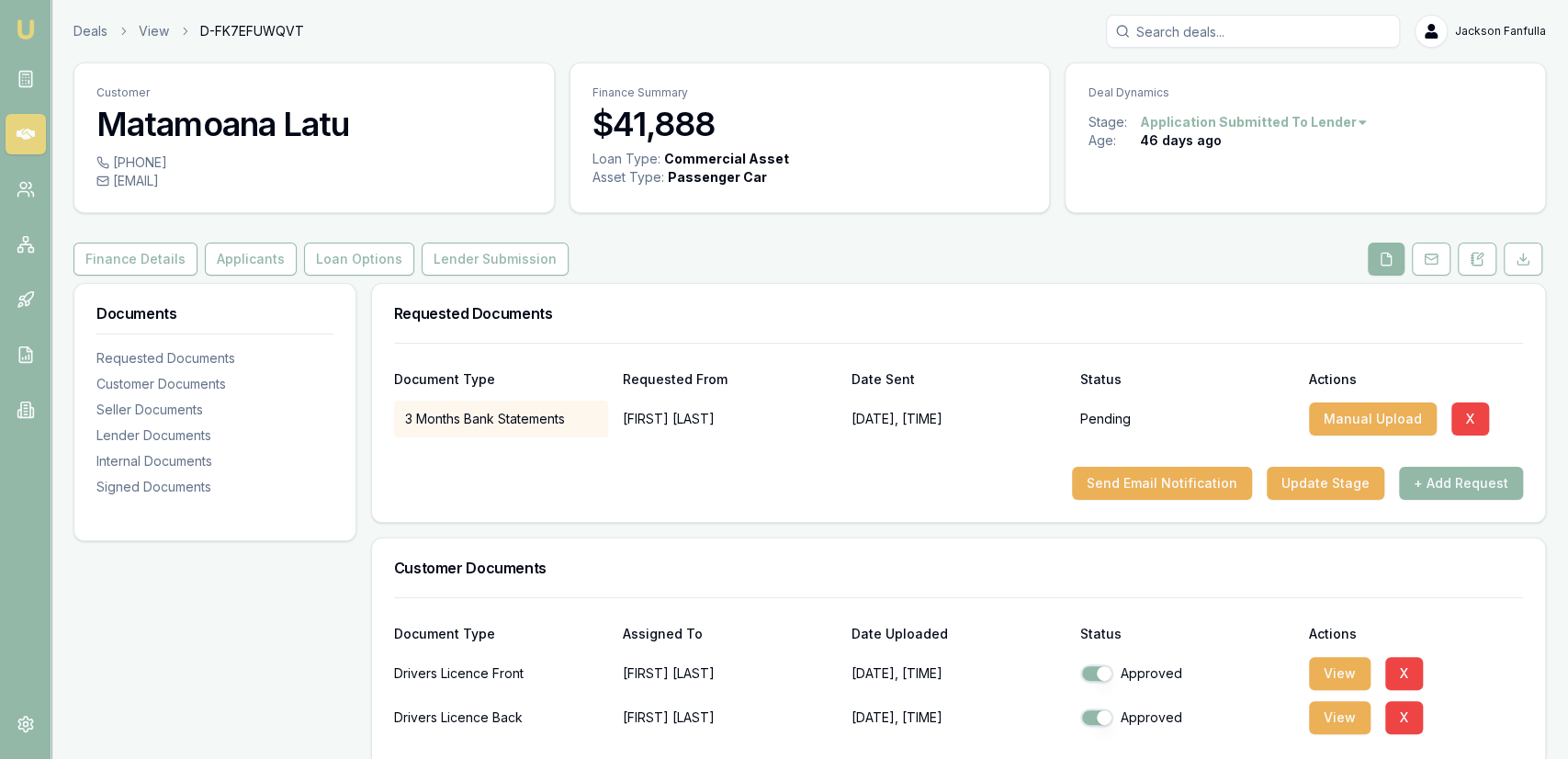 click on "Requested Documents" at bounding box center (958, 313) 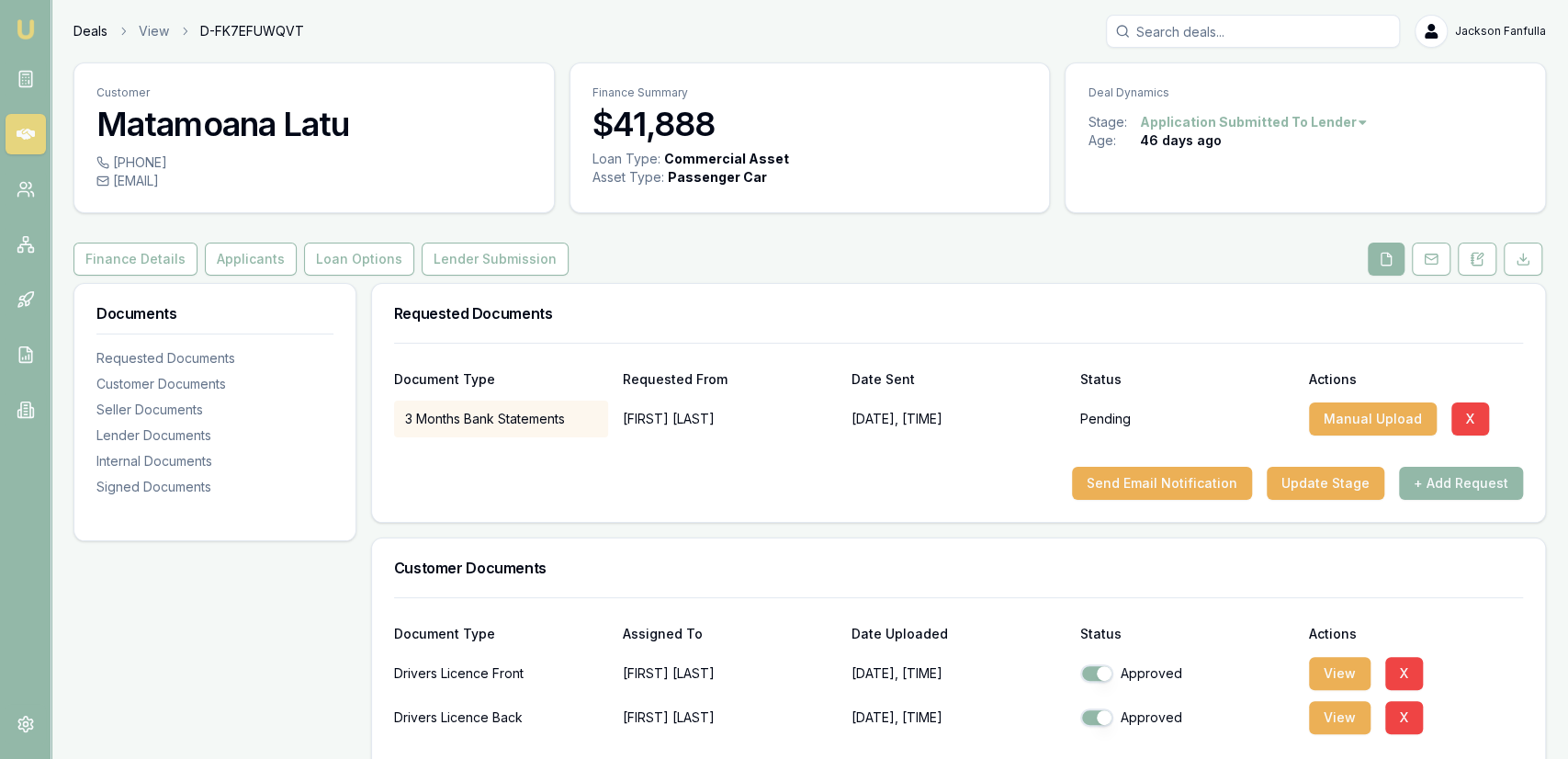 click on "Deals" at bounding box center [90, 31] 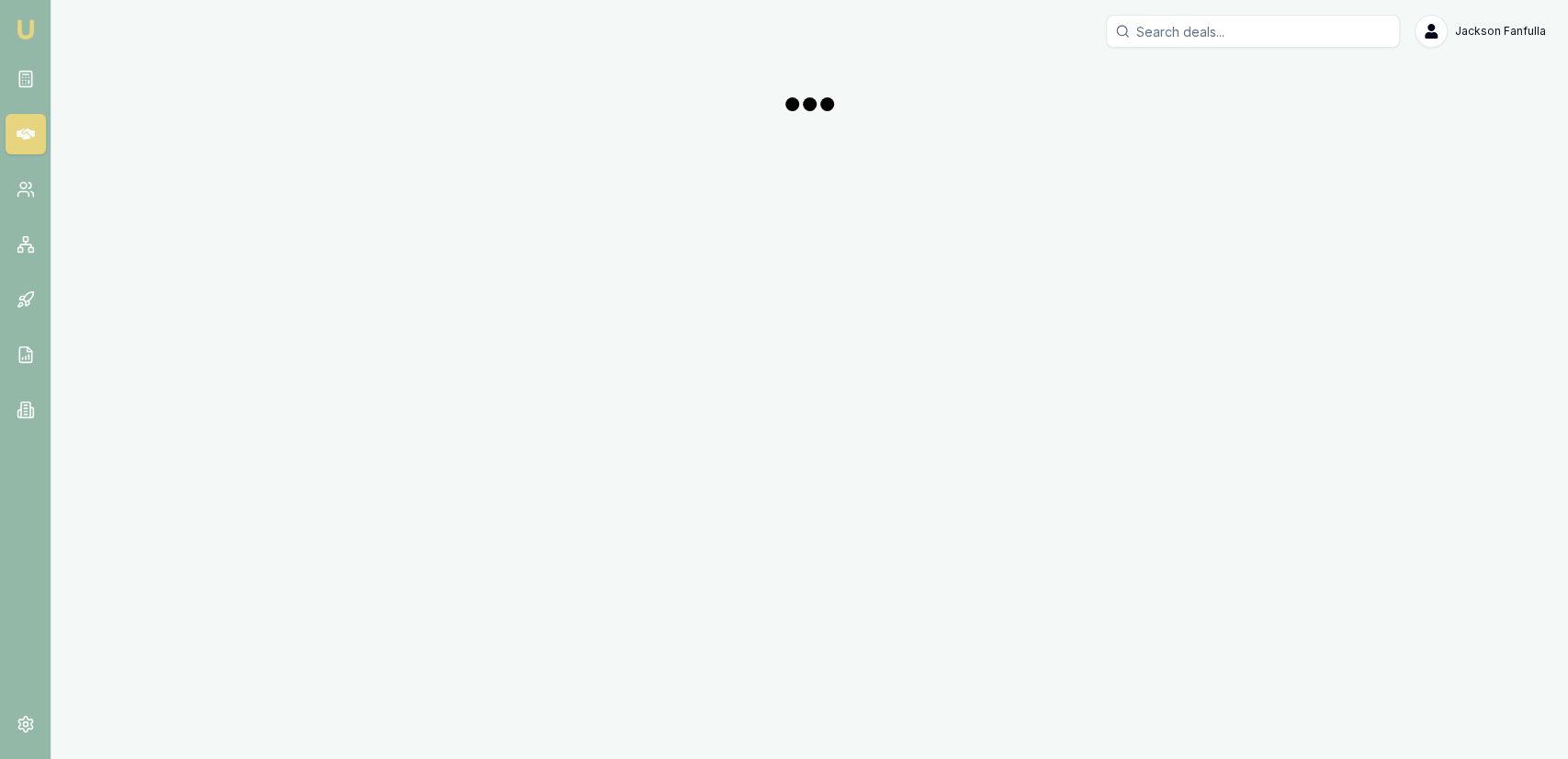 click on "Jackson Fanfulla" at bounding box center (809, 31) 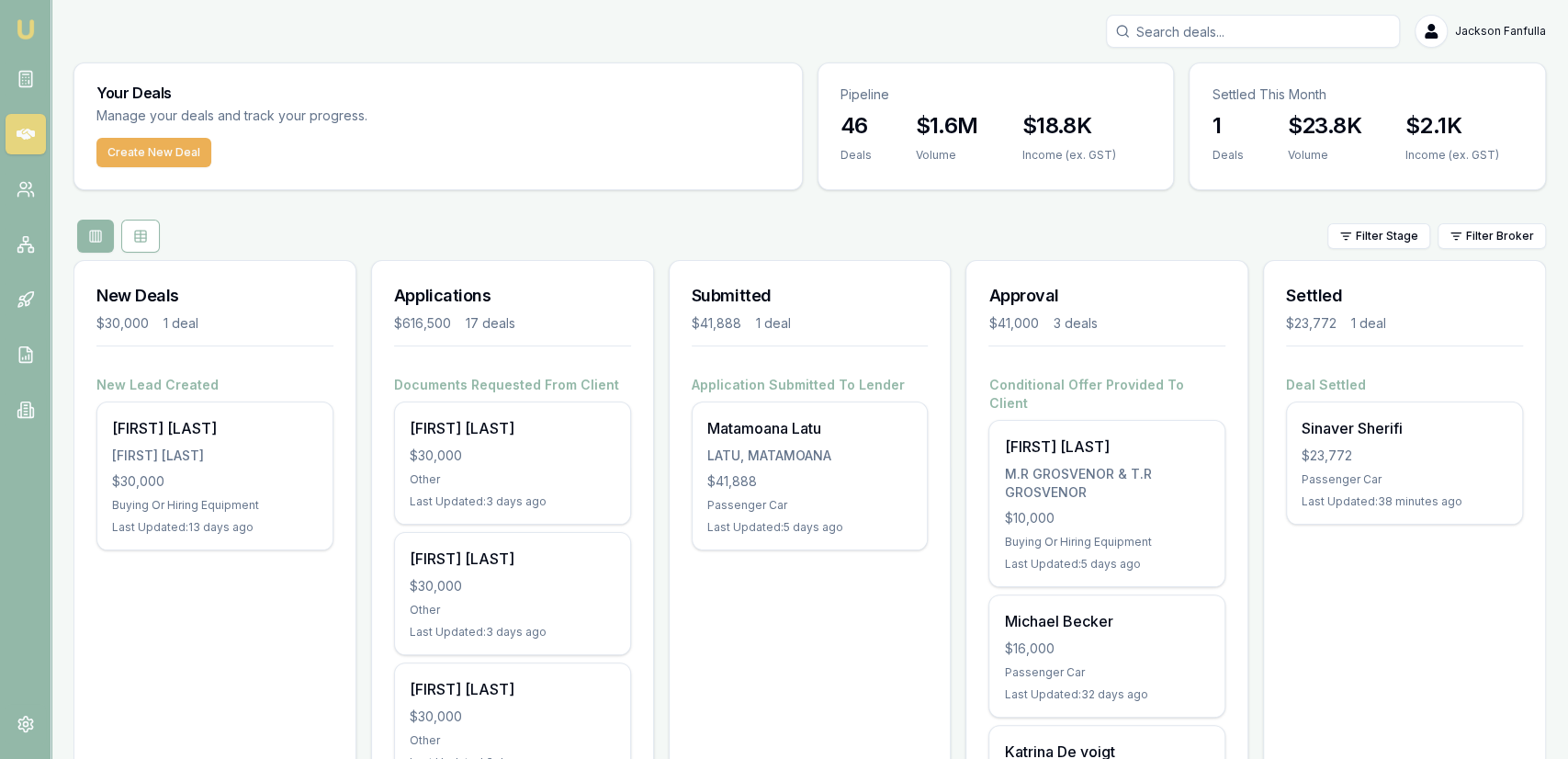 drag, startPoint x: 389, startPoint y: 242, endPoint x: 470, endPoint y: 266, distance: 84.48077 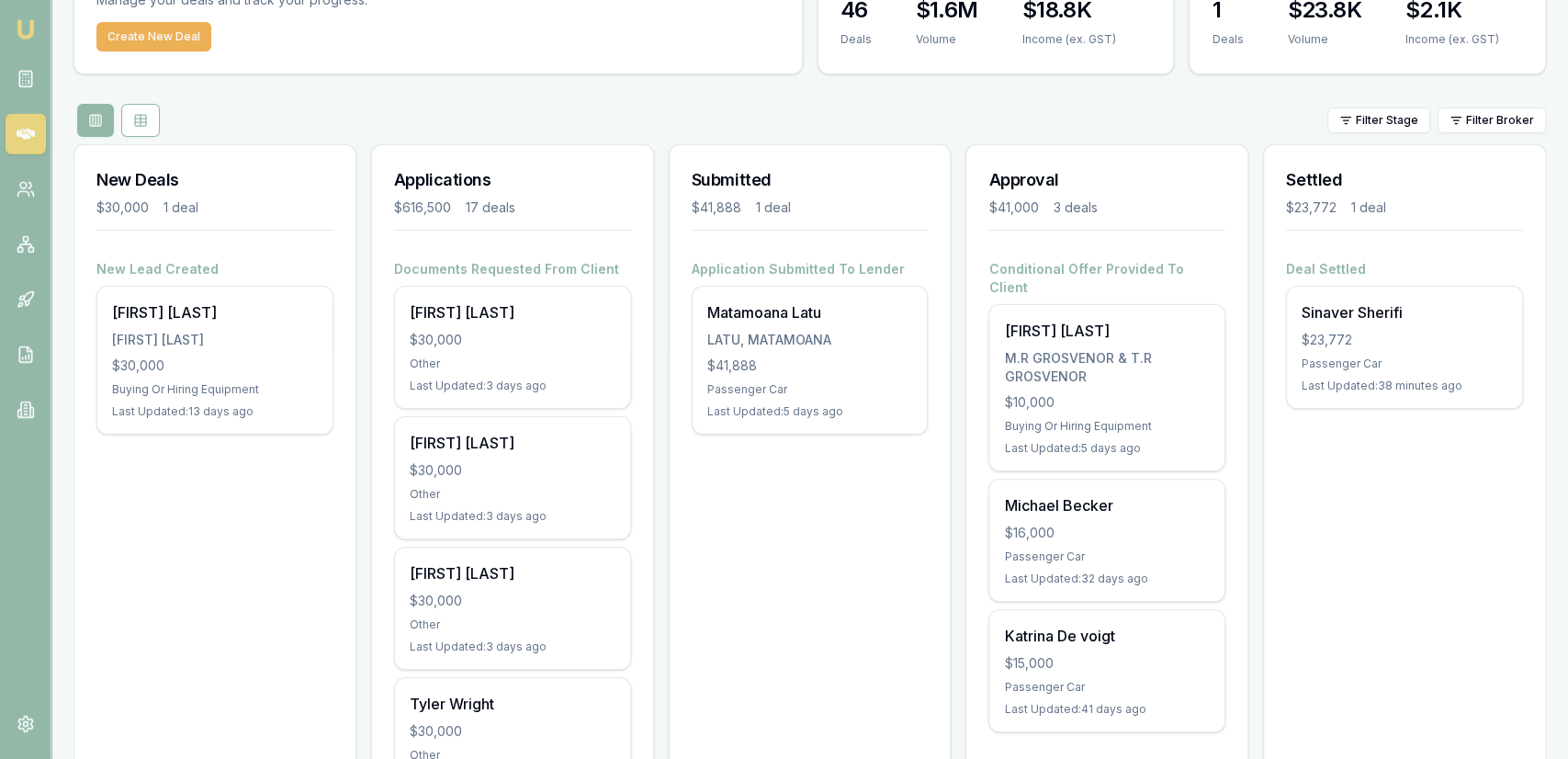 scroll, scrollTop: 287, scrollLeft: 0, axis: vertical 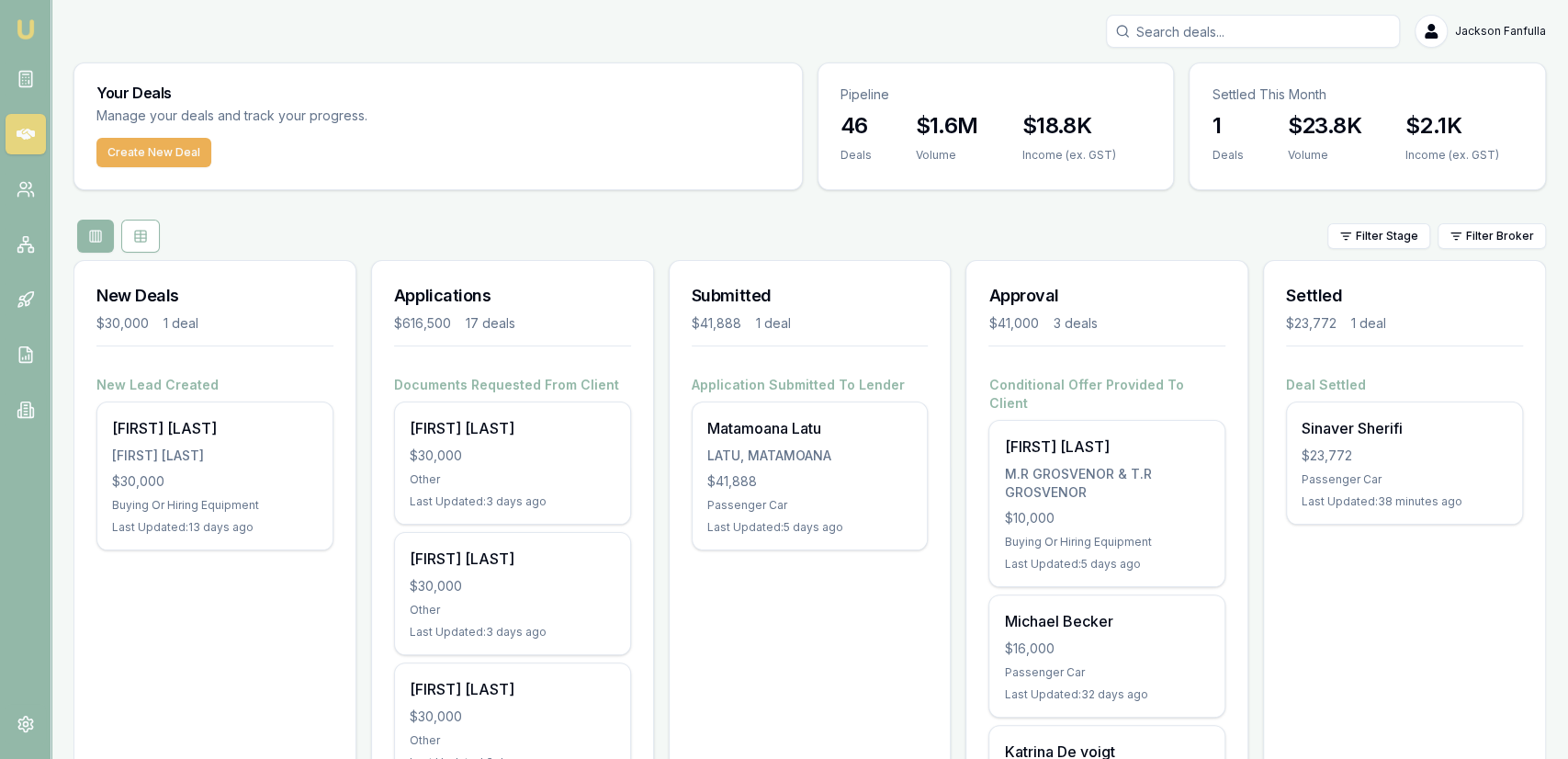 drag, startPoint x: 794, startPoint y: 470, endPoint x: 847, endPoint y: 244, distance: 232.13143 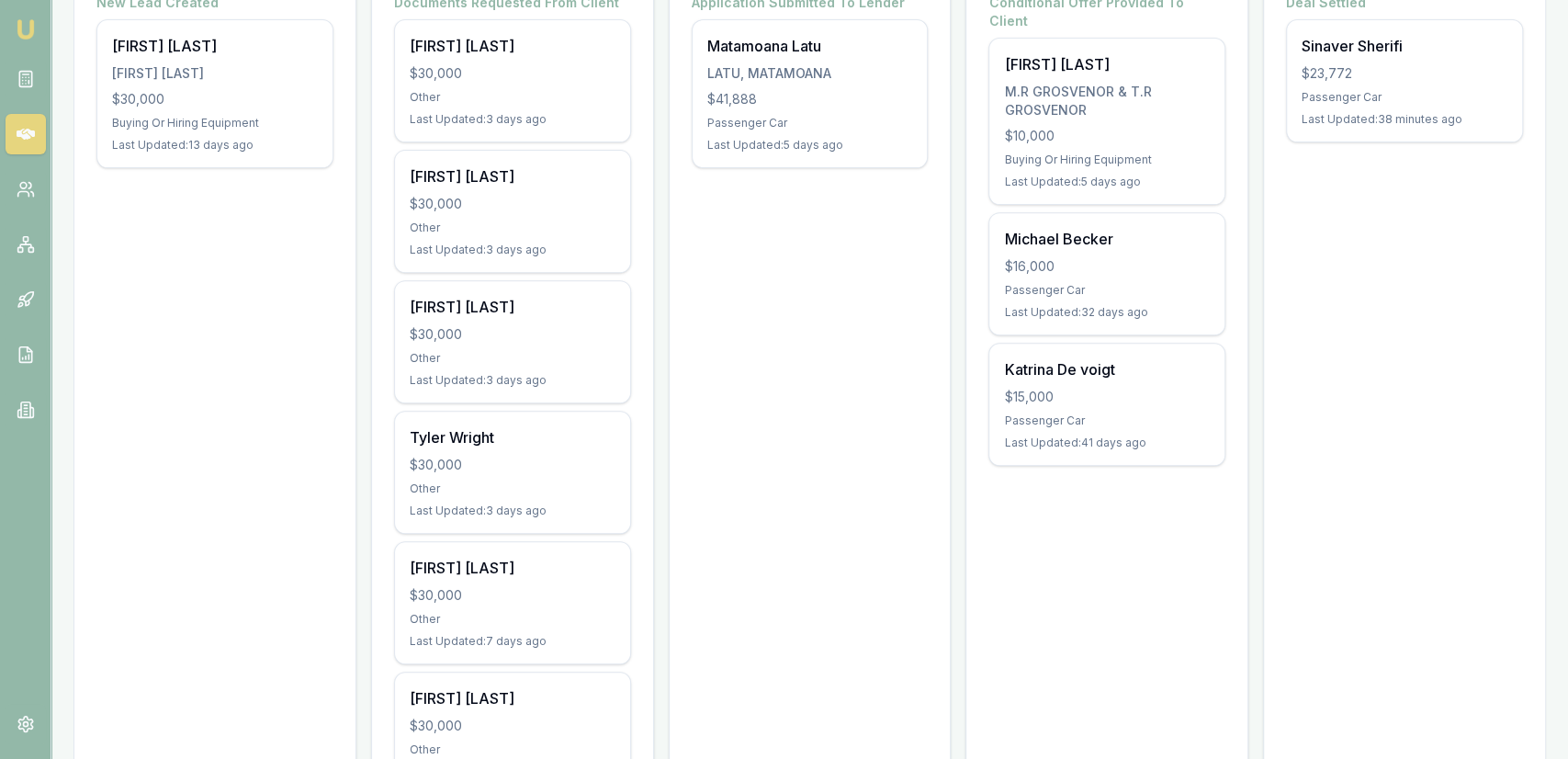 scroll, scrollTop: 0, scrollLeft: 0, axis: both 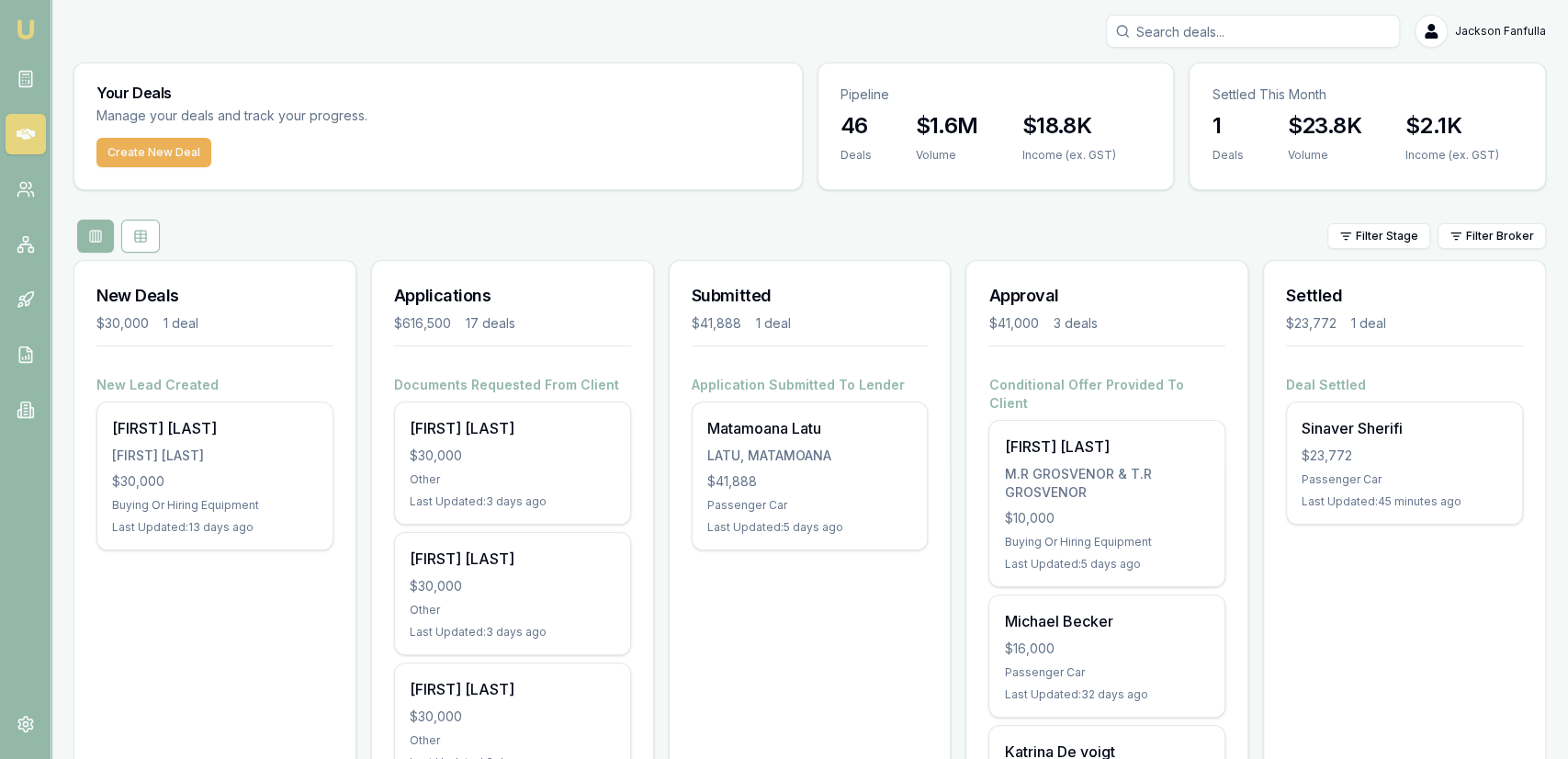 click on "Submitted $41,888 1   deal Application Submitted To Lender Matamoana Latu LATU, MATAMOANA $41,888 Passenger Car Last Updated:  5 days ago" at bounding box center (810, 1528) 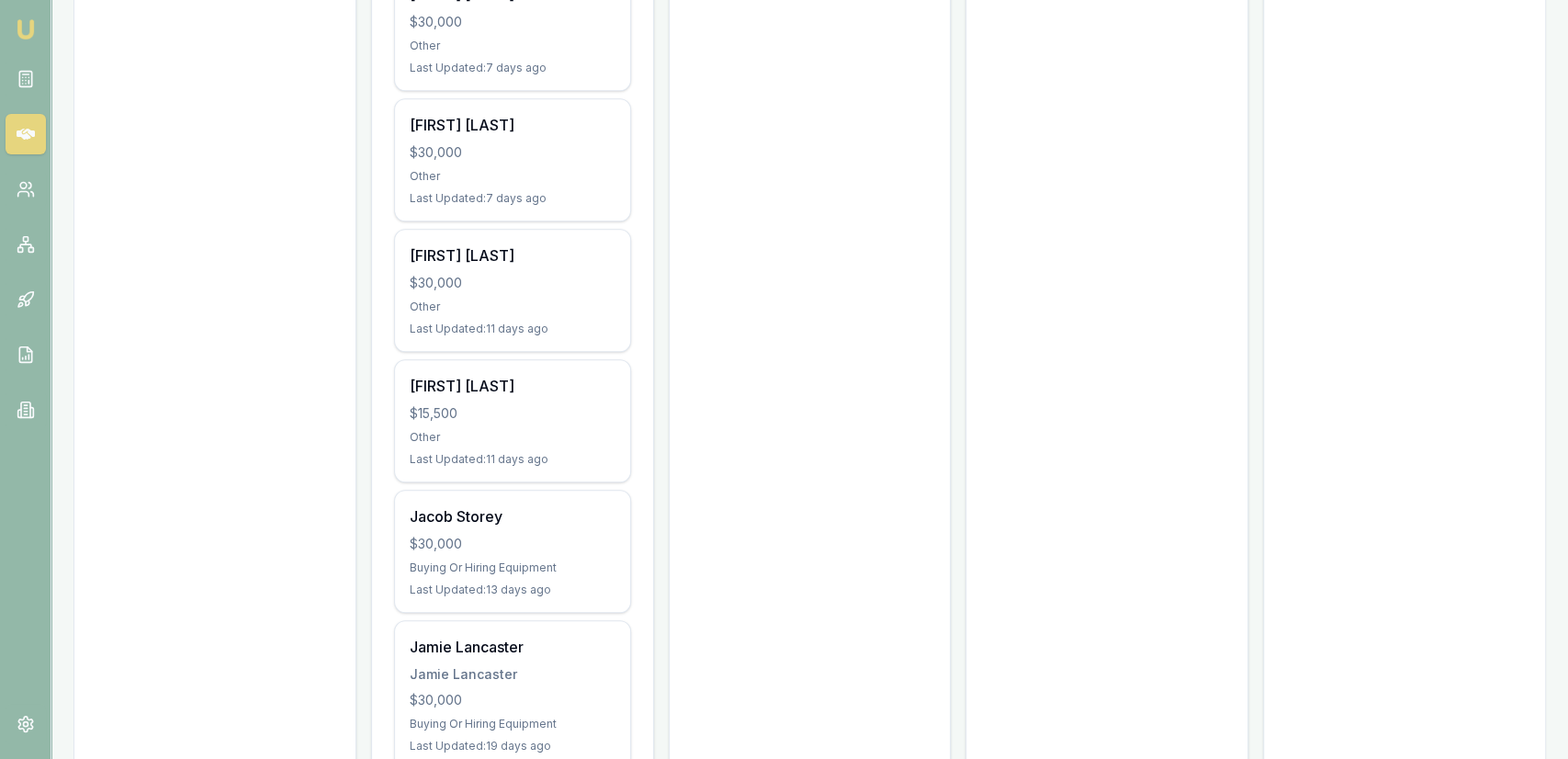 scroll, scrollTop: 0, scrollLeft: 0, axis: both 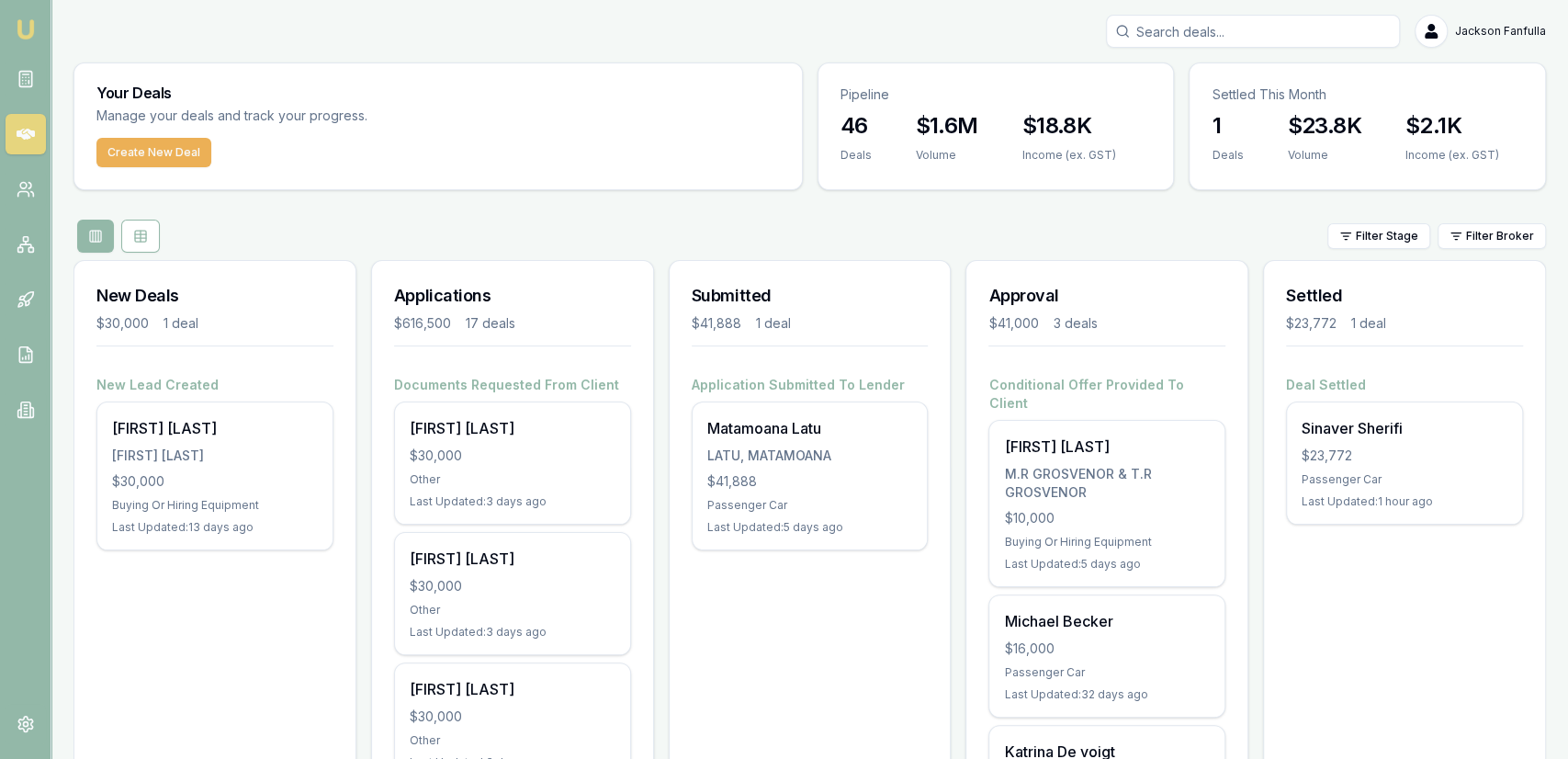 click on "Filter Stage Filter Broker" at bounding box center [809, 236] 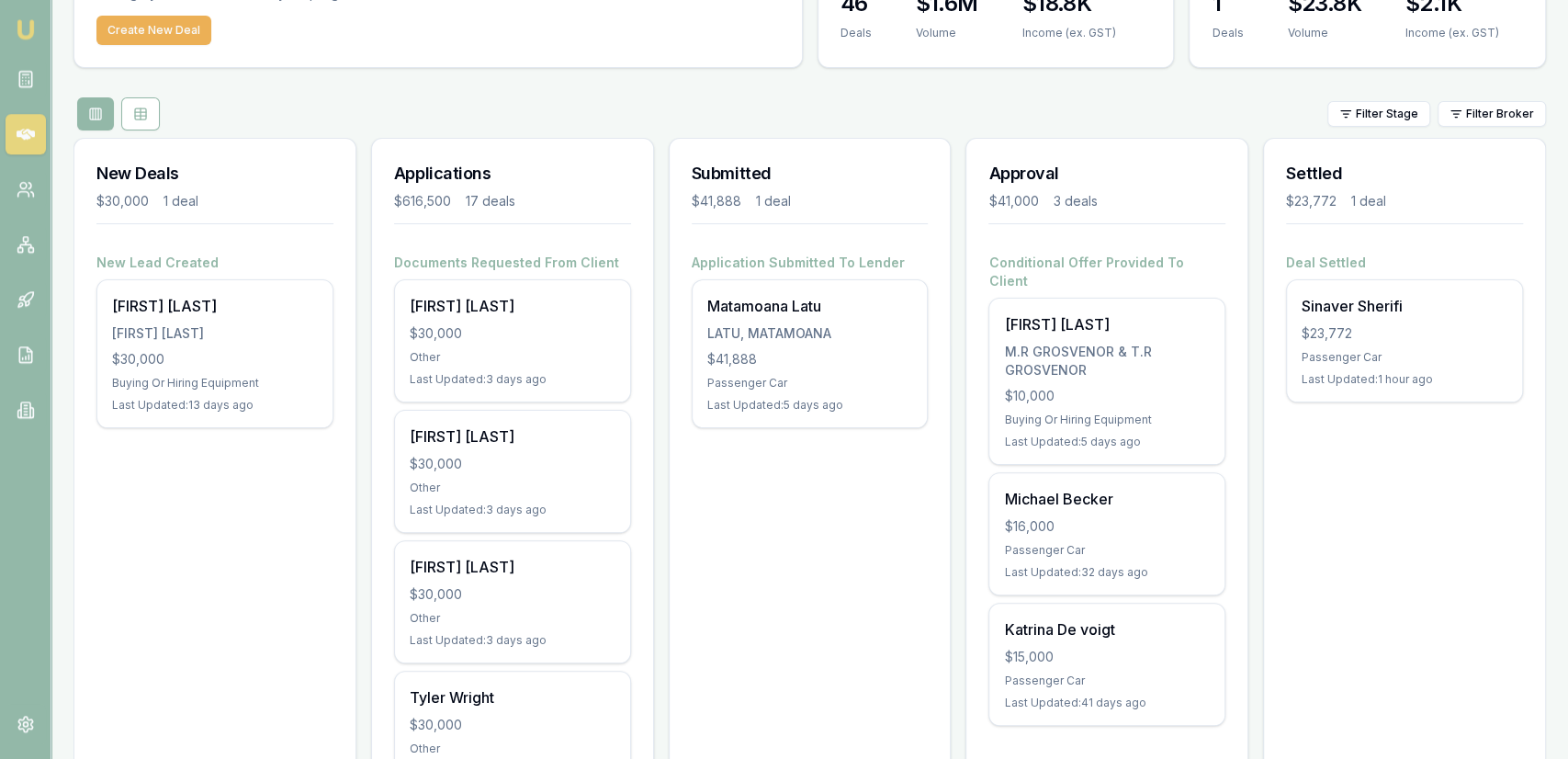 scroll, scrollTop: 0, scrollLeft: 0, axis: both 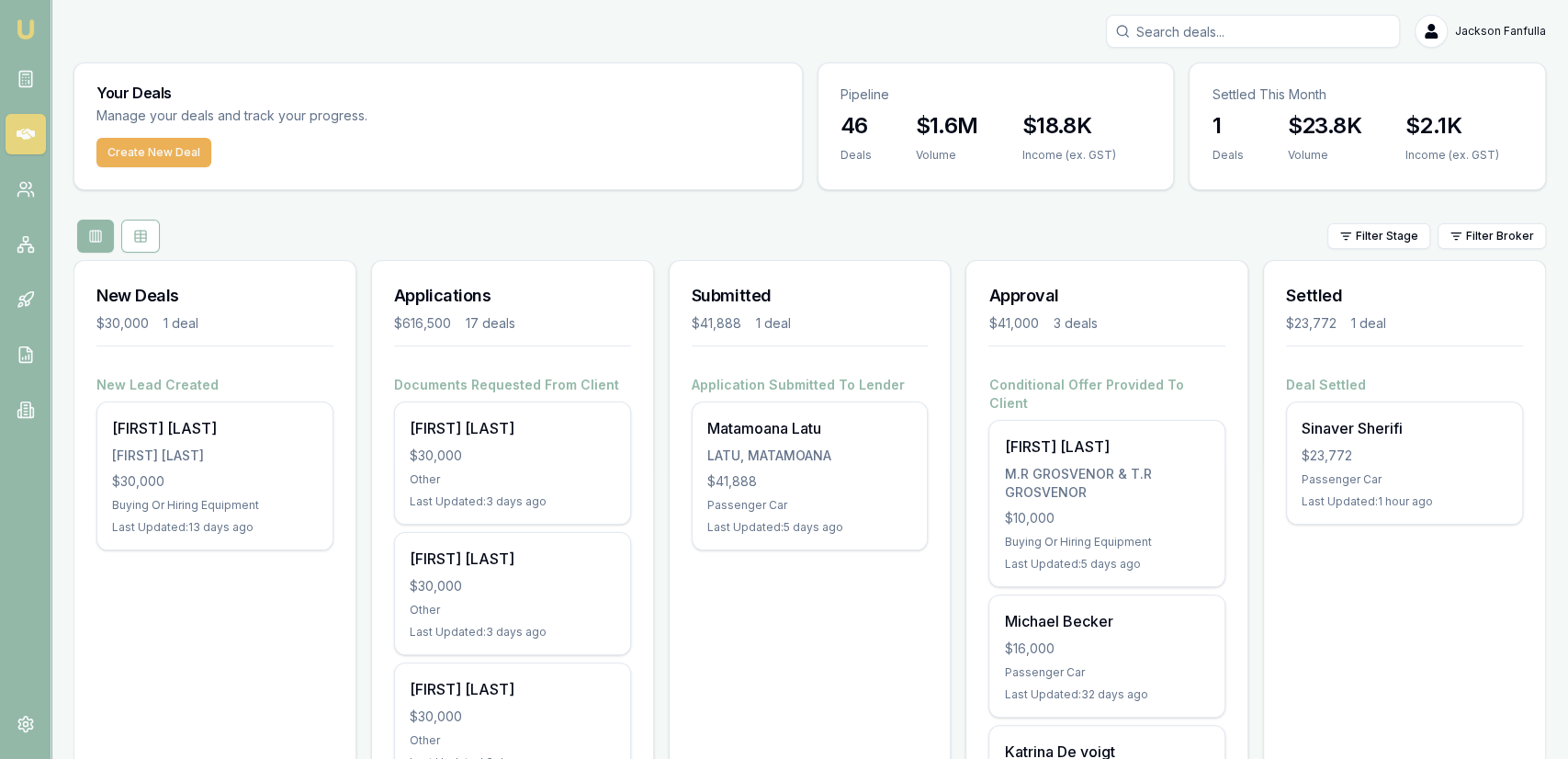 click on "Filter Stage Filter Broker" at bounding box center [809, 236] 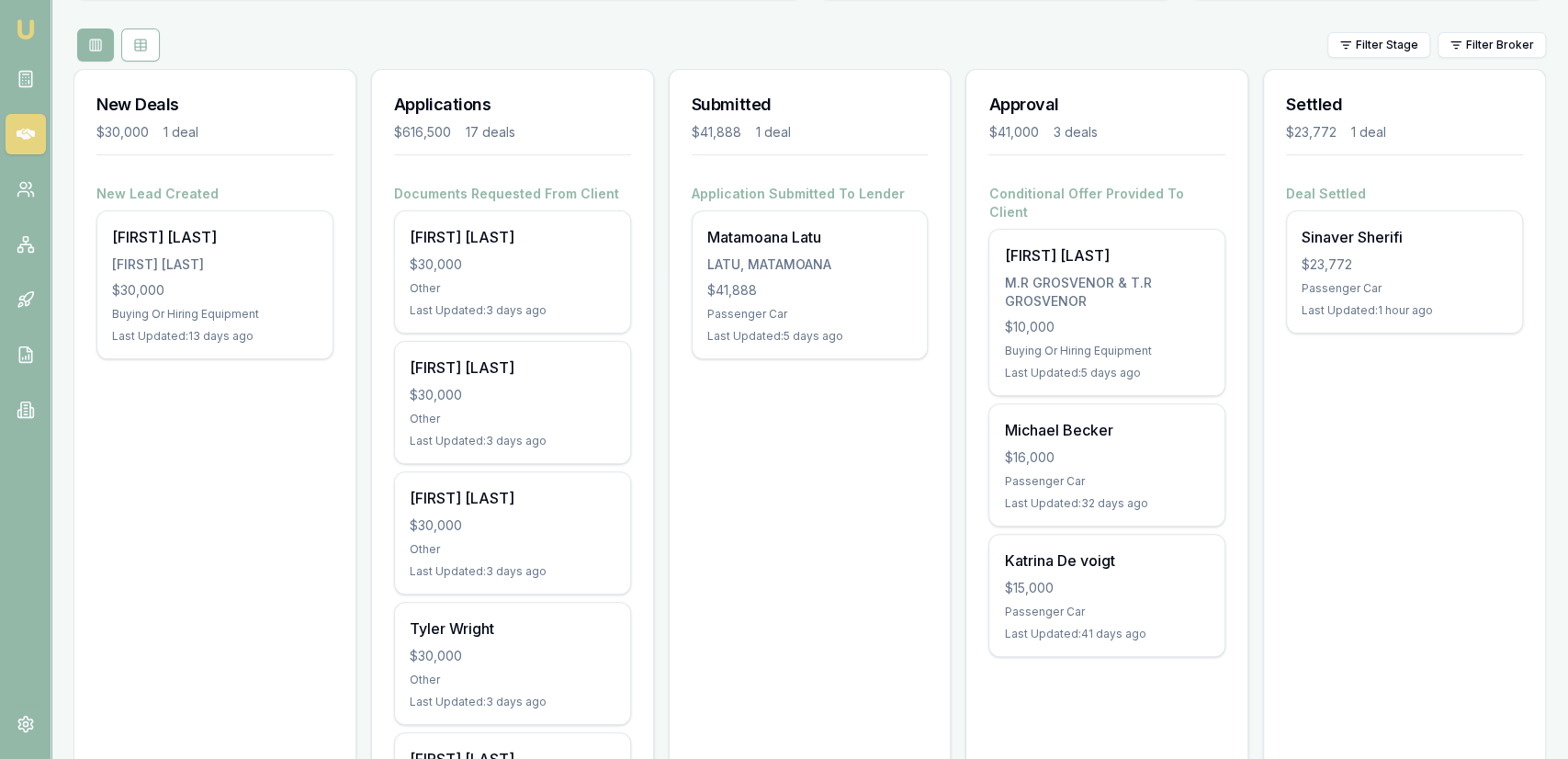 scroll, scrollTop: 0, scrollLeft: 0, axis: both 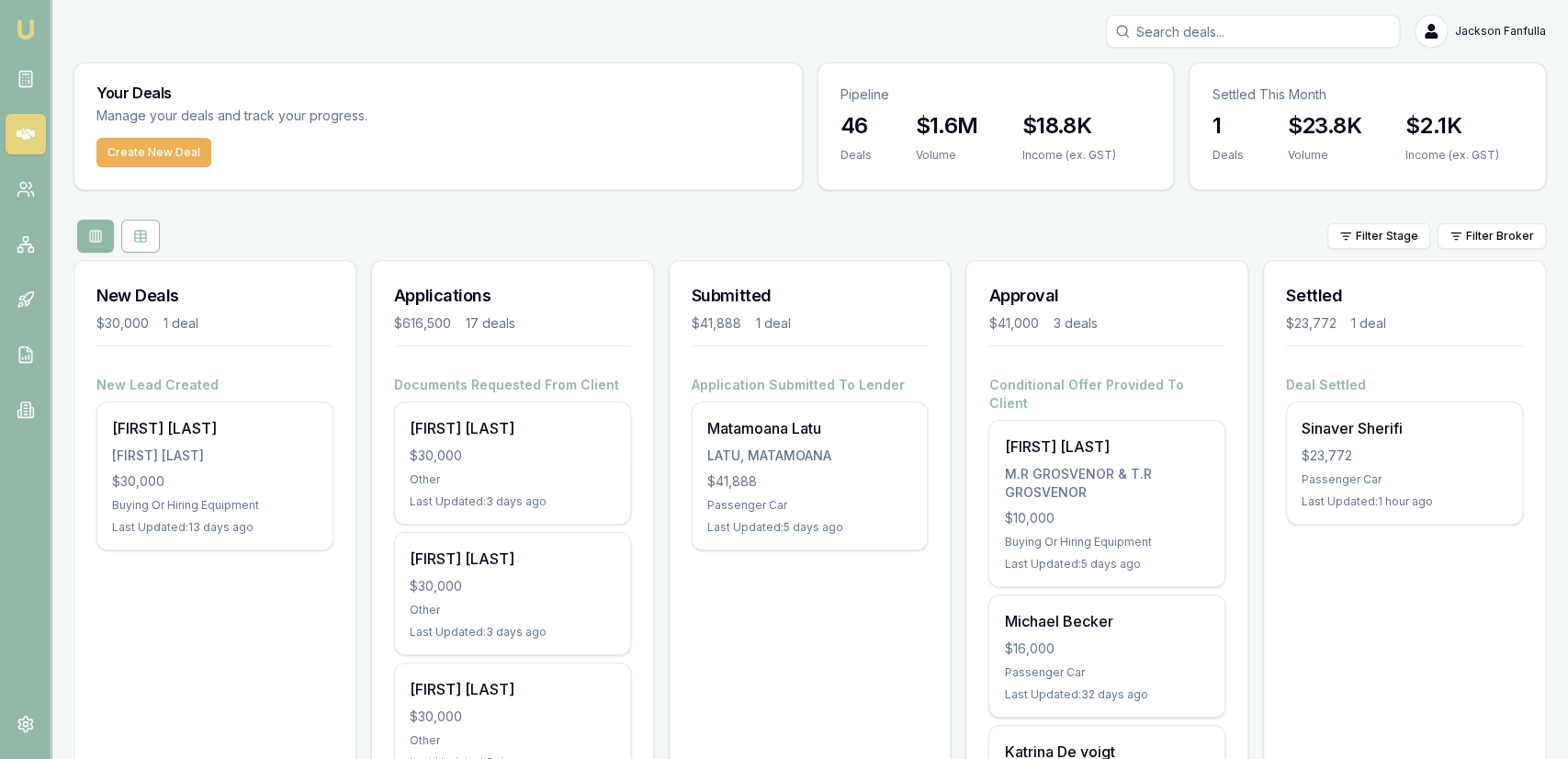 click on "Filter Stage Filter Broker" at bounding box center [809, 236] 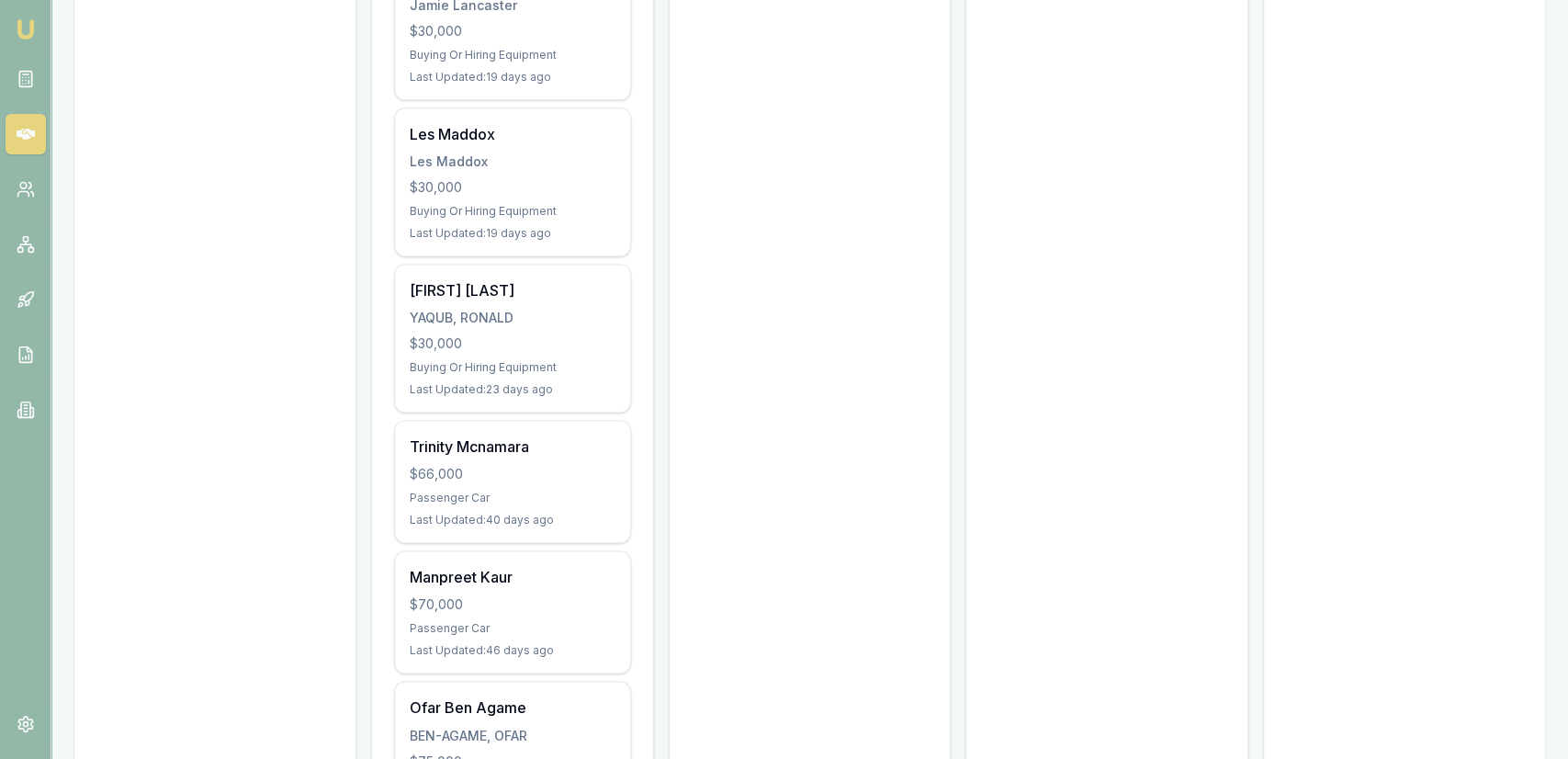 scroll, scrollTop: 2056, scrollLeft: 0, axis: vertical 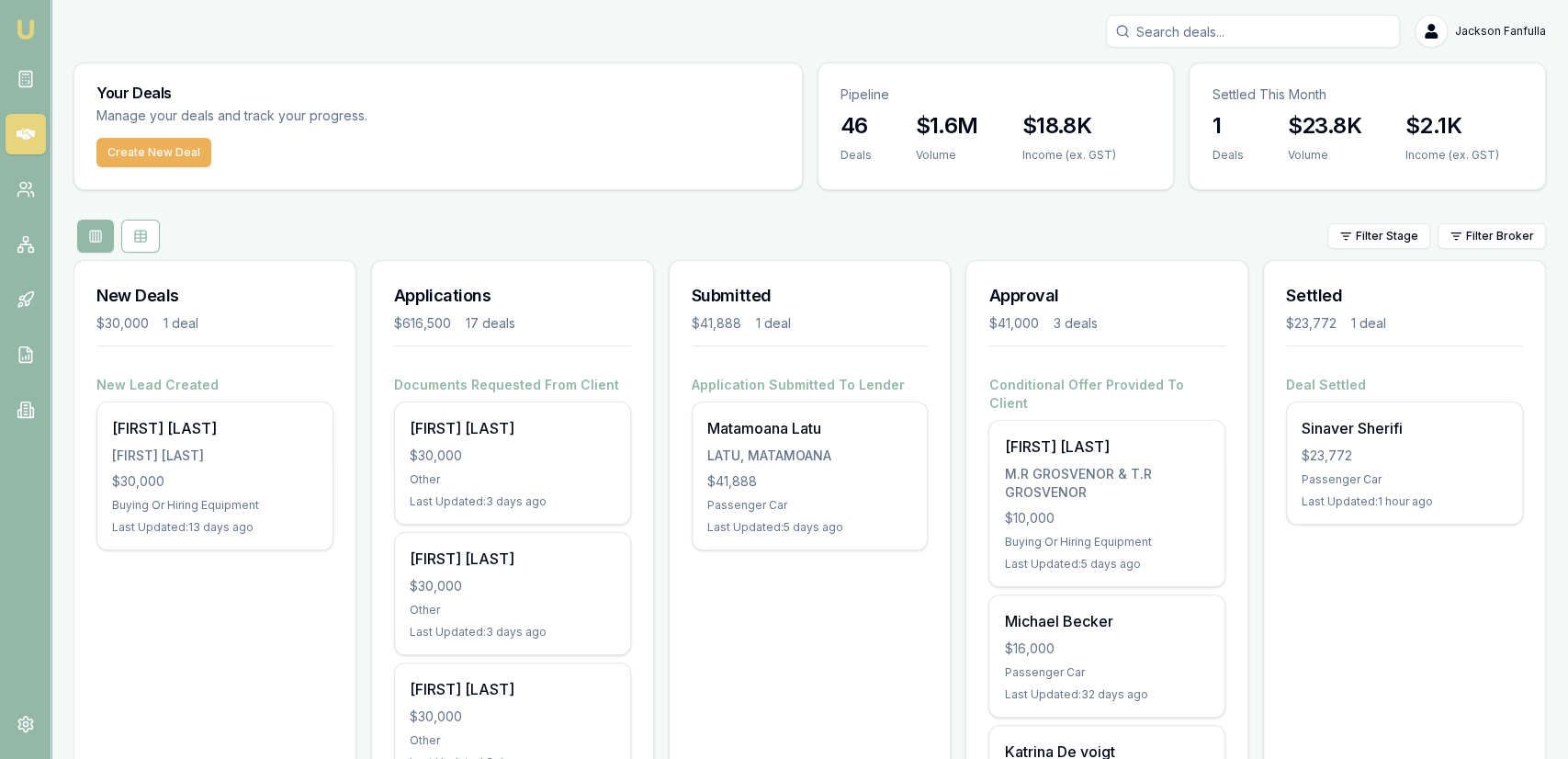 drag, startPoint x: 761, startPoint y: 446, endPoint x: 755, endPoint y: 61, distance: 385.04675 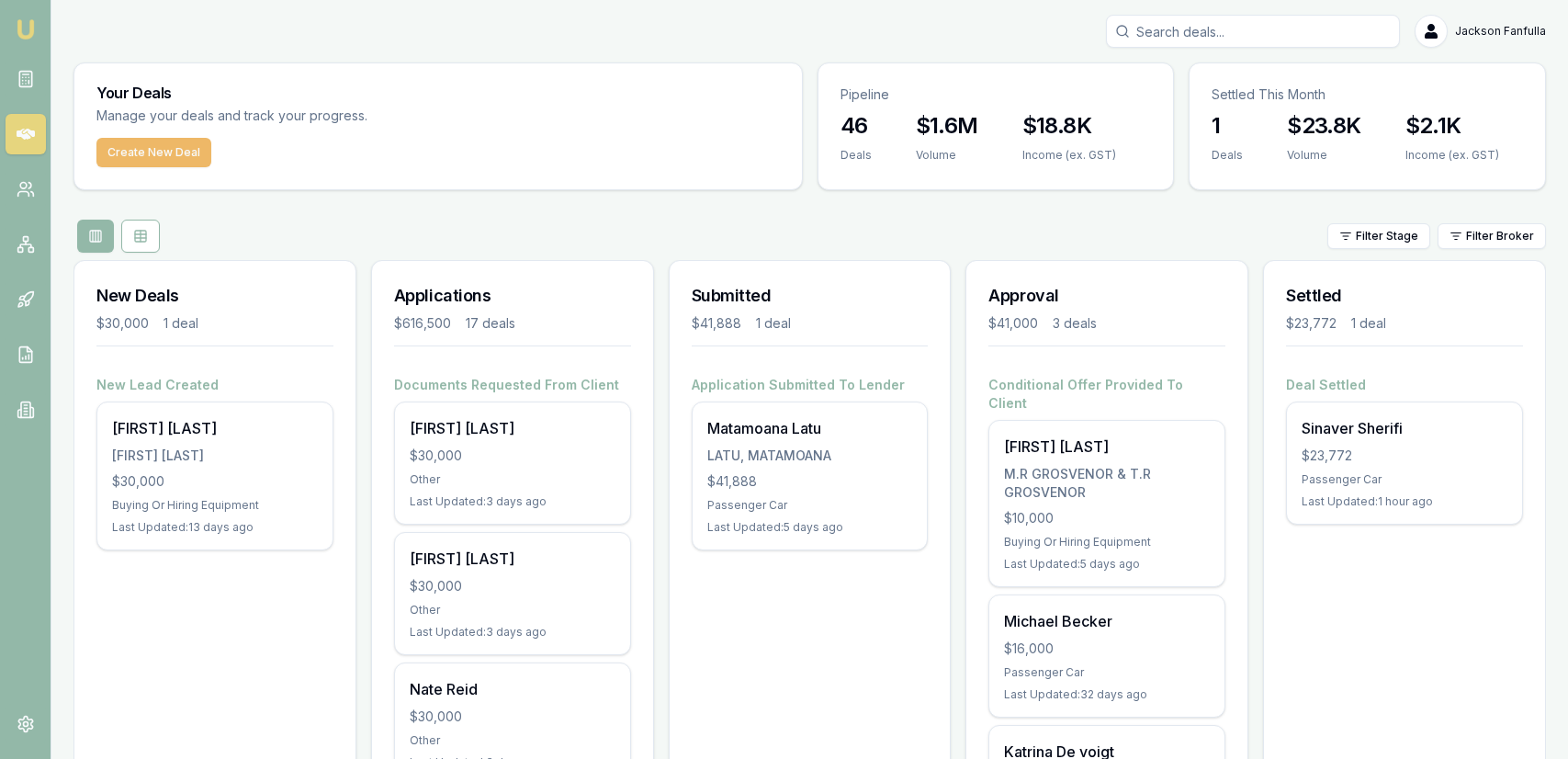 scroll, scrollTop: 0, scrollLeft: 0, axis: both 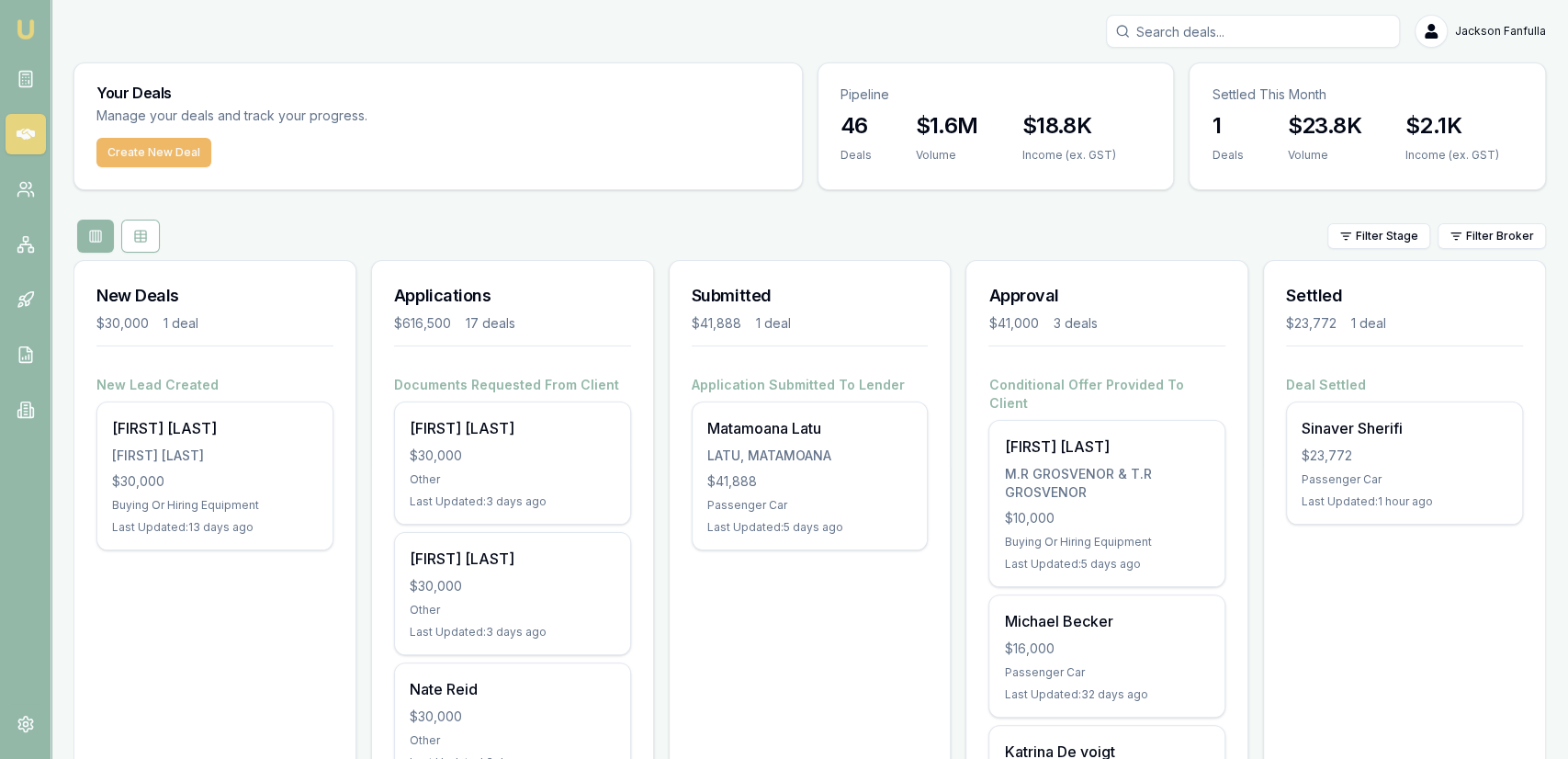 click on "Create New Deal" at bounding box center (153, 153) 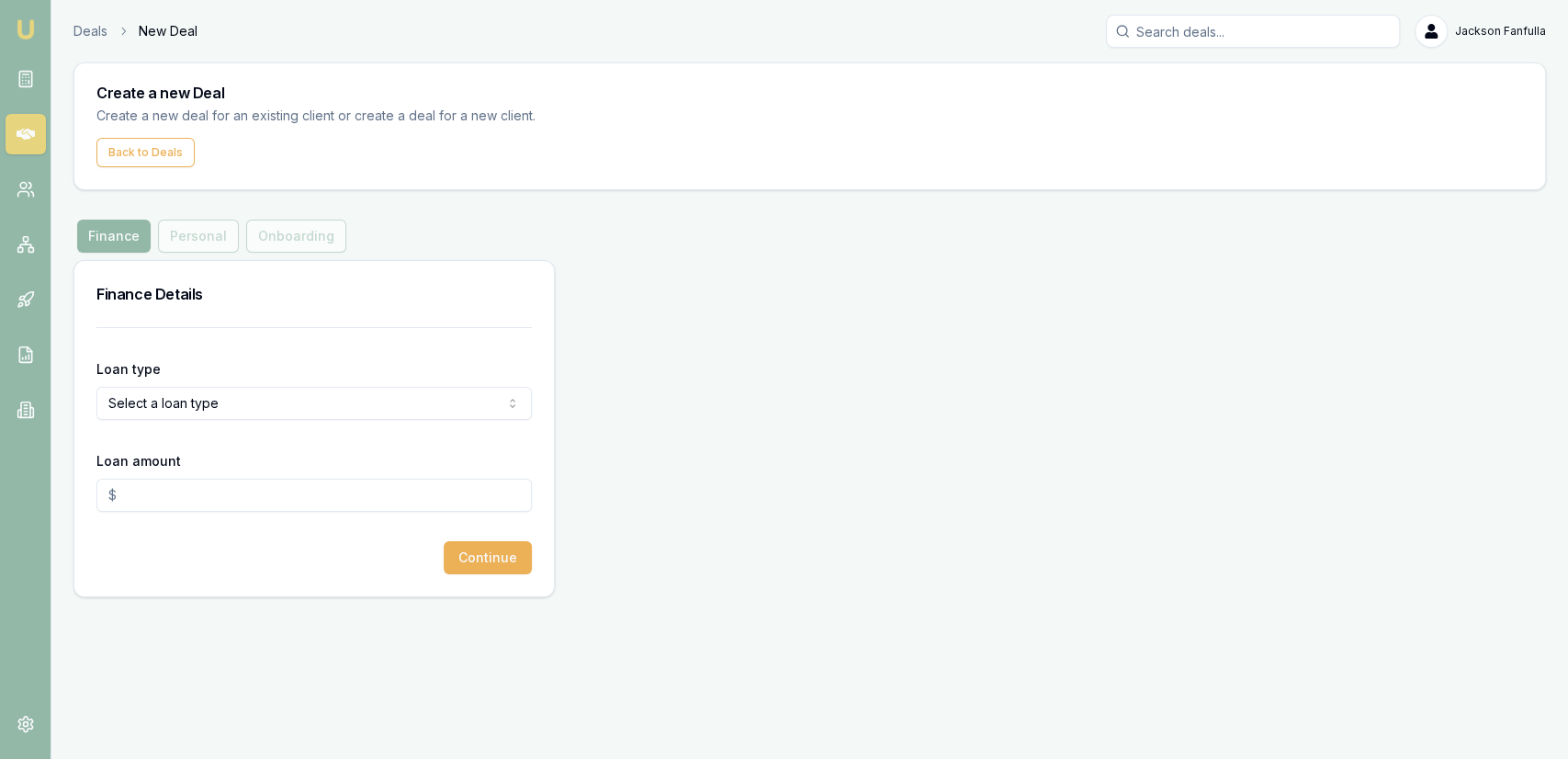 click on "Emu Broker Deals New Deal Jackson Fanfulla Toggle Menu Create a new Deal Create a new deal for an existing client or create a deal for a new client. Back to Deals Finance   Finance Personal Onboarding Finance Details Loan type  Select a loan type Consumer Loan Consumer Asset Commercial Loan Commercial Asset Loan amount Continue" at bounding box center (784, 380) 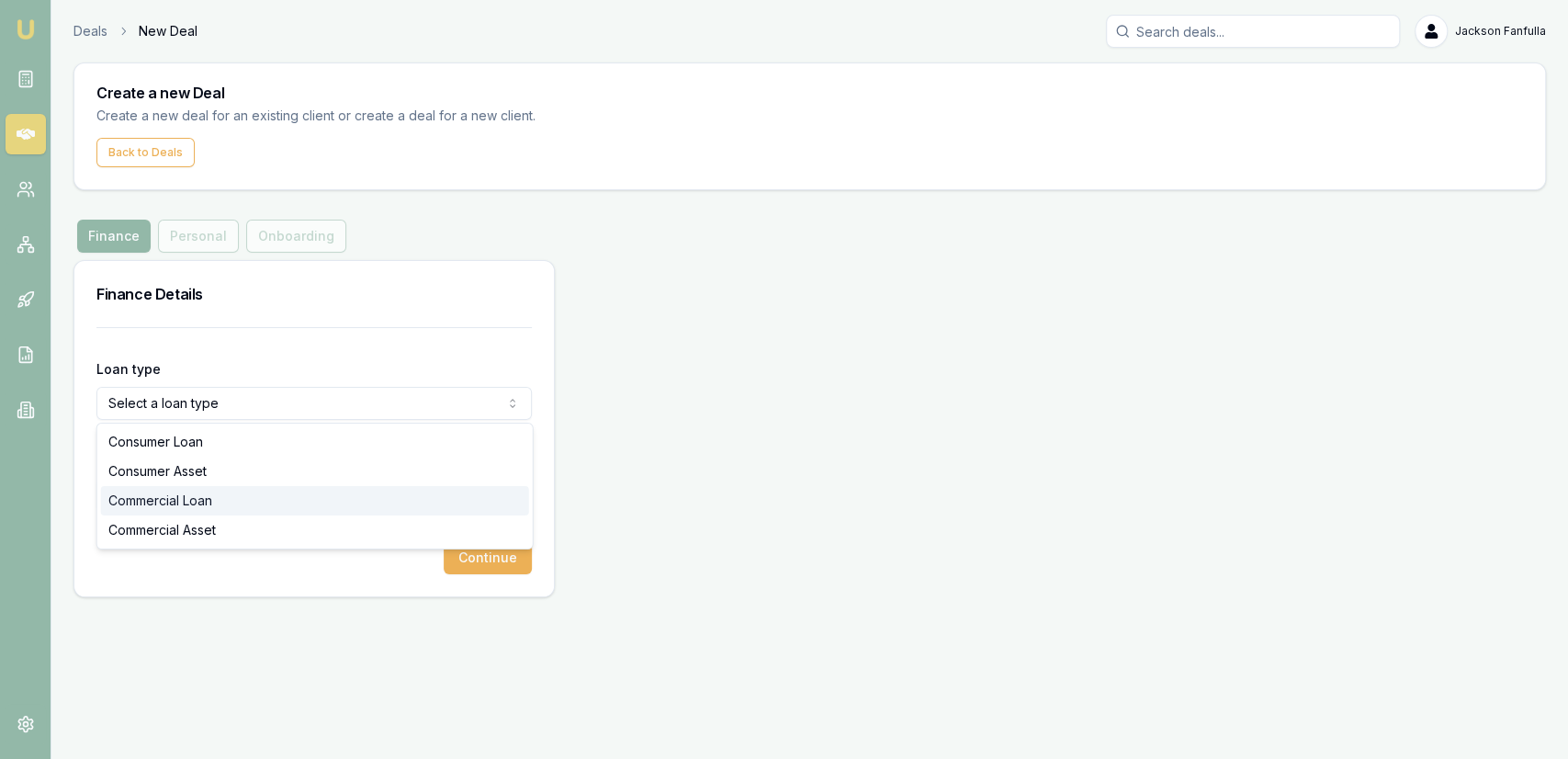 select on "COMMERCIAL_LOAN" 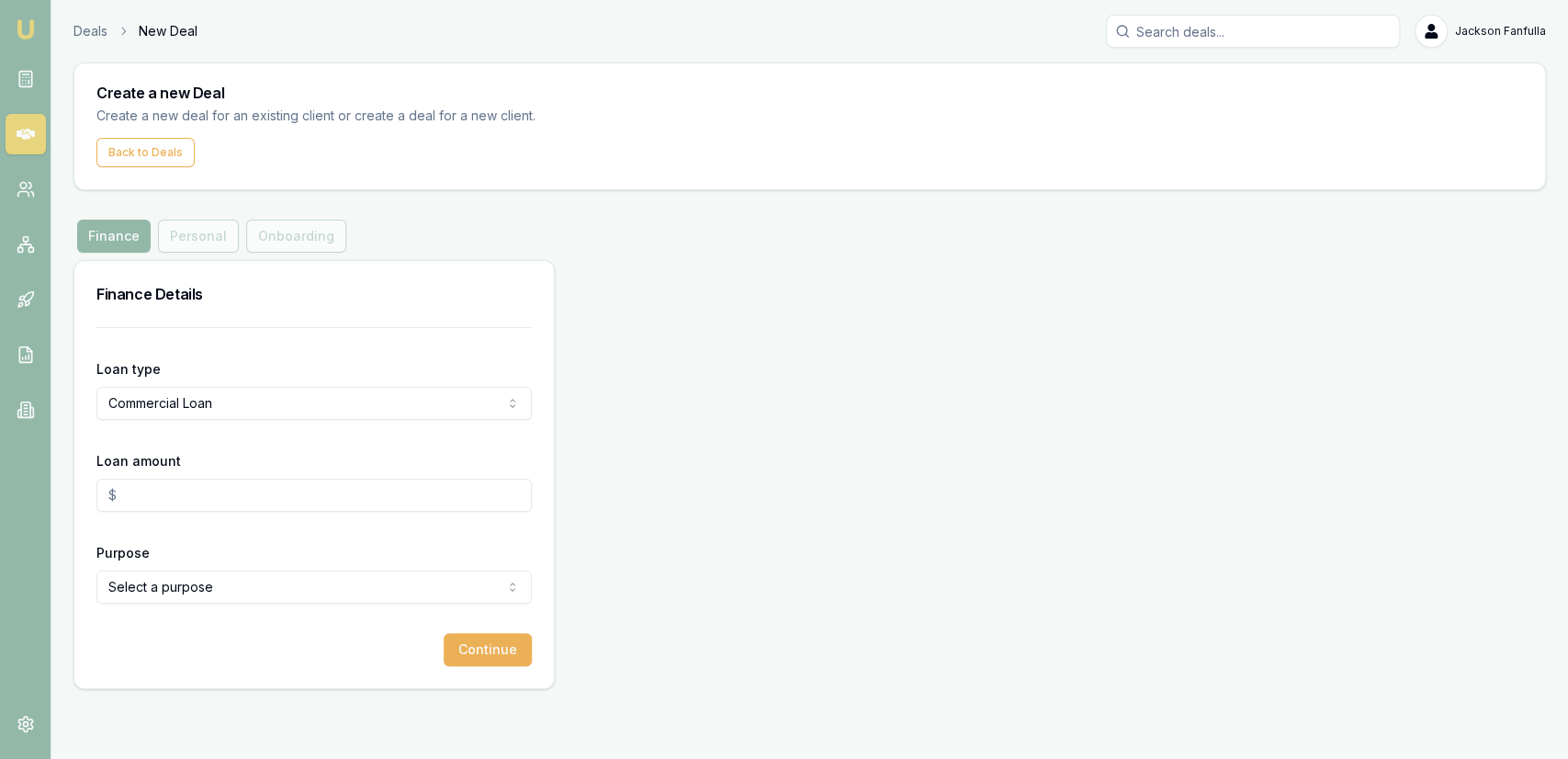 click on "Loan amount" at bounding box center [314, 481] 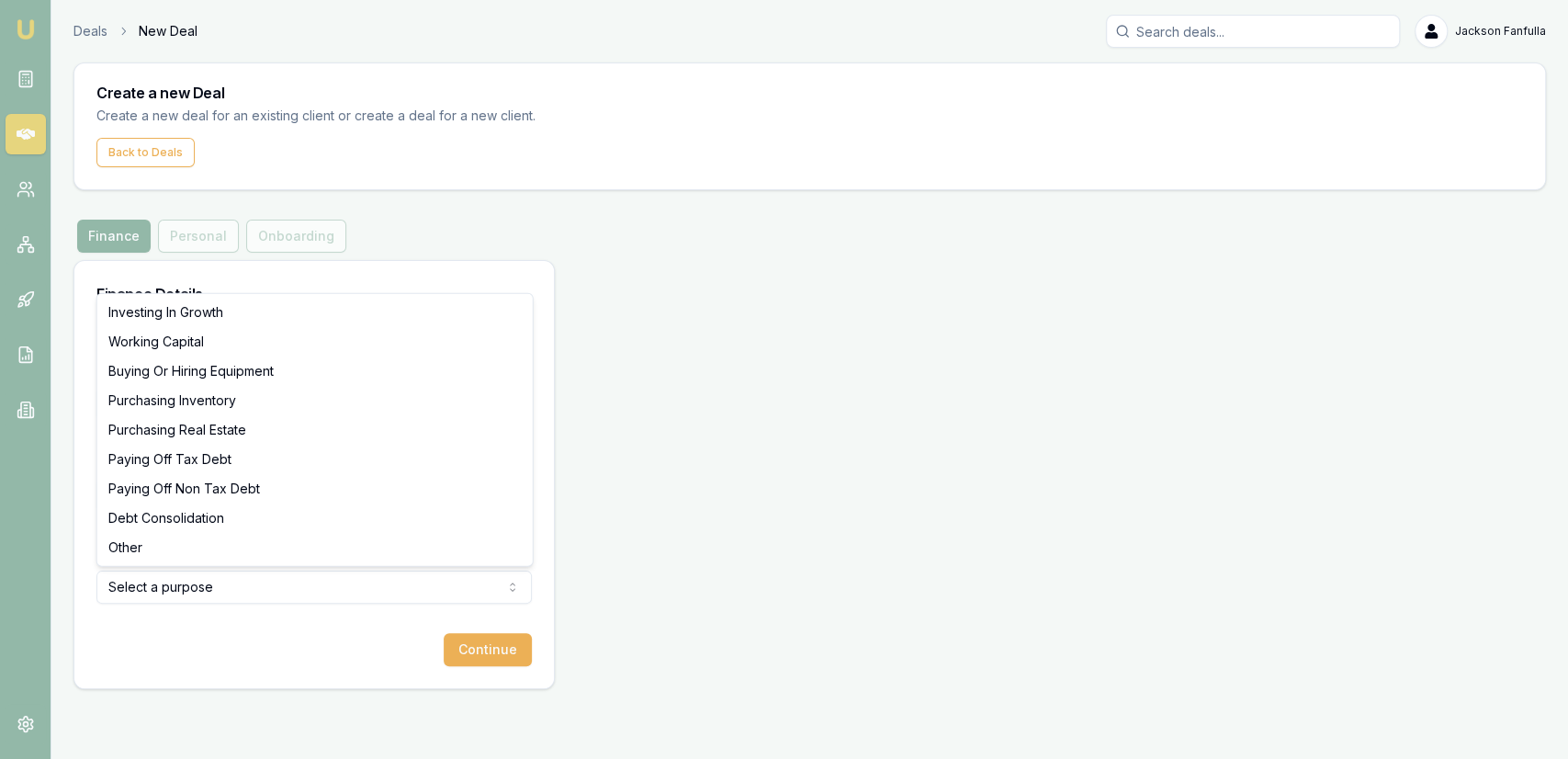 type on "$365,000.00" 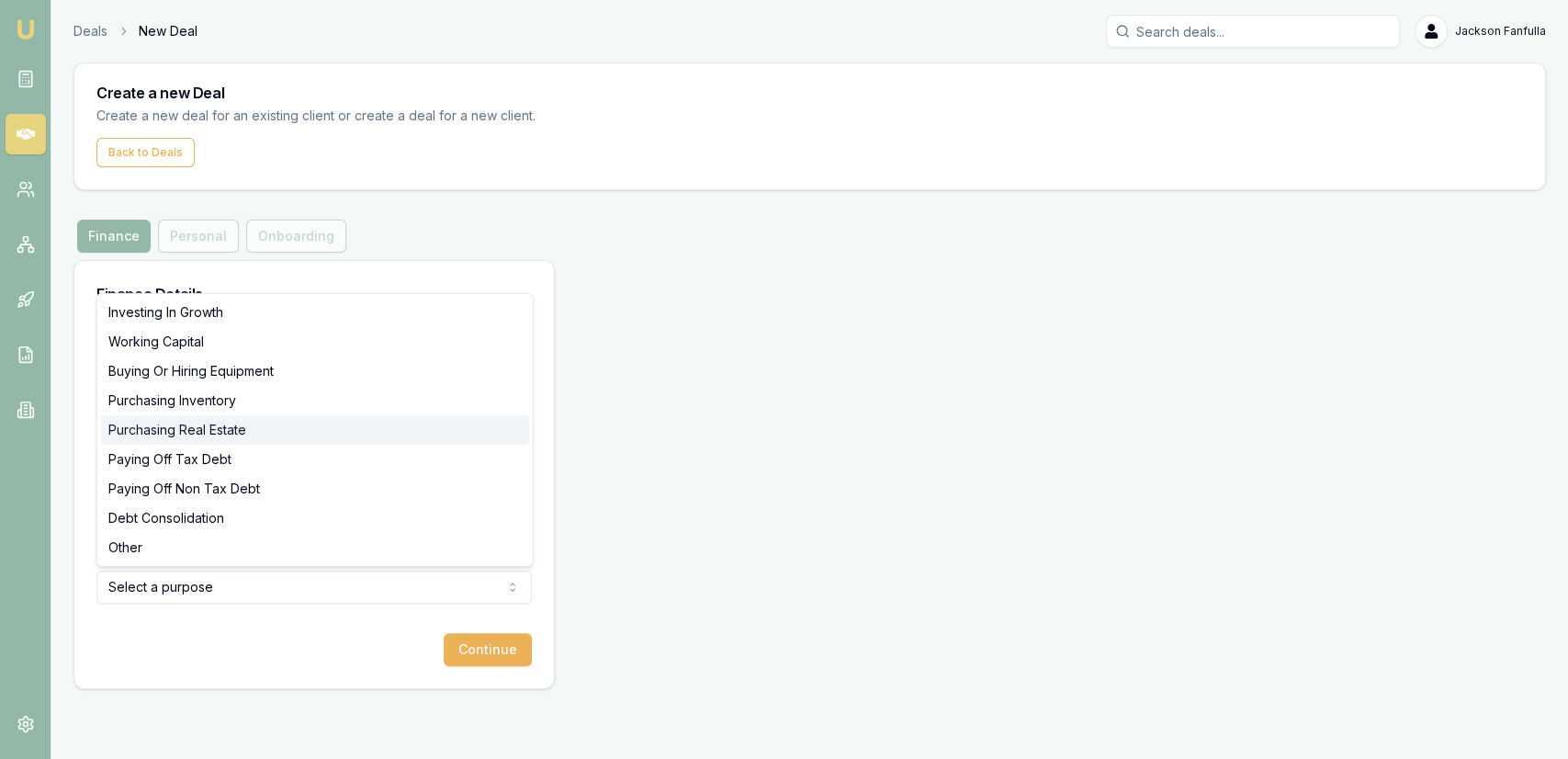 select on "PURCHASING_REAL_ESTATE" 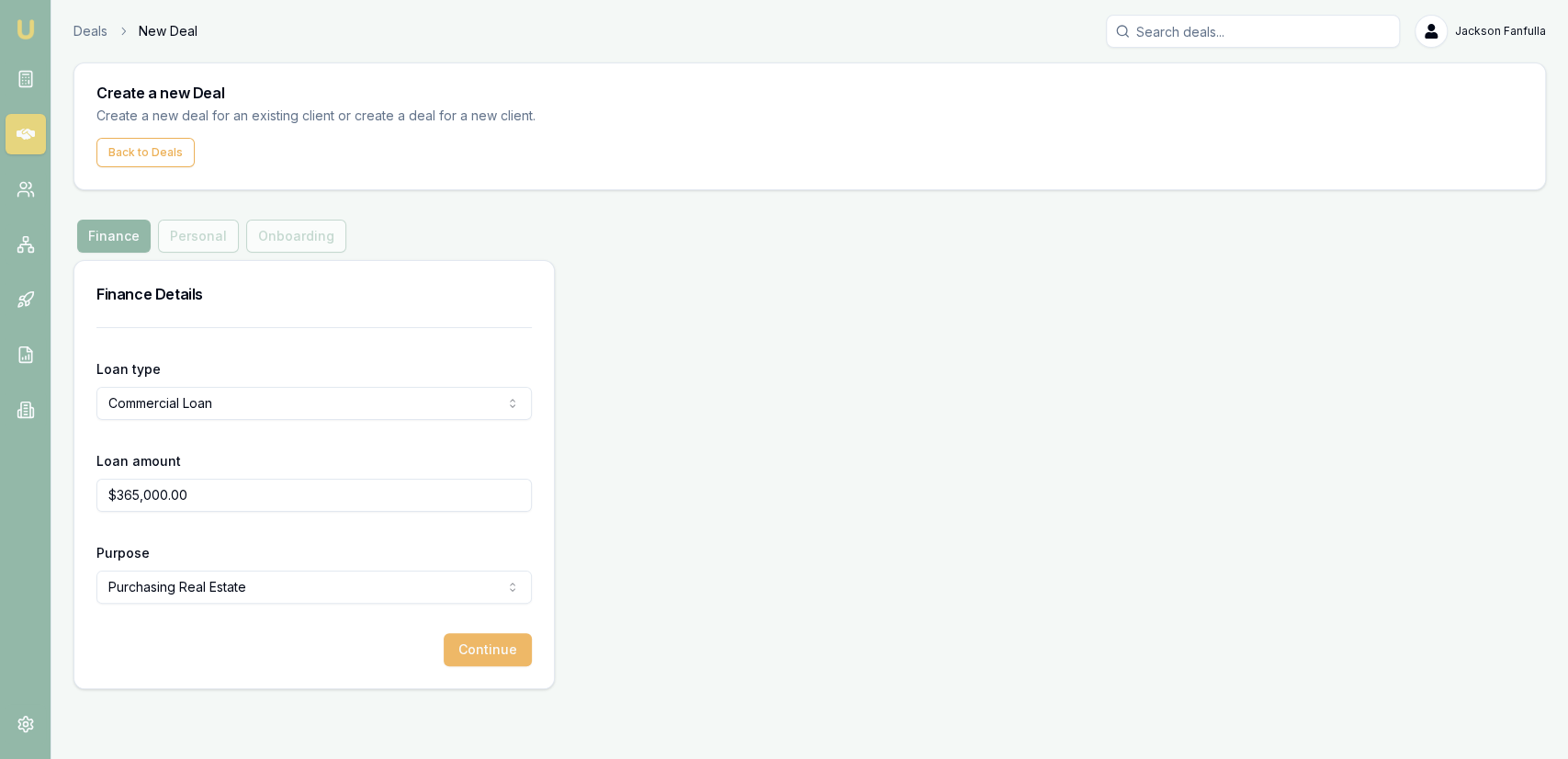 click on "Continue" at bounding box center [488, 650] 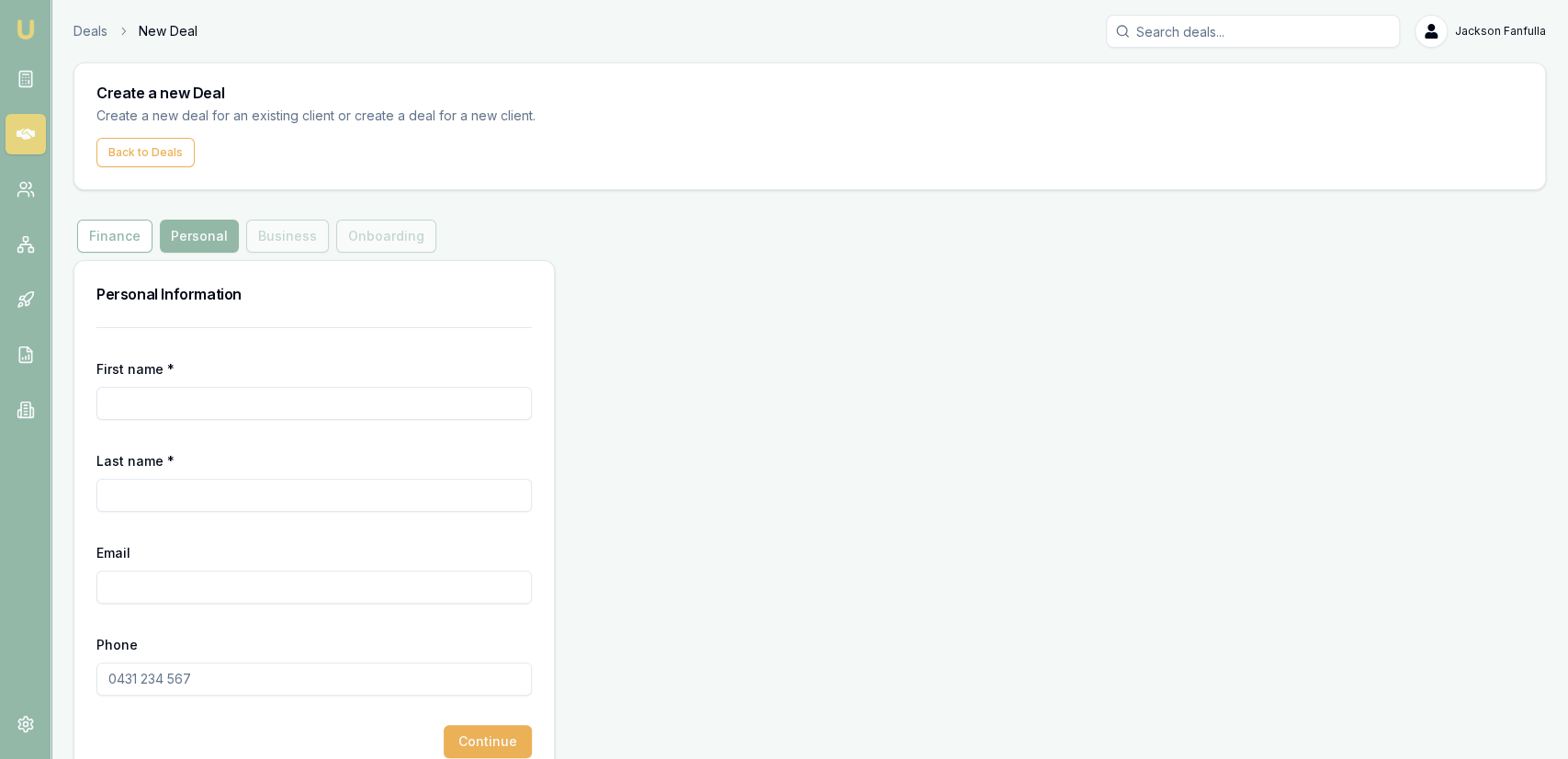click on "First name *" at bounding box center (314, 403) 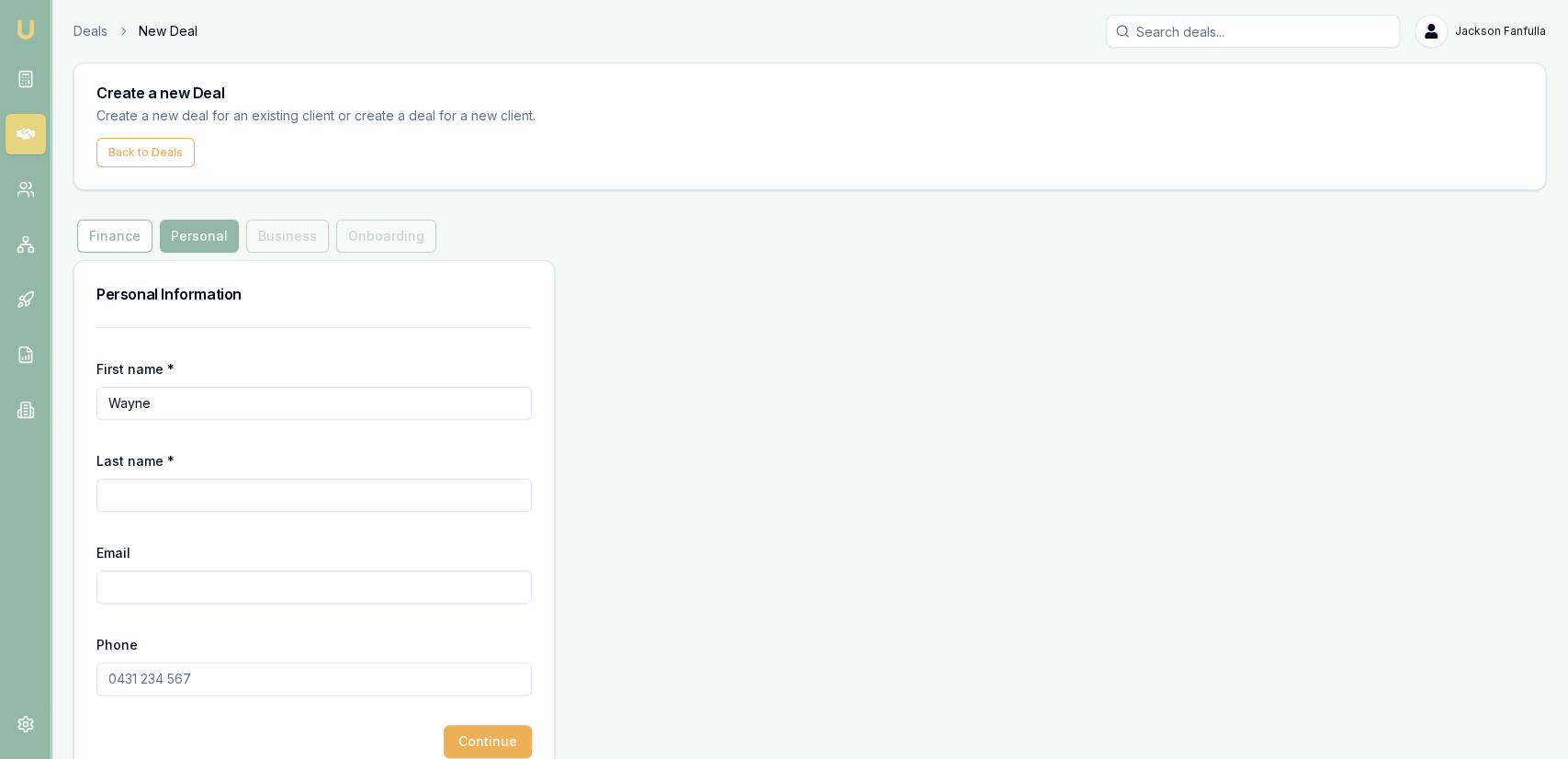 type on "Wayne" 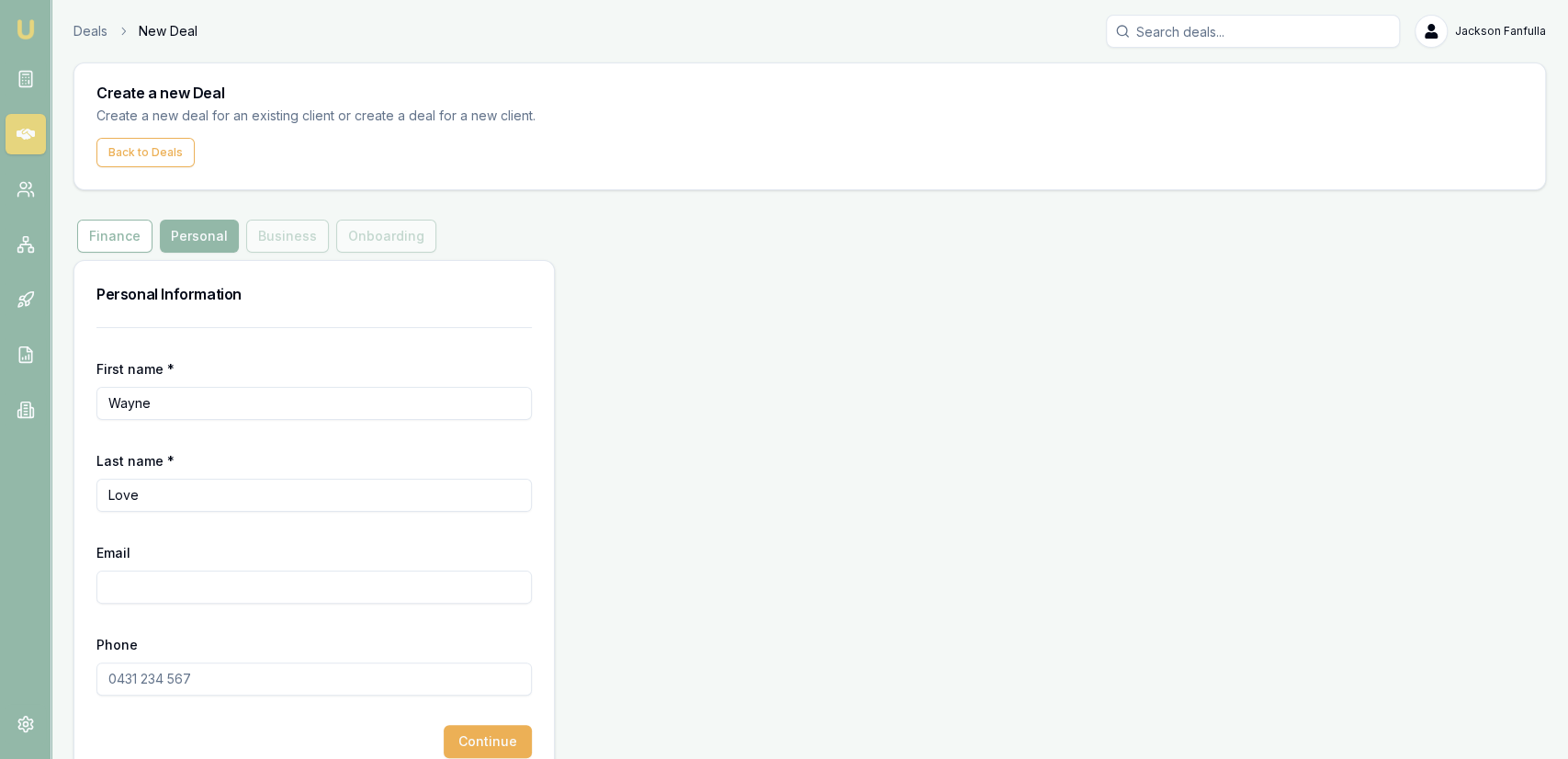 type on "Love" 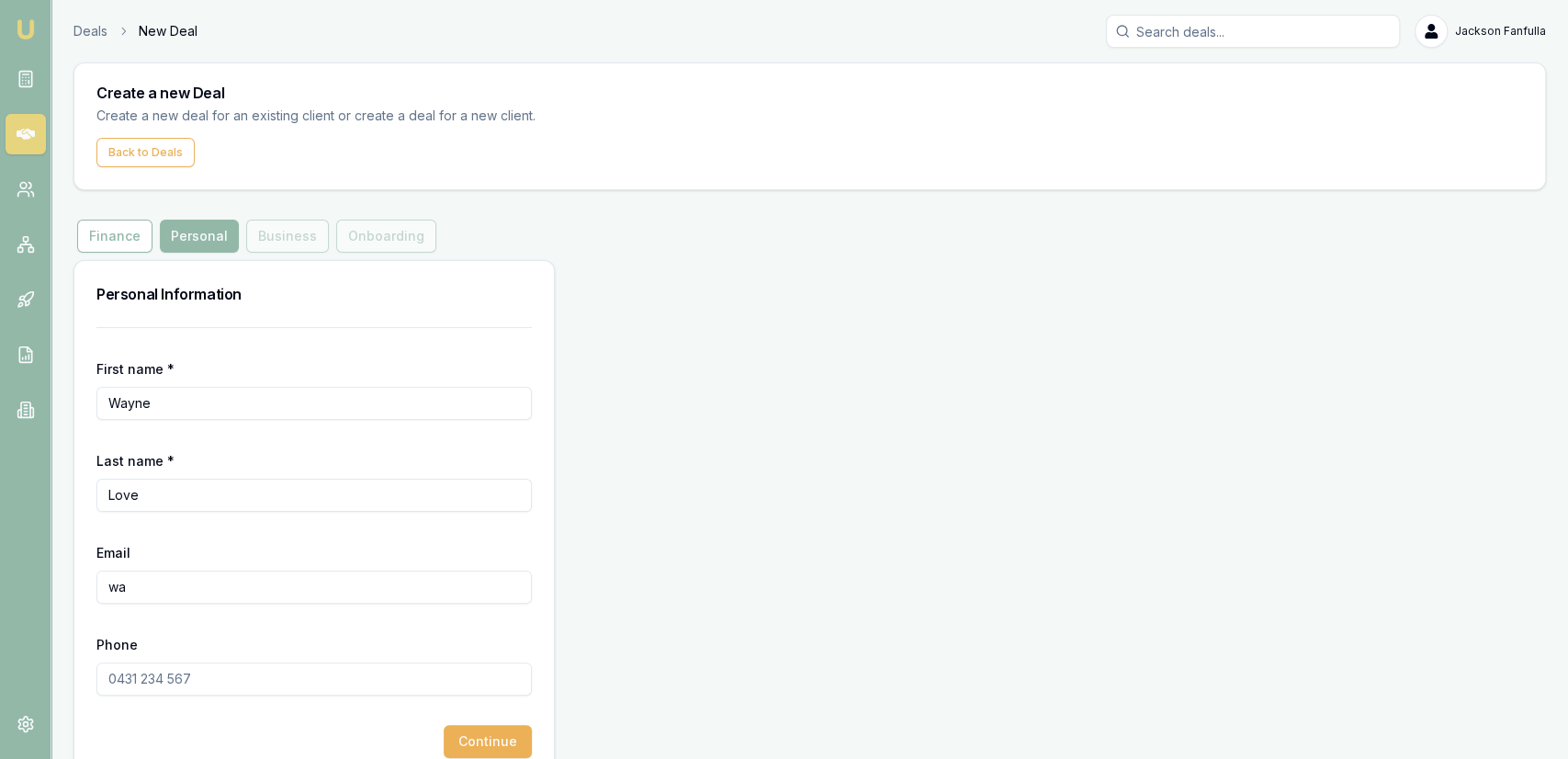 type on "w" 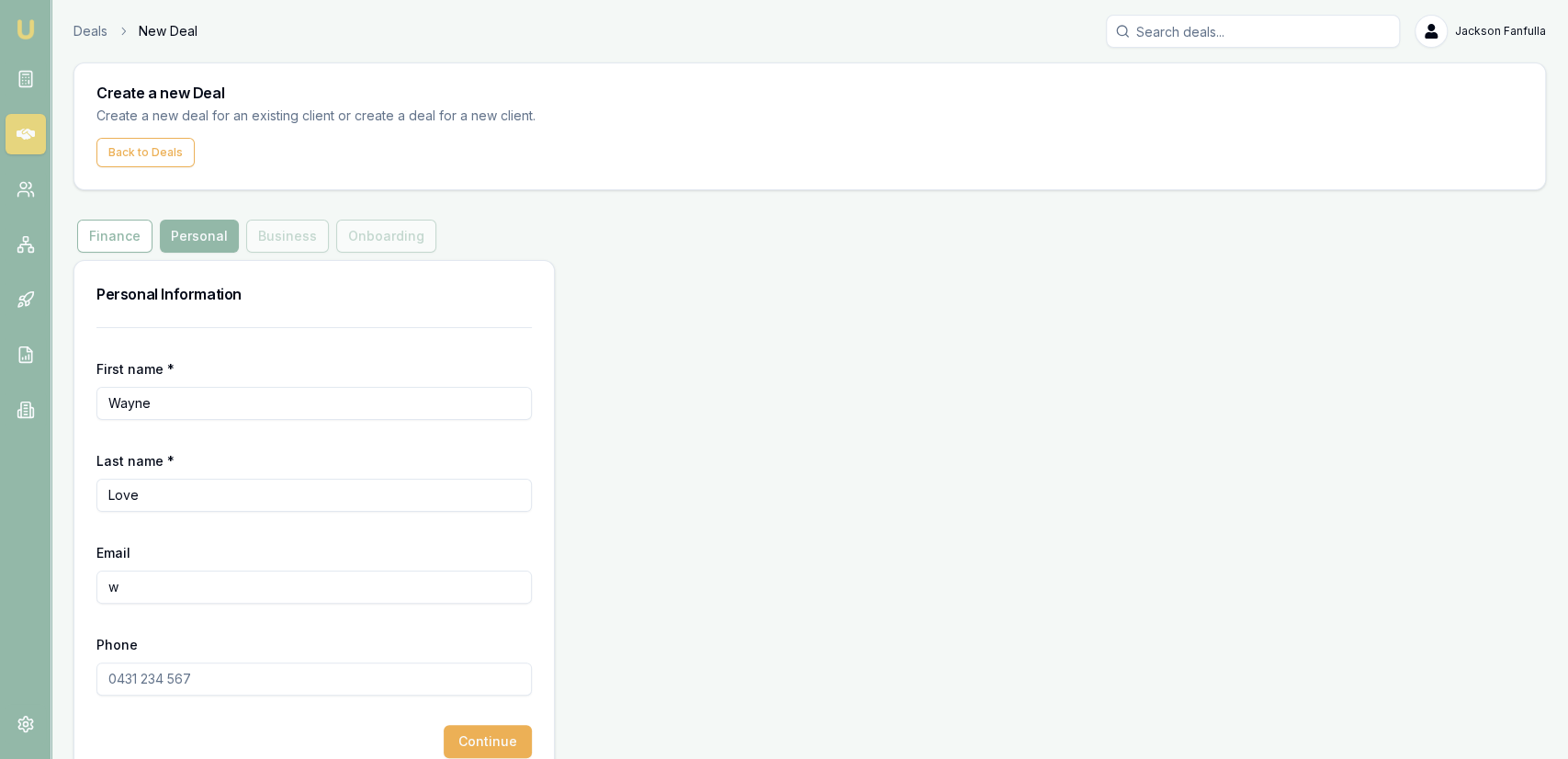 type 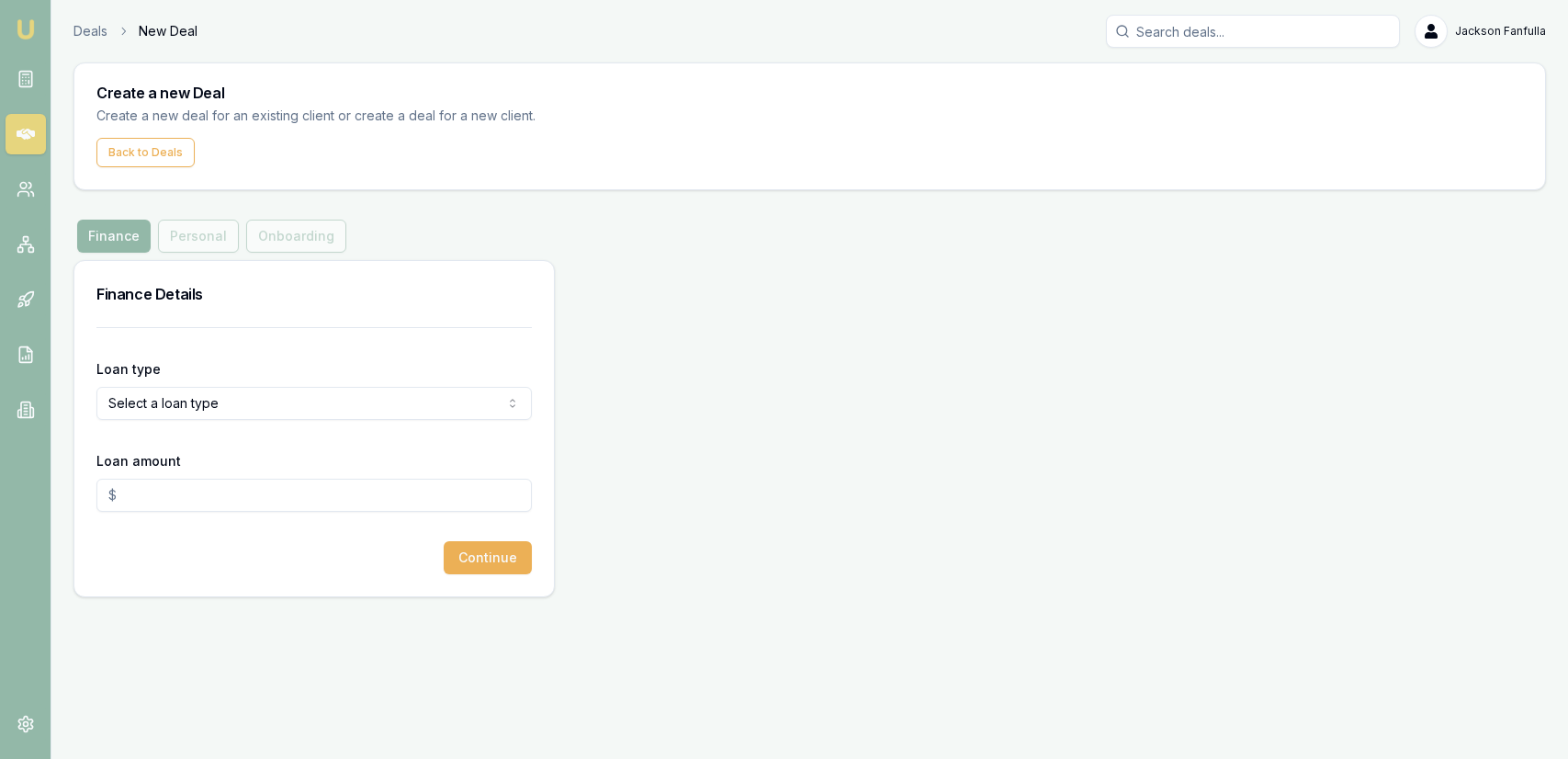 scroll, scrollTop: 0, scrollLeft: 0, axis: both 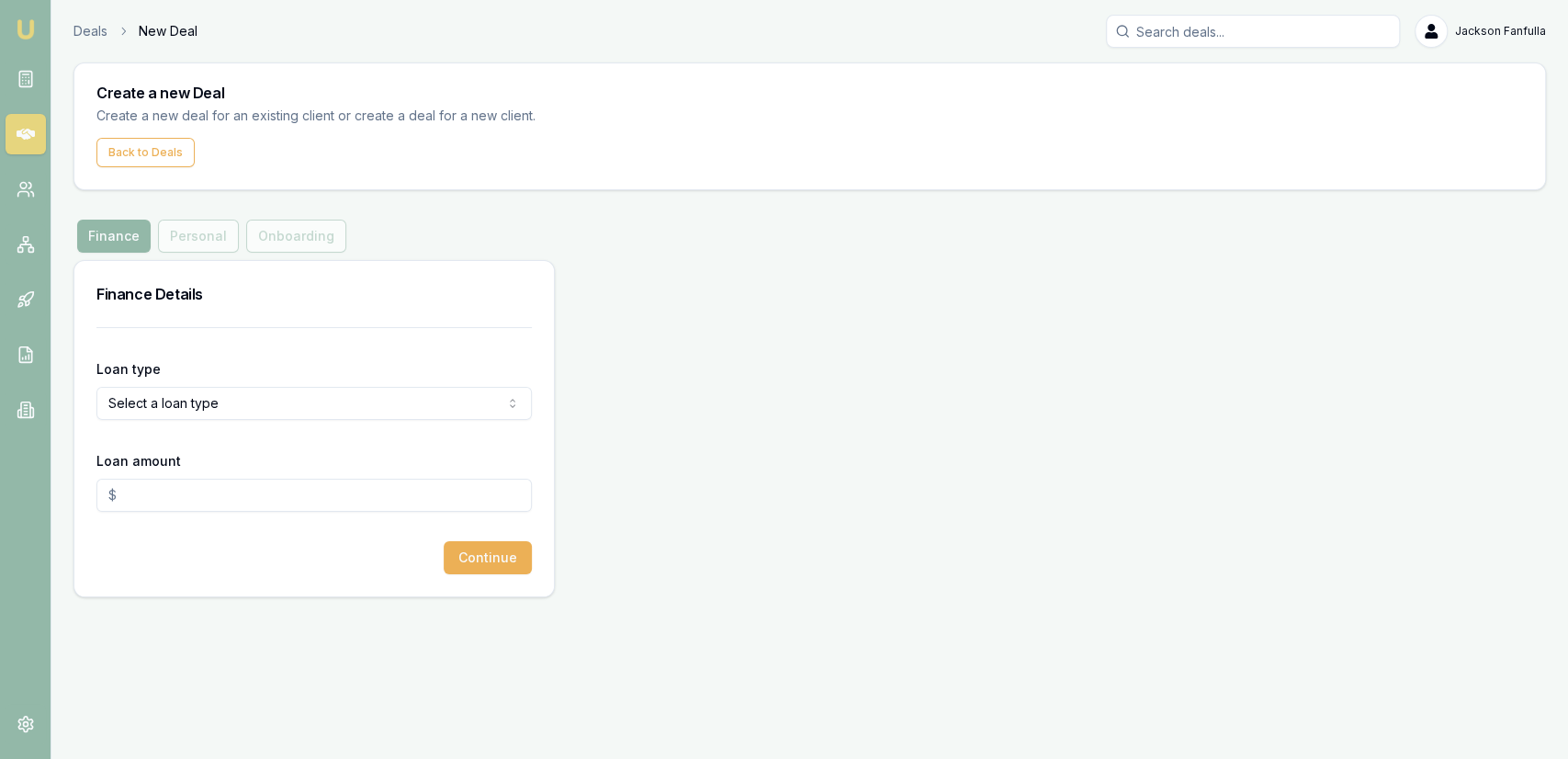 click 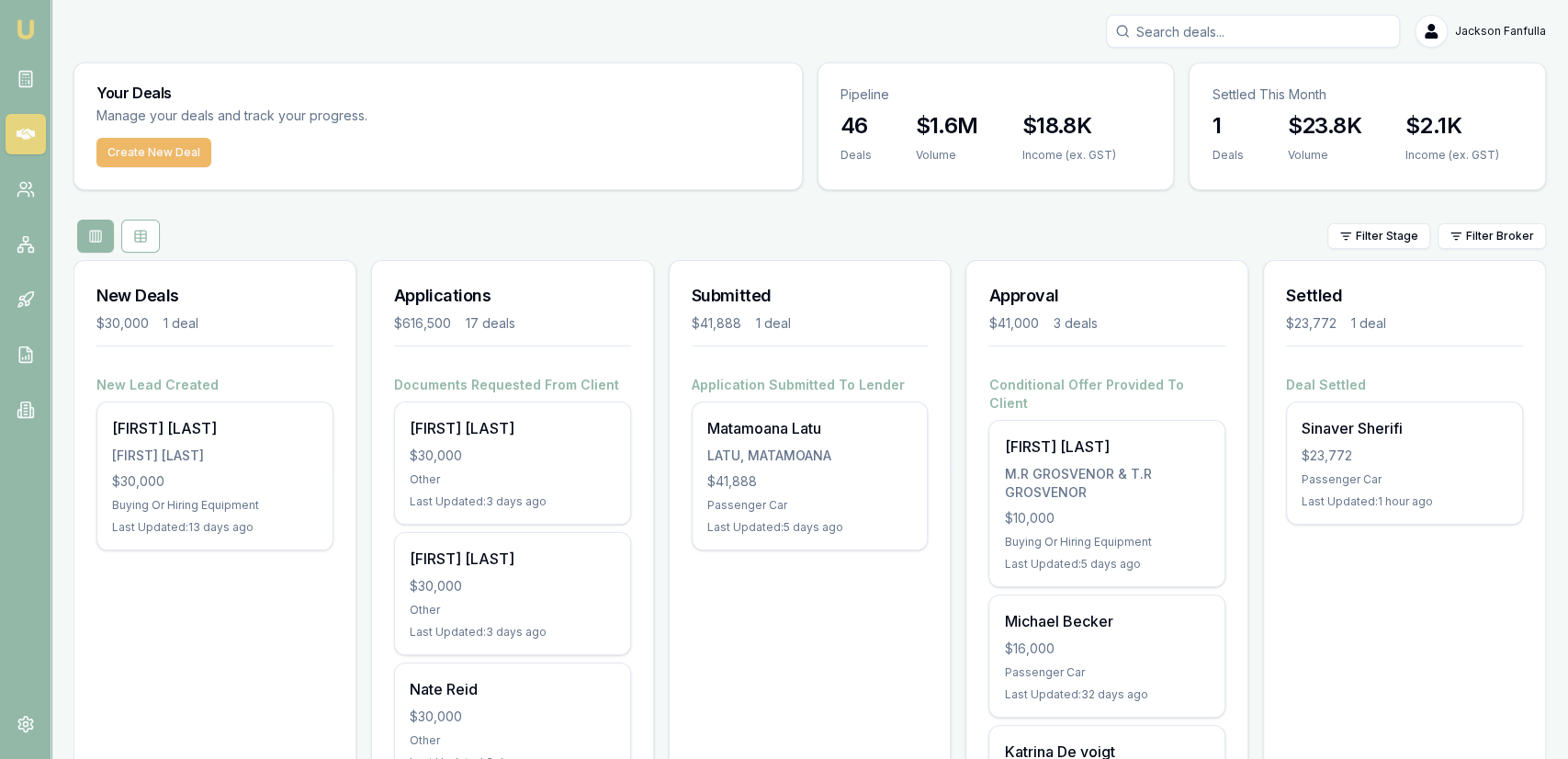 click on "Create New Deal" at bounding box center (153, 153) 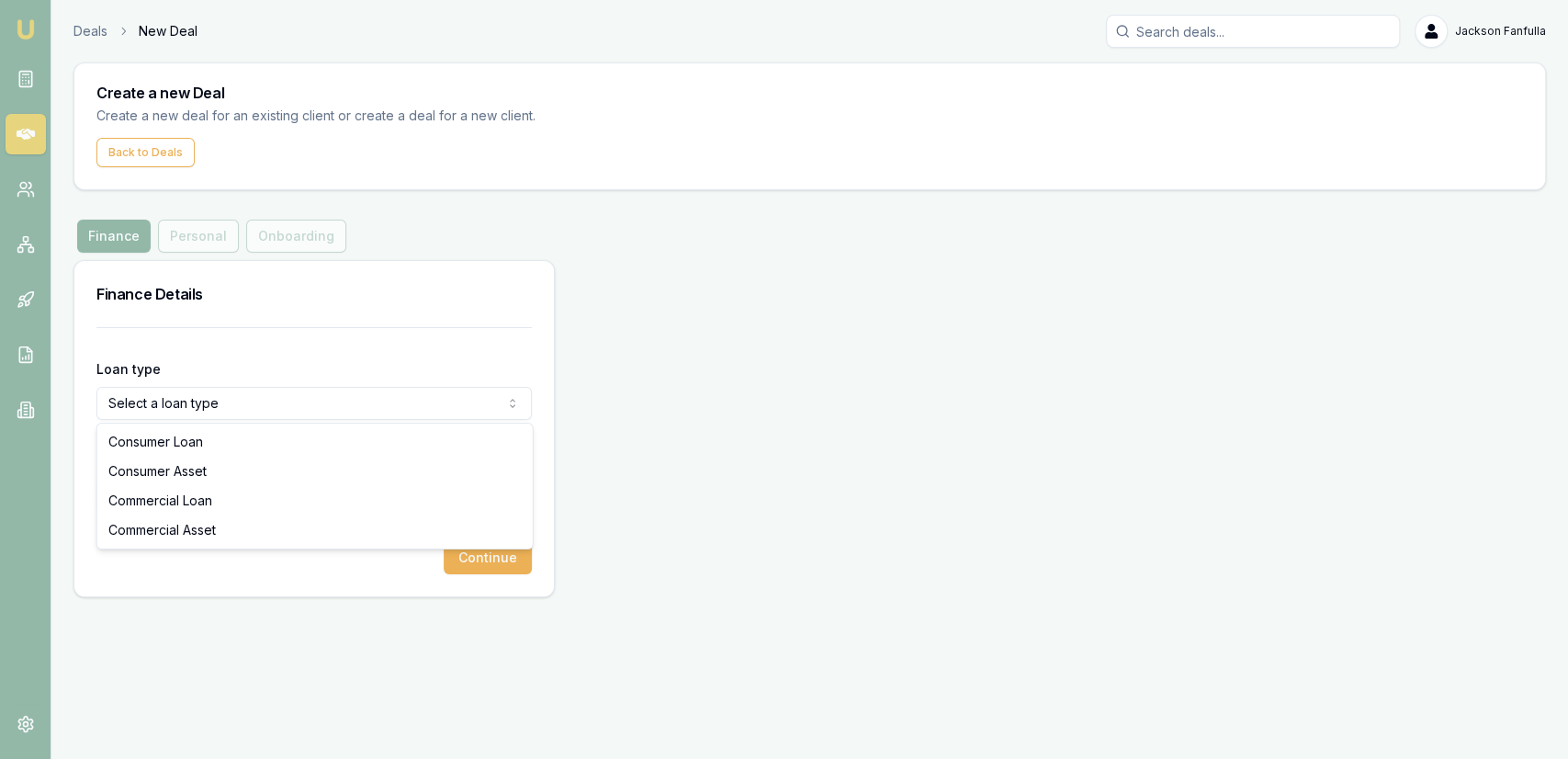 click on "Emu Broker Deals New Deal Jackson Fanfulla Toggle Menu Create a new Deal Create a new deal for an existing client or create a deal for a new client. Back to Deals Finance   Finance Personal Onboarding Finance Details Loan type  Select a loan type Consumer Loan Consumer Asset Commercial Loan Commercial Asset Loan amount Continue
Consumer Loan Consumer Asset Commercial Loan Commercial Asset" at bounding box center (784, 380) 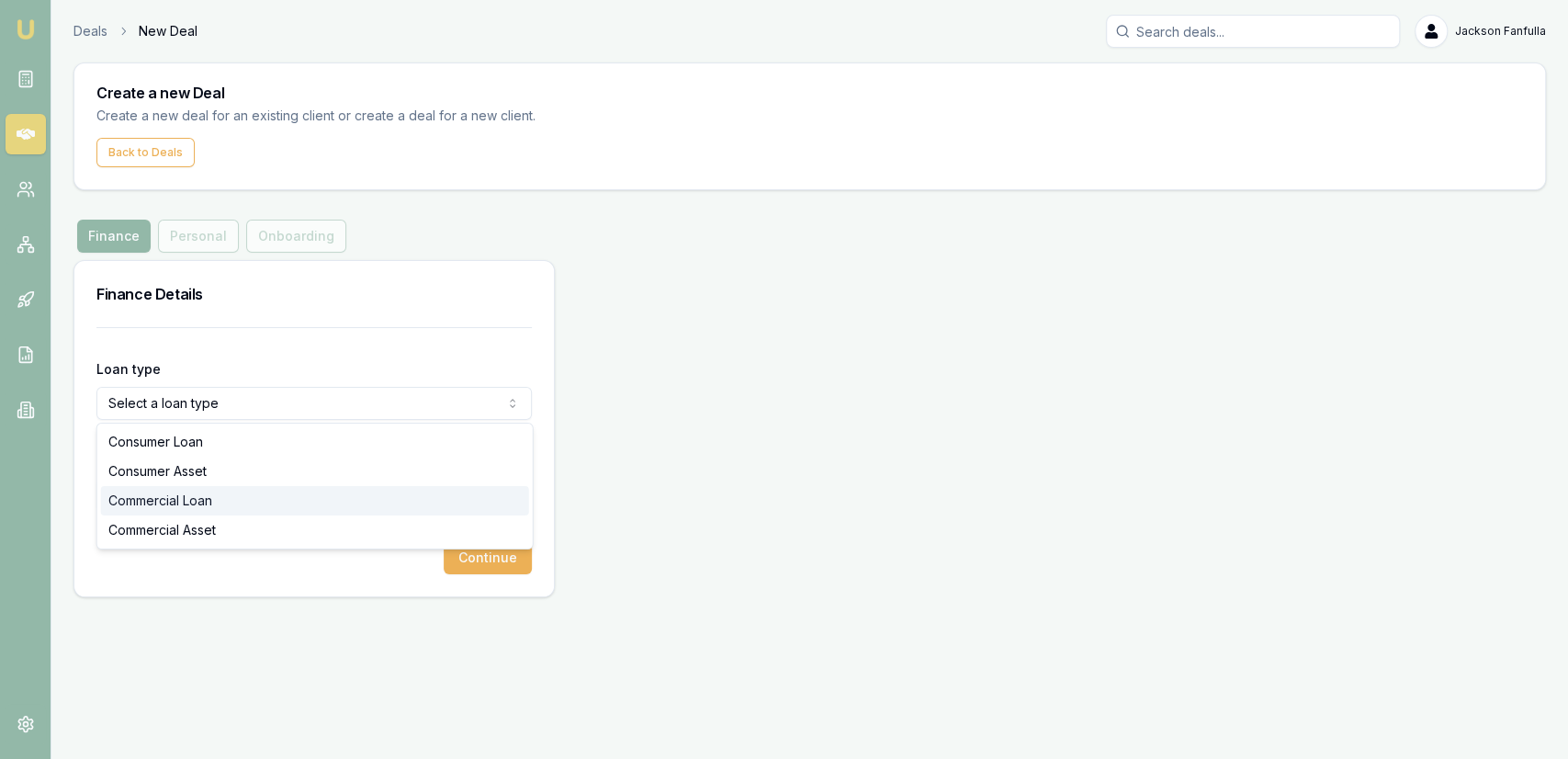 select on "COMMERCIAL_LOAN" 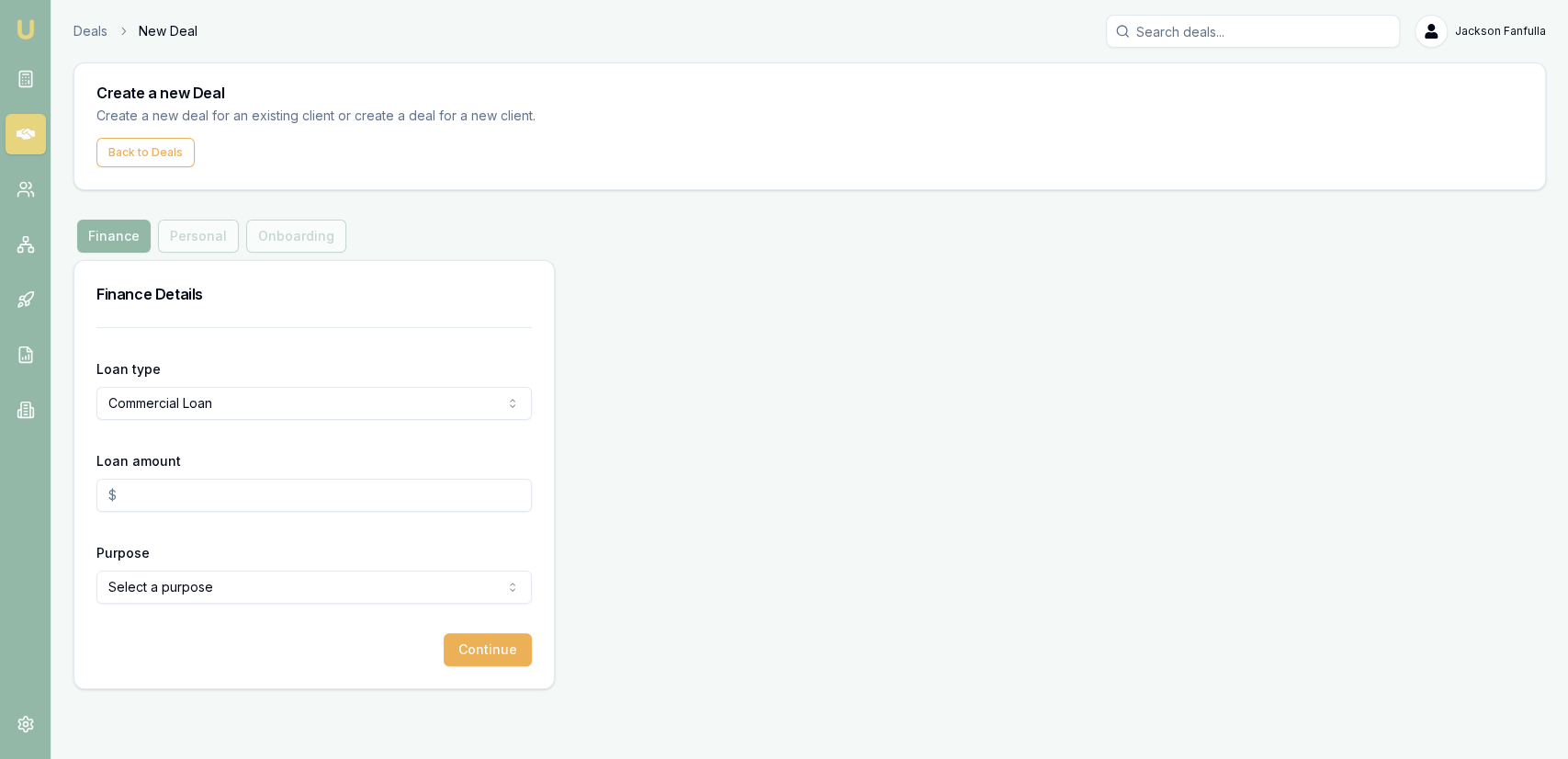click on "Loan amount" at bounding box center [314, 481] 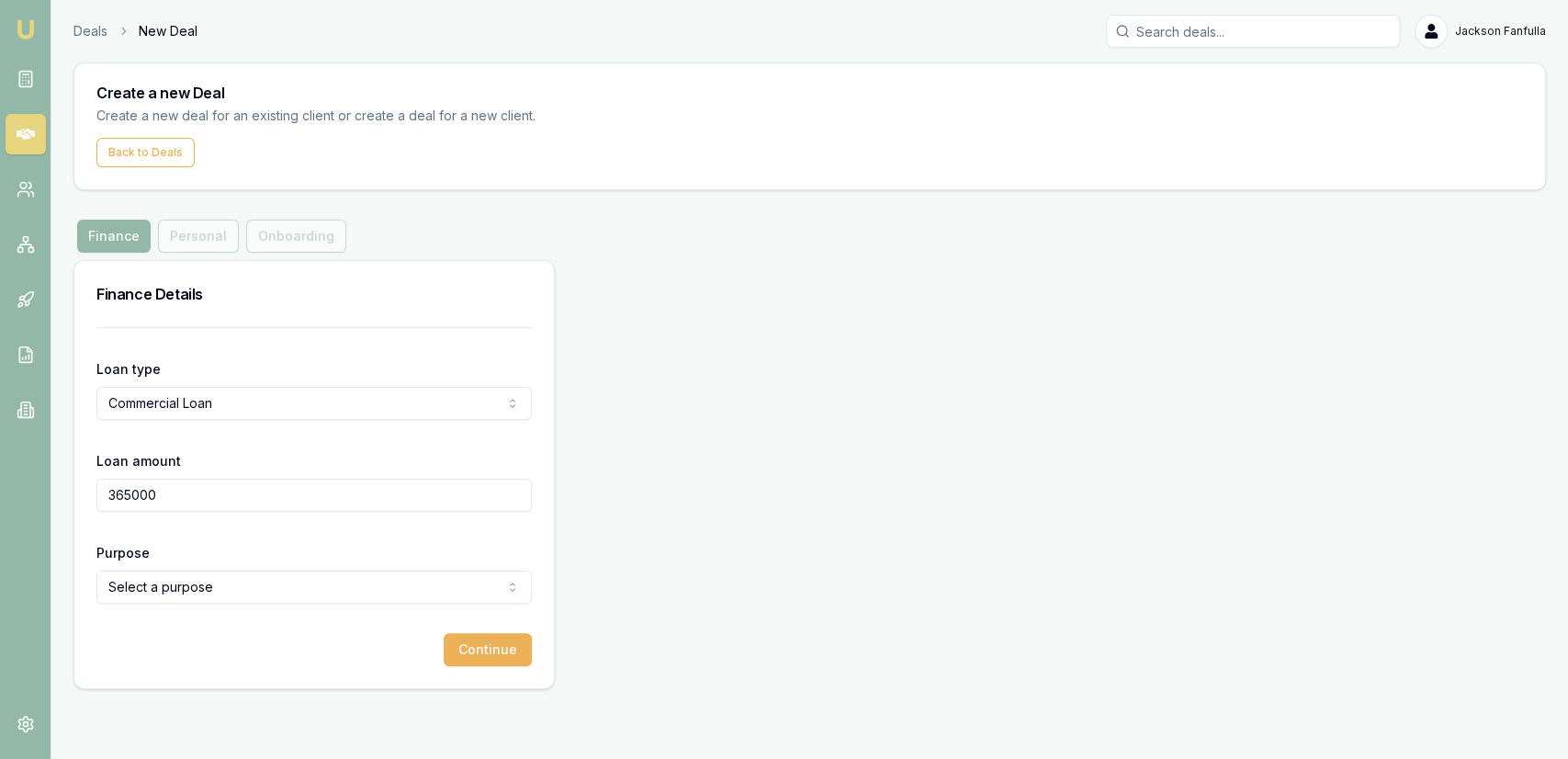 type on "$365,000.00" 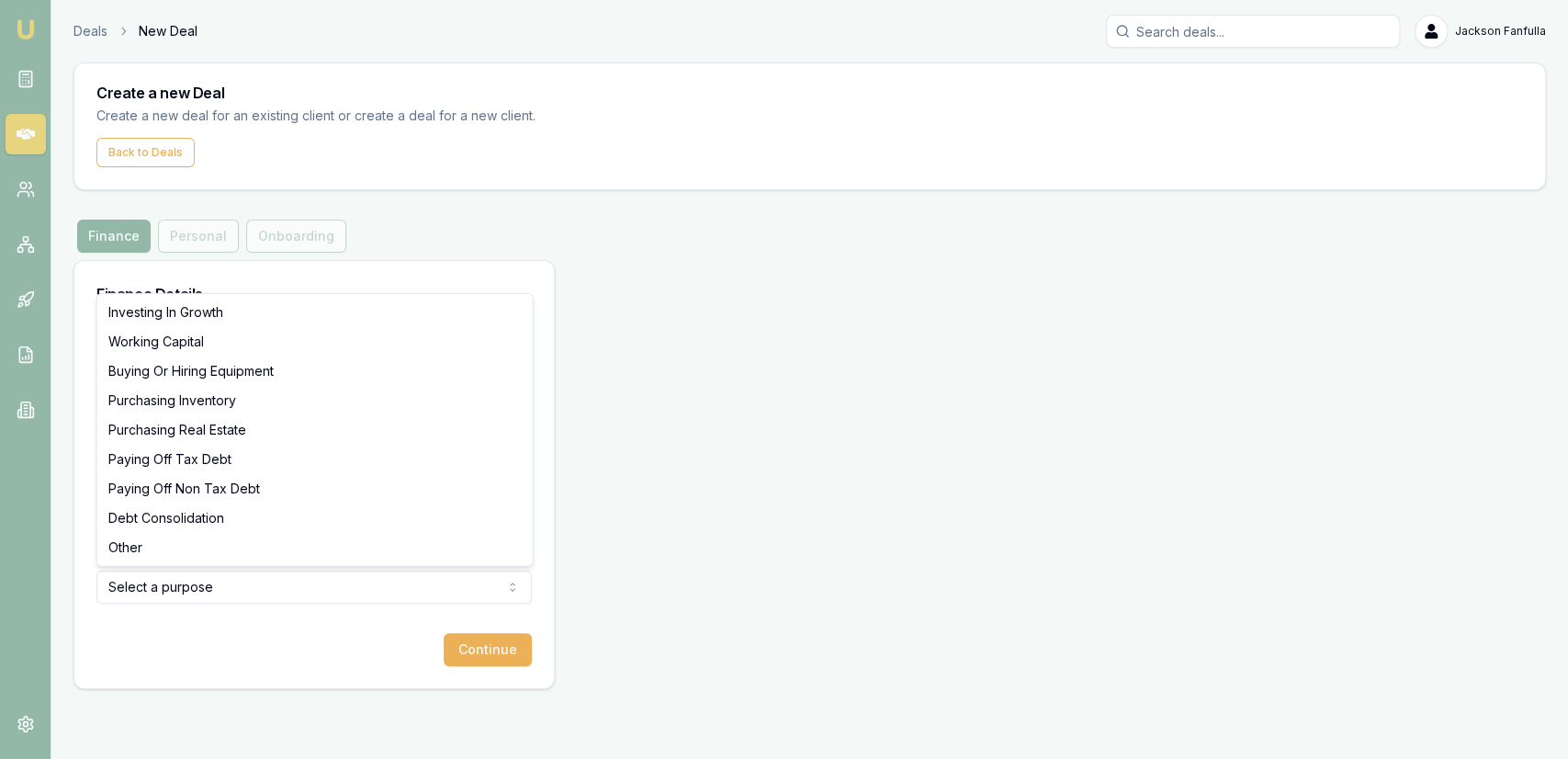 click on "Emu Broker Deals New Deal Jackson Fanfulla Toggle Menu Create a new Deal Create a new deal for an existing client or create a deal for a new client. Back to Deals Finance   Finance Personal Onboarding Finance Details Loan type  Commercial Loan Consumer Loan Consumer Asset Commercial Loan Commercial Asset Loan amount $365,000.00 Purpose Select a purpose Investing In Growth Working Capital Buying Or Hiring Equipment Purchasing Inventory Purchasing Real Estate Paying Off Tax Debt Paying Off Non Tax Debt Debt Consolidation Other Continue
Investing In Growth Working Capital Buying Or Hiring Equipment Purchasing Inventory Purchasing Real Estate Paying Off Tax Debt Paying Off Non Tax Debt Debt Consolidation Other" at bounding box center [784, 380] 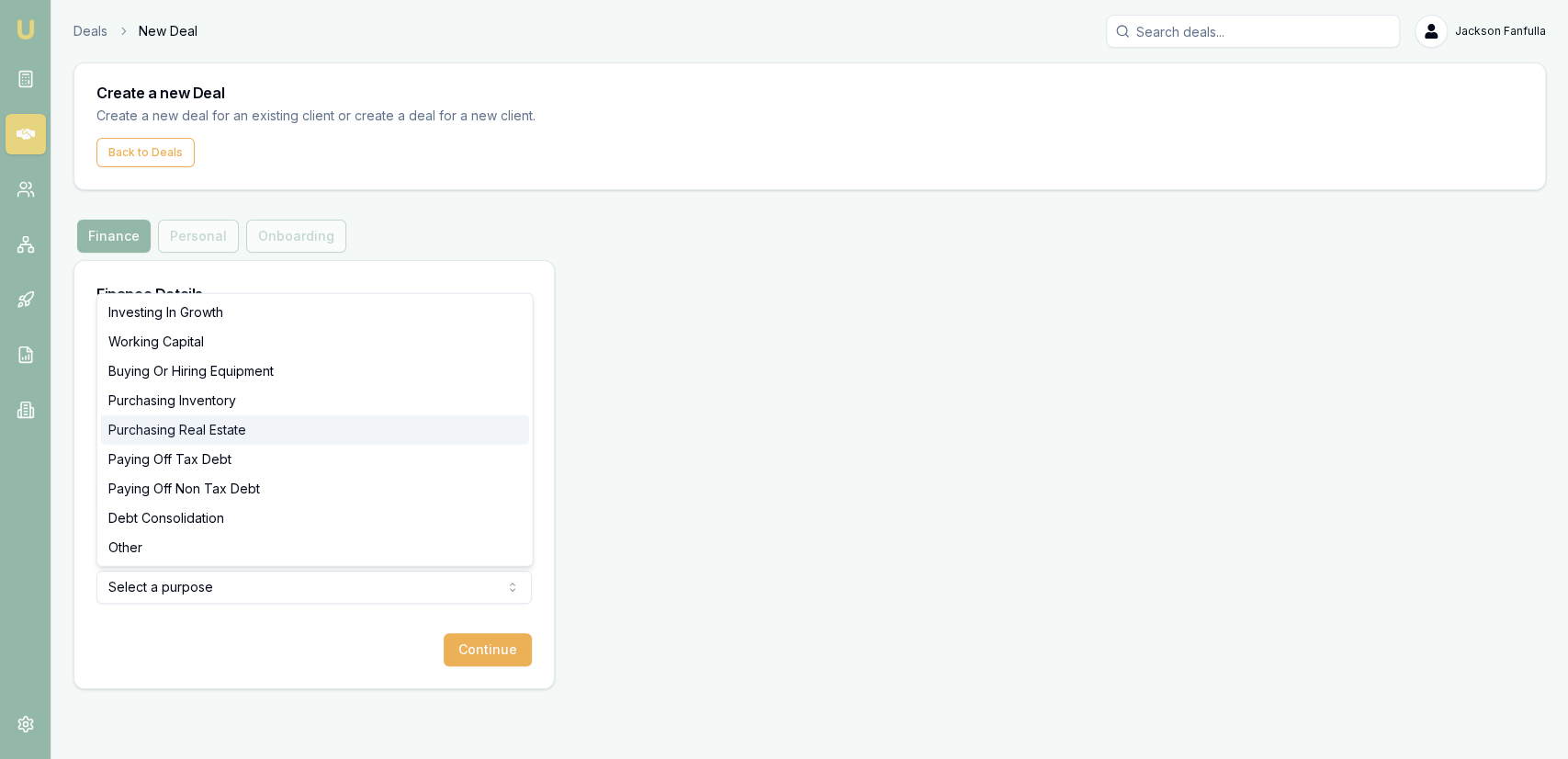 select on "PURCHASING_REAL_ESTATE" 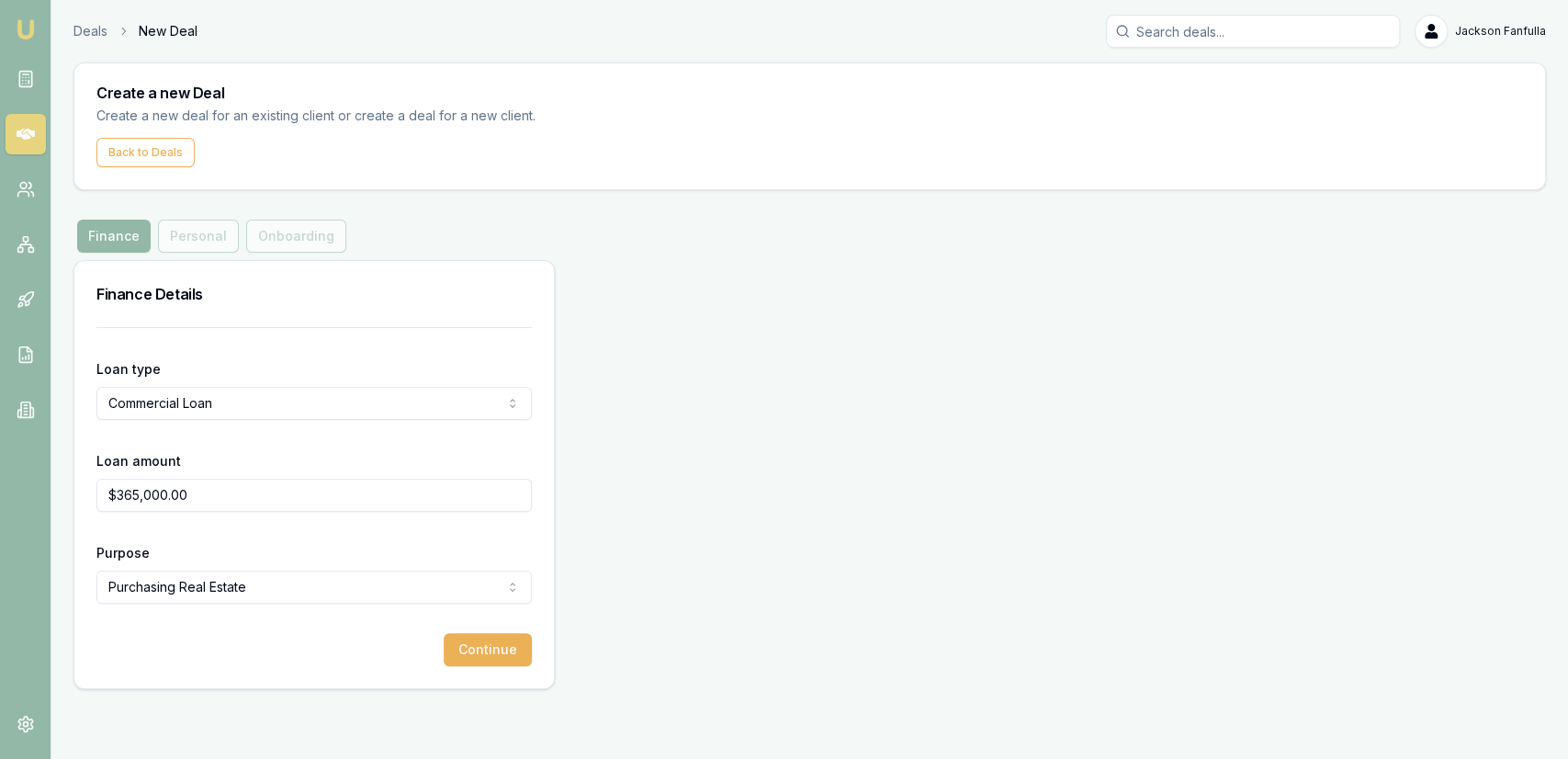 click on "Finance Details Loan type  Commercial Loan Consumer Loan Consumer Asset Commercial Loan Commercial Asset Loan amount $365,000.00 Purpose Purchasing Real Estate Investing In Growth Working Capital Buying Or Hiring Equipment Purchasing Inventory Purchasing Real Estate Paying Off Tax Debt Paying Off Non Tax Debt Debt Consolidation Other Continue" at bounding box center [809, 474] 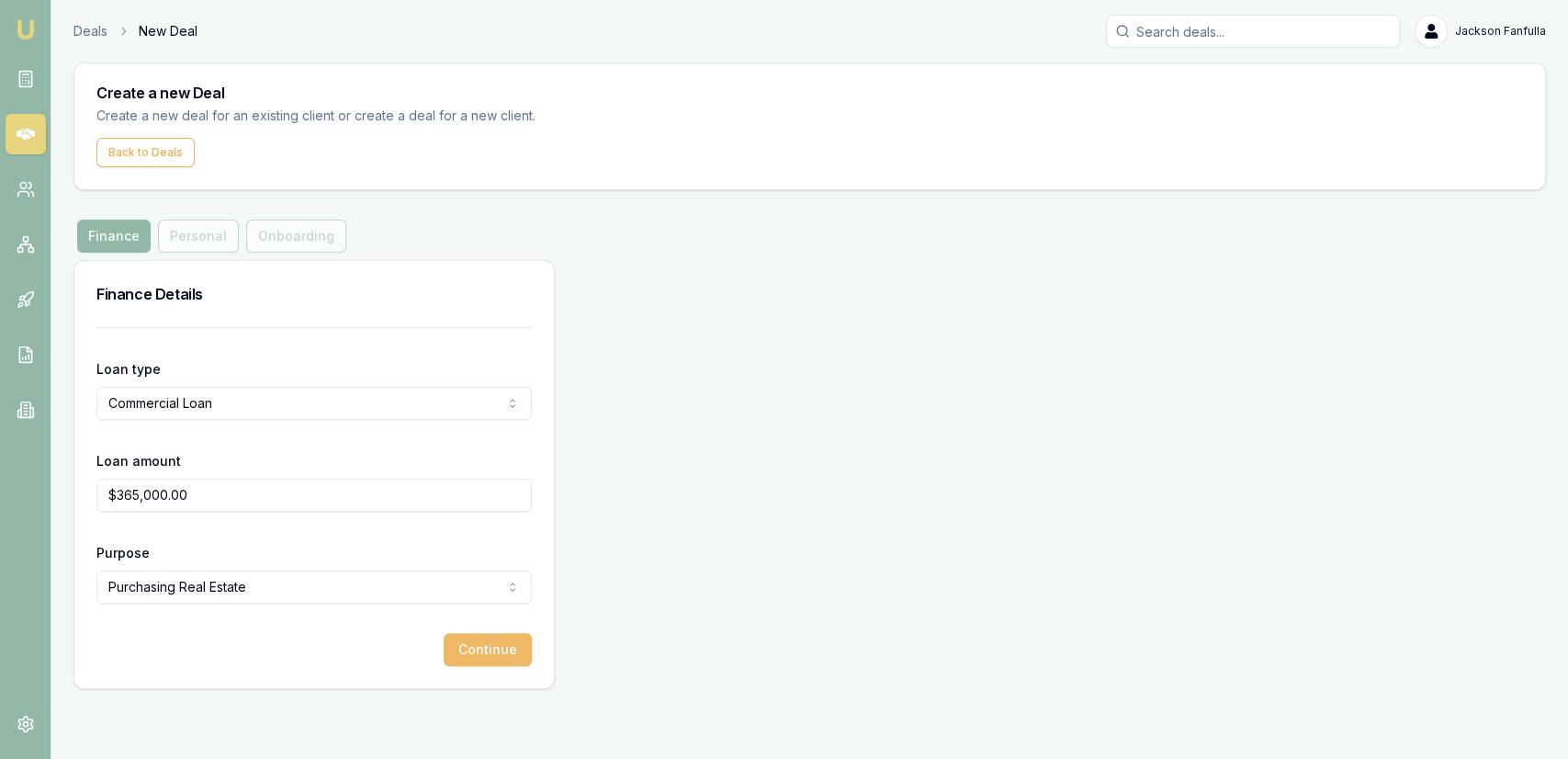 click on "Continue" at bounding box center (488, 650) 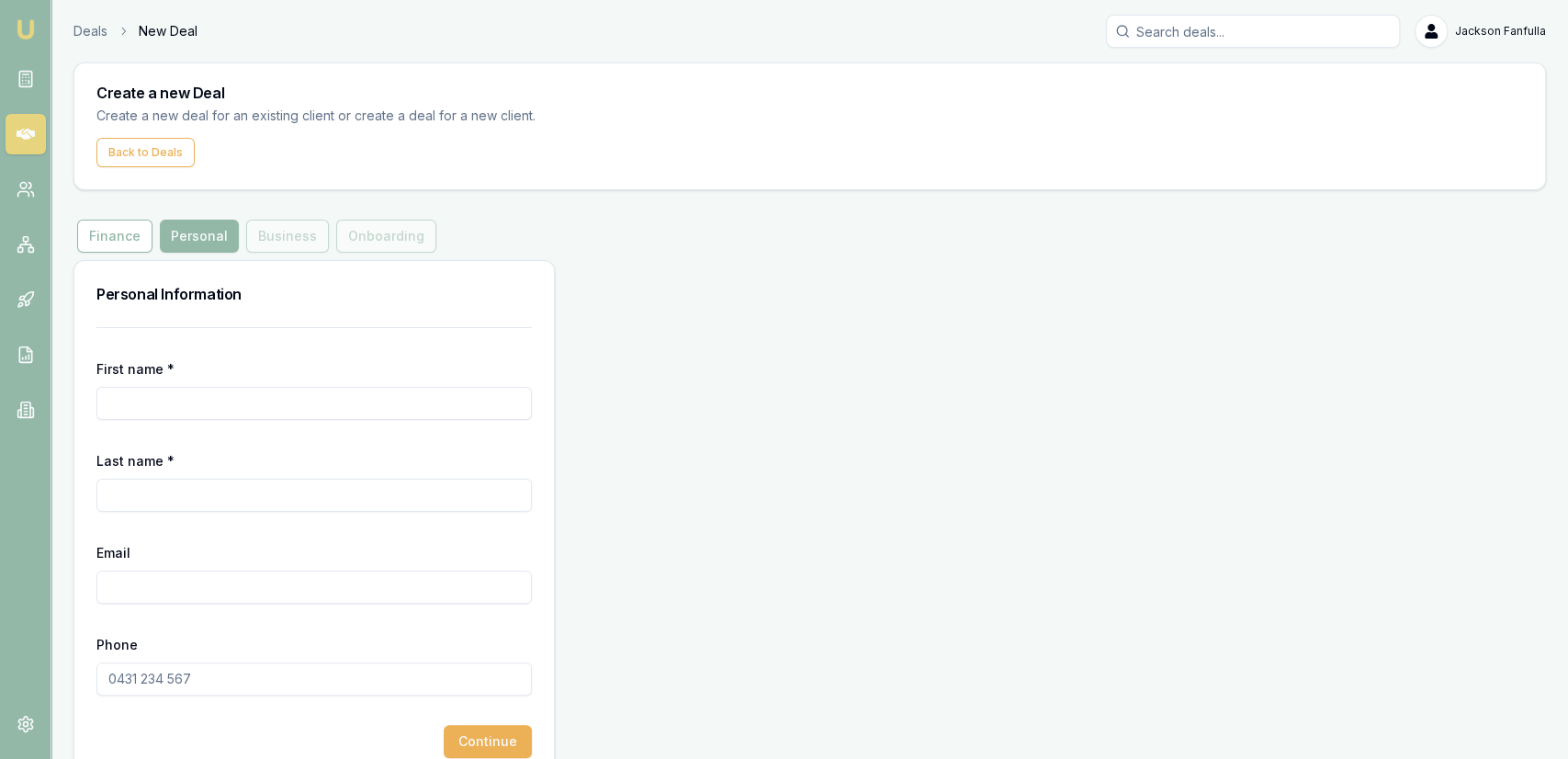 click on "First name *" at bounding box center [314, 403] 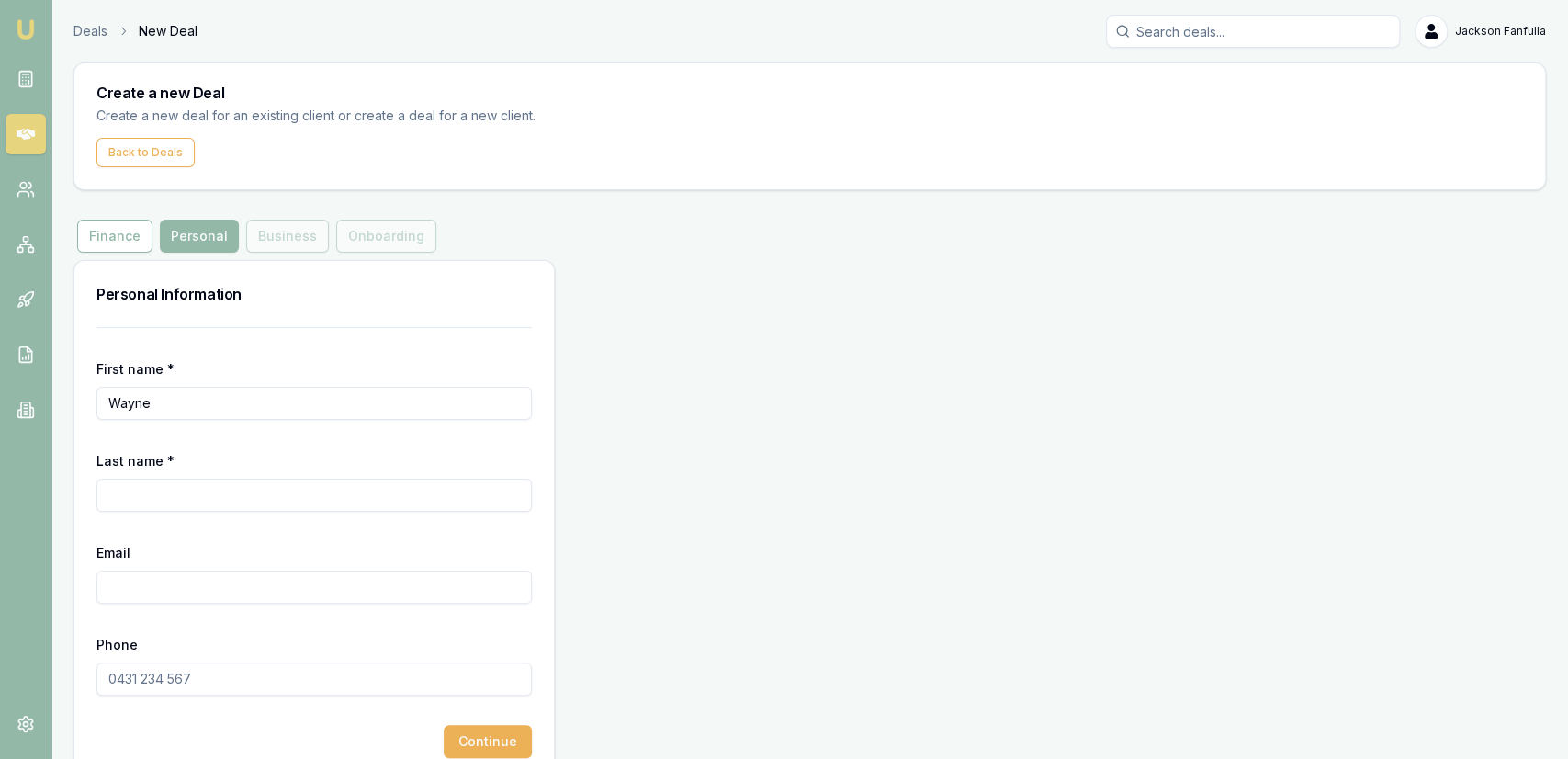 type on "Wayne" 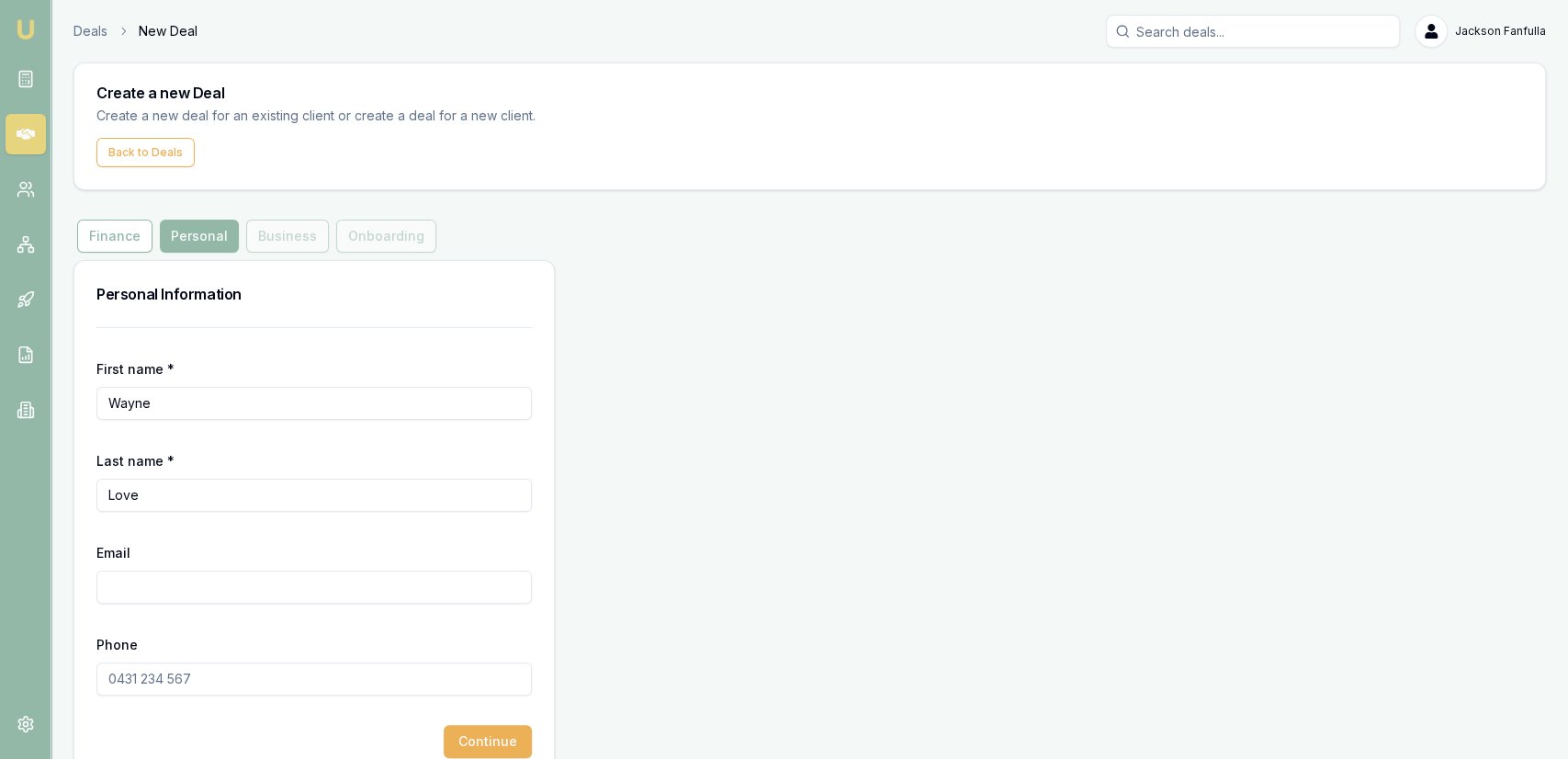 type on "Love" 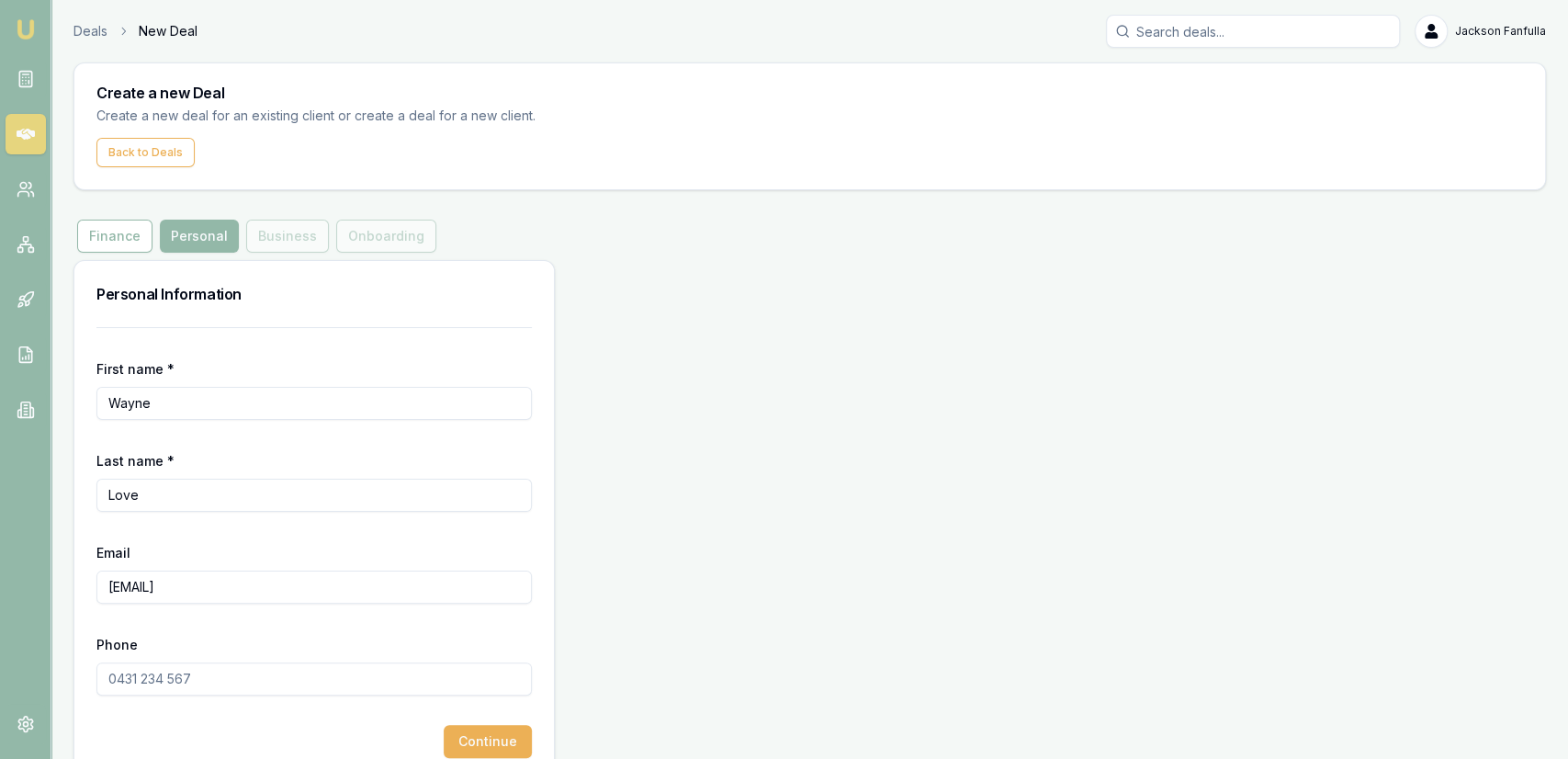 type on "[EMAIL]" 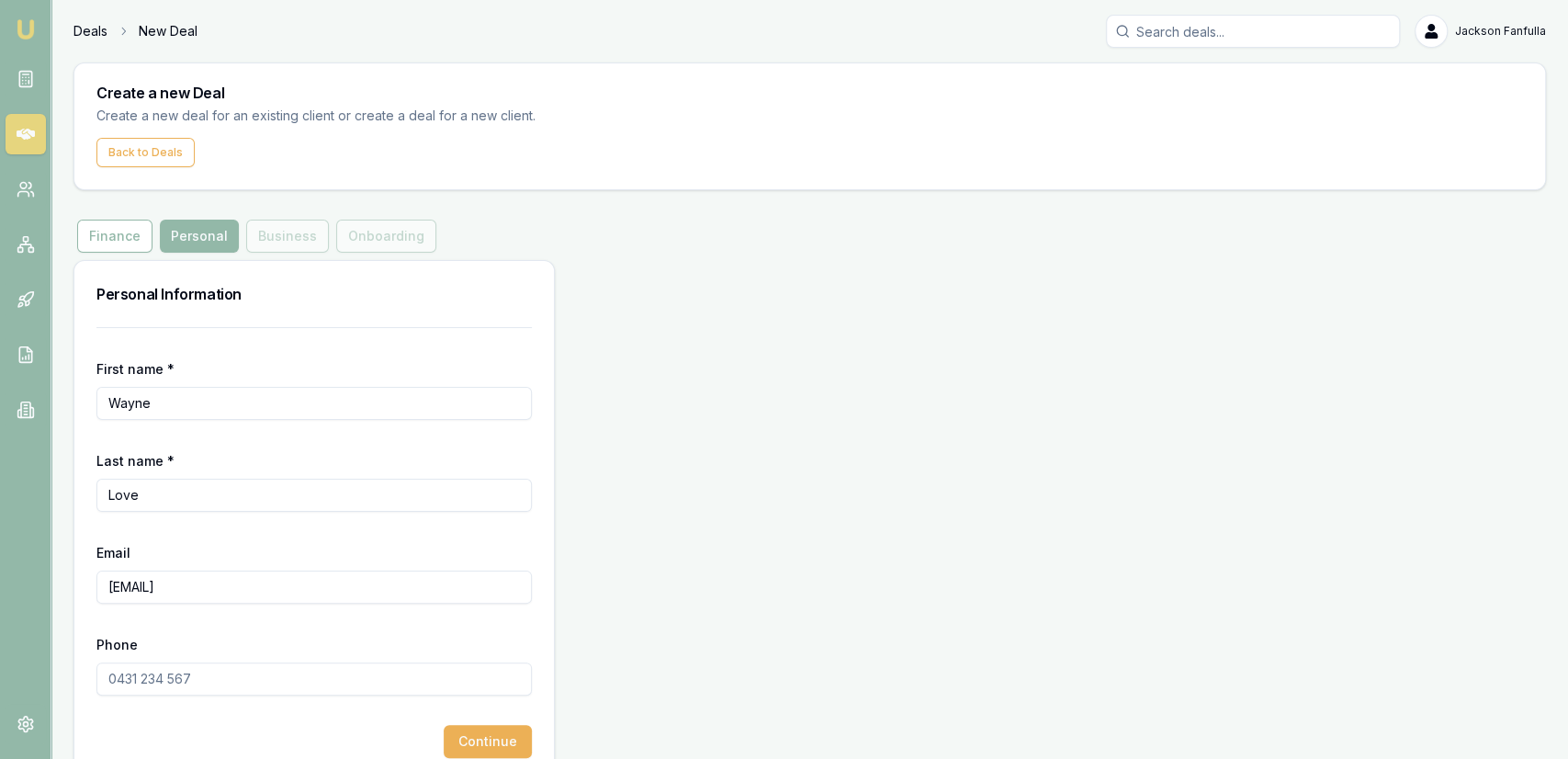 click on "Deals" at bounding box center (90, 31) 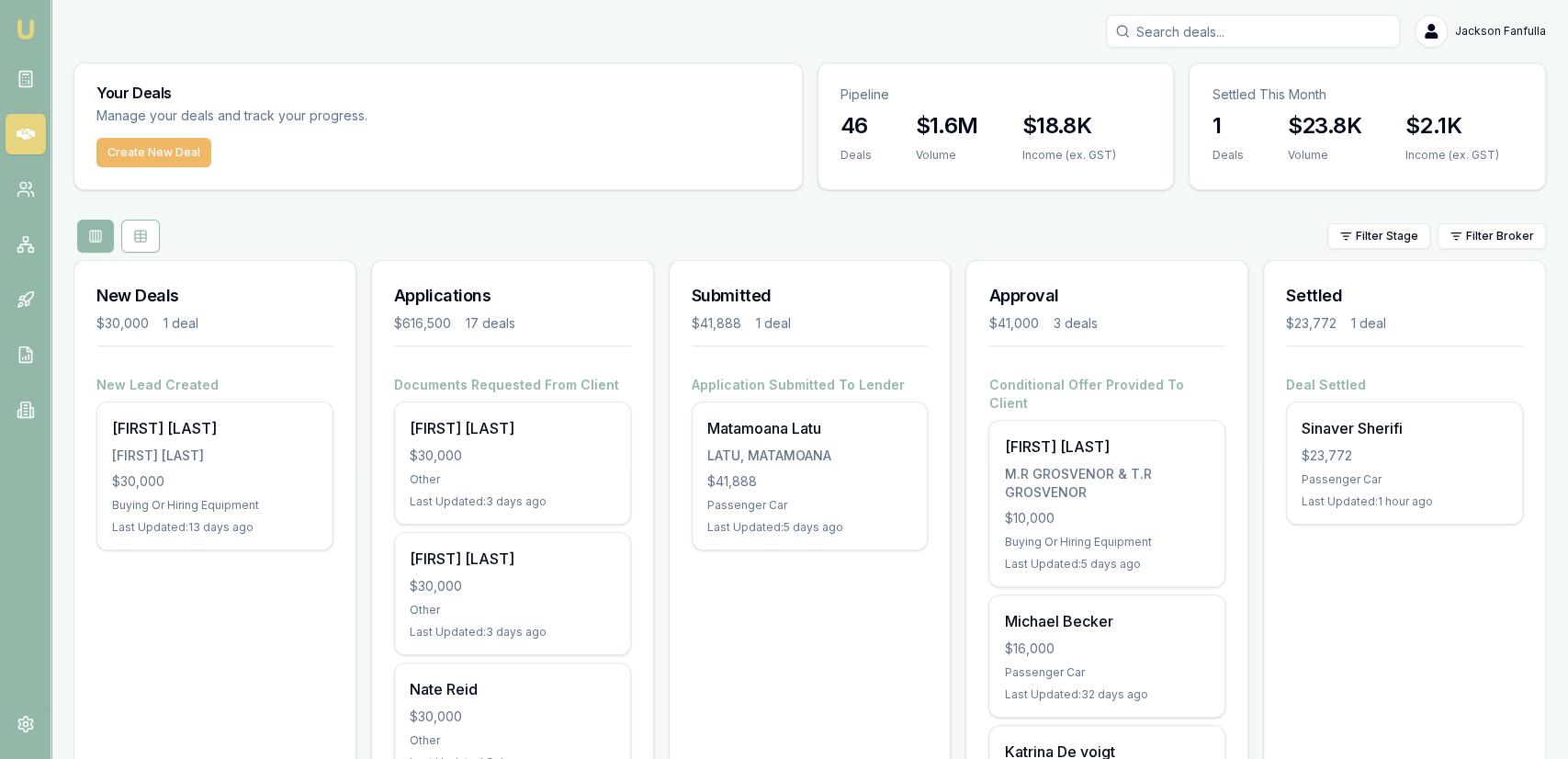 click on "Create New Deal" at bounding box center [153, 153] 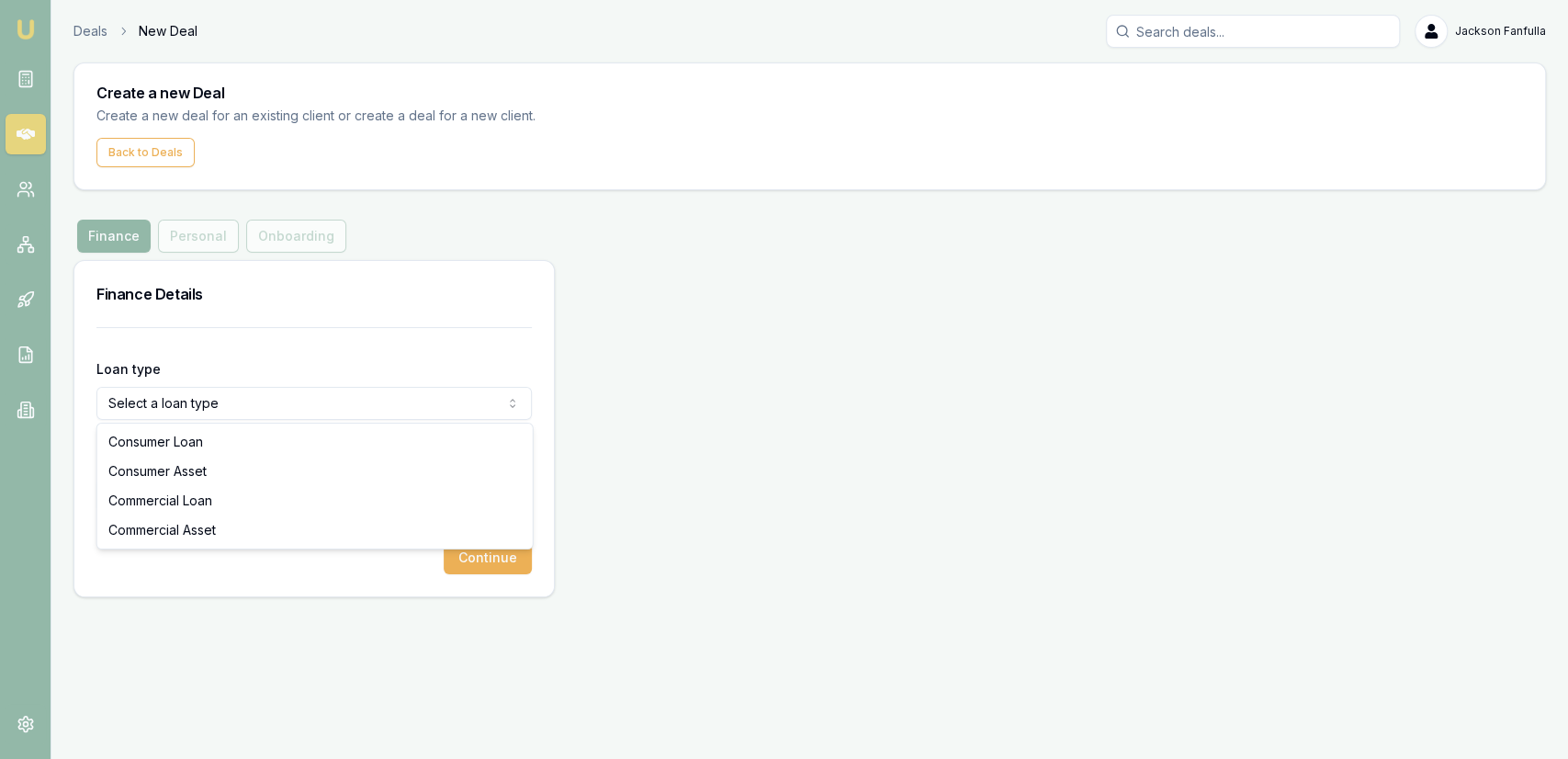 click on "Emu Broker Deals New Deal Jackson Fanfulla Toggle Menu Create a new Deal Create a new deal for an existing client or create a deal for a new client. Back to Deals Finance   Finance Personal Onboarding Finance Details Loan type  Select a loan type Consumer Loan Consumer Asset Commercial Loan Commercial Asset Loan amount Continue
Consumer Loan Consumer Asset Commercial Loan Commercial Asset" at bounding box center [784, 380] 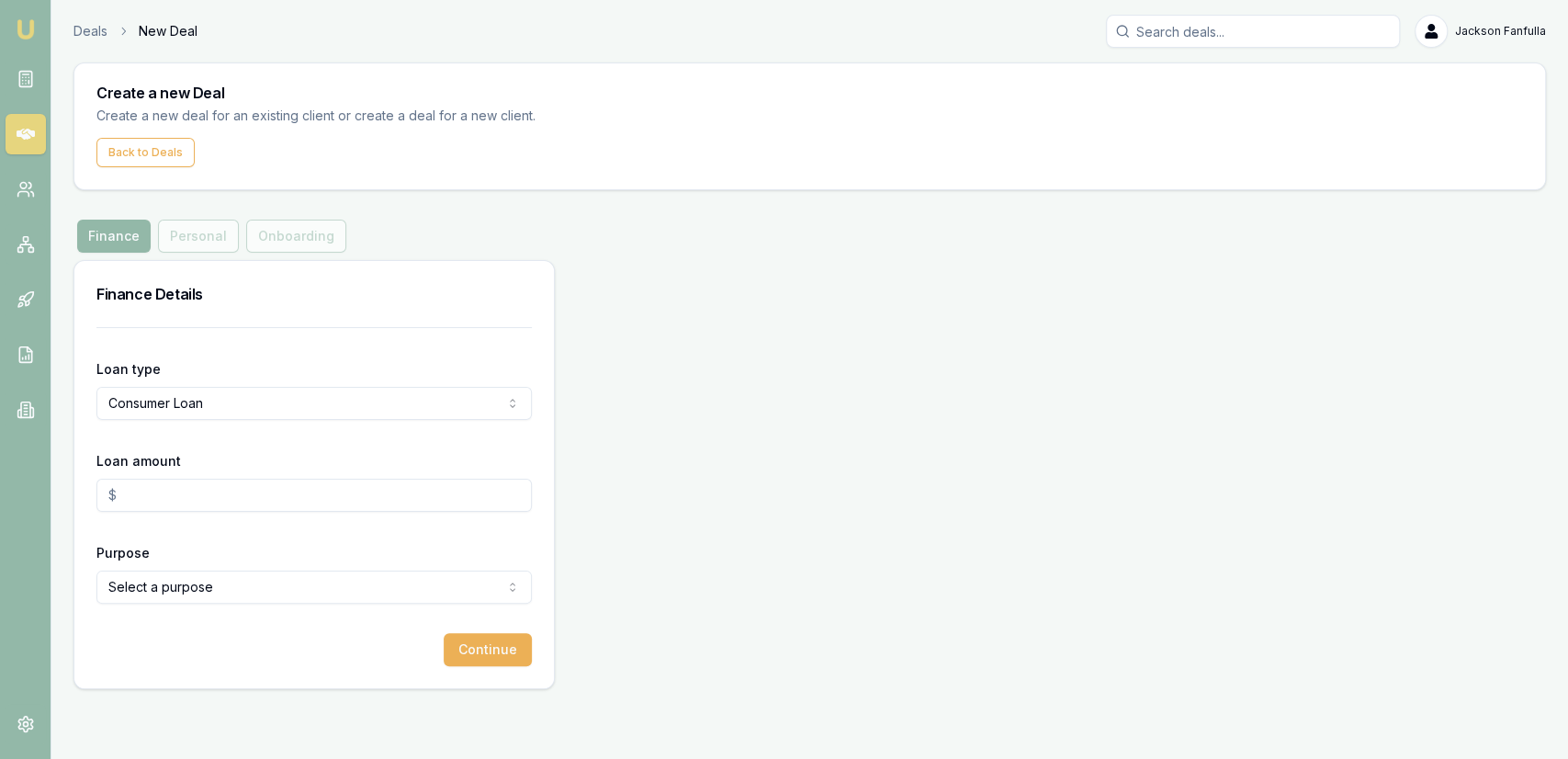 click on "Loan amount" at bounding box center [314, 495] 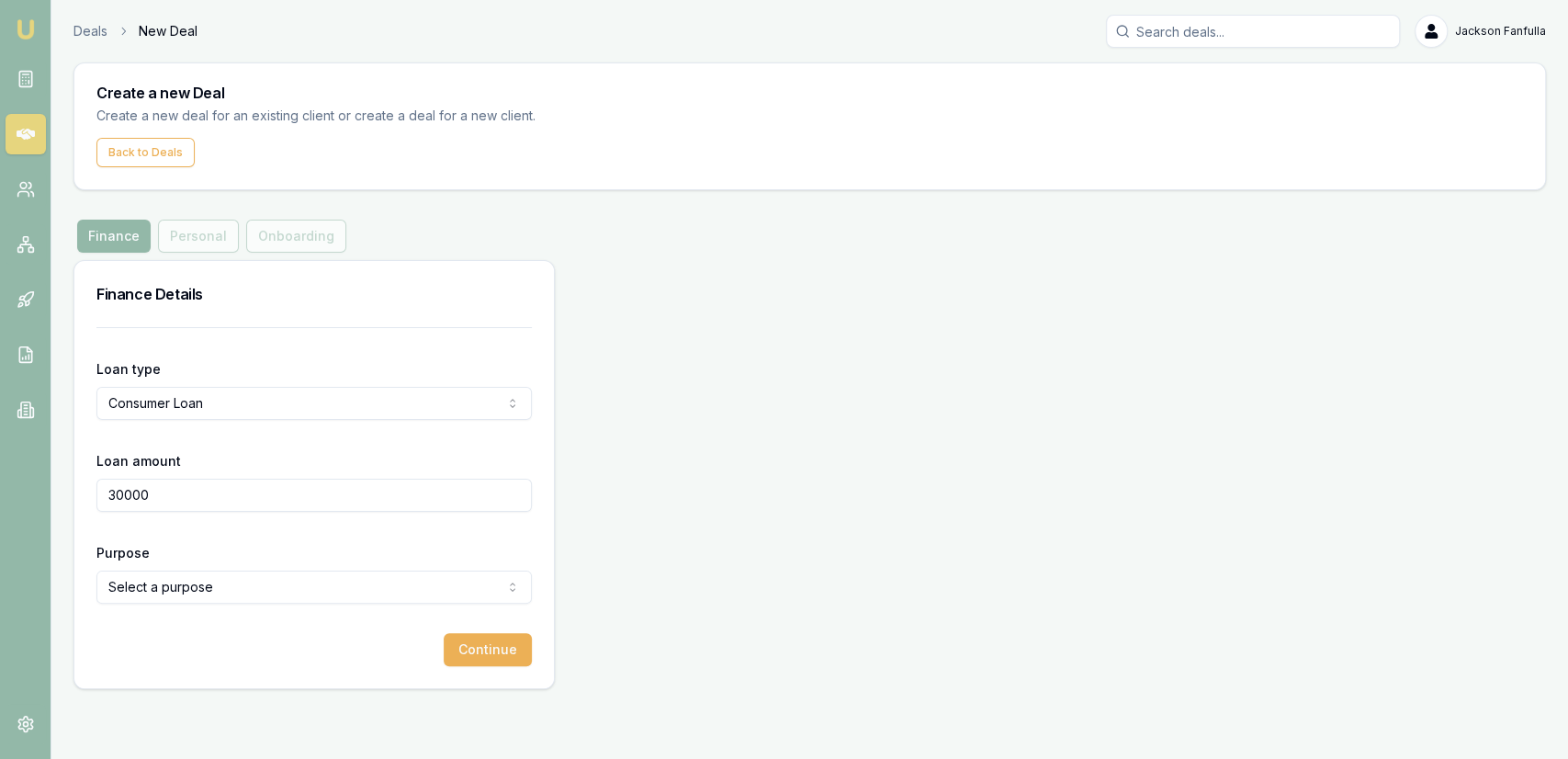 type on "$30,000.00" 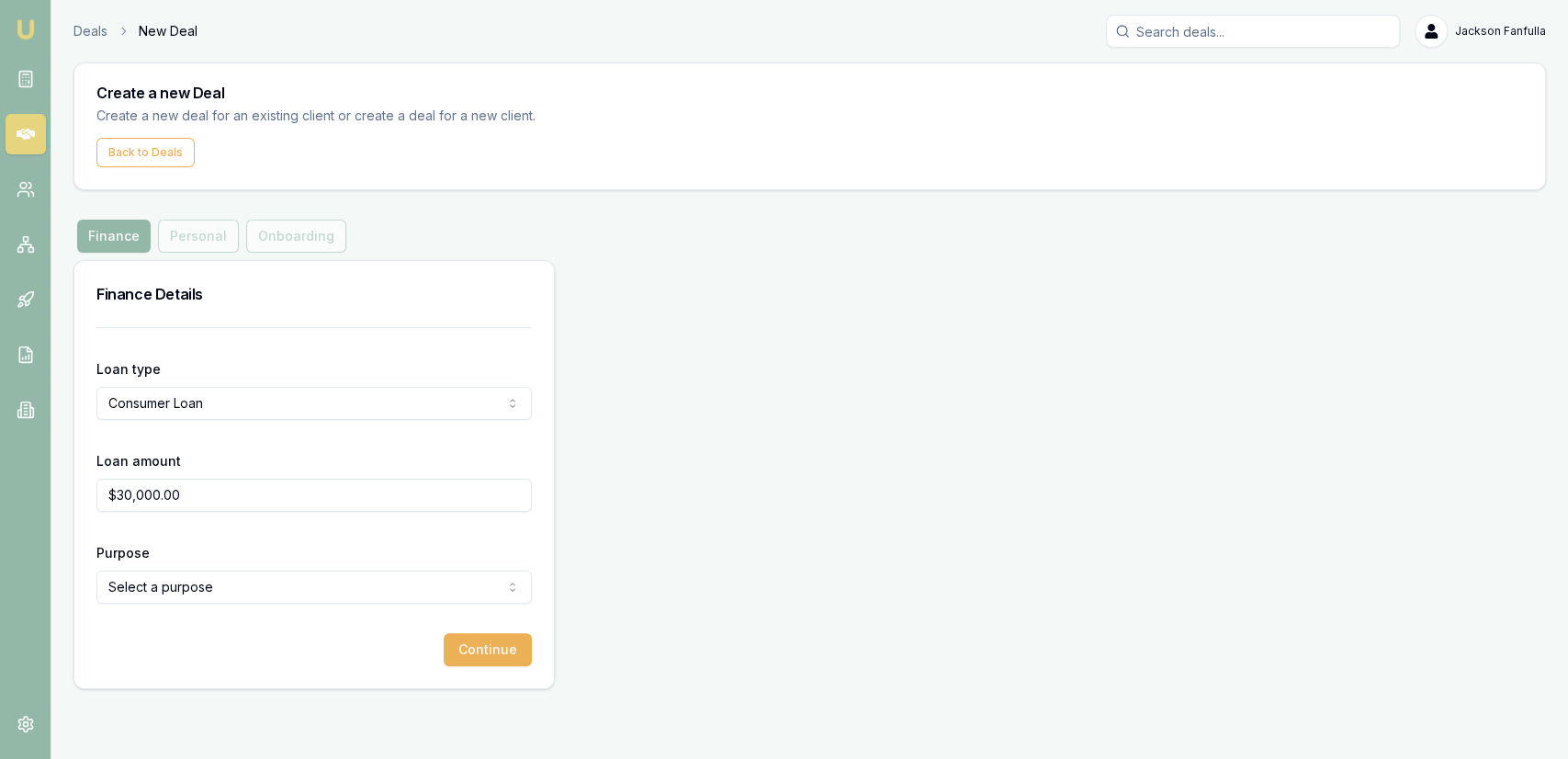 click on "Emu Broker Deals New Deal Jackson Fanfulla Toggle Menu Create a new Deal Create a new deal for an existing client or create a deal for a new client. Back to Deals Finance   Finance Personal Onboarding Finance Details Loan type  Consumer Loan Consumer Loan Consumer Asset Commercial Loan Commercial Asset Loan amount $30,000.00 Purpose Select a purpose Home Renovation Education Medical Travel Engagement Ring Wedding Bad Credit Debt Consolidation Fitness Equipment Other Continue" at bounding box center (784, 380) 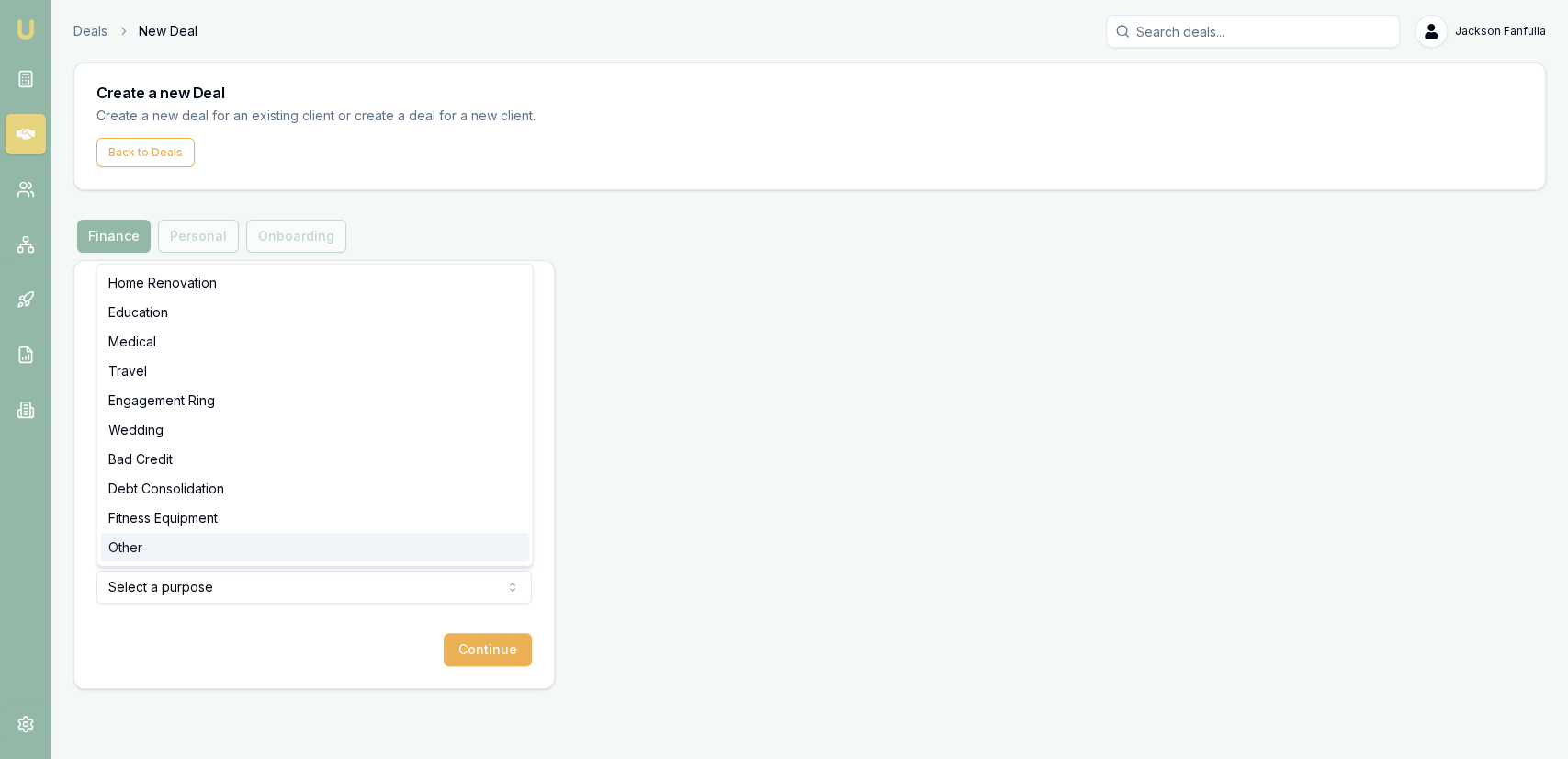 select on "OTHER" 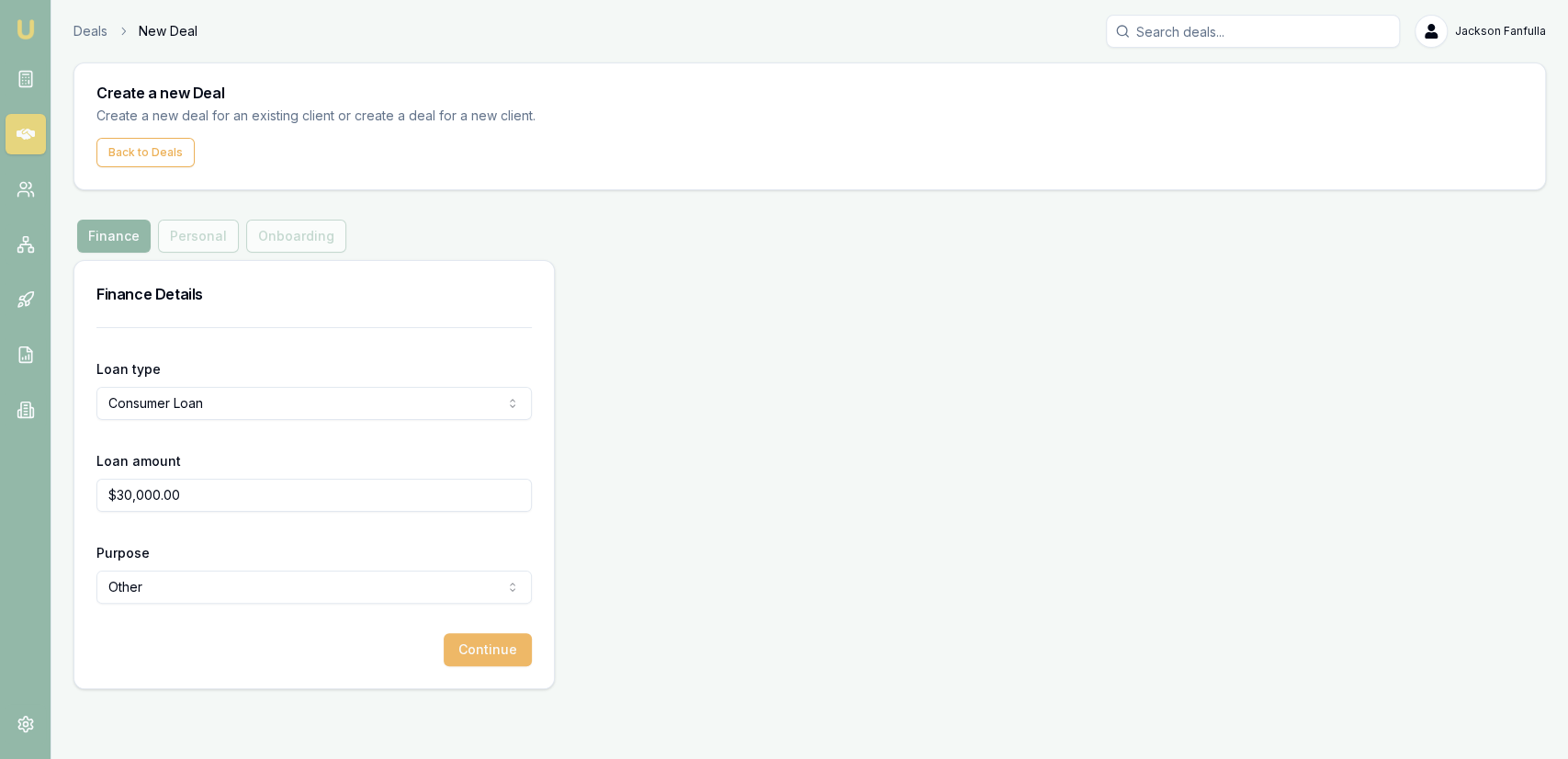 click on "Continue" at bounding box center (488, 650) 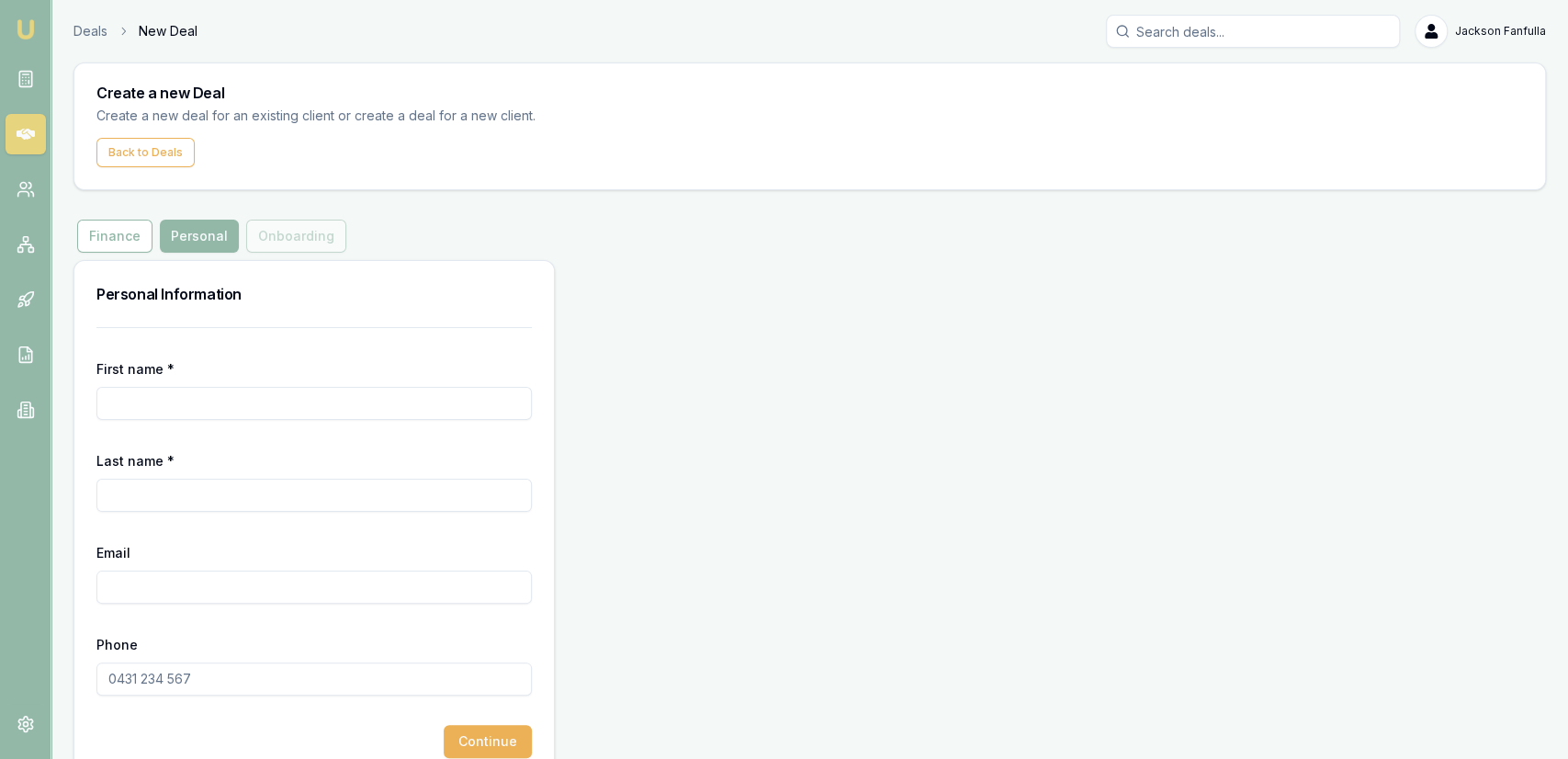 click on "First name *" at bounding box center (314, 403) 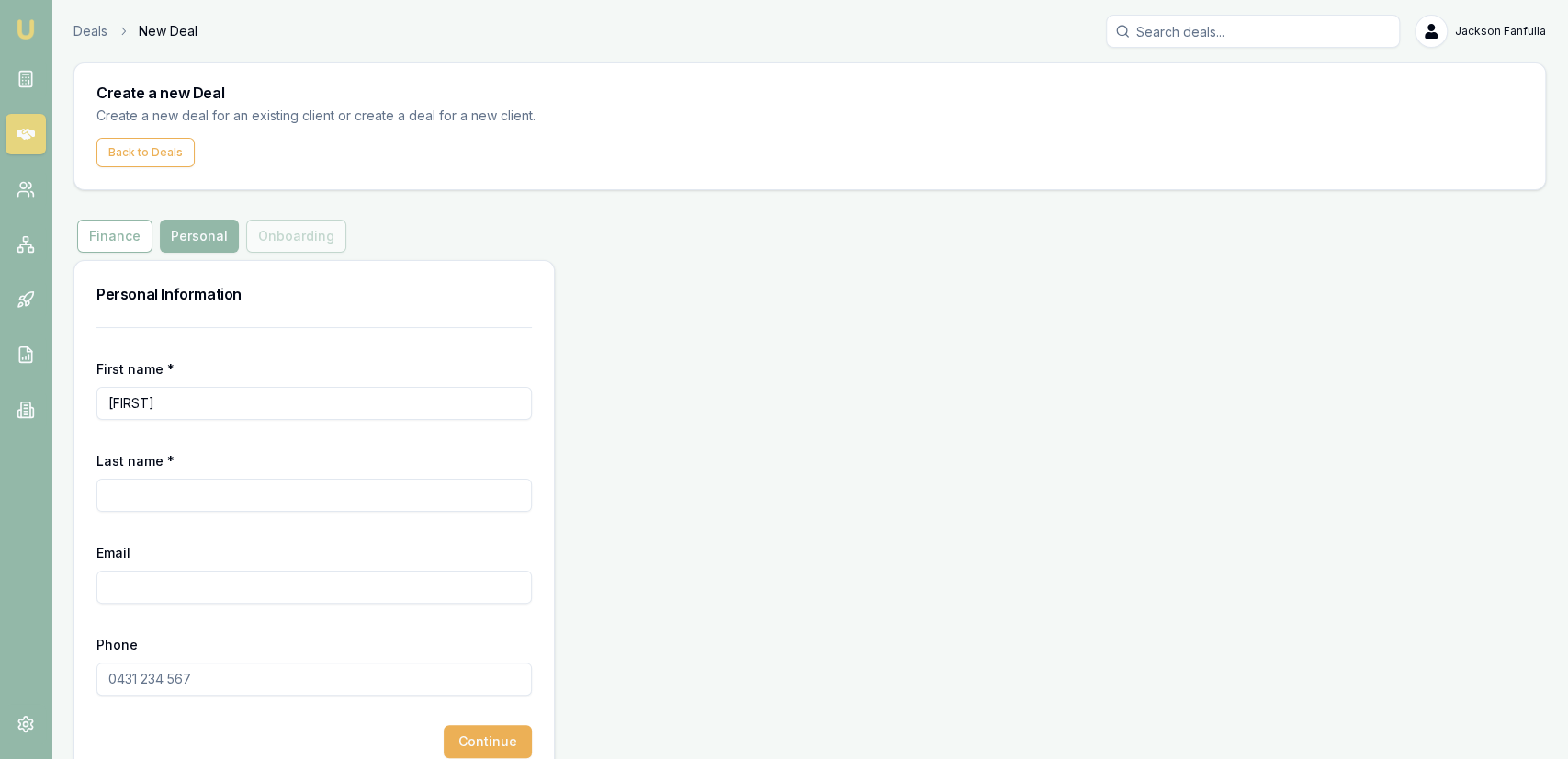 type on "[FIRST]" 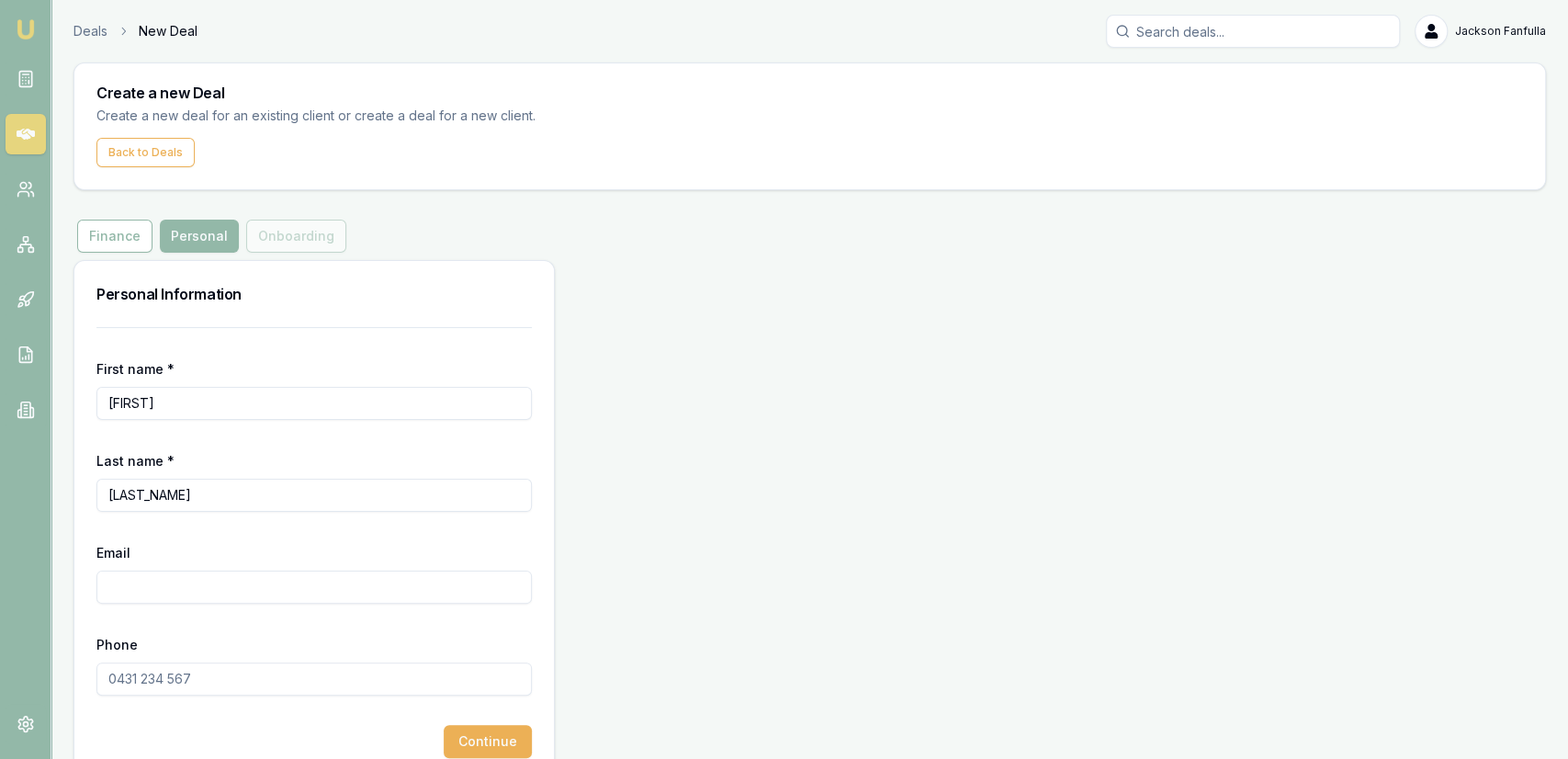 type on "[LAST_NAME]" 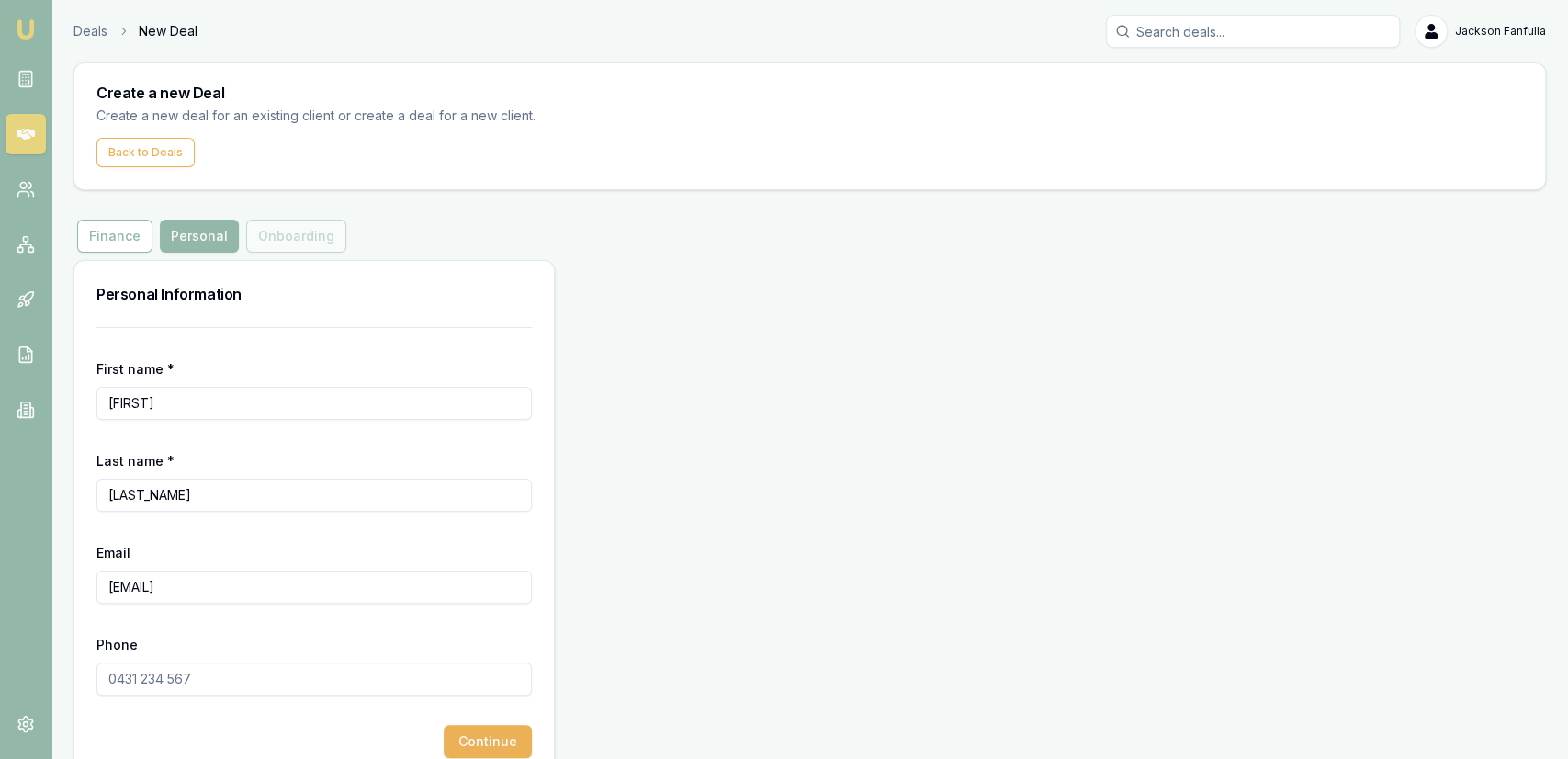 type on "[EMAIL]" 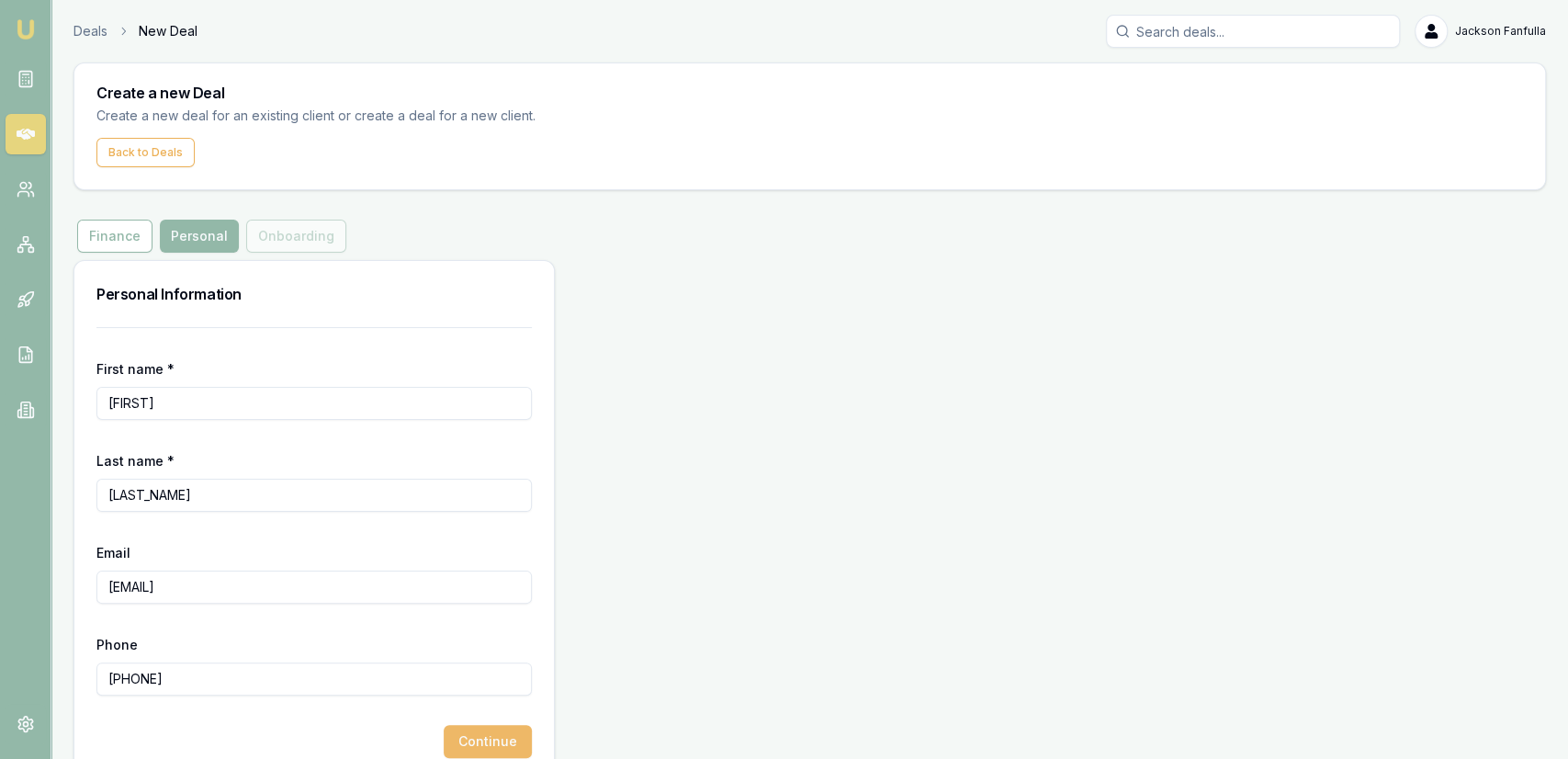 type on "[PHONE]" 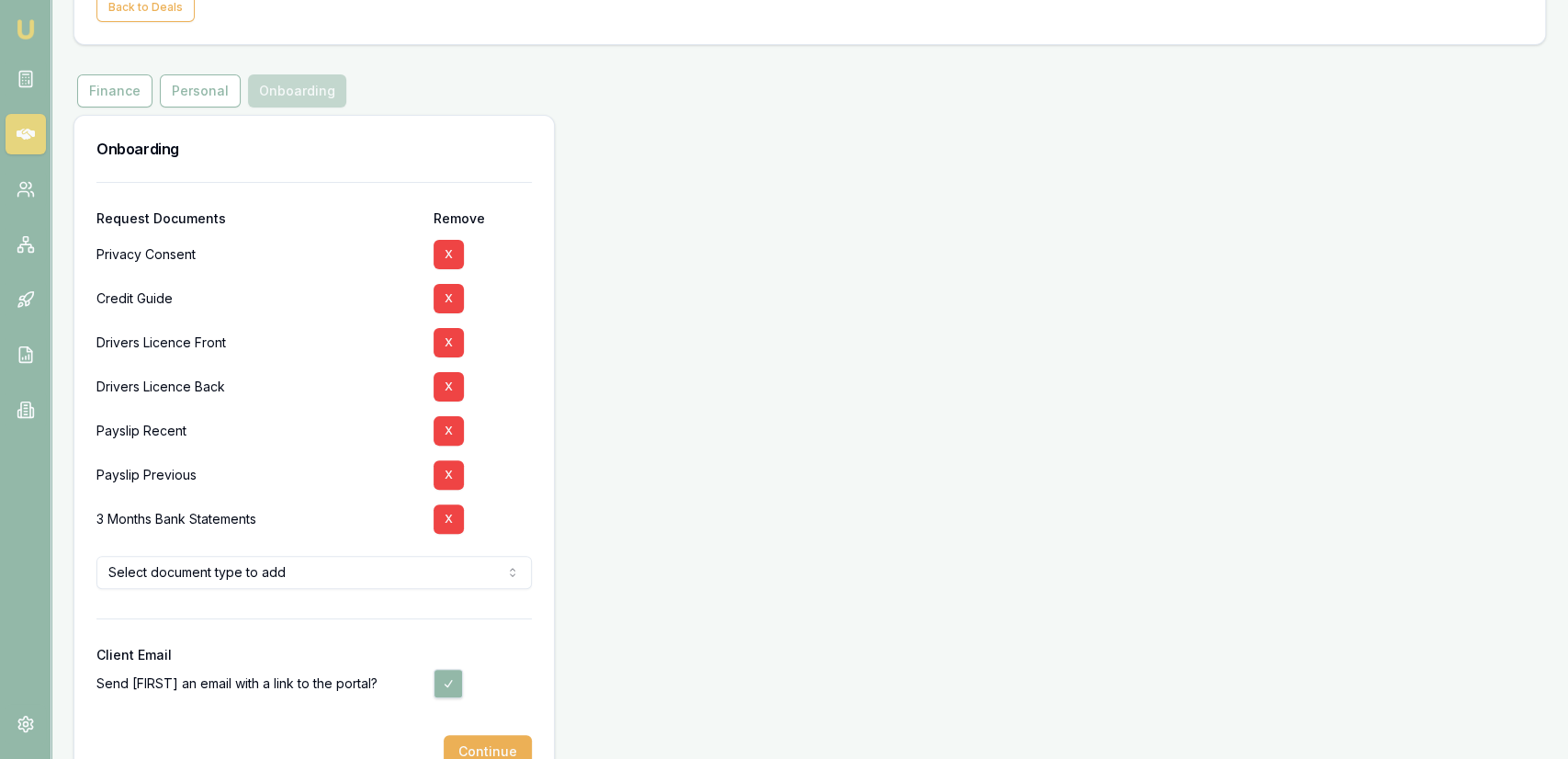 scroll, scrollTop: 190, scrollLeft: 0, axis: vertical 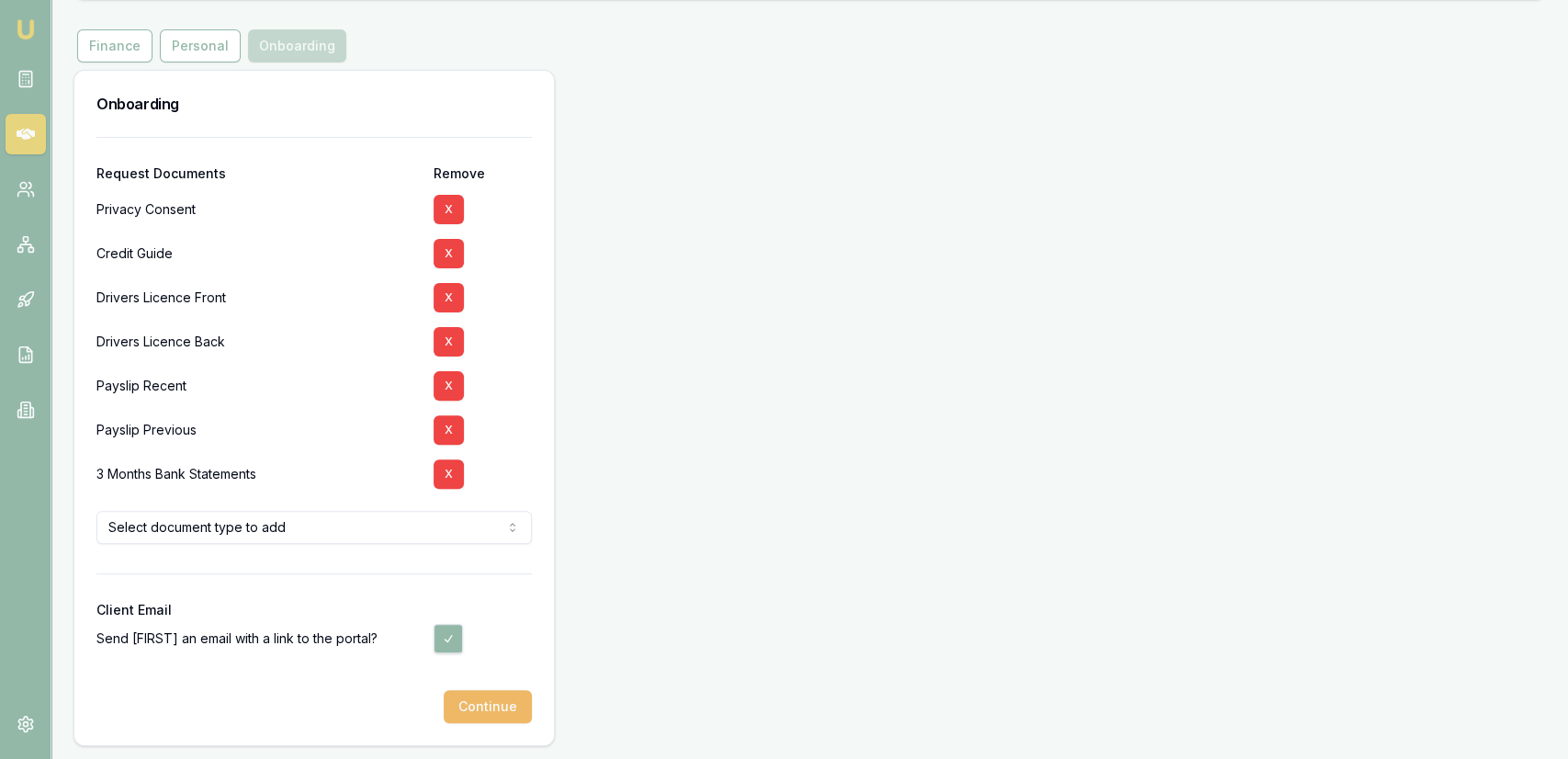 click on "Continue" at bounding box center (488, 707) 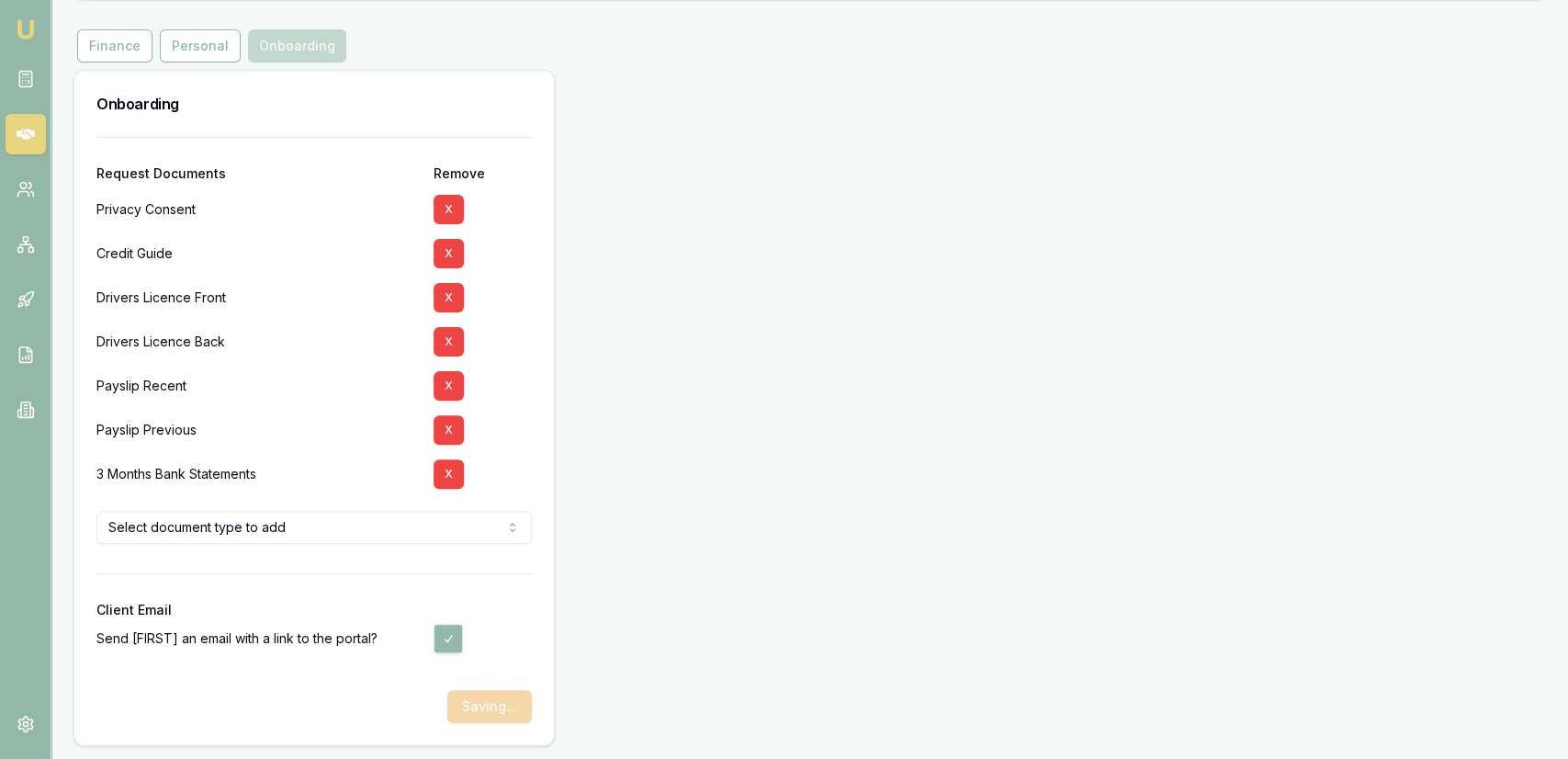 scroll, scrollTop: 0, scrollLeft: 0, axis: both 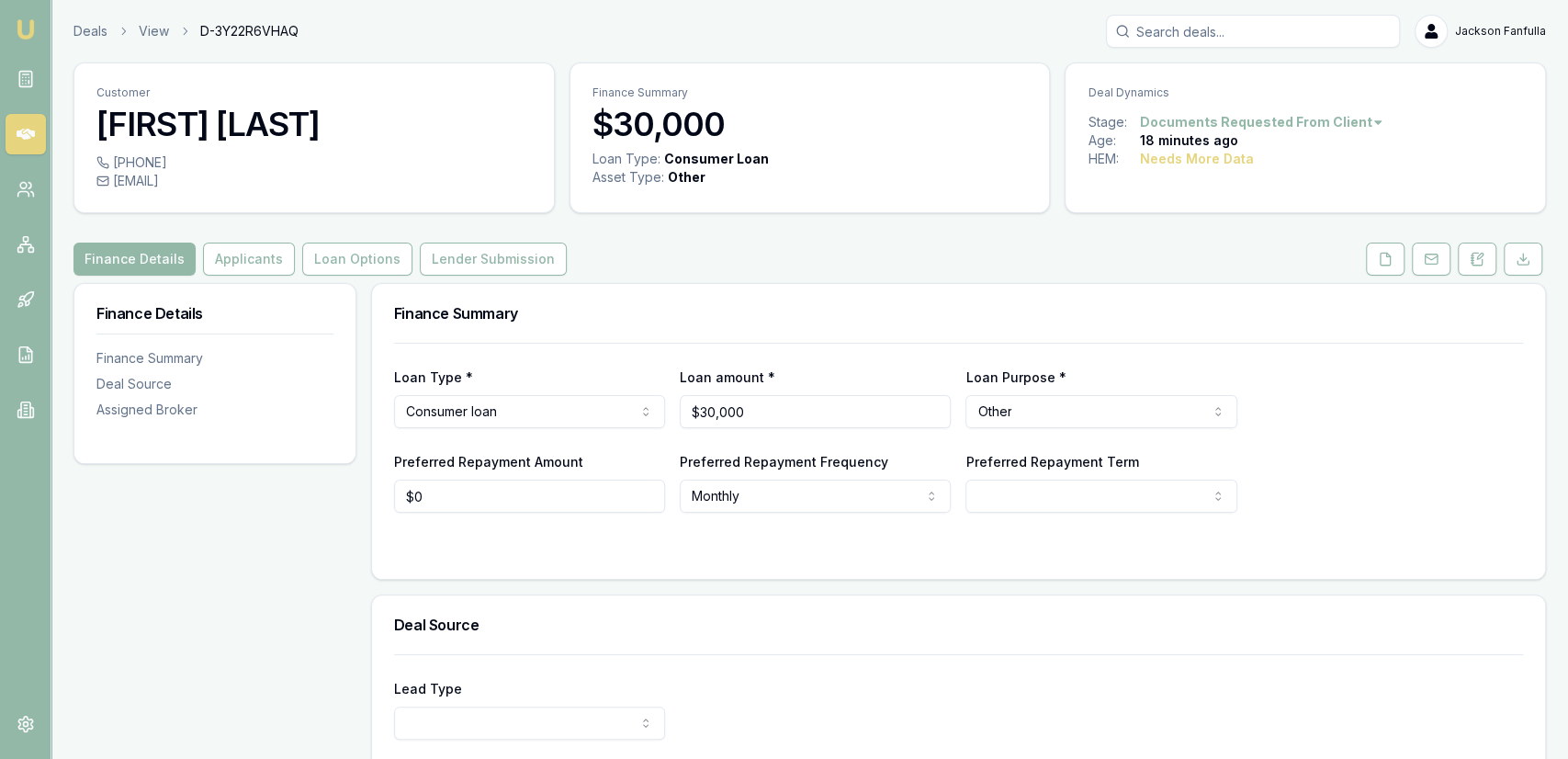 click on "Finance Details Applicants Loan Options Lender Submission" at bounding box center (809, 259) 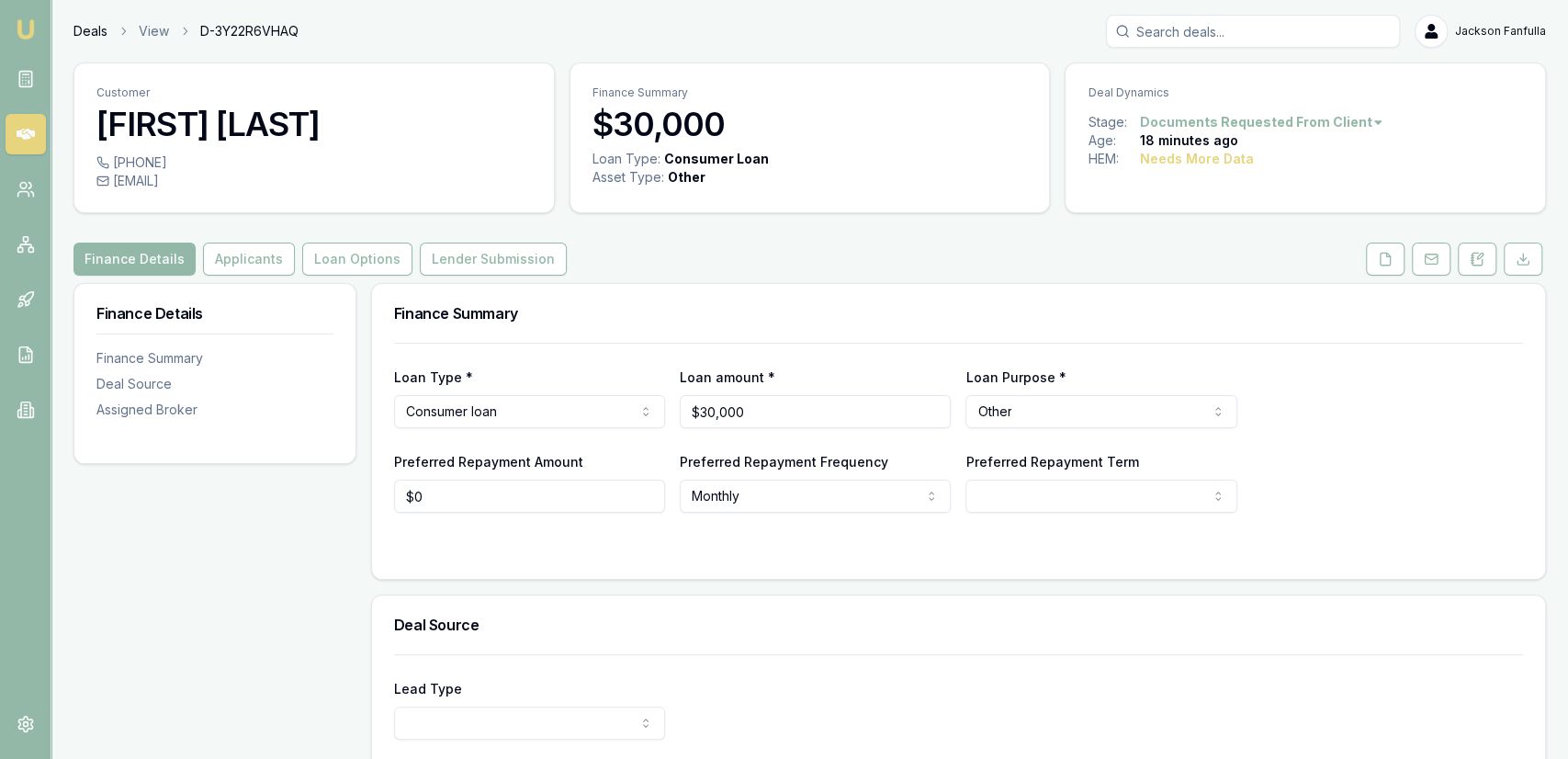 click on "Deals" at bounding box center [90, 31] 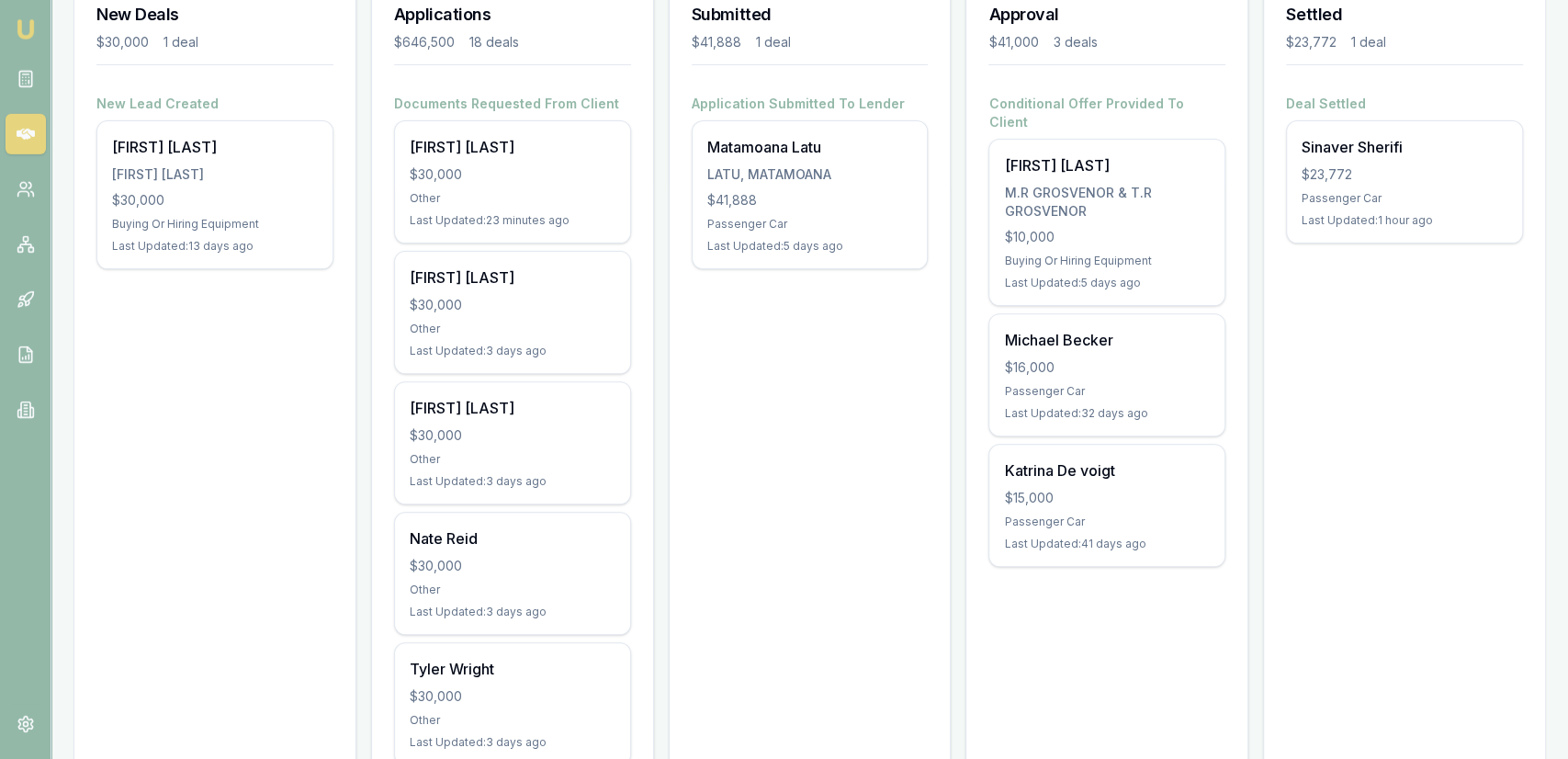 scroll, scrollTop: 191, scrollLeft: 0, axis: vertical 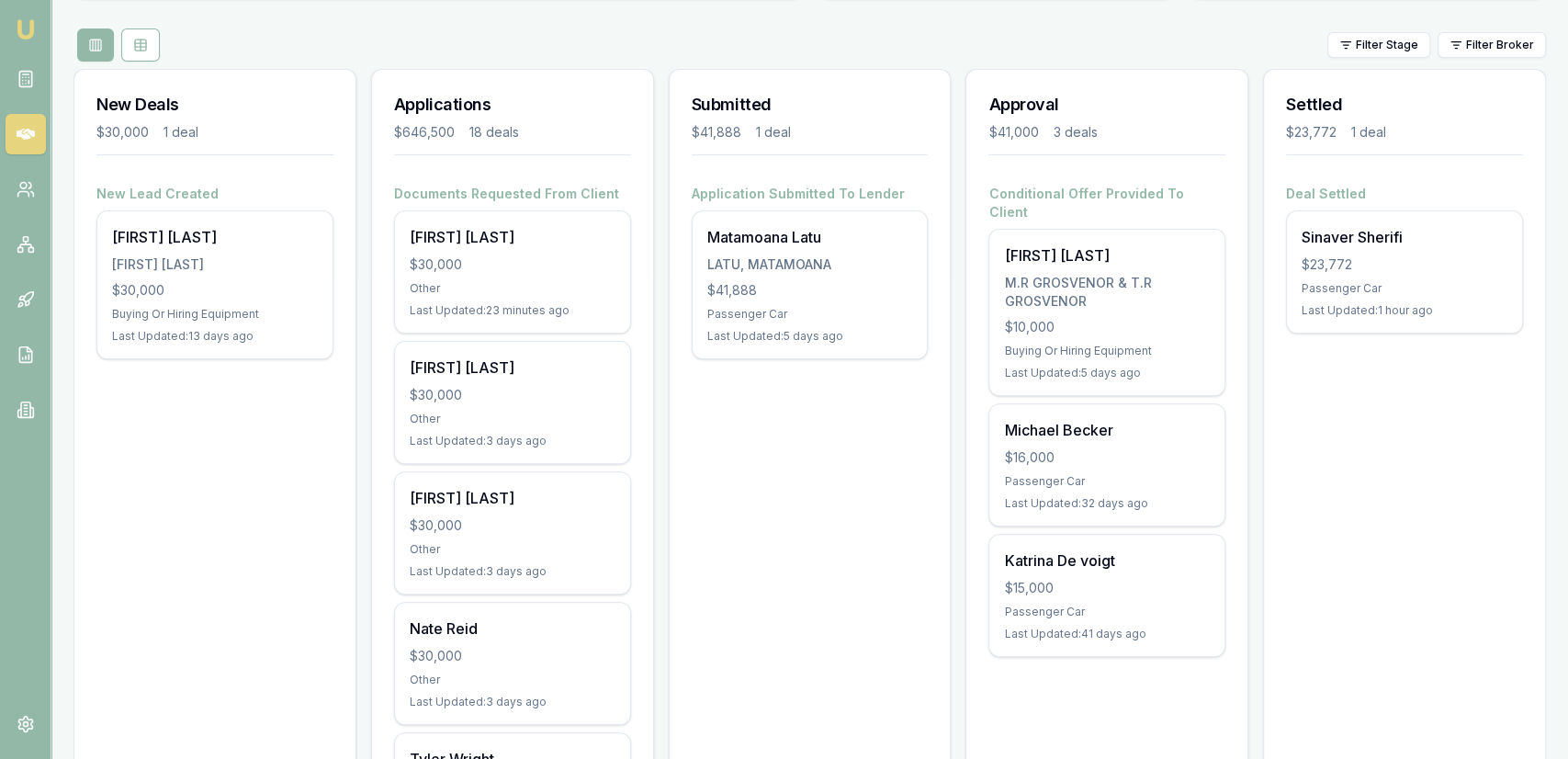 click on "New Lead Created [FIRST] [LAST] [FIRST] [LAST] $30,000 Buying Or Hiring Equipment Last Updated:  13 days ago" at bounding box center [215, 290] 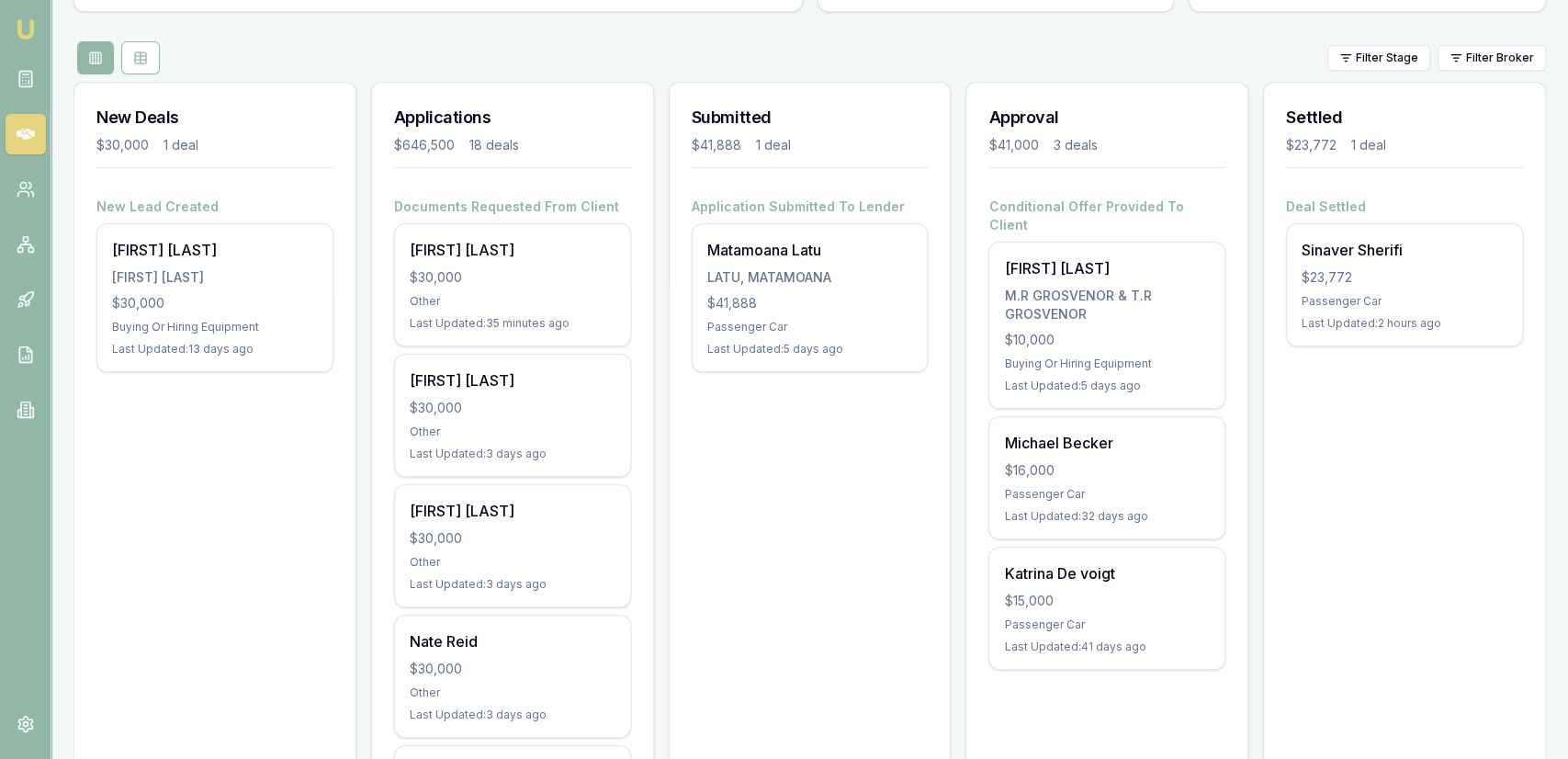 scroll, scrollTop: 0, scrollLeft: 0, axis: both 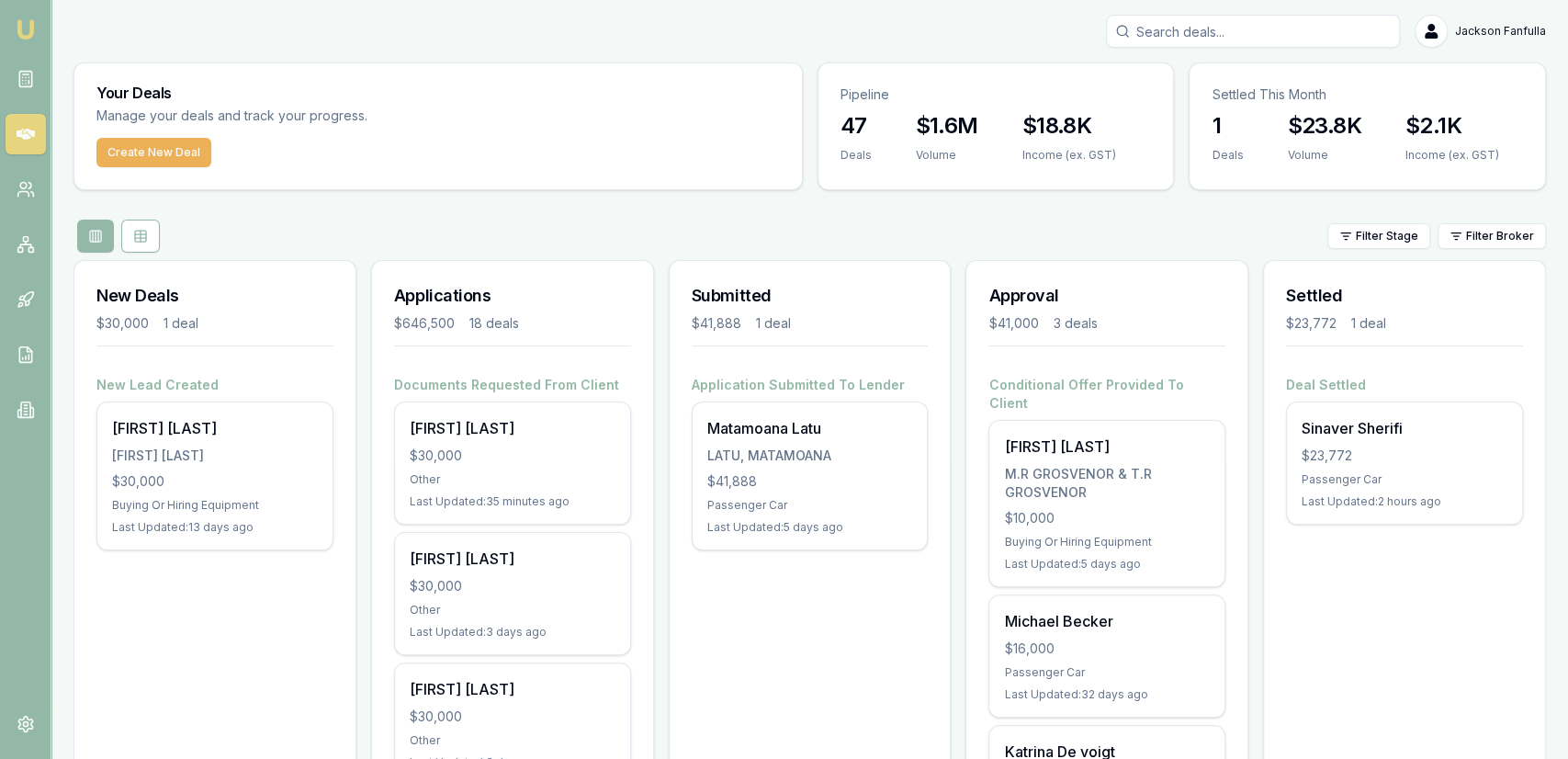 click at bounding box center [1253, 31] 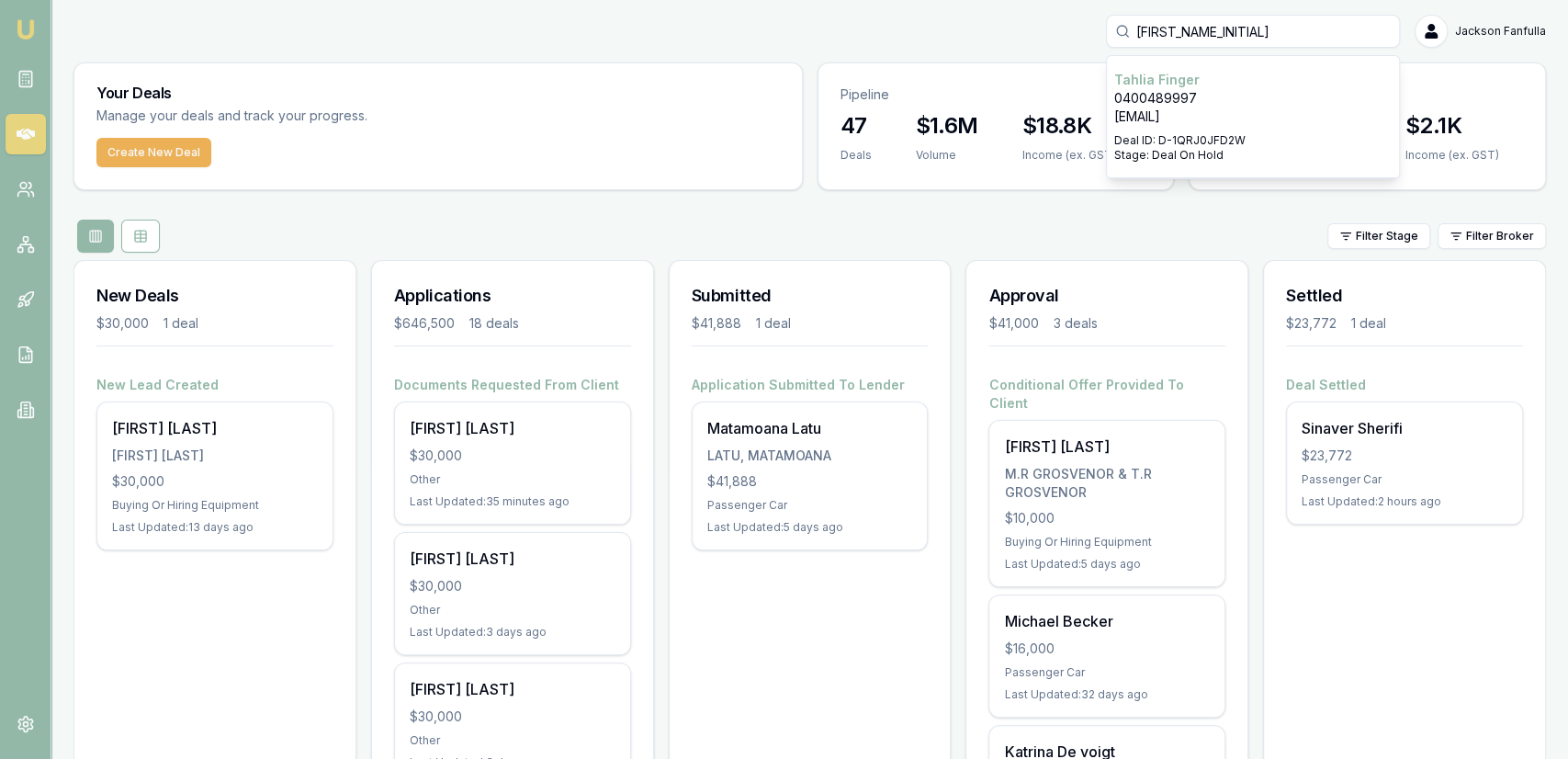 type on "[FIRST_NAME_INITIAL]" 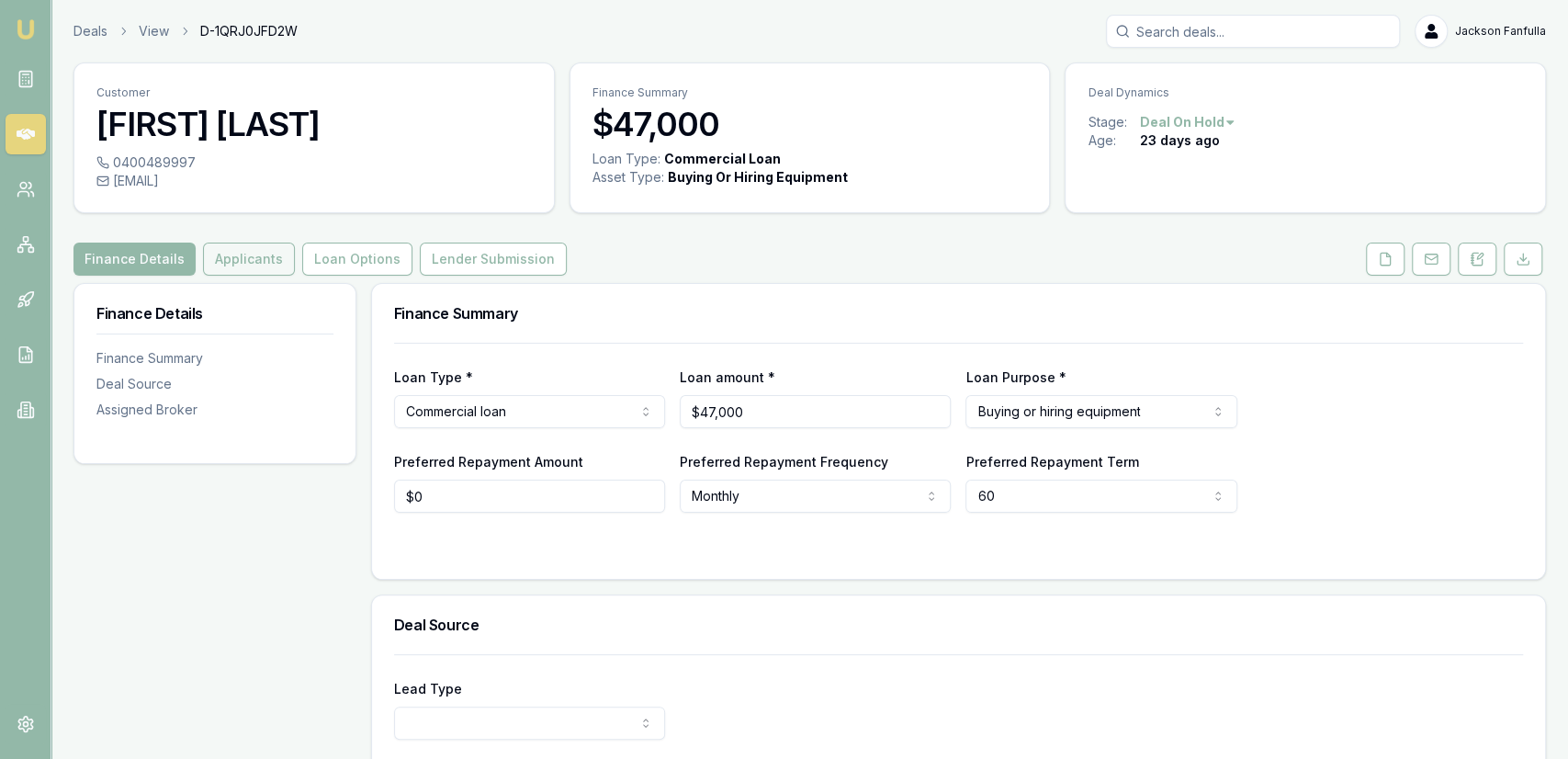 click on "Applicants" at bounding box center [249, 259] 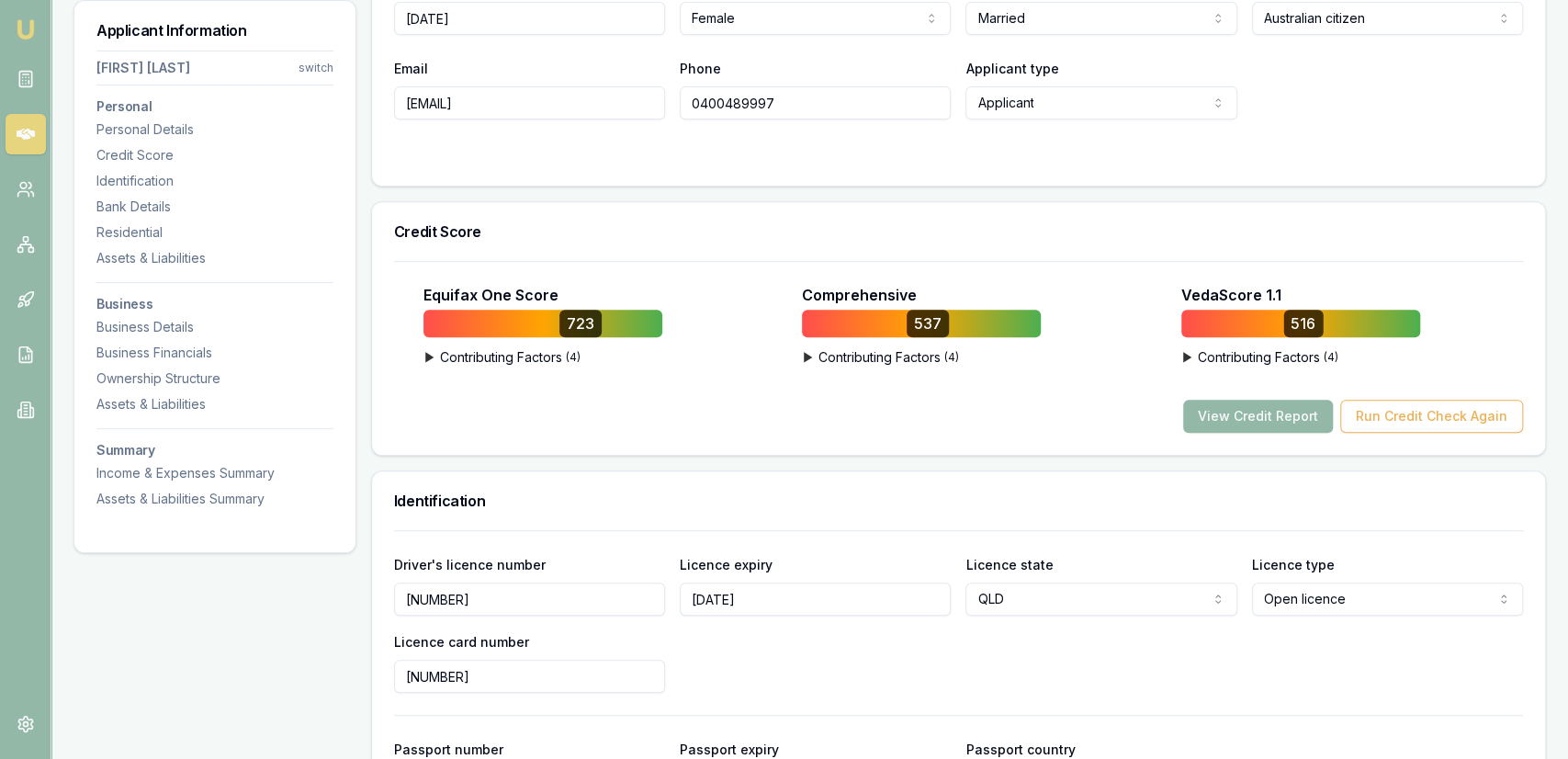 scroll, scrollTop: 0, scrollLeft: 0, axis: both 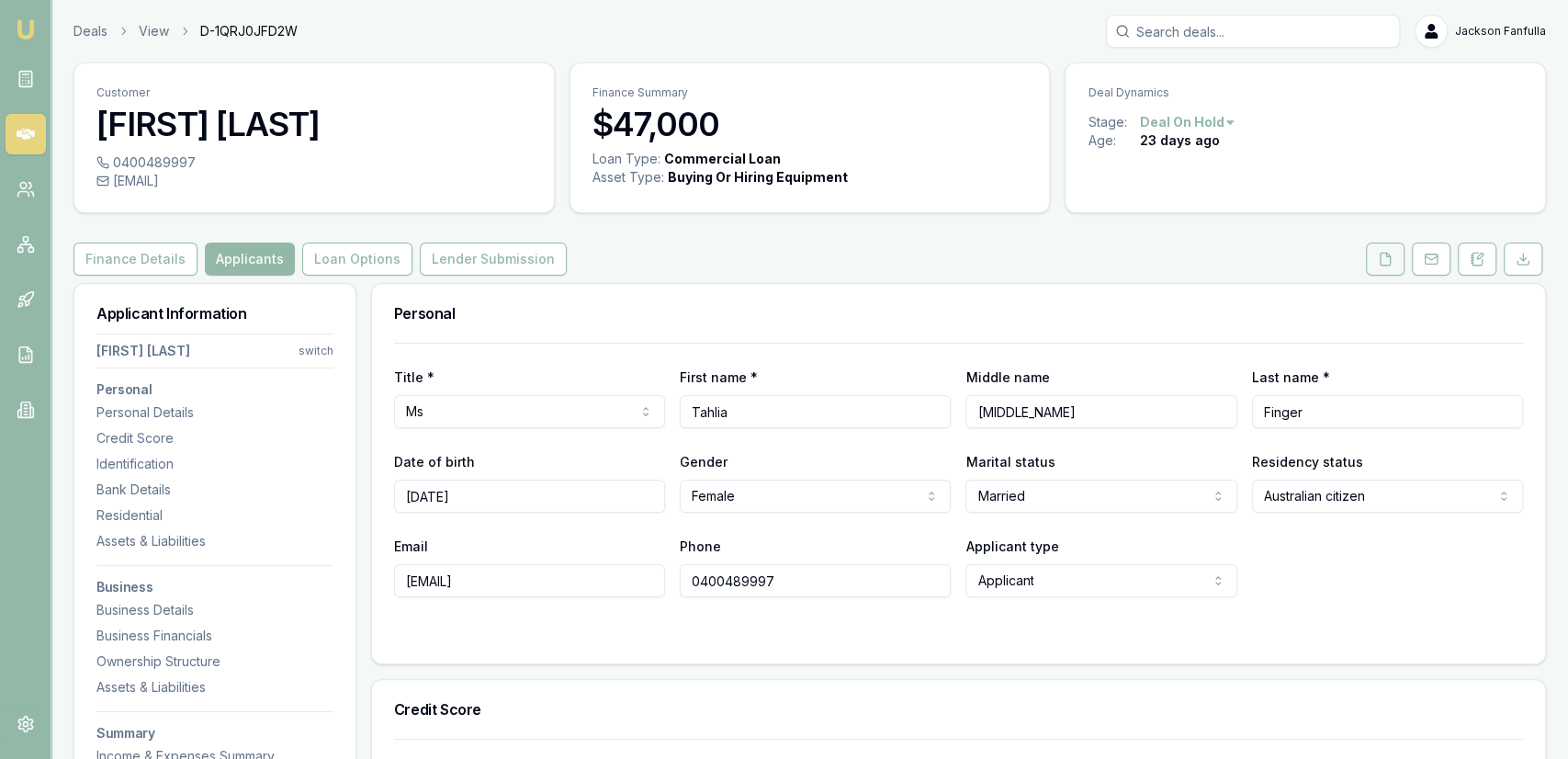 click 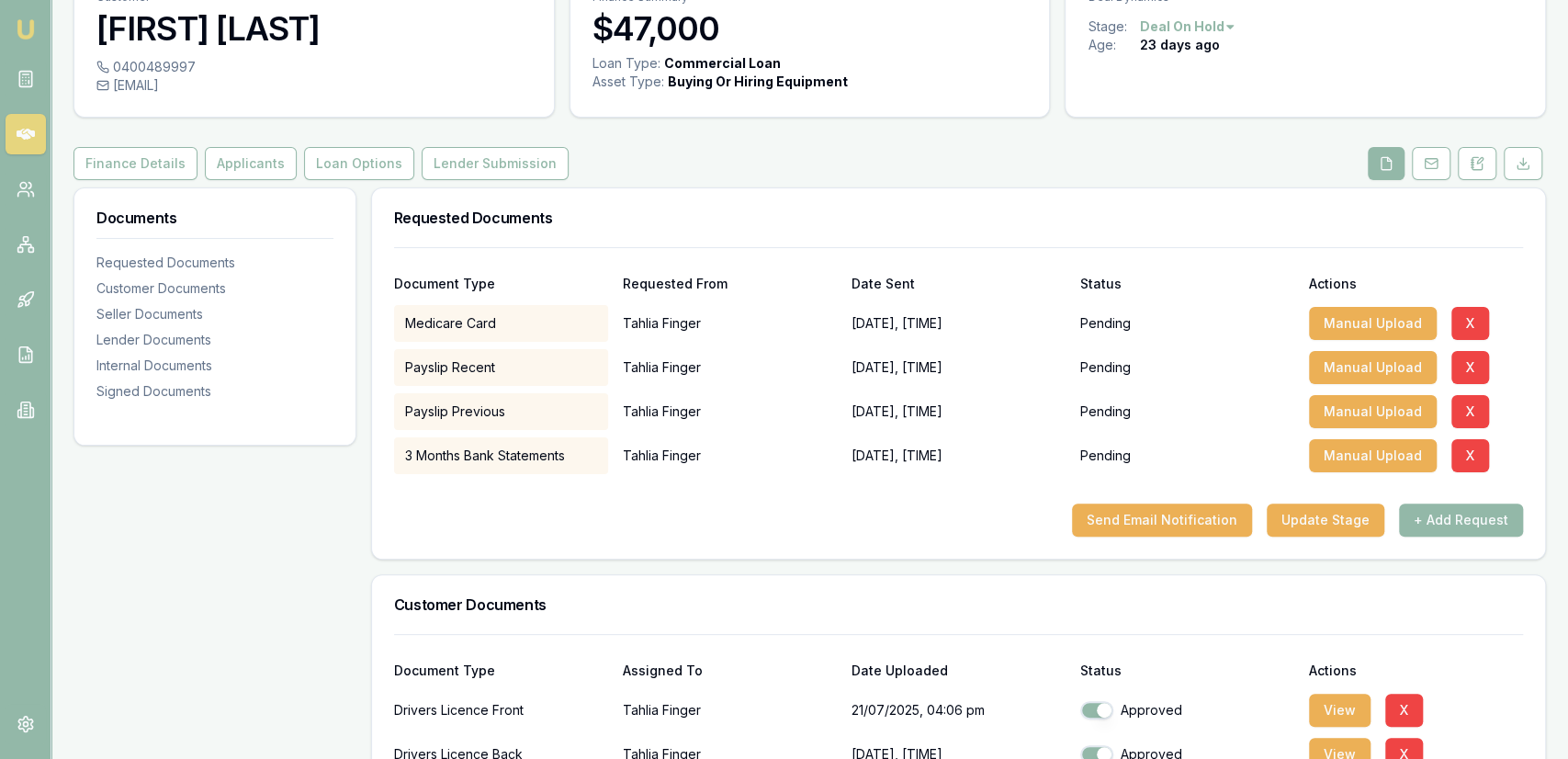 scroll, scrollTop: 191, scrollLeft: 0, axis: vertical 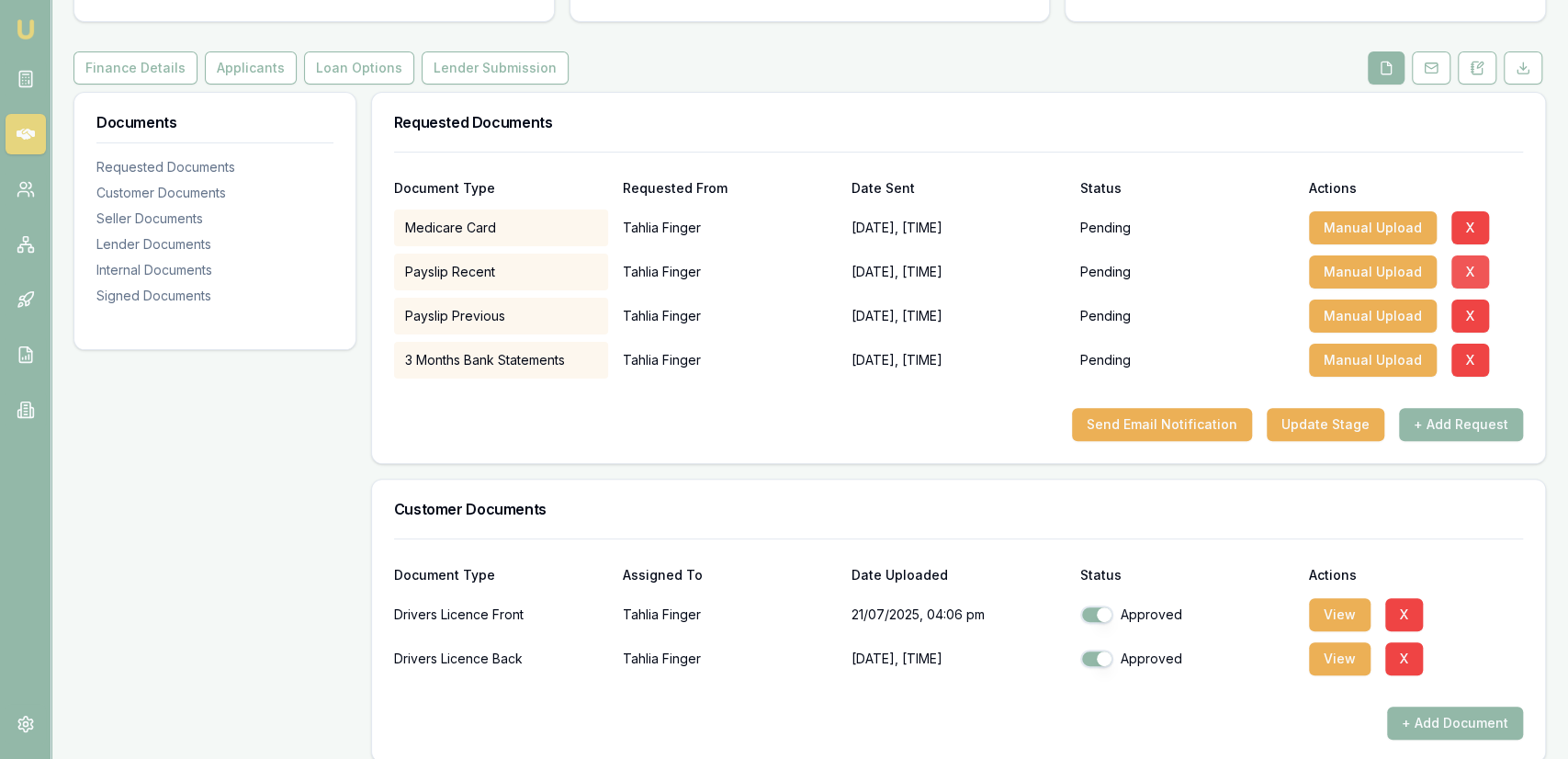 click on "X" at bounding box center [1470, 272] 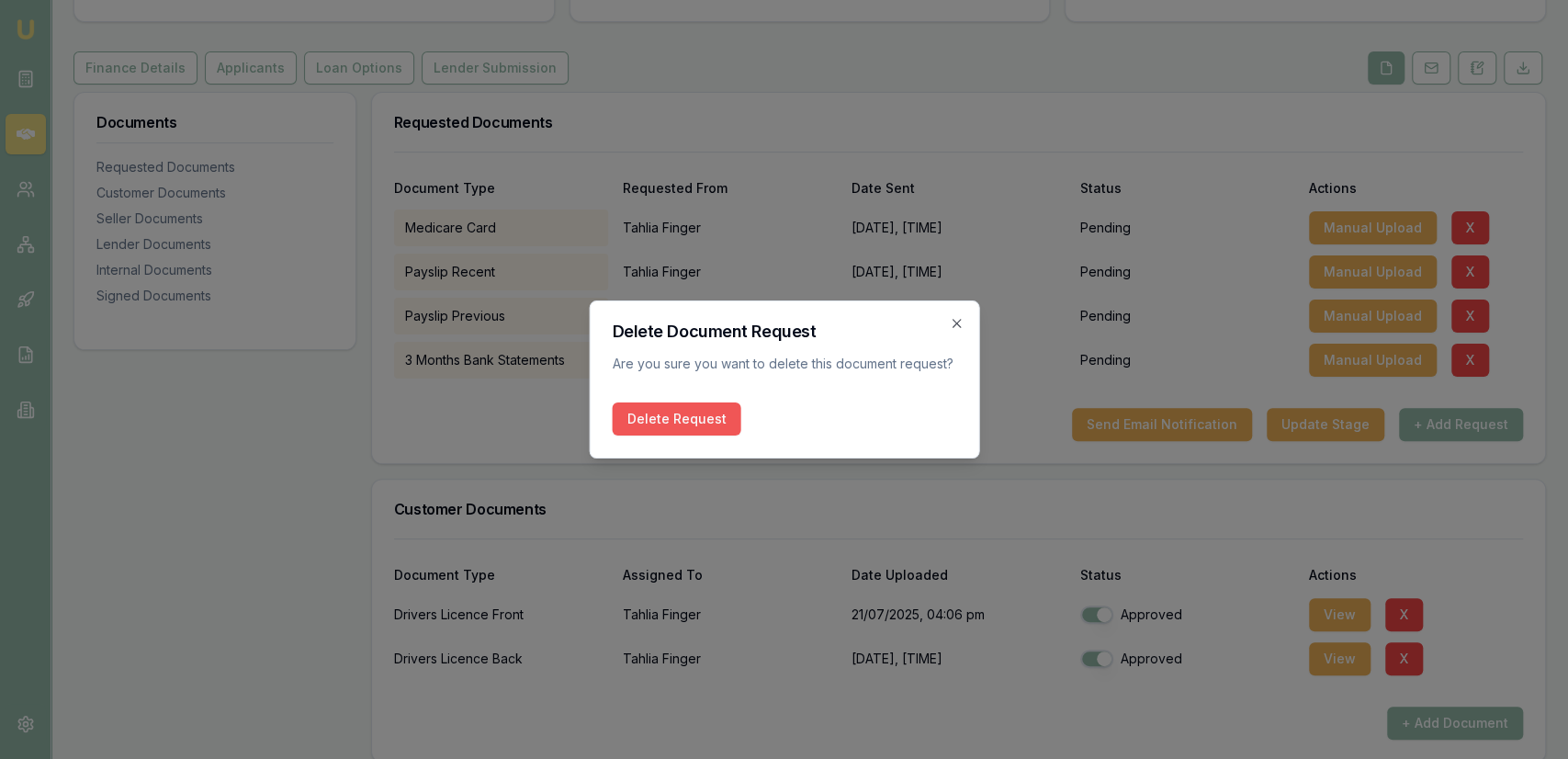 click on "Delete Request" at bounding box center [784, 419] 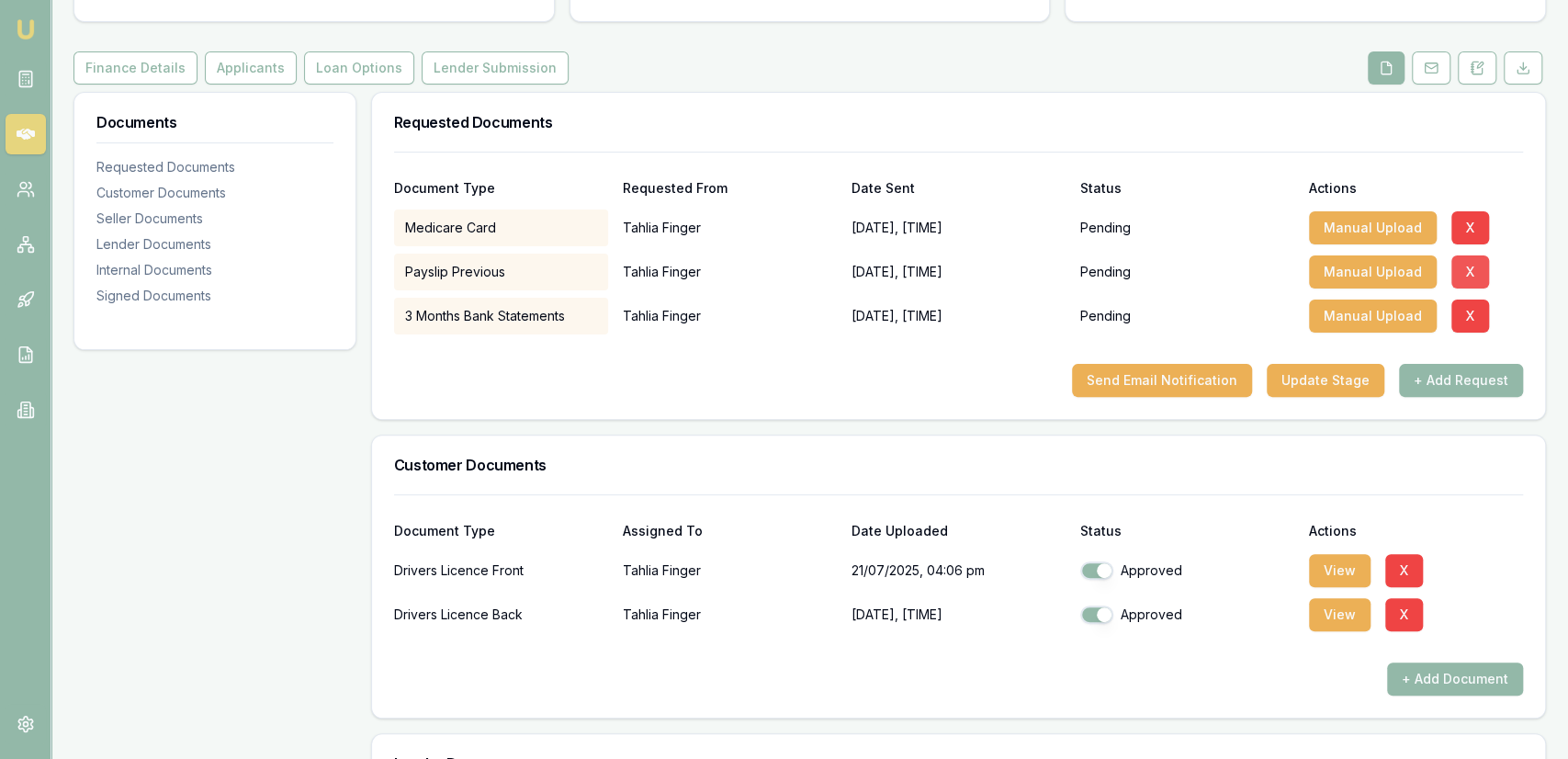click on "X" at bounding box center [1470, 272] 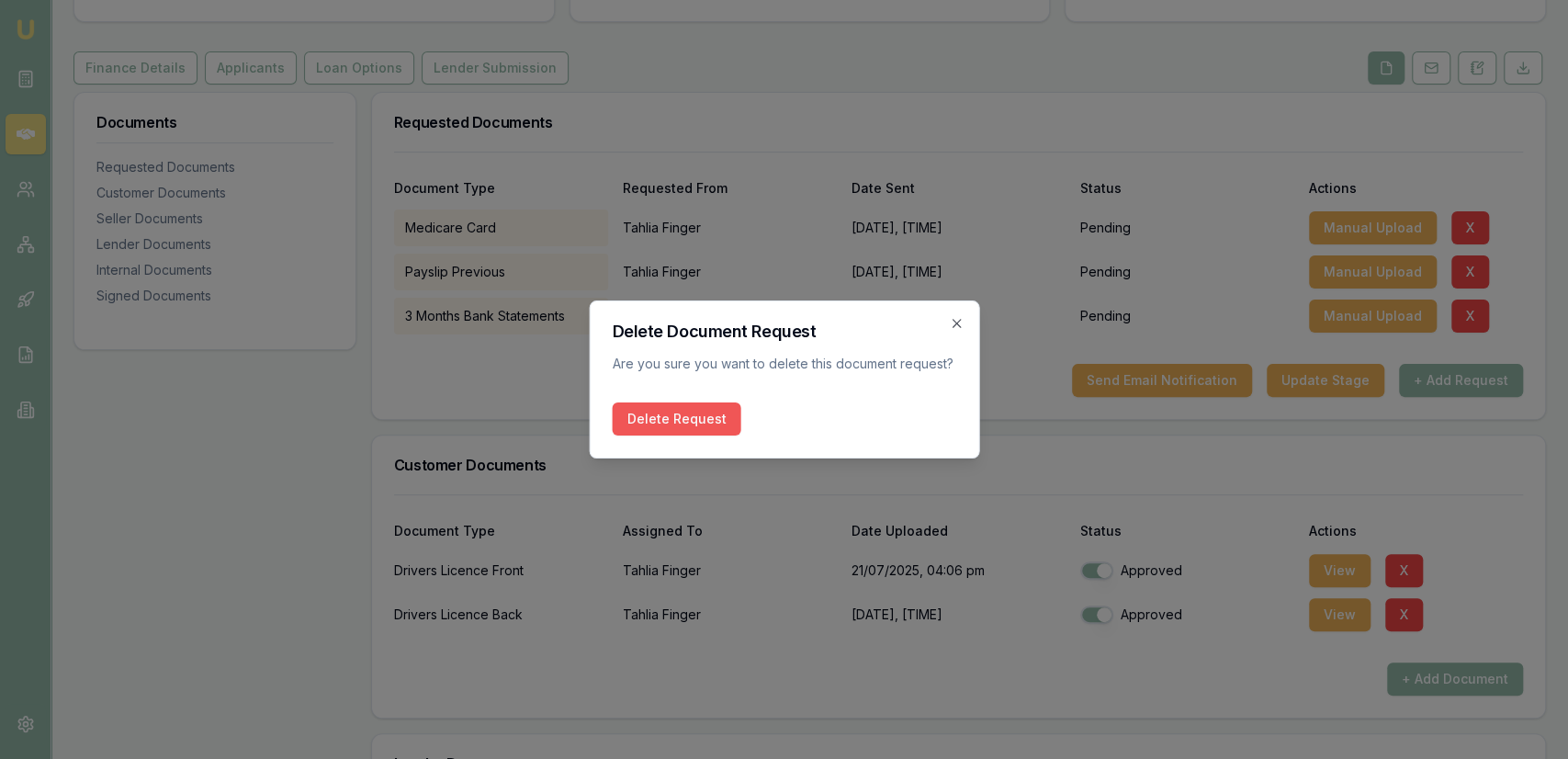 click on "Delete Request" at bounding box center (676, 419) 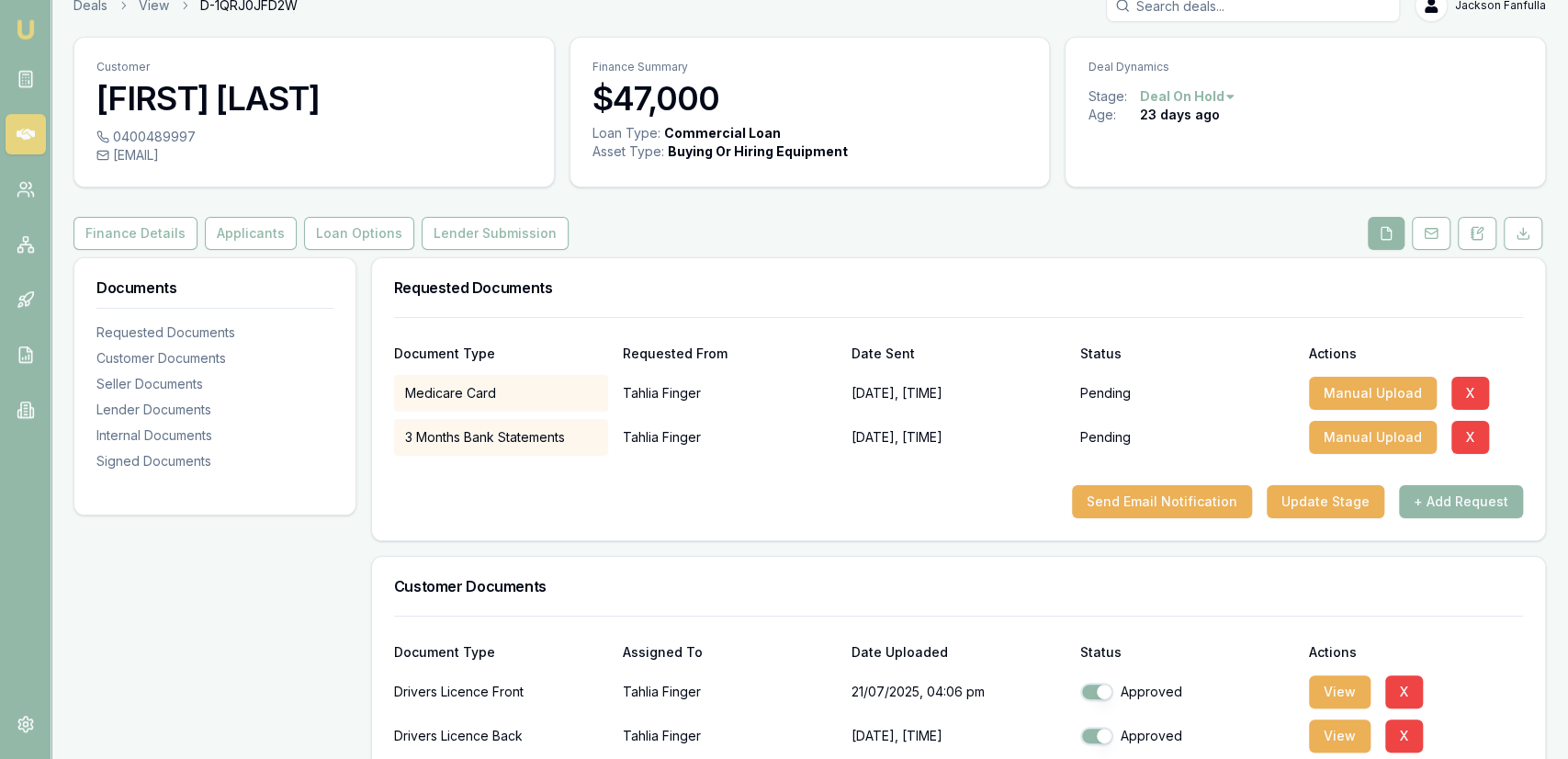 scroll, scrollTop: 0, scrollLeft: 0, axis: both 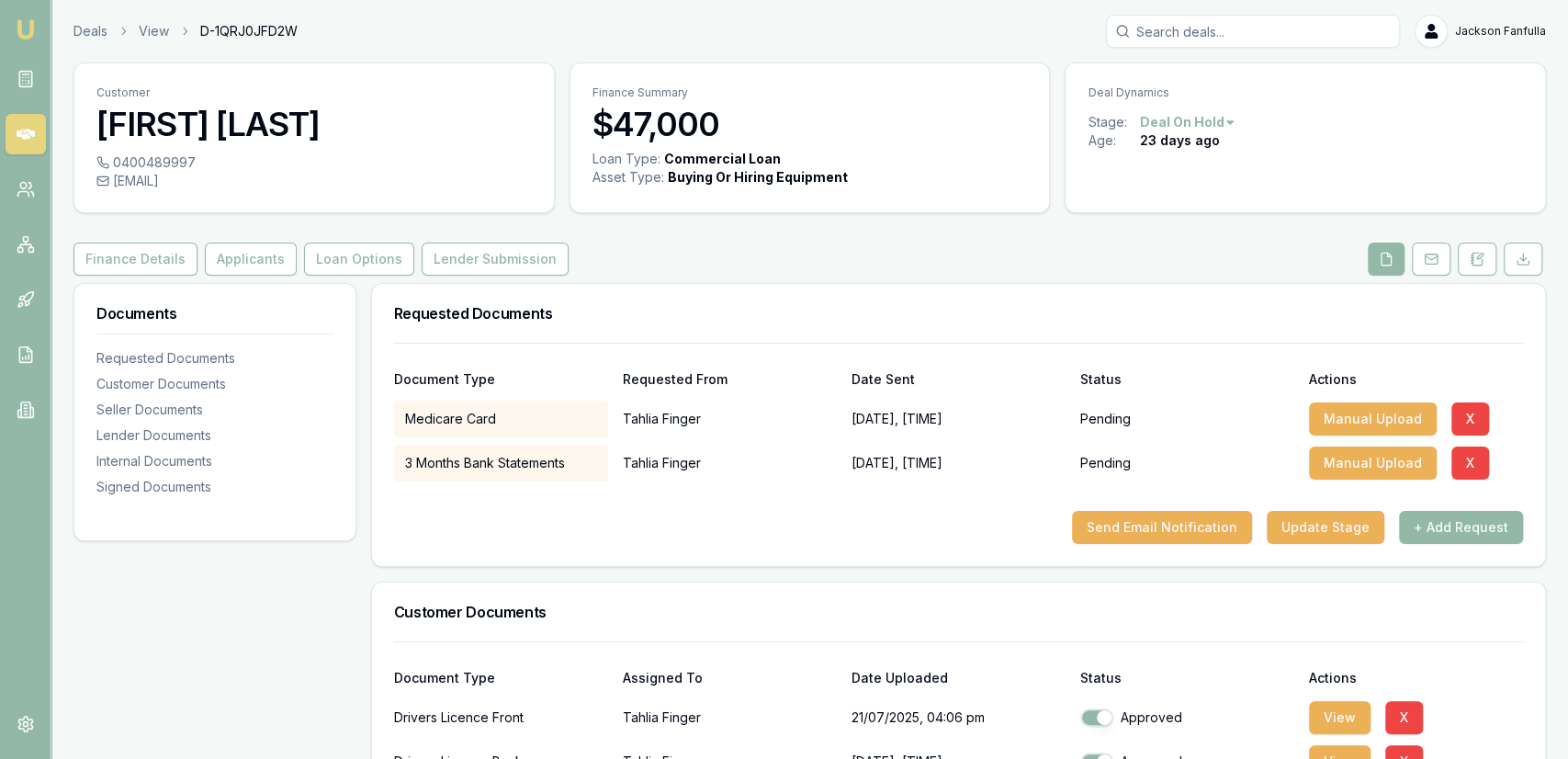 drag, startPoint x: 240, startPoint y: 297, endPoint x: 237, endPoint y: 278, distance: 19.235384 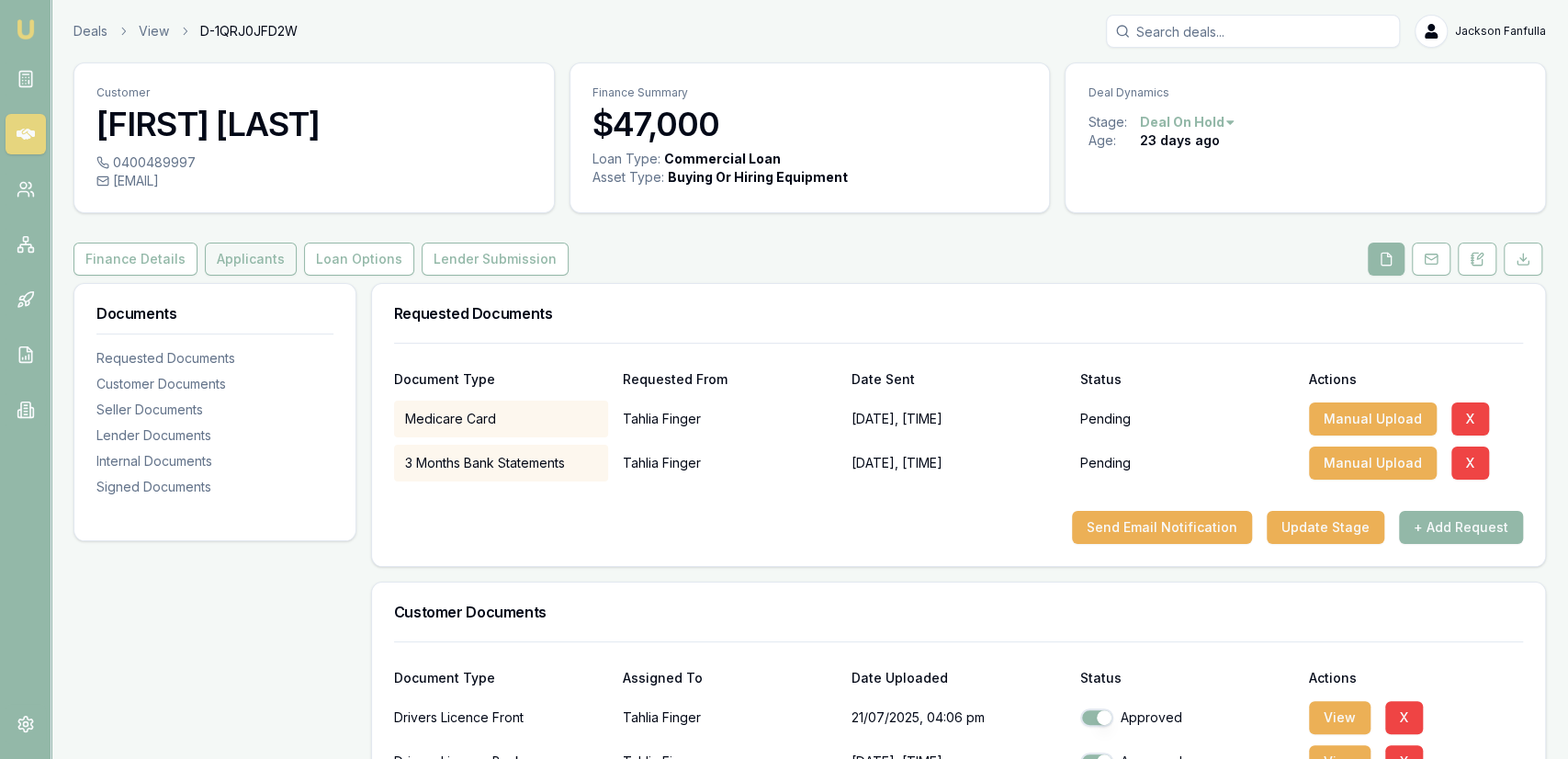 click on "Applicants" at bounding box center [251, 259] 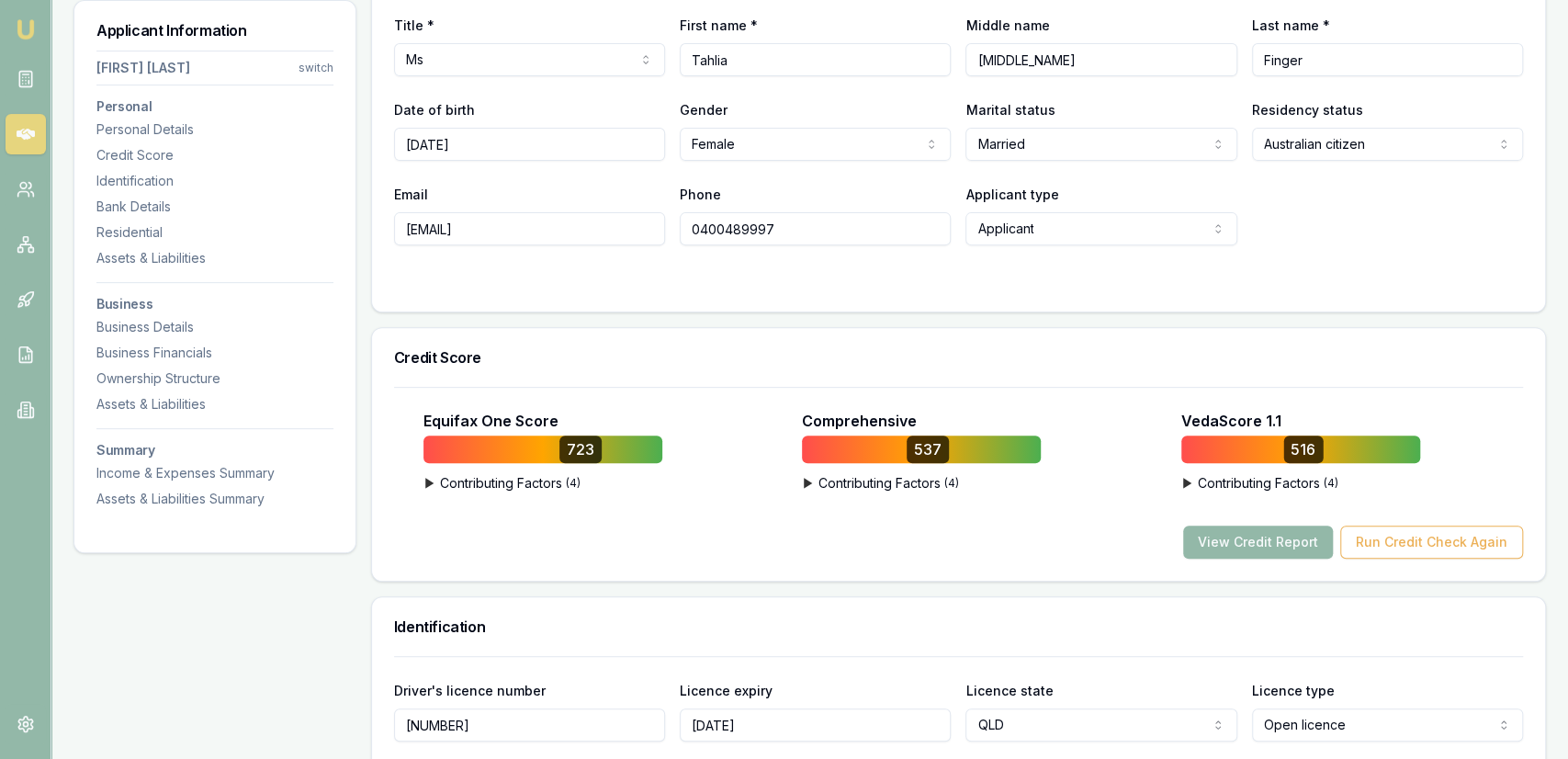 scroll, scrollTop: 478, scrollLeft: 0, axis: vertical 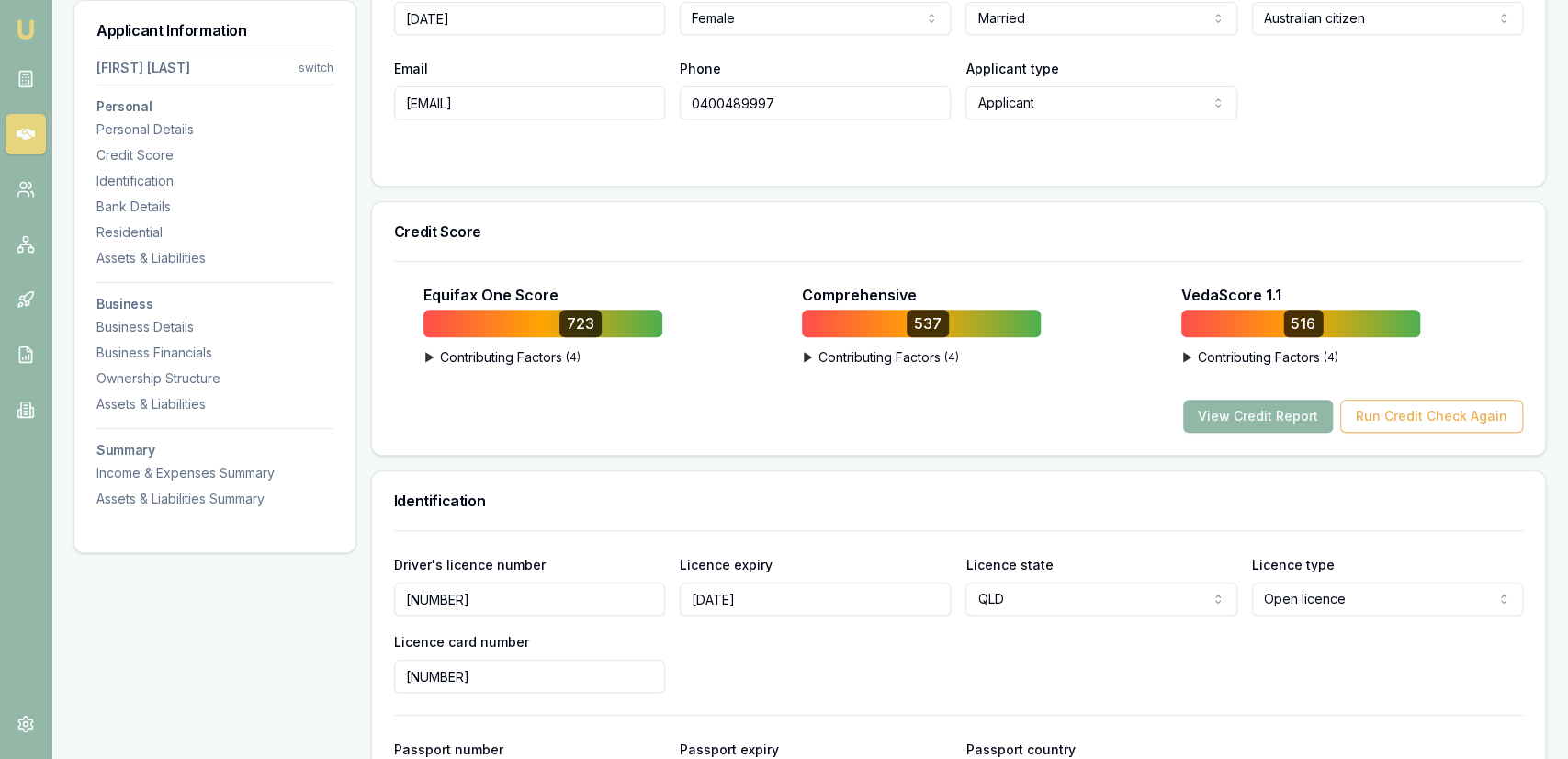 click on "View Credit Report" at bounding box center [1258, 416] 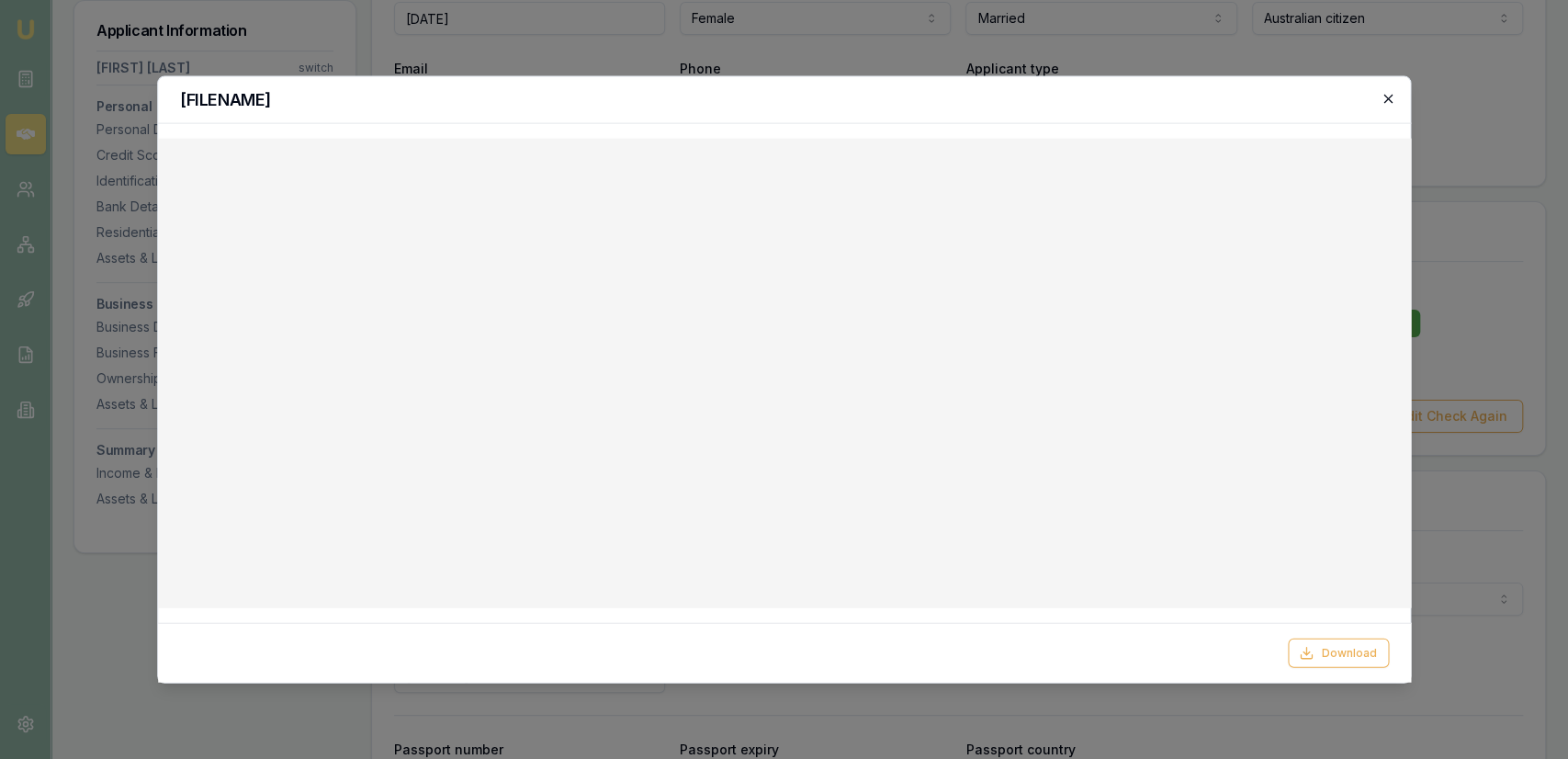 click 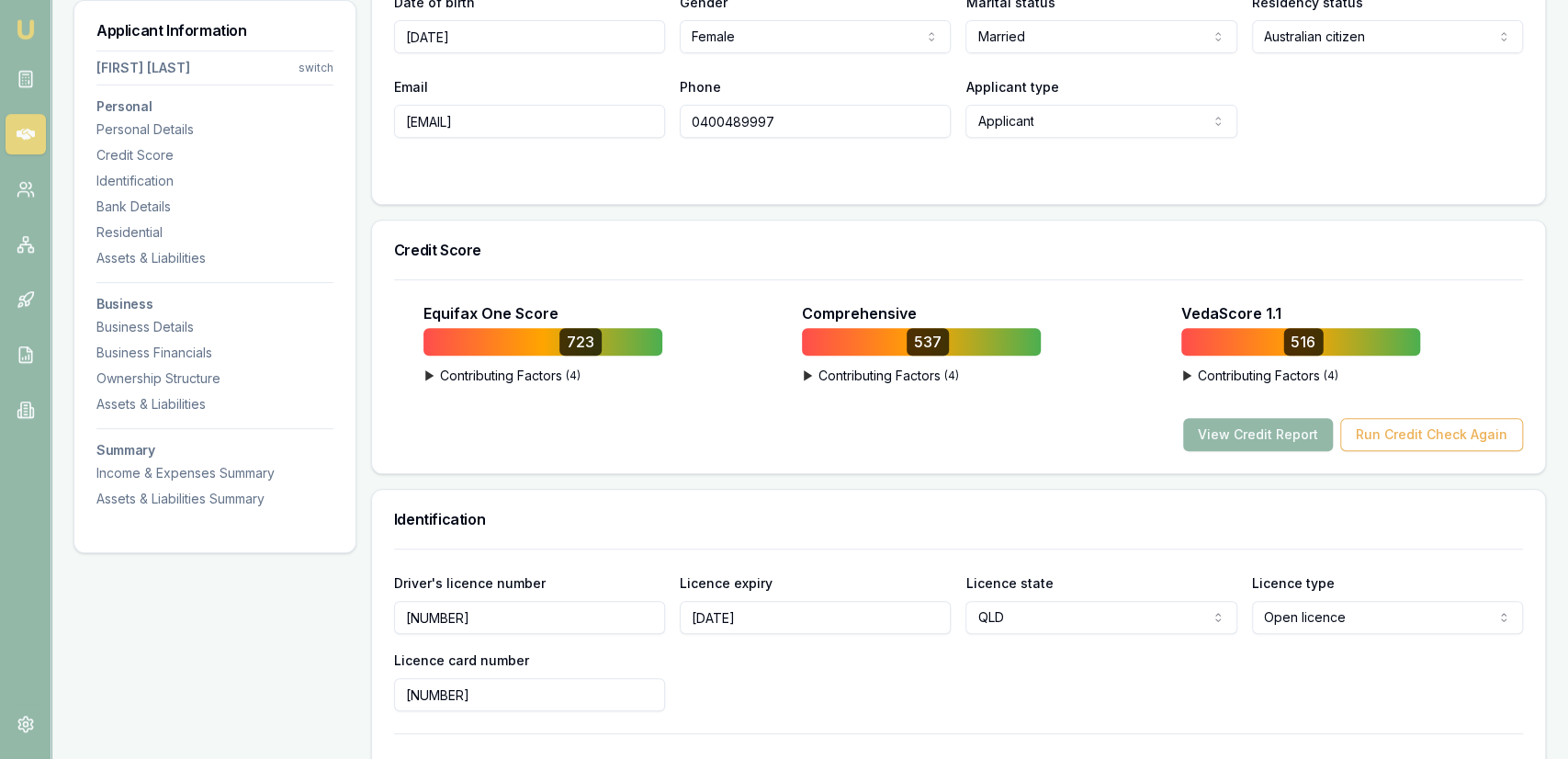 scroll, scrollTop: 0, scrollLeft: 0, axis: both 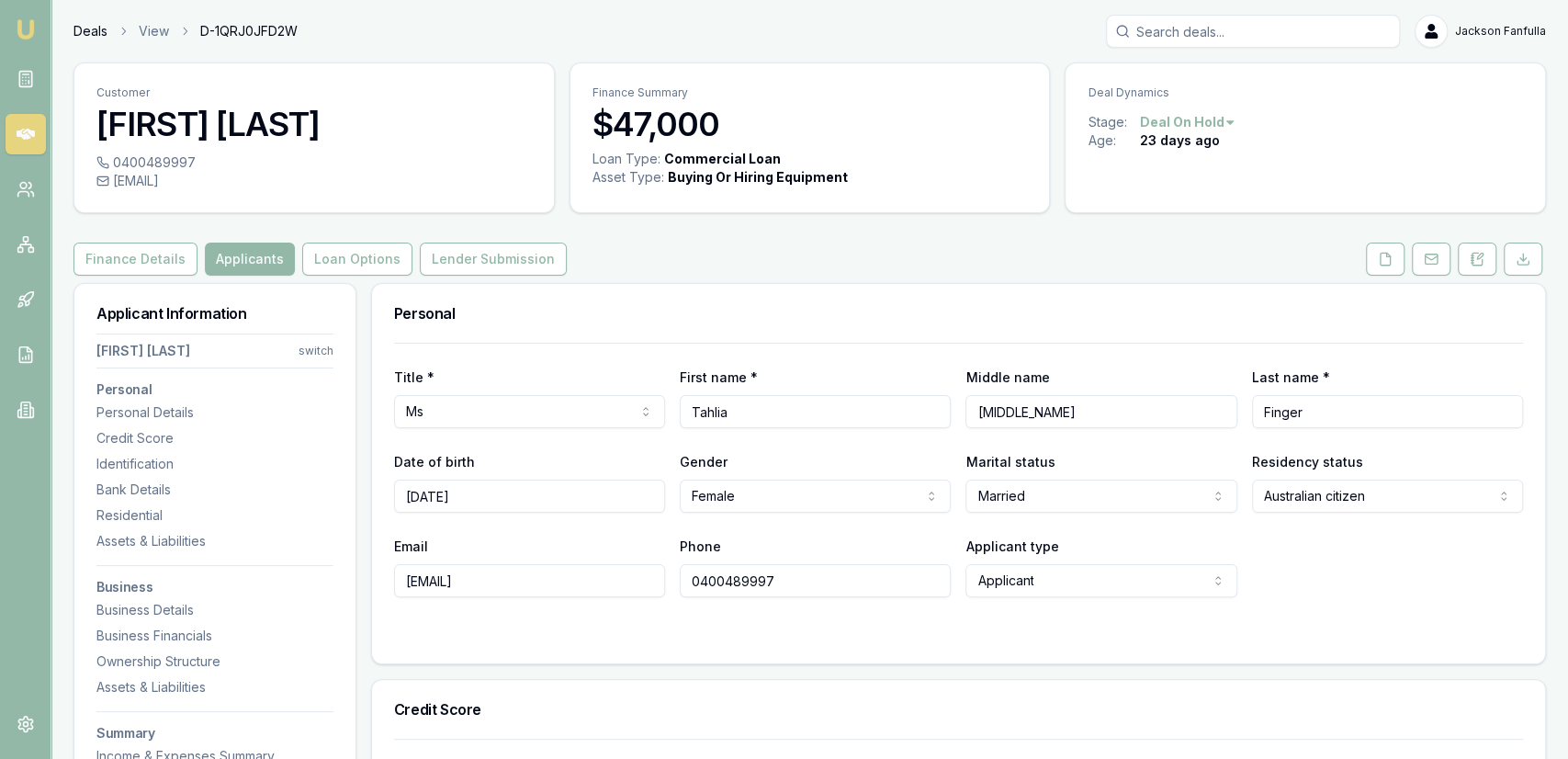 click on "Deals" at bounding box center [90, 31] 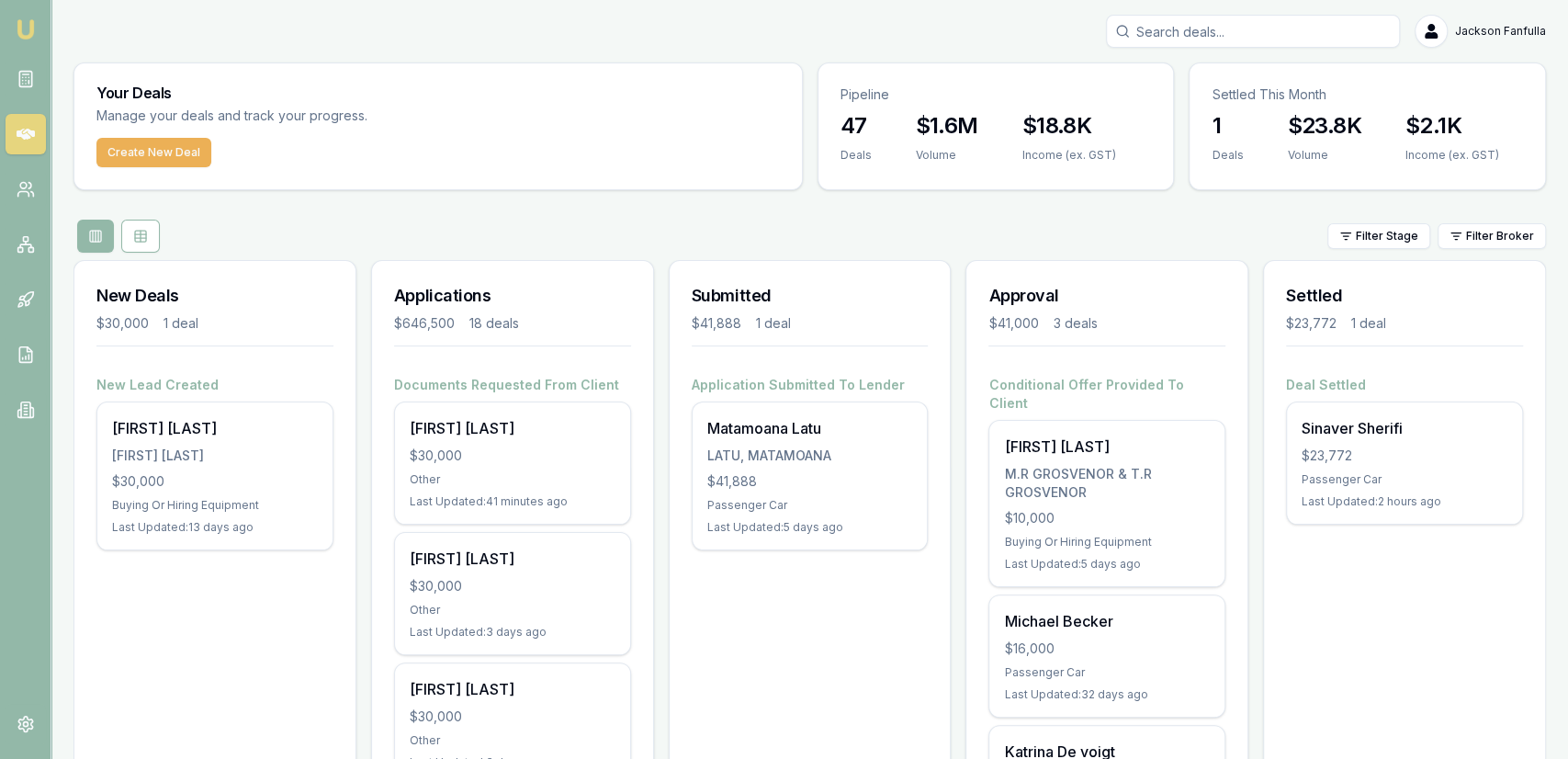 click at bounding box center (1253, 31) 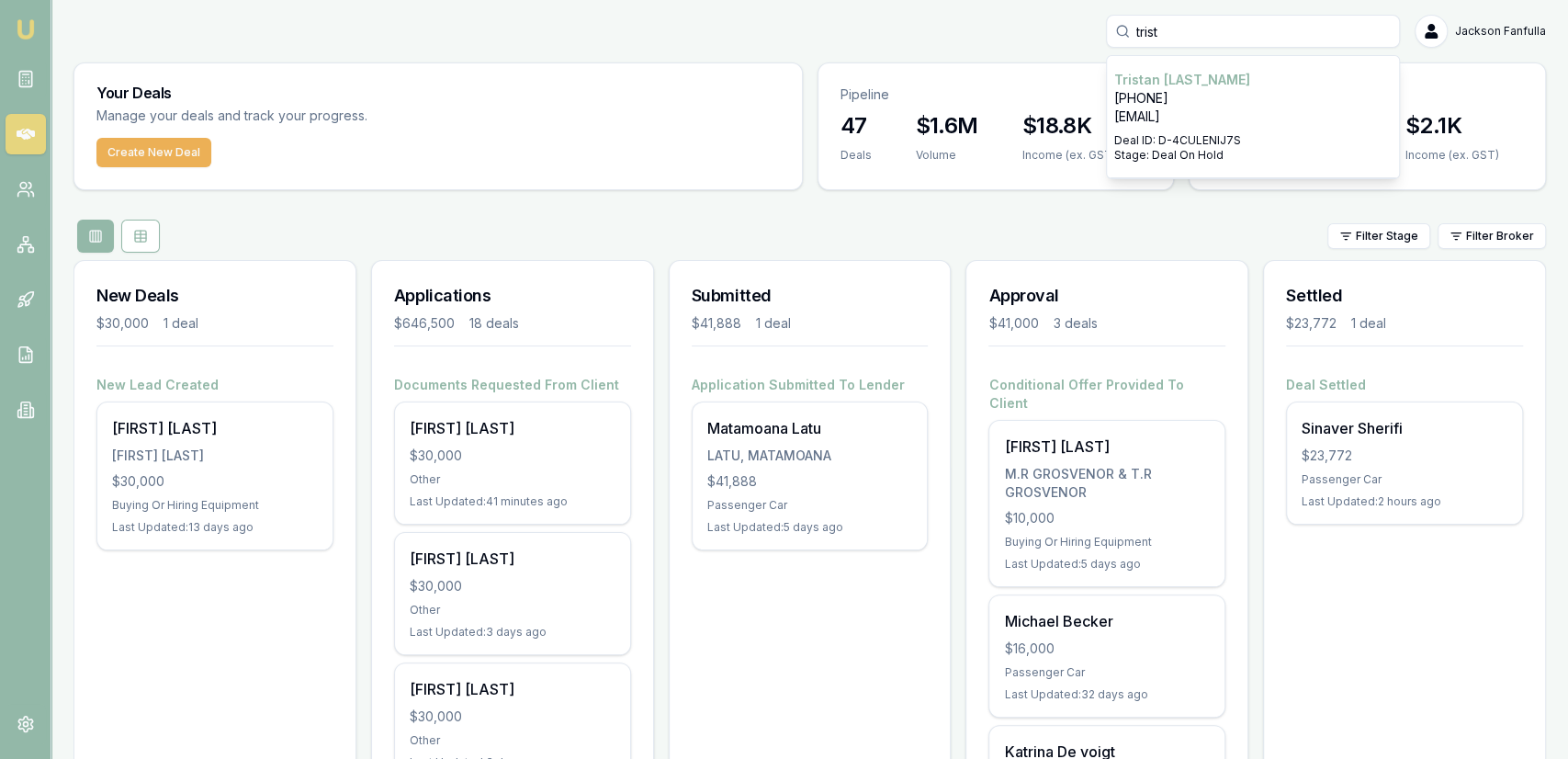 type on "trist" 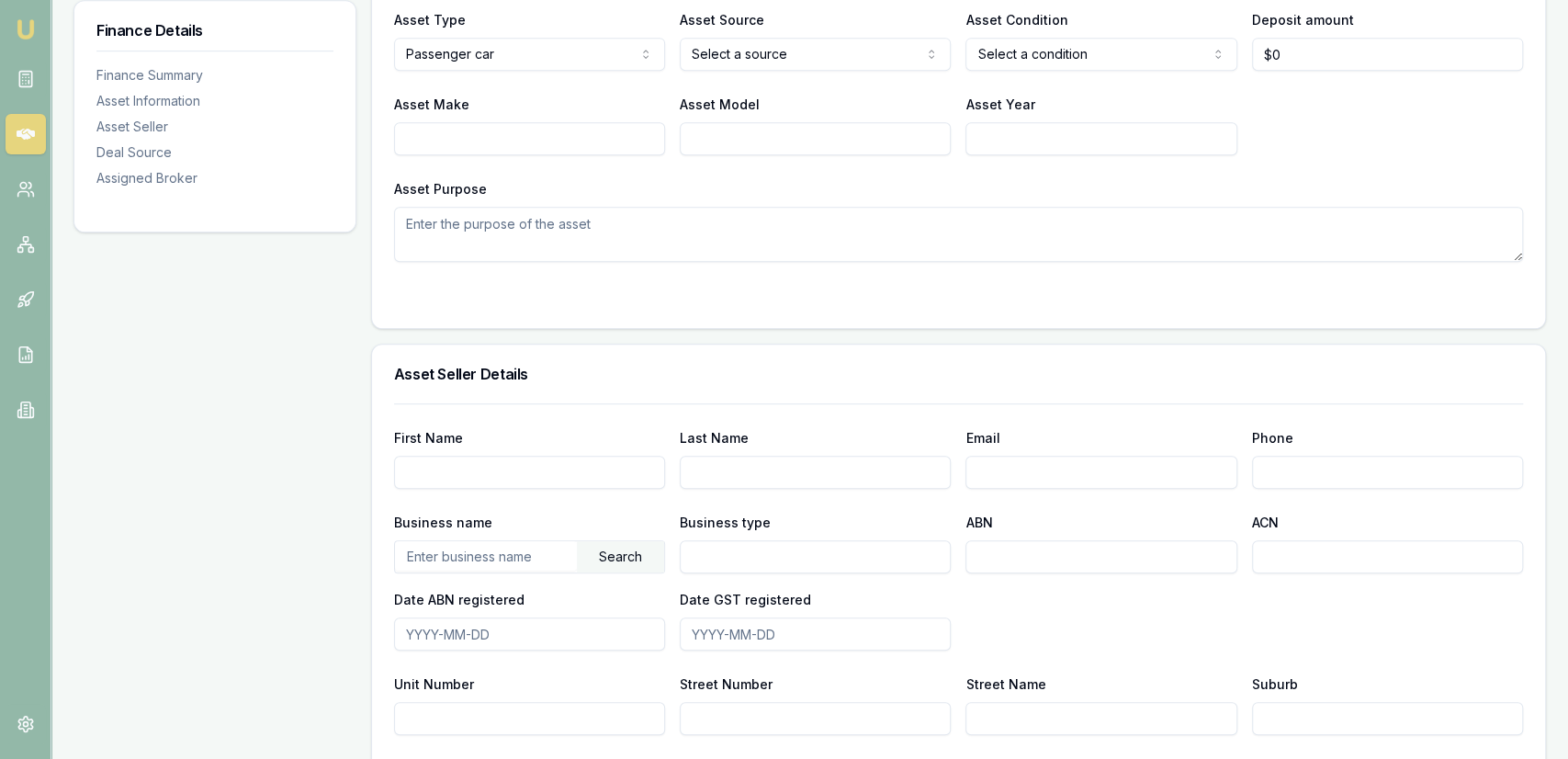 scroll, scrollTop: 0, scrollLeft: 0, axis: both 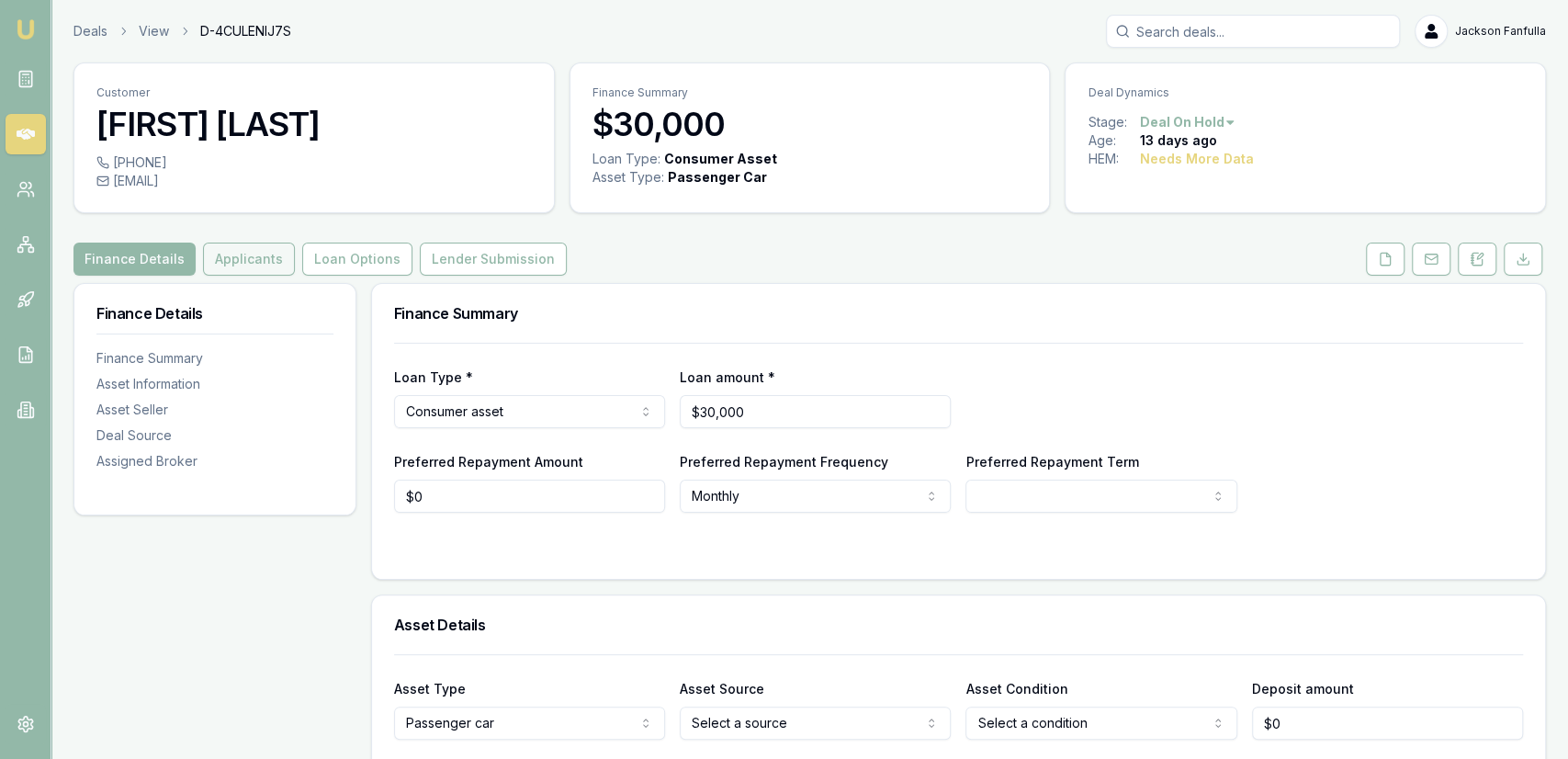 click on "Applicants" at bounding box center (249, 259) 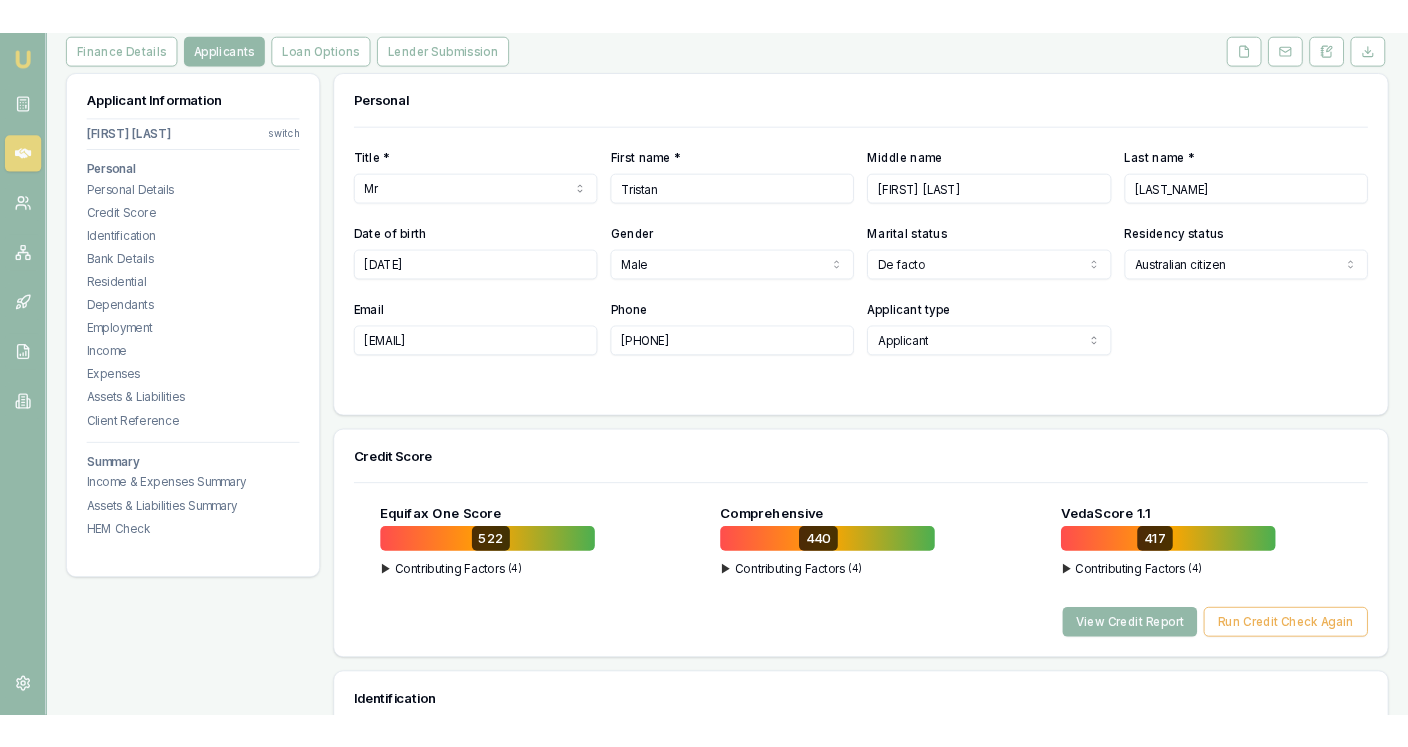 scroll, scrollTop: 312, scrollLeft: 0, axis: vertical 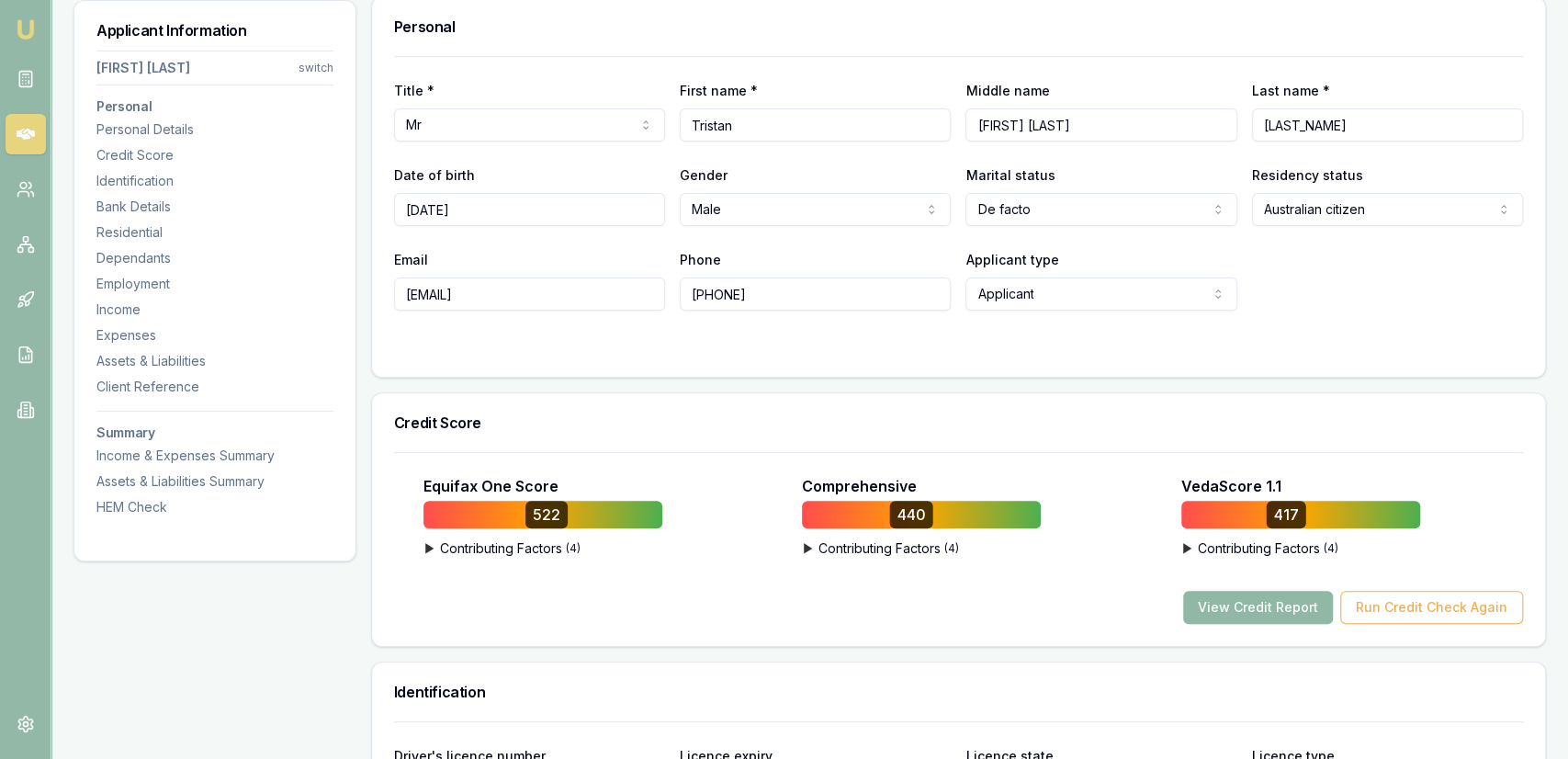 click on "View Credit Report" at bounding box center (1258, 607) 